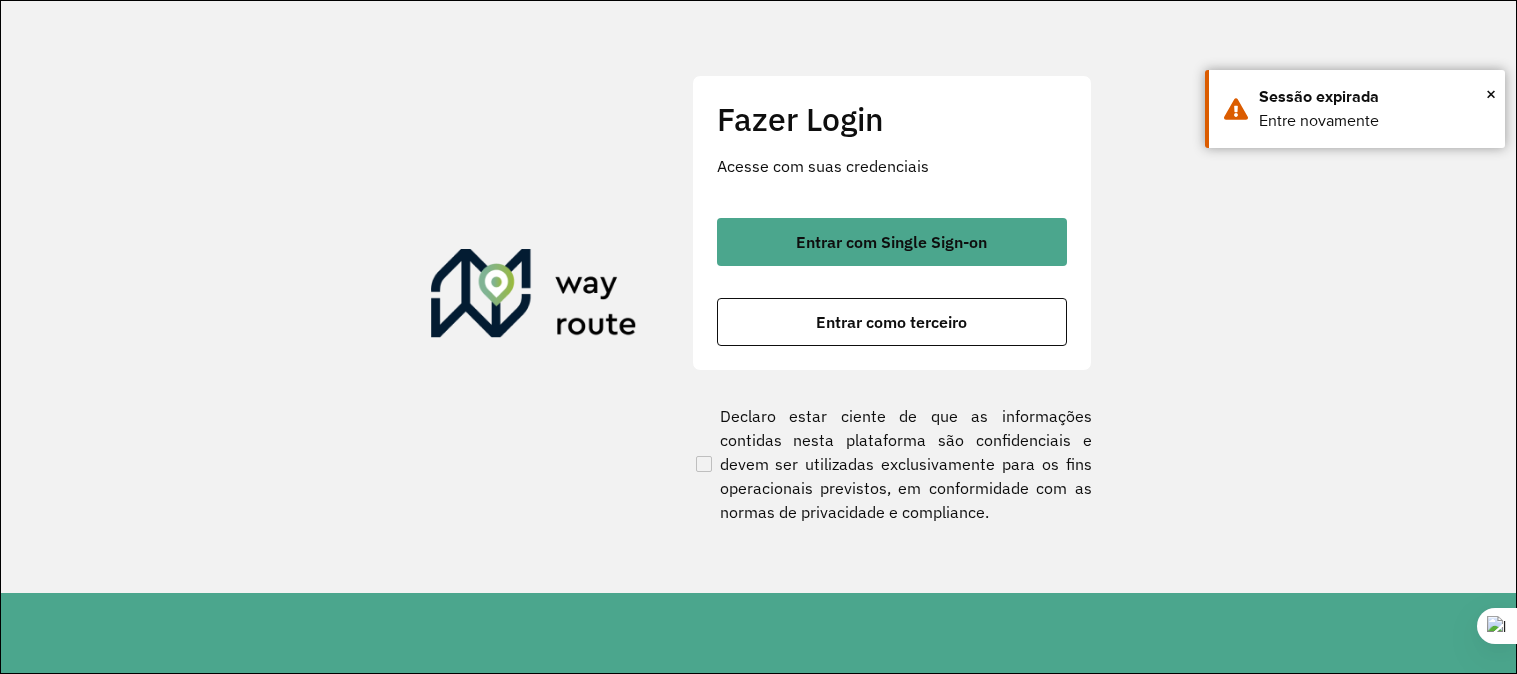 scroll, scrollTop: 0, scrollLeft: 0, axis: both 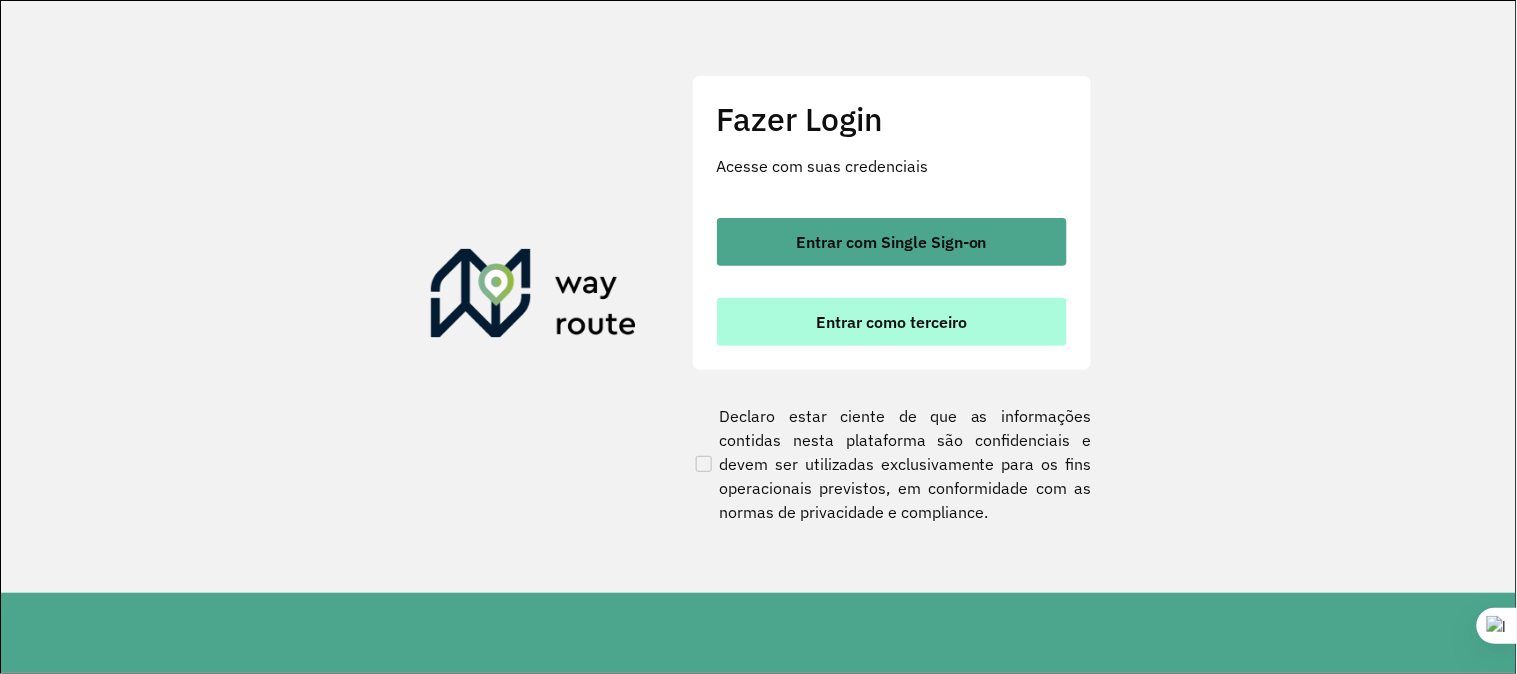 click on "Entrar como terceiro" at bounding box center (891, 322) 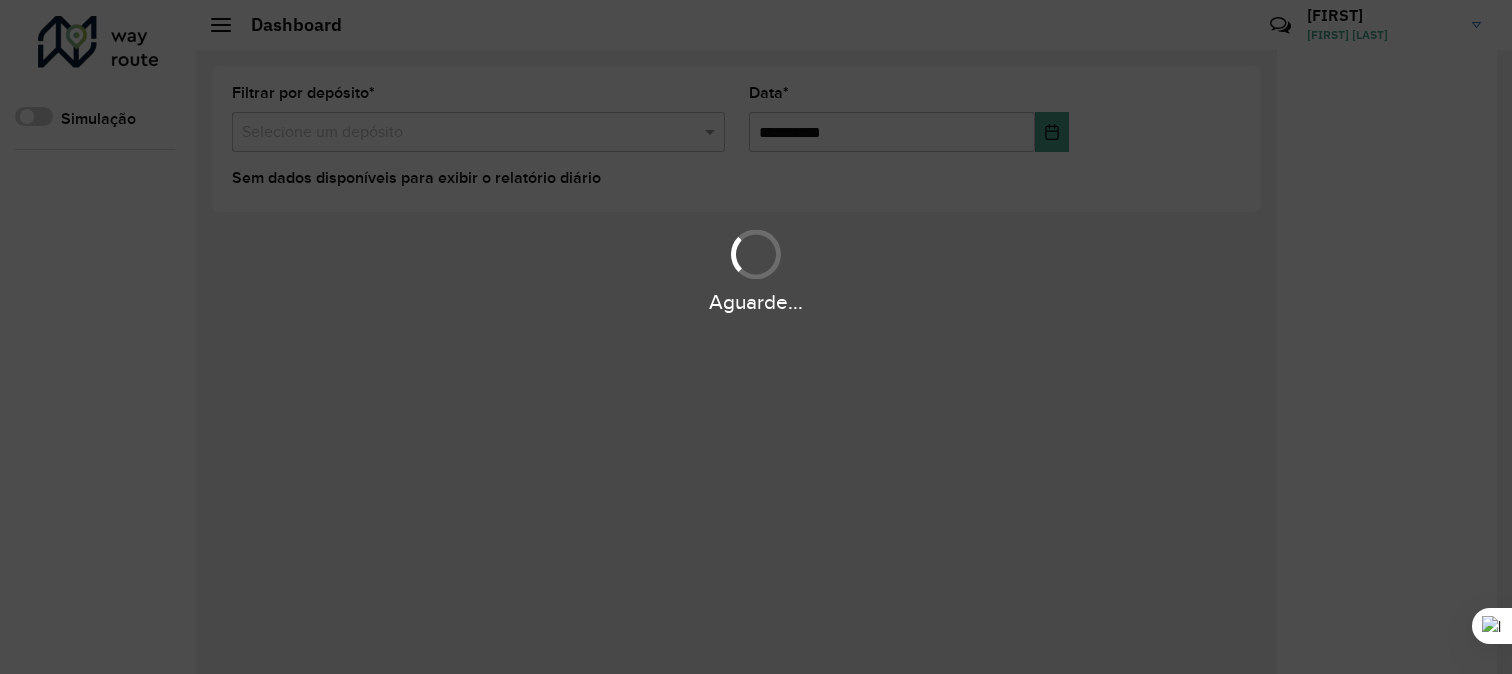 scroll, scrollTop: 0, scrollLeft: 0, axis: both 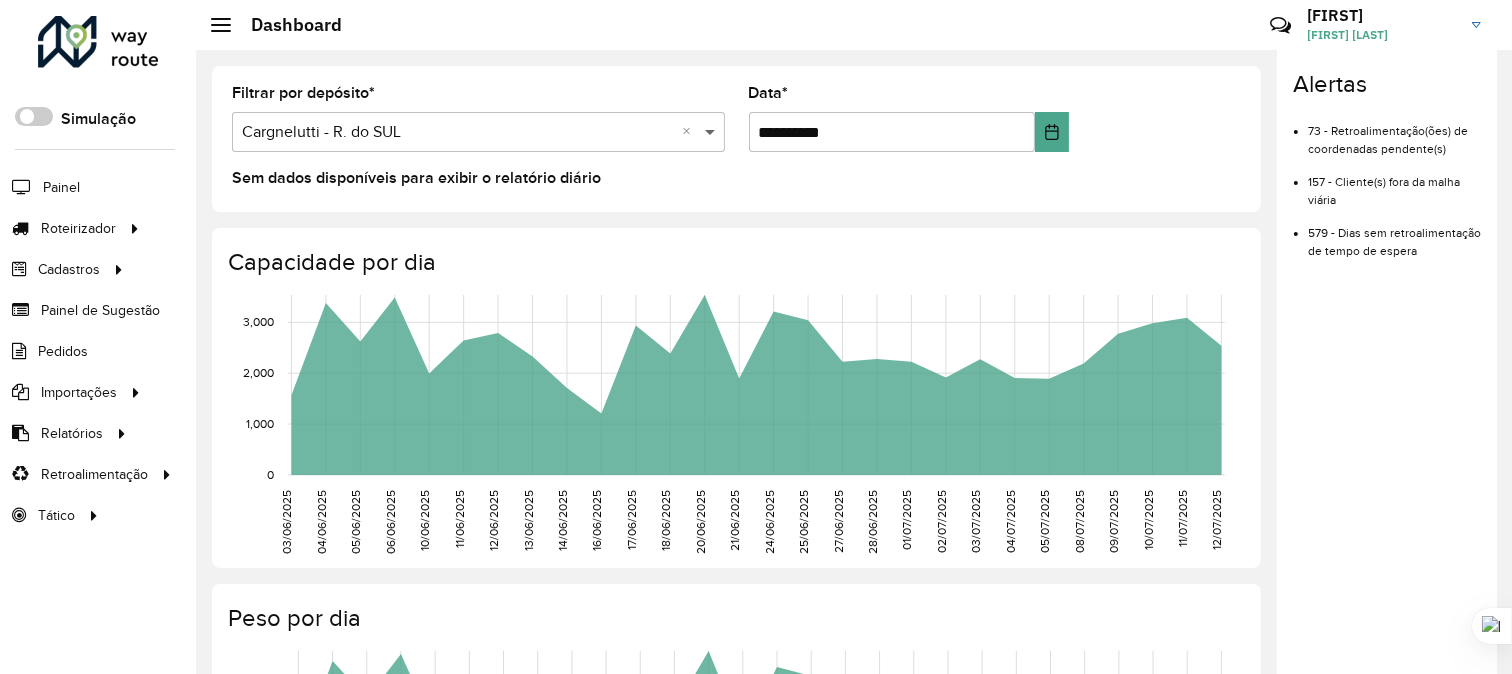 click at bounding box center [712, 132] 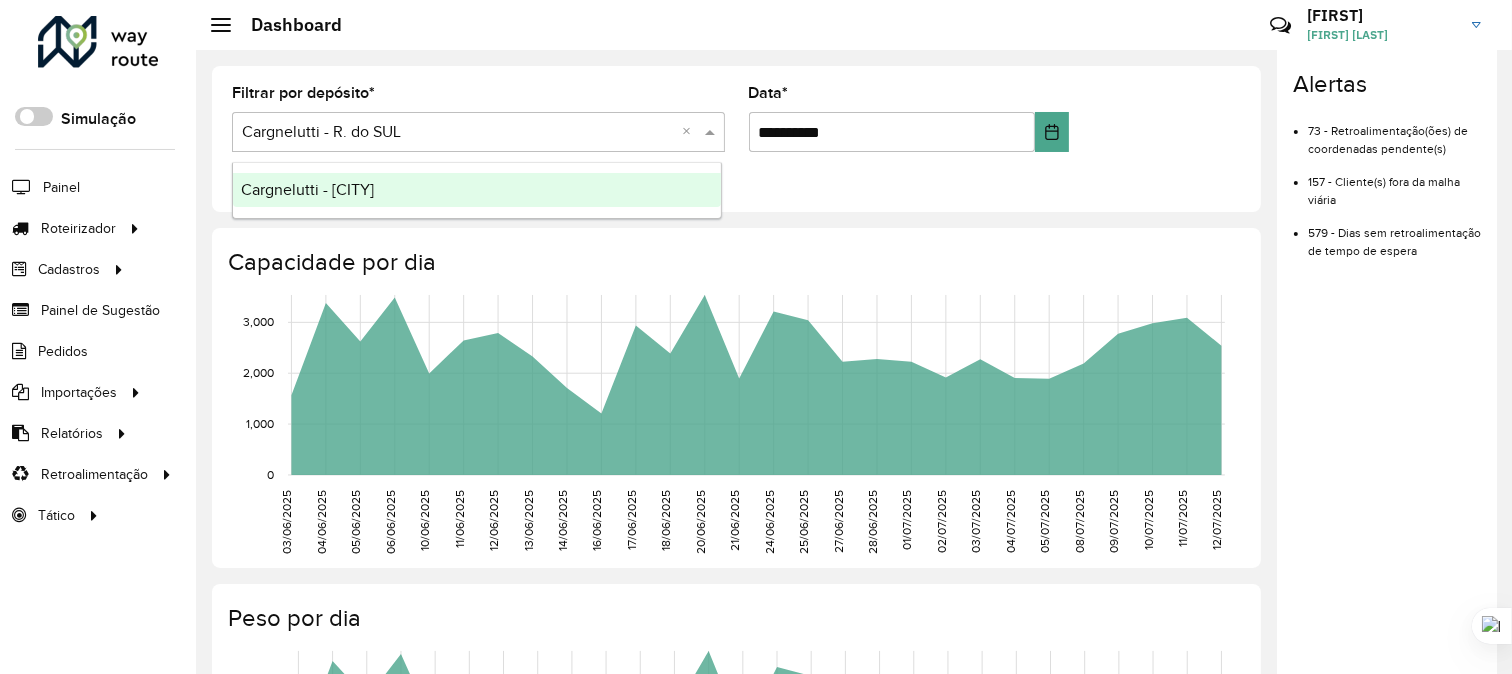 click on "Cargnelutti - [CITY]" at bounding box center [307, 189] 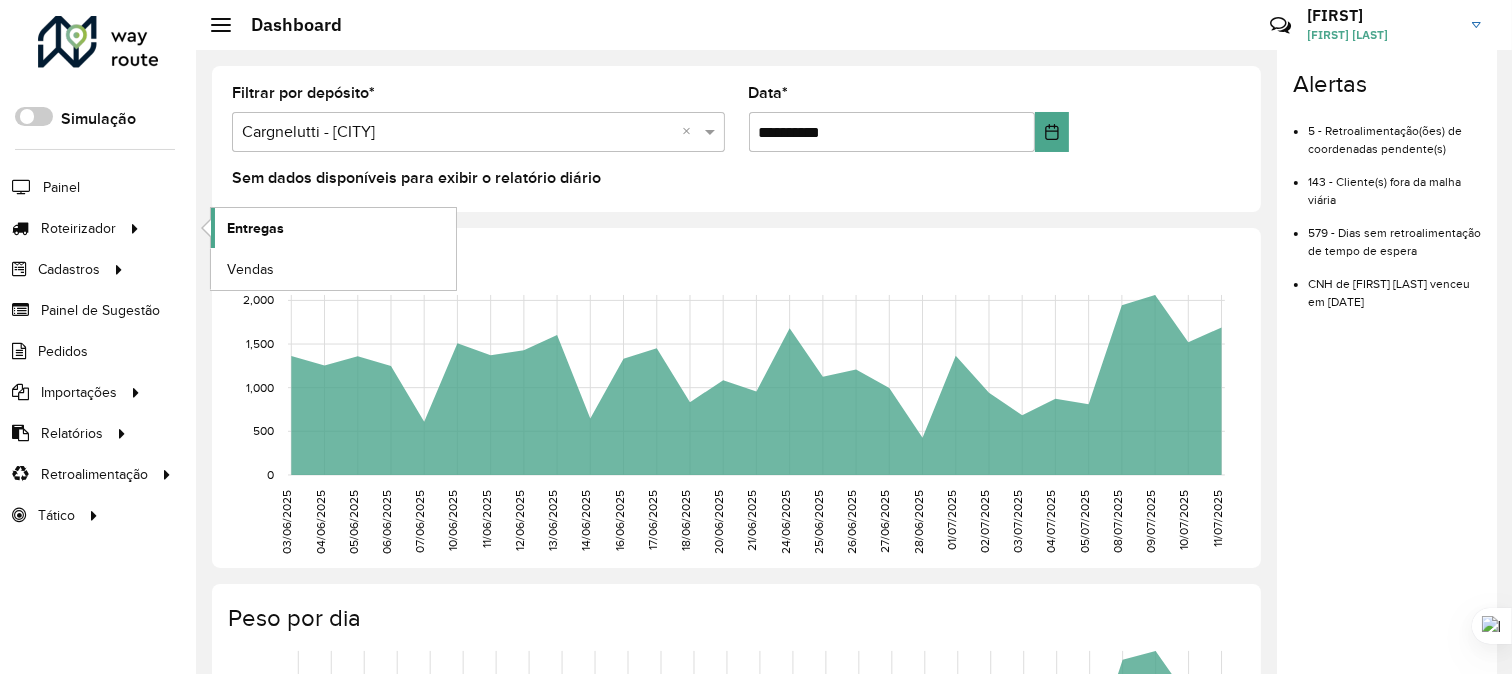 click on "Entregas" 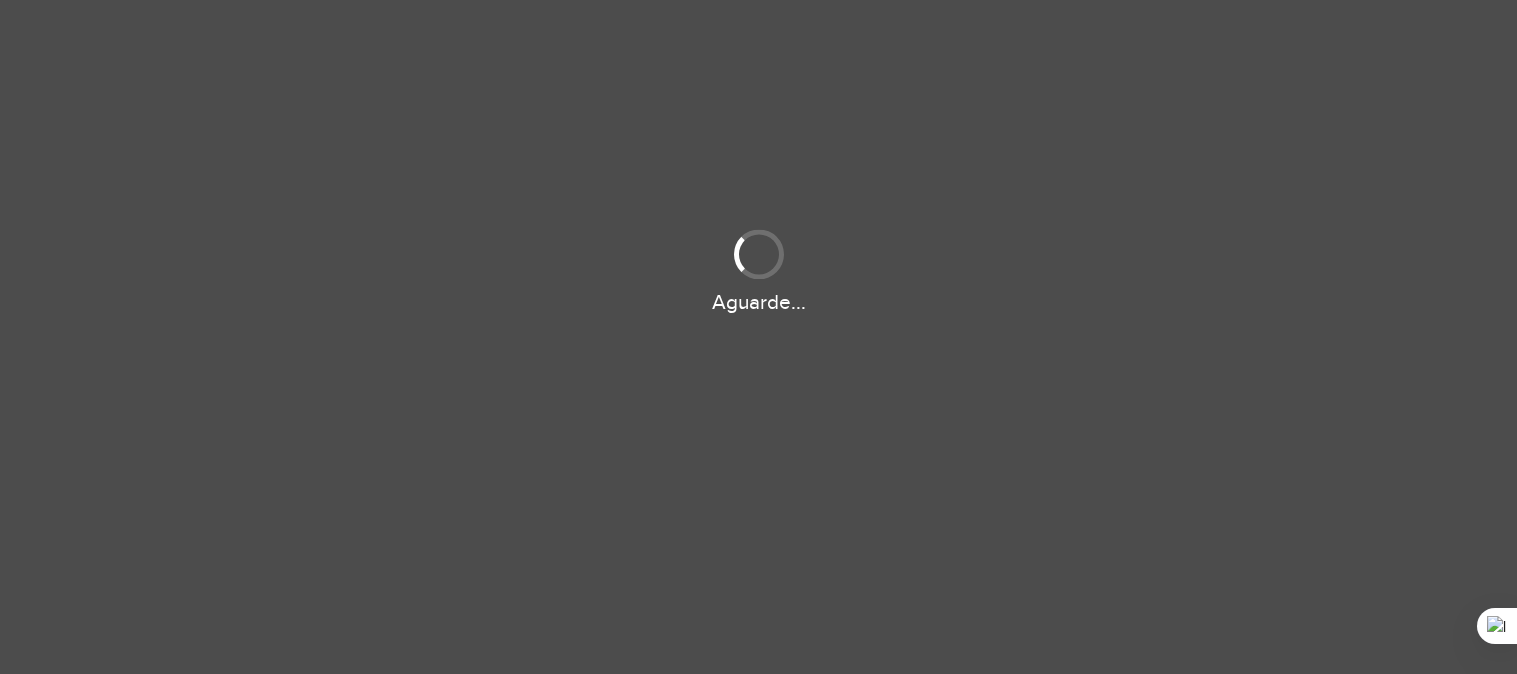 scroll, scrollTop: 0, scrollLeft: 0, axis: both 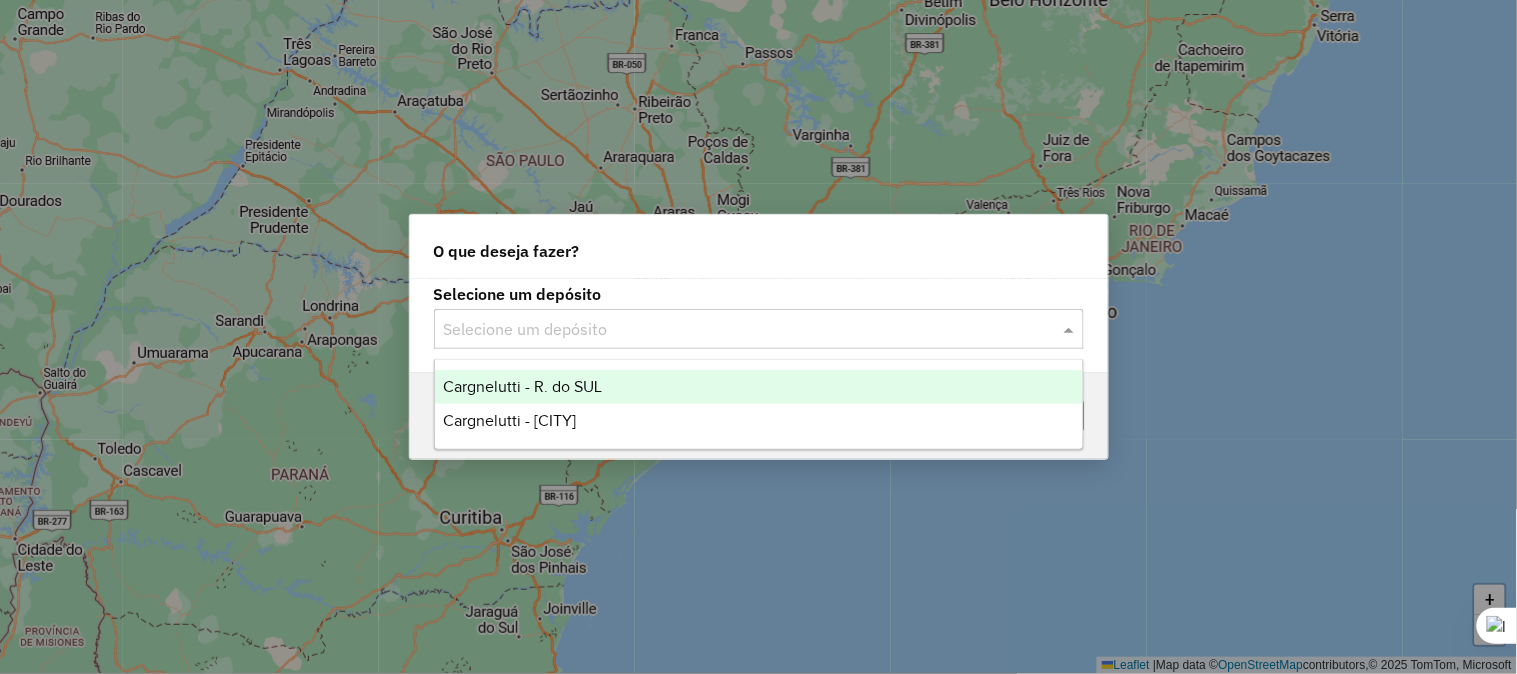 click 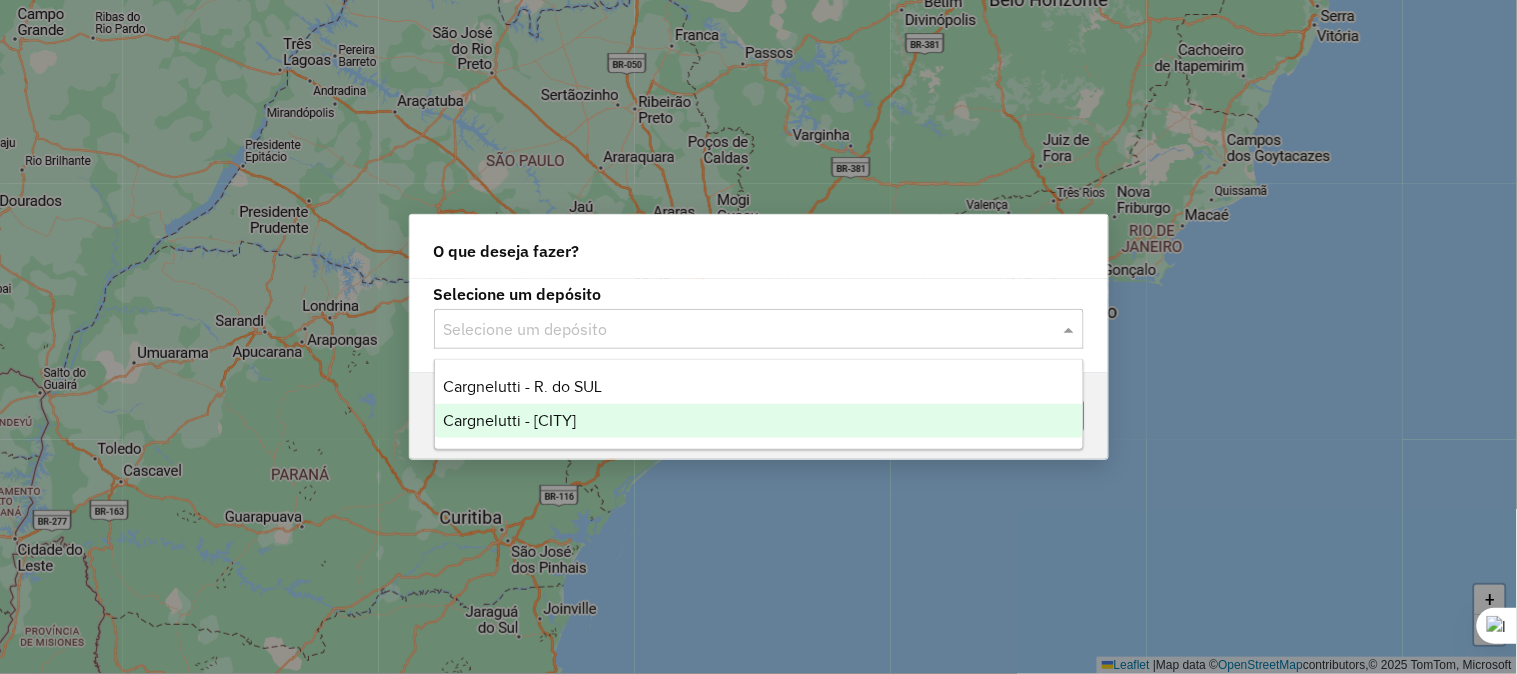 click on "Cargnelutti - [CITY]" at bounding box center (509, 420) 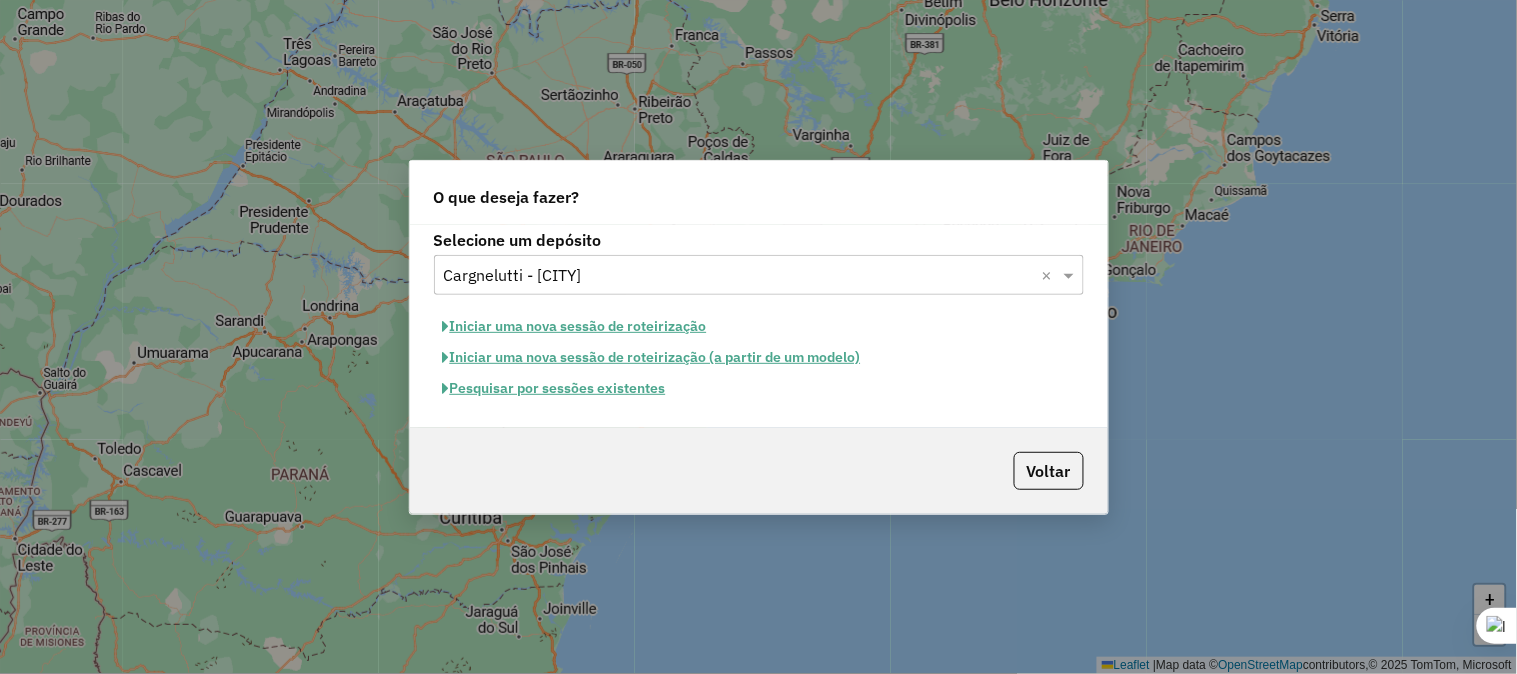 click on "Iniciar uma nova sessão de roteirização" 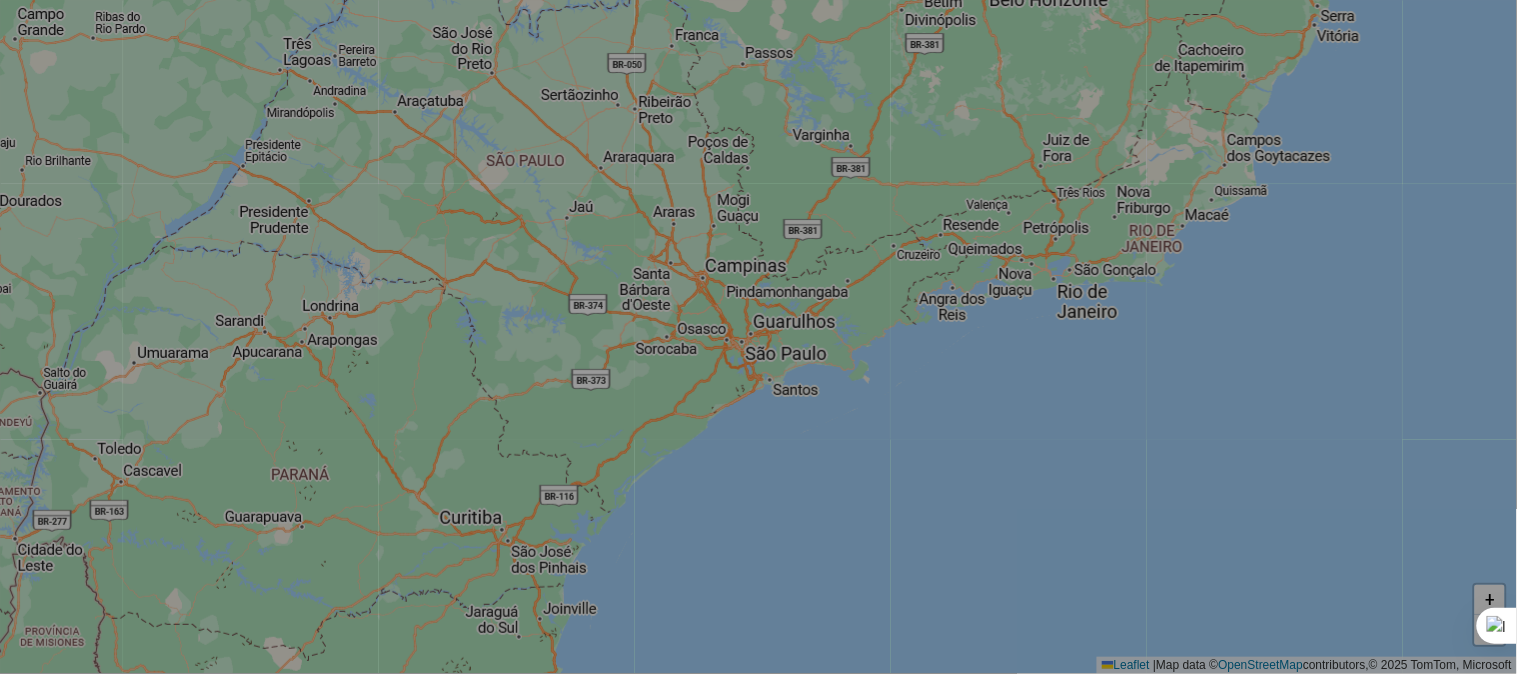 select on "*" 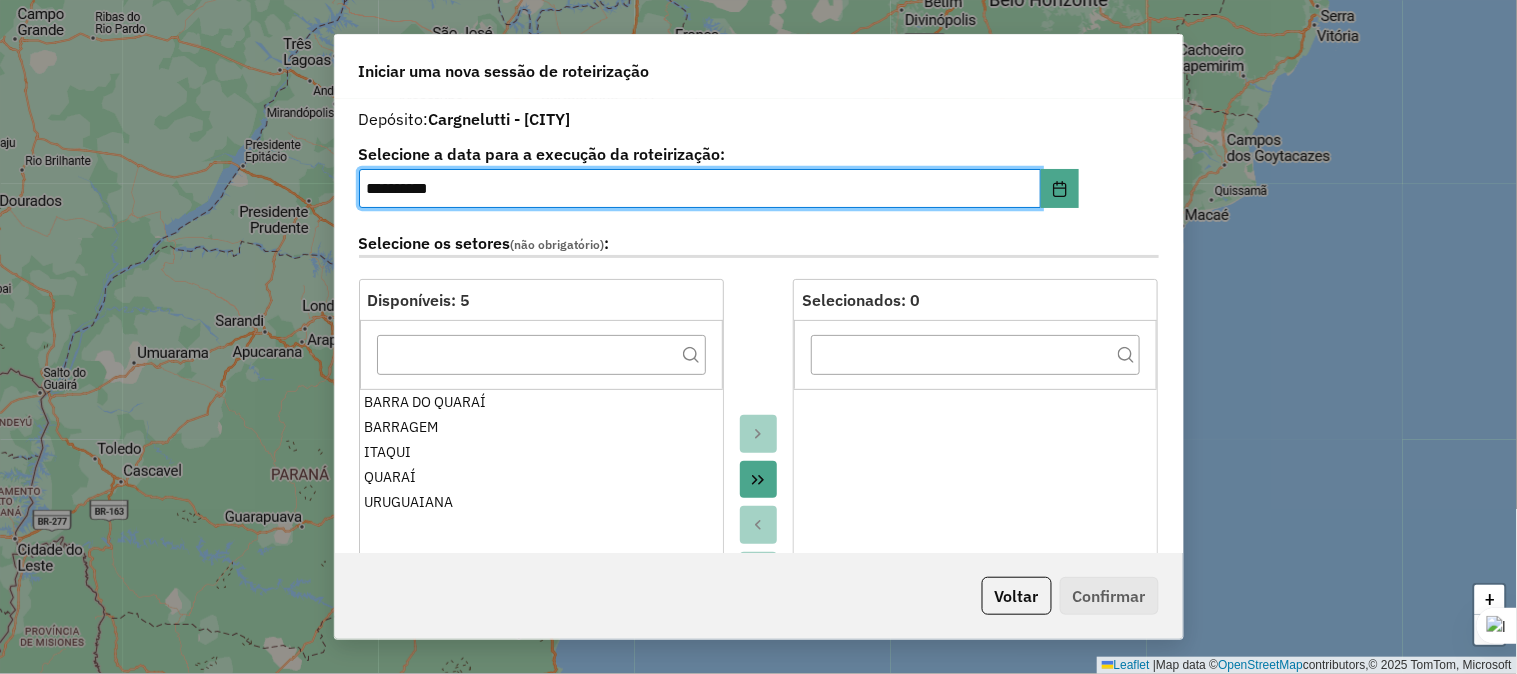 click 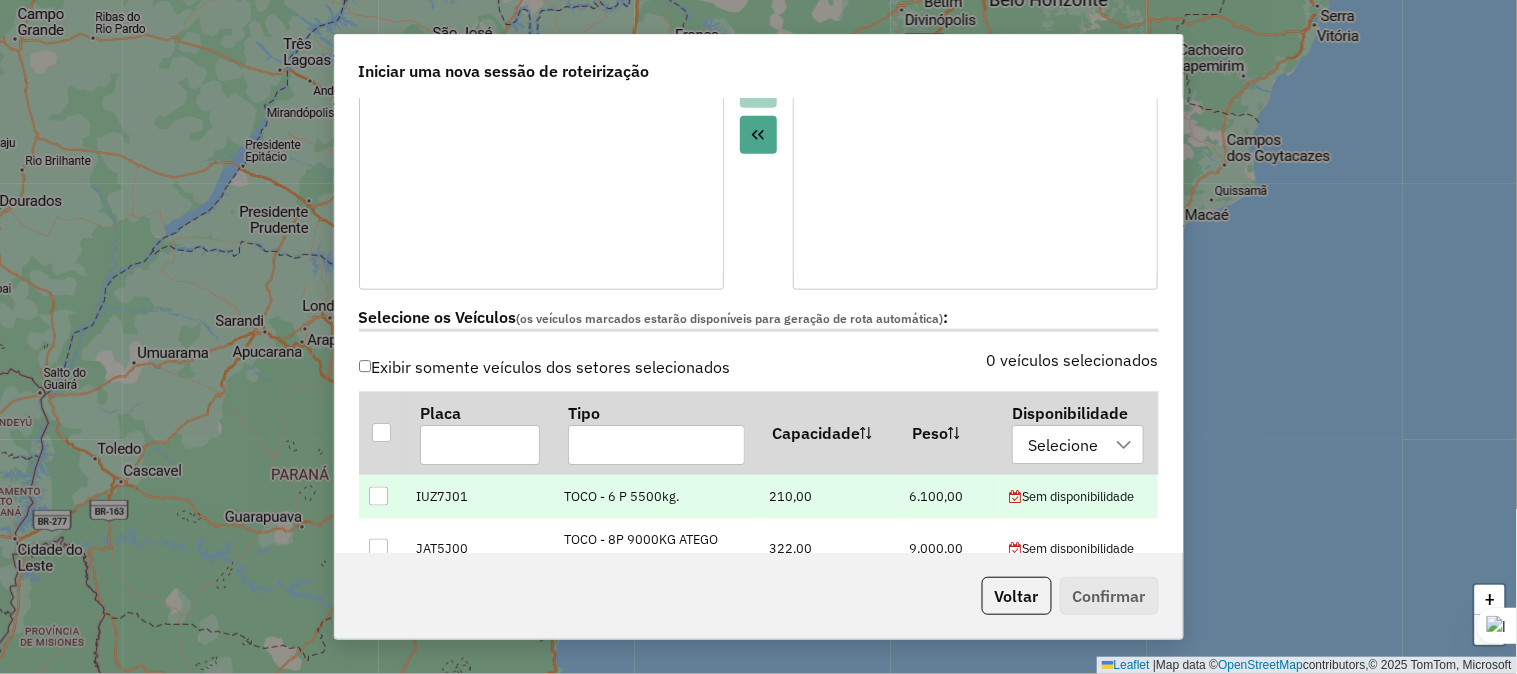 scroll, scrollTop: 444, scrollLeft: 0, axis: vertical 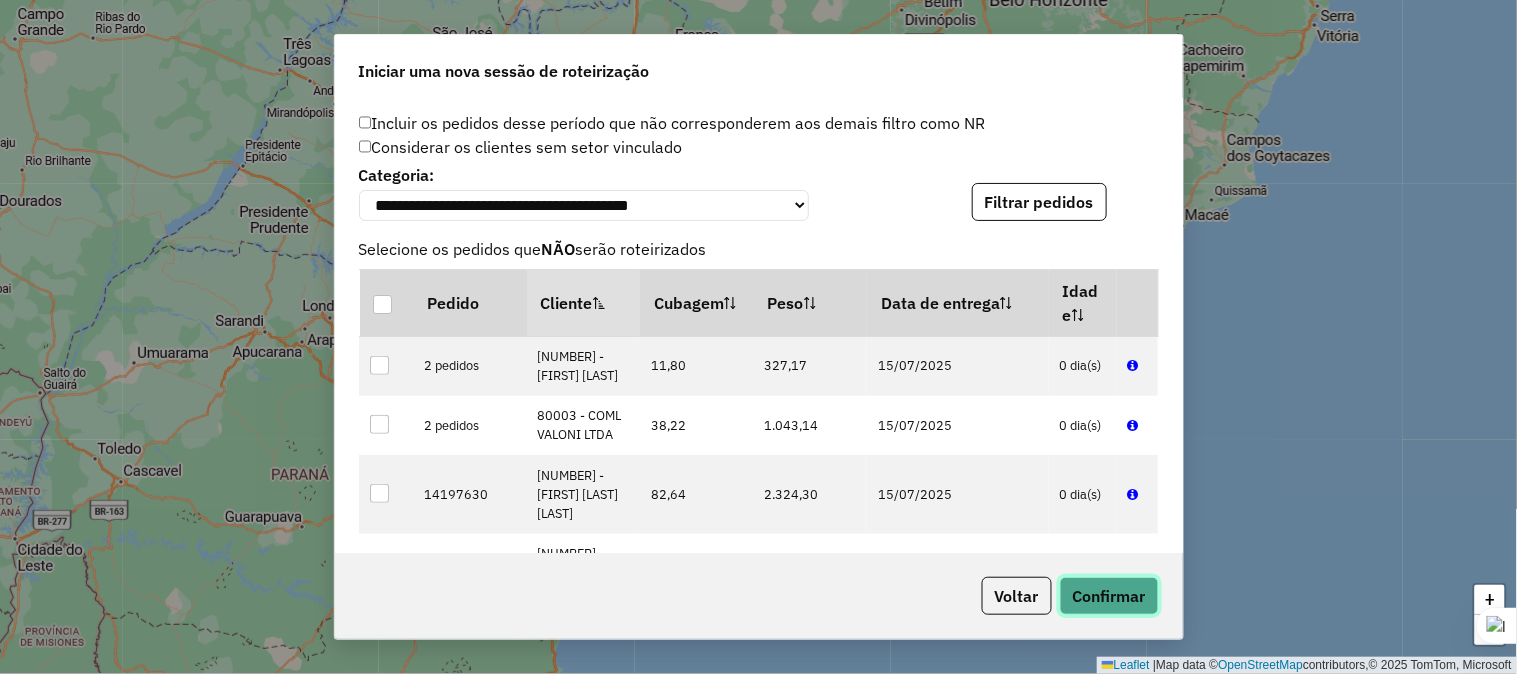 click on "Confirmar" 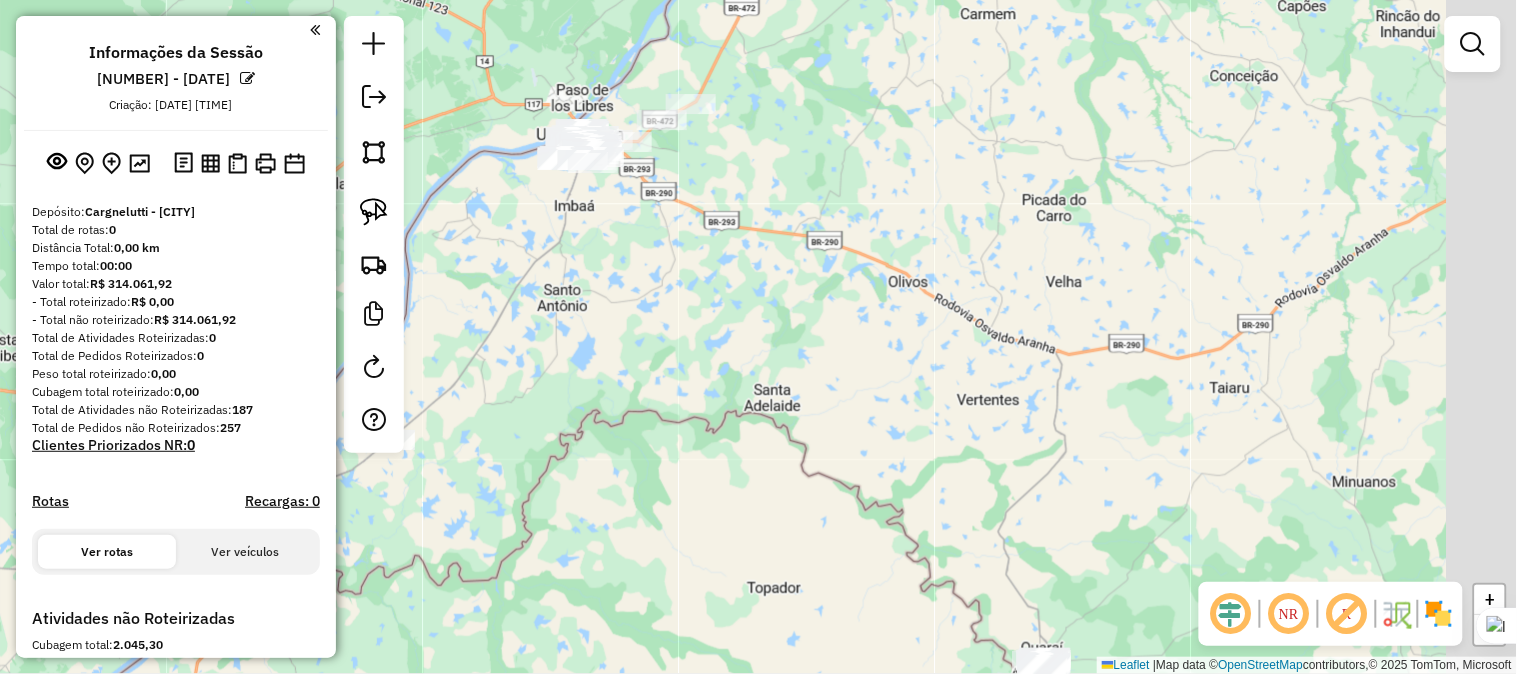 drag, startPoint x: 1011, startPoint y: 418, endPoint x: 807, endPoint y: 170, distance: 321.12302 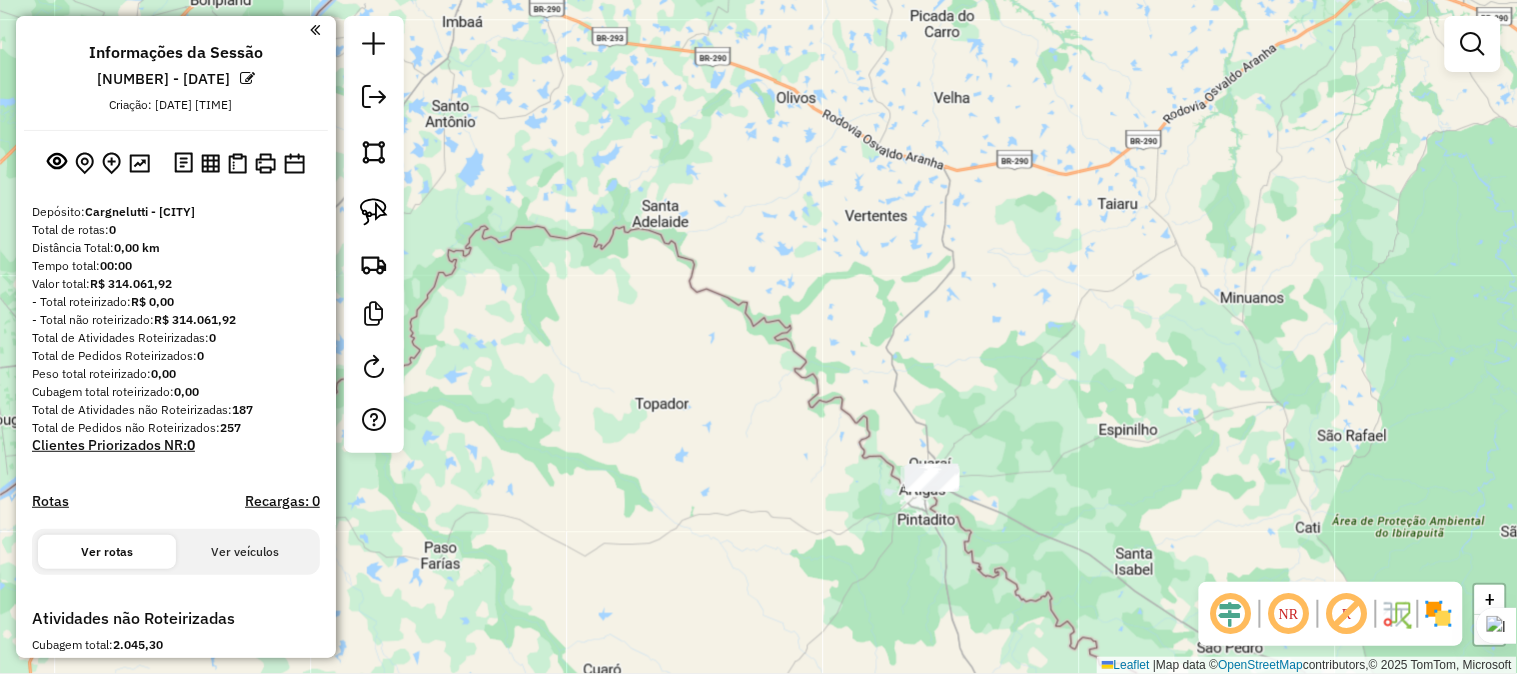 drag, startPoint x: 884, startPoint y: 392, endPoint x: 863, endPoint y: 317, distance: 77.88453 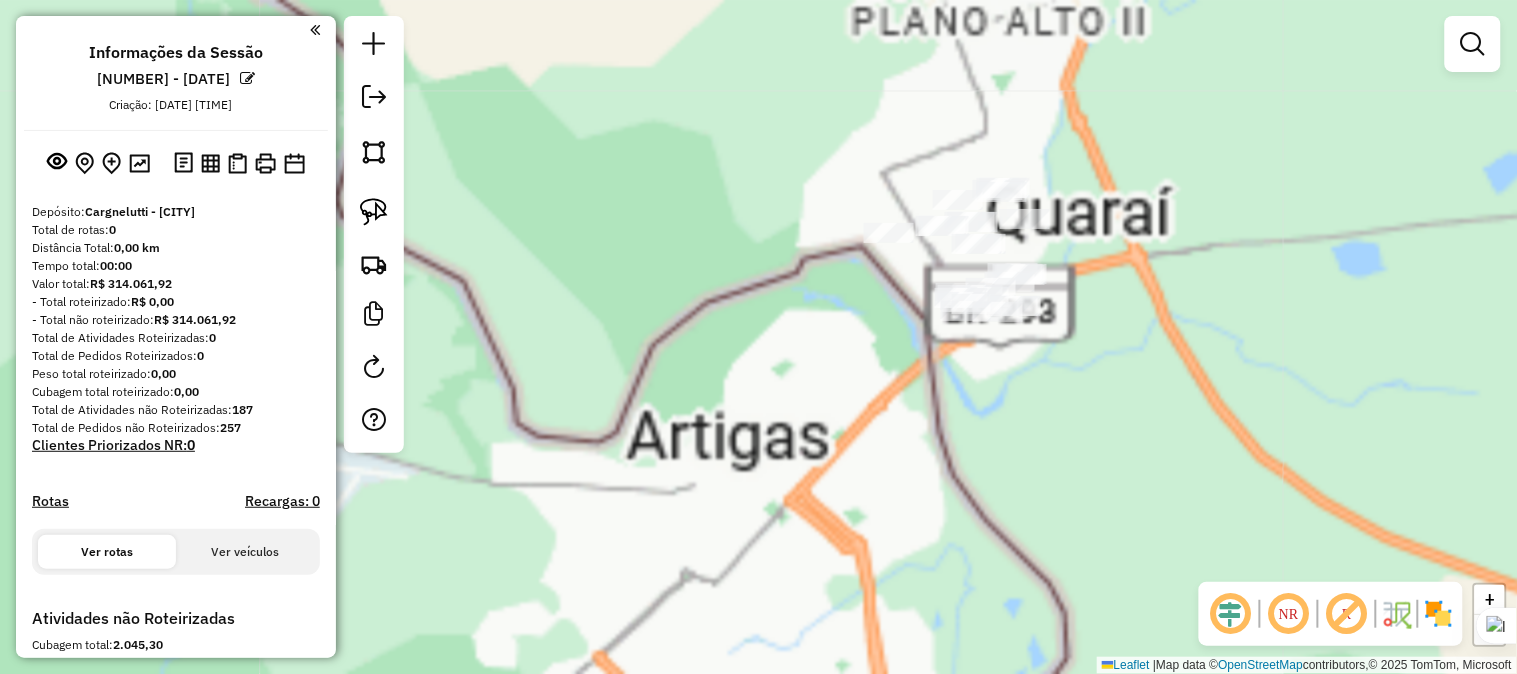 click on "Janela de atendimento Grade de atendimento Capacidade Transportadoras Veículos Cliente Pedidos  Rotas Selecione os dias de semana para filtrar as janelas de atendimento  Seg   Ter   Qua   Qui   Sex   Sáb   Dom  Informe o período da janela de atendimento: De: Até:  Filtrar exatamente a janela do cliente  Considerar janela de atendimento padrão  Selecione os dias de semana para filtrar as grades de atendimento  Seg   Ter   Qua   Qui   Sex   Sáb   Dom   Considerar clientes sem dia de atendimento cadastrado  Clientes fora do dia de atendimento selecionado Filtrar as atividades entre os valores definidos abaixo:  Peso mínimo:   Peso máximo:   Cubagem mínima:   Cubagem máxima:   De:   Até:  Filtrar as atividades entre o tempo de atendimento definido abaixo:  De:   Até:   Considerar capacidade total dos clientes não roteirizados Transportadora: Selecione um ou mais itens Tipo de veículo: Selecione um ou mais itens Veículo: Selecione um ou mais itens Motorista: Selecione um ou mais itens Nome: Rótulo:" 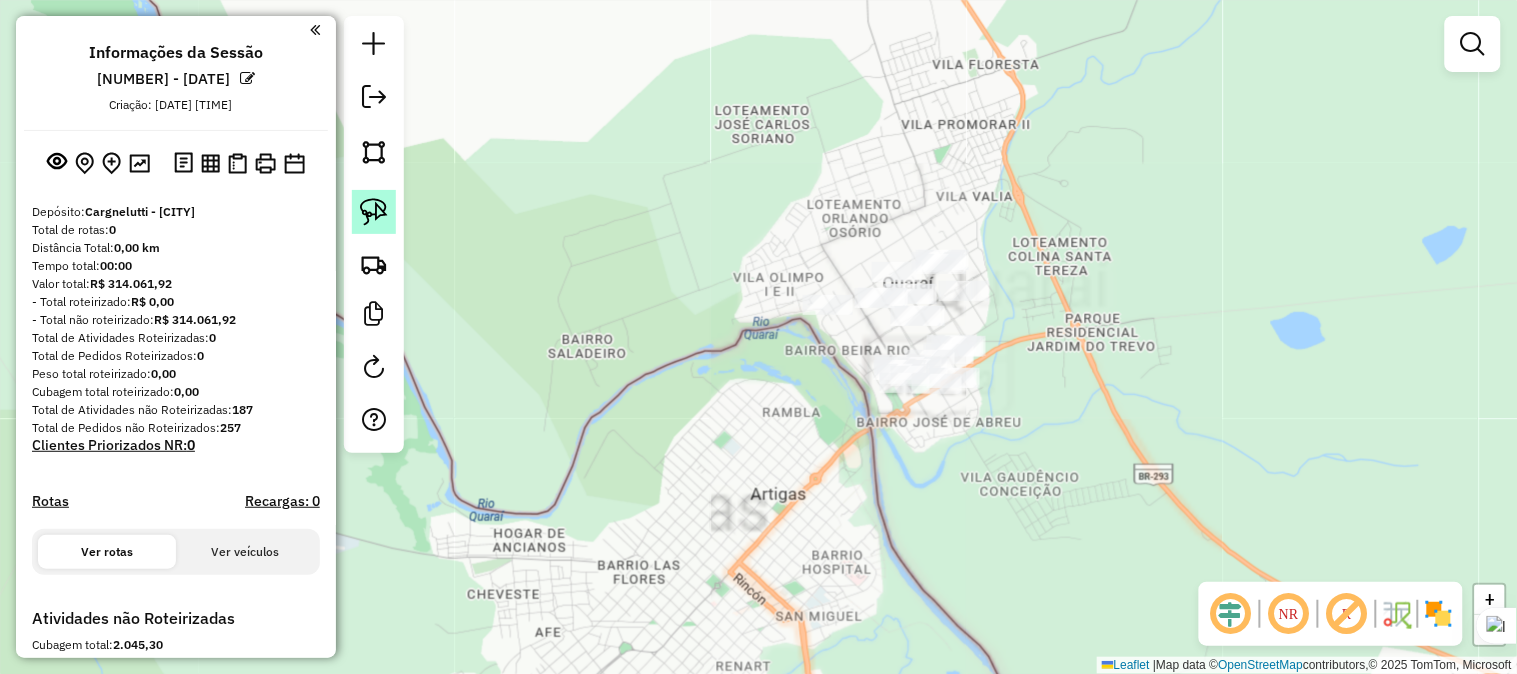 click 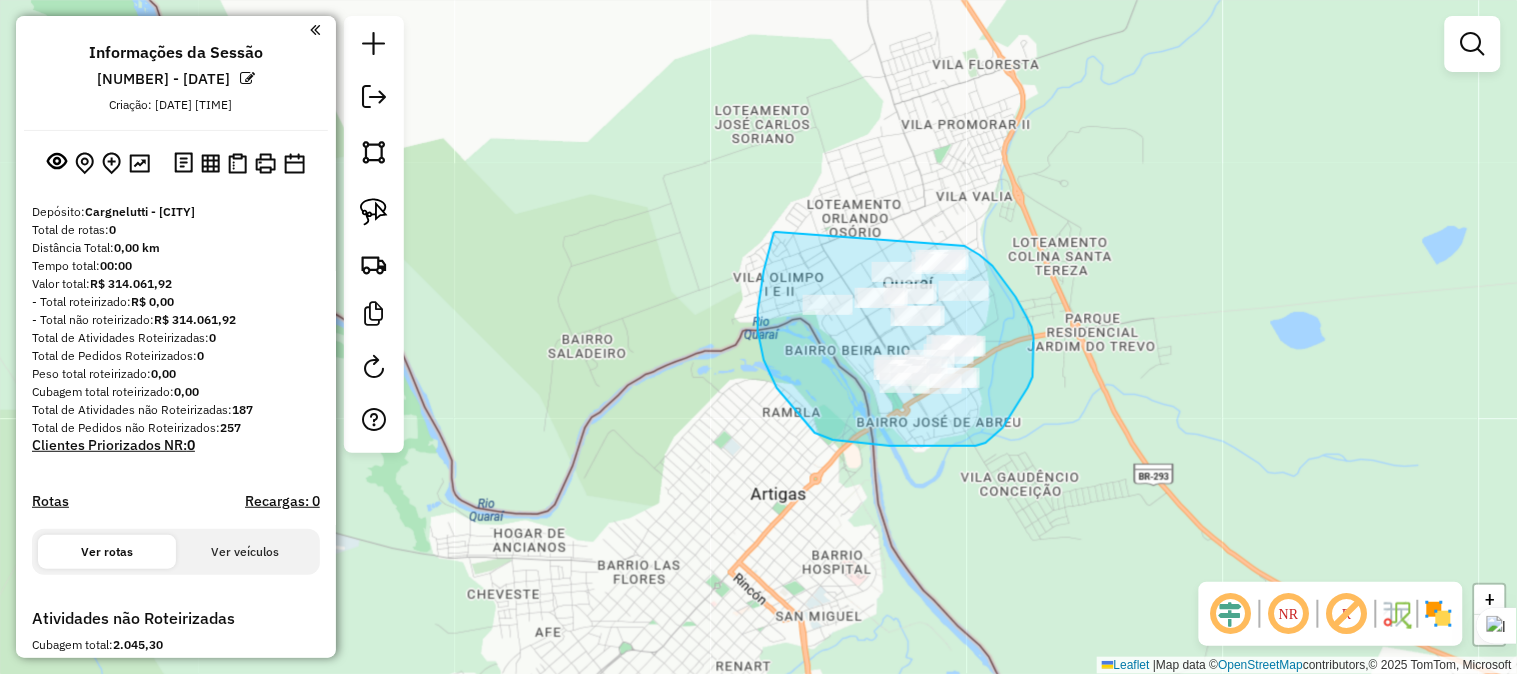 drag, startPoint x: 776, startPoint y: 232, endPoint x: 964, endPoint y: 246, distance: 188.52055 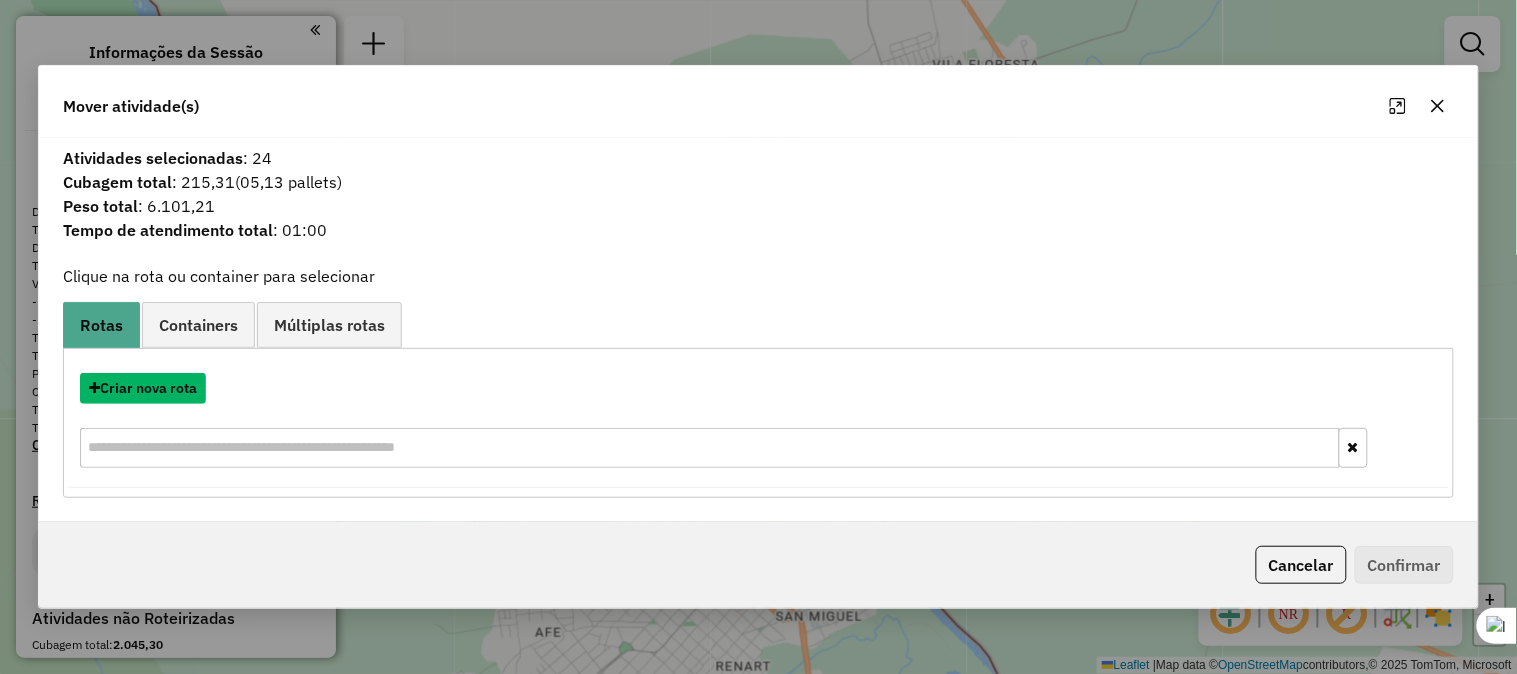 click on "Criar nova rota" at bounding box center (143, 388) 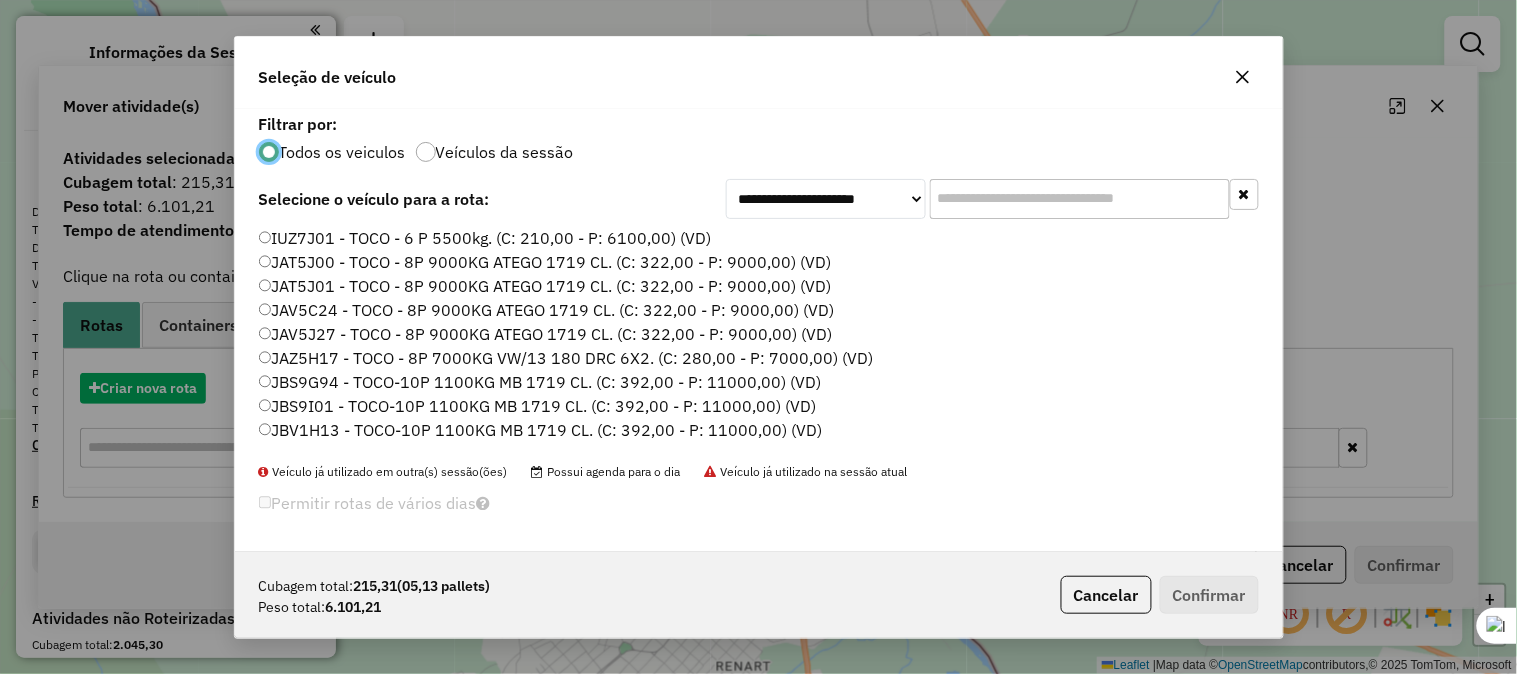 scroll, scrollTop: 11, scrollLeft: 5, axis: both 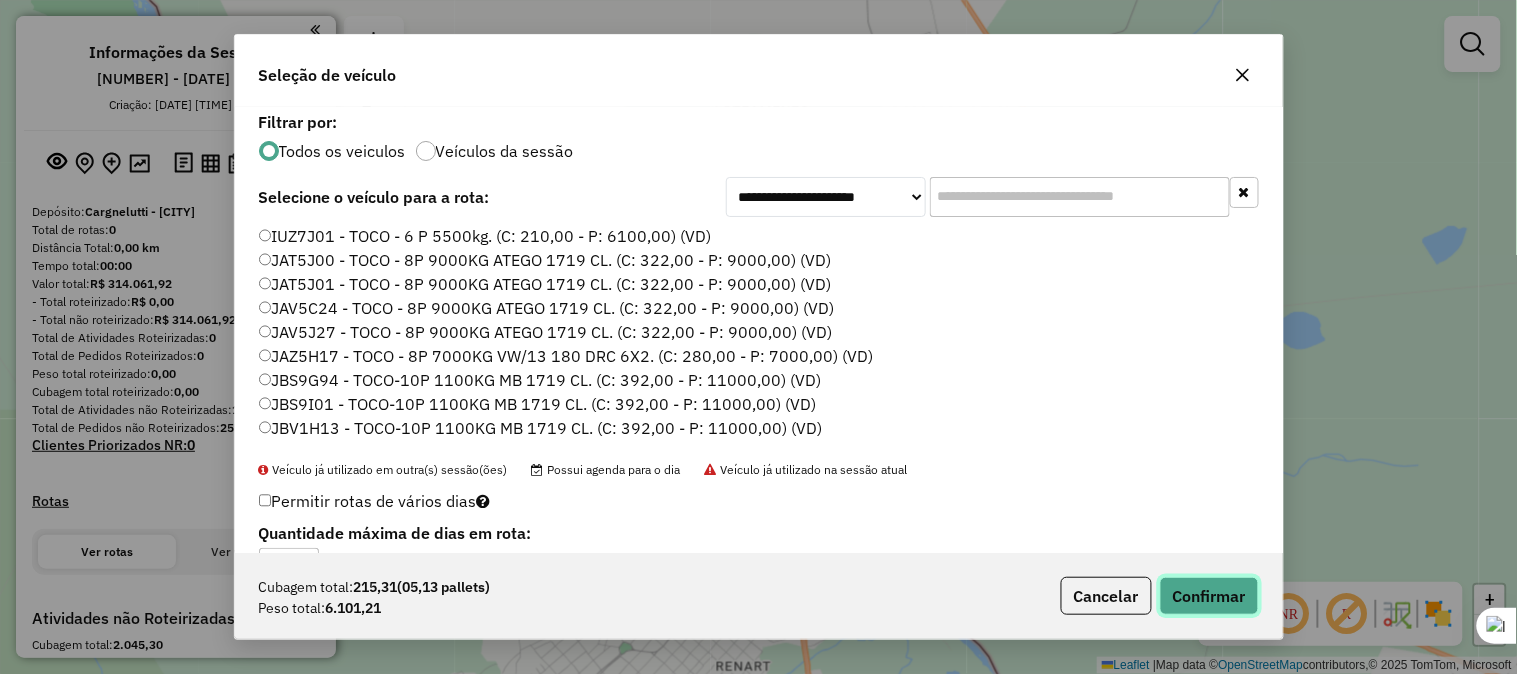 click on "Confirmar" 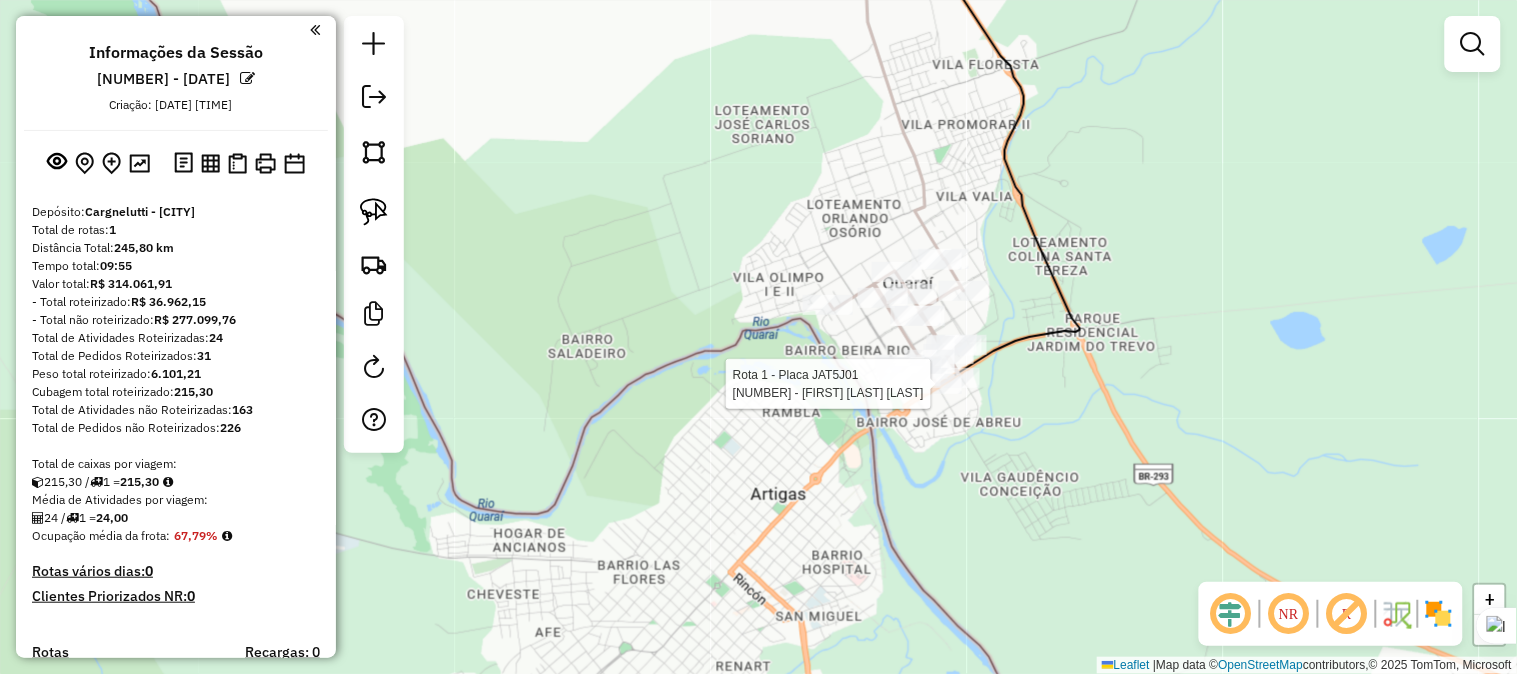 select on "**********" 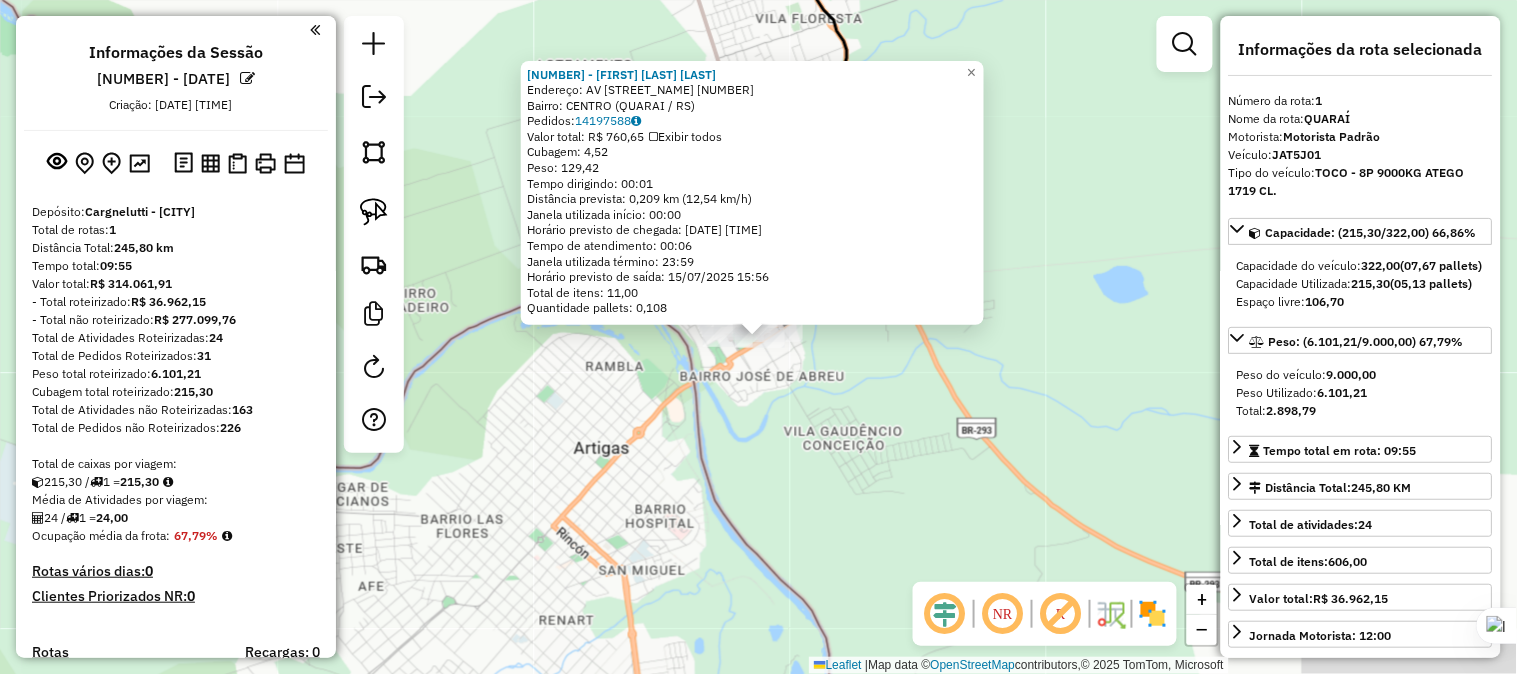 scroll, scrollTop: 554, scrollLeft: 0, axis: vertical 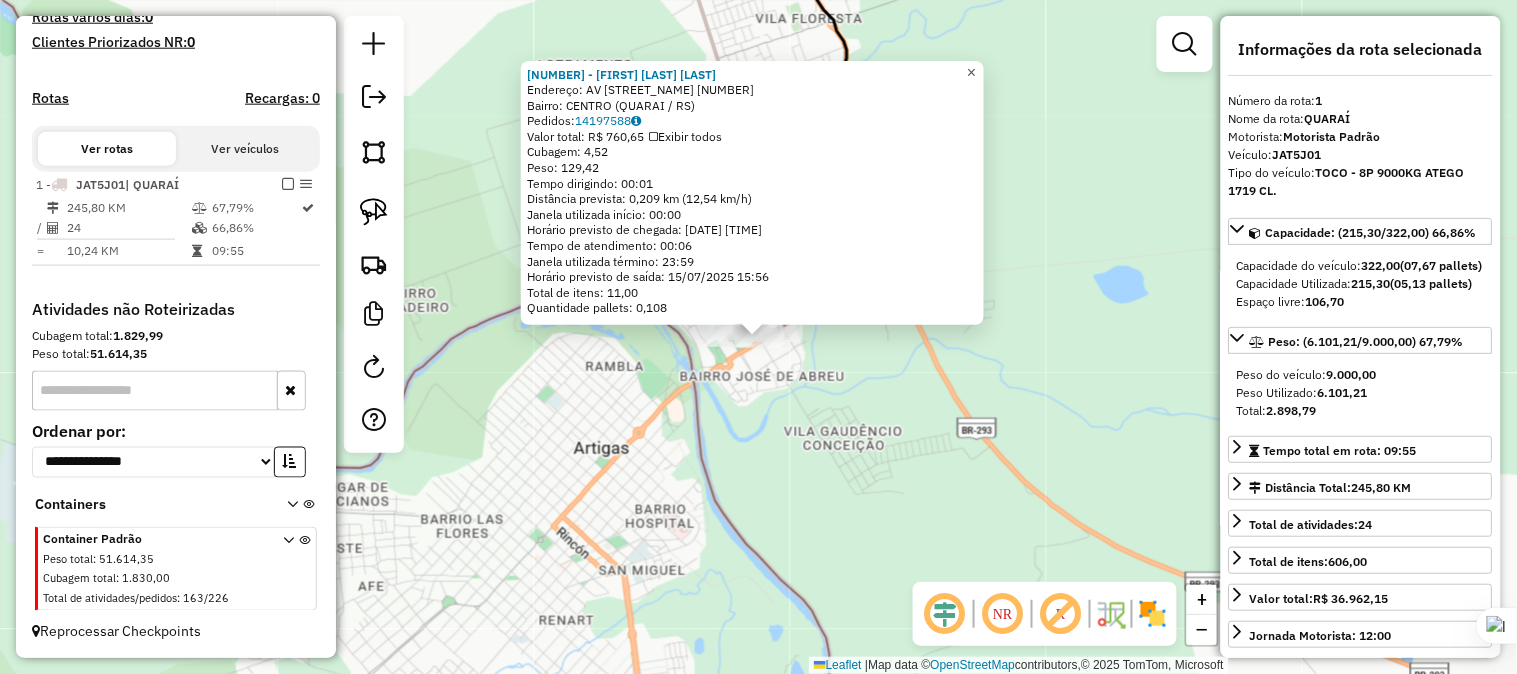 click on "×" 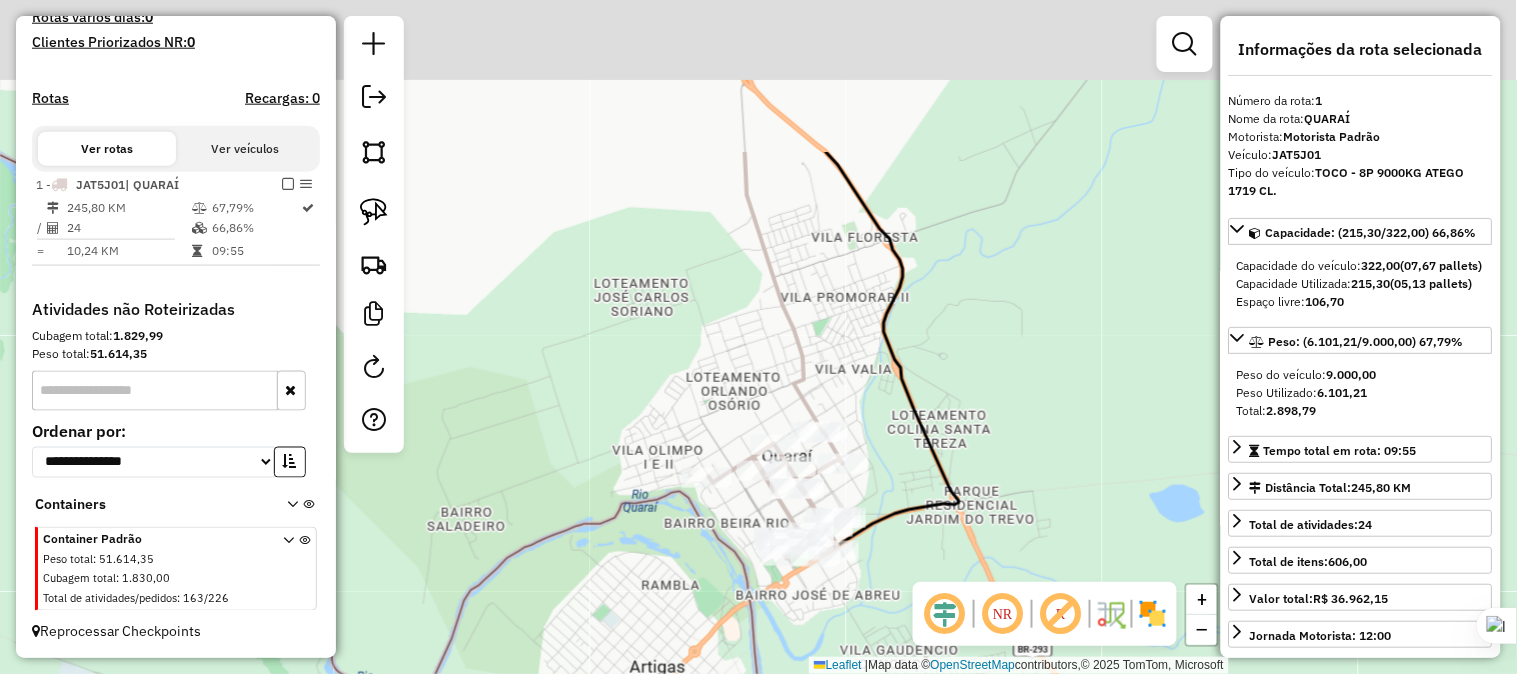 drag, startPoint x: 575, startPoint y: 205, endPoint x: 725, endPoint y: 717, distance: 533.5204 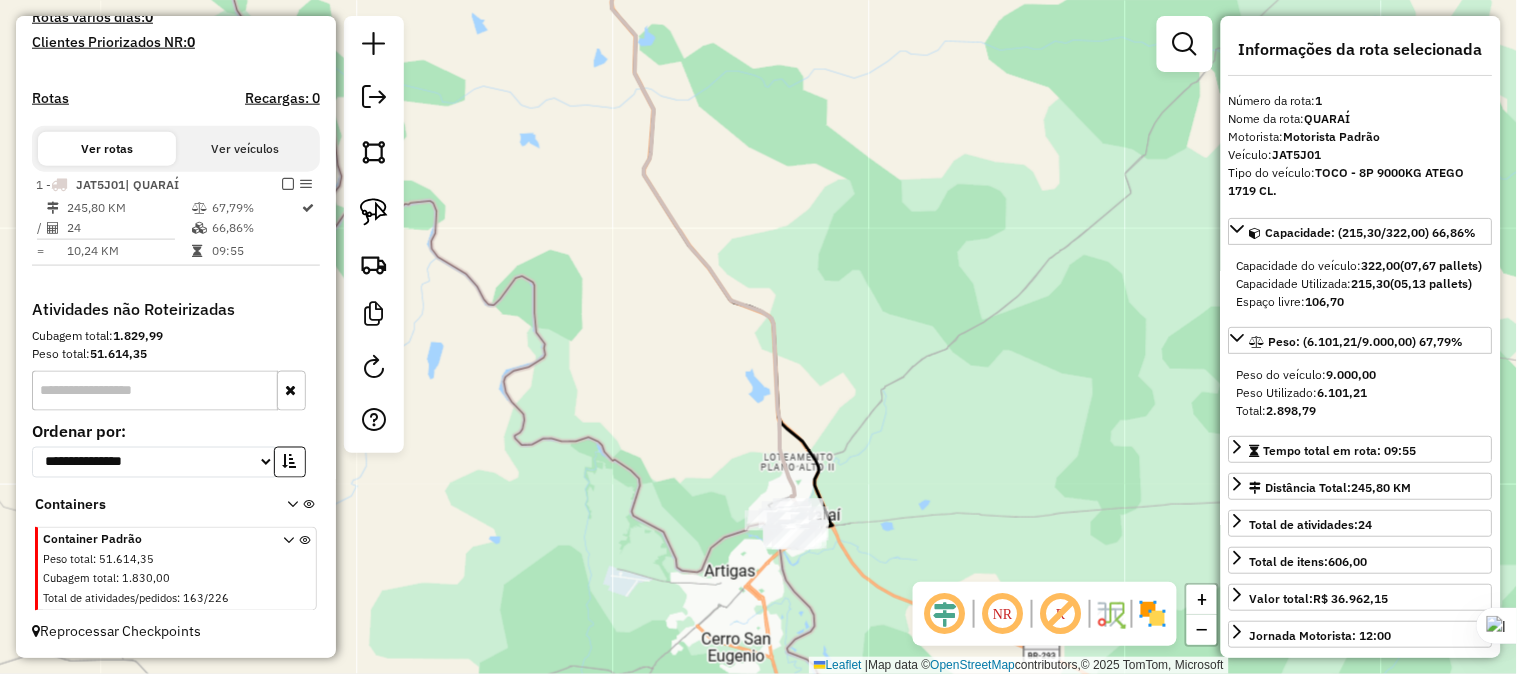 drag, startPoint x: 745, startPoint y: 257, endPoint x: 754, endPoint y: 435, distance: 178.22739 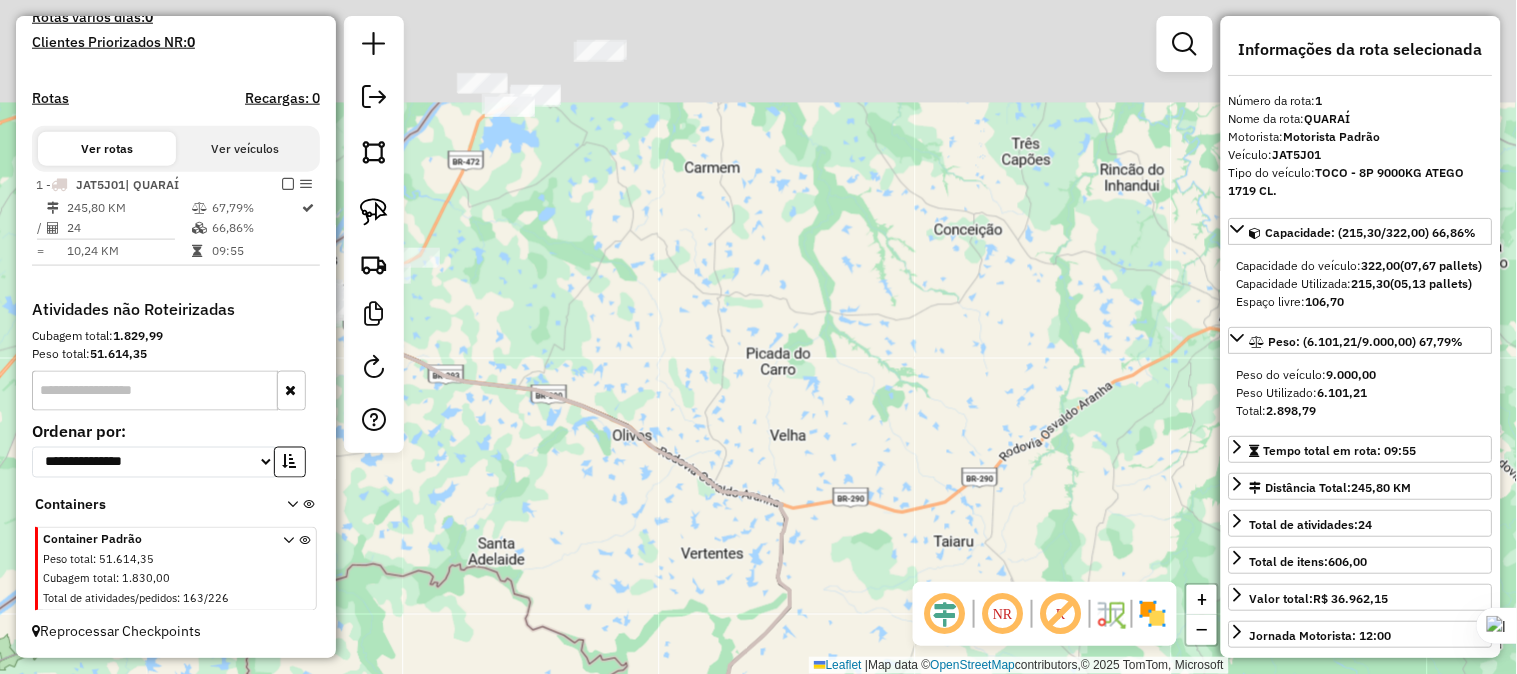 drag, startPoint x: 740, startPoint y: 224, endPoint x: 746, endPoint y: 522, distance: 298.0604 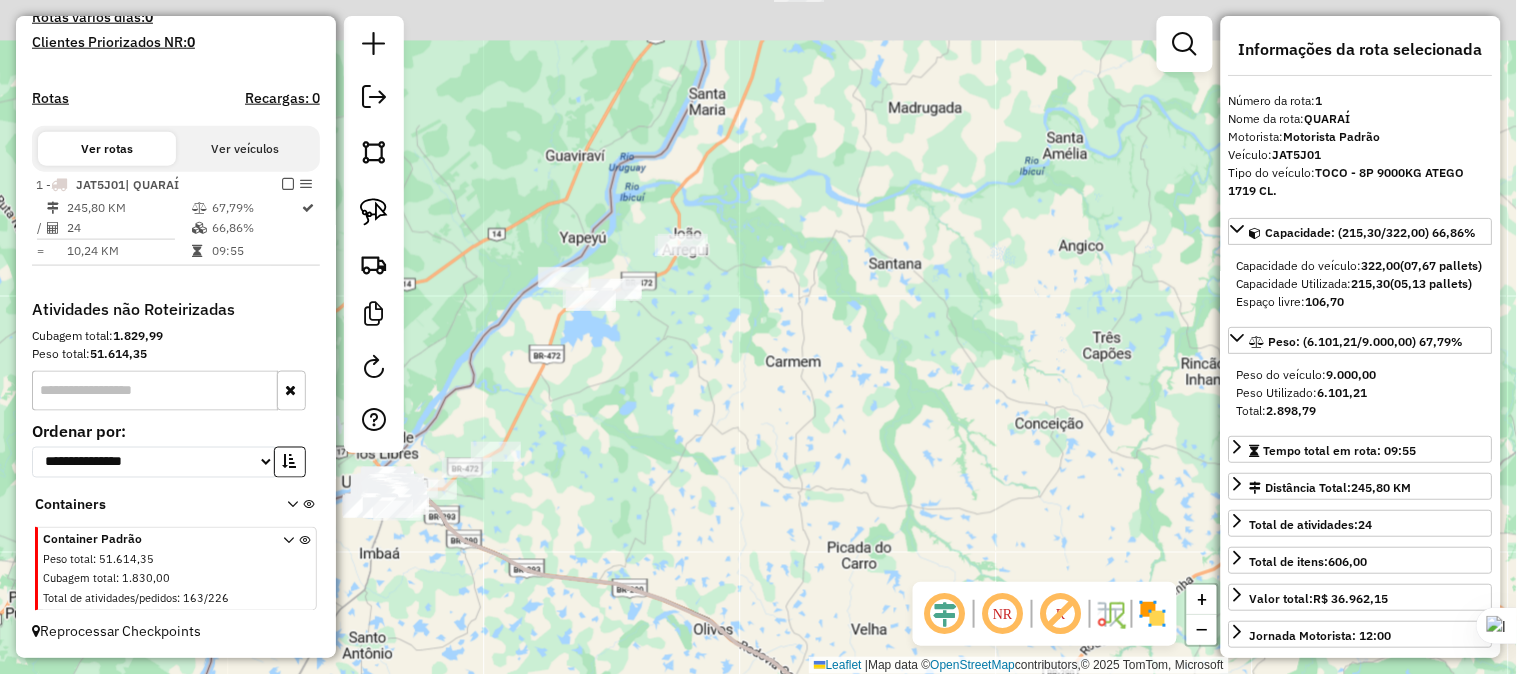 drag, startPoint x: 640, startPoint y: 234, endPoint x: 725, endPoint y: 434, distance: 217.31314 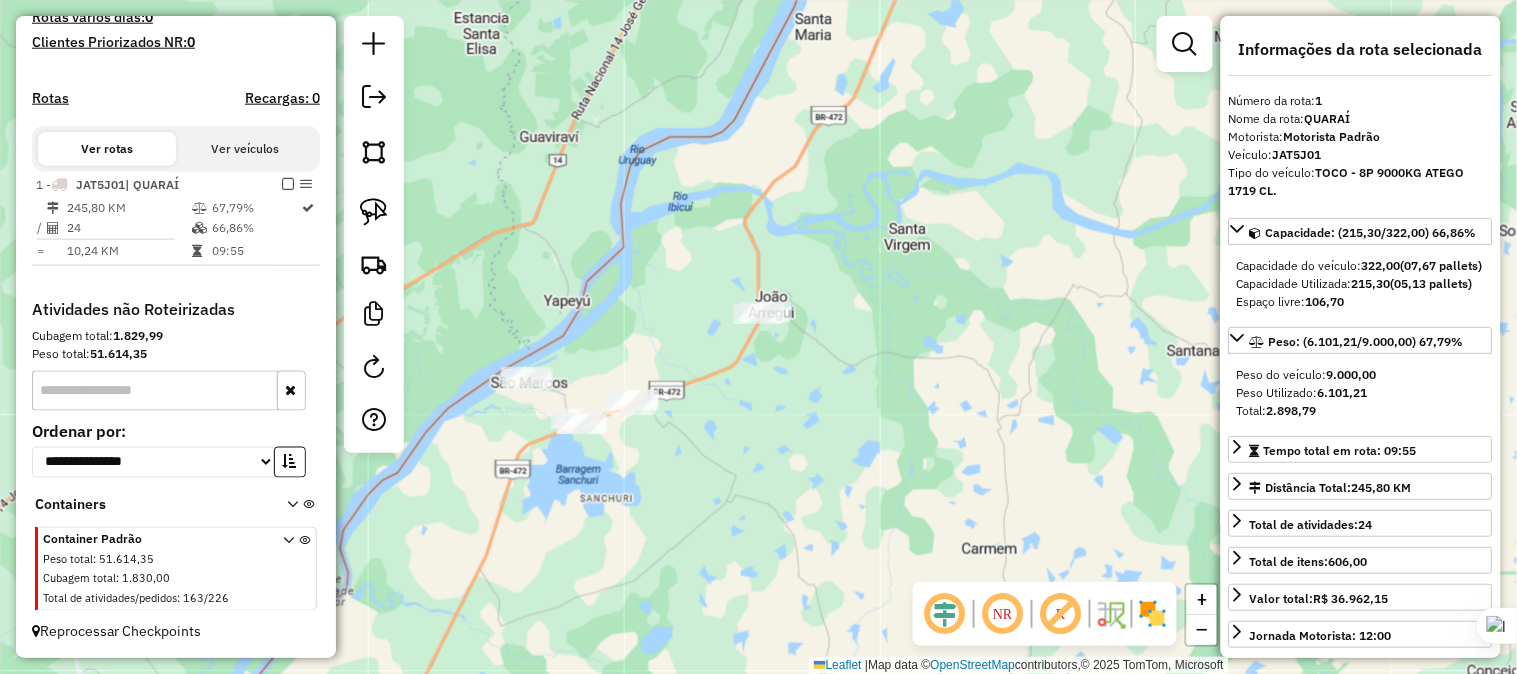 drag, startPoint x: 756, startPoint y: 183, endPoint x: 653, endPoint y: 355, distance: 200.48192 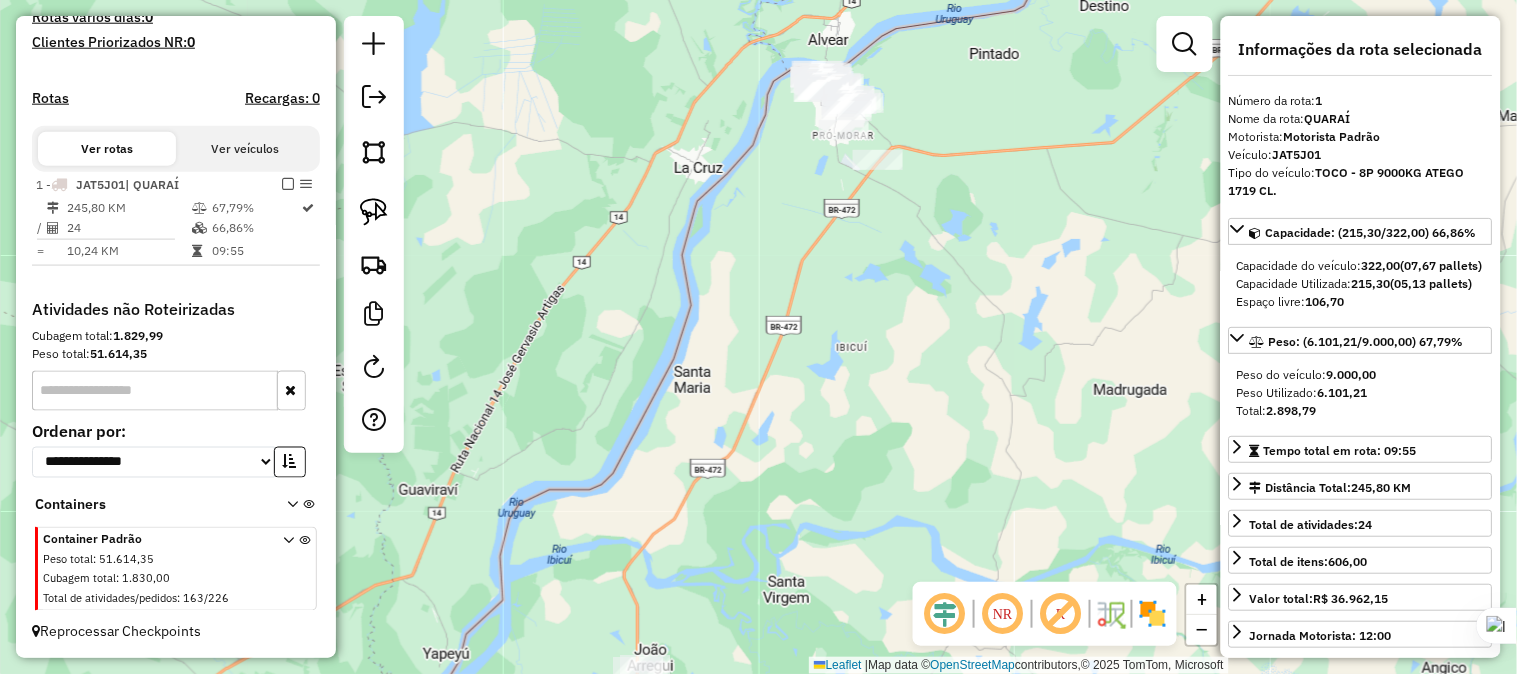 drag, startPoint x: 673, startPoint y: 278, endPoint x: 666, endPoint y: 487, distance: 209.11719 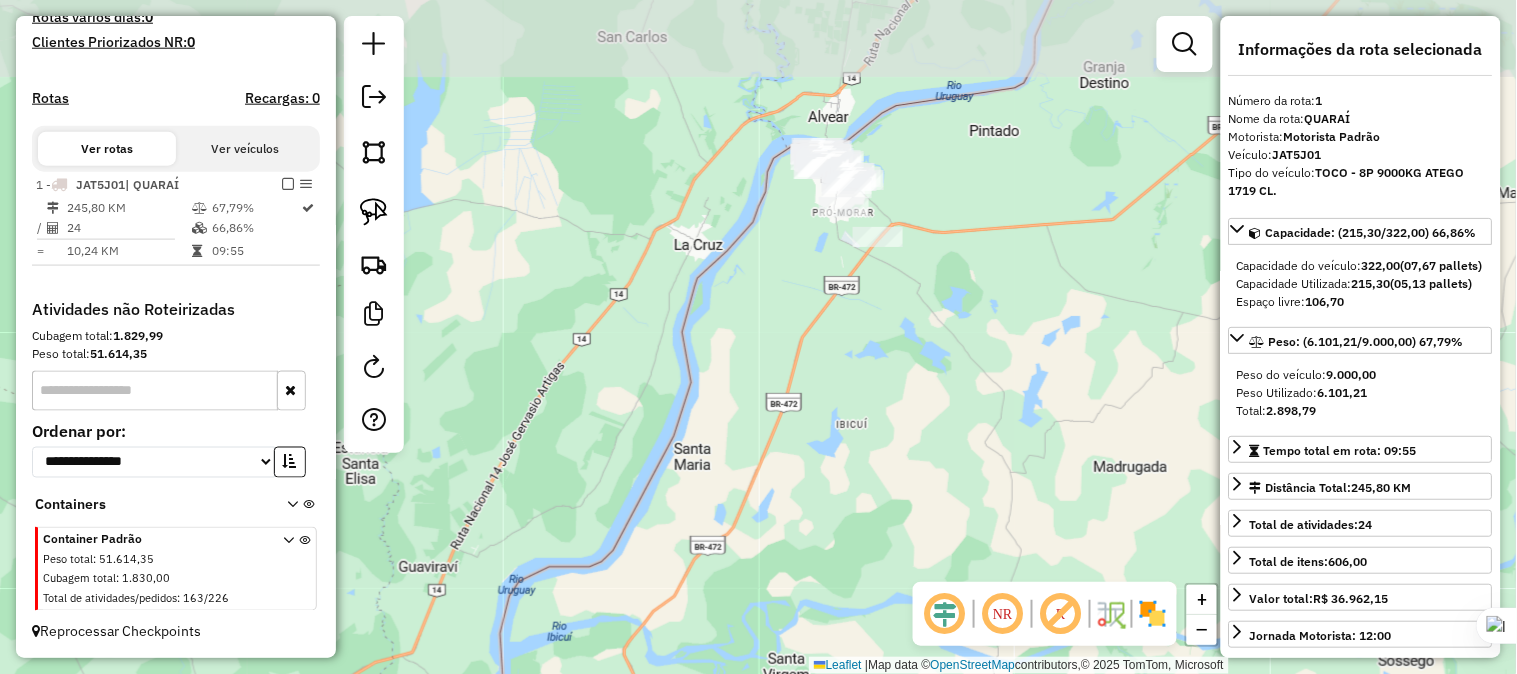 drag, startPoint x: 712, startPoint y: 370, endPoint x: 691, endPoint y: 418, distance: 52.392746 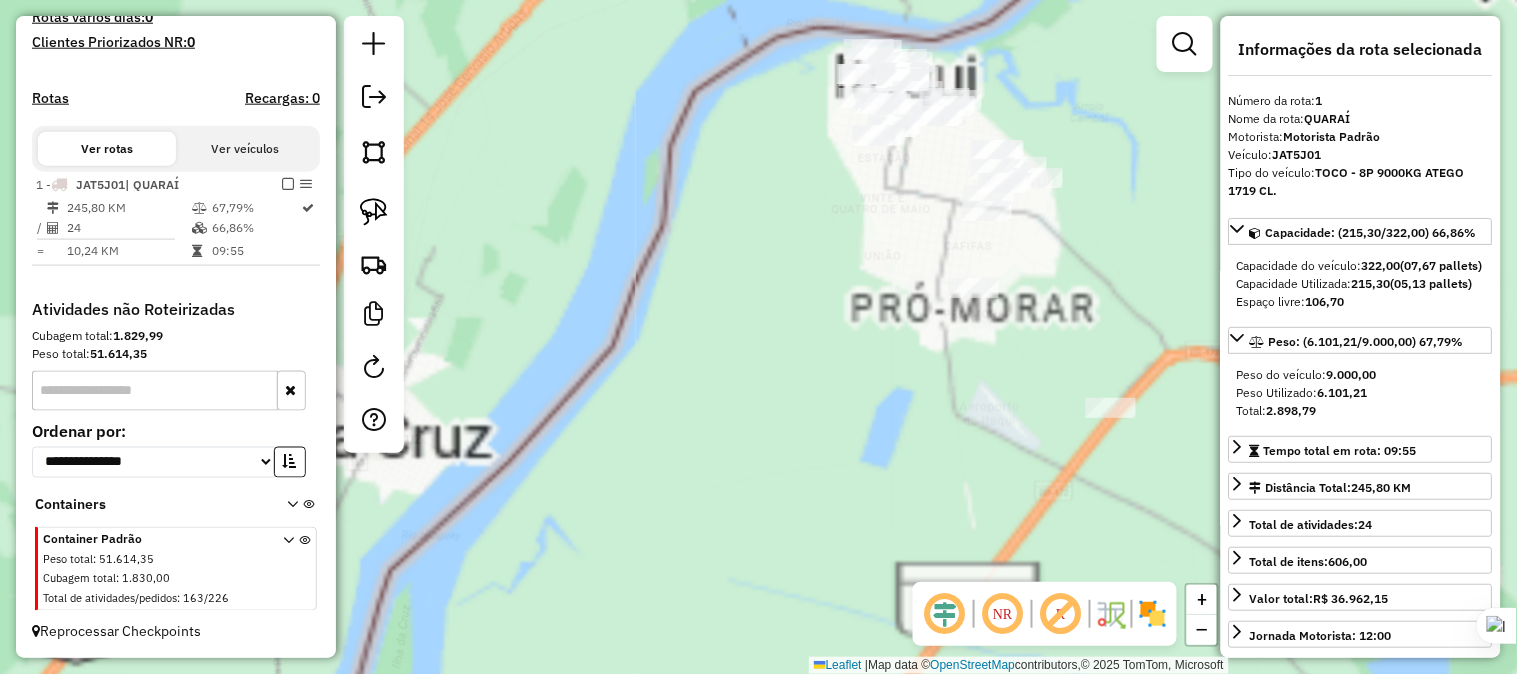 drag, startPoint x: 723, startPoint y: 328, endPoint x: 702, endPoint y: 334, distance: 21.84033 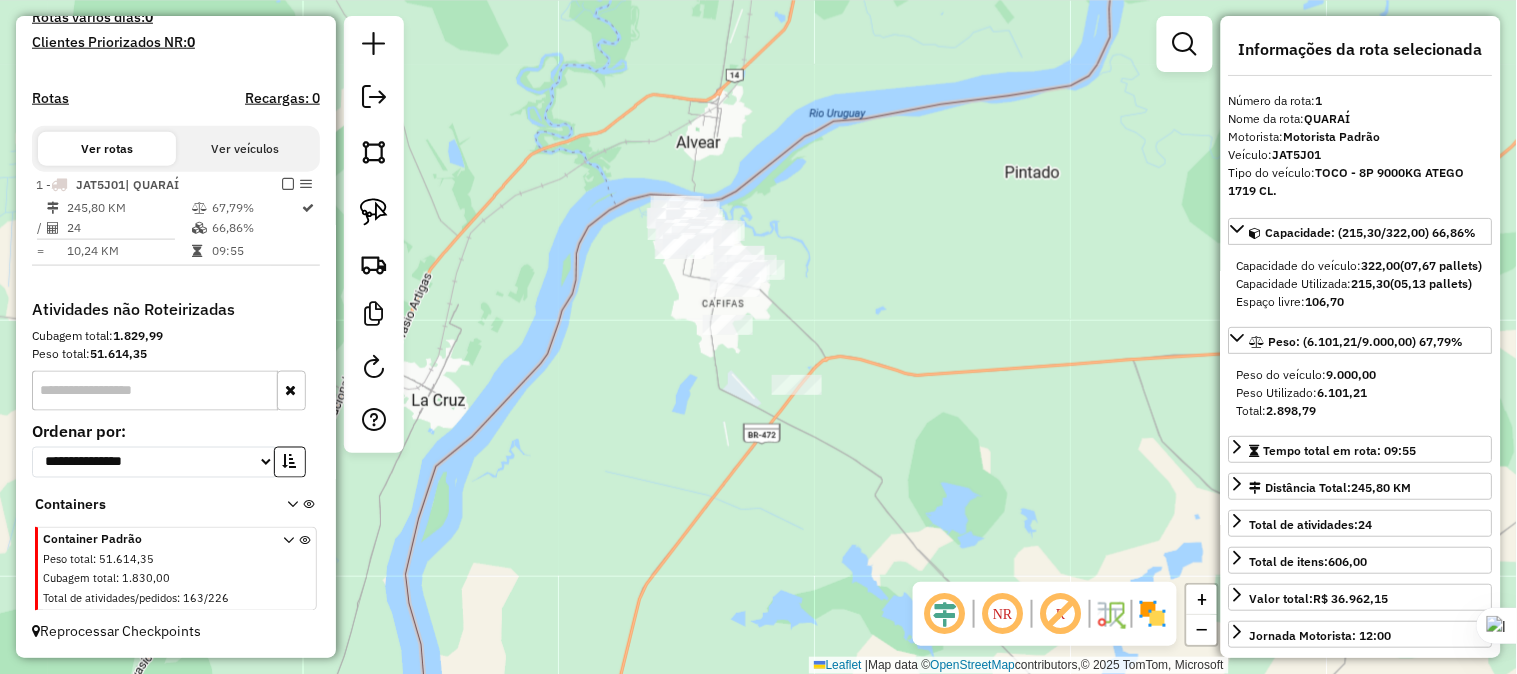 drag, startPoint x: 603, startPoint y: 368, endPoint x: 665, endPoint y: 437, distance: 92.76314 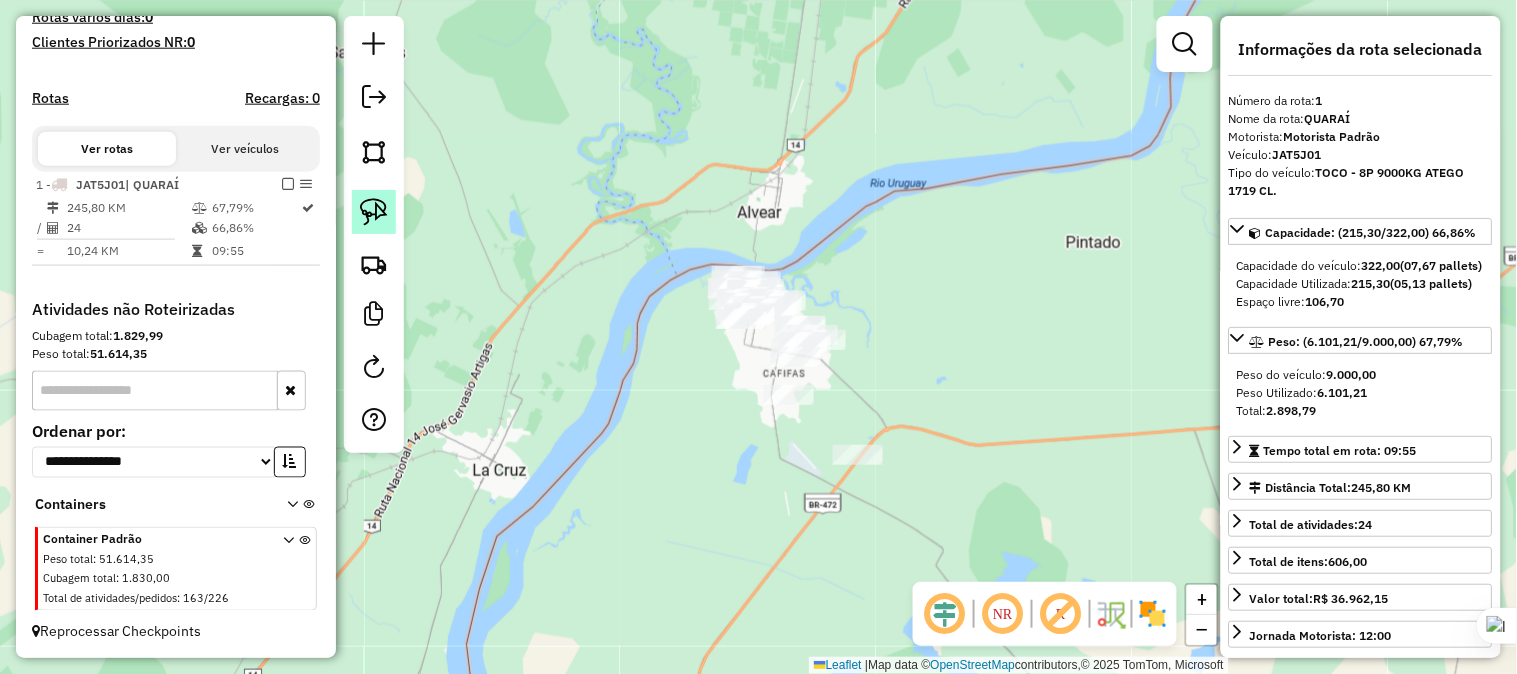 click 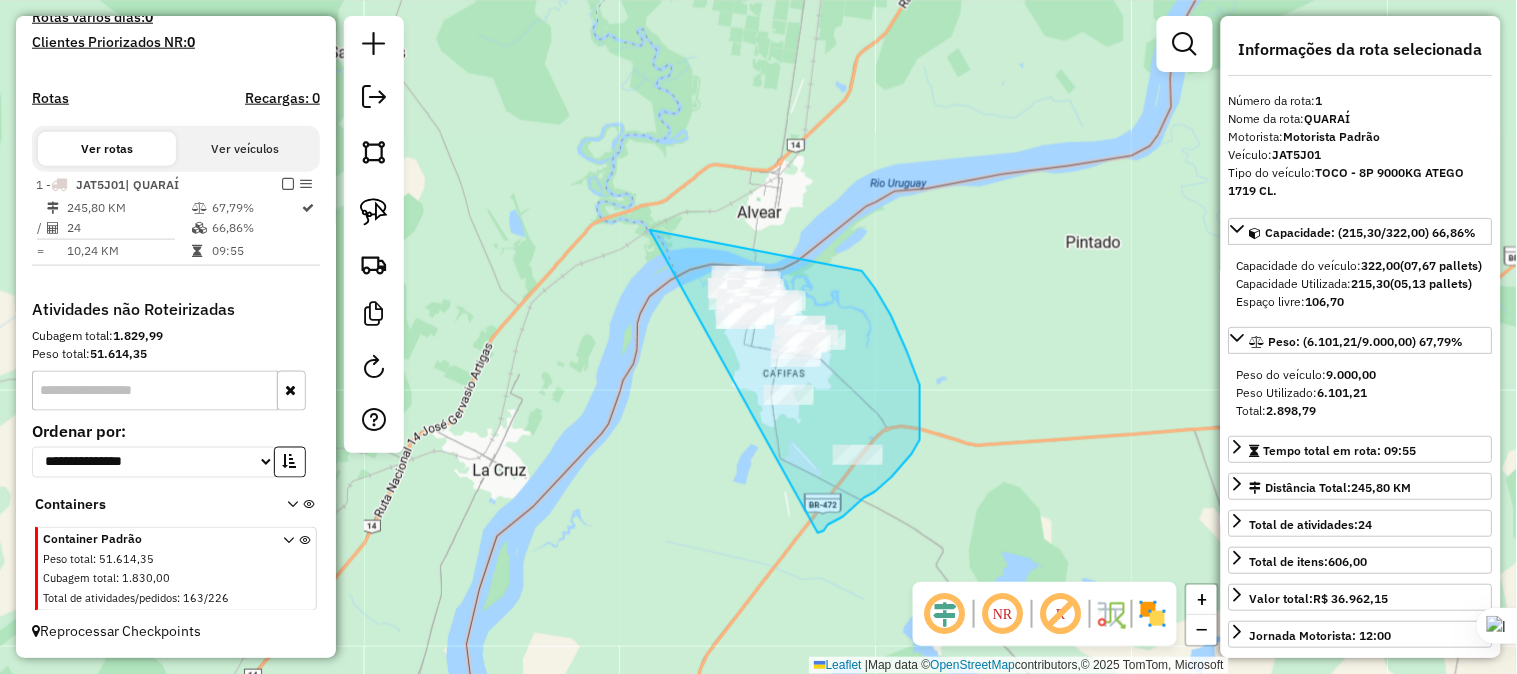 drag, startPoint x: 818, startPoint y: 533, endPoint x: 846, endPoint y: 257, distance: 277.41666 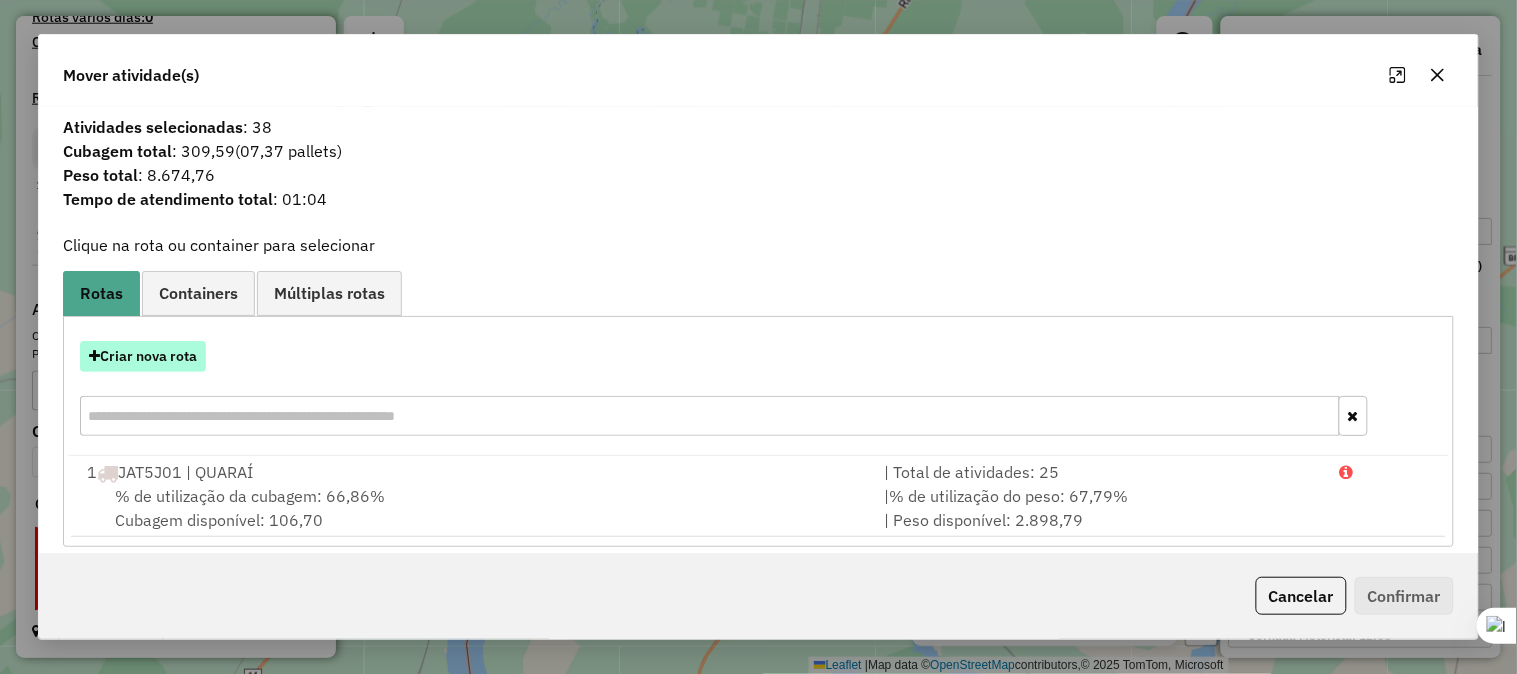 click on "Criar nova rota" at bounding box center (143, 356) 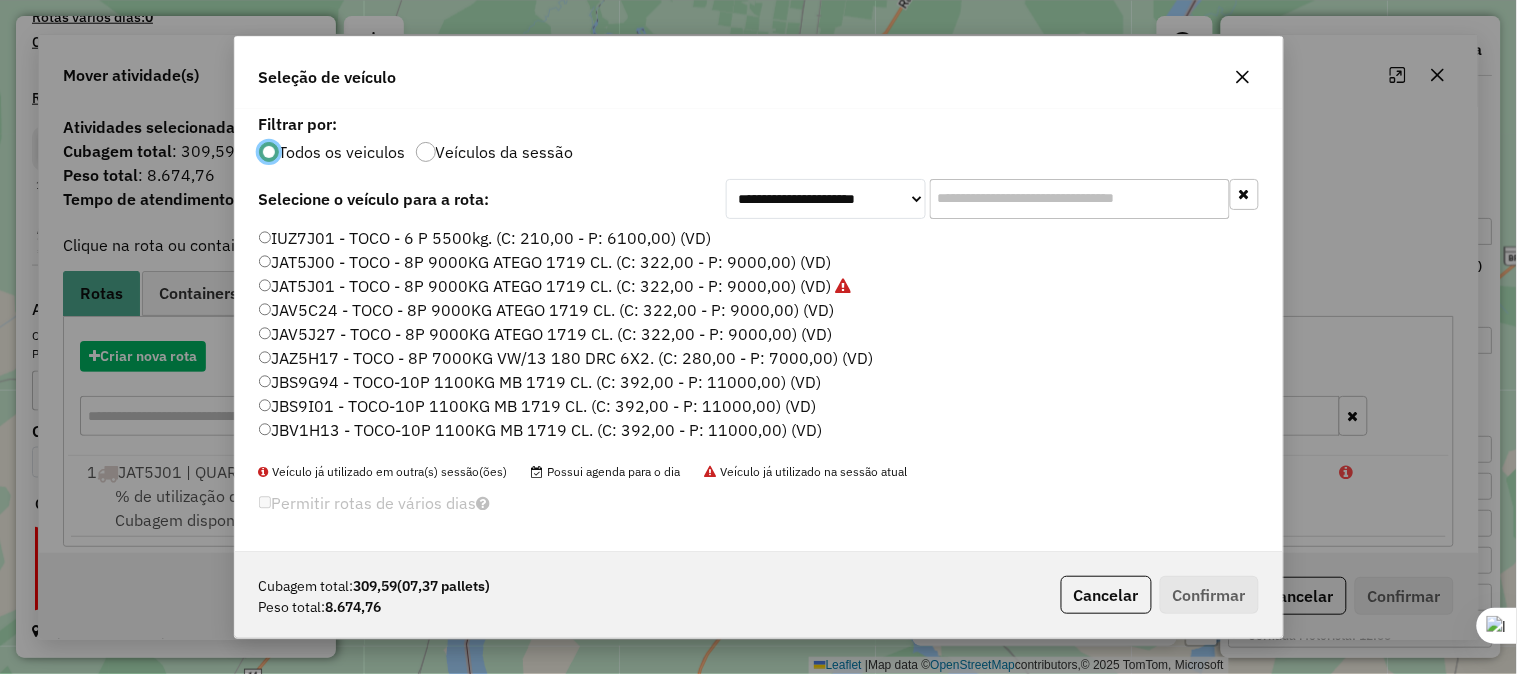 scroll, scrollTop: 11, scrollLeft: 5, axis: both 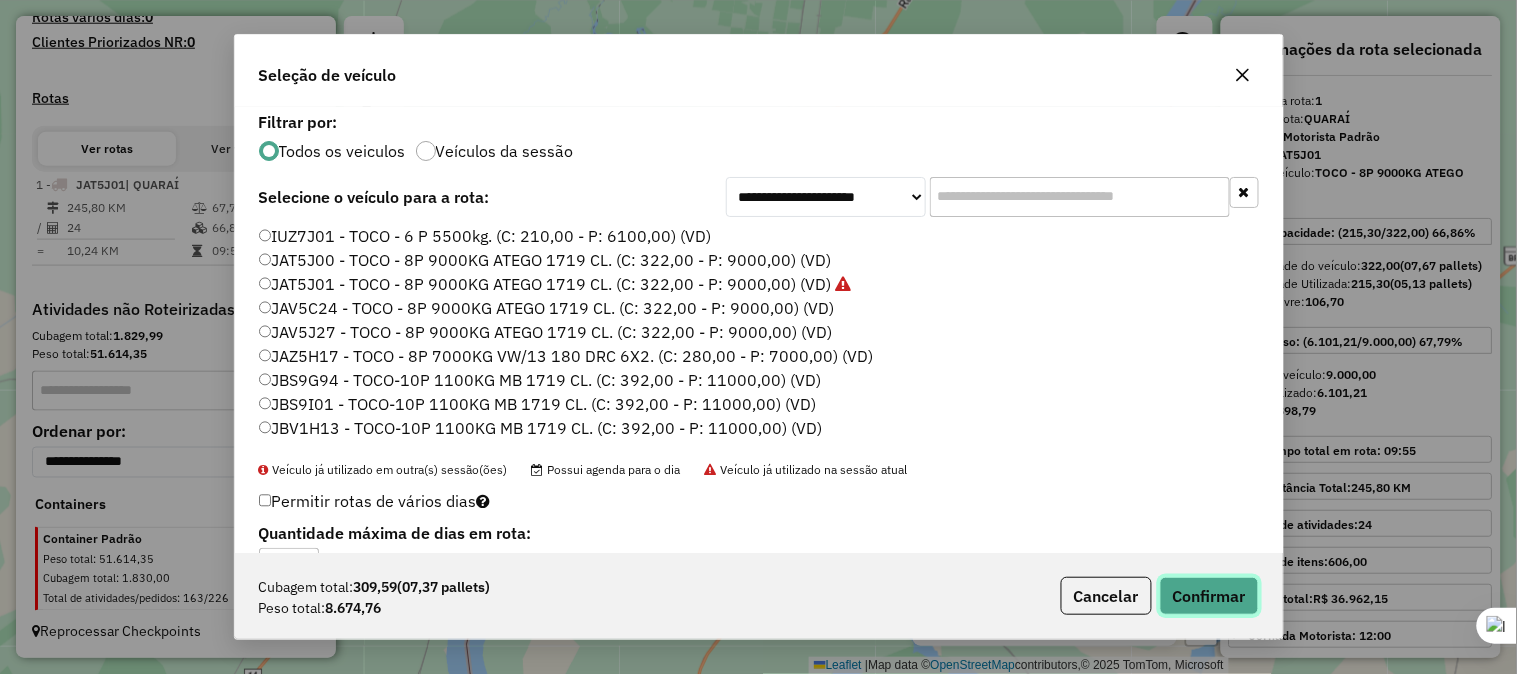 click on "Confirmar" 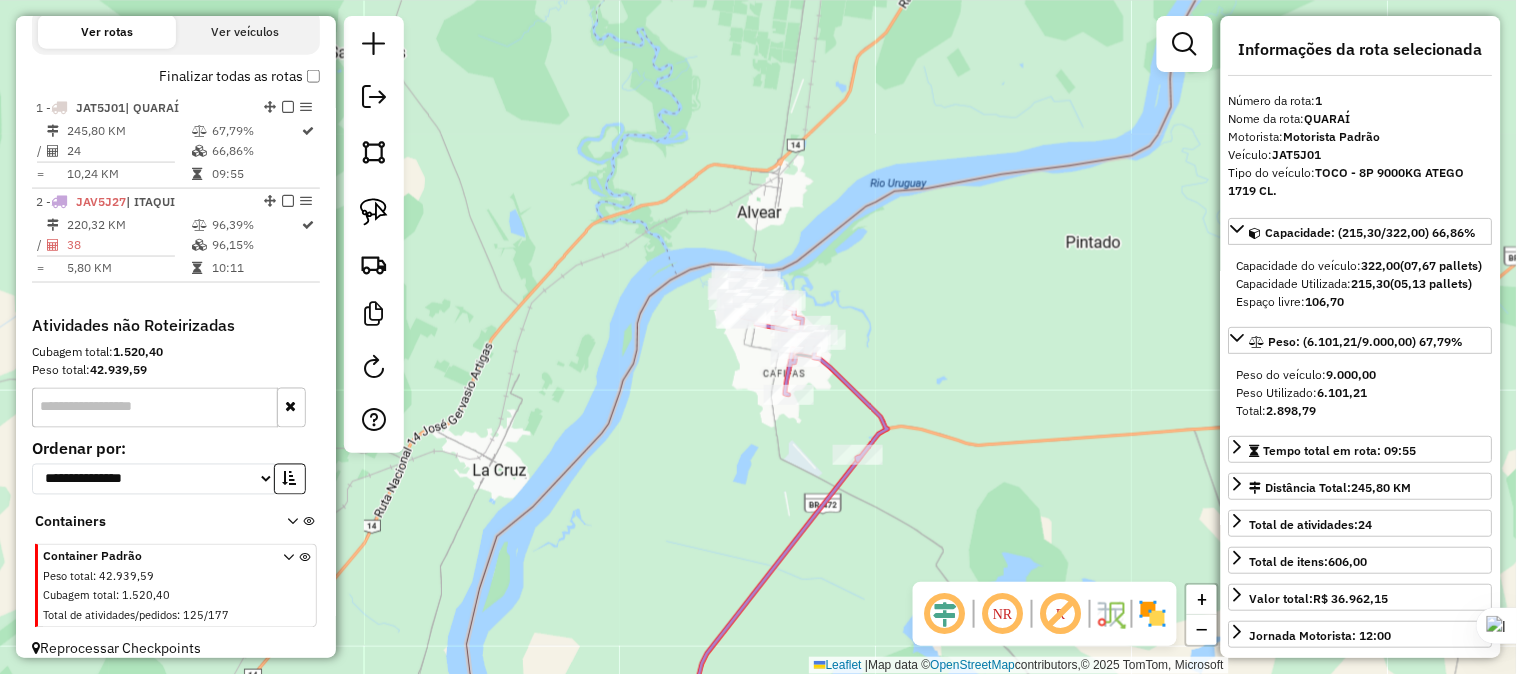 scroll, scrollTop: 687, scrollLeft: 0, axis: vertical 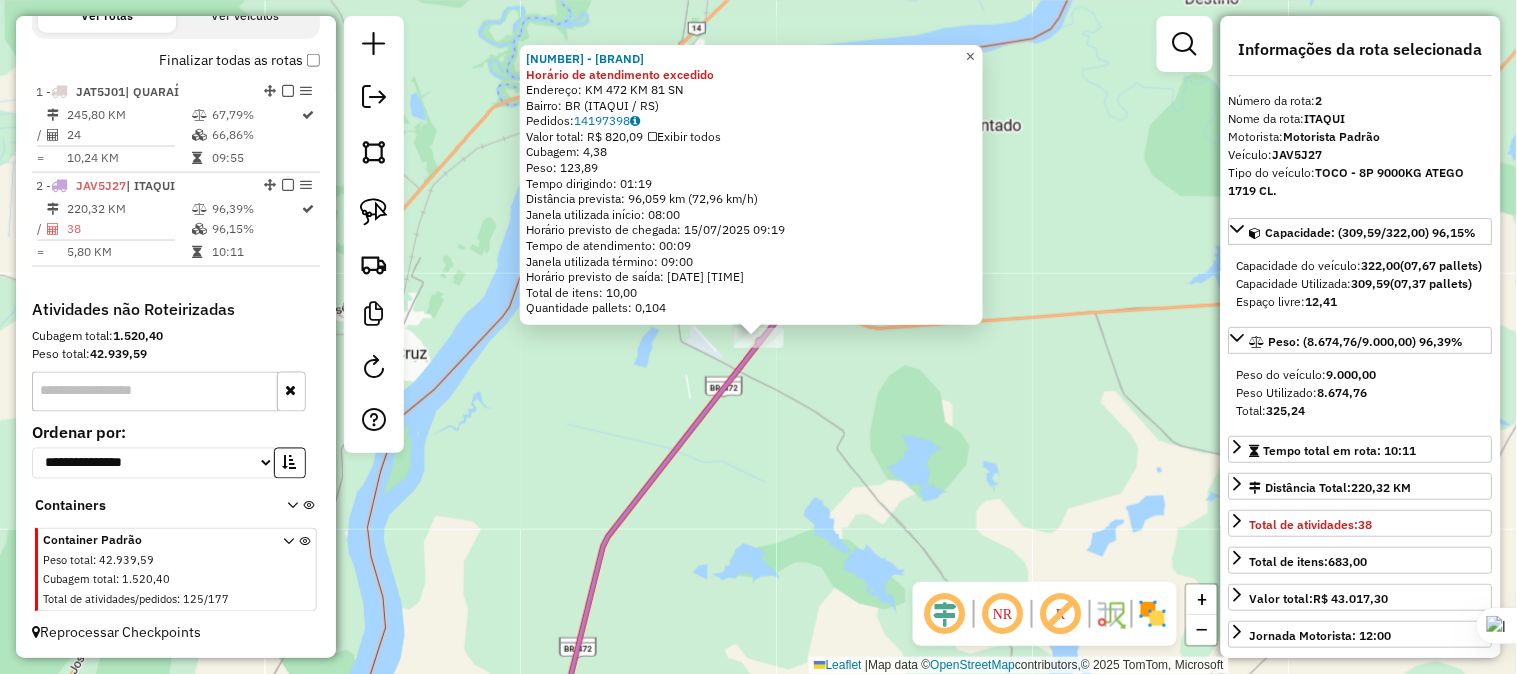 click on "×" 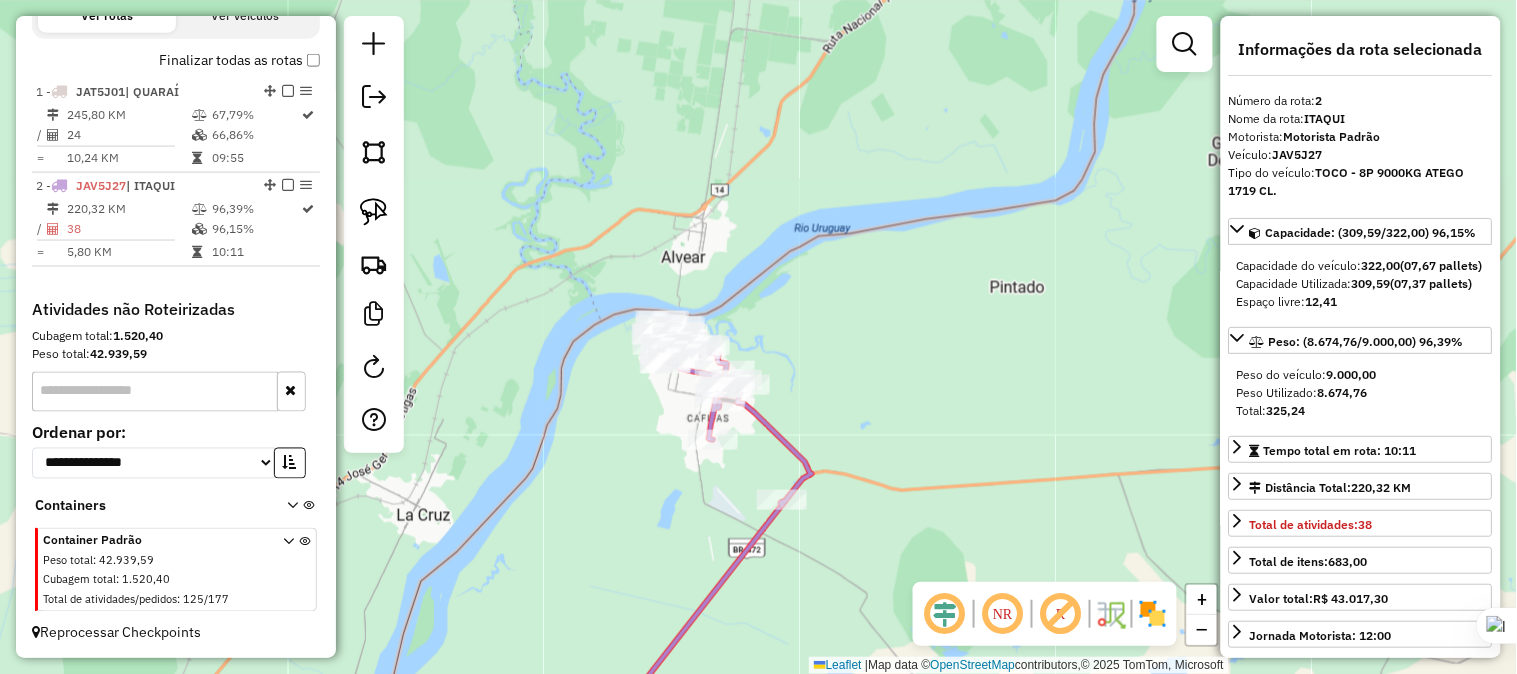 drag, startPoint x: 1022, startPoint y: 226, endPoint x: 1055, endPoint y: 460, distance: 236.31546 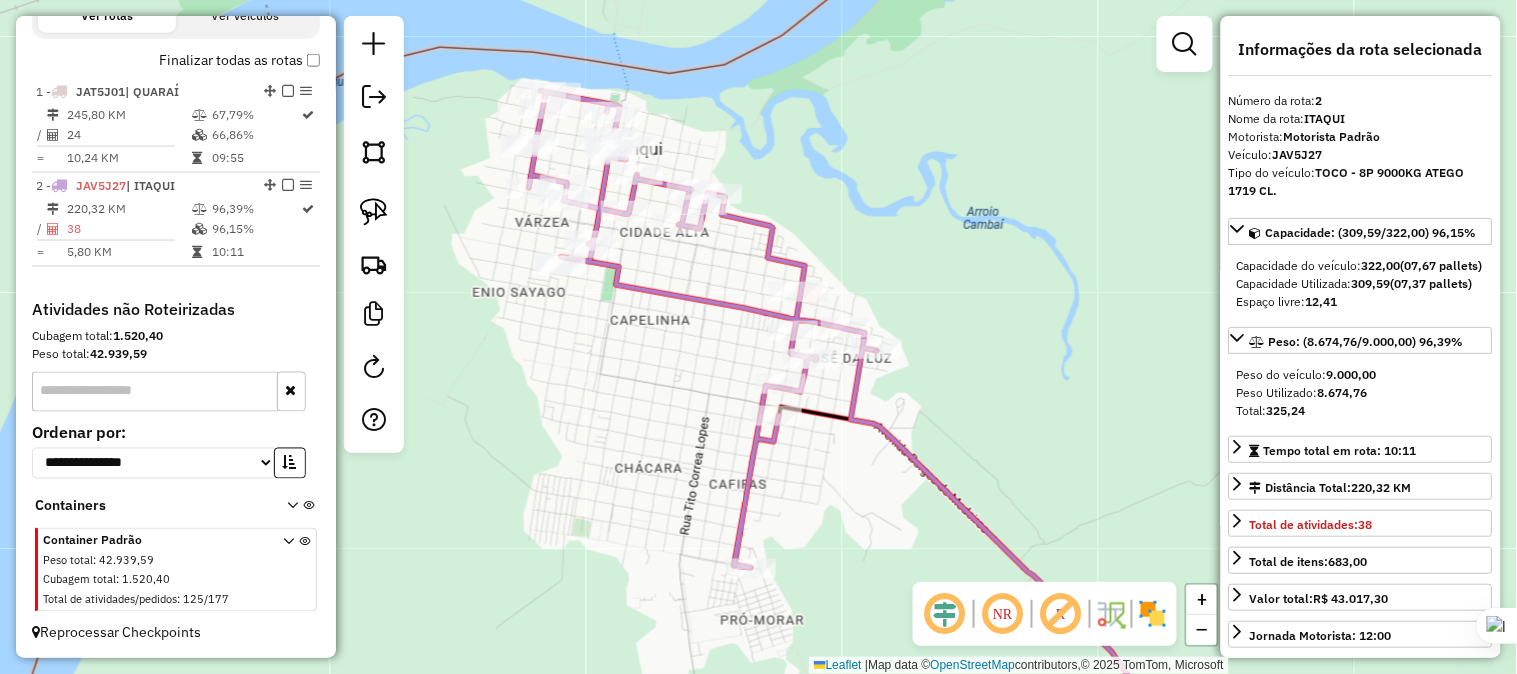 drag, startPoint x: 718, startPoint y: 288, endPoint x: 902, endPoint y: 388, distance: 209.41824 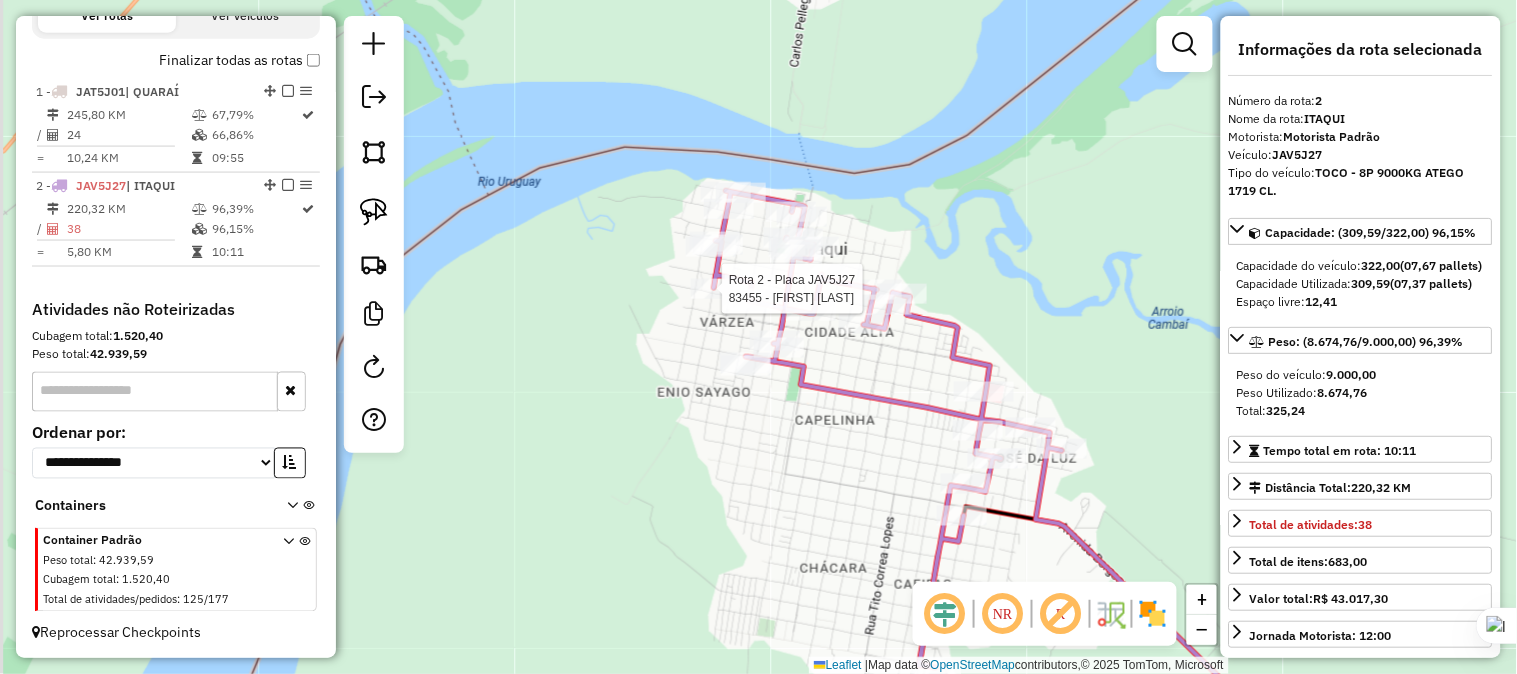 click 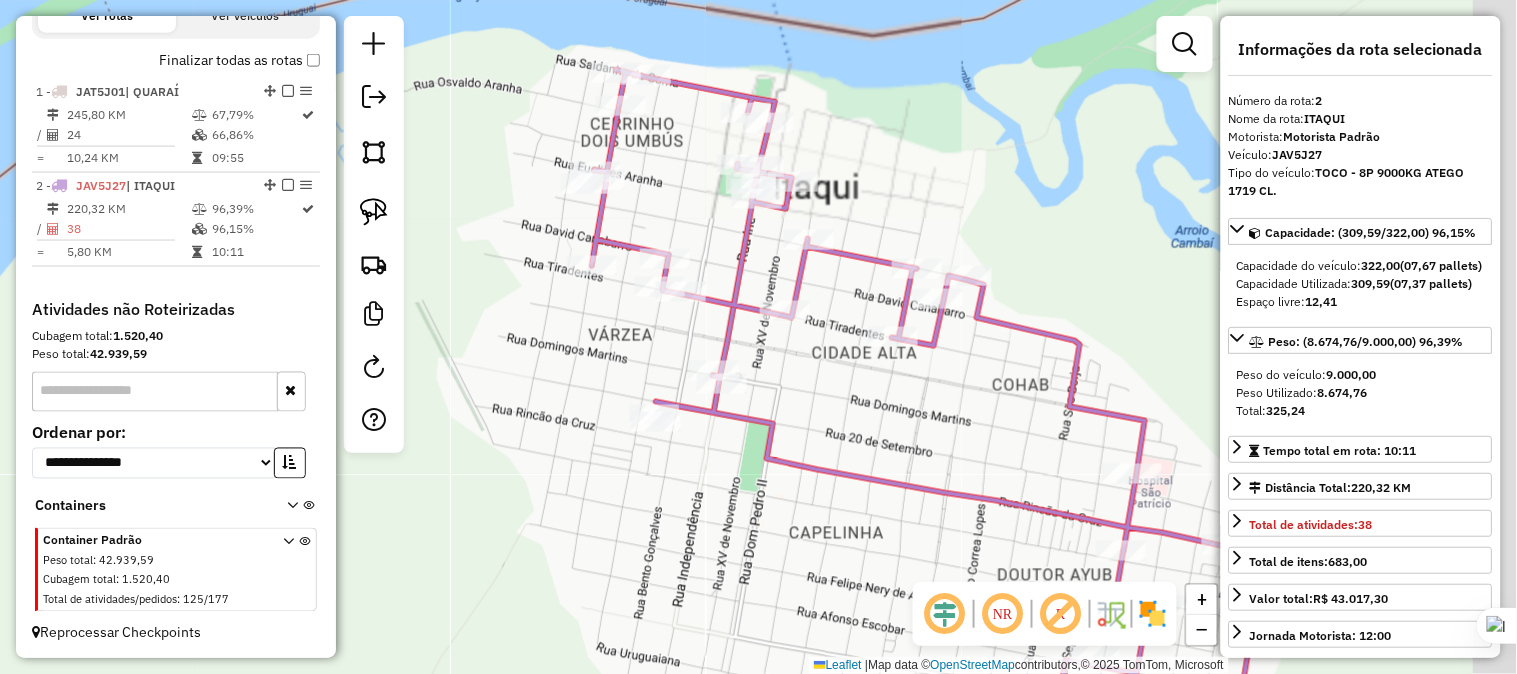 drag, startPoint x: 827, startPoint y: 321, endPoint x: 744, endPoint y: 337, distance: 84.5281 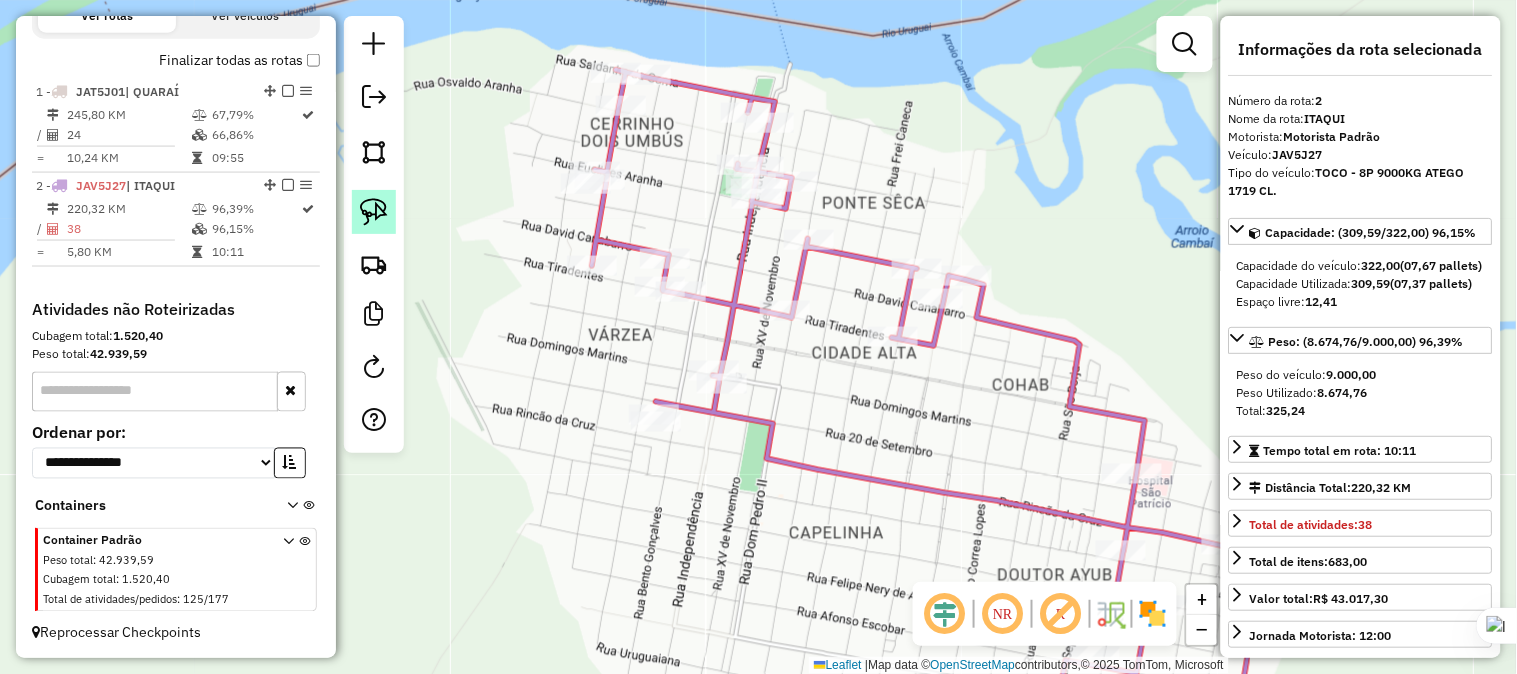 click 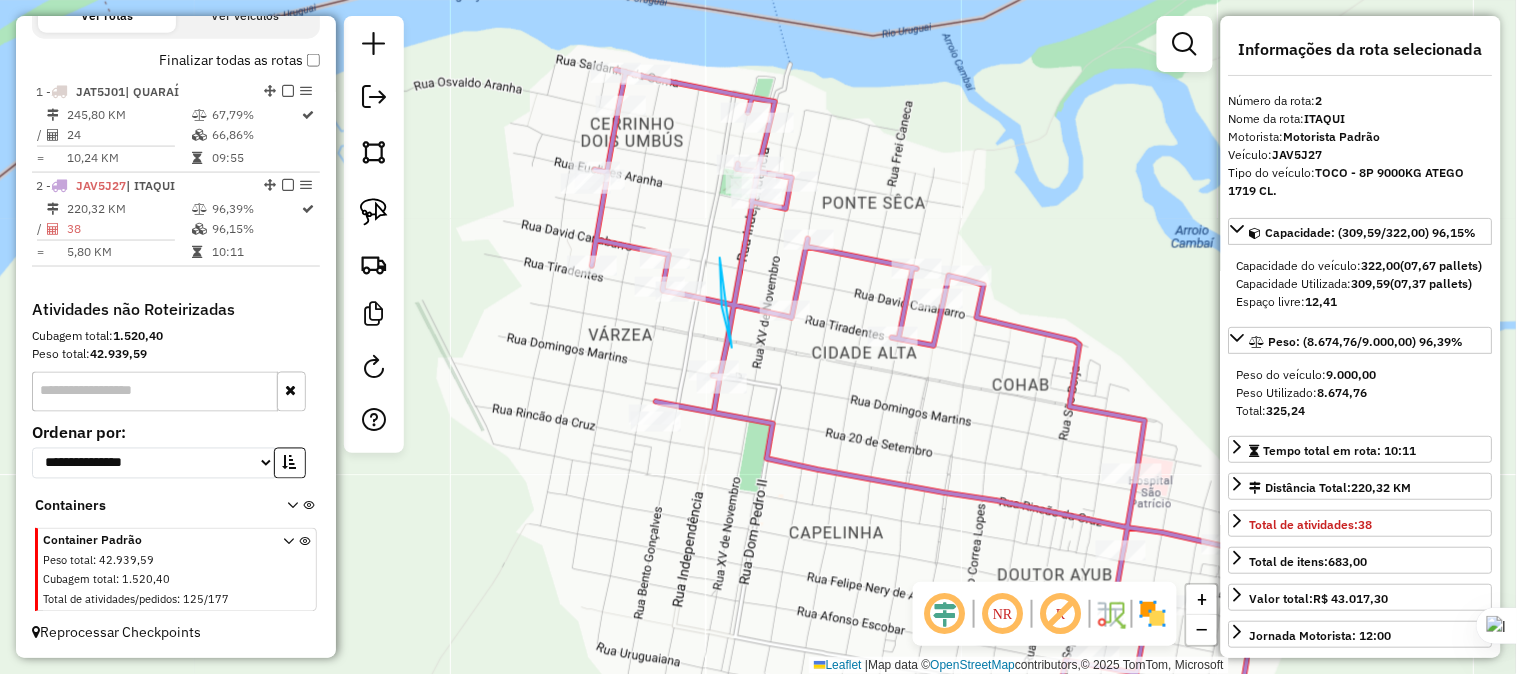click on "Janela de atendimento Grade de atendimento Capacidade Transportadoras Veículos Cliente Pedidos  Rotas Selecione os dias de semana para filtrar as janelas de atendimento  Seg   Ter   Qua   Qui   Sex   Sáb   Dom  Informe o período da janela de atendimento: De: Até:  Filtrar exatamente a janela do cliente  Considerar janela de atendimento padrão  Selecione os dias de semana para filtrar as grades de atendimento  Seg   Ter   Qua   Qui   Sex   Sáb   Dom   Considerar clientes sem dia de atendimento cadastrado  Clientes fora do dia de atendimento selecionado Filtrar as atividades entre os valores definidos abaixo:  Peso mínimo:   Peso máximo:   Cubagem mínima:   Cubagem máxima:   De:   Até:  Filtrar as atividades entre o tempo de atendimento definido abaixo:  De:   Até:   Considerar capacidade total dos clientes não roteirizados Transportadora: Selecione um ou mais itens Tipo de veículo: Selecione um ou mais itens Veículo: Selecione um ou mais itens Motorista: Selecione um ou mais itens Nome: Rótulo:" 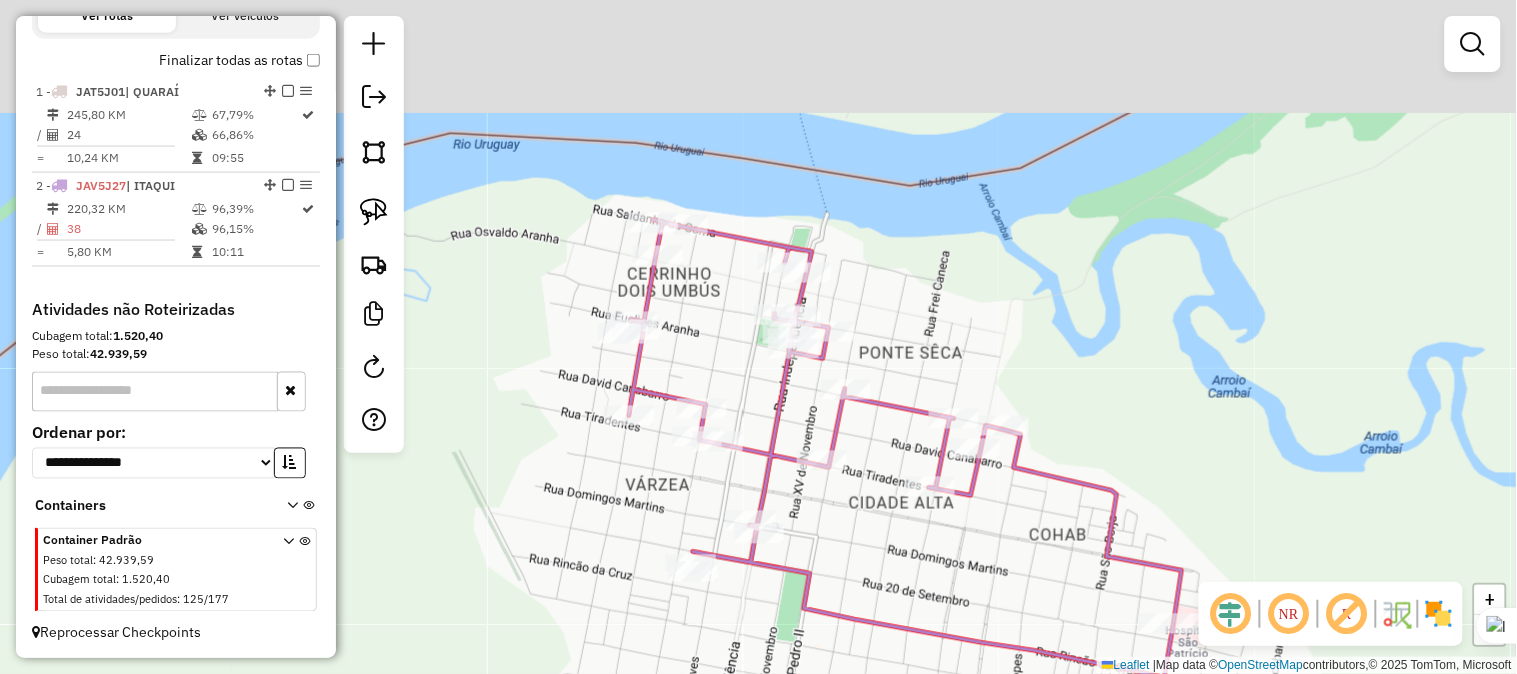 drag, startPoint x: 726, startPoint y: 254, endPoint x: 757, endPoint y: 408, distance: 157.08914 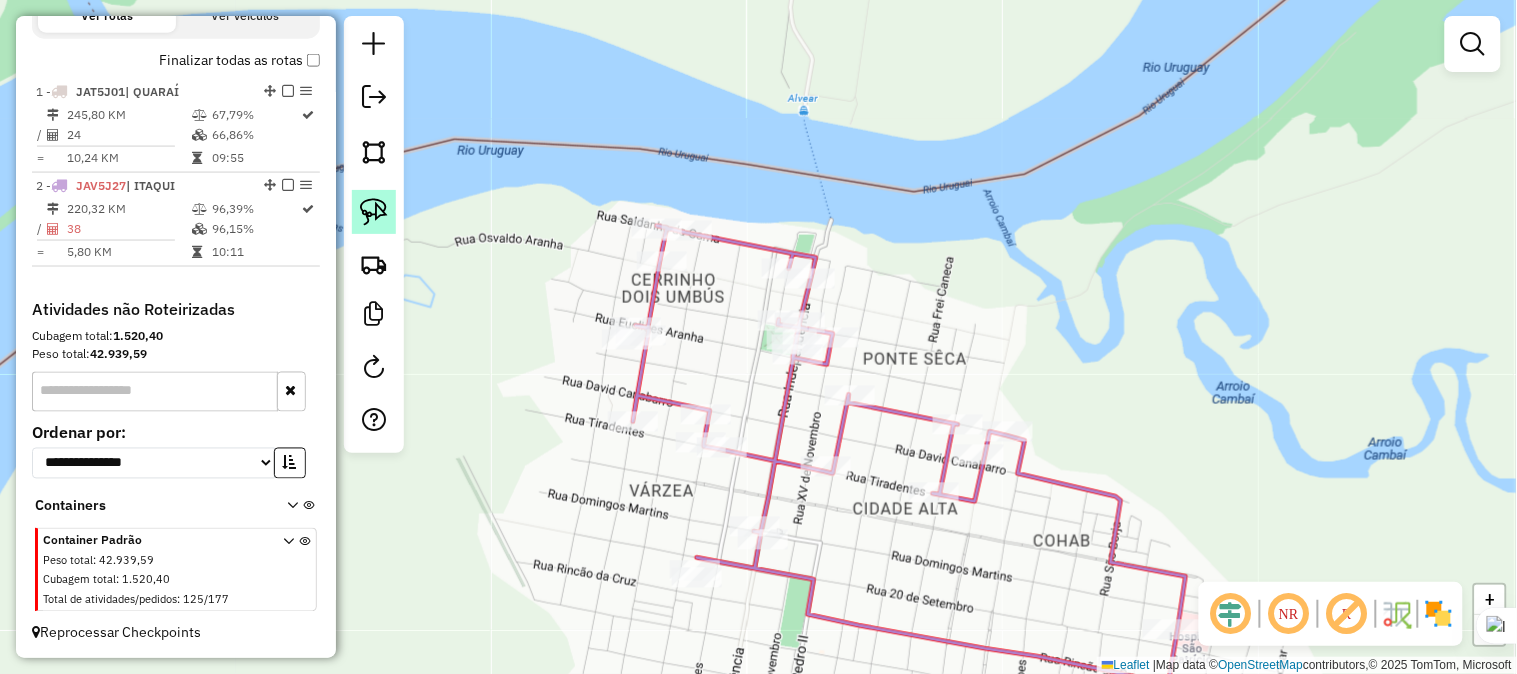 click 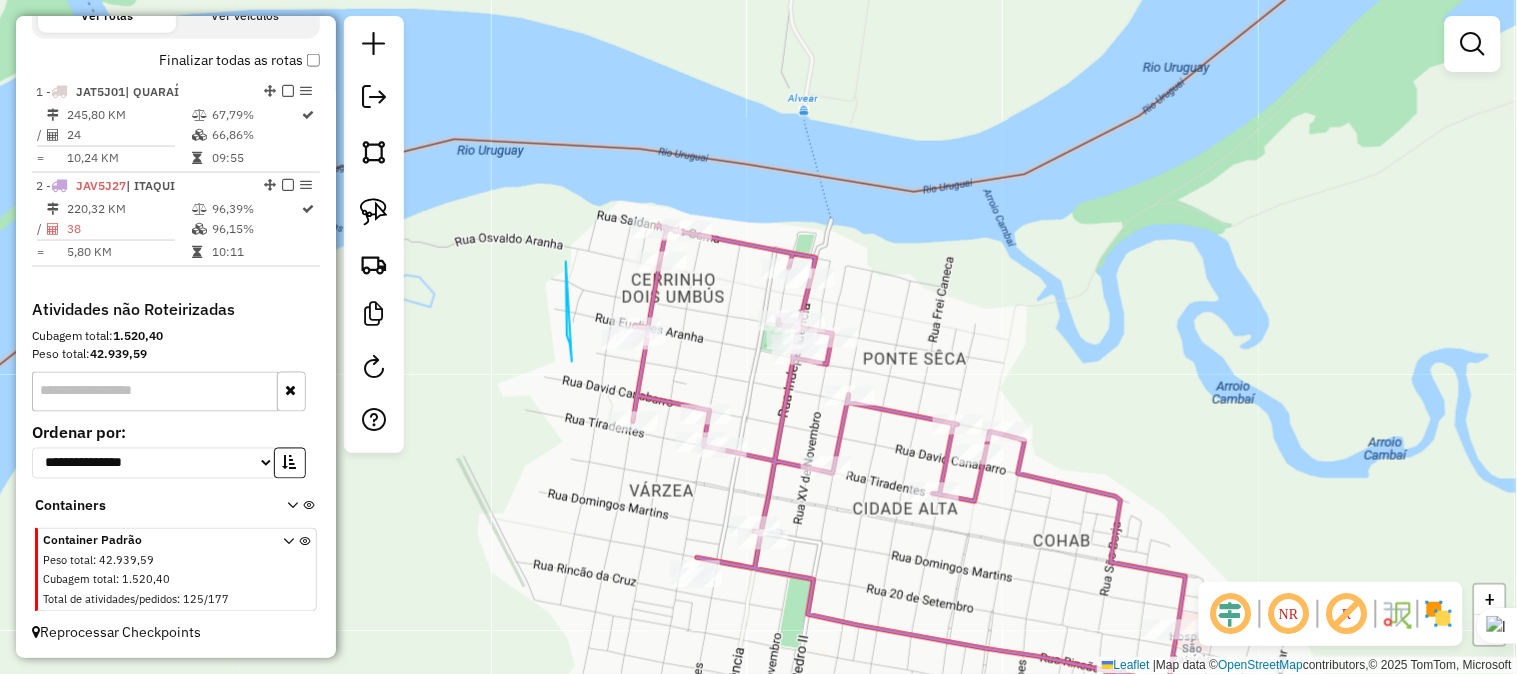 drag, startPoint x: 566, startPoint y: 262, endPoint x: 572, endPoint y: 363, distance: 101.17806 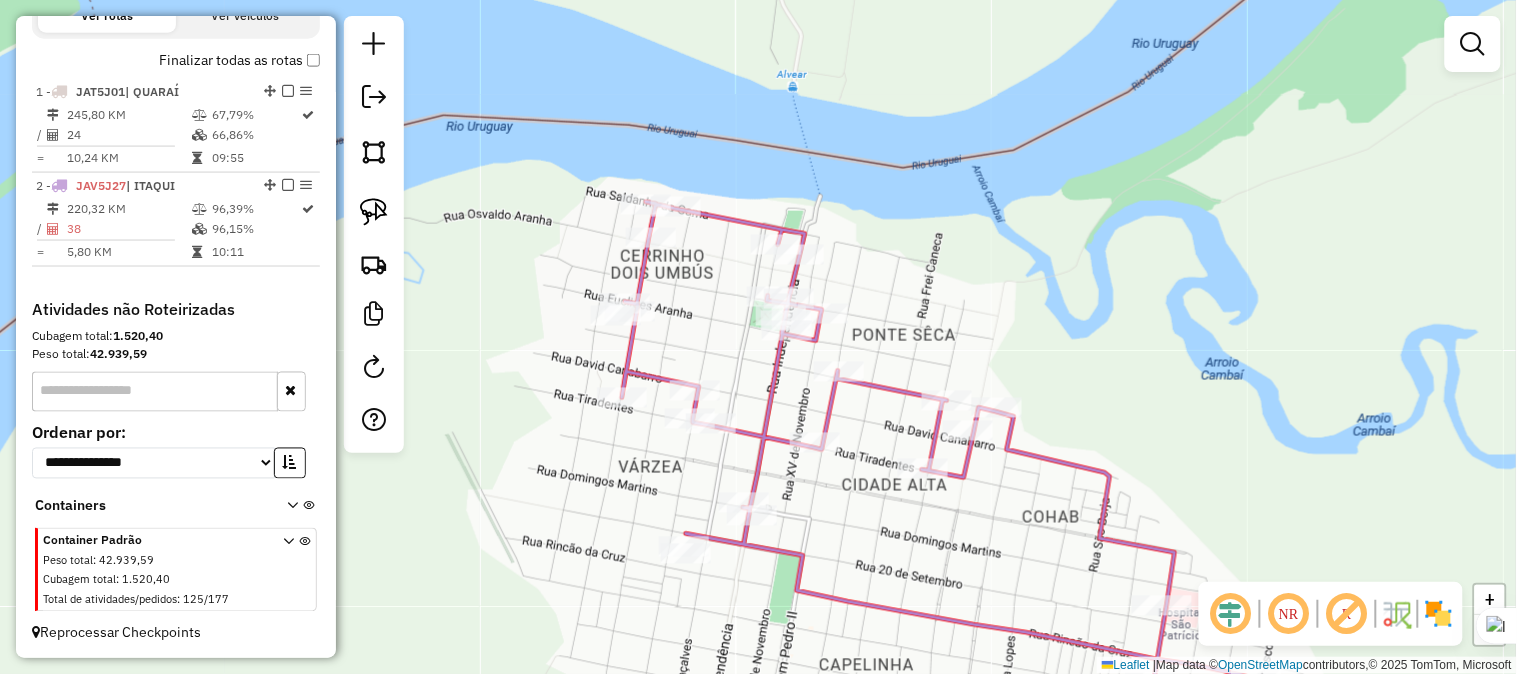 drag, startPoint x: 584, startPoint y: 361, endPoint x: 497, endPoint y: 157, distance: 221.77692 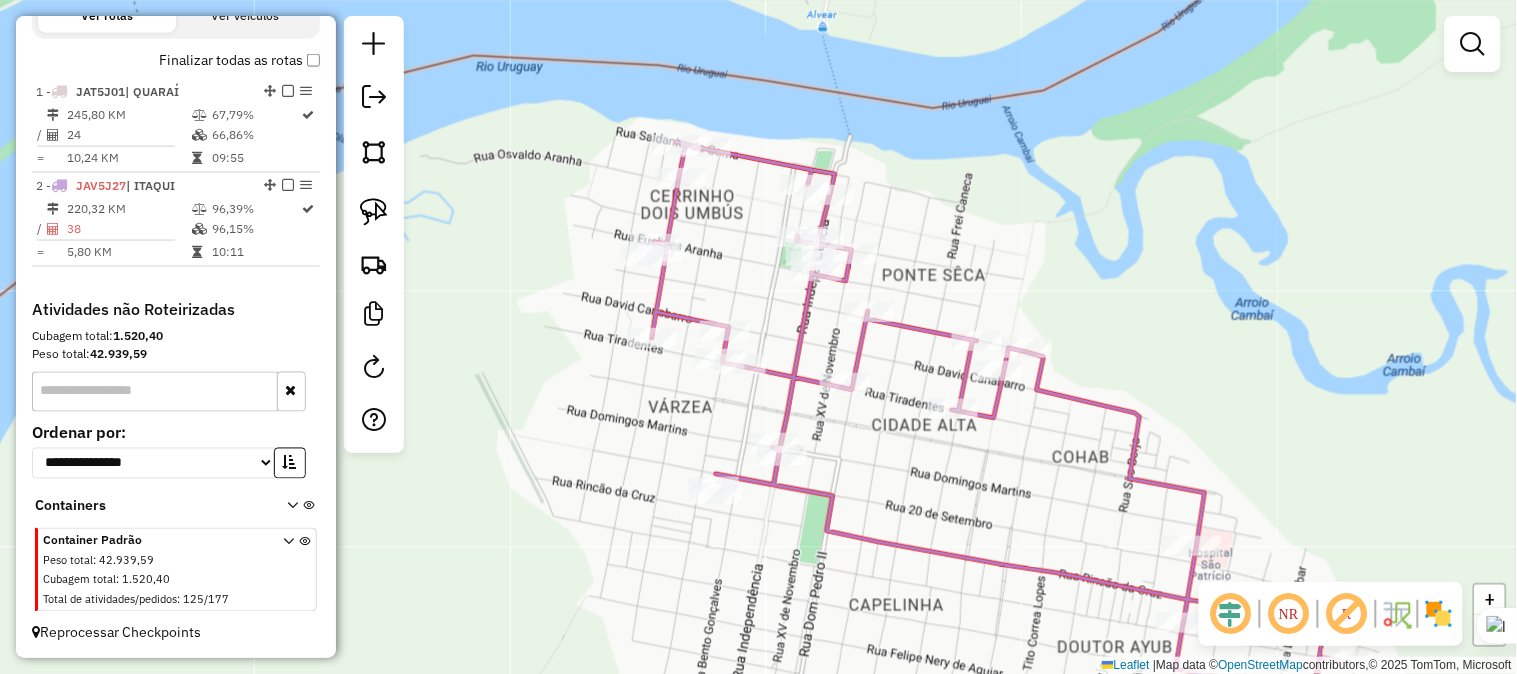 drag, startPoint x: 892, startPoint y: 442, endPoint x: 1000, endPoint y: 567, distance: 165.19383 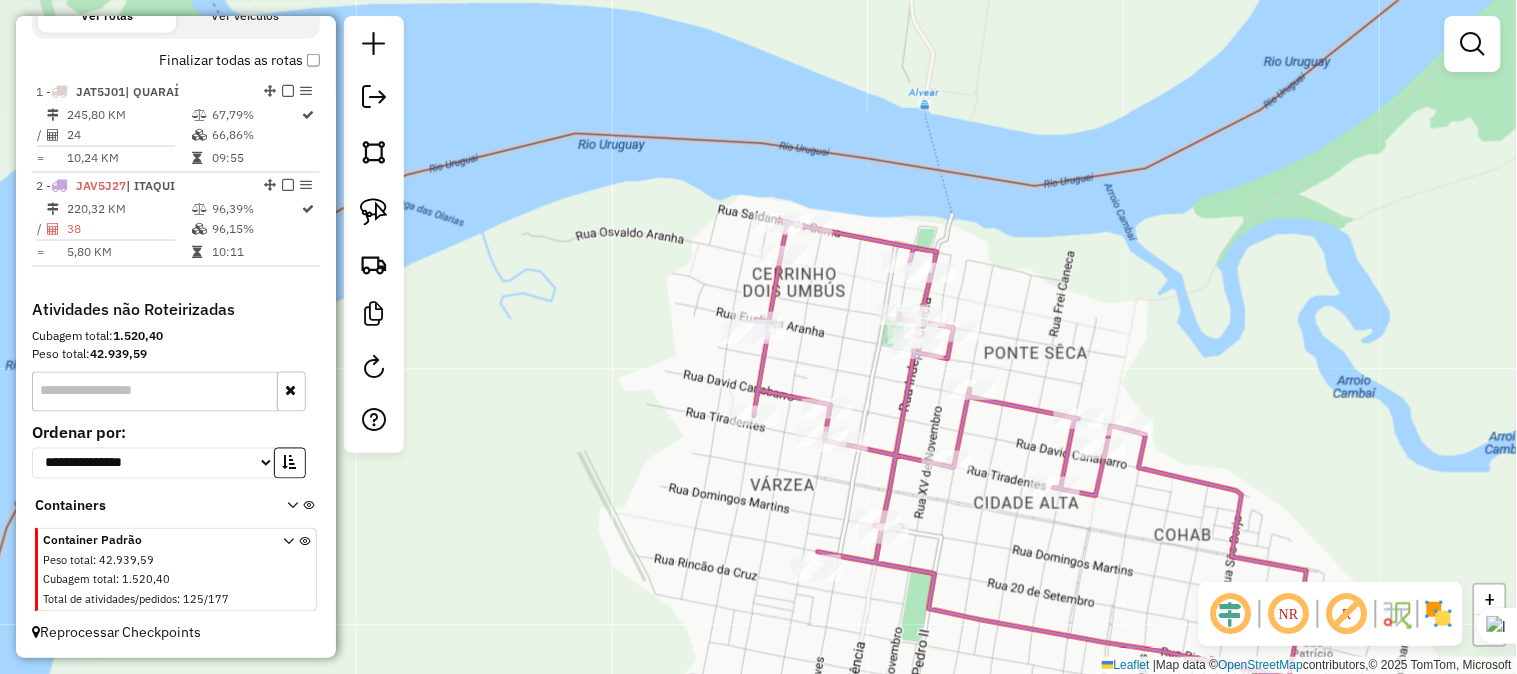 drag, startPoint x: 956, startPoint y: 508, endPoint x: 1086, endPoint y: 613, distance: 167.10774 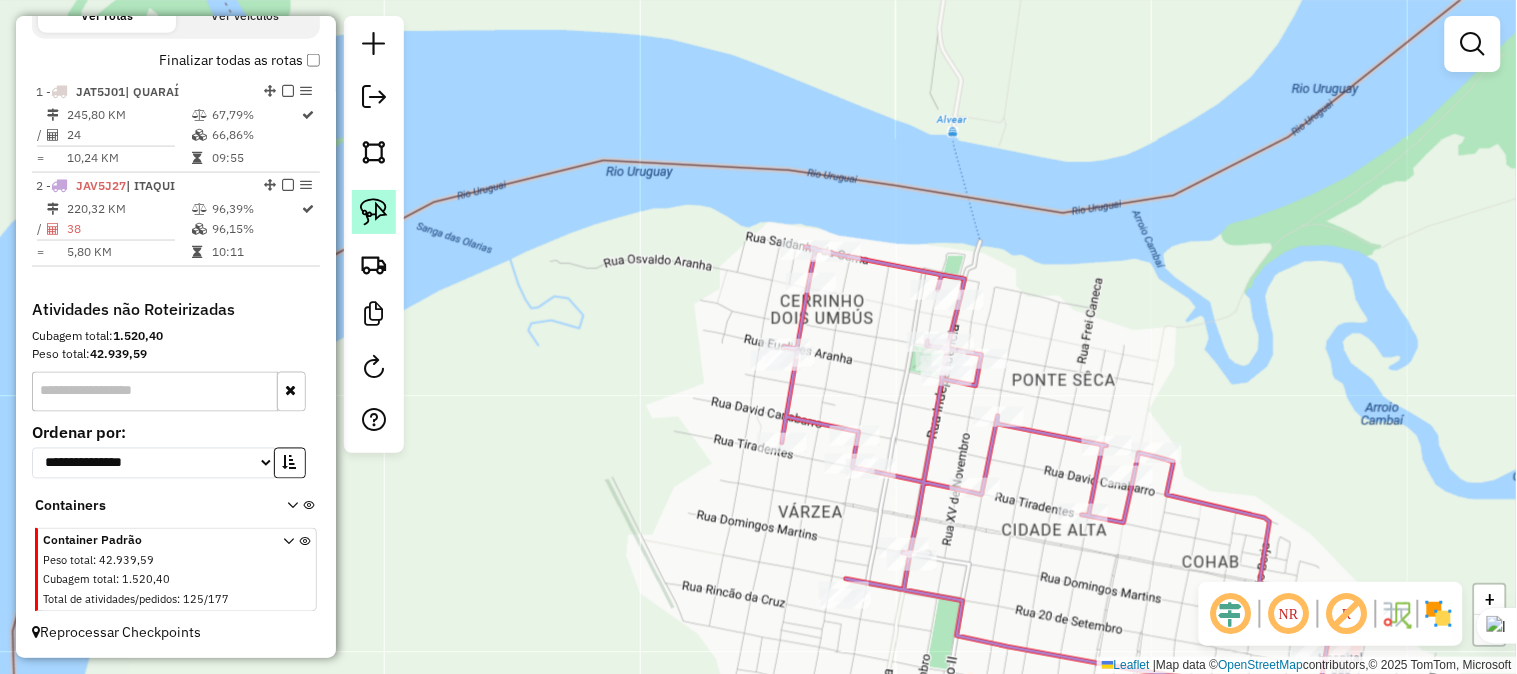 click 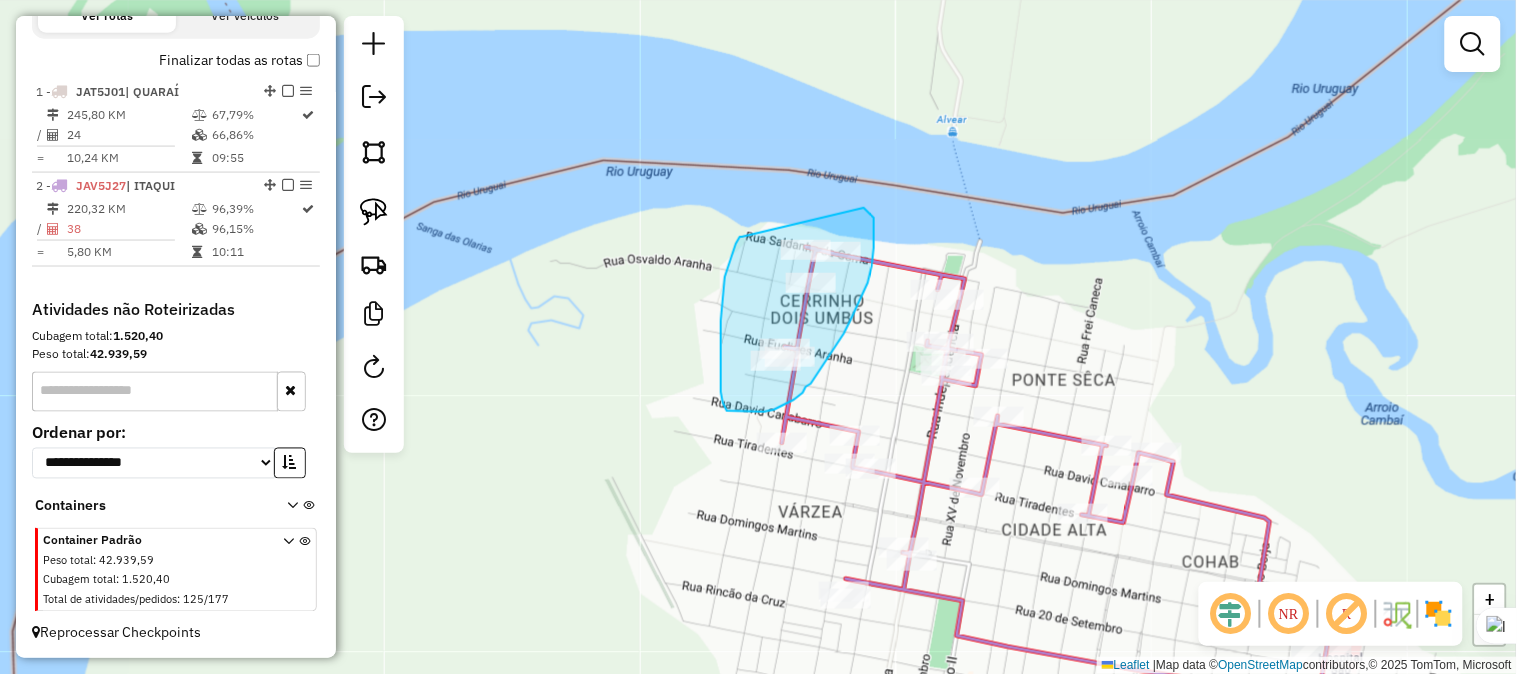 drag, startPoint x: 742, startPoint y: 237, endPoint x: 856, endPoint y: 205, distance: 118.40608 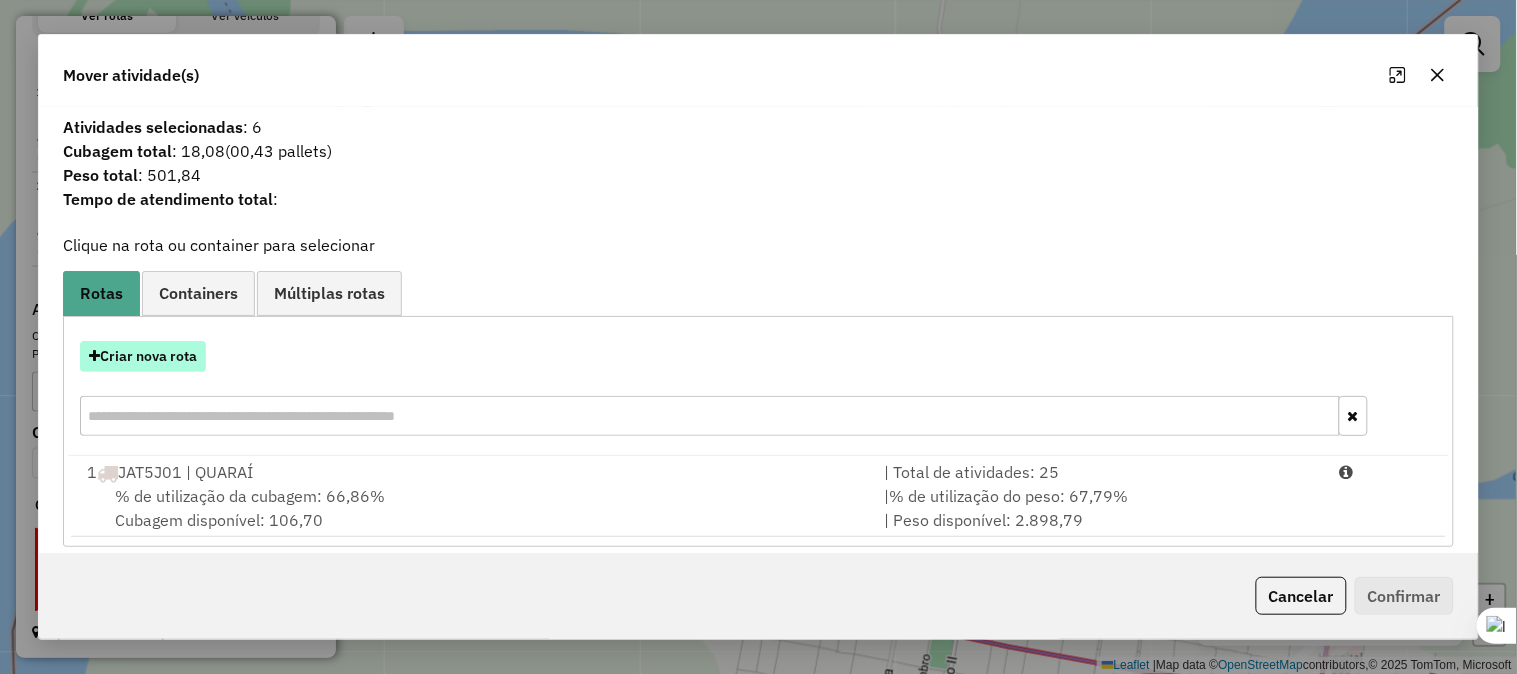click on "Criar nova rota" at bounding box center (143, 356) 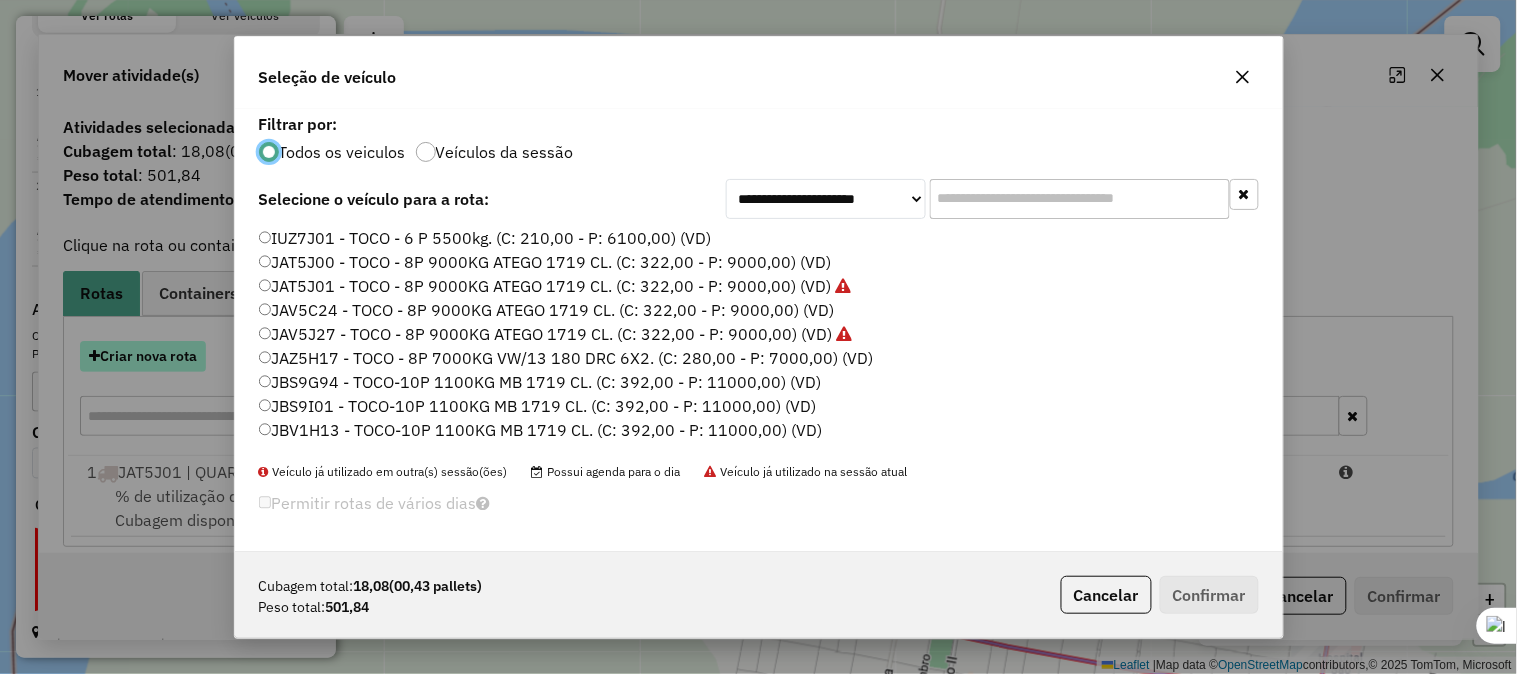 scroll, scrollTop: 11, scrollLeft: 5, axis: both 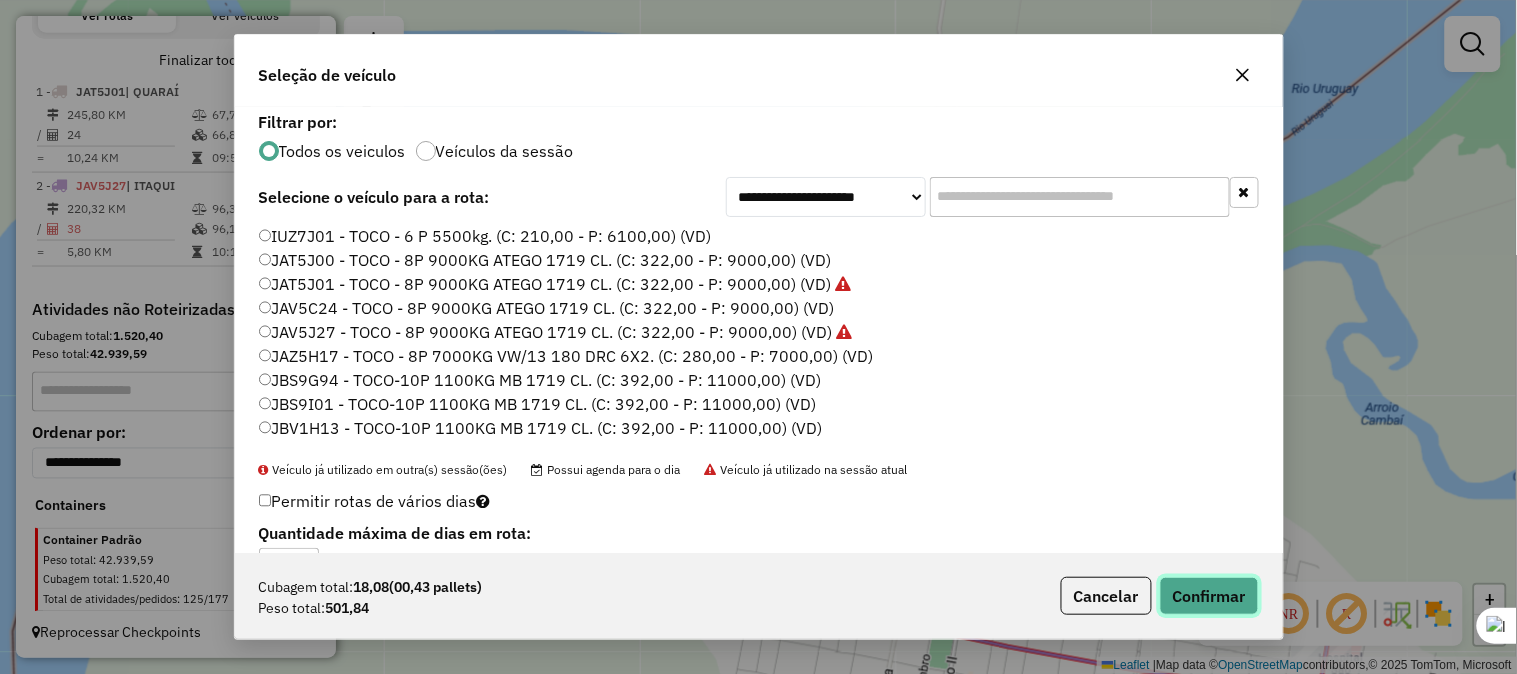 click on "Confirmar" 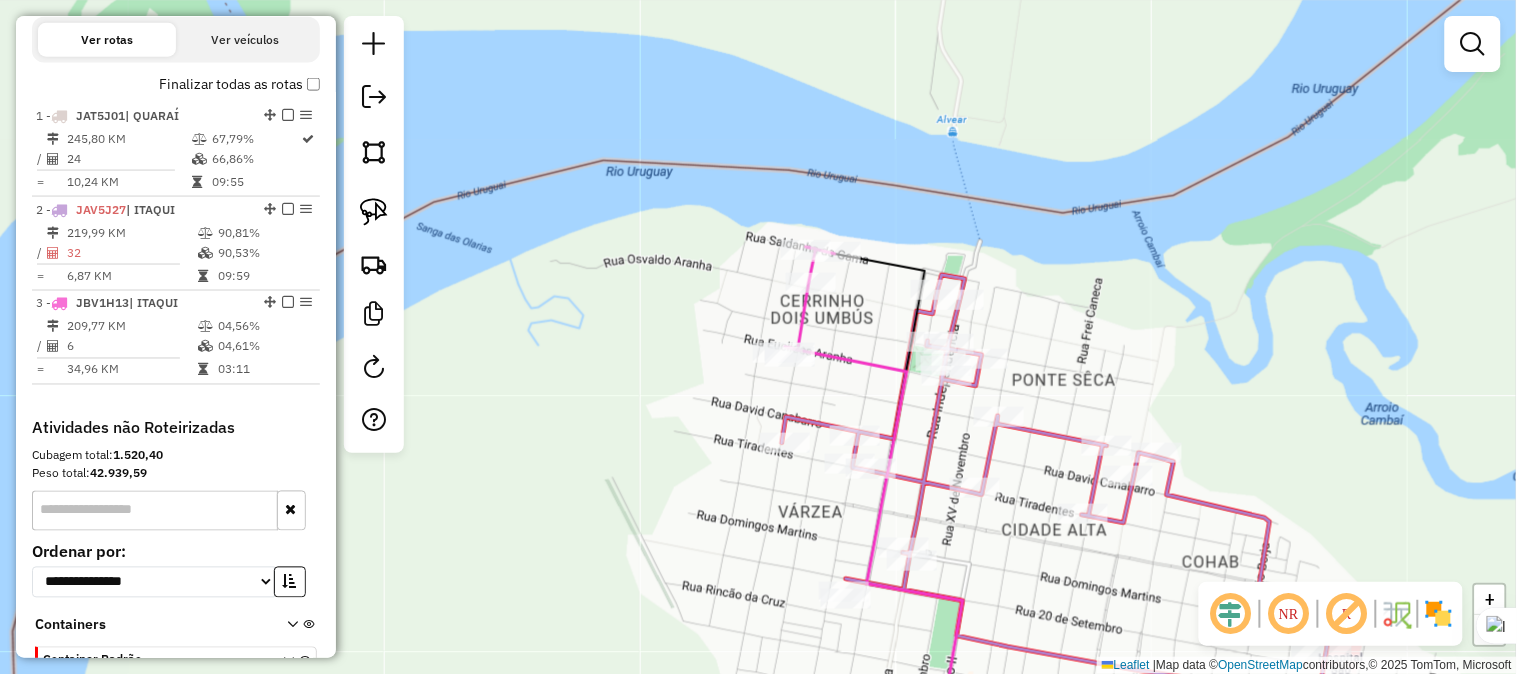 scroll, scrollTop: 712, scrollLeft: 0, axis: vertical 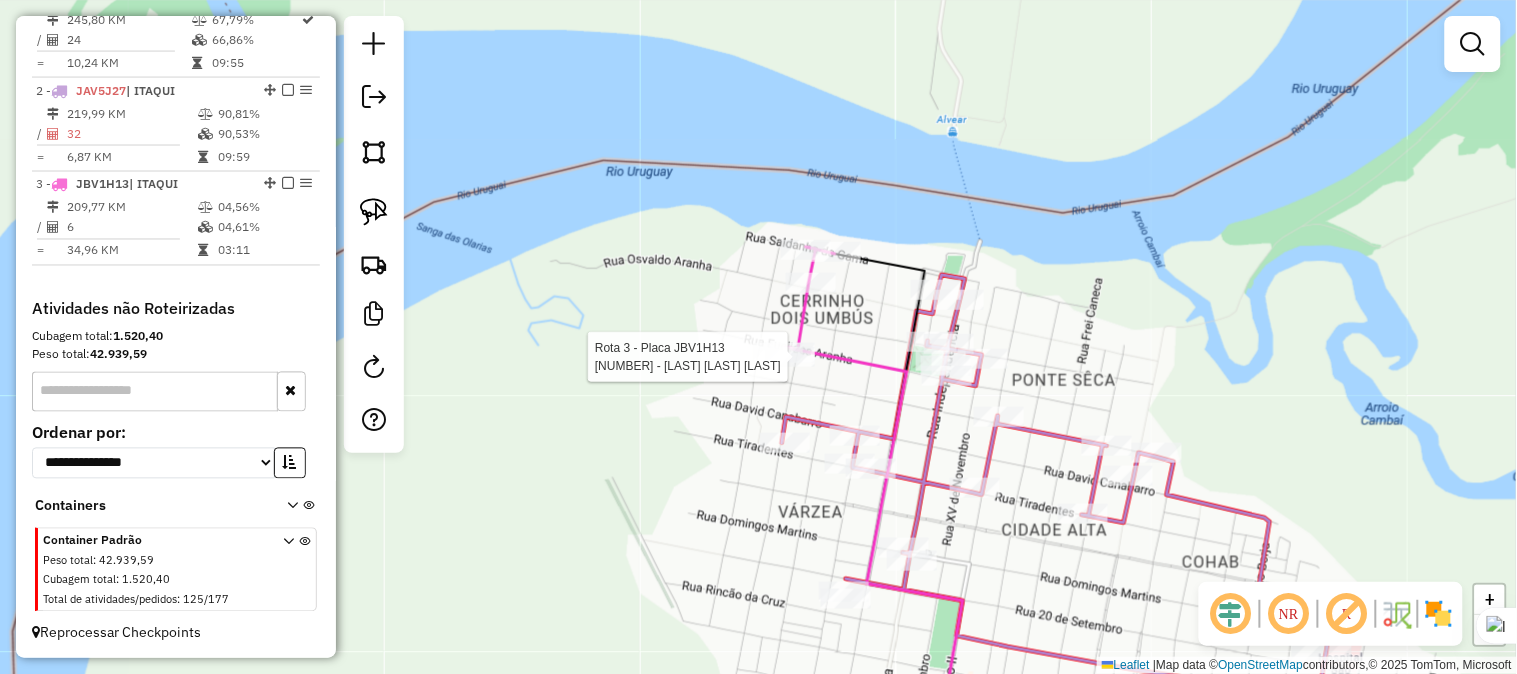 select on "**********" 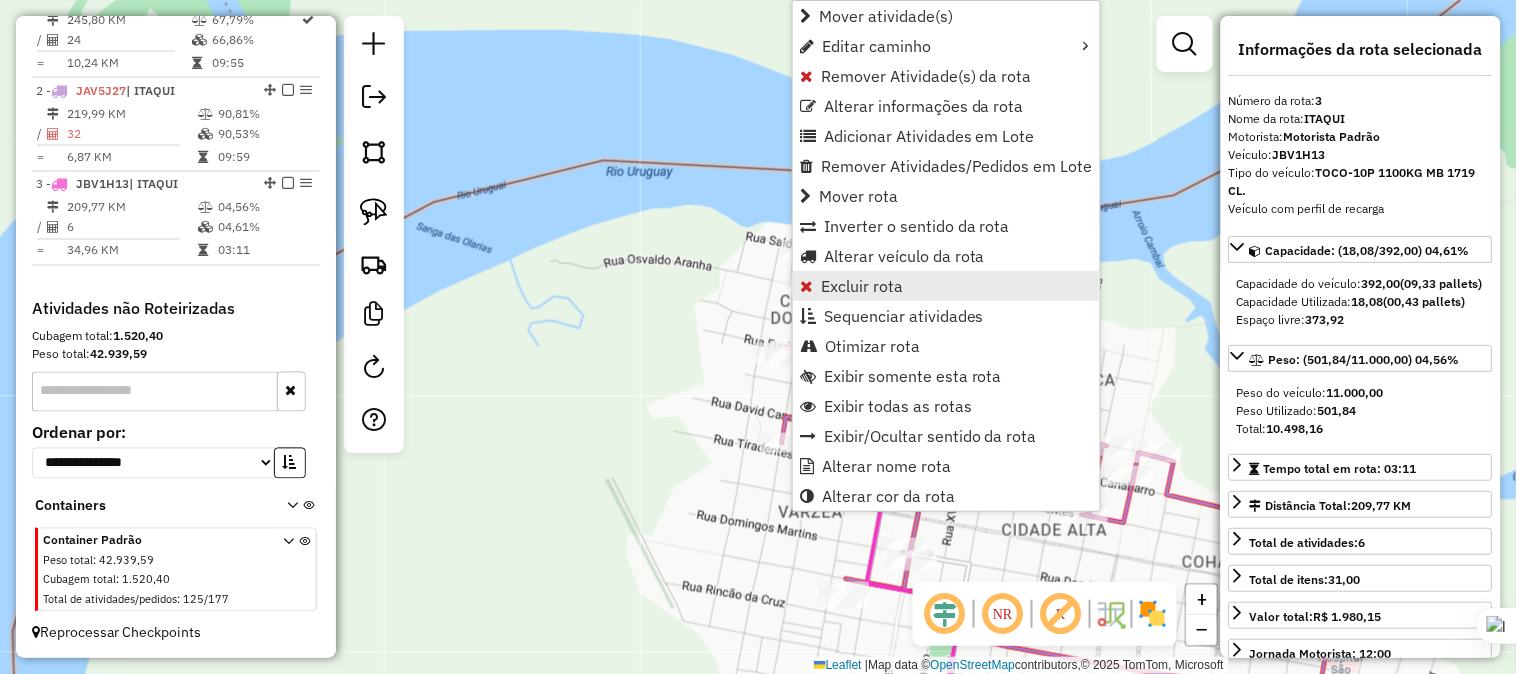 click on "Excluir rota" at bounding box center [862, 286] 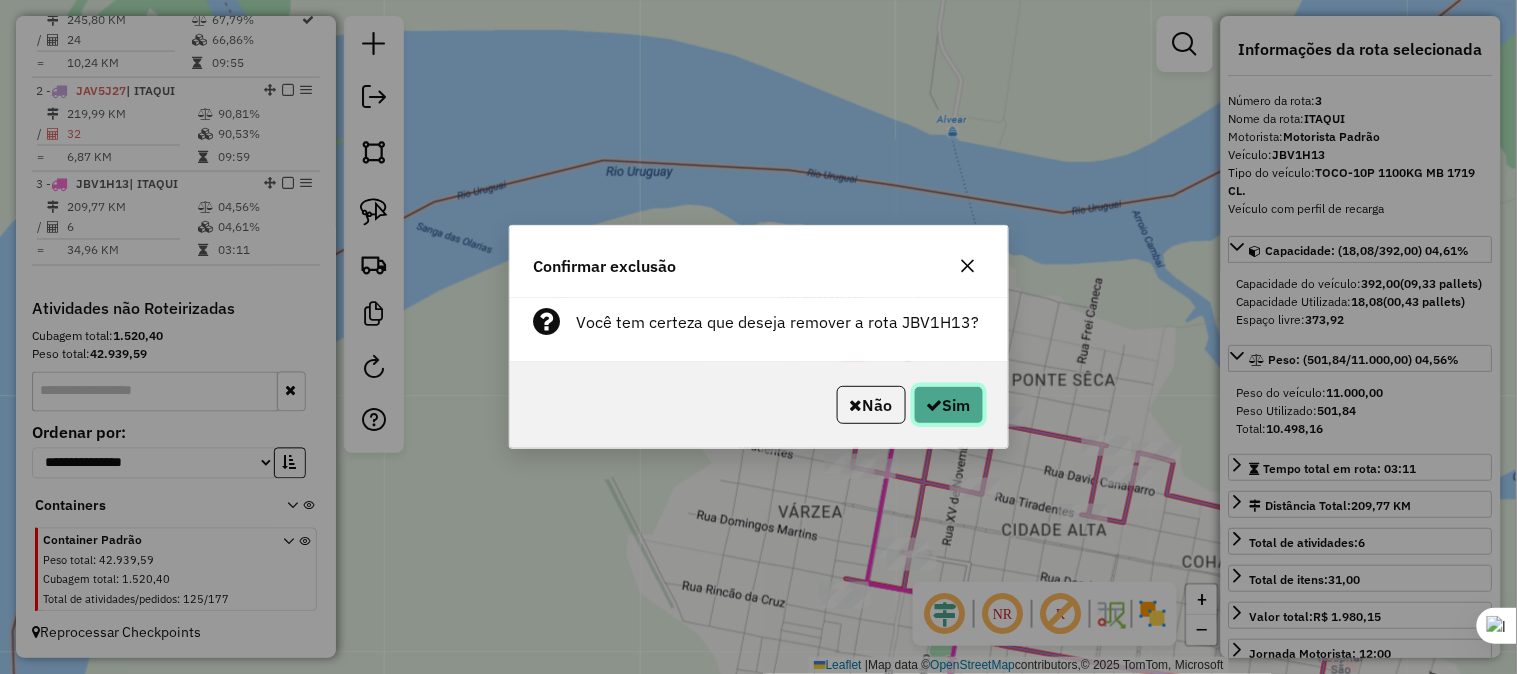 click on "Sim" 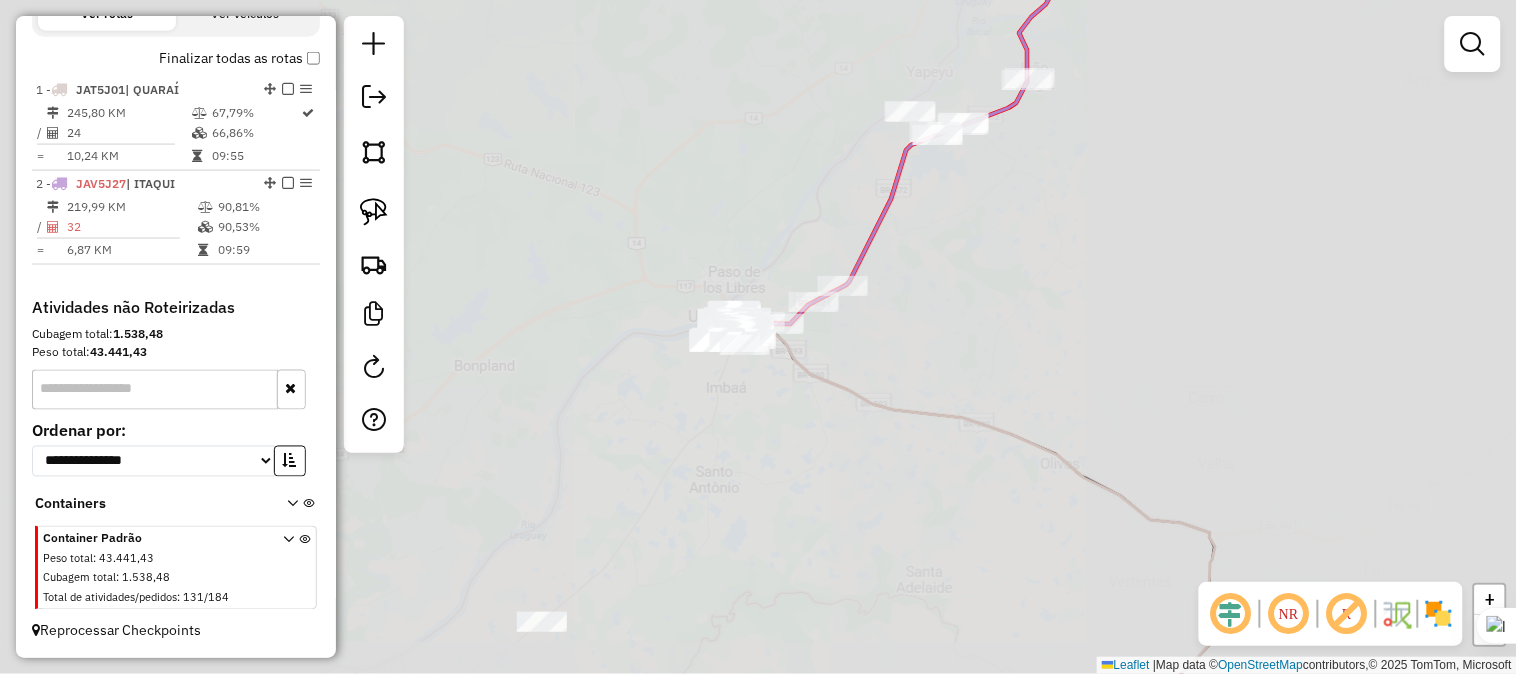 scroll, scrollTop: 687, scrollLeft: 0, axis: vertical 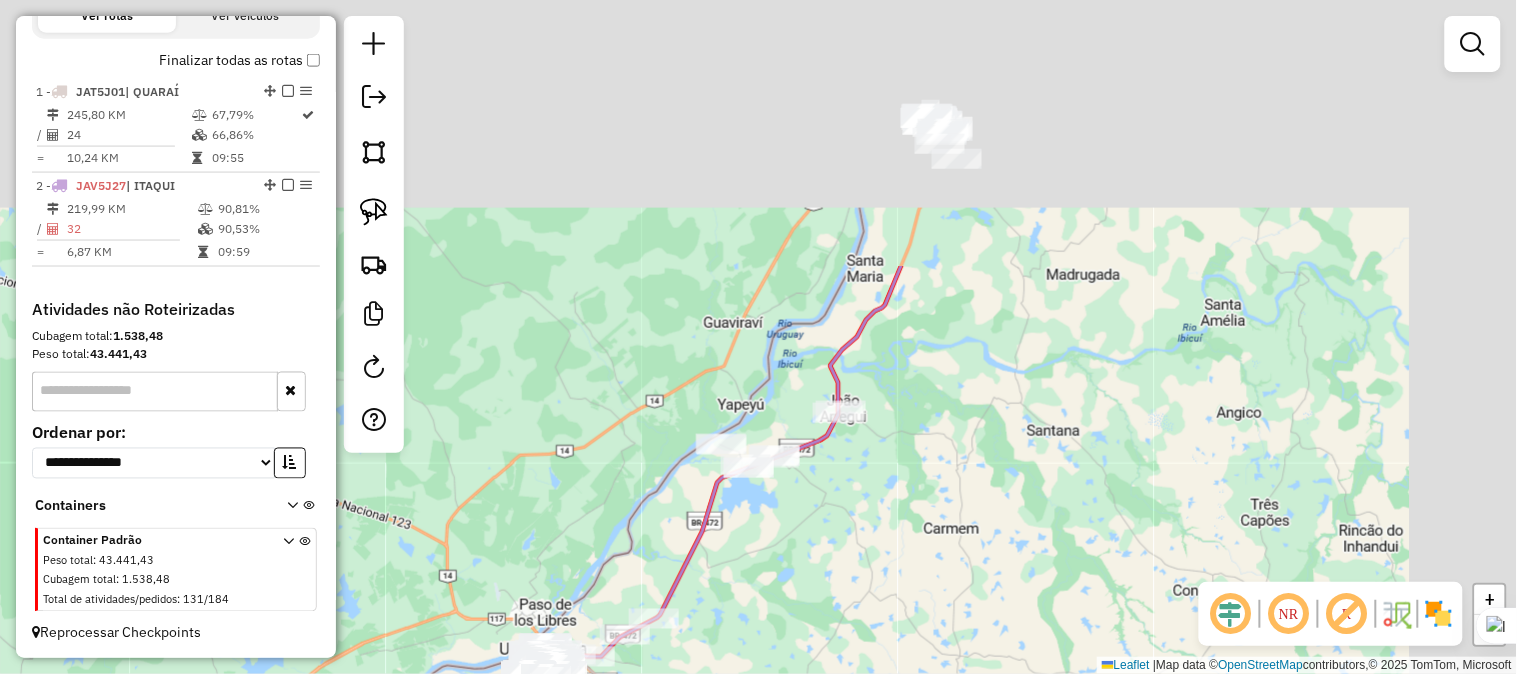 drag, startPoint x: 996, startPoint y: 208, endPoint x: 791, endPoint y: 600, distance: 442.3675 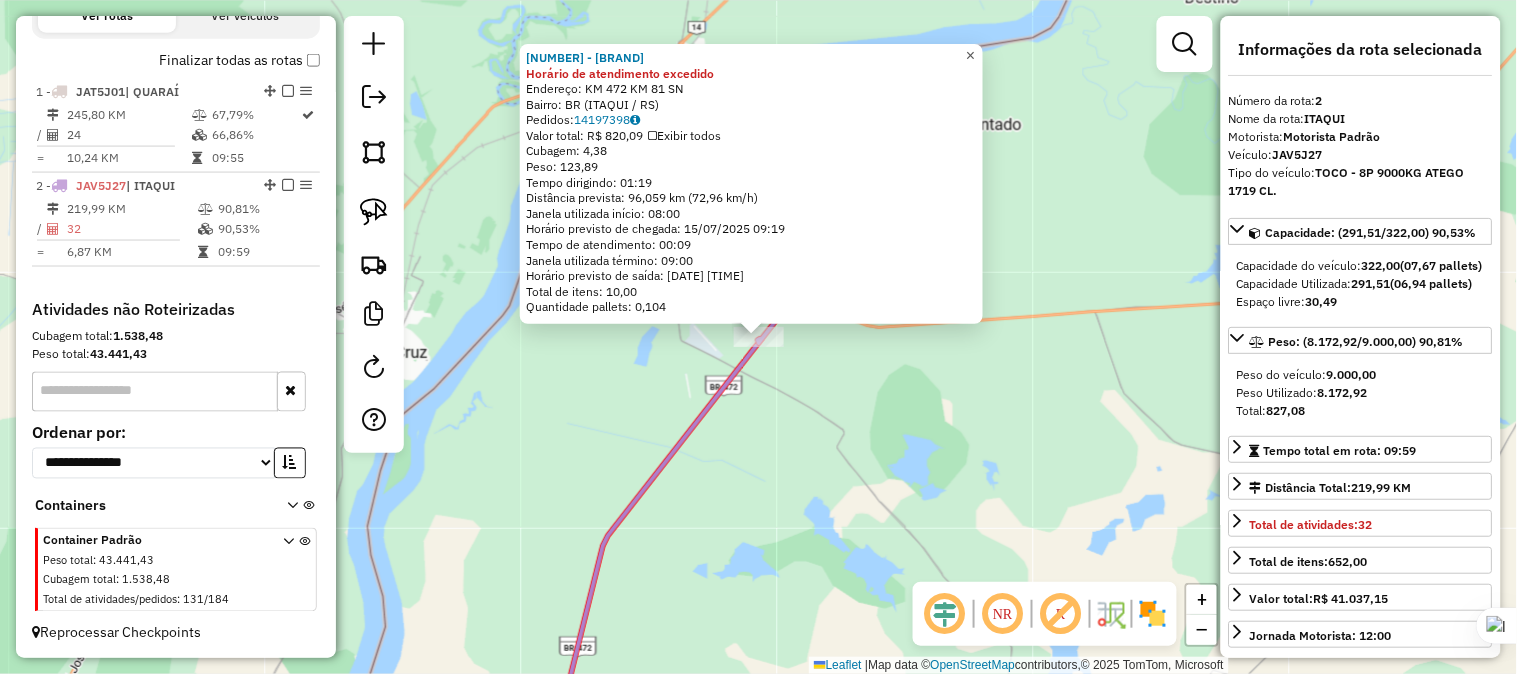 click on "×" 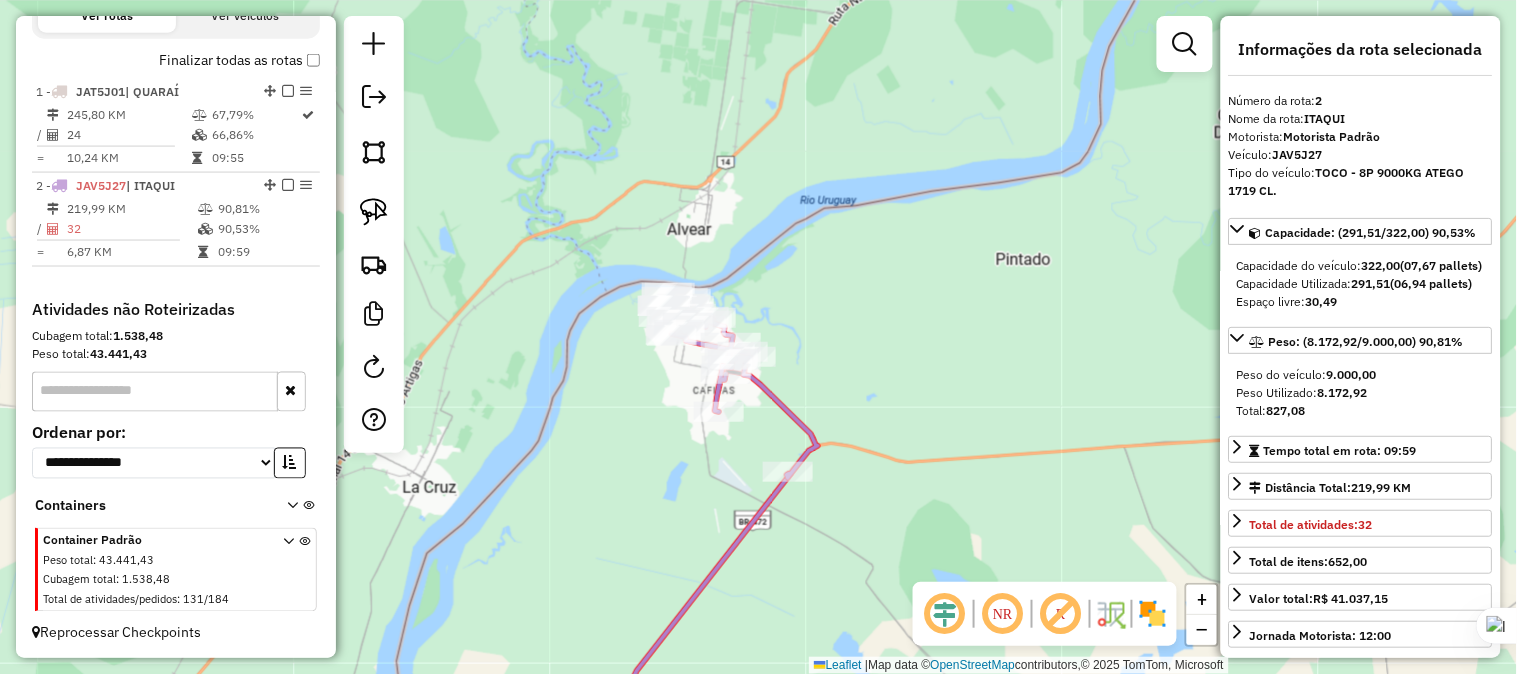 drag, startPoint x: 774, startPoint y: 386, endPoint x: 825, endPoint y: 581, distance: 201.55893 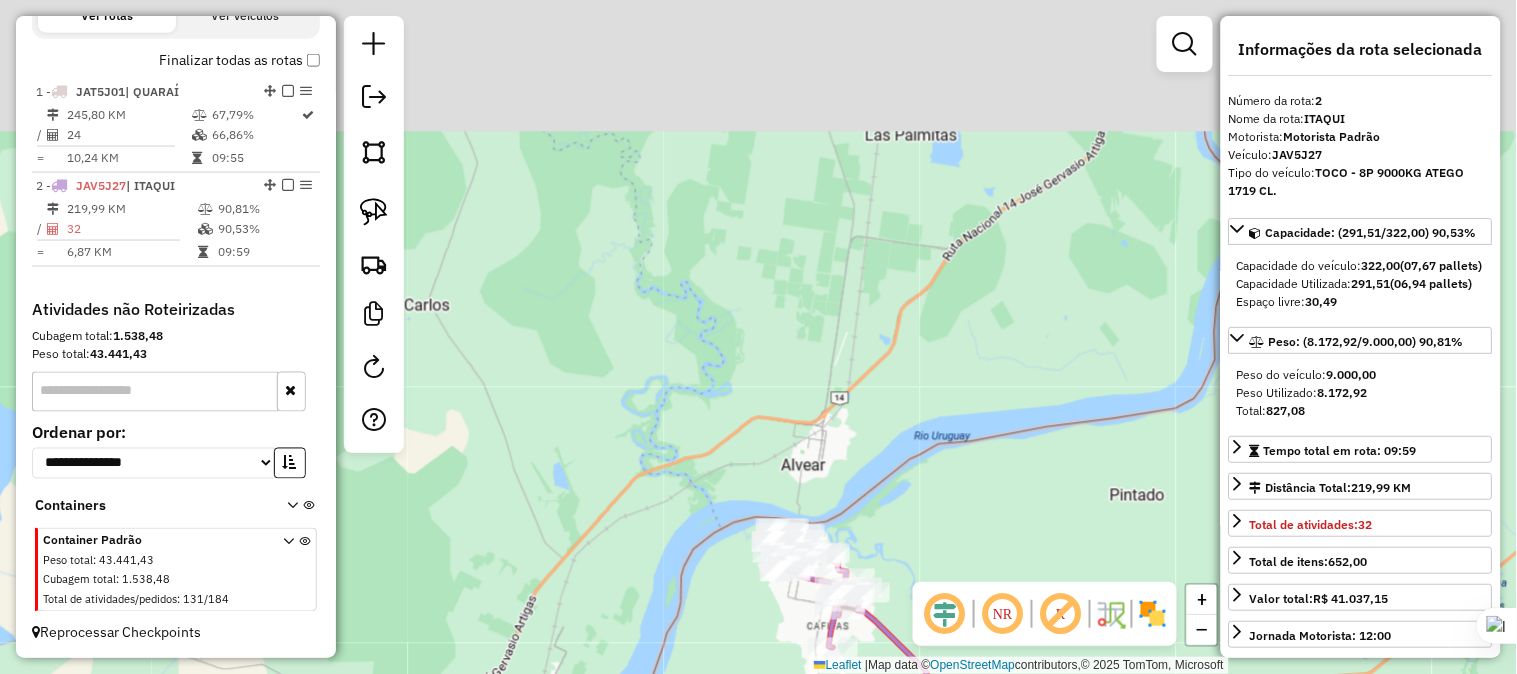 drag, startPoint x: 730, startPoint y: 272, endPoint x: 812, endPoint y: 374, distance: 130.87398 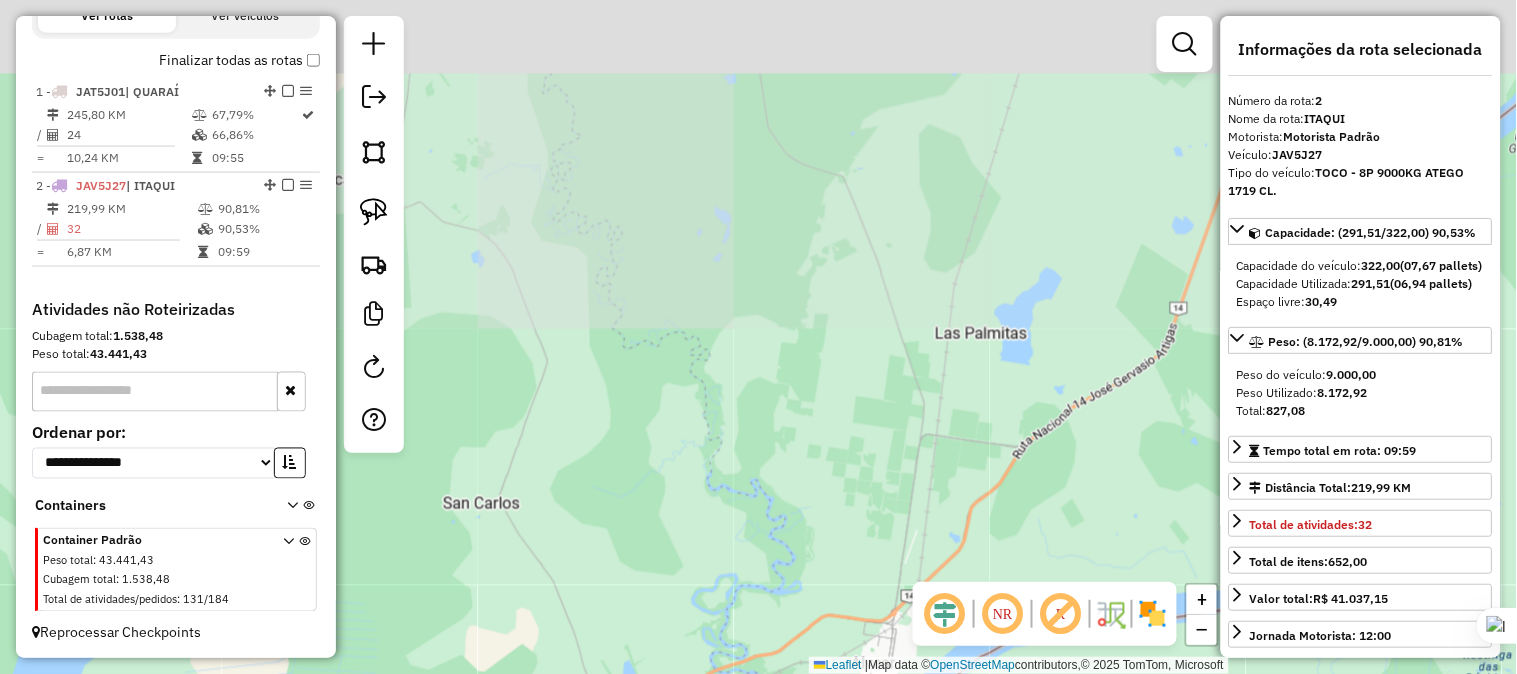 drag, startPoint x: 772, startPoint y: 251, endPoint x: 793, endPoint y: 366, distance: 116.901665 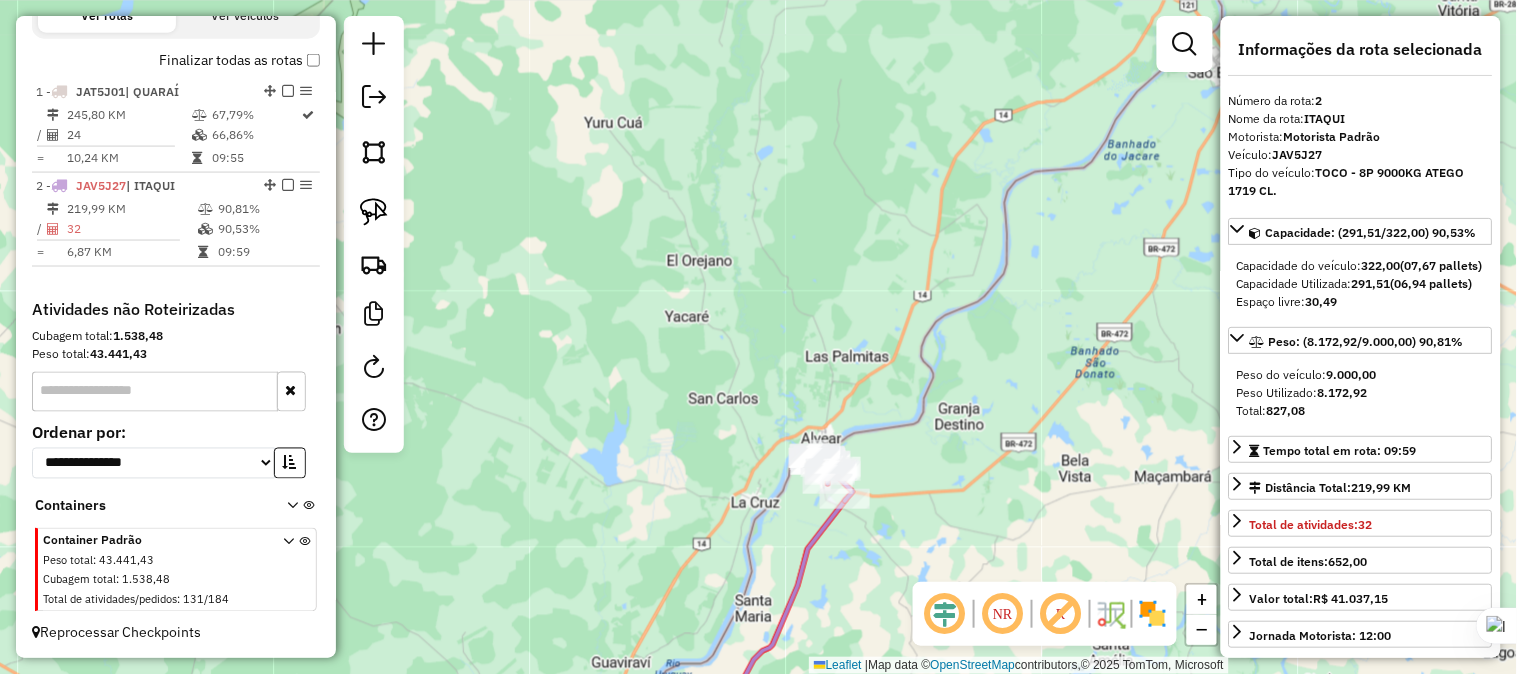 drag, startPoint x: 753, startPoint y: 421, endPoint x: 938, endPoint y: 77, distance: 390.59058 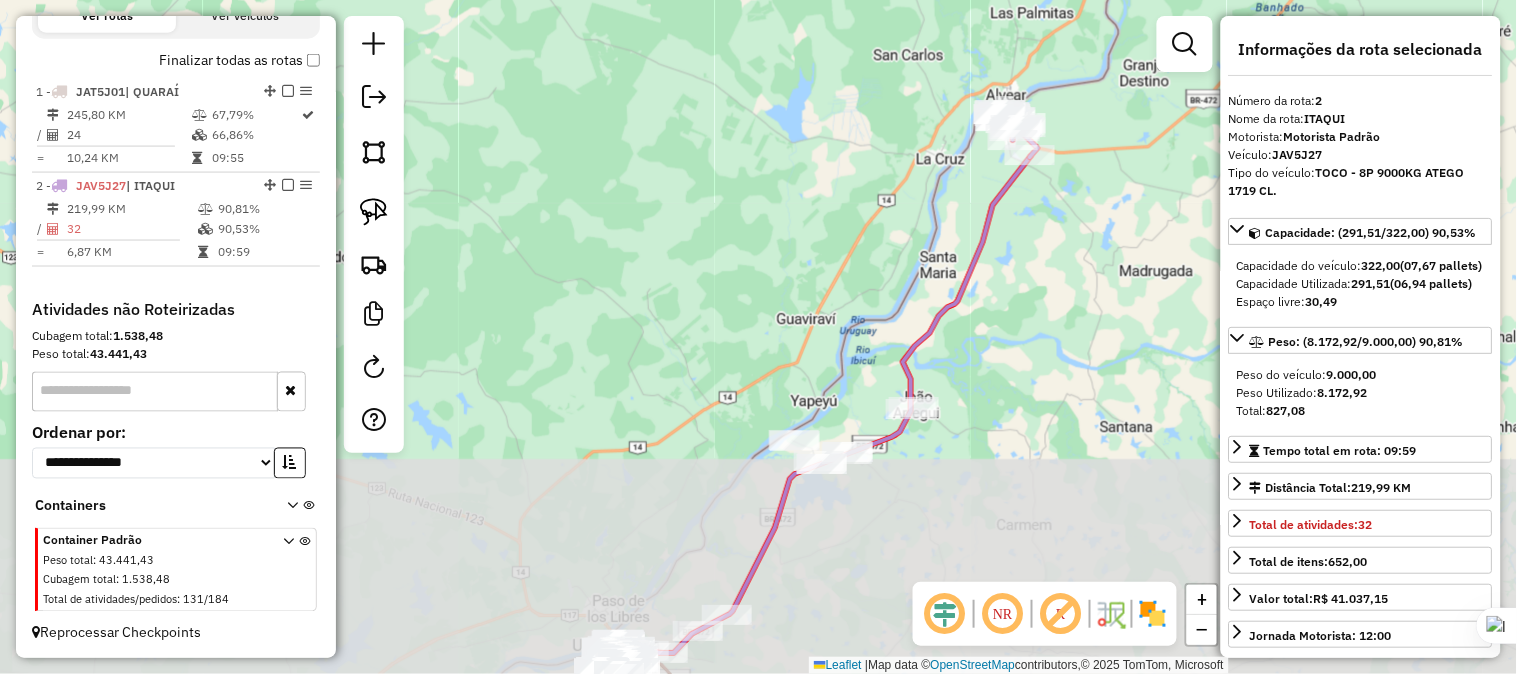 drag, startPoint x: 838, startPoint y: 476, endPoint x: 902, endPoint y: 208, distance: 275.53583 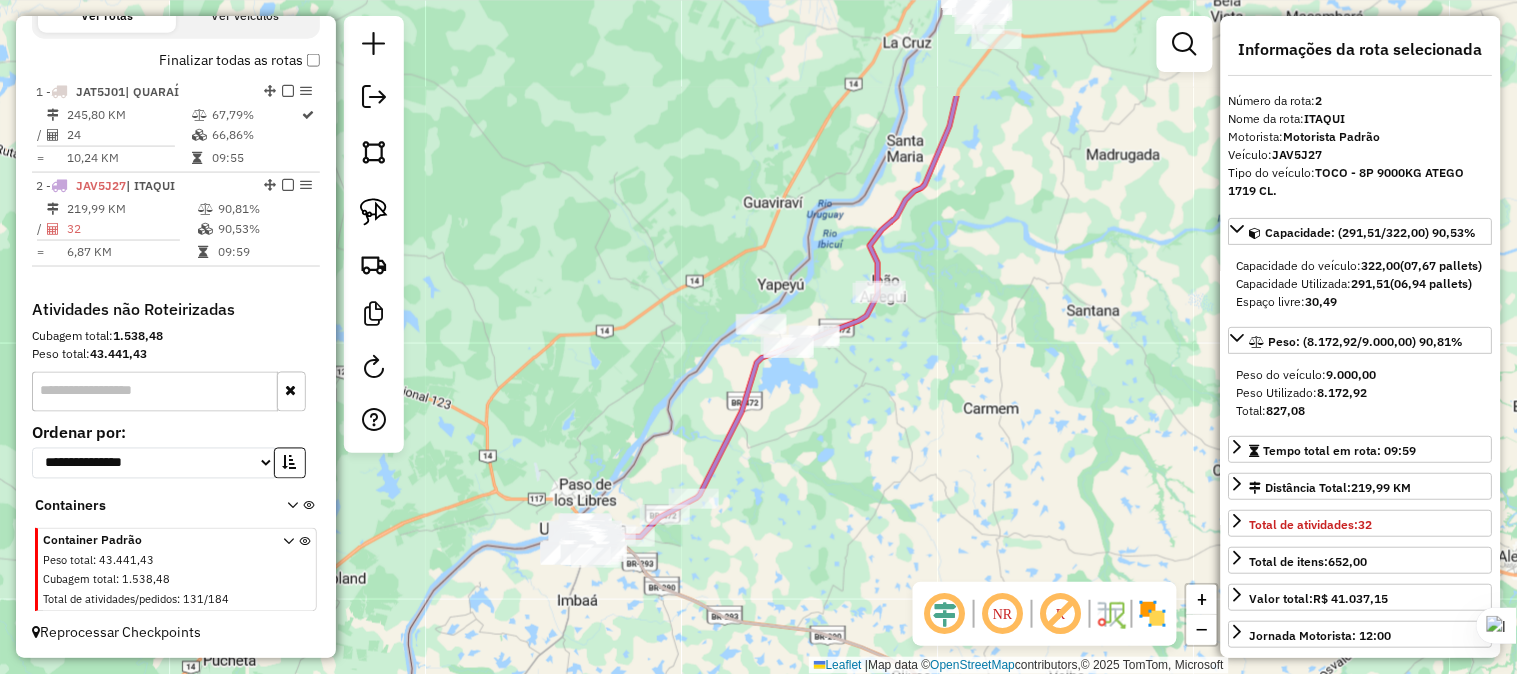 drag, startPoint x: 893, startPoint y: 252, endPoint x: 793, endPoint y: 415, distance: 191.23022 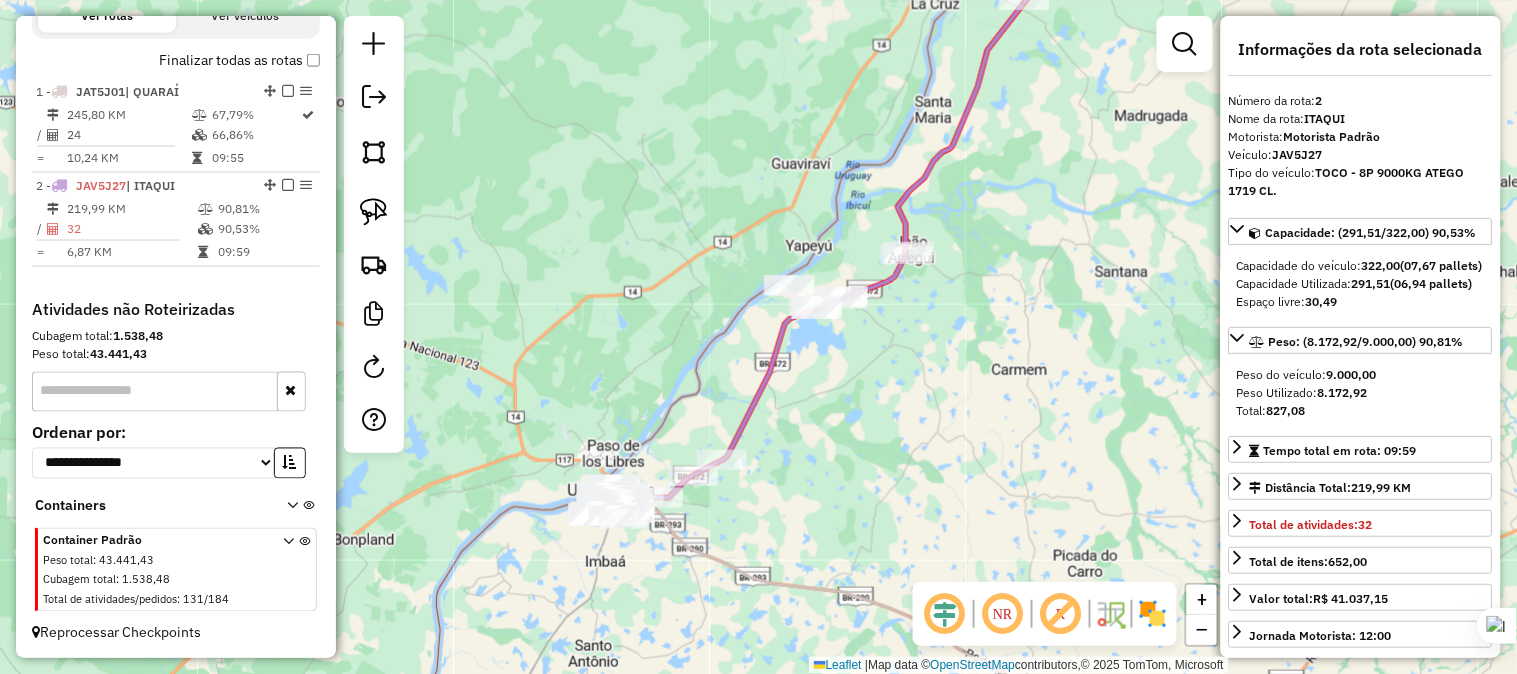 drag, startPoint x: 793, startPoint y: 415, endPoint x: 821, endPoint y: 376, distance: 48.010414 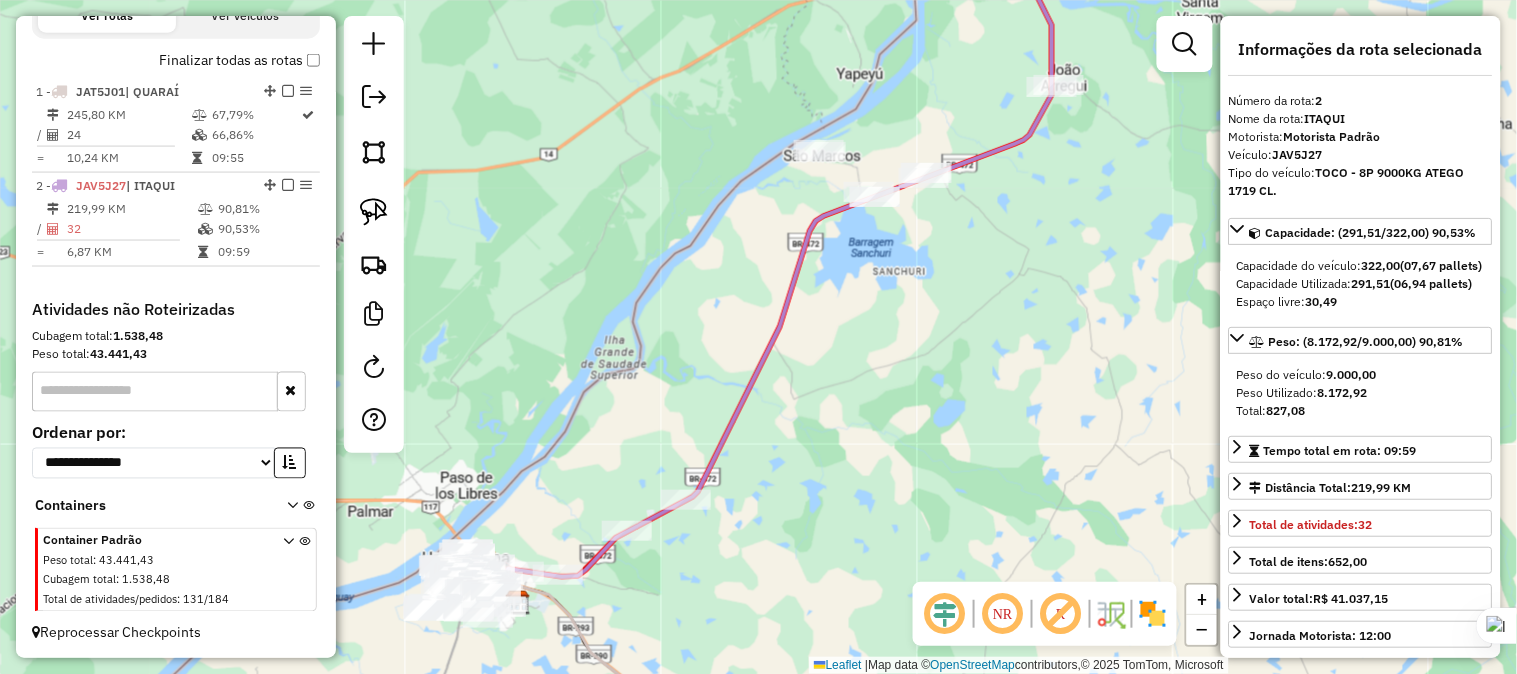 drag, startPoint x: 785, startPoint y: 401, endPoint x: 834, endPoint y: 377, distance: 54.56189 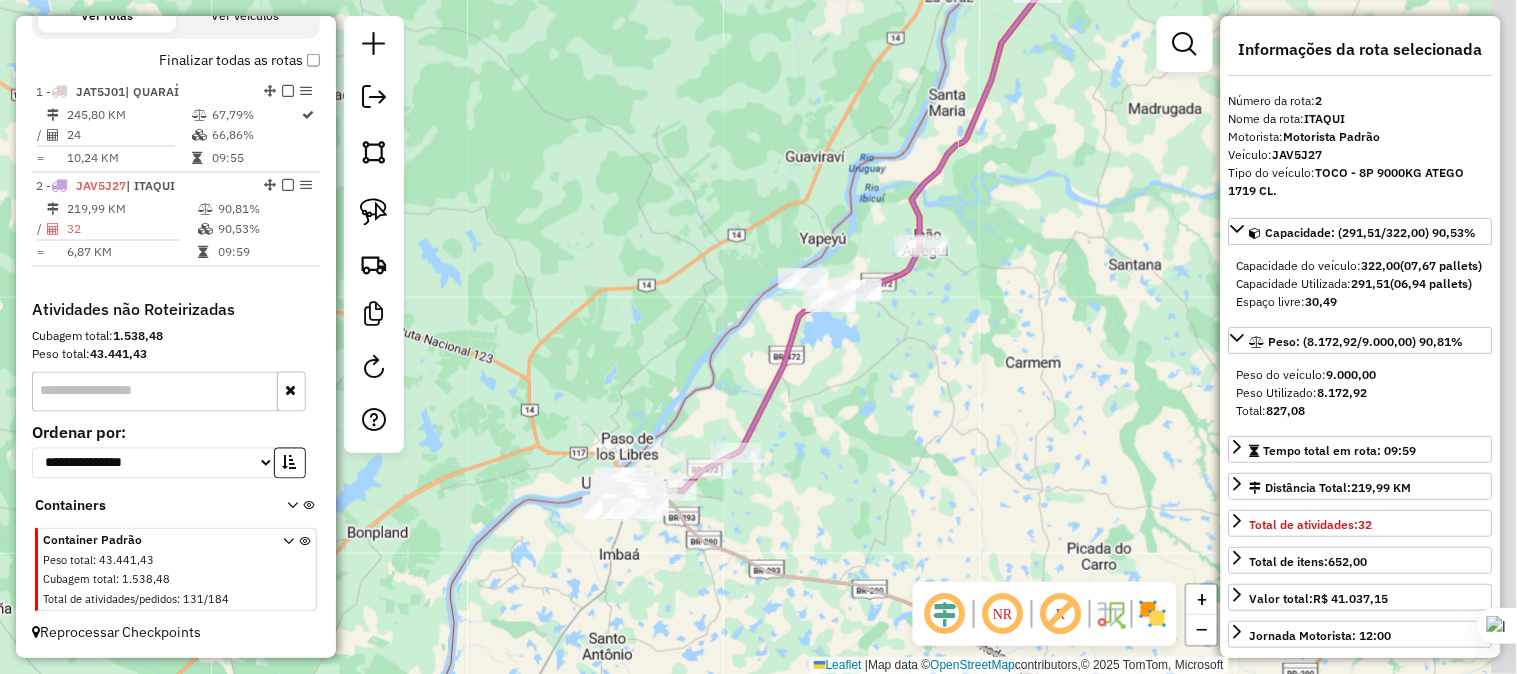 drag, startPoint x: 934, startPoint y: 327, endPoint x: 893, endPoint y: 338, distance: 42.44997 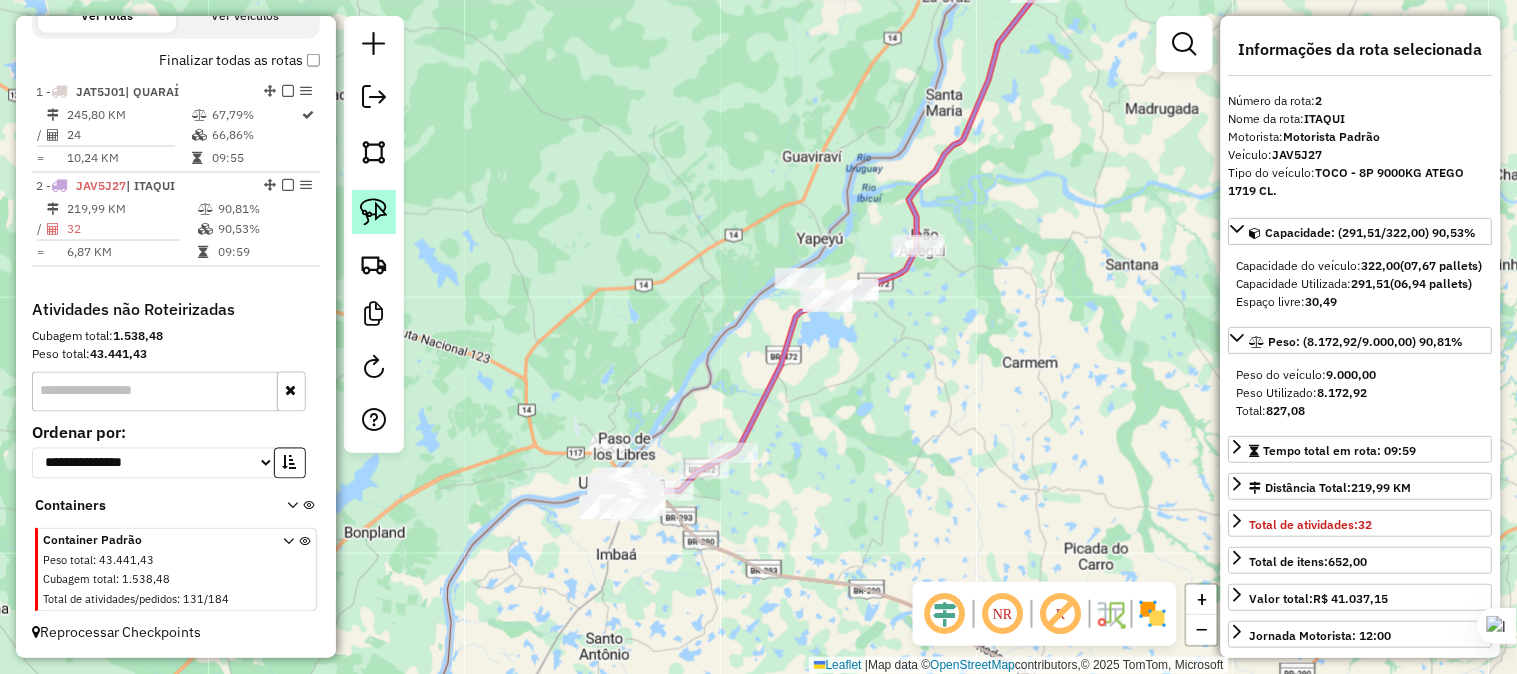 click 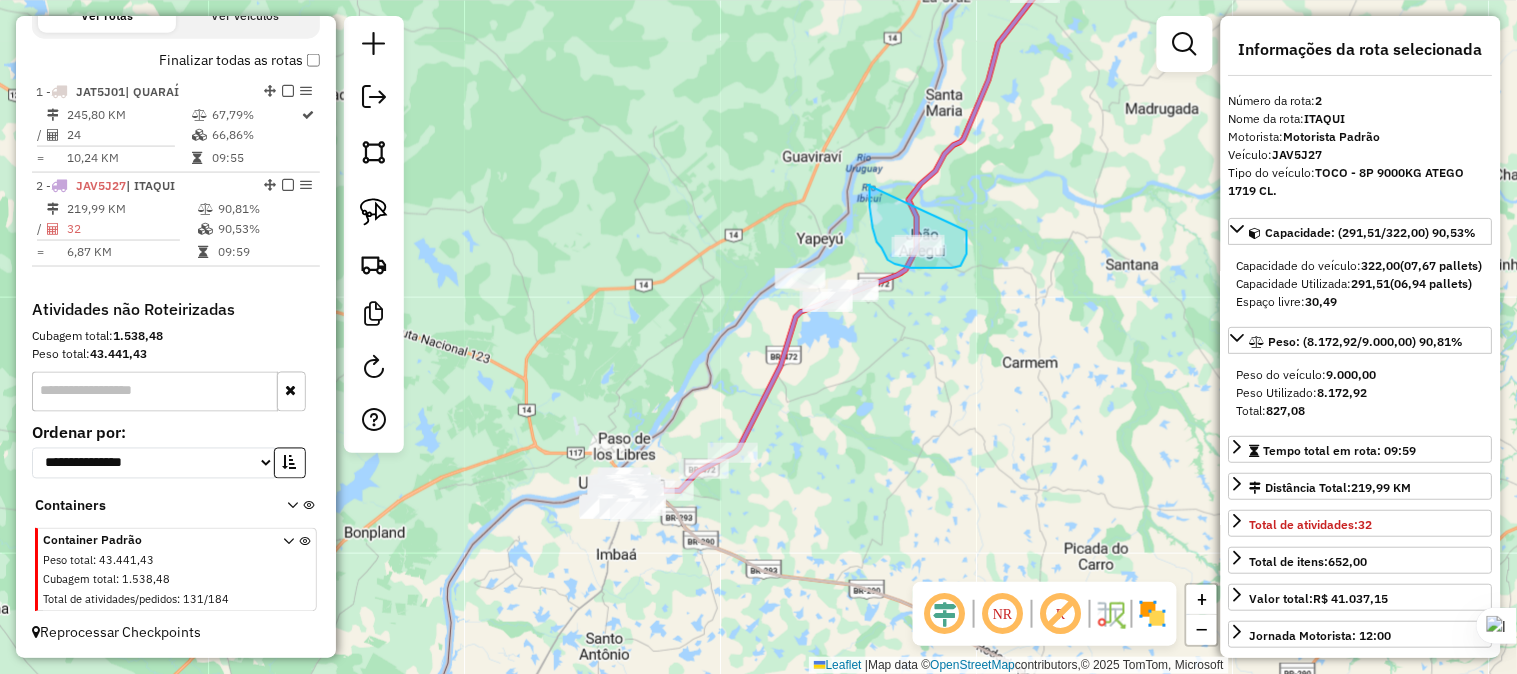 drag, startPoint x: 868, startPoint y: 185, endPoint x: 945, endPoint y: 213, distance: 81.9329 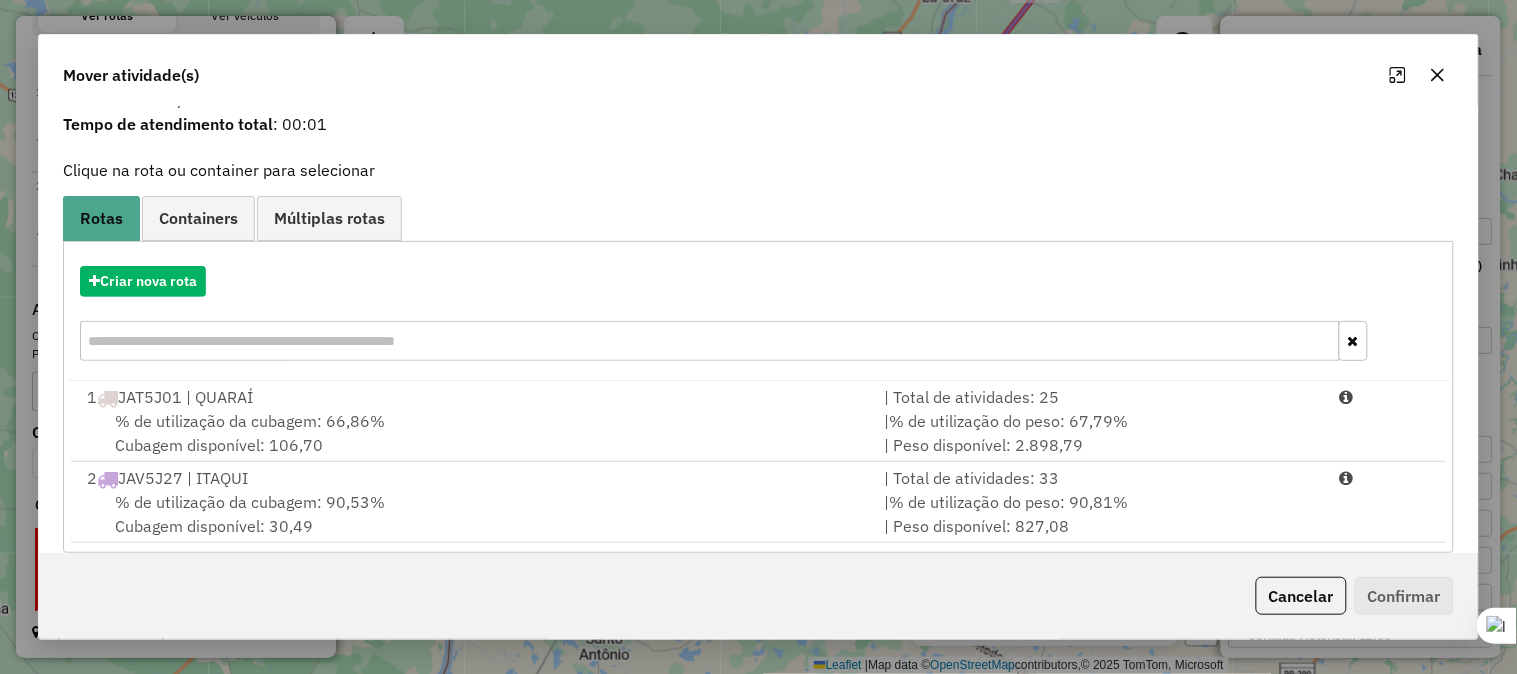scroll, scrollTop: 98, scrollLeft: 0, axis: vertical 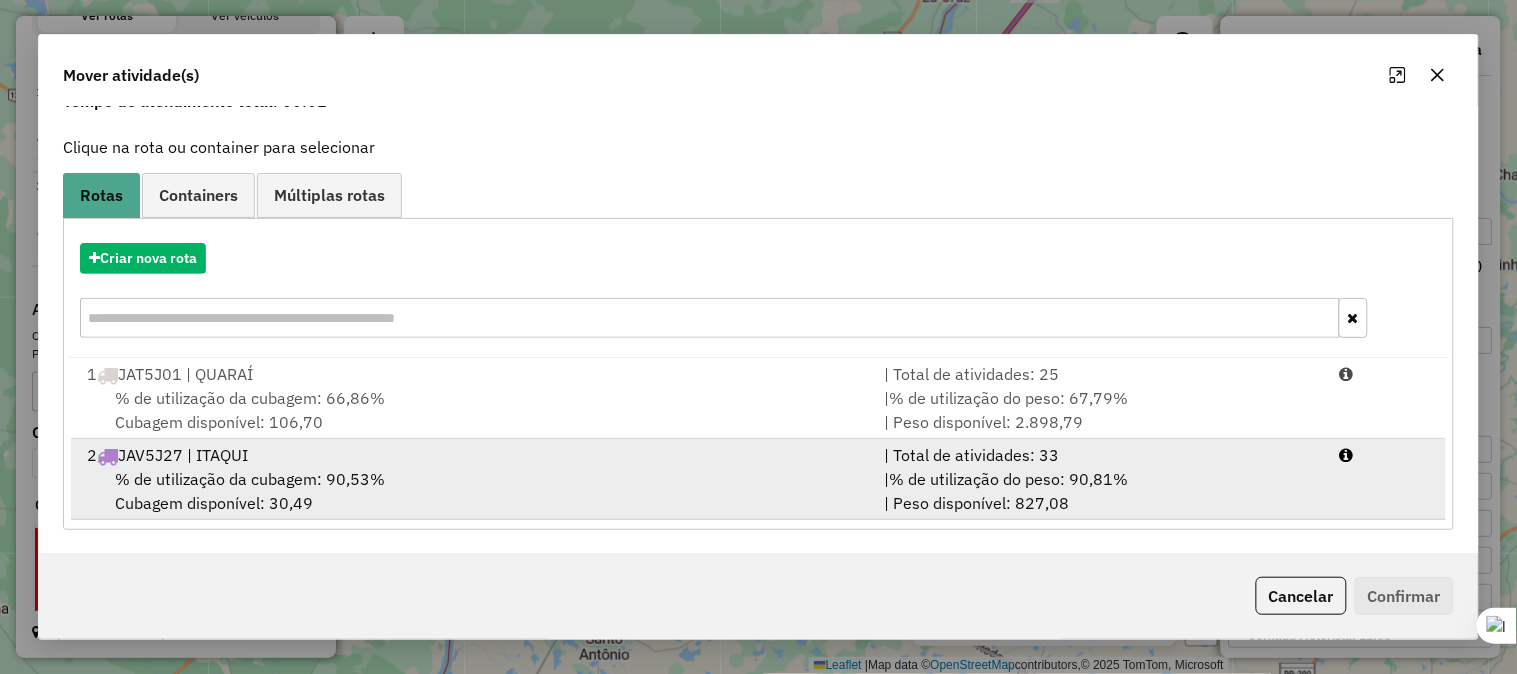 click on "[ALPHANUMERIC] | [NAME]" at bounding box center (473, 455) 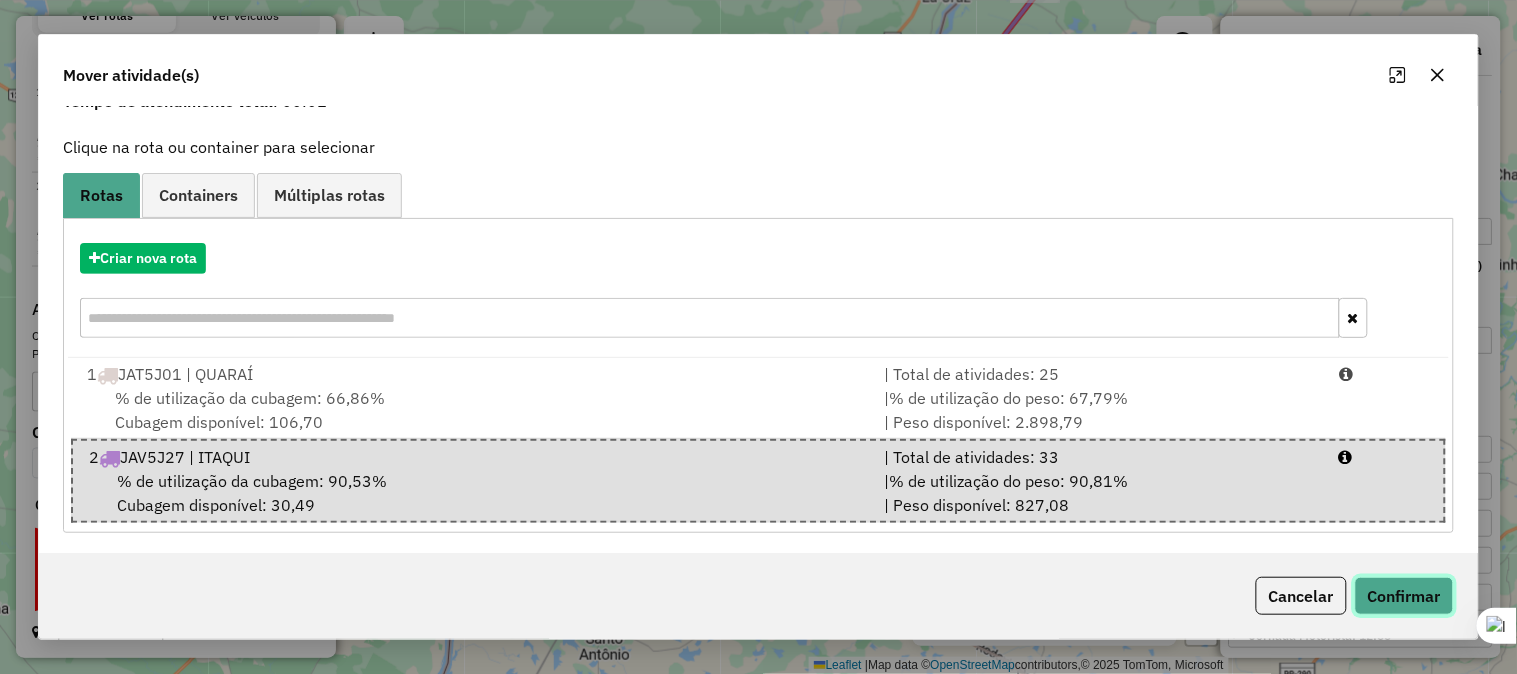 click on "Confirmar" 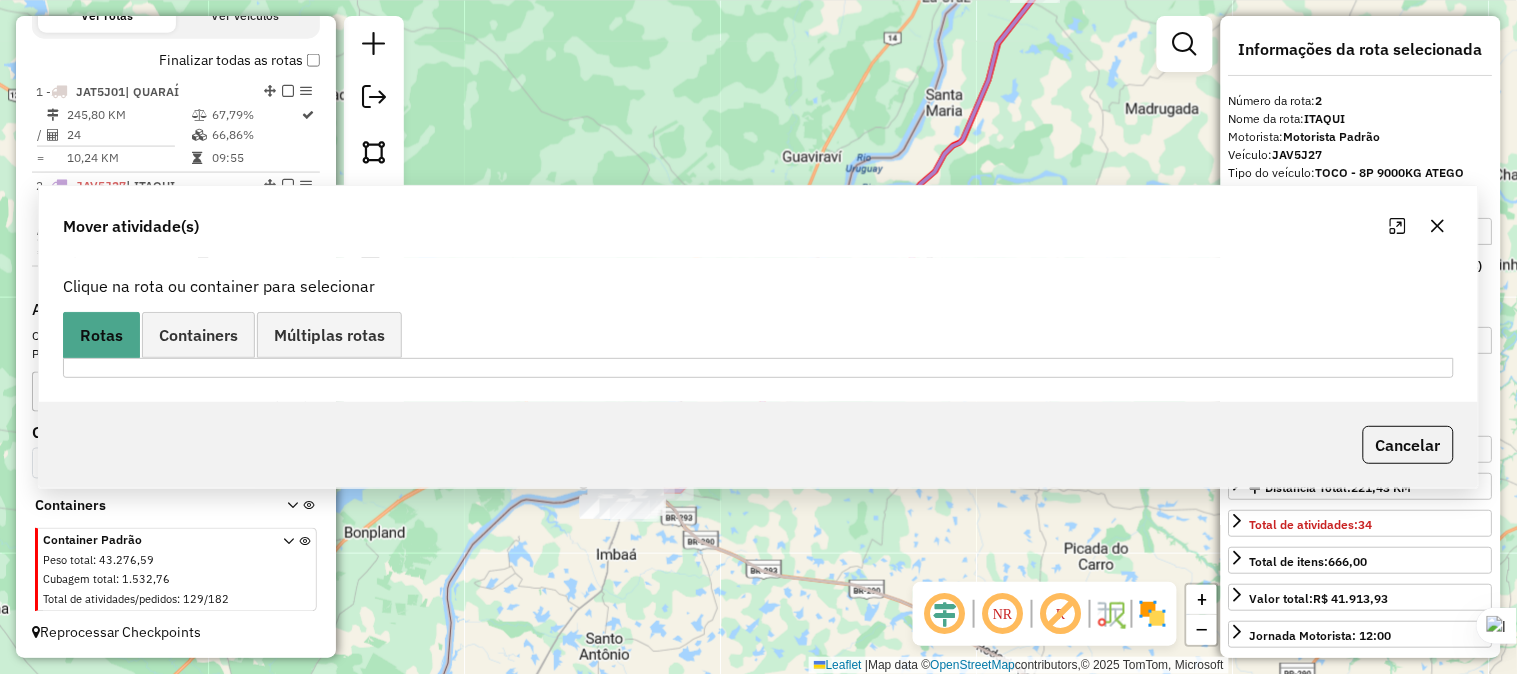 scroll, scrollTop: 0, scrollLeft: 0, axis: both 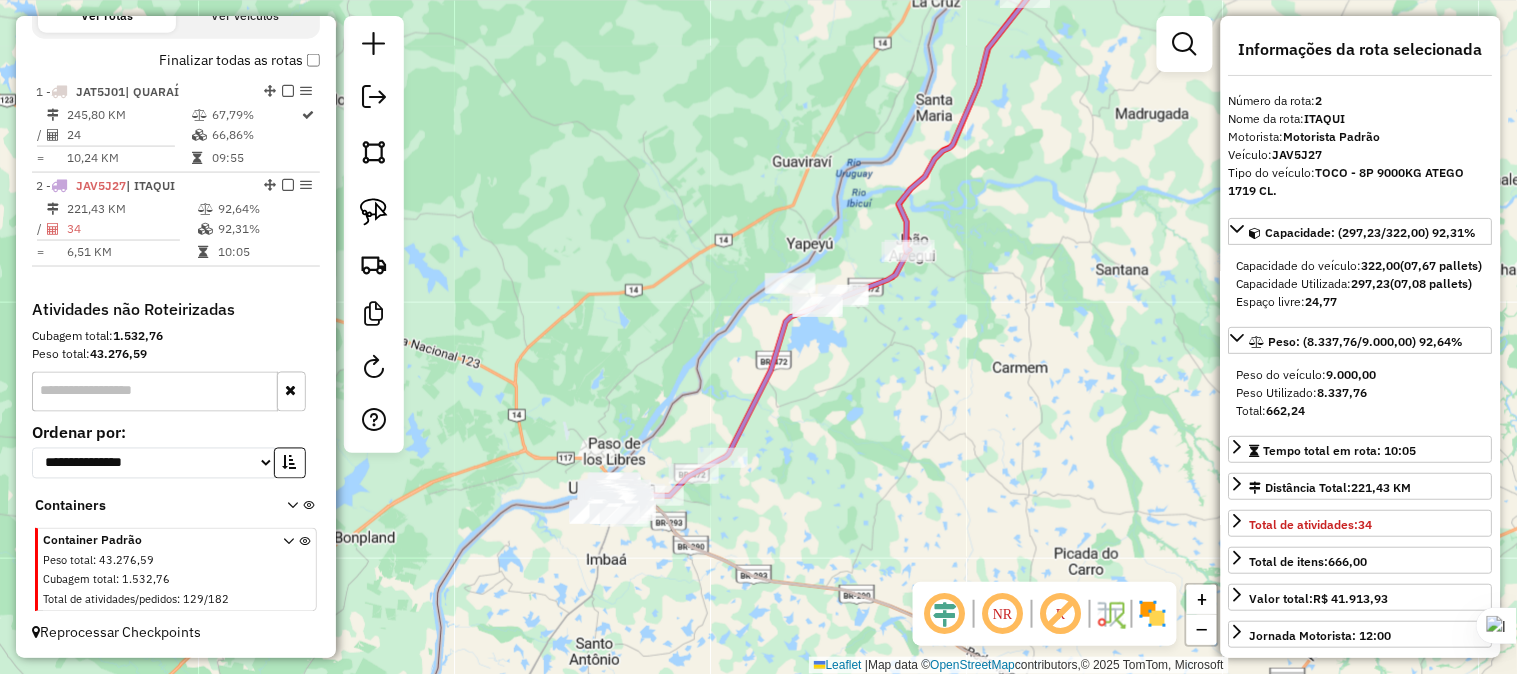 drag, startPoint x: 951, startPoint y: 321, endPoint x: 862, endPoint y: 447, distance: 154.26276 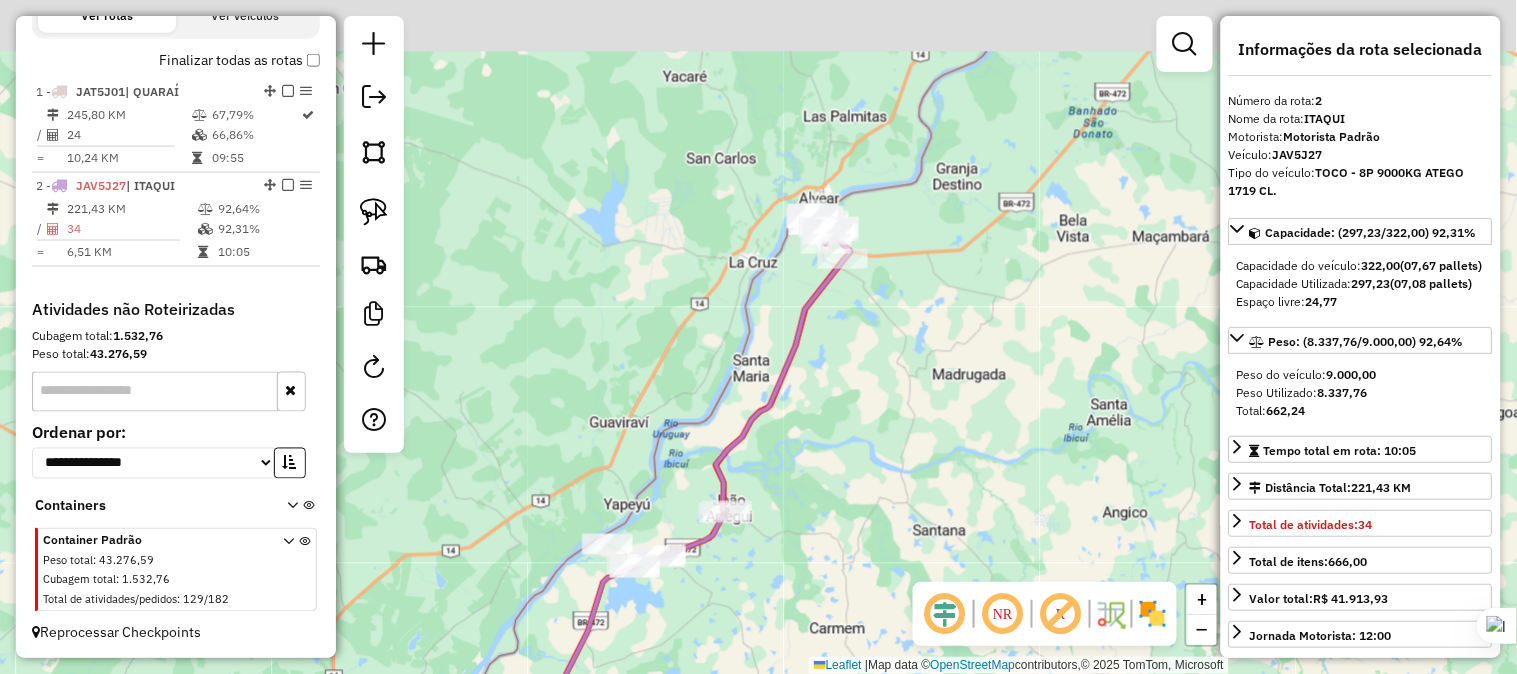drag, startPoint x: 917, startPoint y: 218, endPoint x: 805, endPoint y: 374, distance: 192.04166 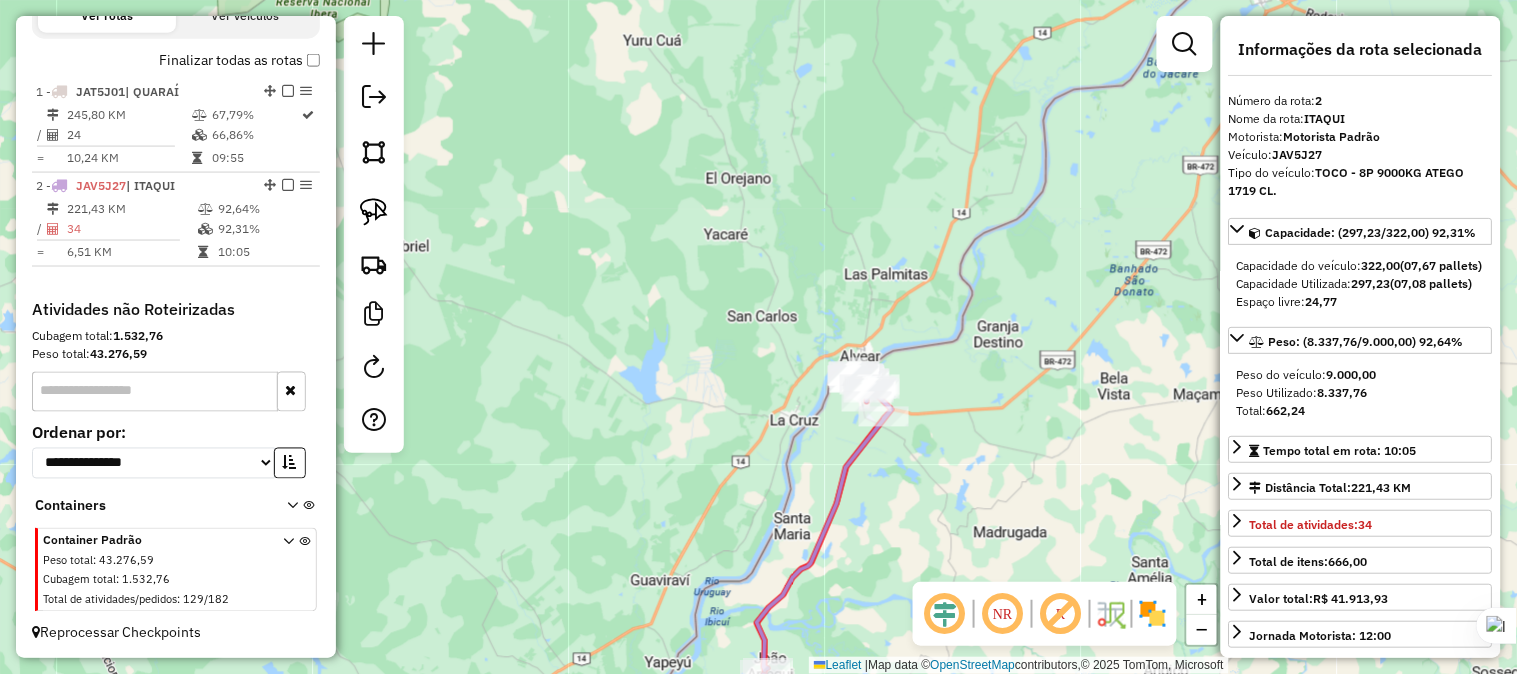 drag, startPoint x: 800, startPoint y: 410, endPoint x: 848, endPoint y: 555, distance: 152.73834 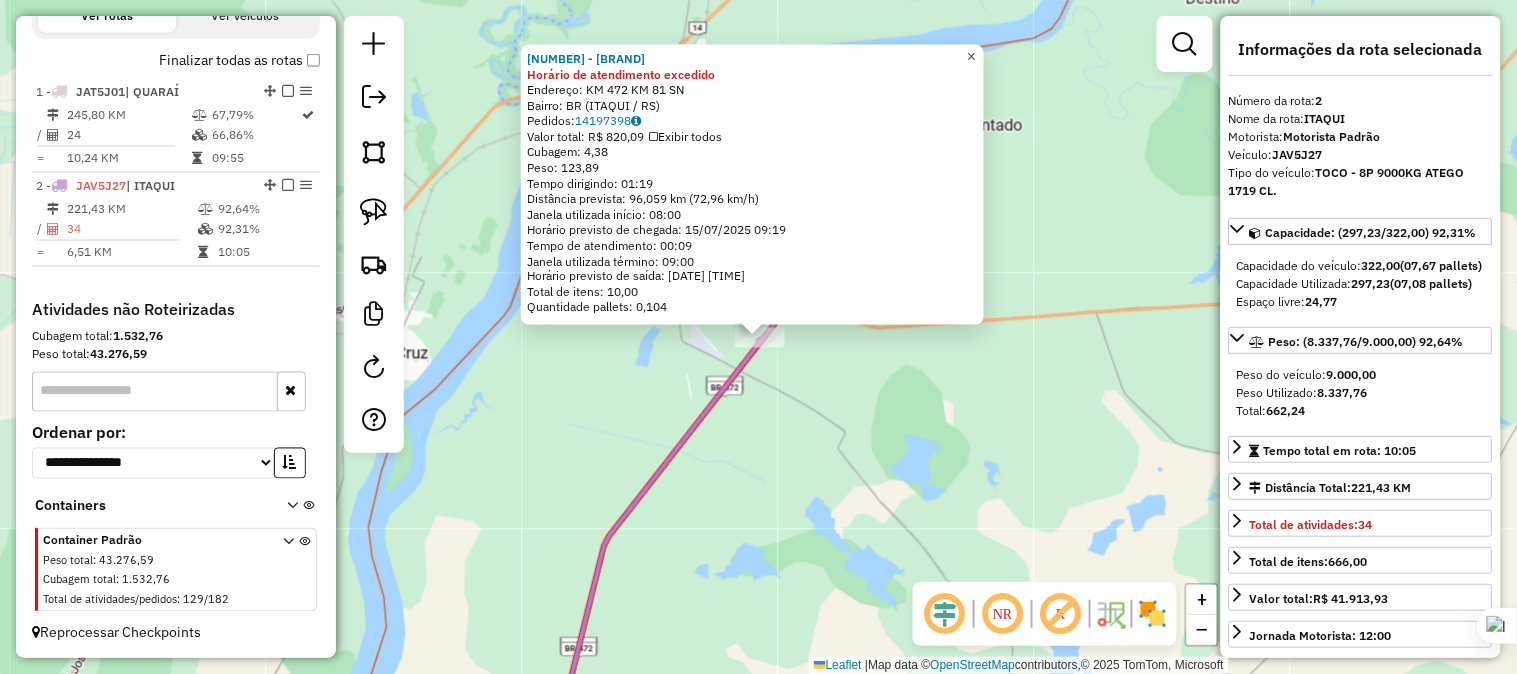 click on "×" 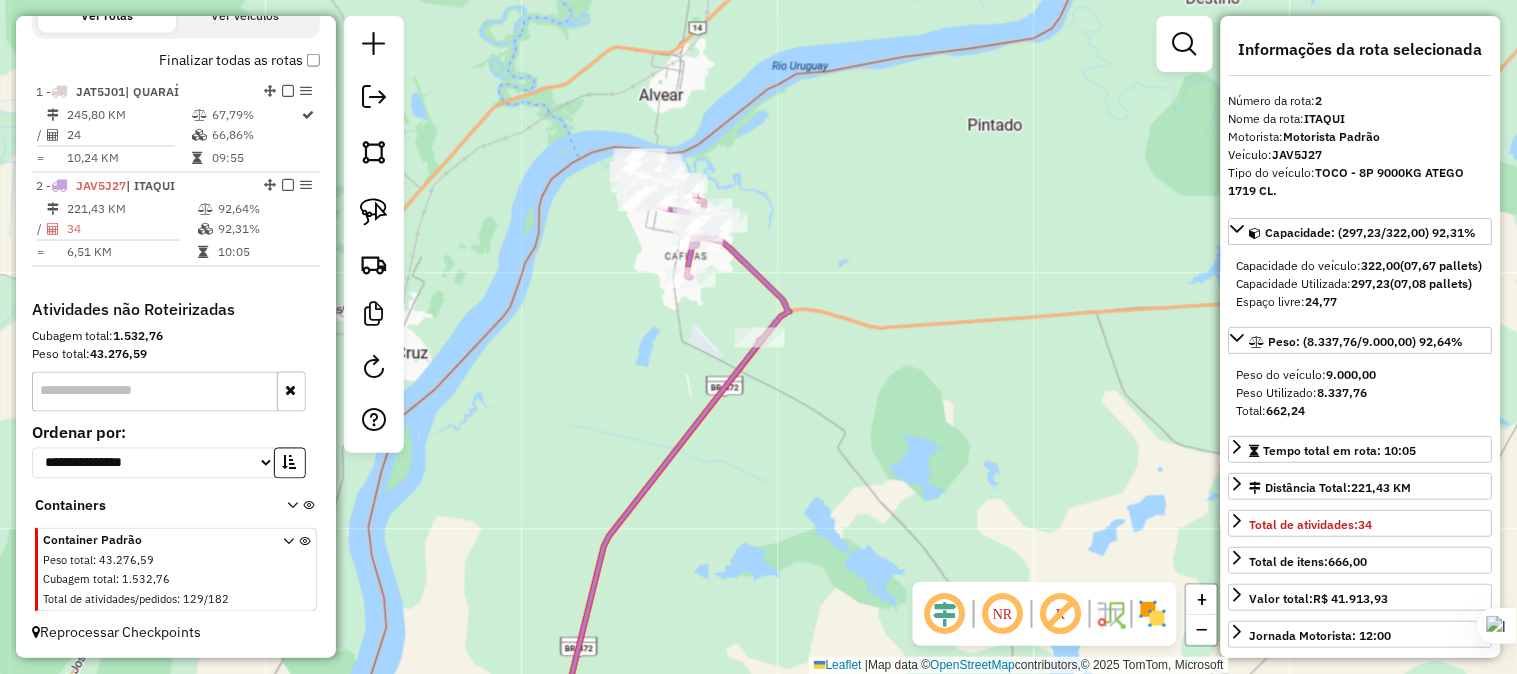 drag, startPoint x: 967, startPoint y: 471, endPoint x: 997, endPoint y: 304, distance: 169.67322 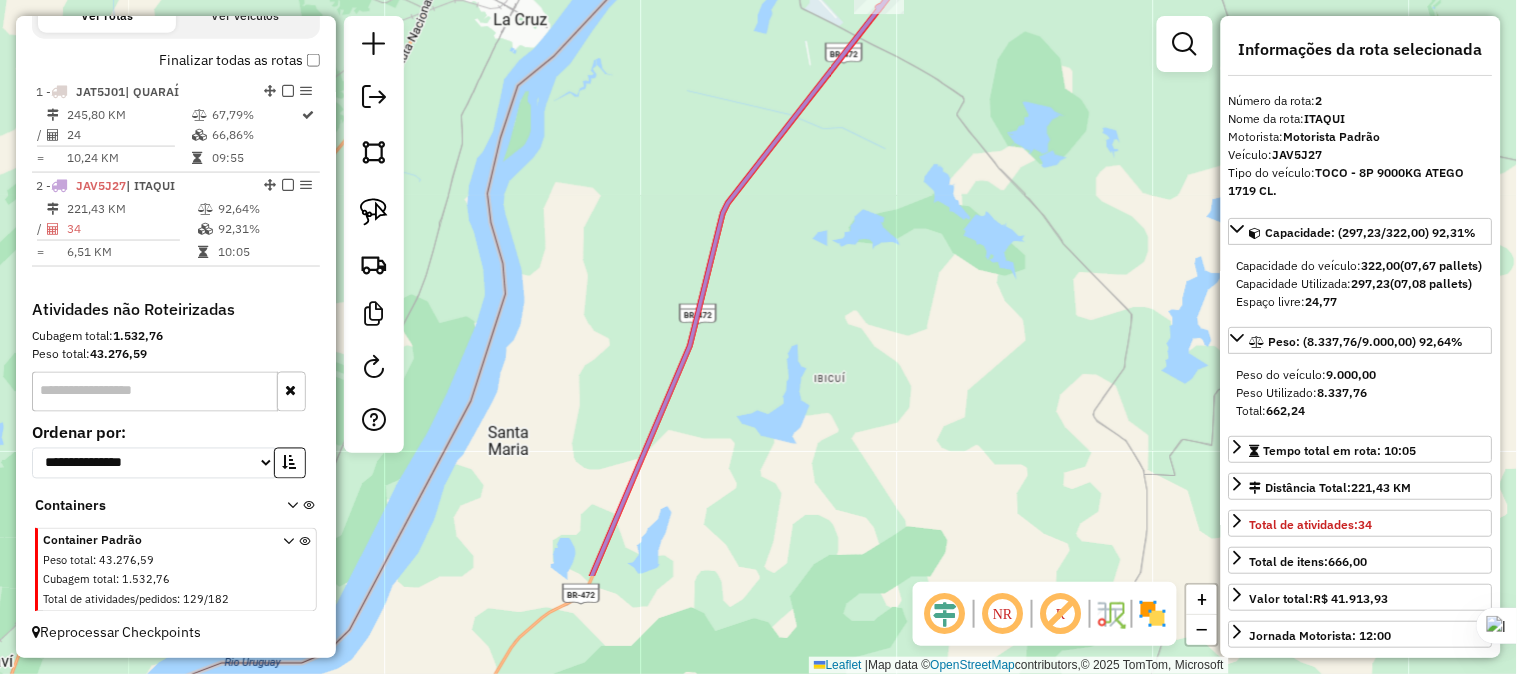 drag, startPoint x: 756, startPoint y: 423, endPoint x: 890, endPoint y: 197, distance: 262.7394 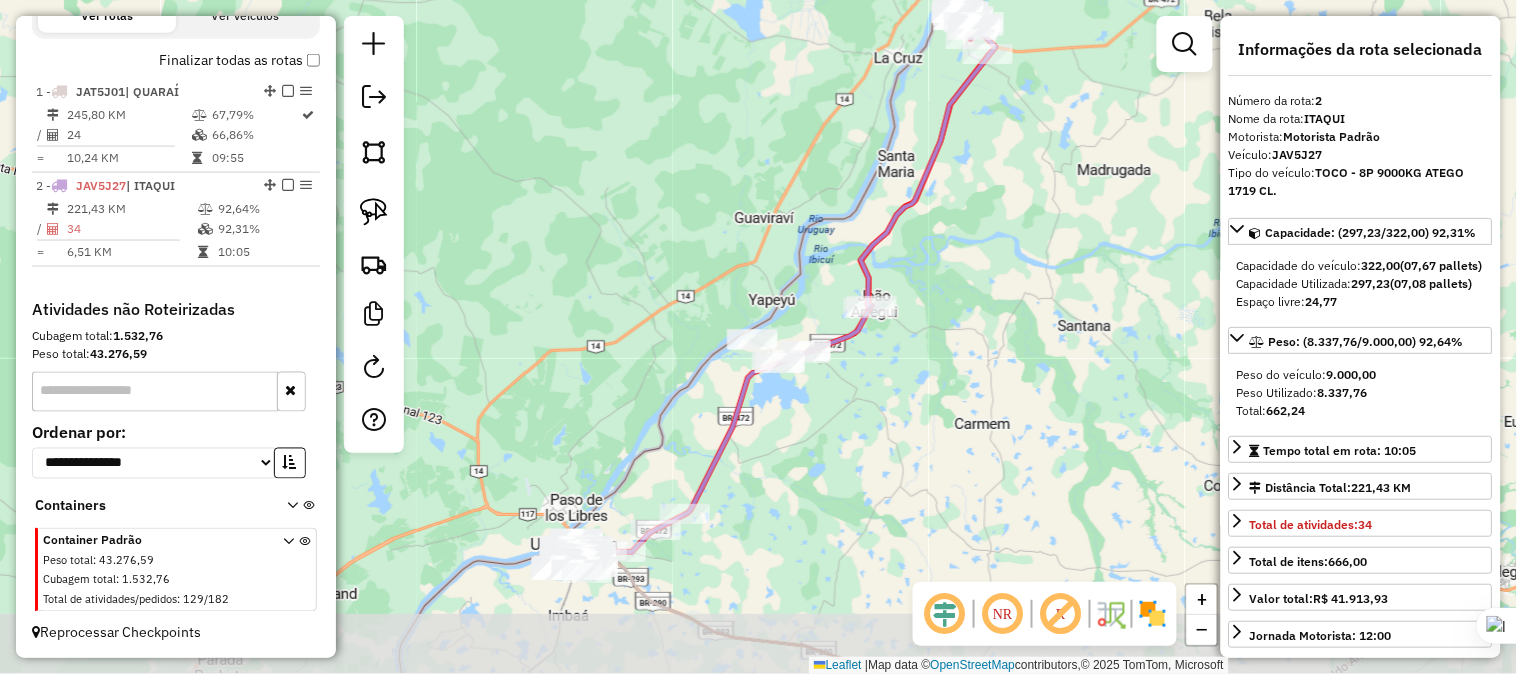 drag, startPoint x: 764, startPoint y: 410, endPoint x: 836, endPoint y: 351, distance: 93.08598 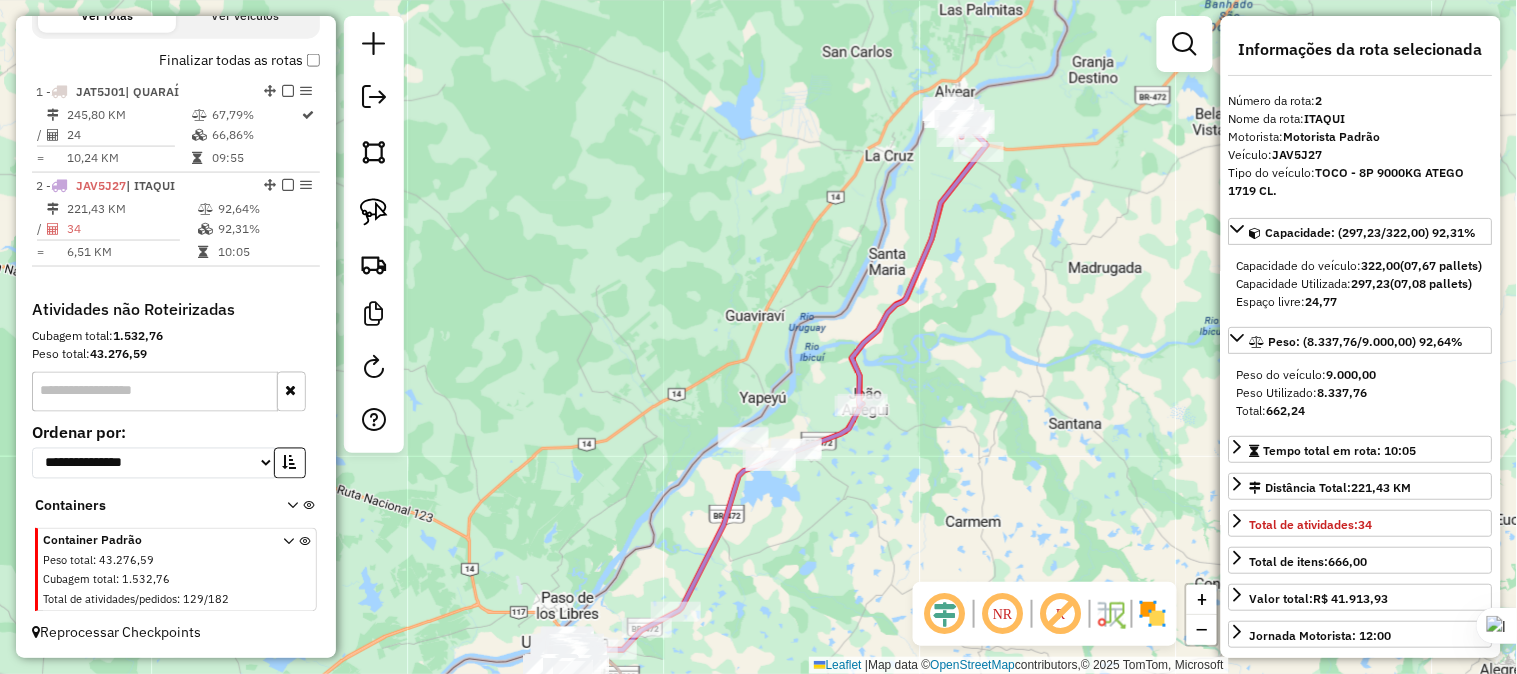 drag, startPoint x: 942, startPoint y: 243, endPoint x: 933, endPoint y: 341, distance: 98.4124 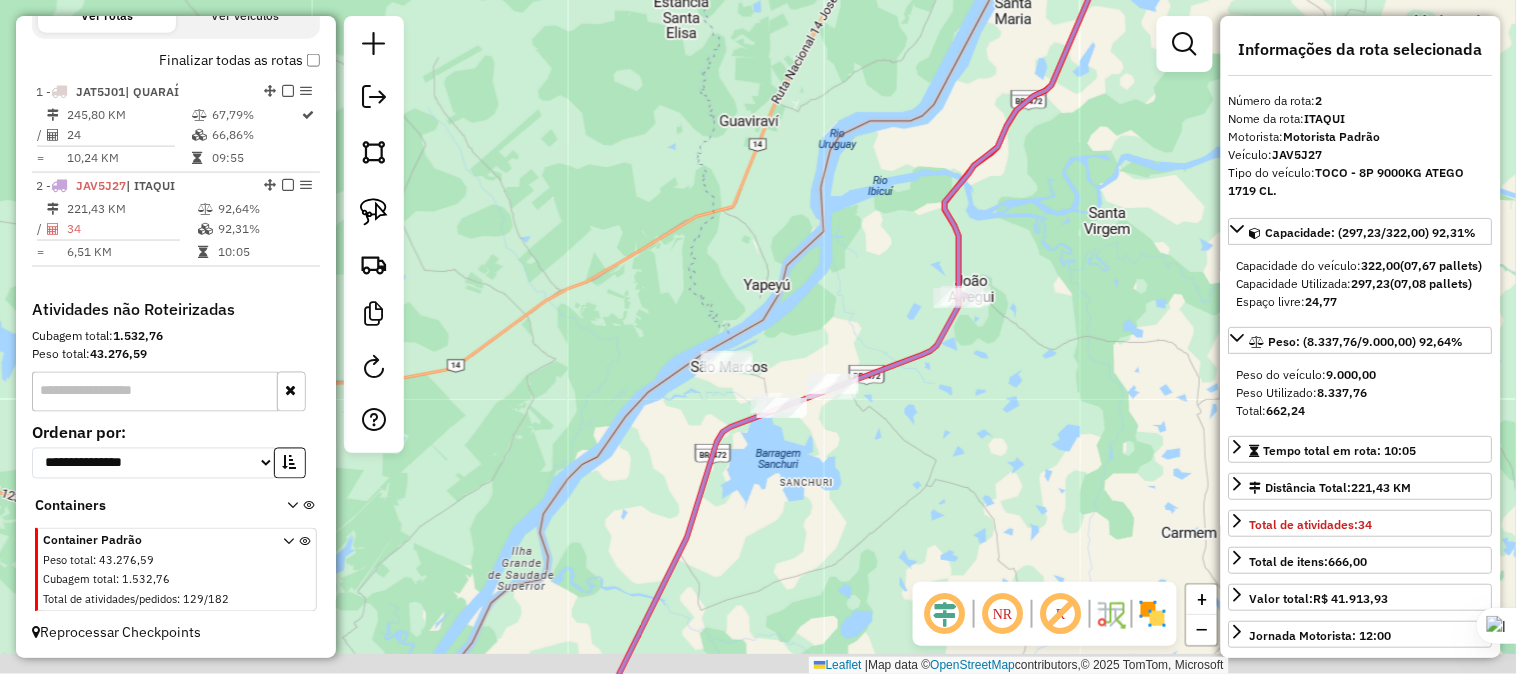 drag, startPoint x: 852, startPoint y: 436, endPoint x: 921, endPoint y: 332, distance: 124.80785 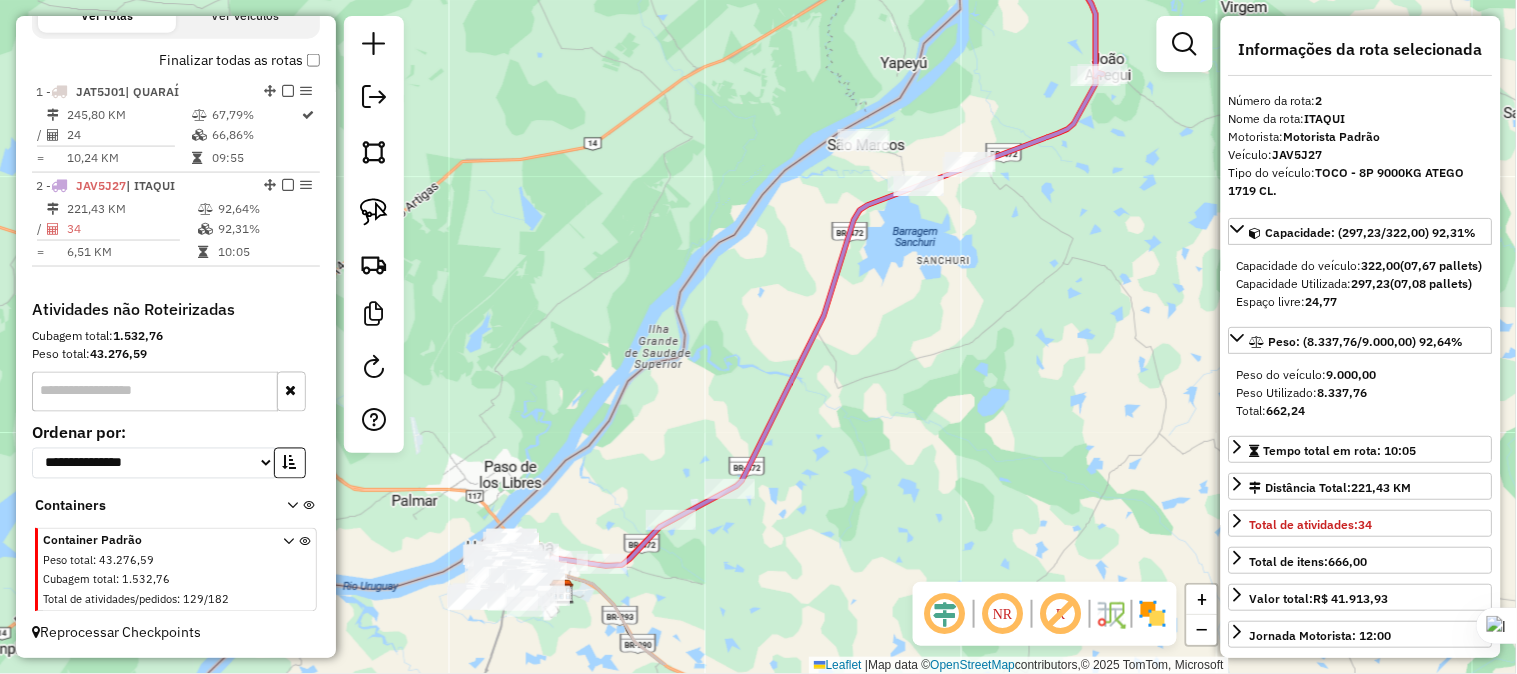 drag, startPoint x: 848, startPoint y: 502, endPoint x: 804, endPoint y: 453, distance: 65.8559 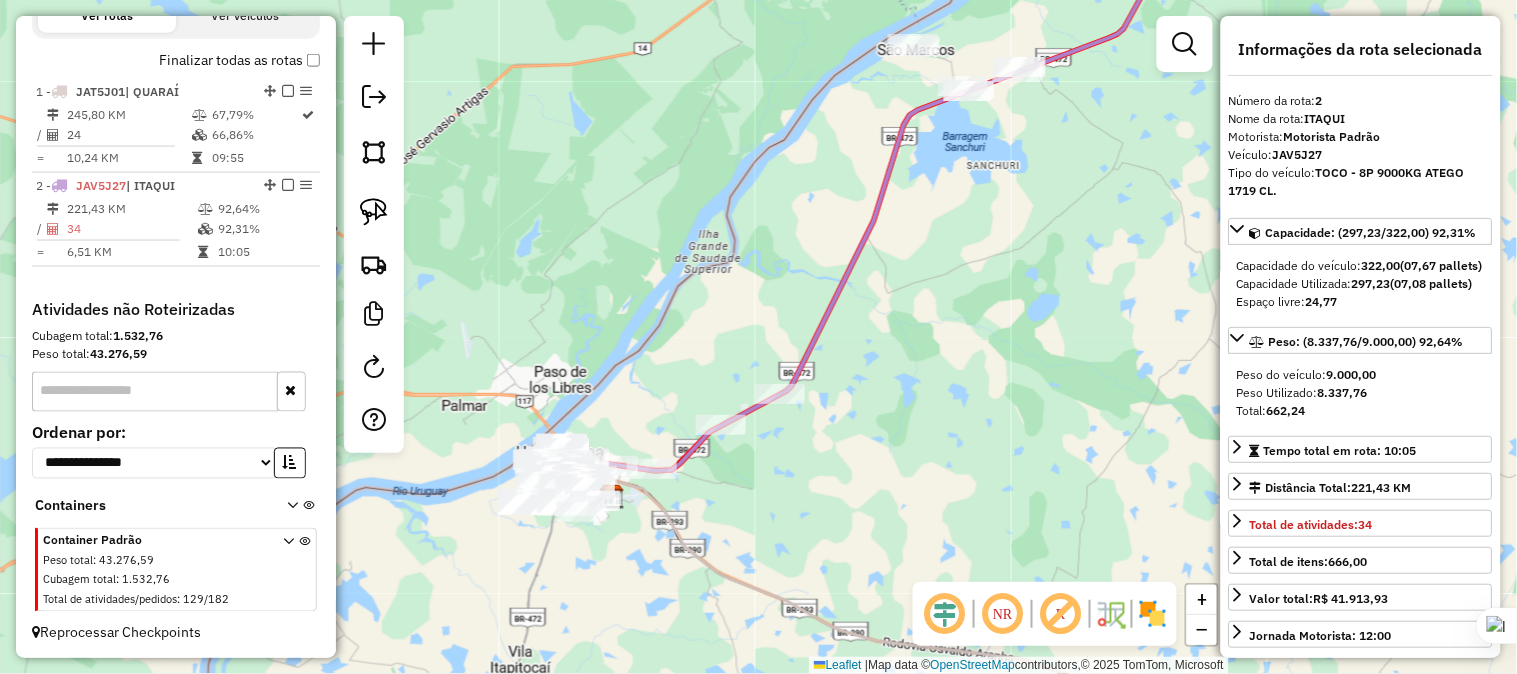 drag, startPoint x: 732, startPoint y: 477, endPoint x: 703, endPoint y: 445, distance: 43.185646 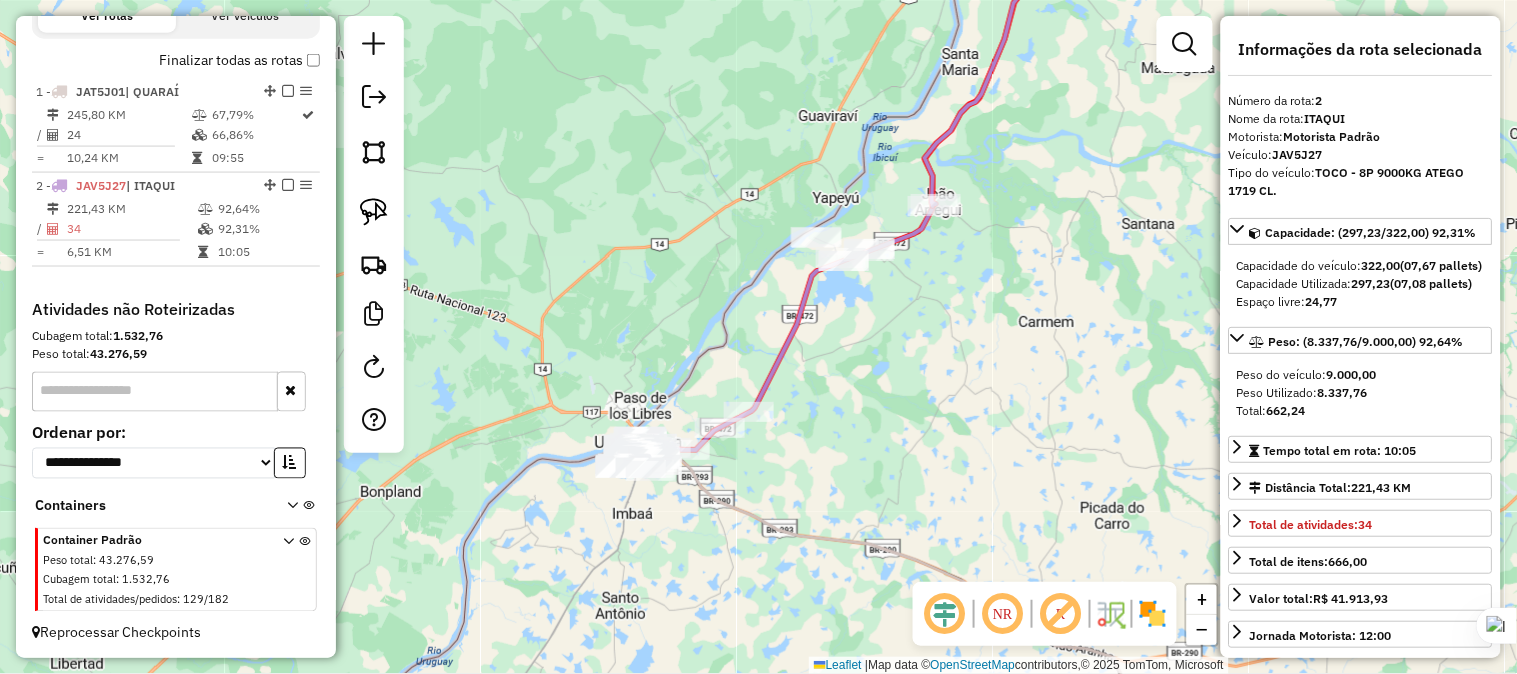 drag, startPoint x: 853, startPoint y: 493, endPoint x: 966, endPoint y: 347, distance: 184.62123 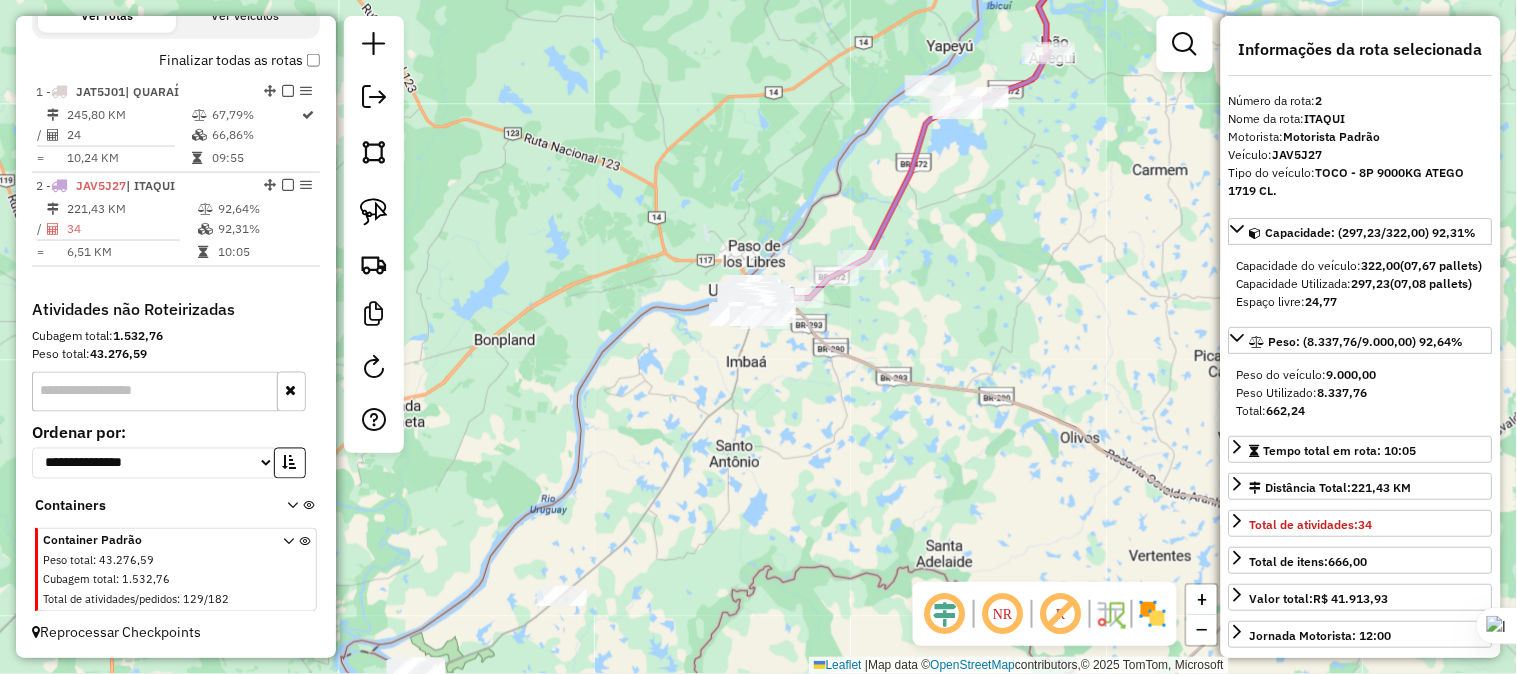 drag, startPoint x: 662, startPoint y: 528, endPoint x: 896, endPoint y: 291, distance: 333.05405 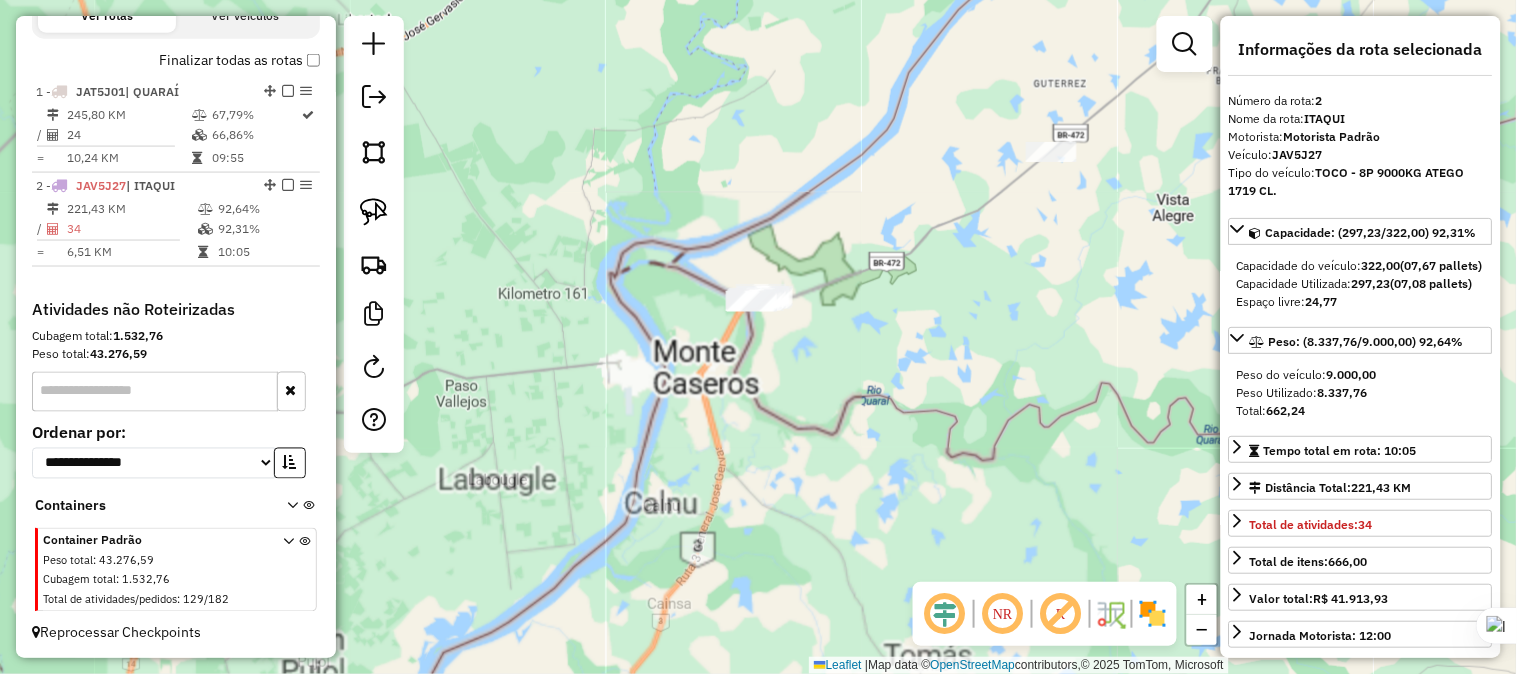 click on "Janela de atendimento Grade de atendimento Capacidade Transportadoras Veículos Cliente Pedidos  Rotas Selecione os dias de semana para filtrar as janelas de atendimento  Seg   Ter   Qua   Qui   Sex   Sáb   Dom  Informe o período da janela de atendimento: De: Até:  Filtrar exatamente a janela do cliente  Considerar janela de atendimento padrão  Selecione os dias de semana para filtrar as grades de atendimento  Seg   Ter   Qua   Qui   Sex   Sáb   Dom   Considerar clientes sem dia de atendimento cadastrado  Clientes fora do dia de atendimento selecionado Filtrar as atividades entre os valores definidos abaixo:  Peso mínimo:   Peso máximo:   Cubagem mínima:   Cubagem máxima:   De:   Até:  Filtrar as atividades entre o tempo de atendimento definido abaixo:  De:   Até:   Considerar capacidade total dos clientes não roteirizados Transportadora: Selecione um ou mais itens Tipo de veículo: Selecione um ou mais itens Veículo: Selecione um ou mais itens Motorista: Selecione um ou mais itens Nome: Rótulo:" 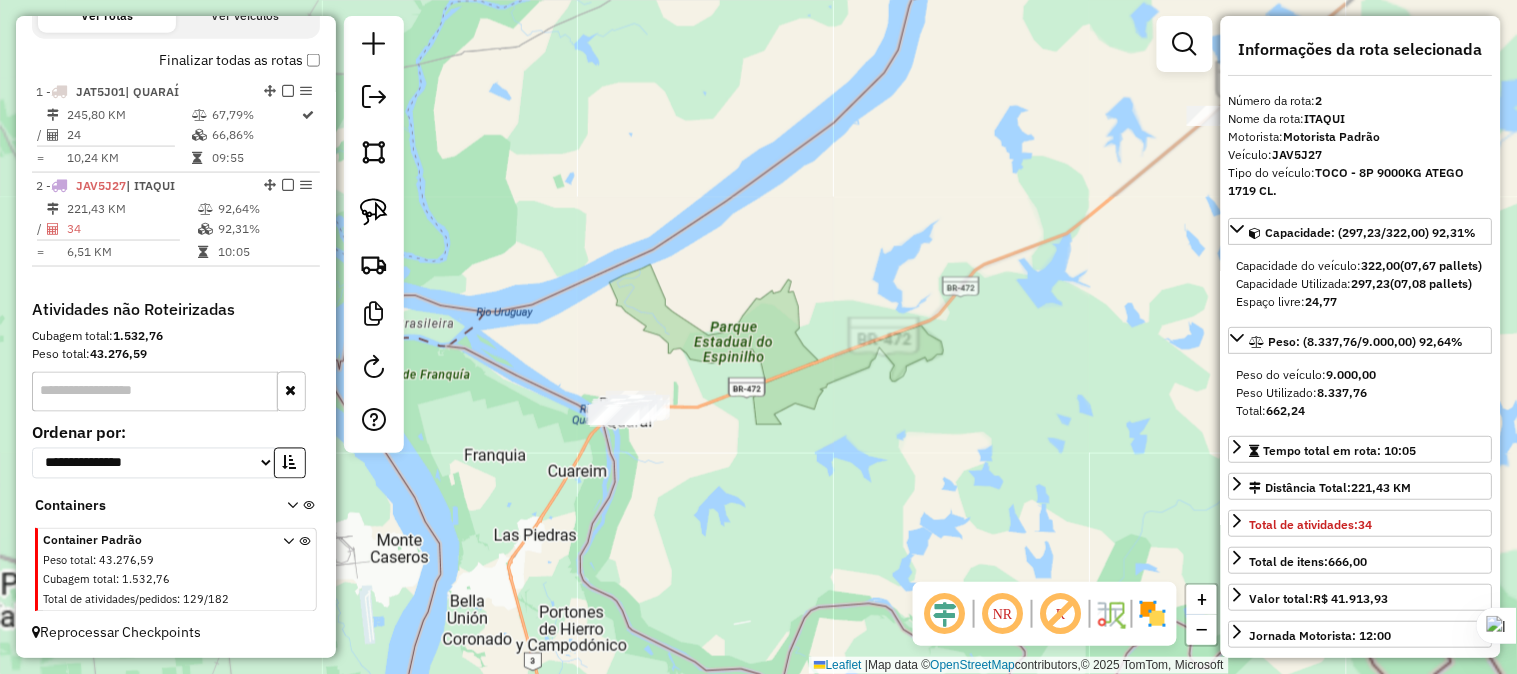 drag, startPoint x: 751, startPoint y: 393, endPoint x: 815, endPoint y: 398, distance: 64.195015 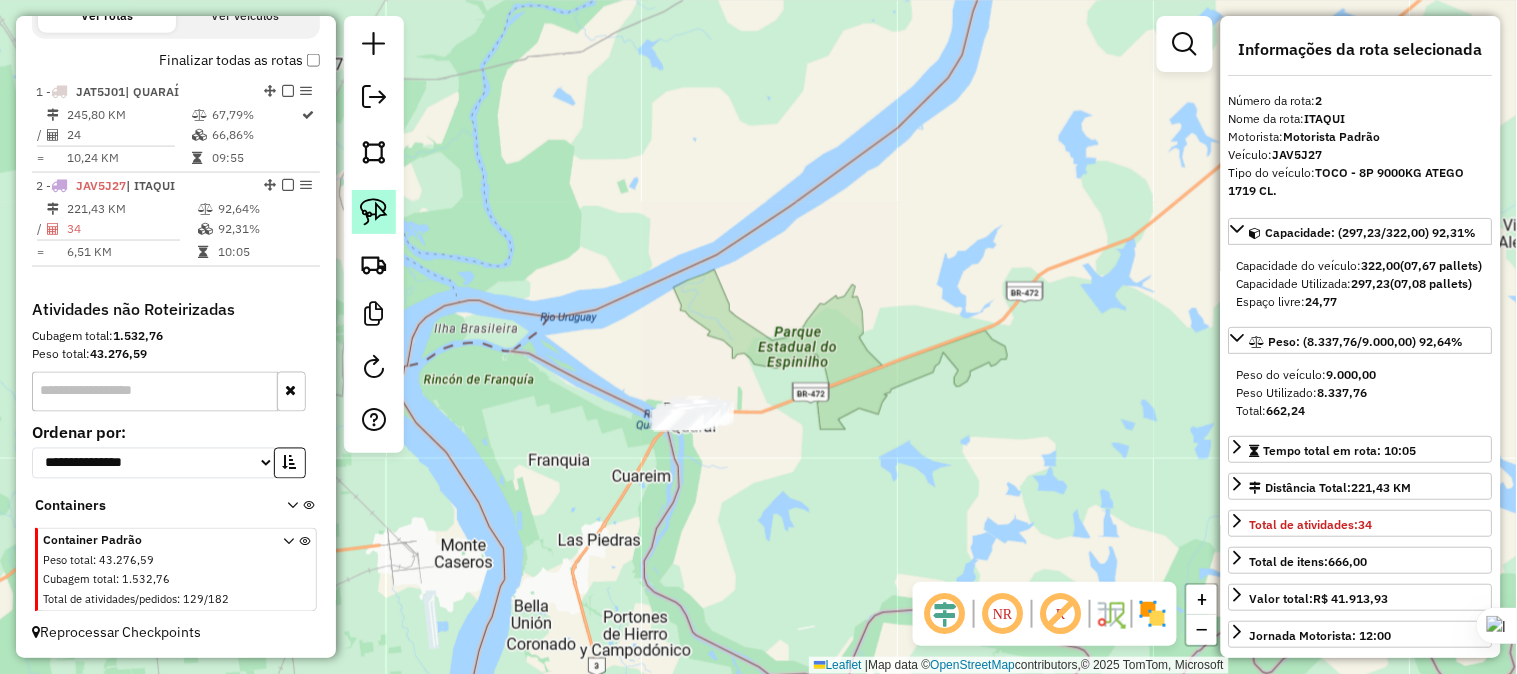 click 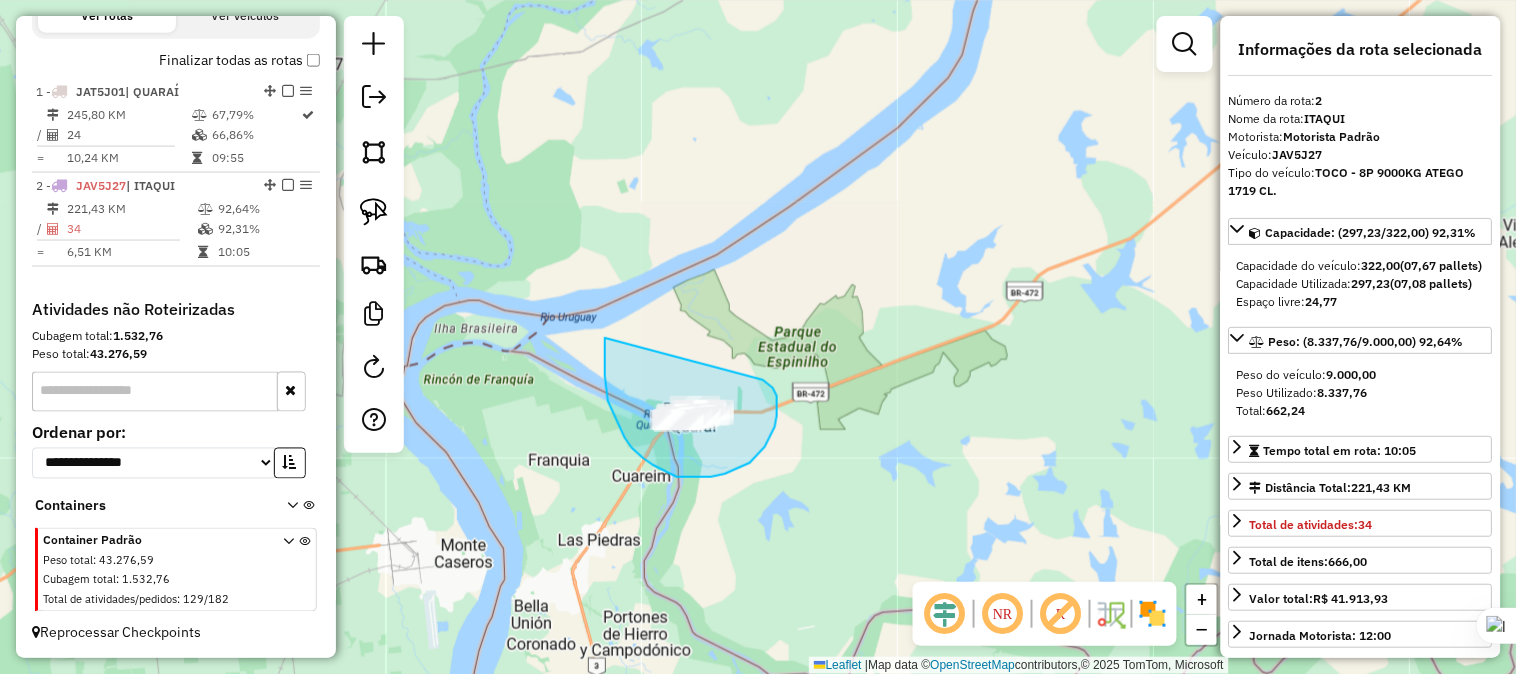 drag, startPoint x: 605, startPoint y: 338, endPoint x: 757, endPoint y: 378, distance: 157.17506 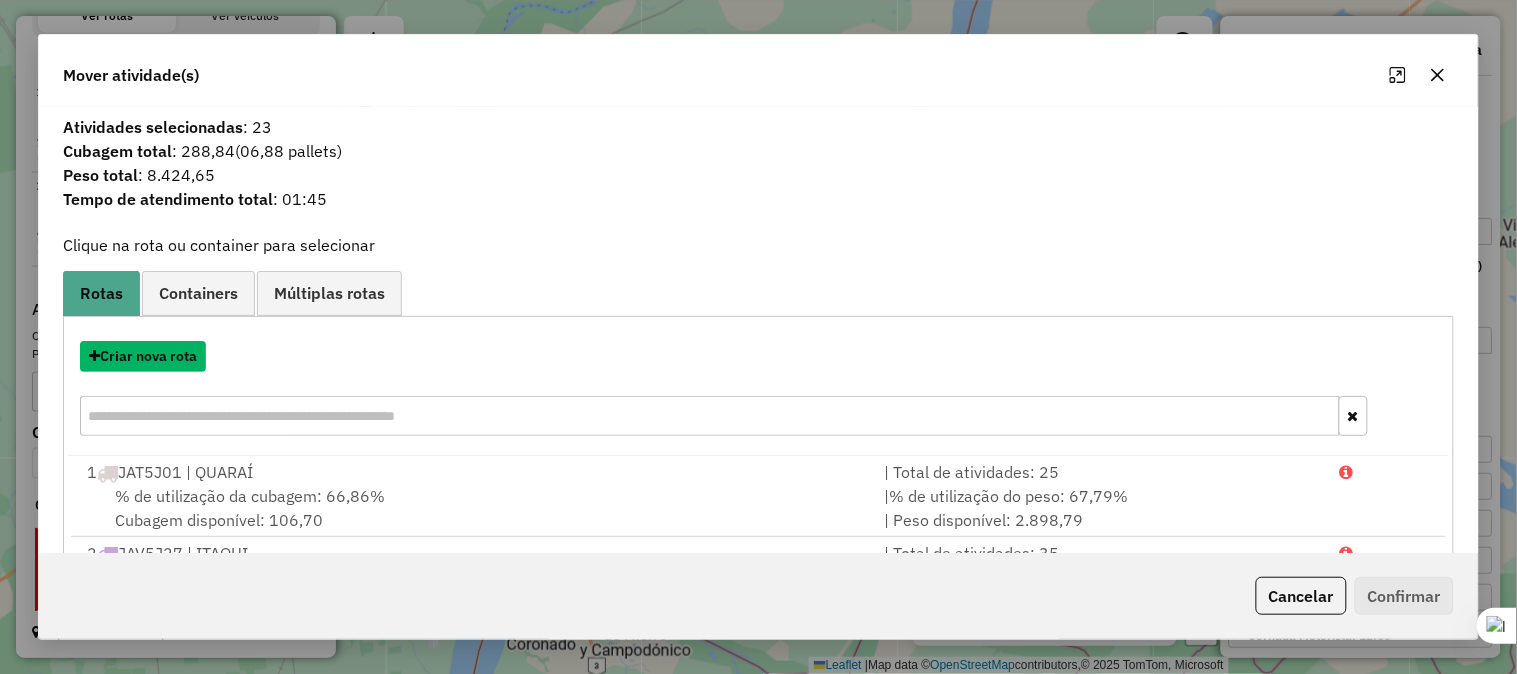 click on "Criar nova rota" at bounding box center (143, 356) 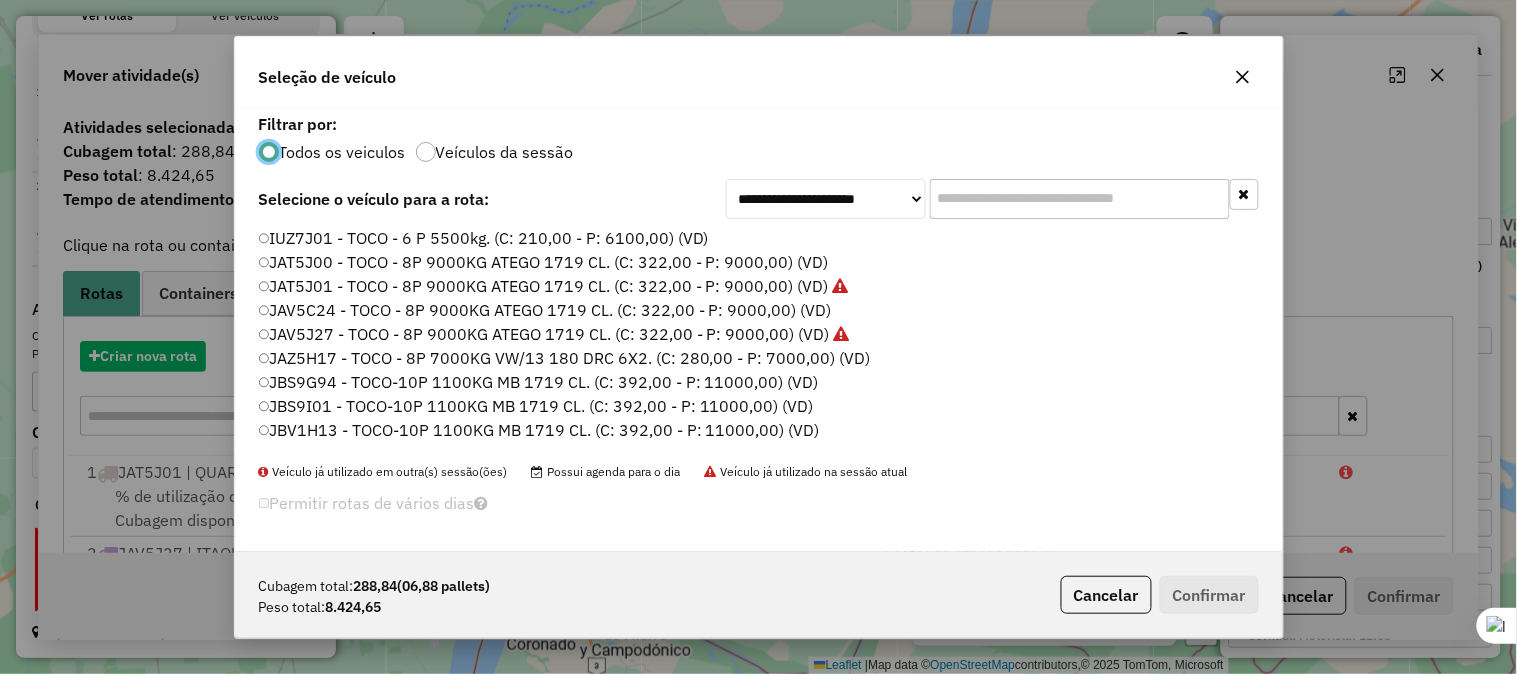 scroll, scrollTop: 11, scrollLeft: 5, axis: both 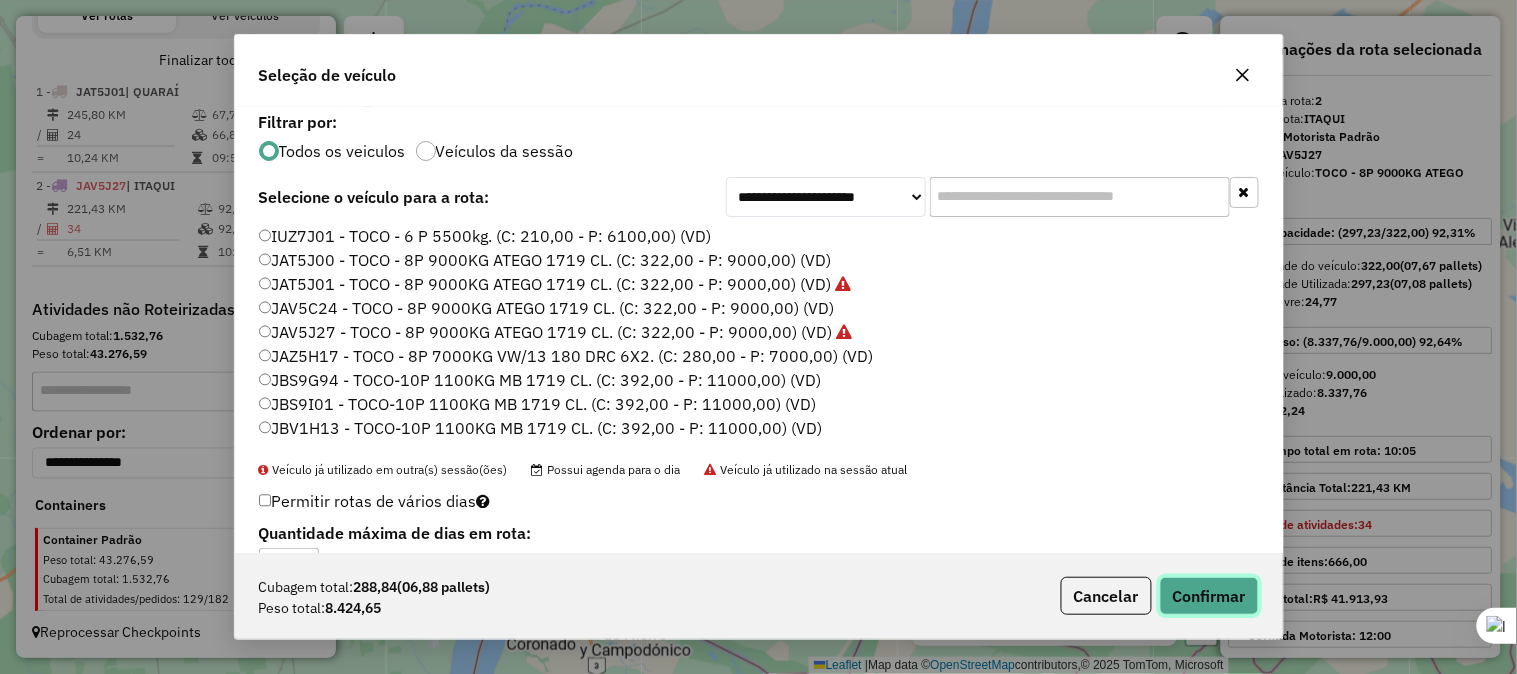 click on "Confirmar" 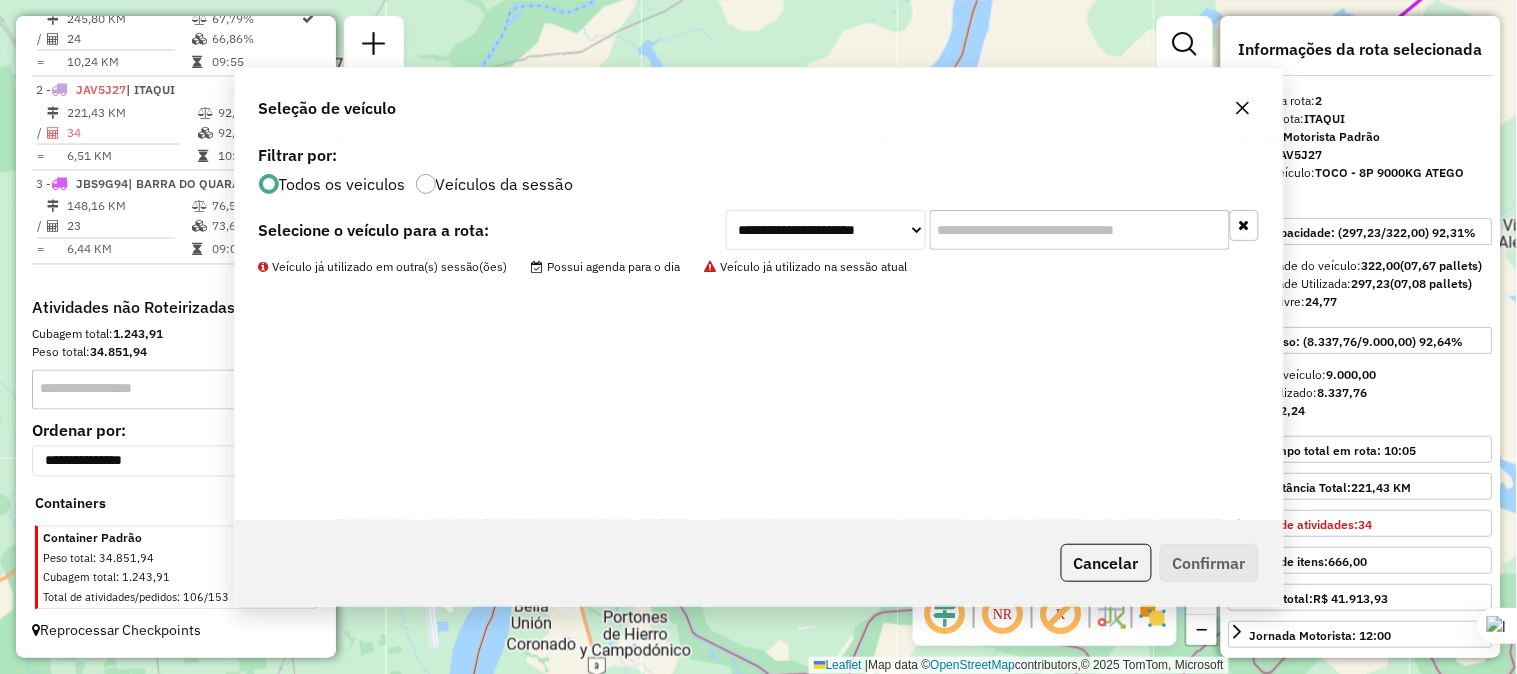scroll, scrollTop: 800, scrollLeft: 0, axis: vertical 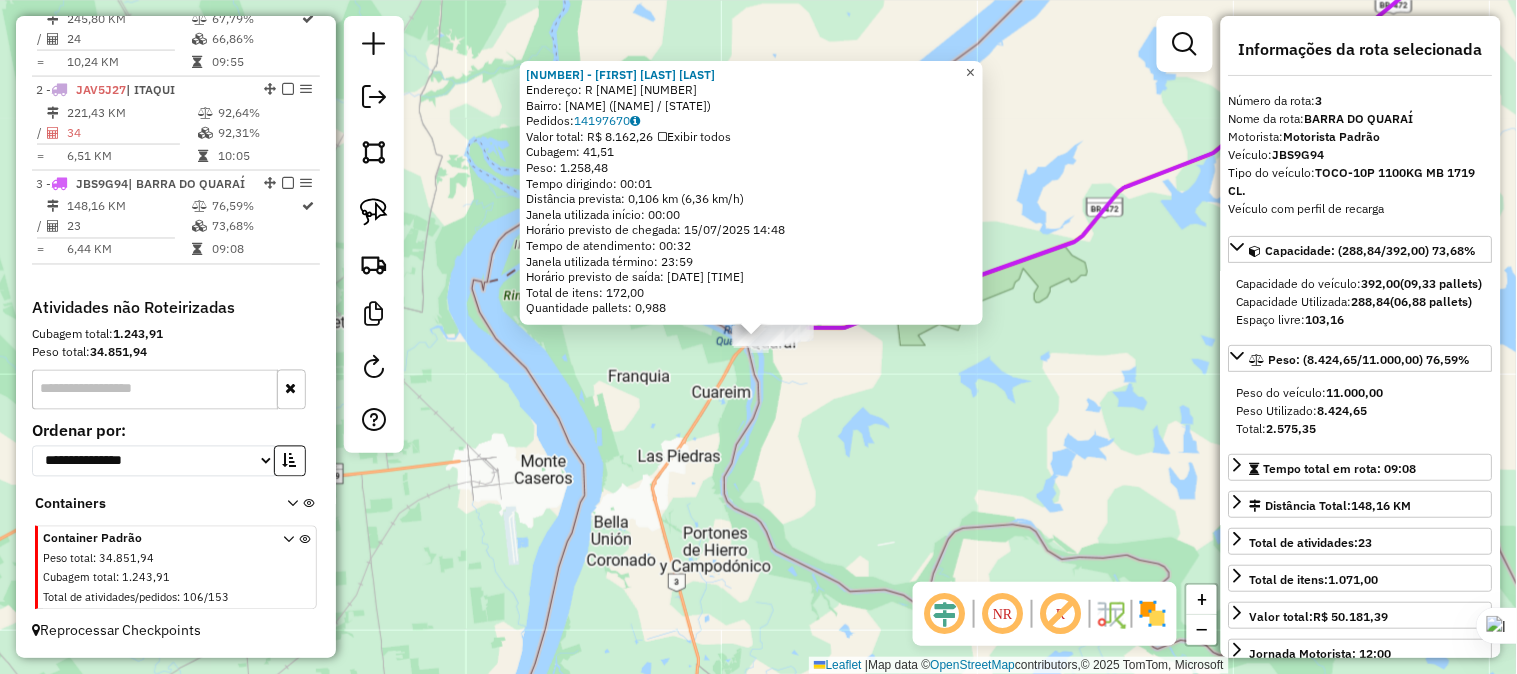 click on "×" 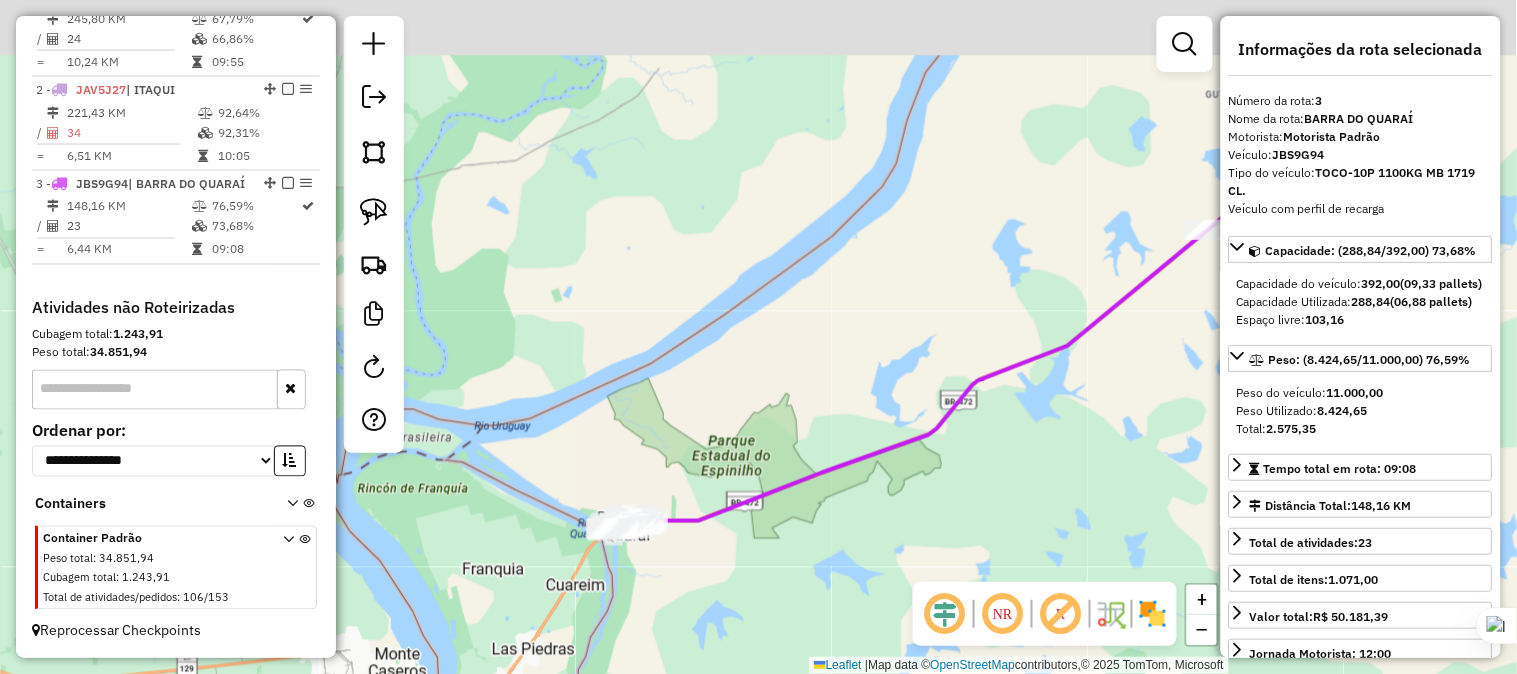 drag, startPoint x: 916, startPoint y: 305, endPoint x: 753, endPoint y: 522, distance: 271.4001 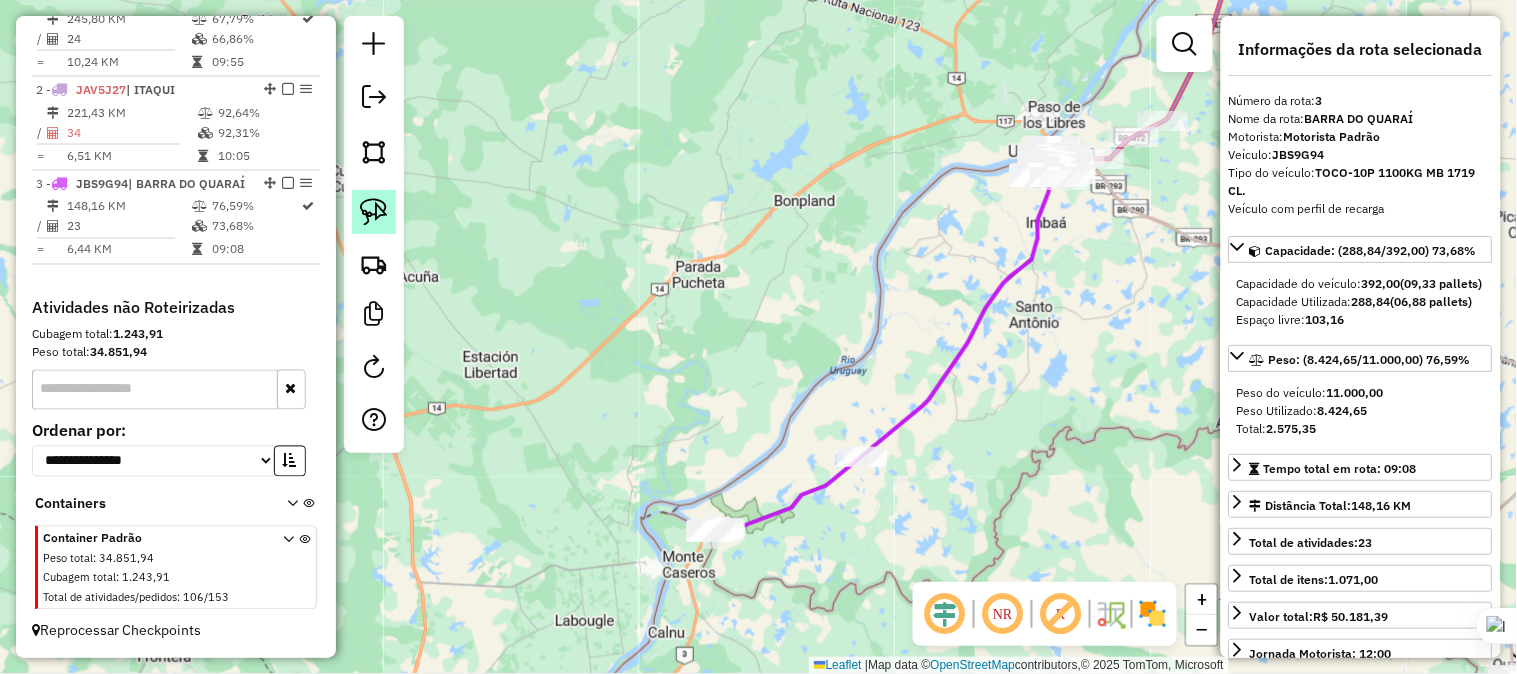 click 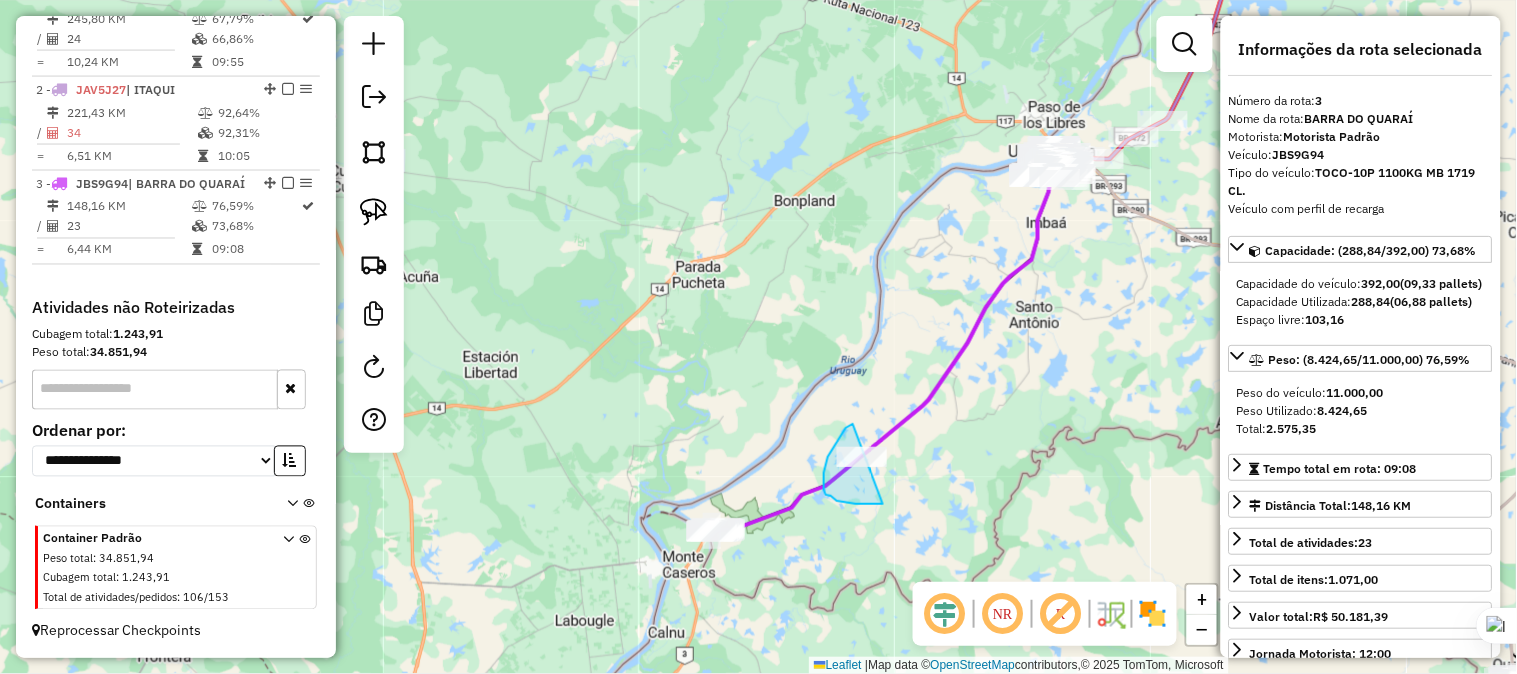 drag, startPoint x: 853, startPoint y: 424, endPoint x: 894, endPoint y: 452, distance: 49.648766 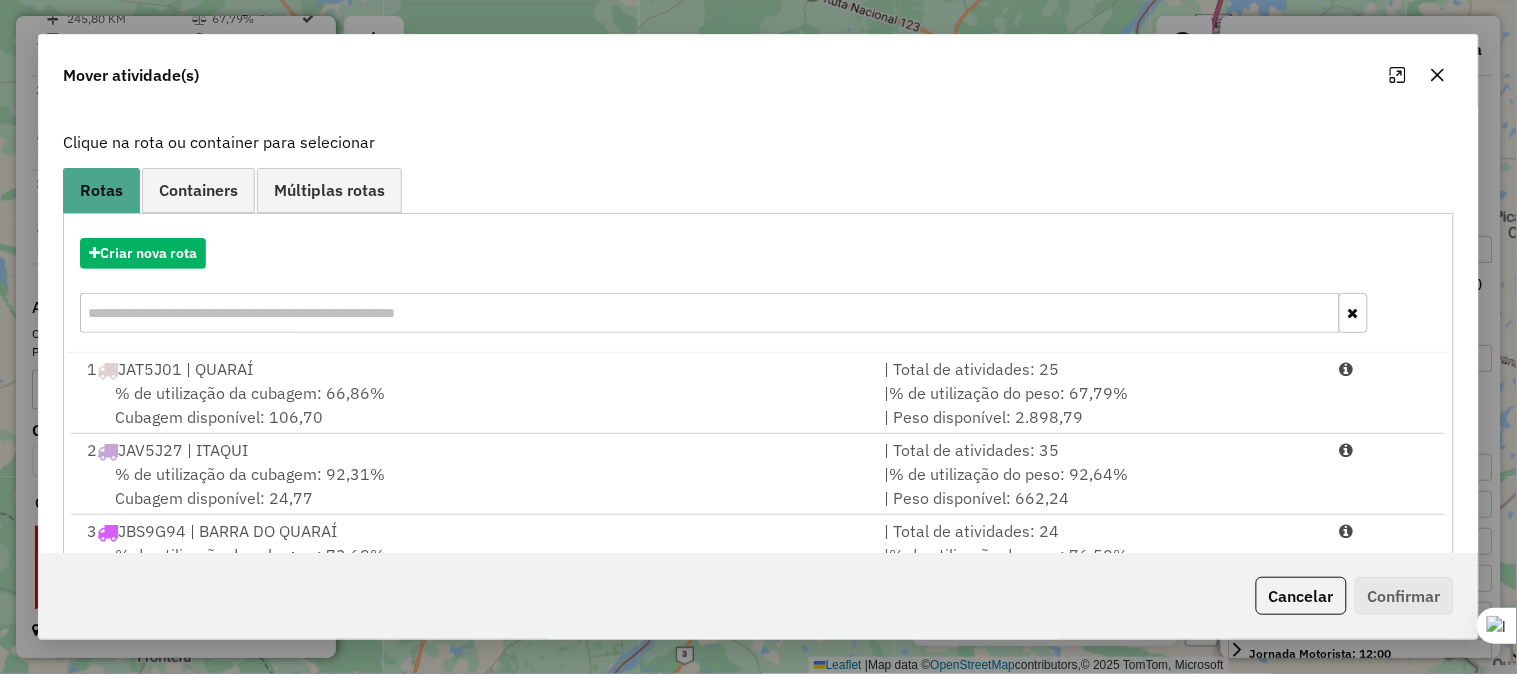 scroll, scrollTop: 180, scrollLeft: 0, axis: vertical 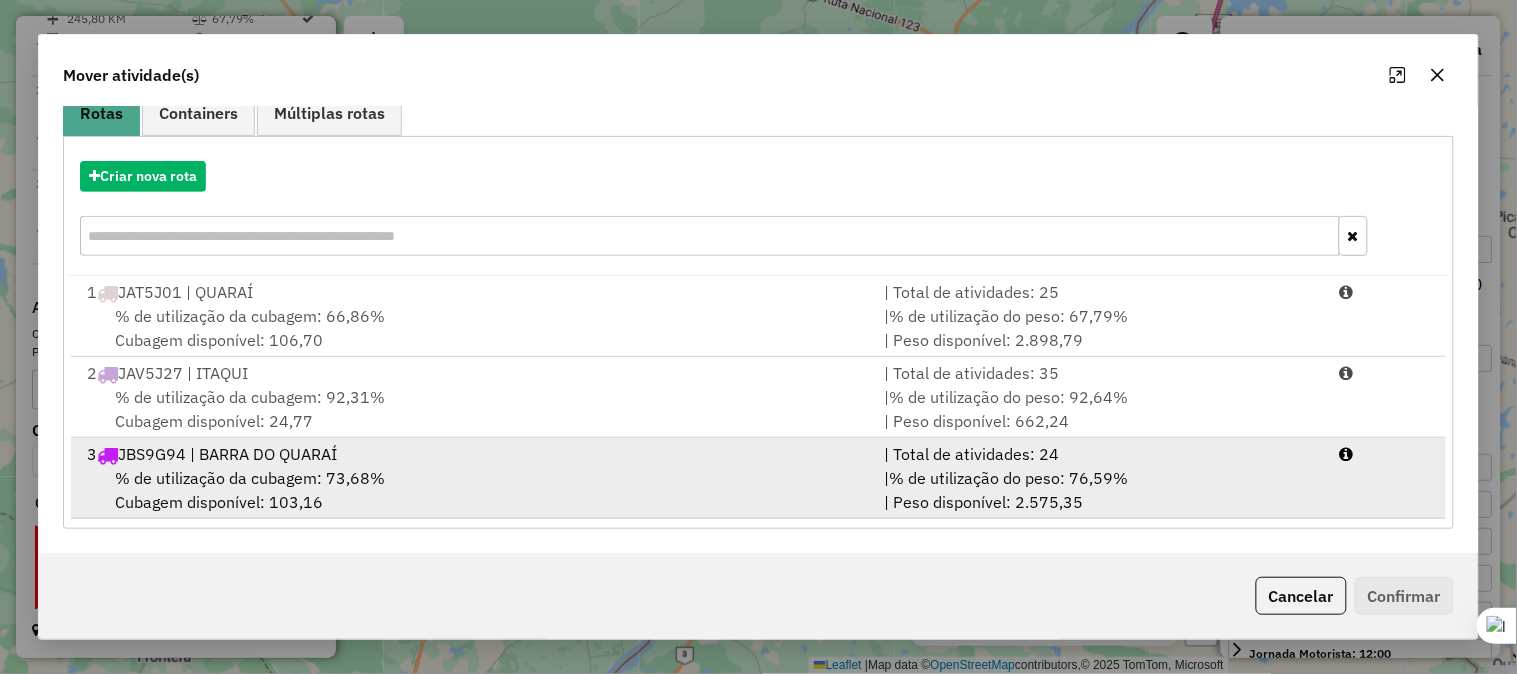 click on "[NUMBER] JBS9G94 | [CITY]" at bounding box center (473, 454) 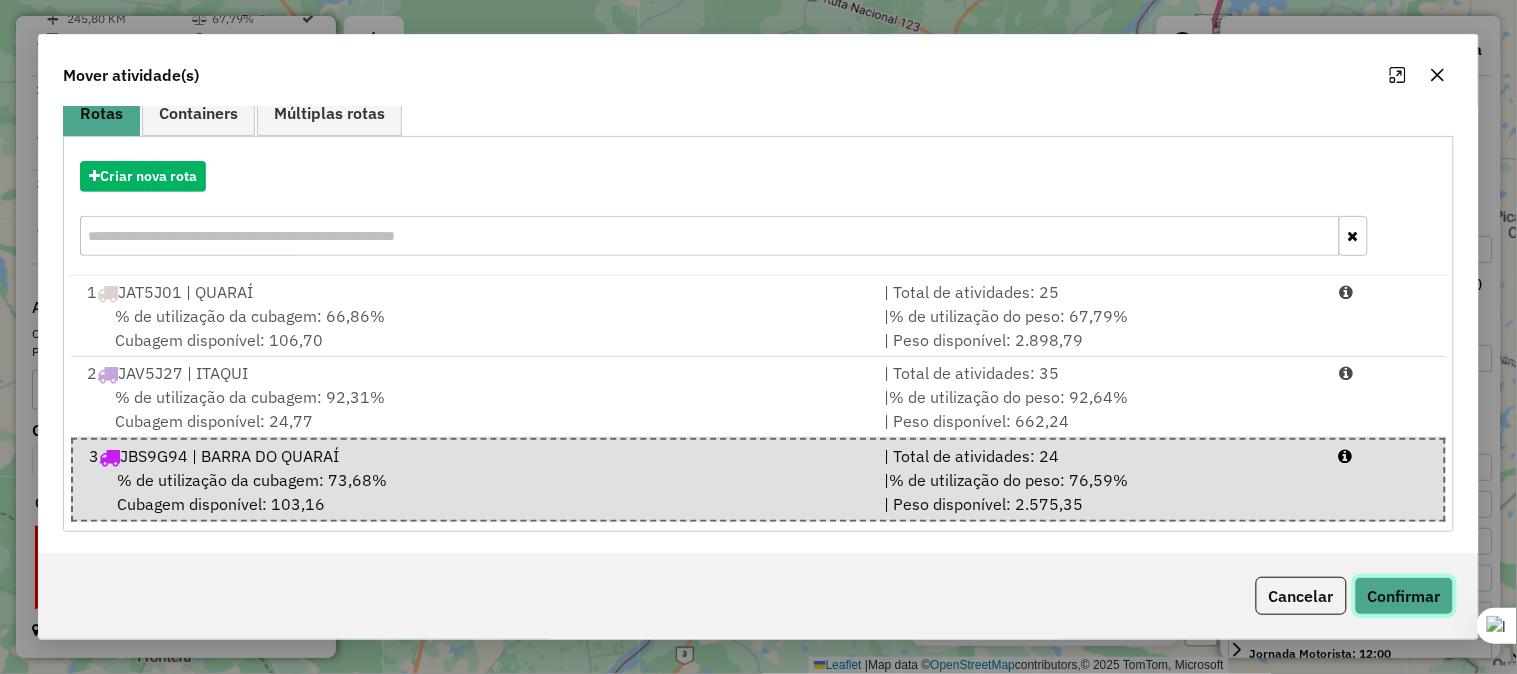 click on "Confirmar" 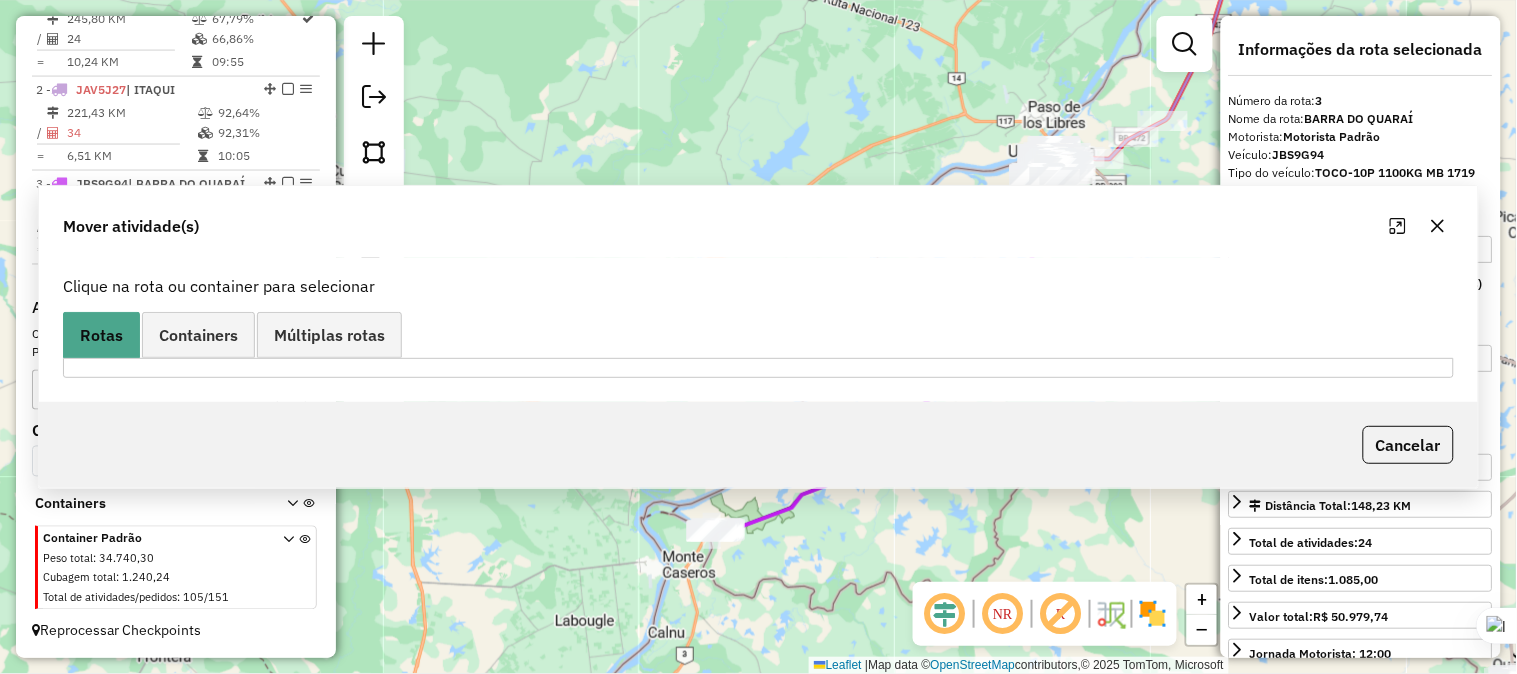 scroll, scrollTop: 0, scrollLeft: 0, axis: both 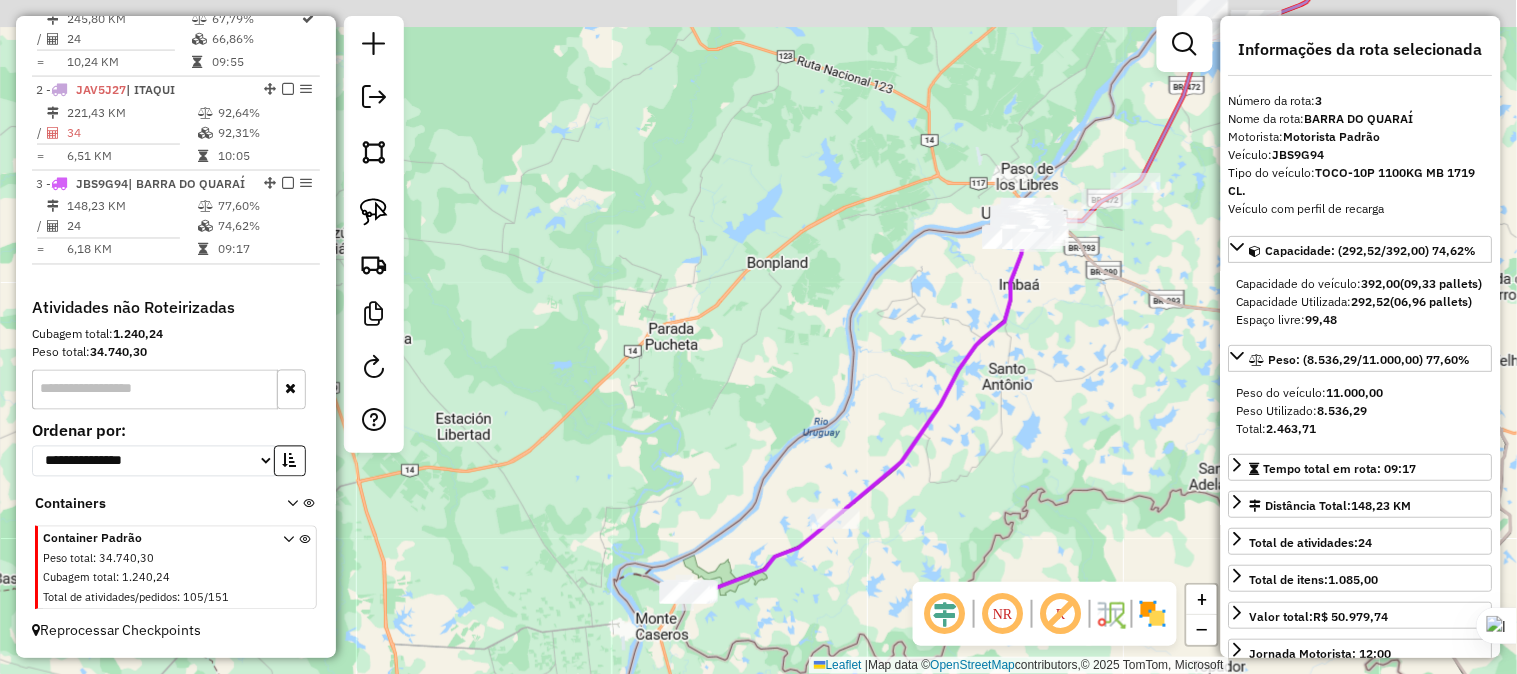 drag, startPoint x: 980, startPoint y: 335, endPoint x: 906, endPoint y: 461, distance: 146.12323 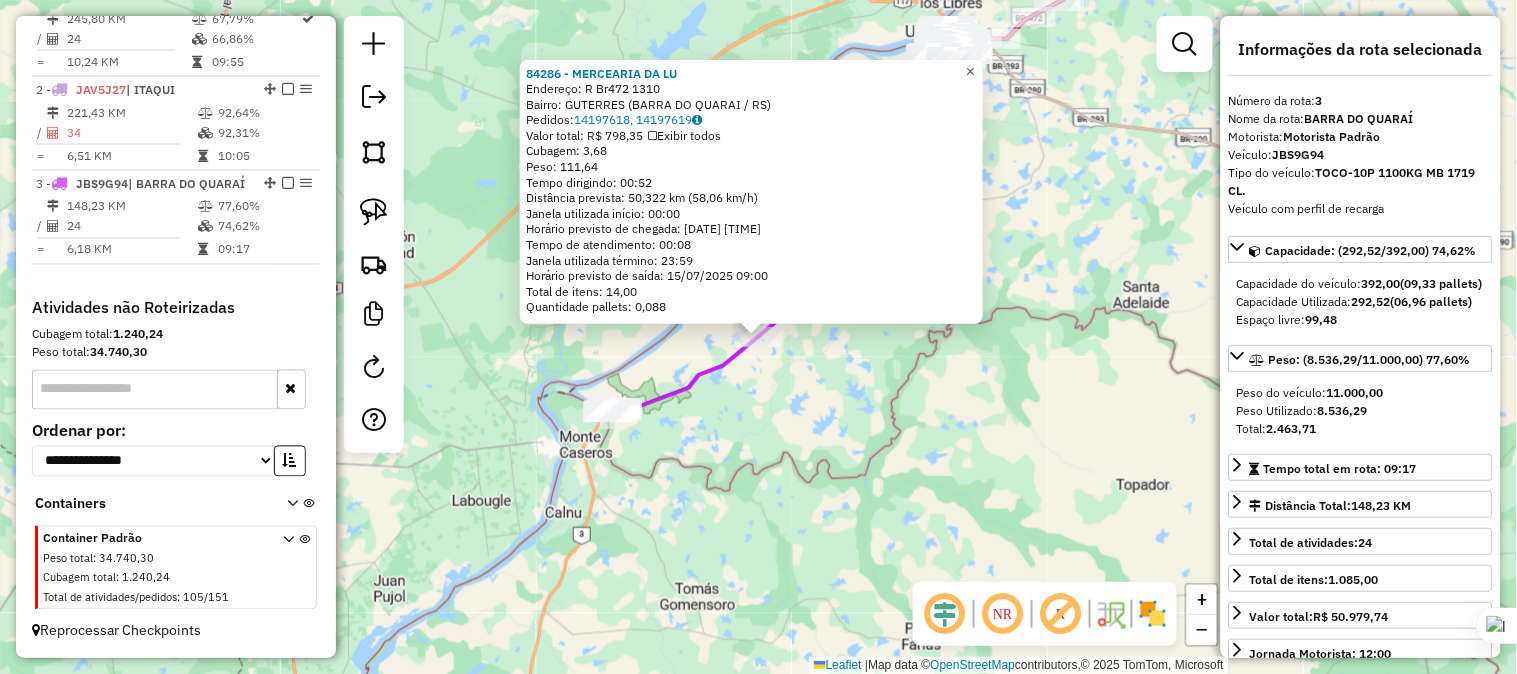 click on "×" 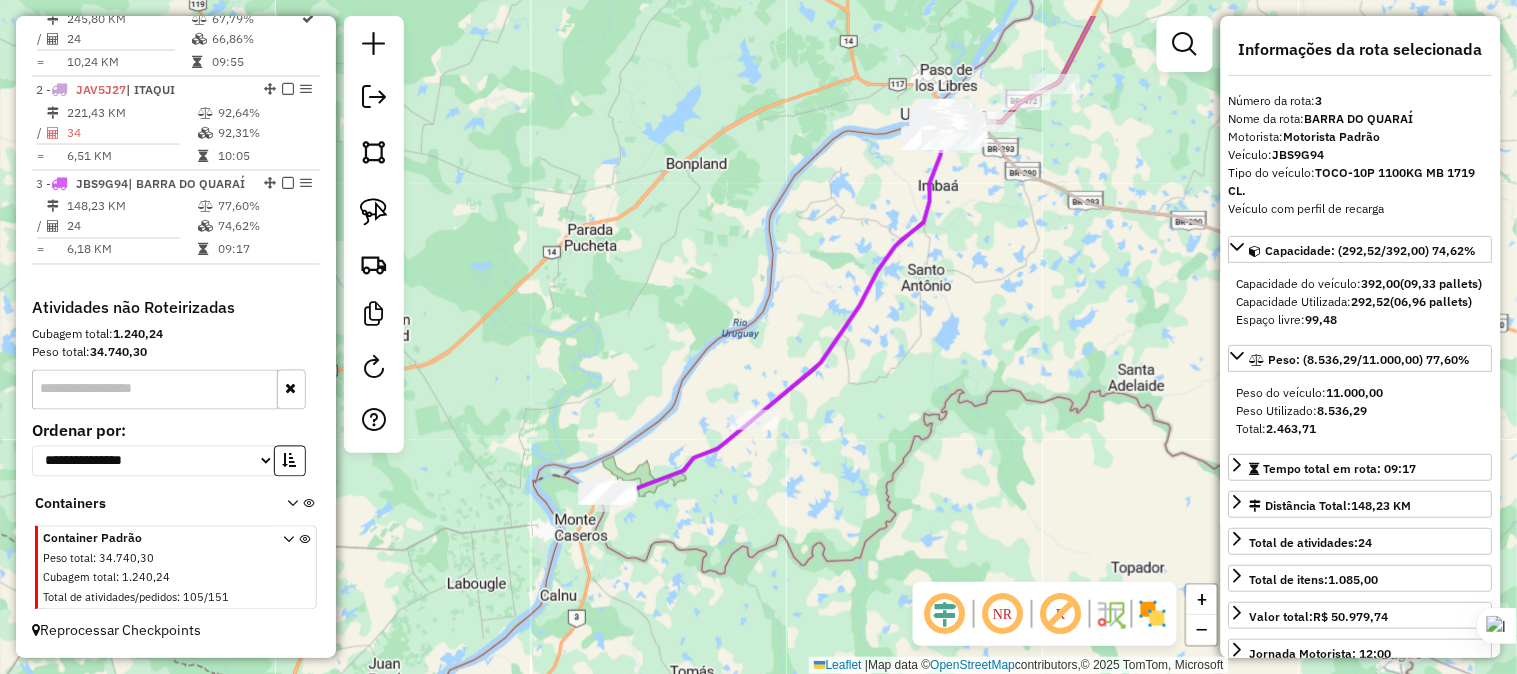 drag, startPoint x: 871, startPoint y: 286, endPoint x: 866, endPoint y: 368, distance: 82.1523 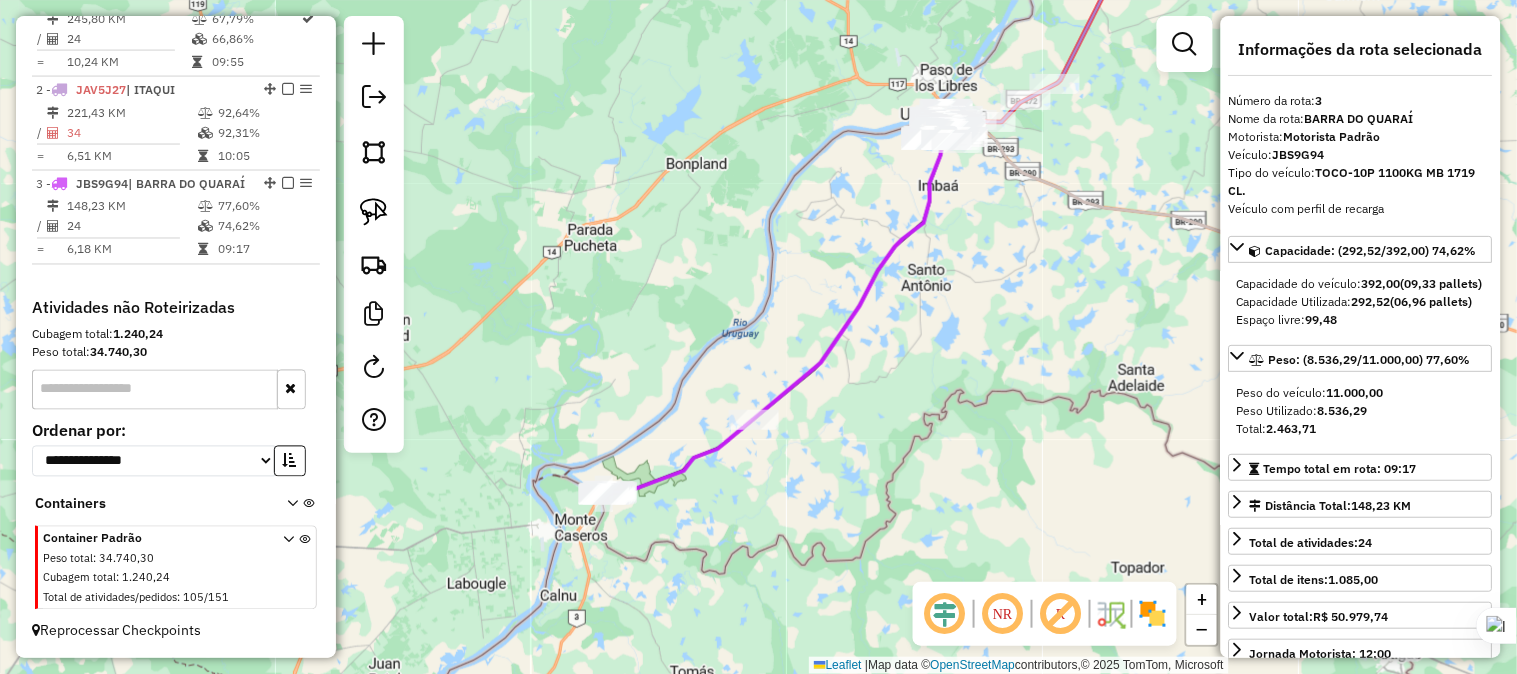 drag, startPoint x: 916, startPoint y: 190, endPoint x: 806, endPoint y: 324, distance: 173.36667 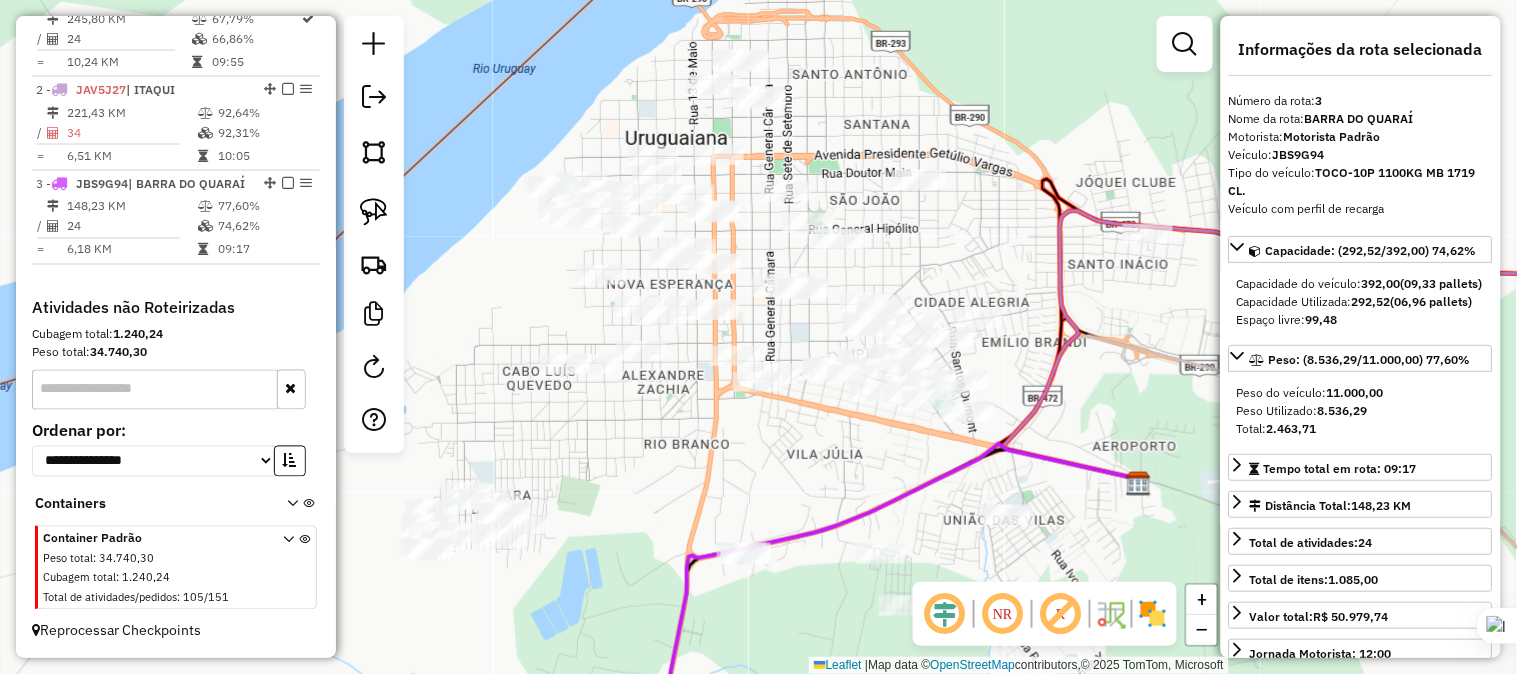 drag, startPoint x: 777, startPoint y: 457, endPoint x: 821, endPoint y: 507, distance: 66.6033 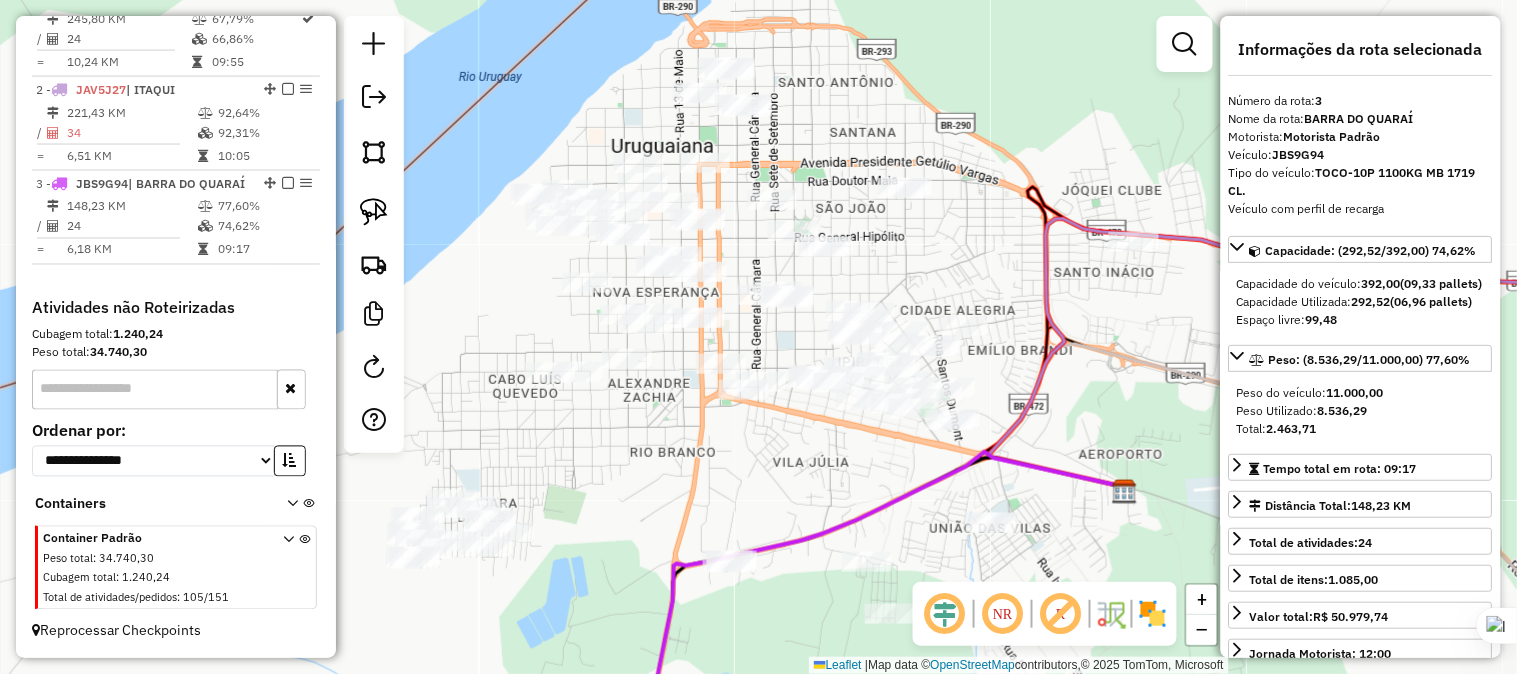 drag, startPoint x: 973, startPoint y: 277, endPoint x: 931, endPoint y: 251, distance: 49.396355 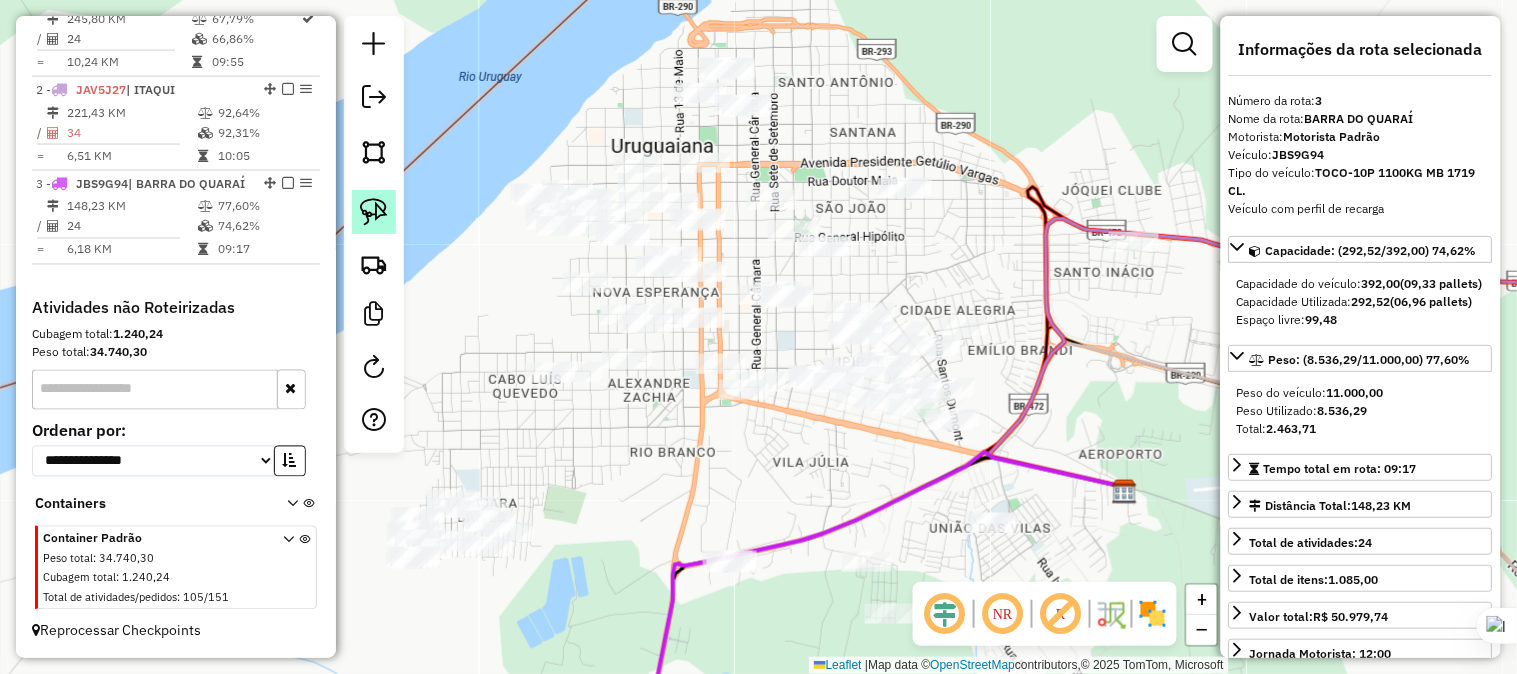 click 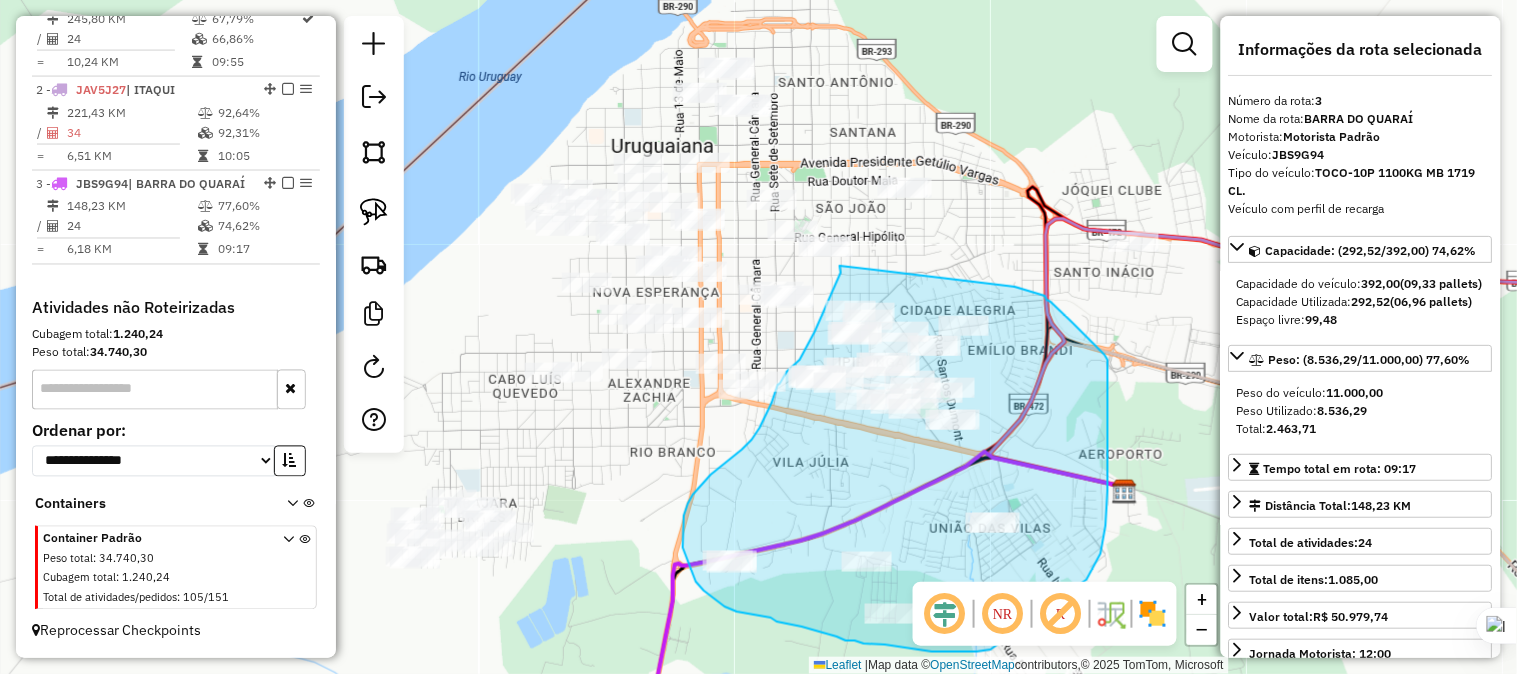 drag, startPoint x: 840, startPoint y: 266, endPoint x: 1015, endPoint y: 287, distance: 176.2555 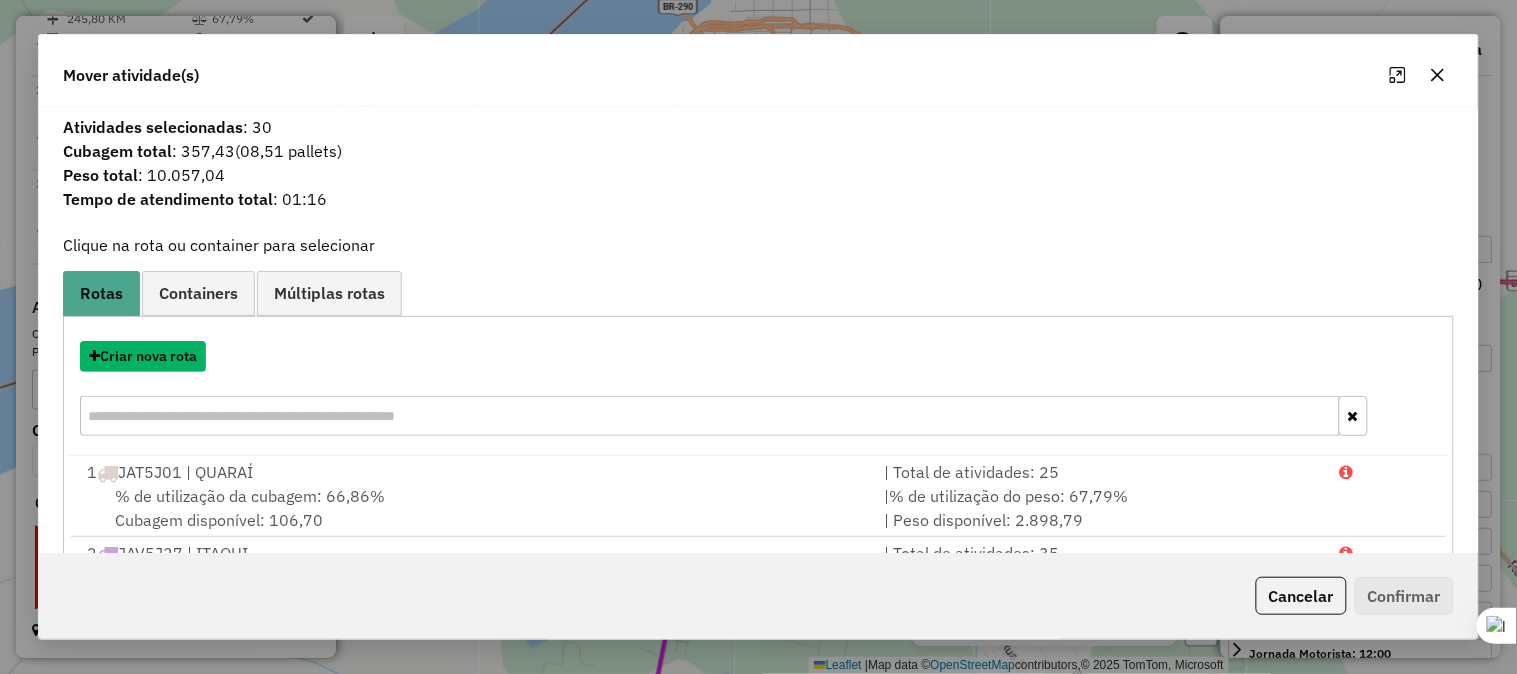 click on "Criar nova rota" at bounding box center (143, 356) 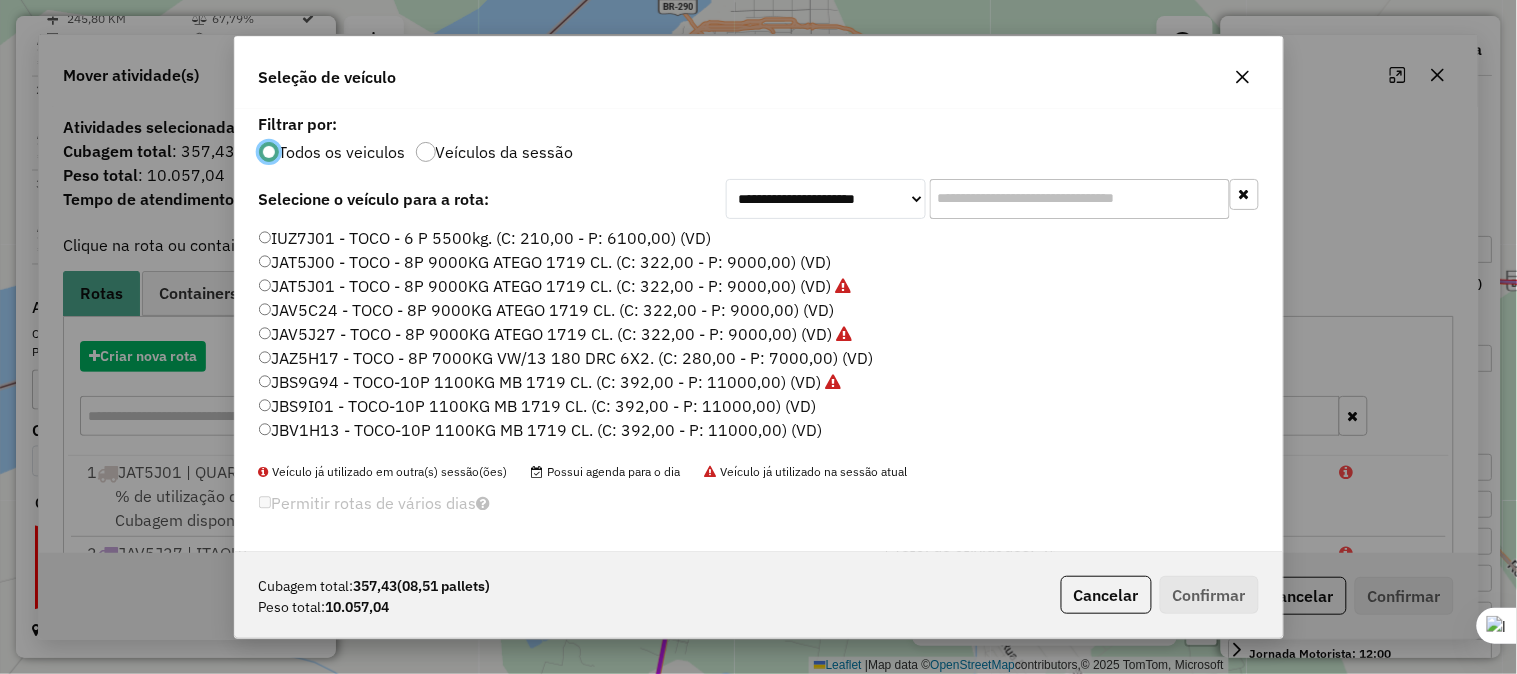 scroll, scrollTop: 11, scrollLeft: 5, axis: both 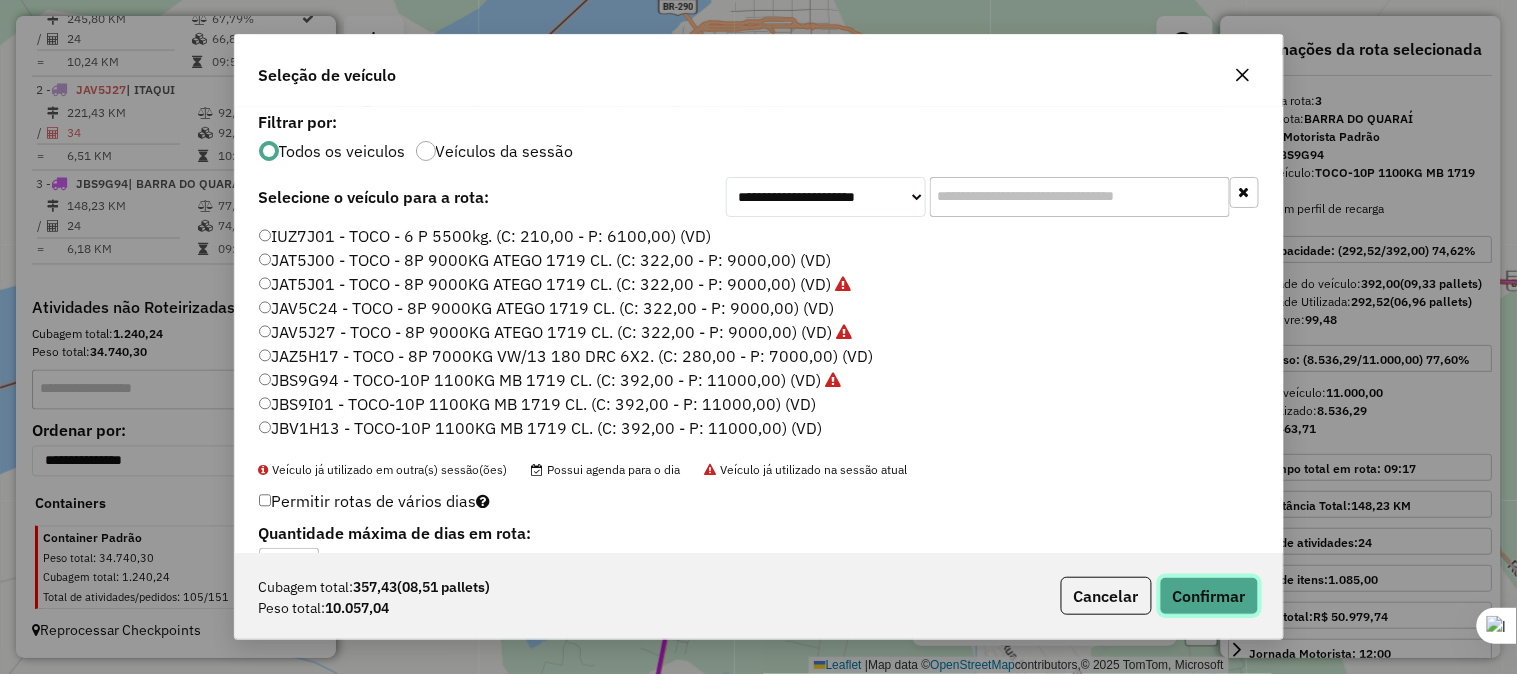click on "Confirmar" 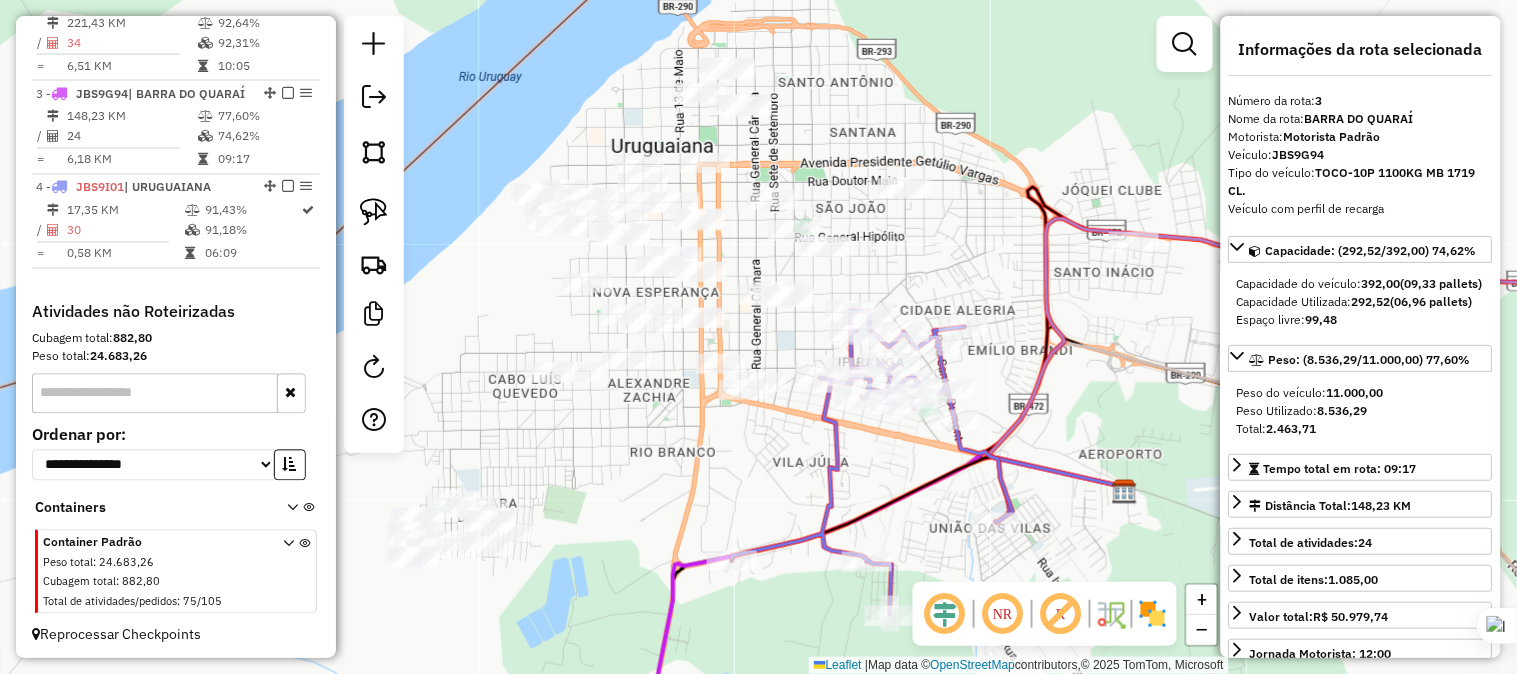 scroll, scrollTop: 894, scrollLeft: 0, axis: vertical 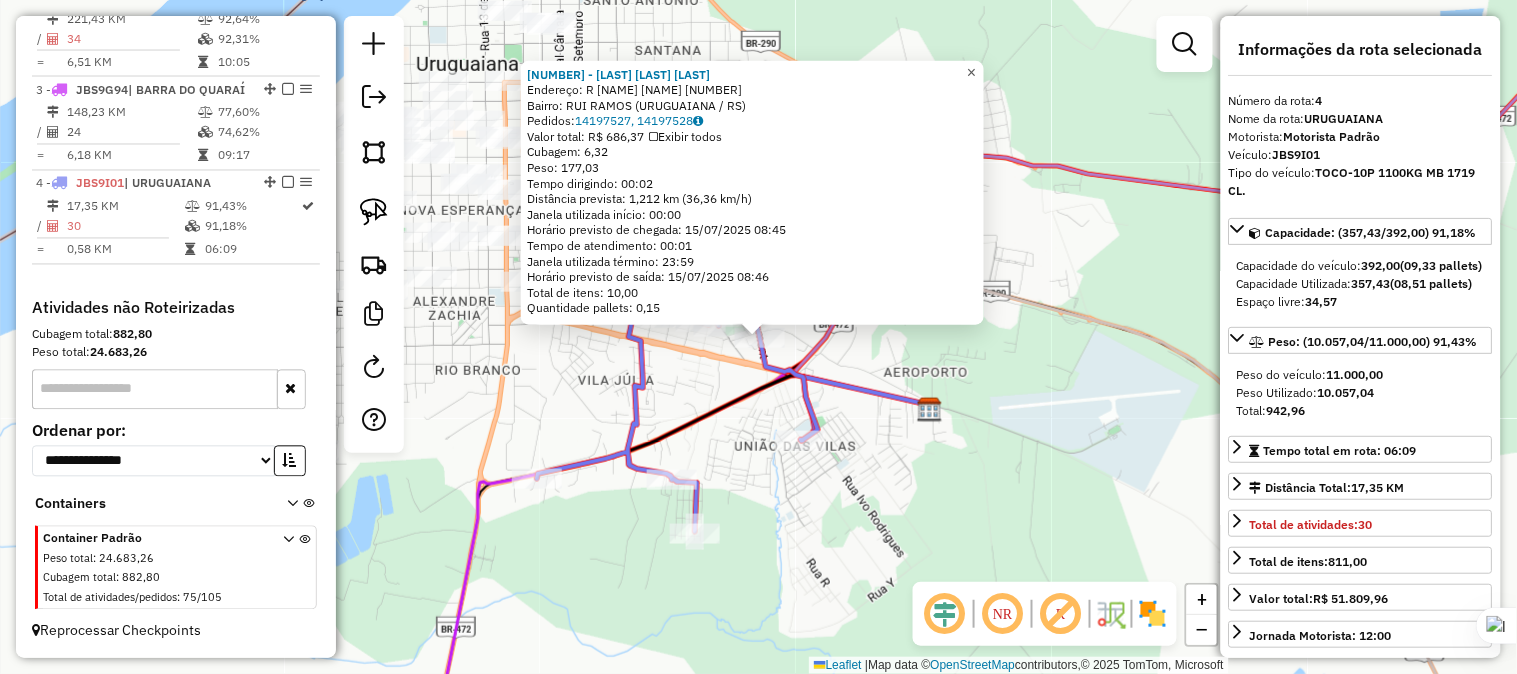click on "×" 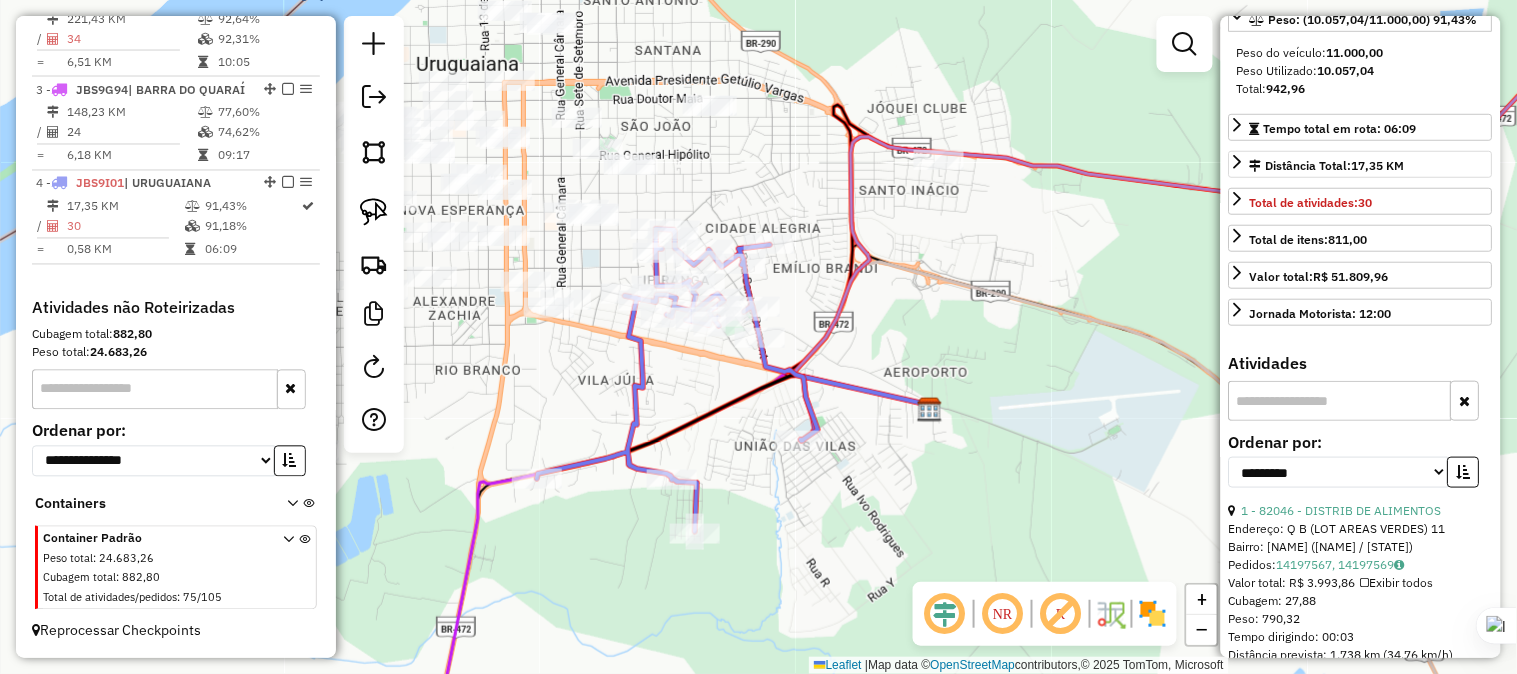 scroll, scrollTop: 333, scrollLeft: 0, axis: vertical 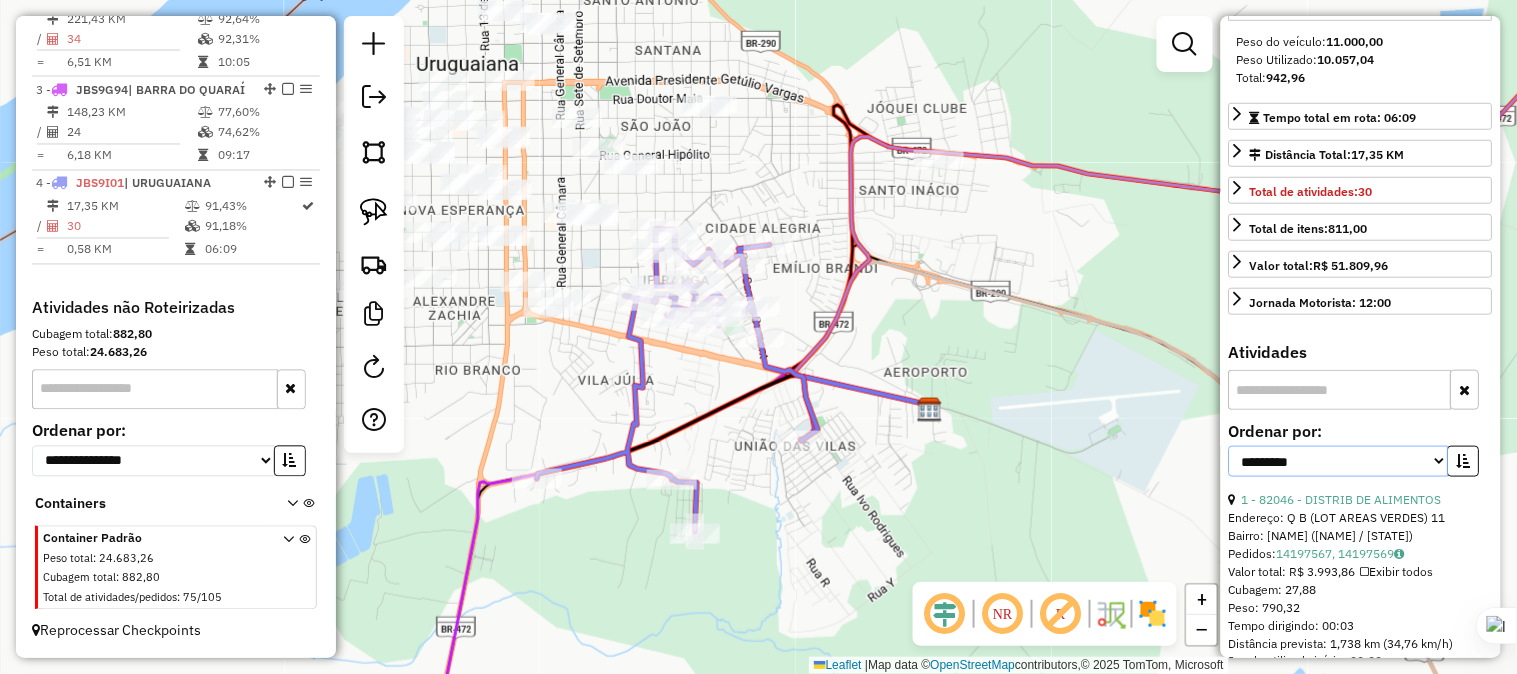 click on "**********" at bounding box center (1339, 461) 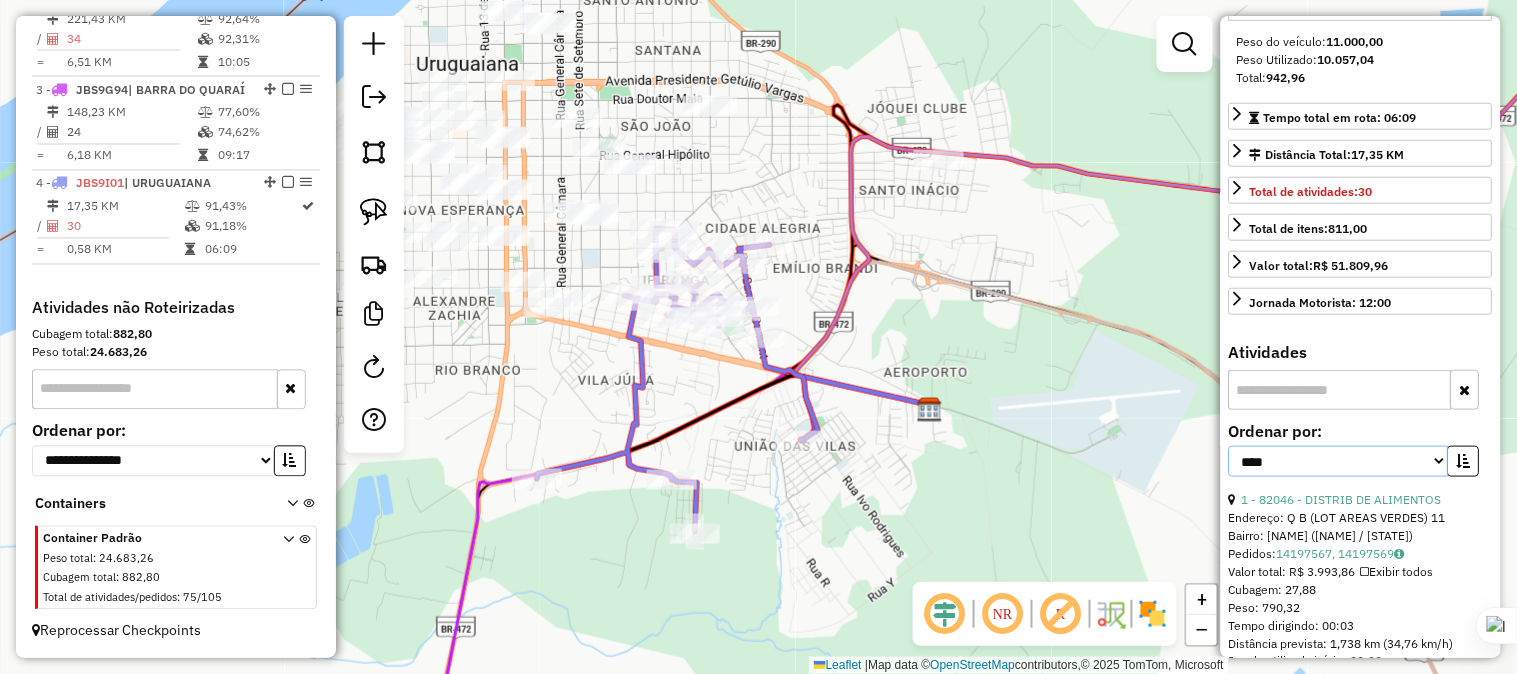 click on "**********" at bounding box center (1339, 461) 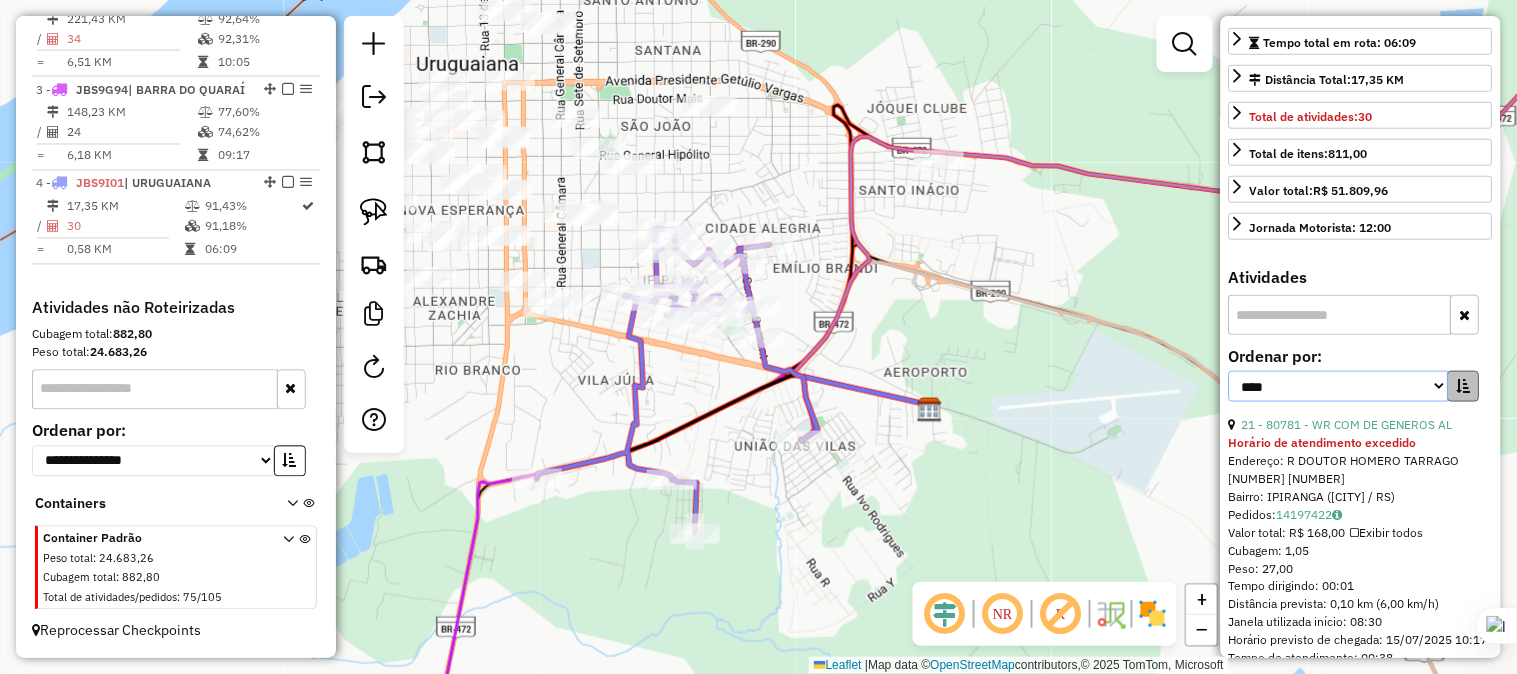 scroll, scrollTop: 444, scrollLeft: 0, axis: vertical 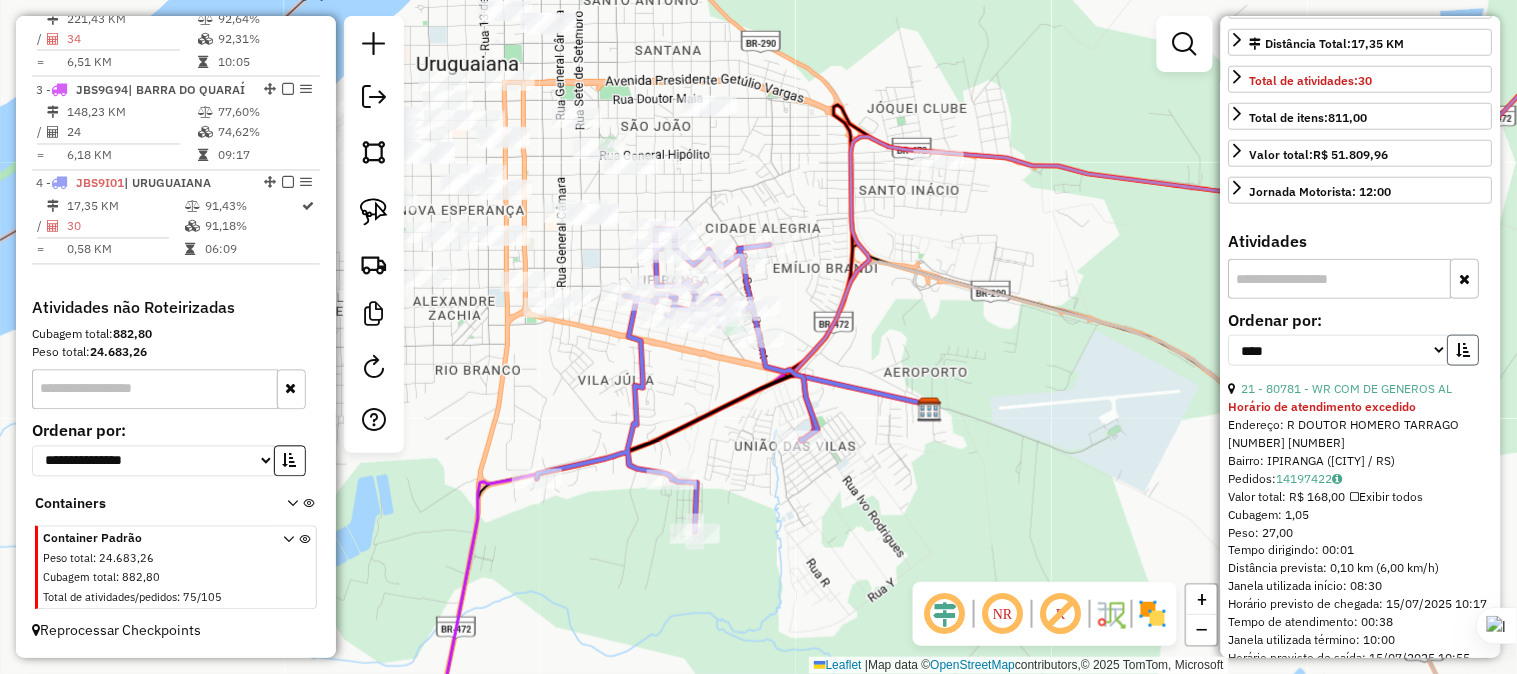 click at bounding box center [1464, 350] 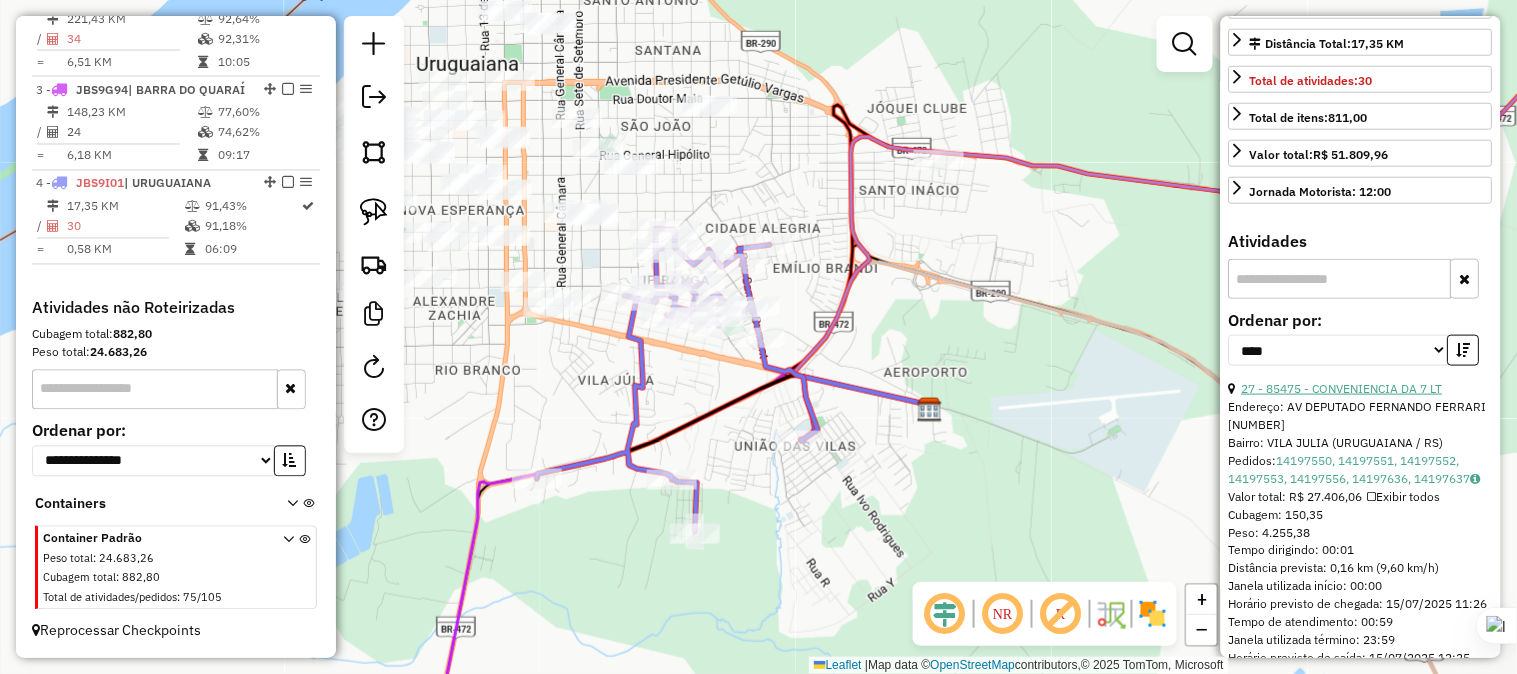 click on "27 - 85475 - CONVENIENCIA DA 7 LT" at bounding box center (1342, 388) 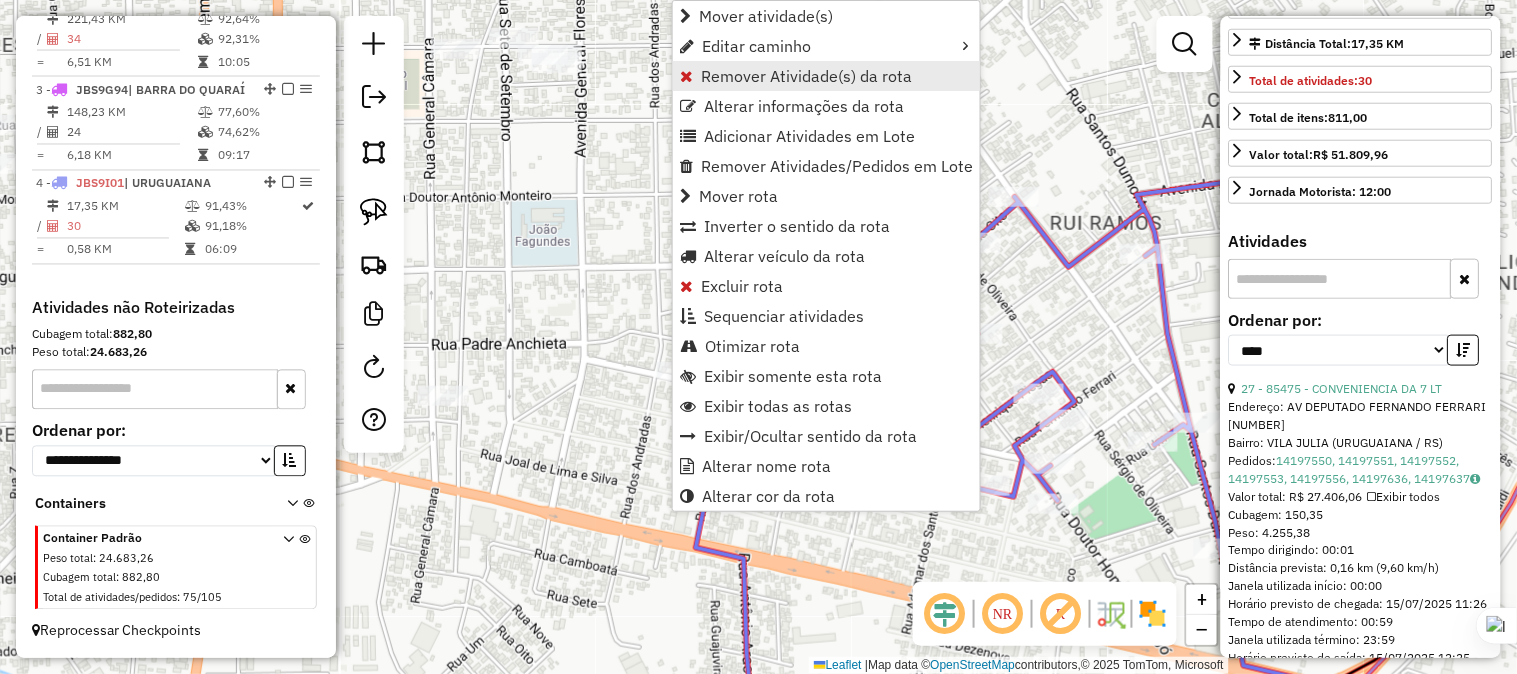 click on "Remover Atividade(s) da rota" at bounding box center (806, 76) 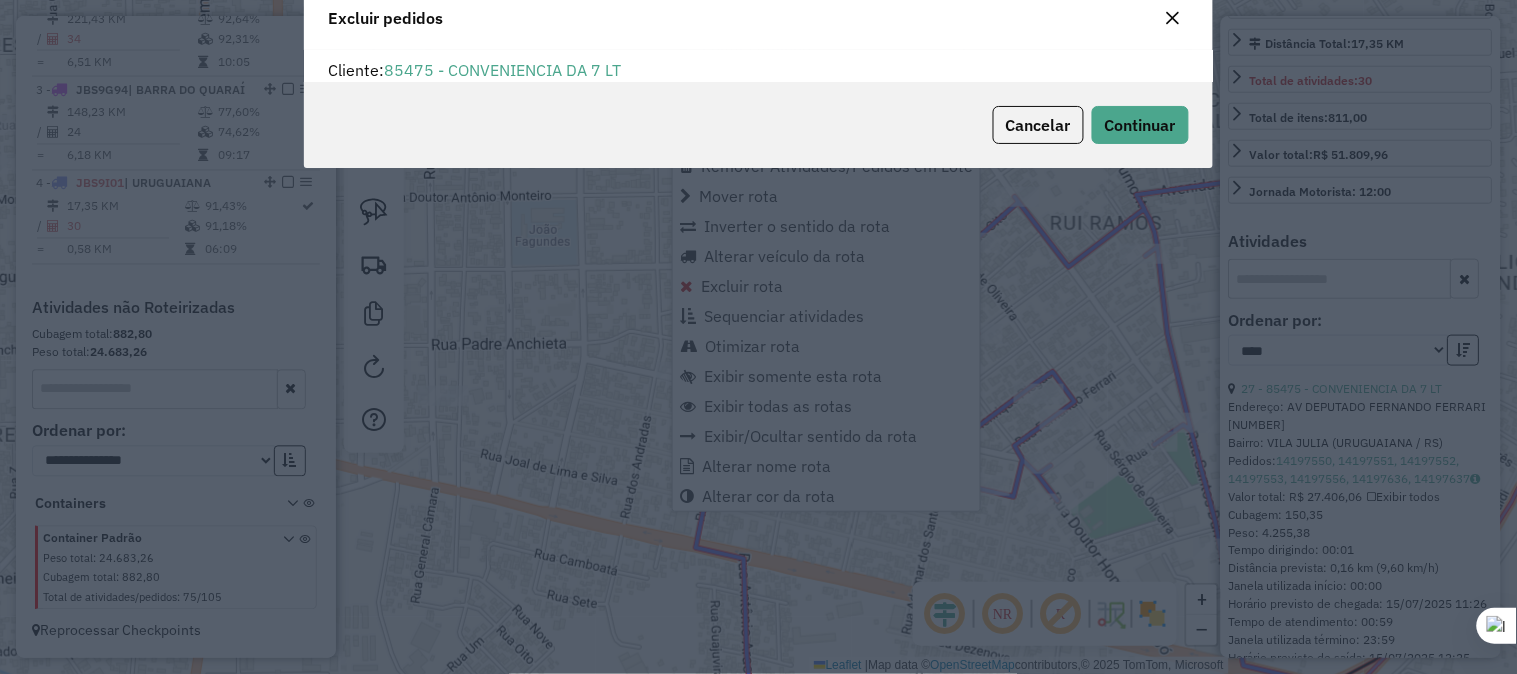 scroll, scrollTop: 11, scrollLeft: 5, axis: both 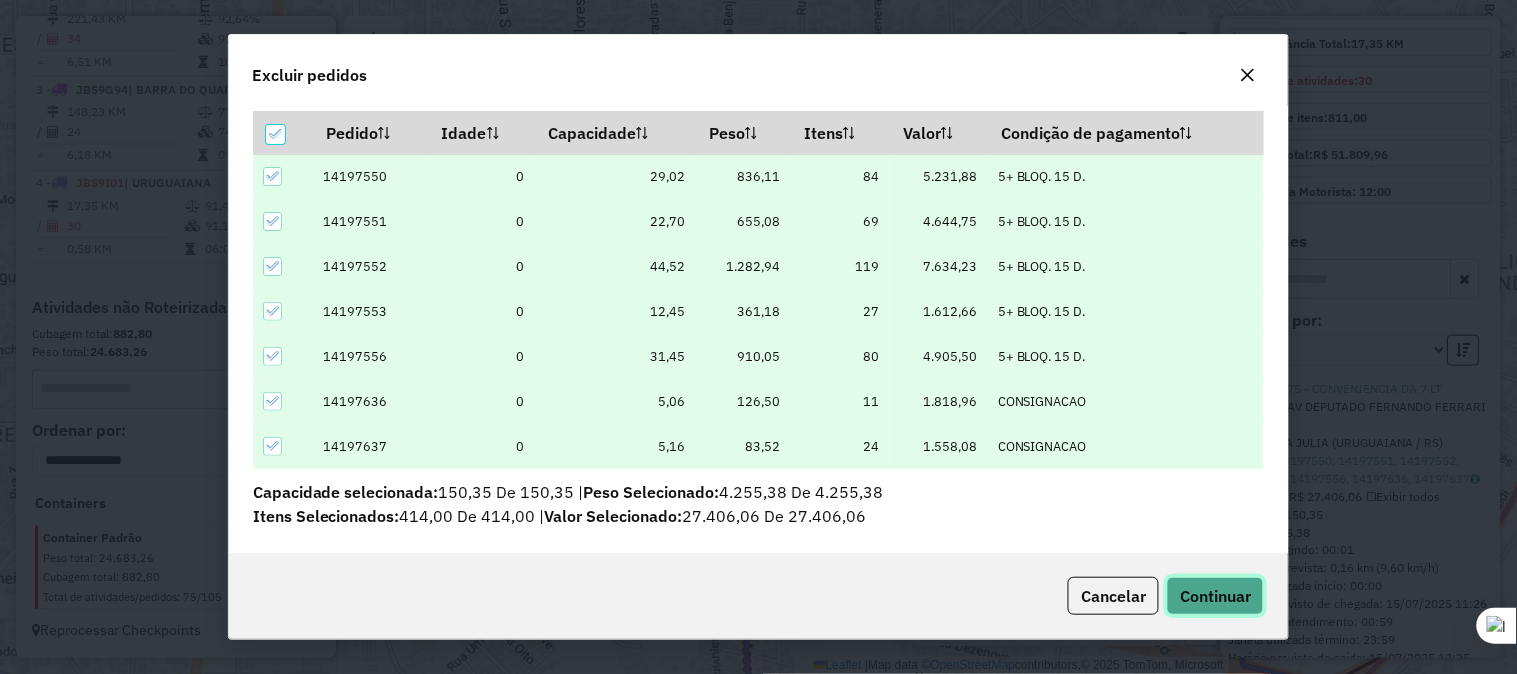 click on "Continuar" 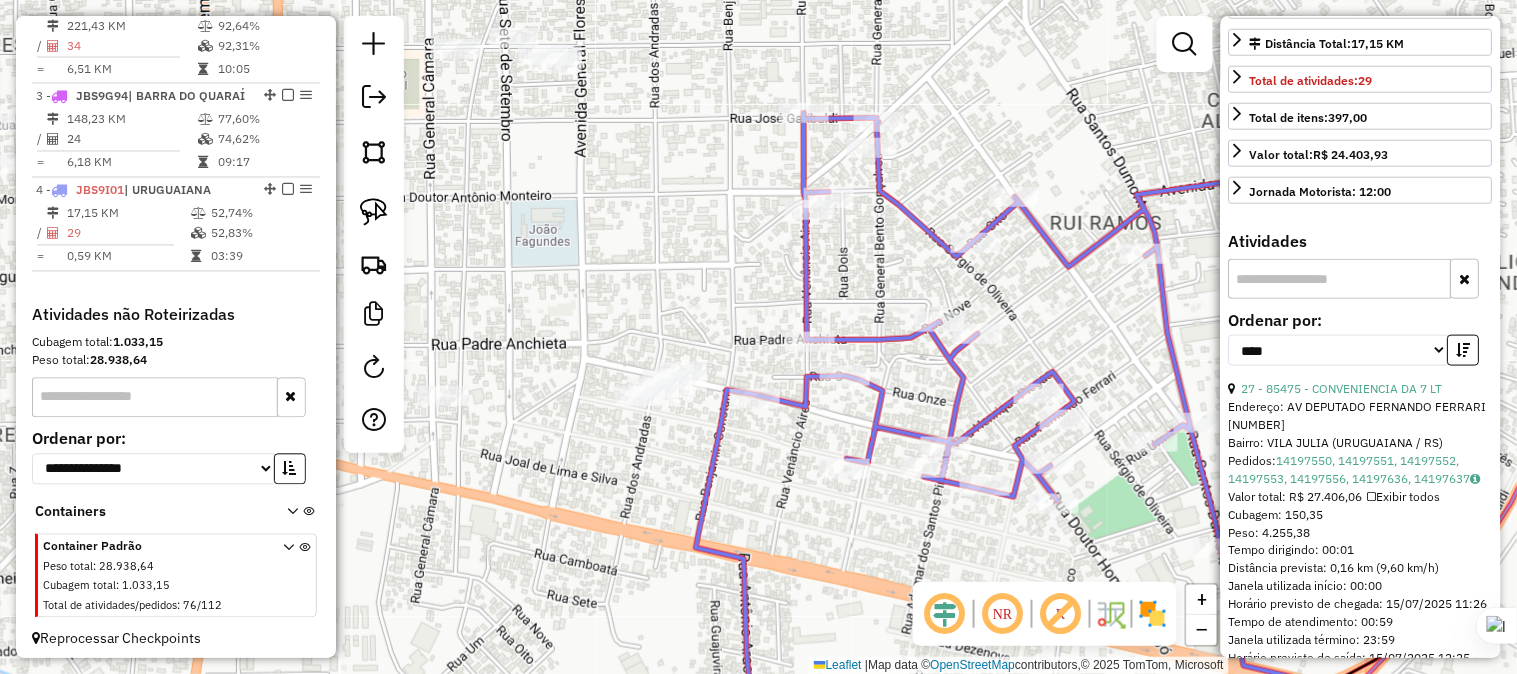 scroll, scrollTop: 918, scrollLeft: 0, axis: vertical 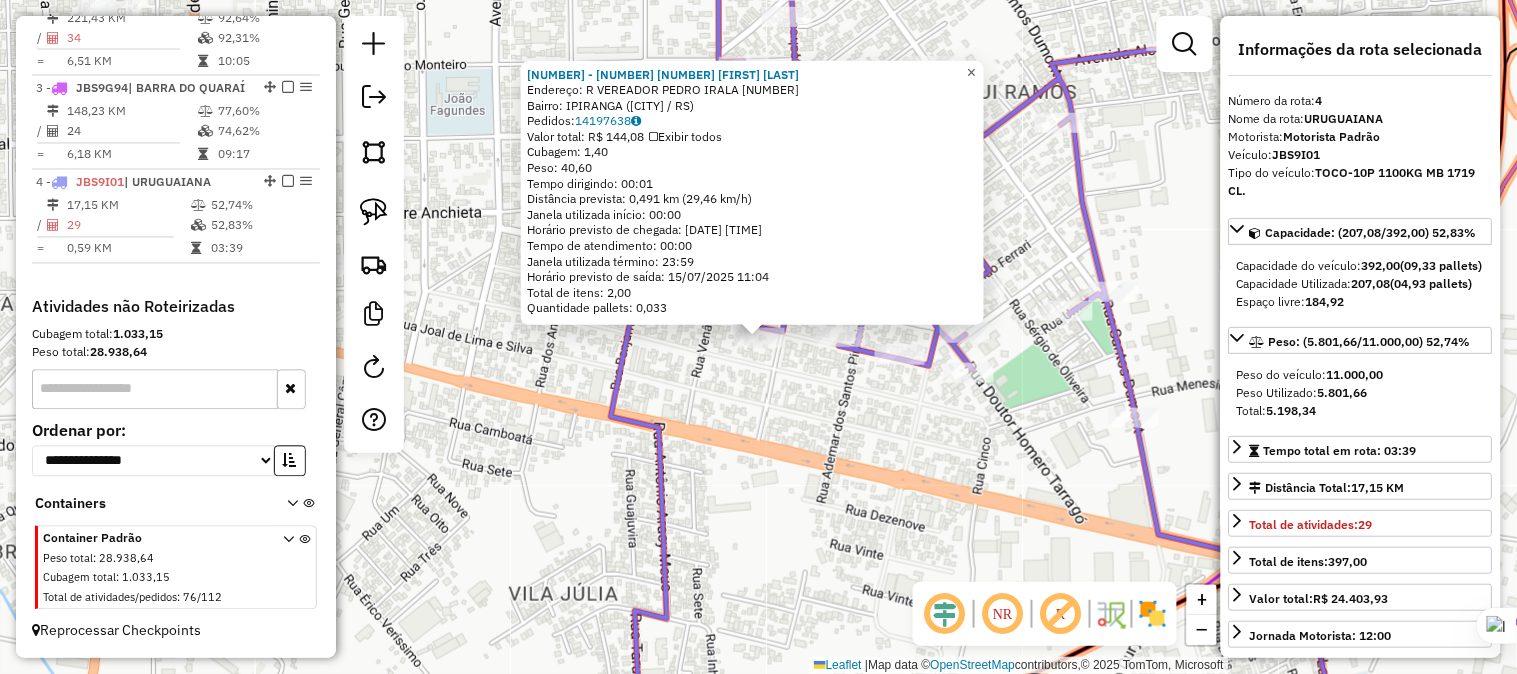 click on "×" 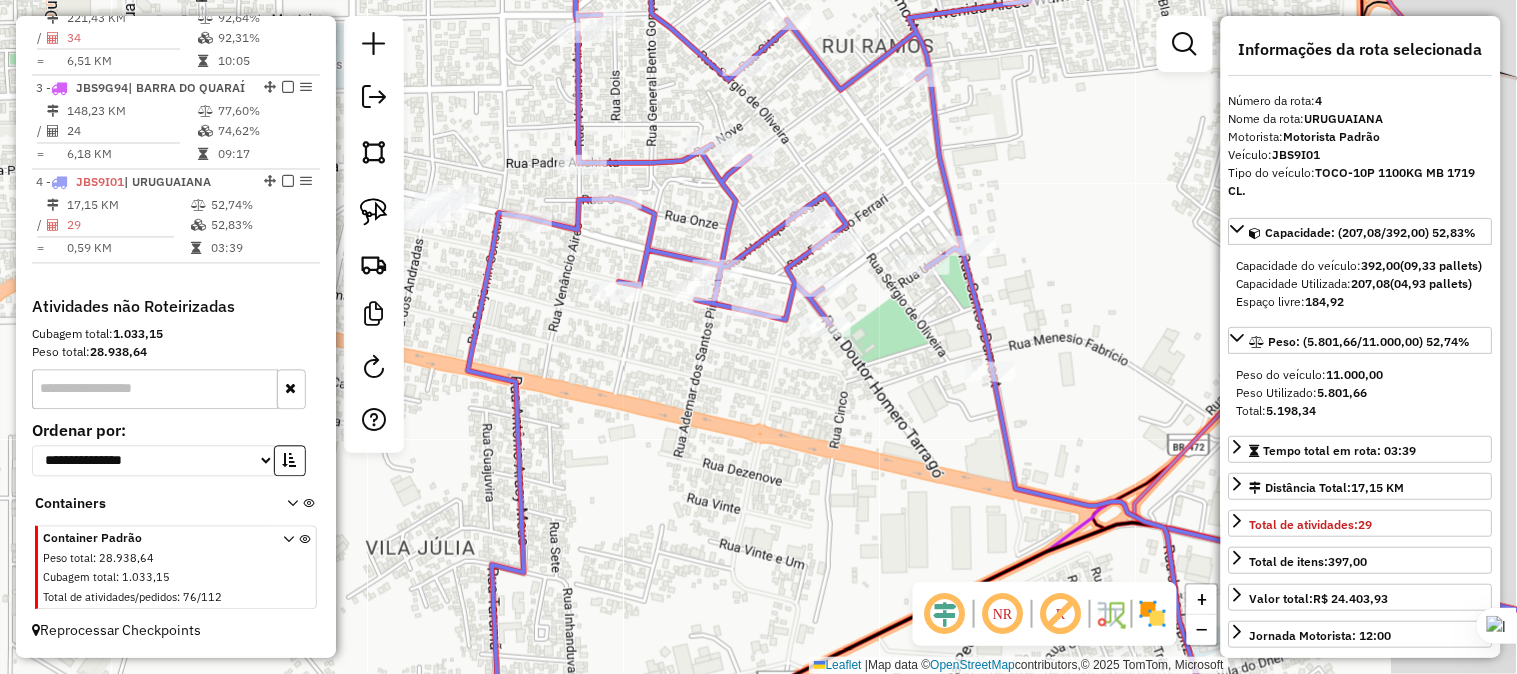 drag, startPoint x: 1058, startPoint y: 292, endPoint x: 876, endPoint y: 234, distance: 191.01833 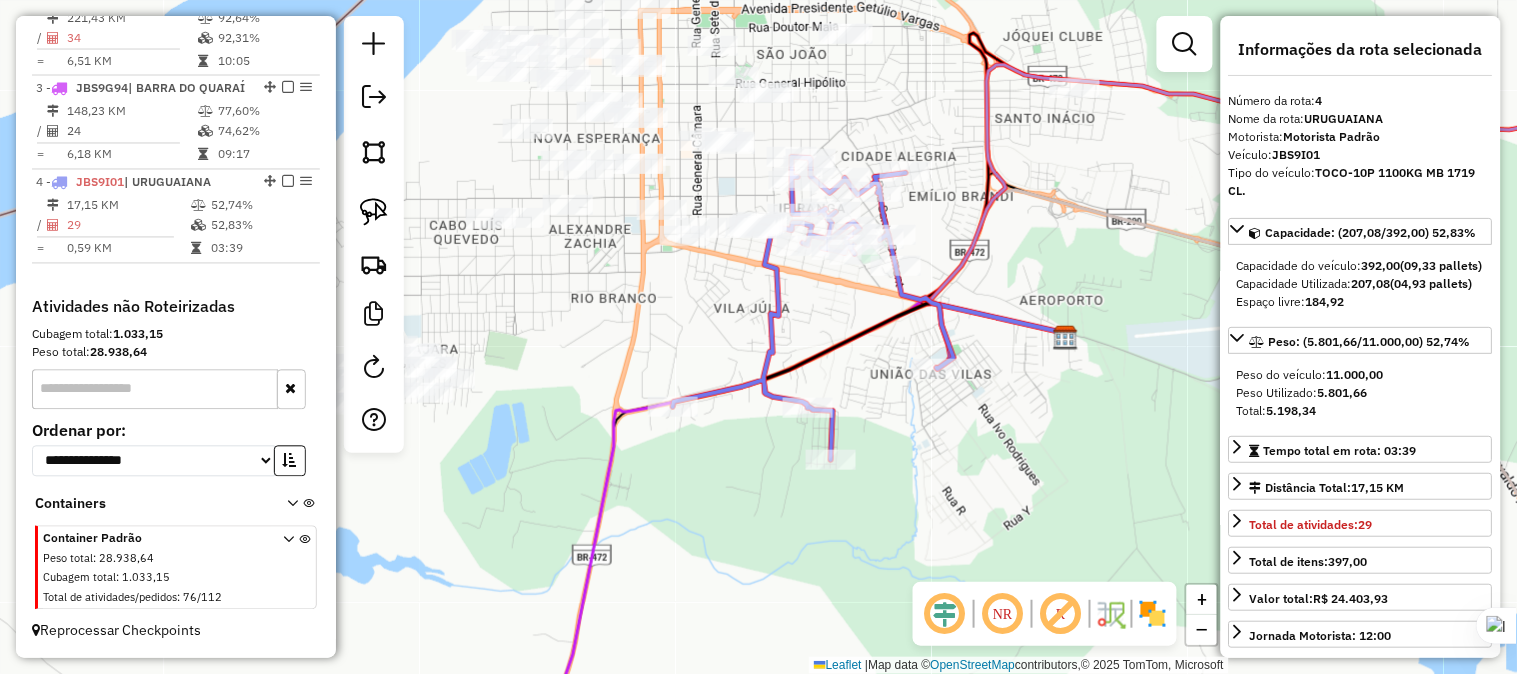 drag, startPoint x: 997, startPoint y: 334, endPoint x: 938, endPoint y: 361, distance: 64.884514 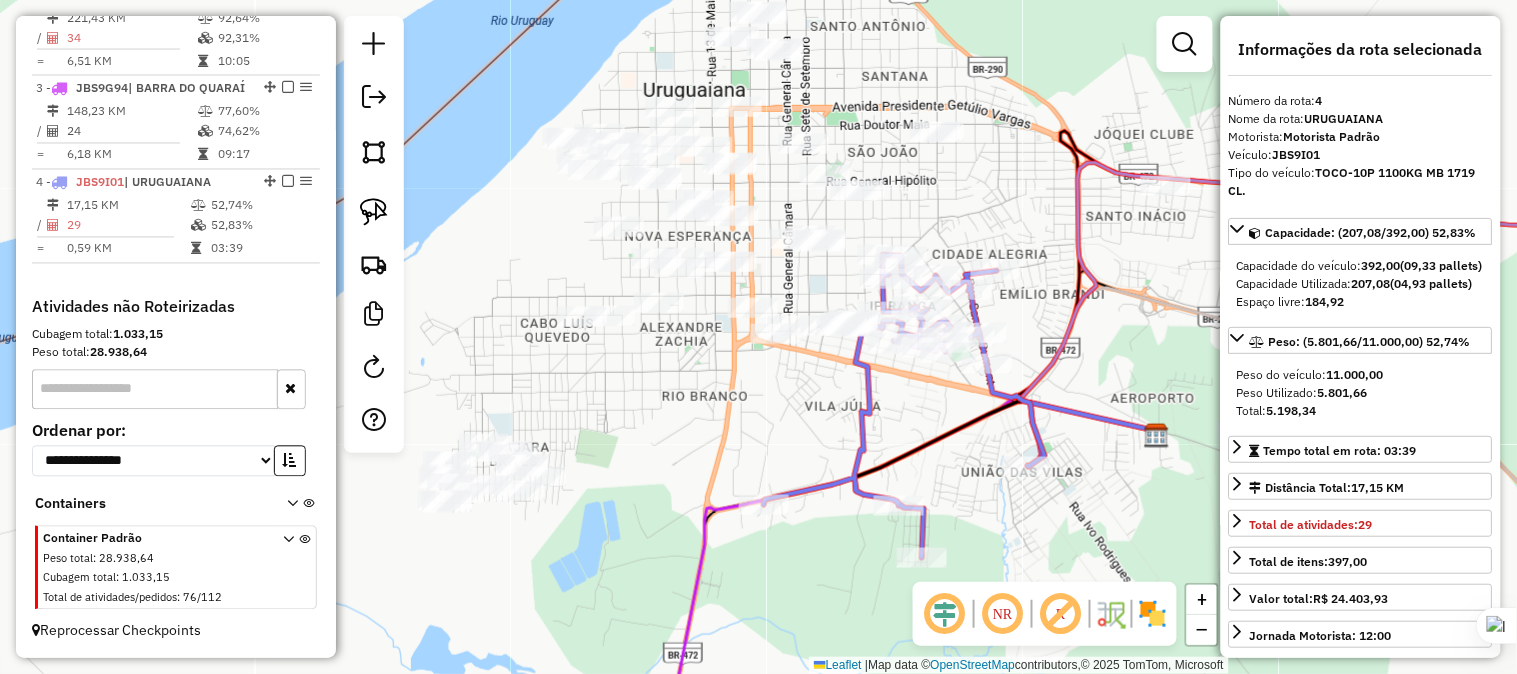 drag, startPoint x: 860, startPoint y: 126, endPoint x: 1076, endPoint y: 226, distance: 238.0252 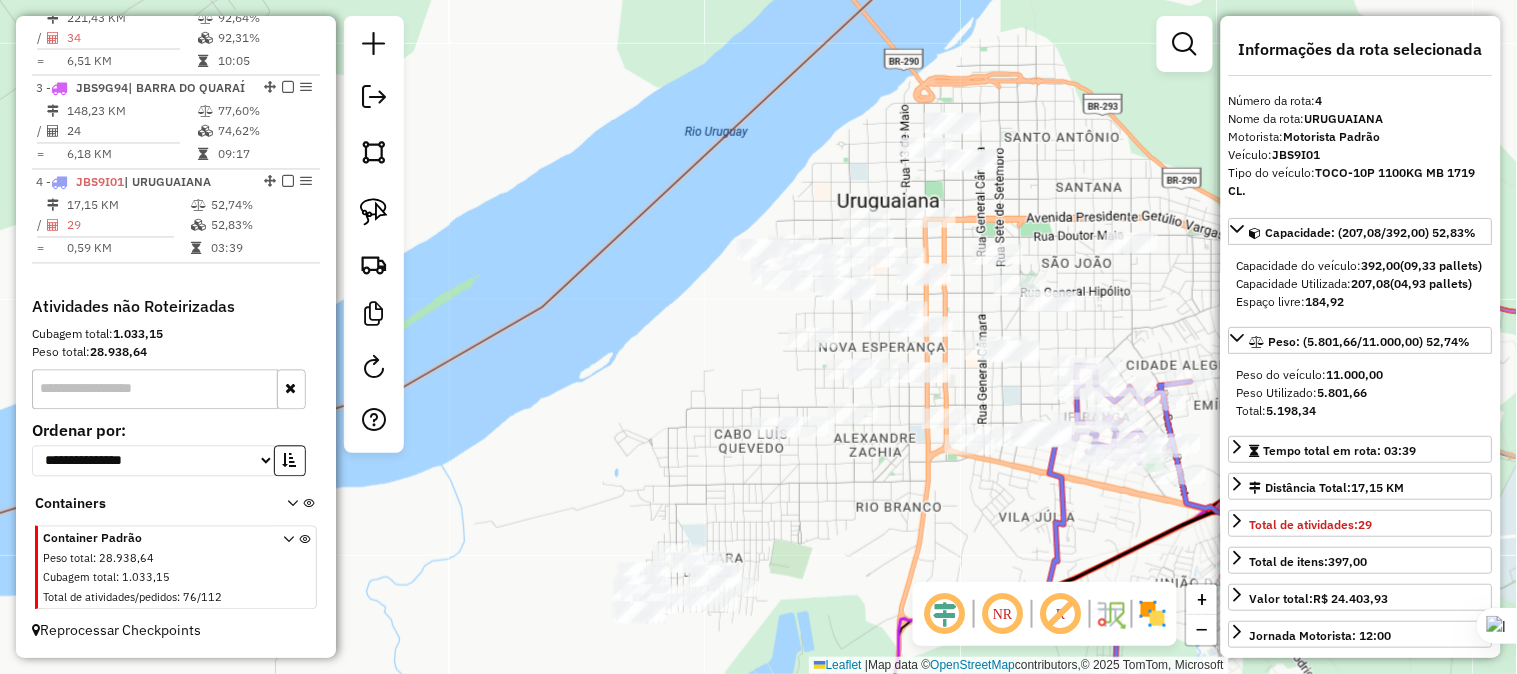 drag, startPoint x: 1026, startPoint y: 216, endPoint x: 1148, endPoint y: 311, distance: 154.62535 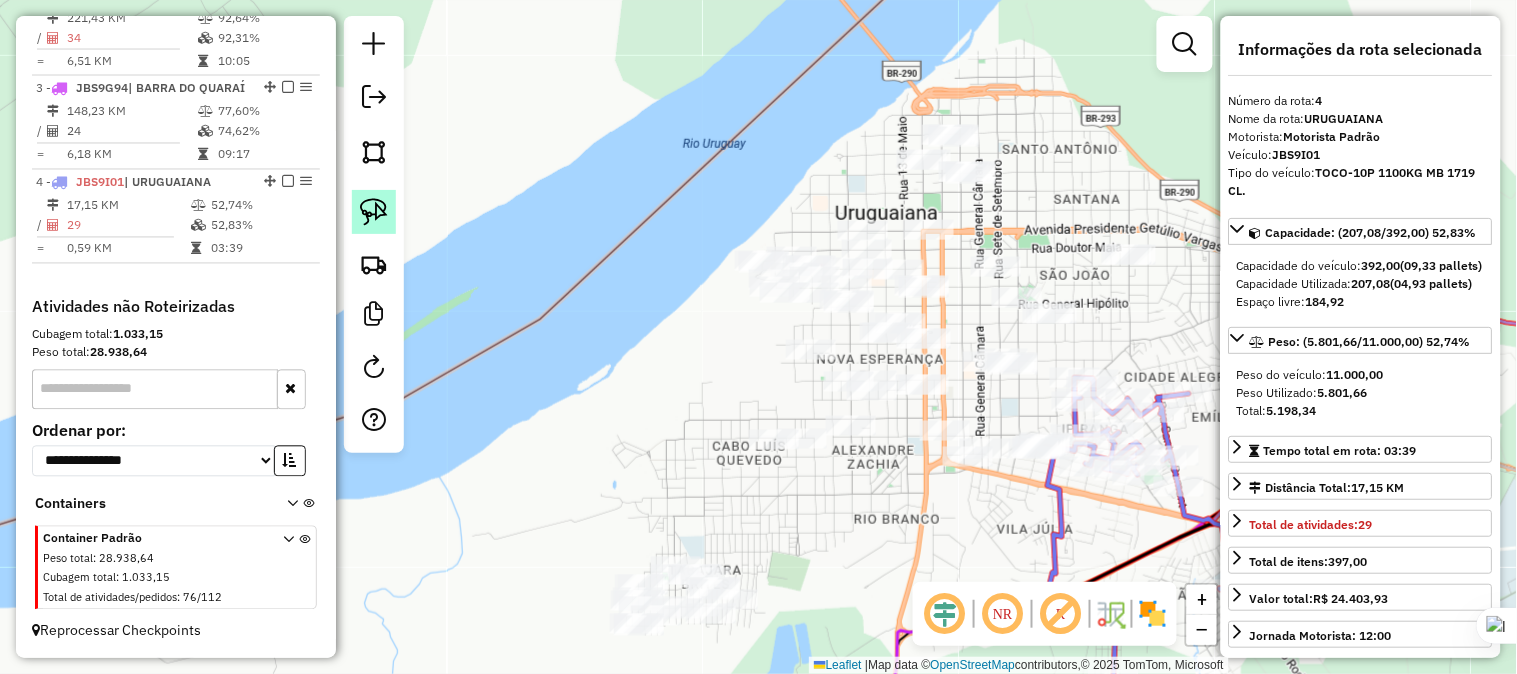 click 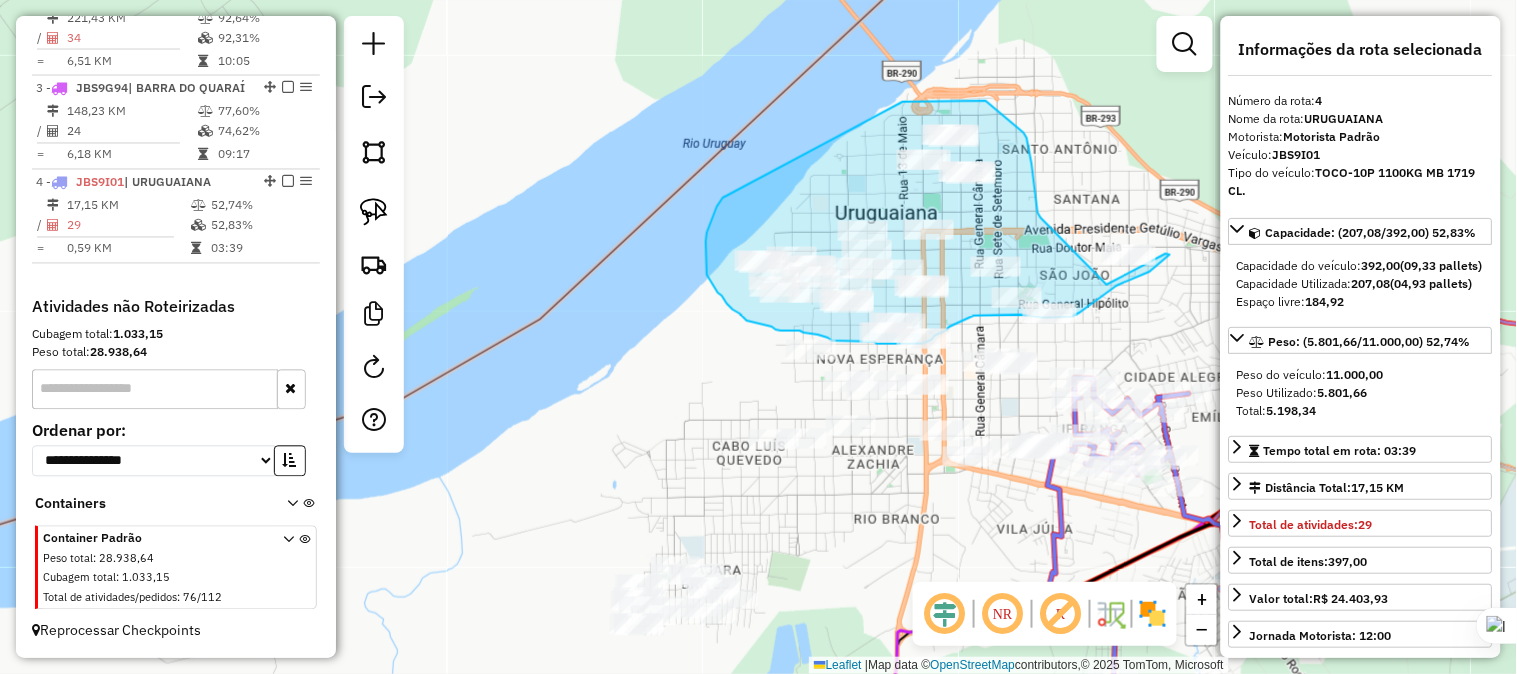 drag, startPoint x: 725, startPoint y: 196, endPoint x: 903, endPoint y: 102, distance: 201.2958 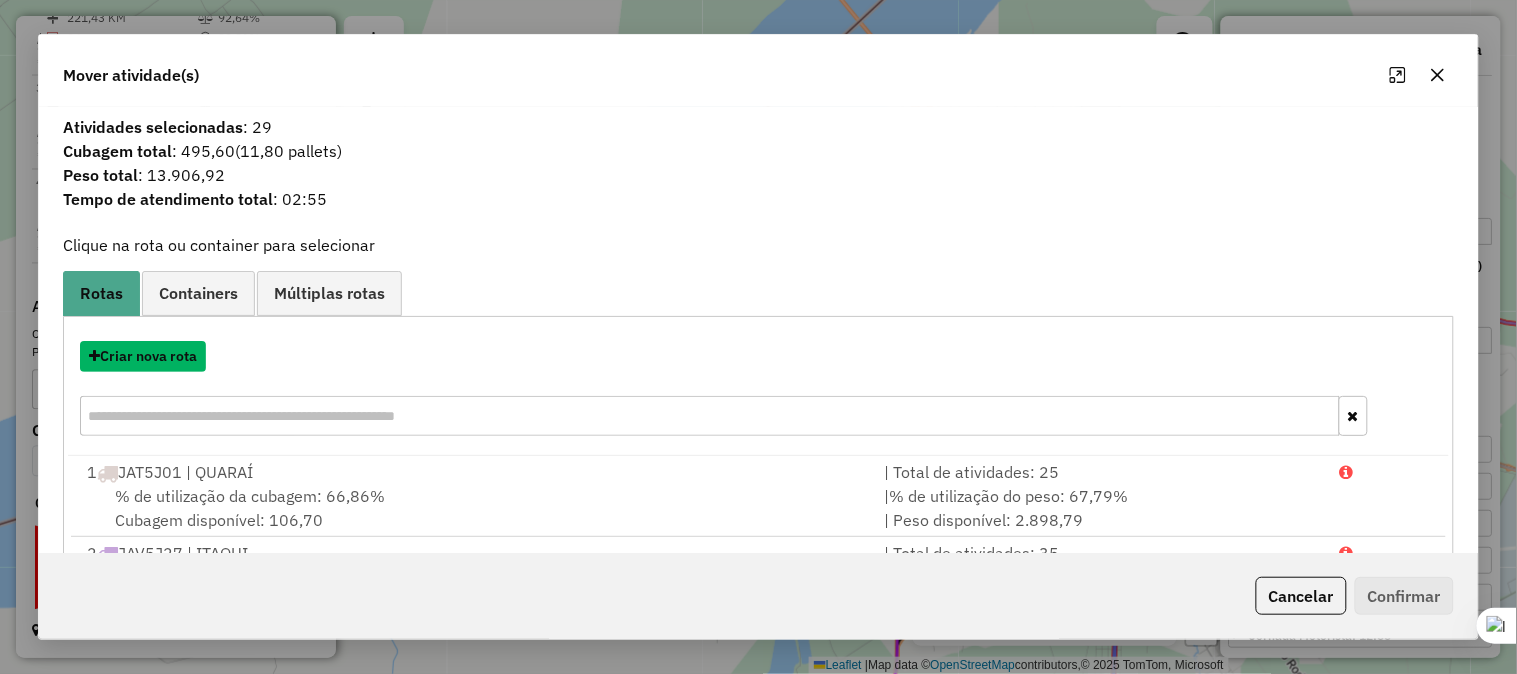 click on "Criar nova rota" at bounding box center [143, 356] 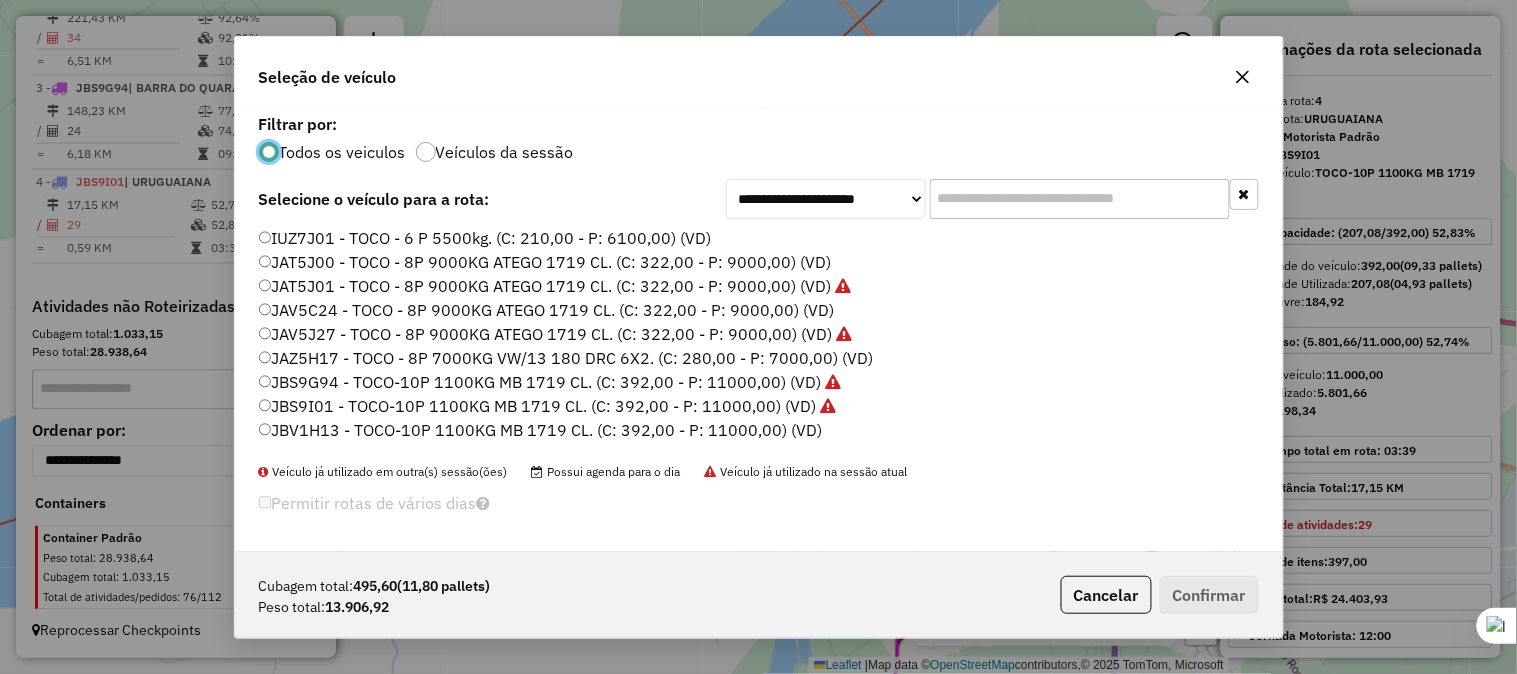scroll, scrollTop: 11, scrollLeft: 5, axis: both 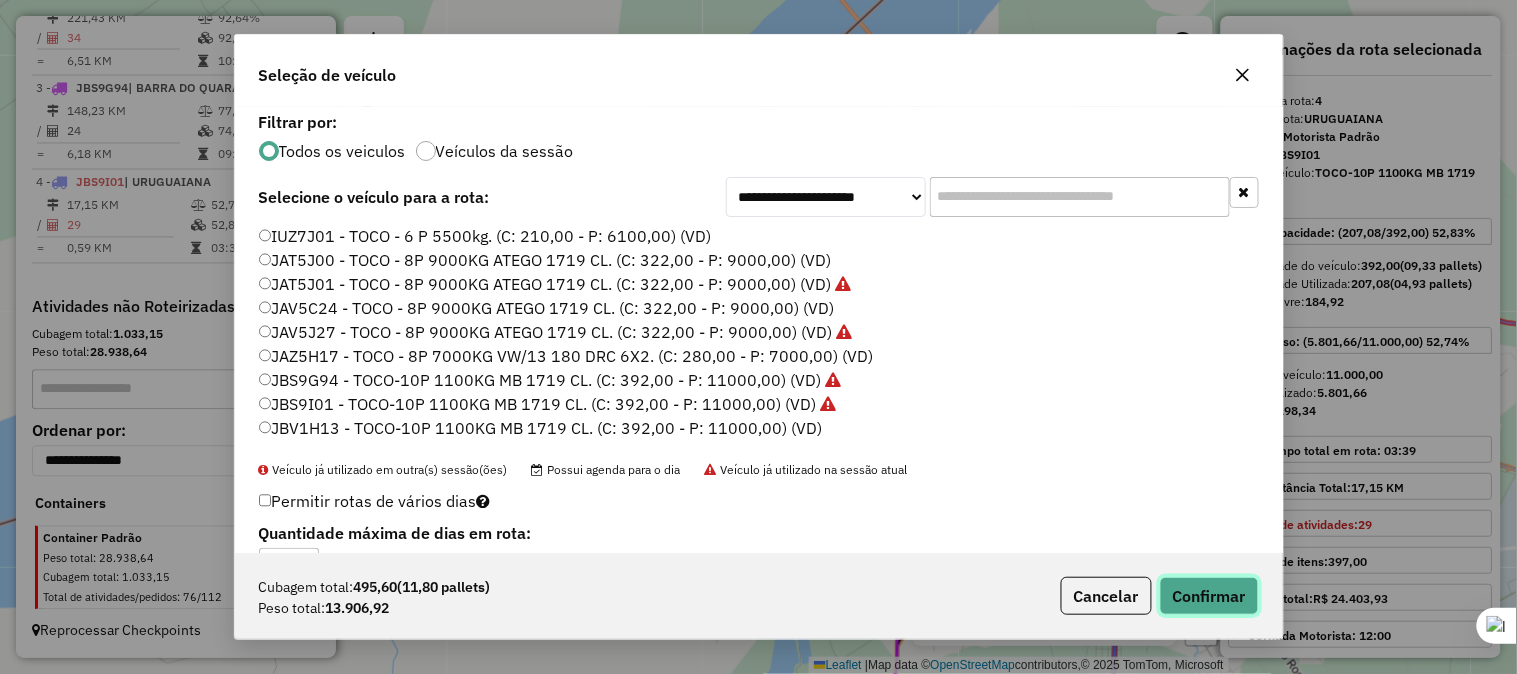 click on "Confirmar" 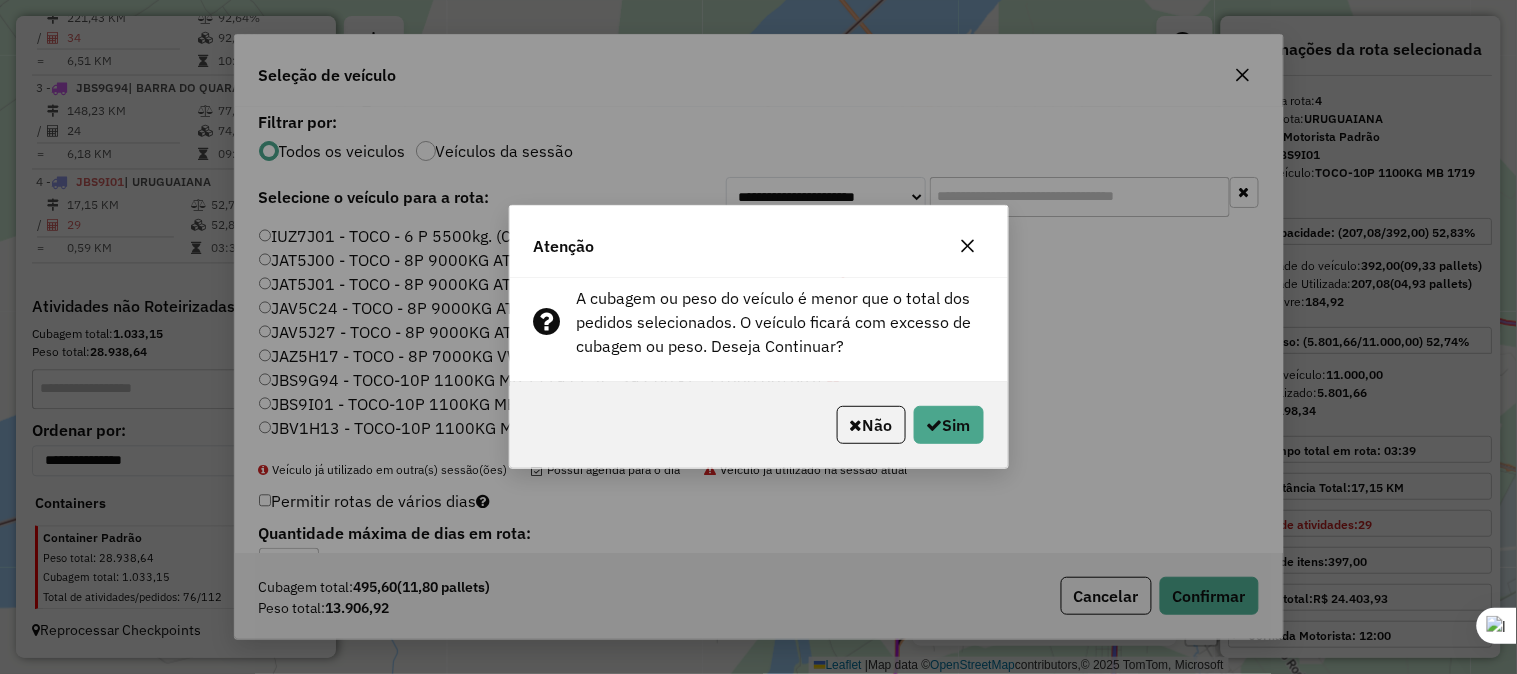 click 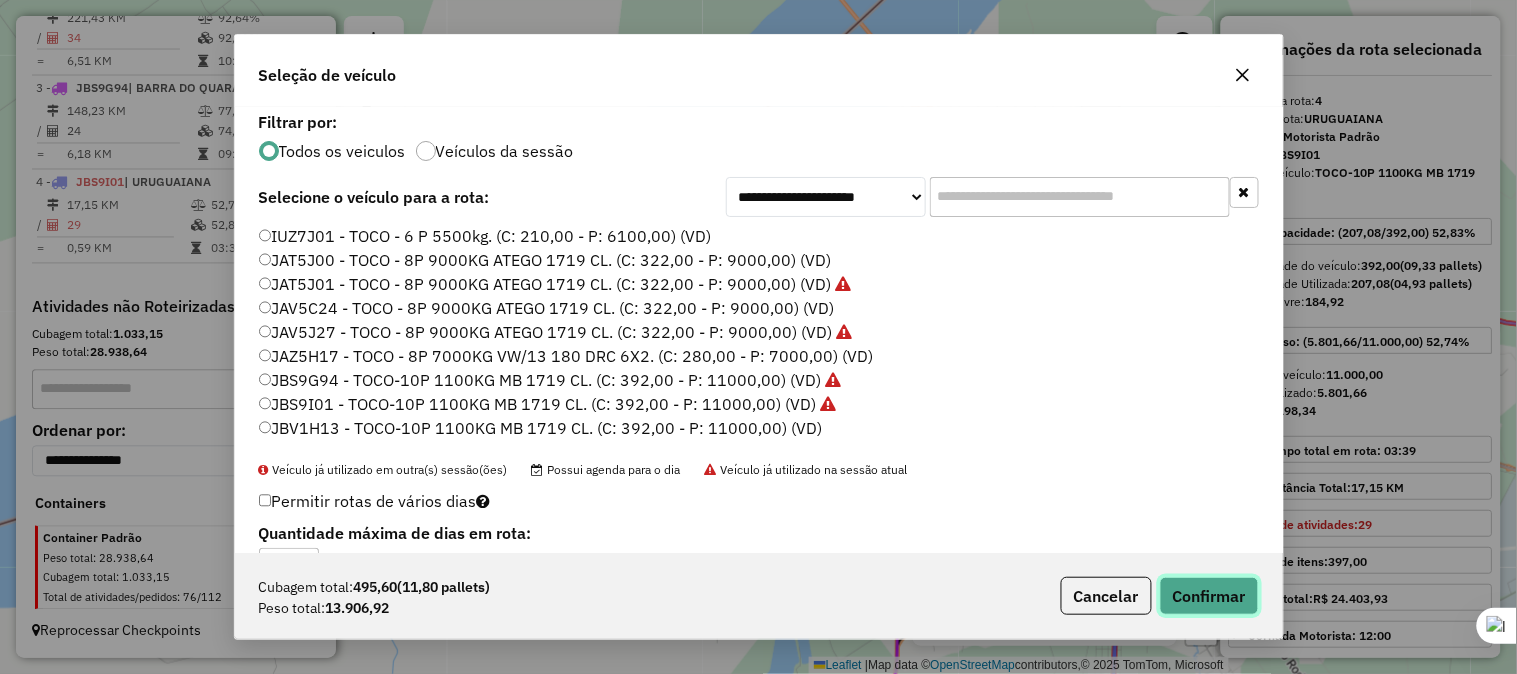 click on "Confirmar" 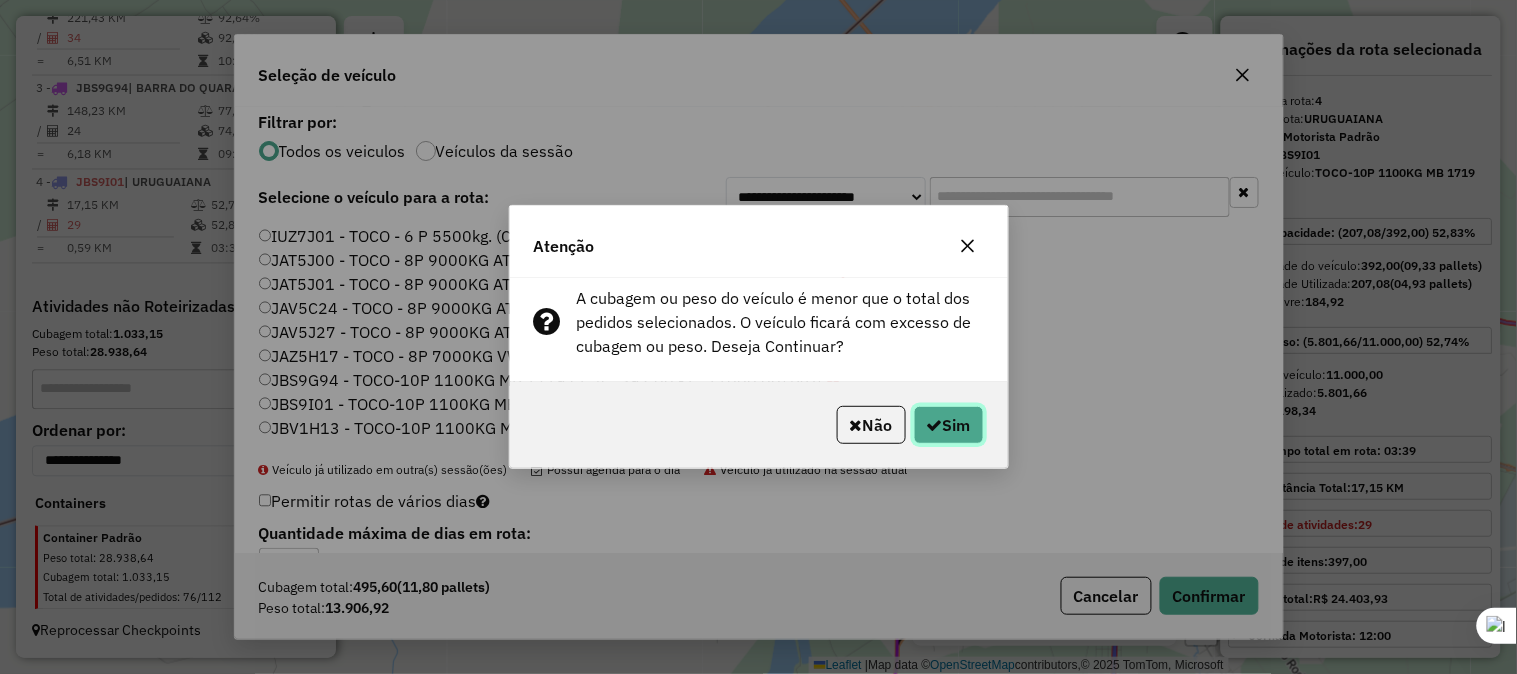 click on "Sim" 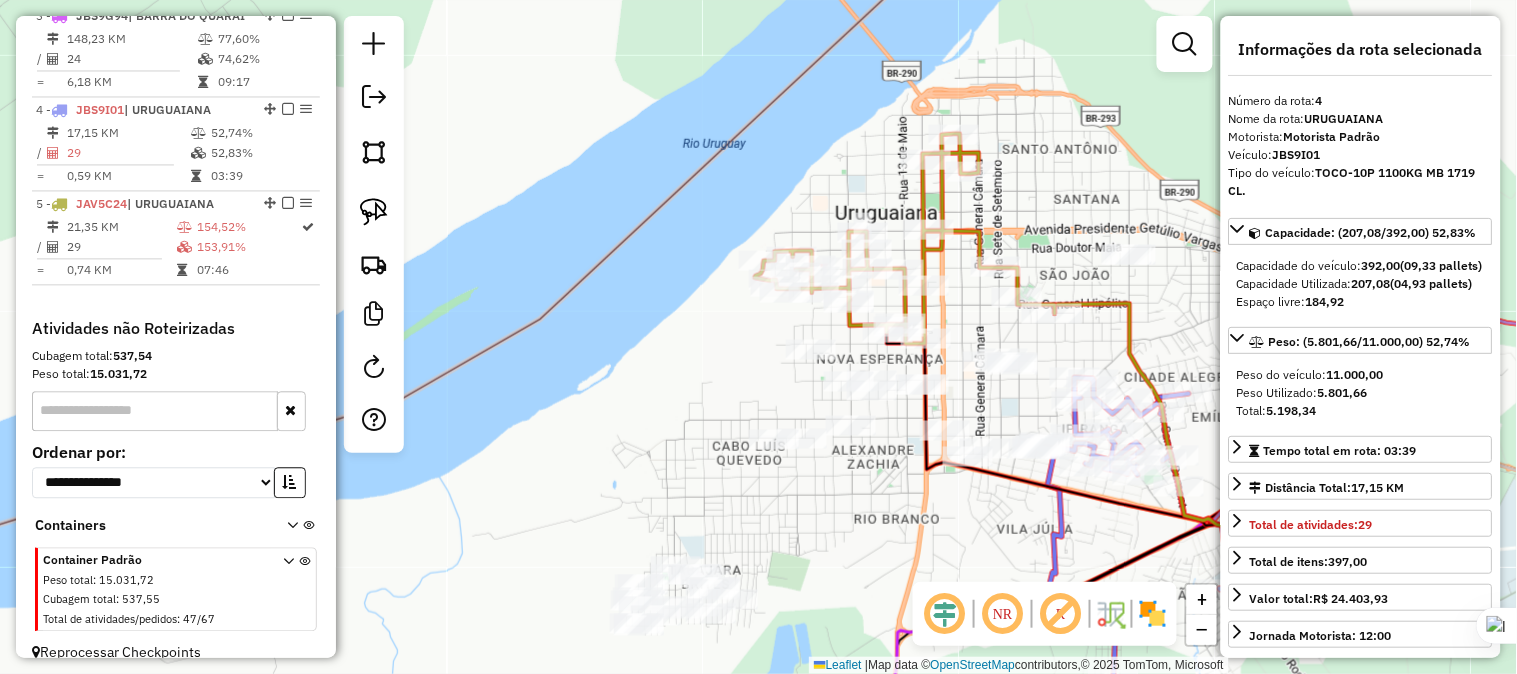 scroll, scrollTop: 1012, scrollLeft: 0, axis: vertical 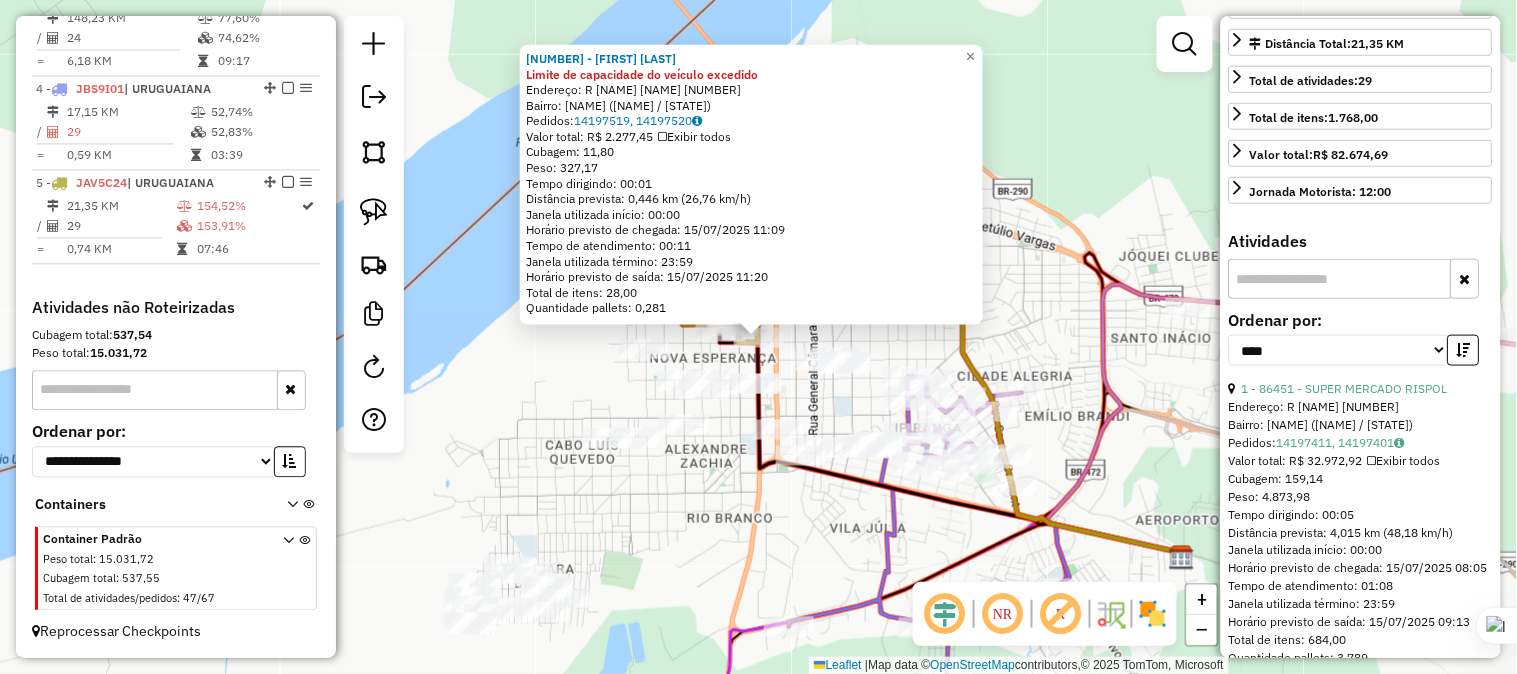 click on "1 - 86451 - SUPER MERCADO RISPOL" at bounding box center [1345, 388] 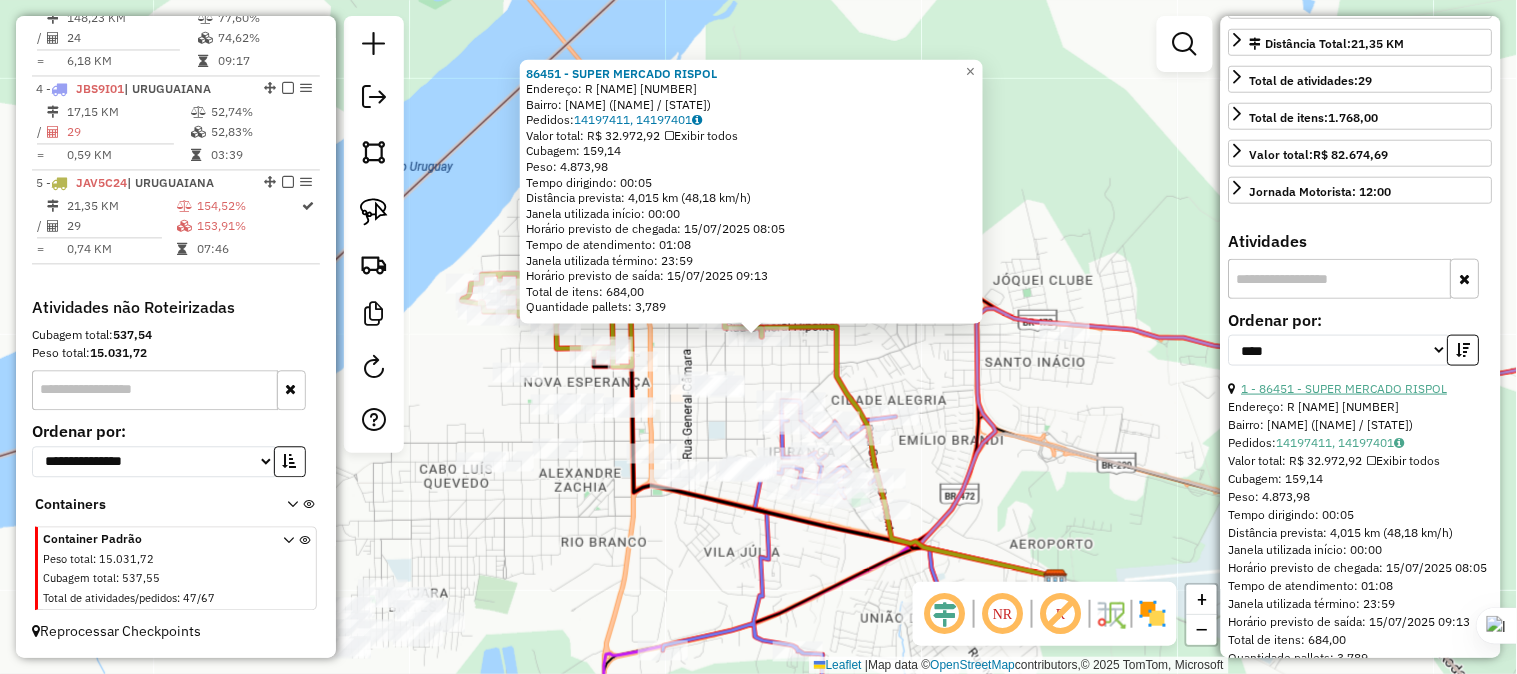 click on "1 - 86451 - SUPER MERCADO RISPOL" at bounding box center [1345, 388] 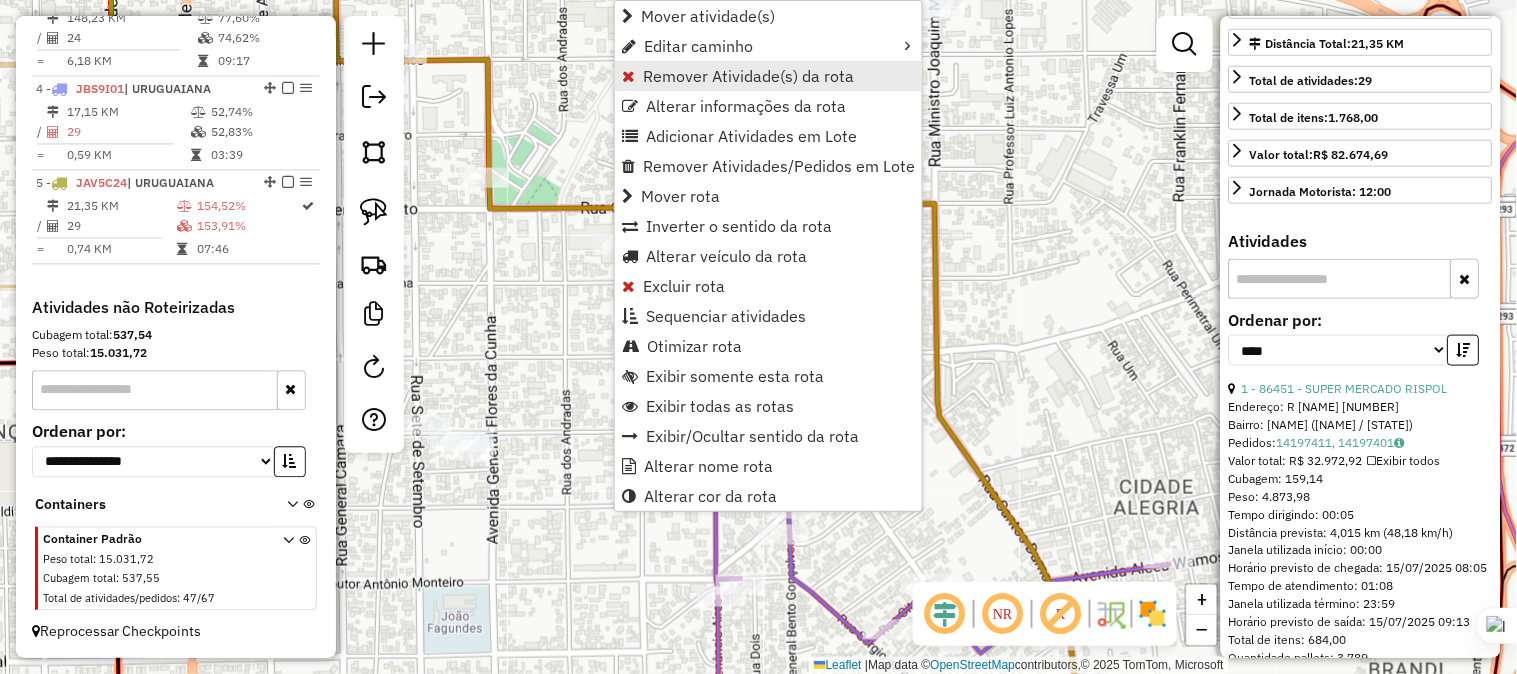 click on "Remover Atividade(s) da rota" at bounding box center (748, 76) 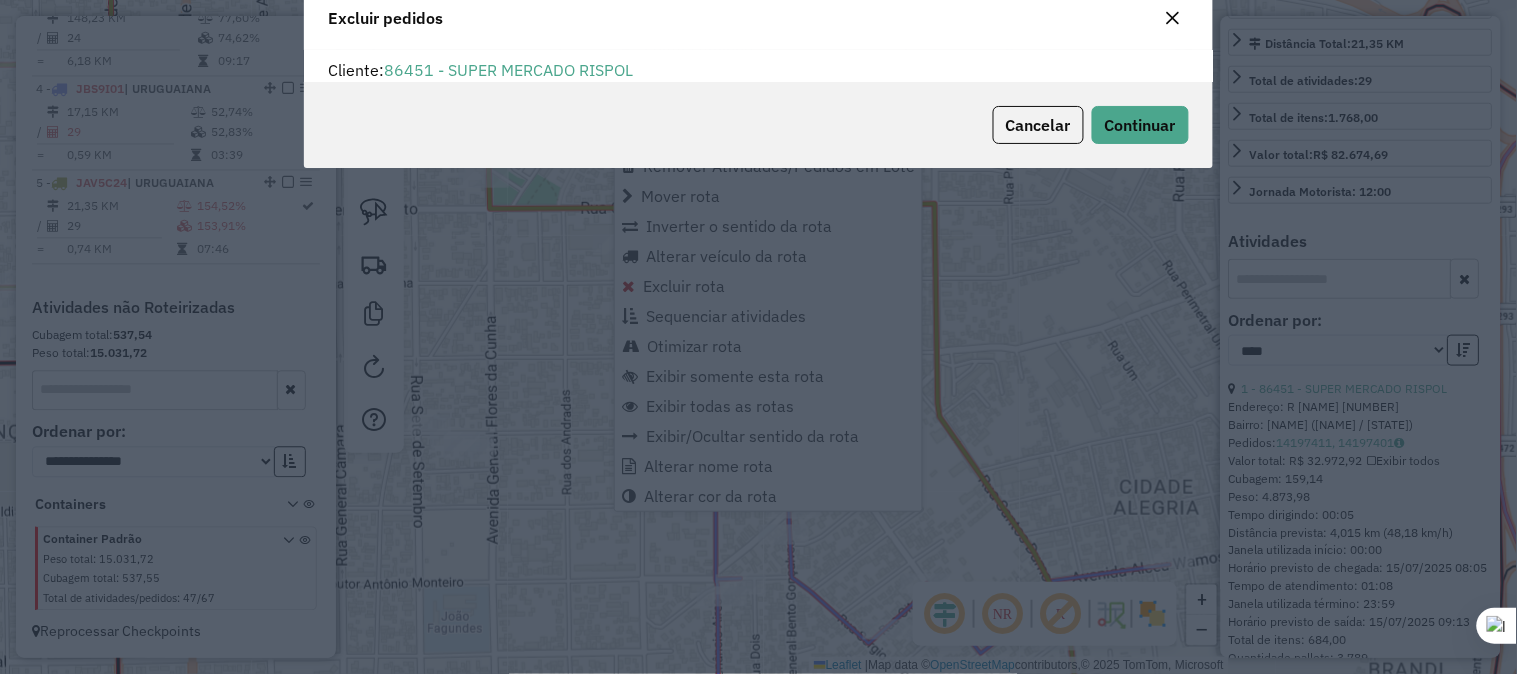 scroll, scrollTop: 11, scrollLeft: 5, axis: both 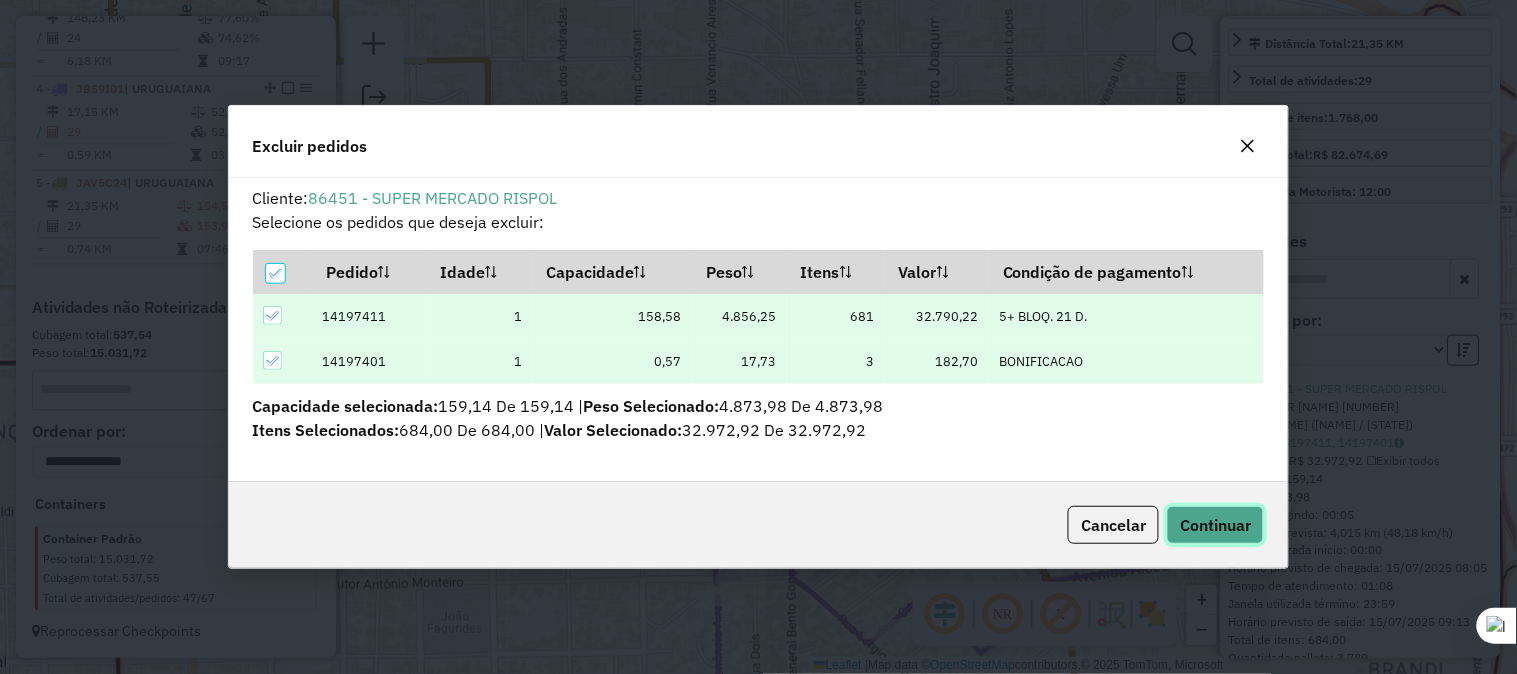 click on "Continuar" 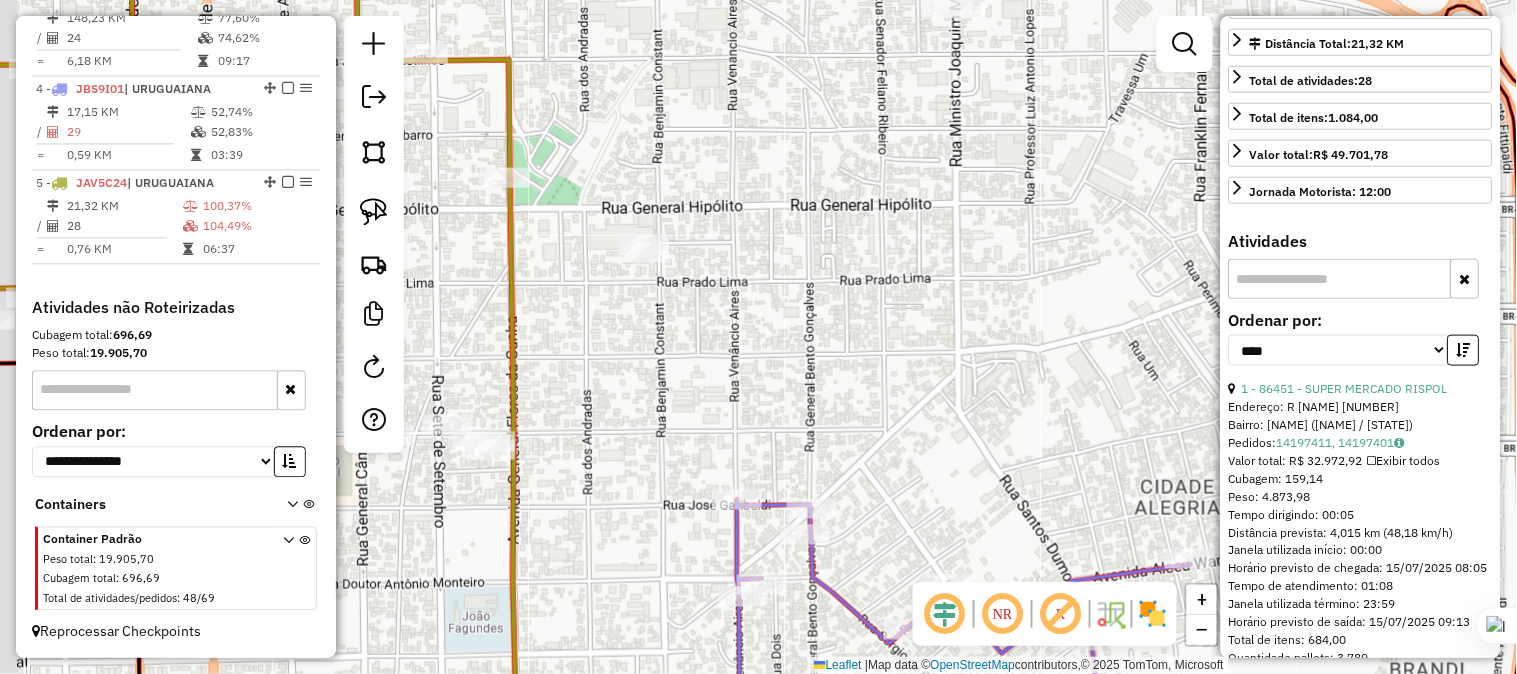 drag, startPoint x: 698, startPoint y: 403, endPoint x: 845, endPoint y: 418, distance: 147.76332 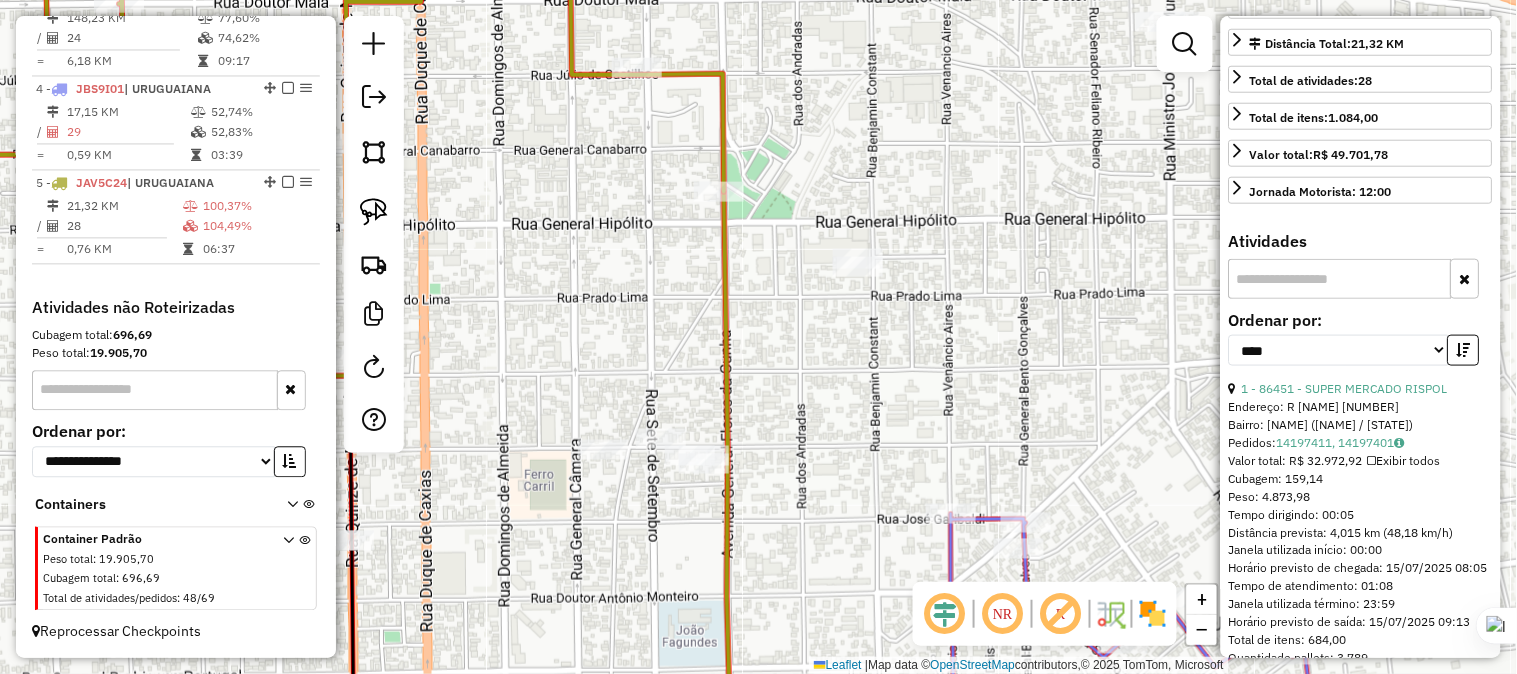 drag, startPoint x: 793, startPoint y: 383, endPoint x: 932, endPoint y: 386, distance: 139.03236 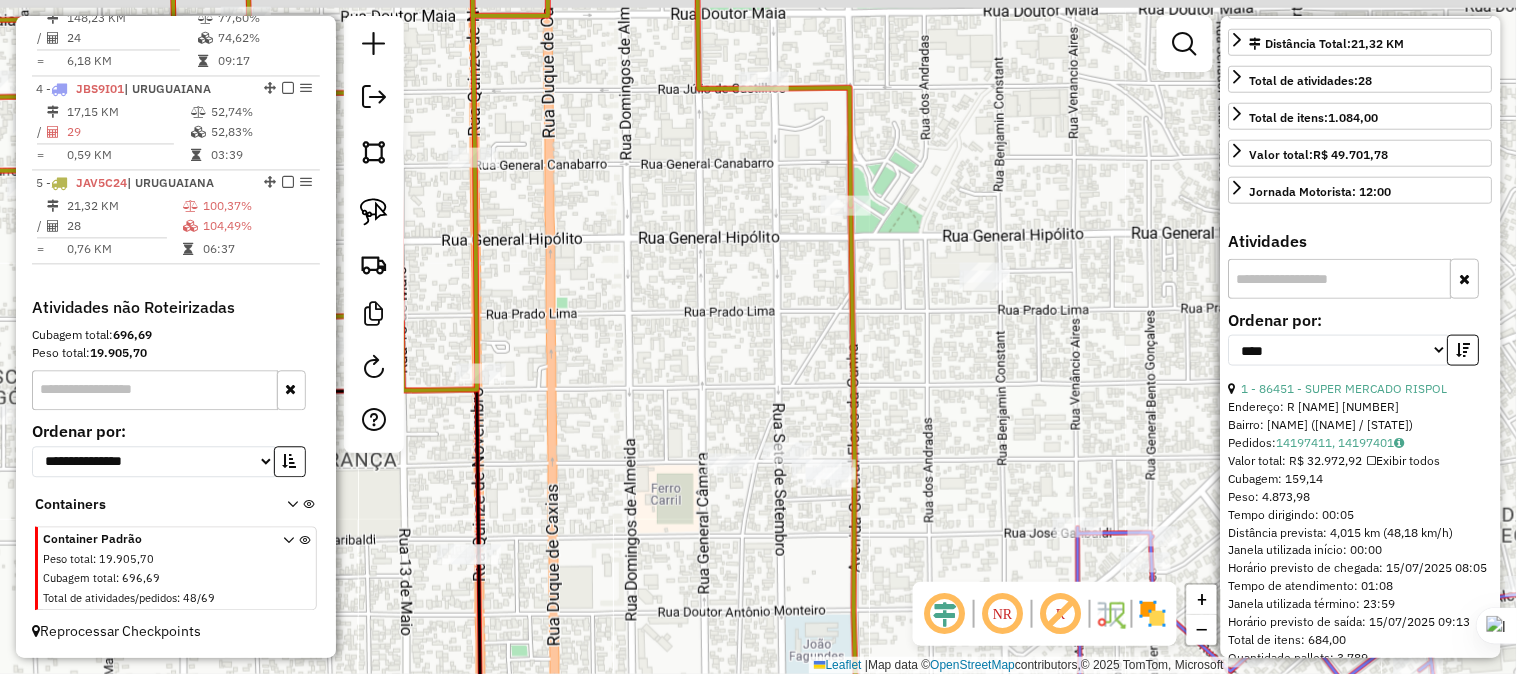 drag, startPoint x: 806, startPoint y: 374, endPoint x: 873, endPoint y: 401, distance: 72.235725 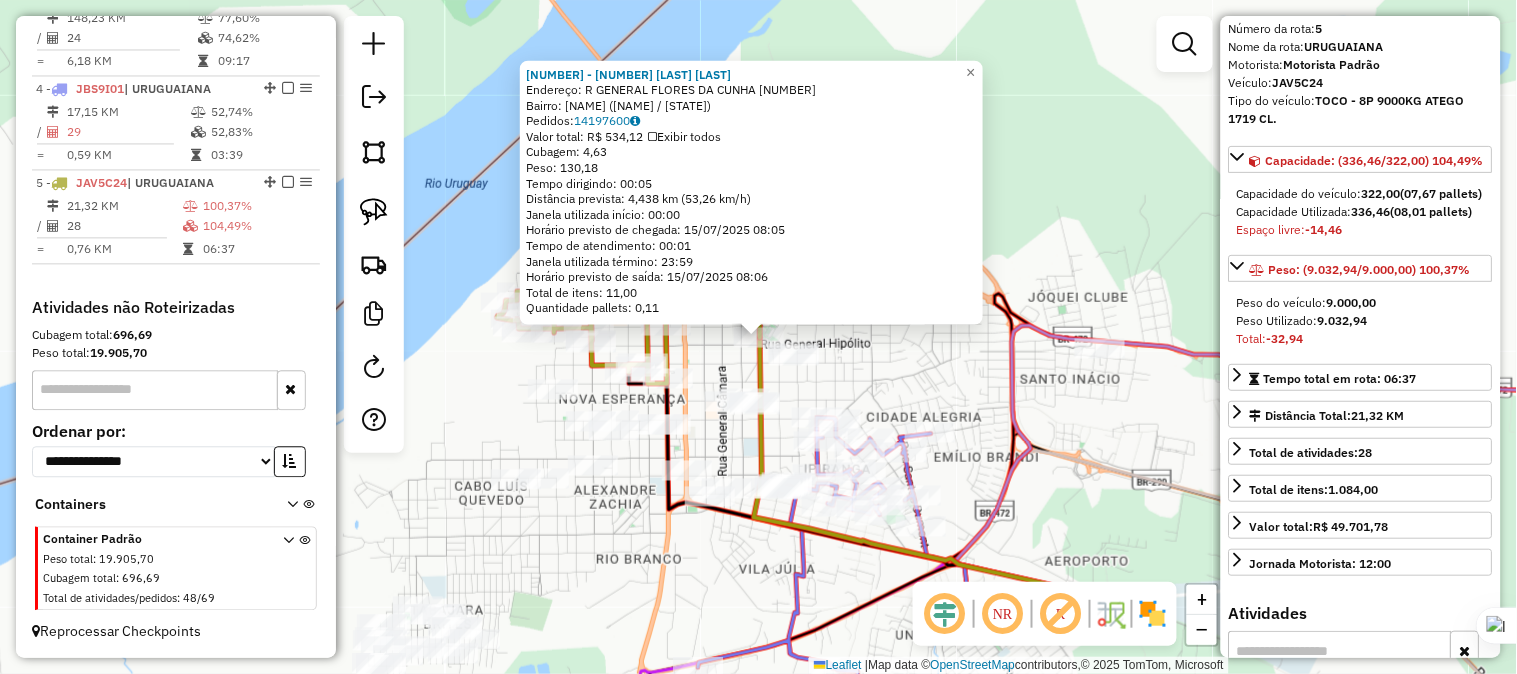 scroll, scrollTop: 111, scrollLeft: 0, axis: vertical 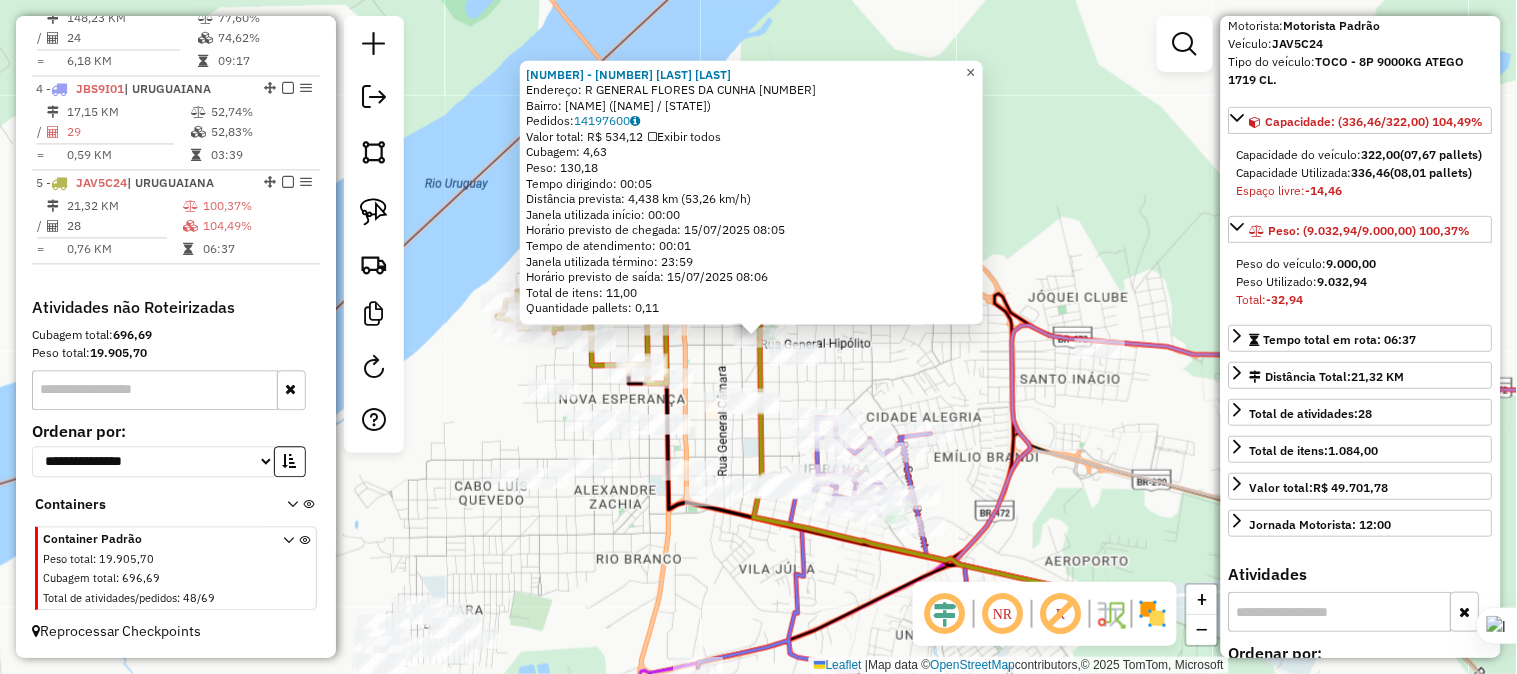 click on "×" 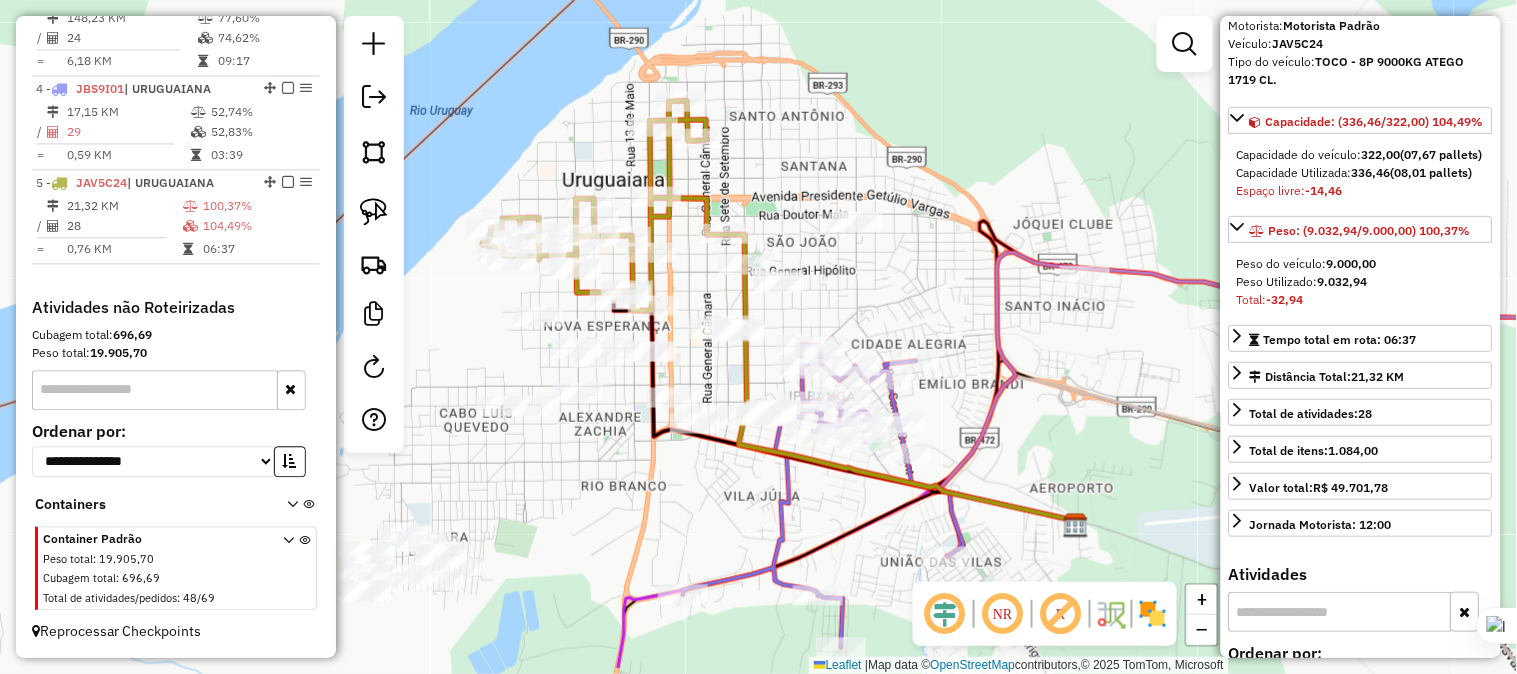 drag, startPoint x: 891, startPoint y: 363, endPoint x: 876, endPoint y: 314, distance: 51.24451 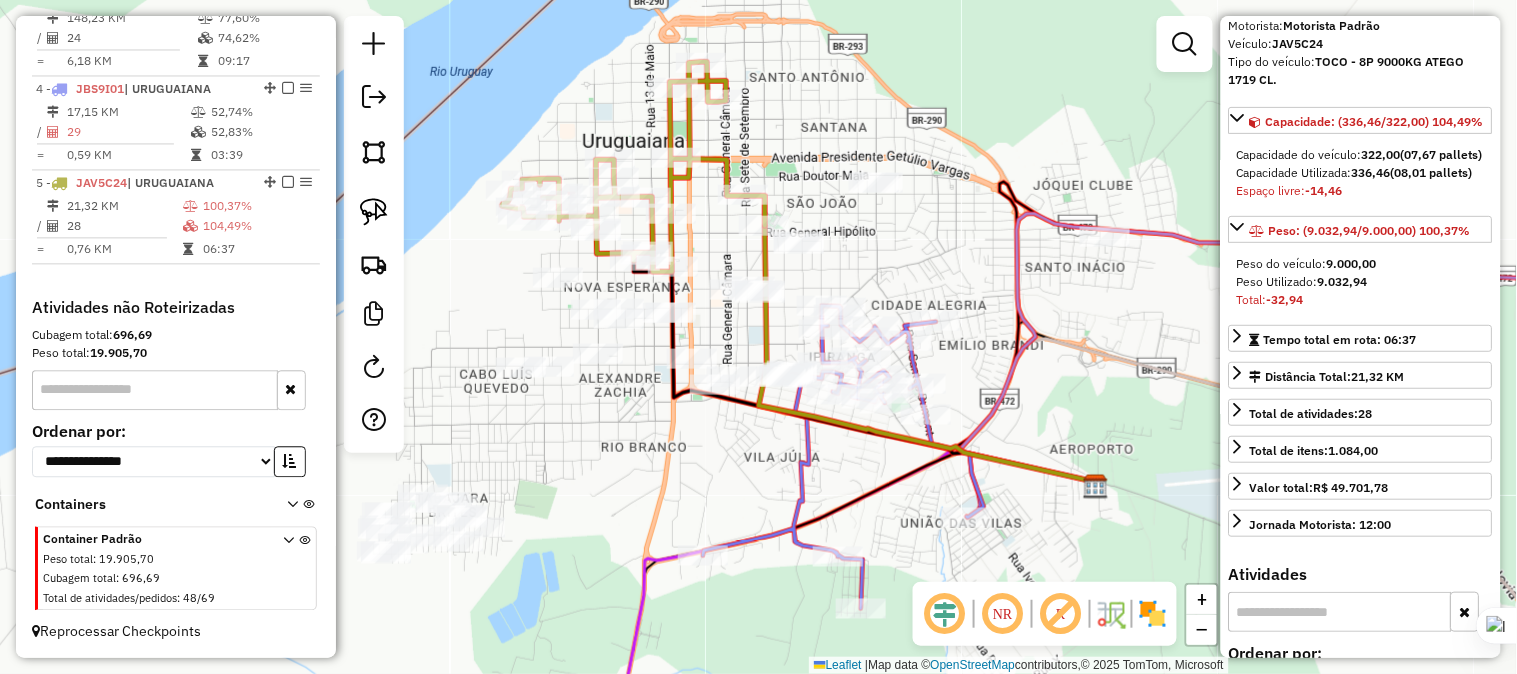drag, startPoint x: 861, startPoint y: 303, endPoint x: 903, endPoint y: 243, distance: 73.239334 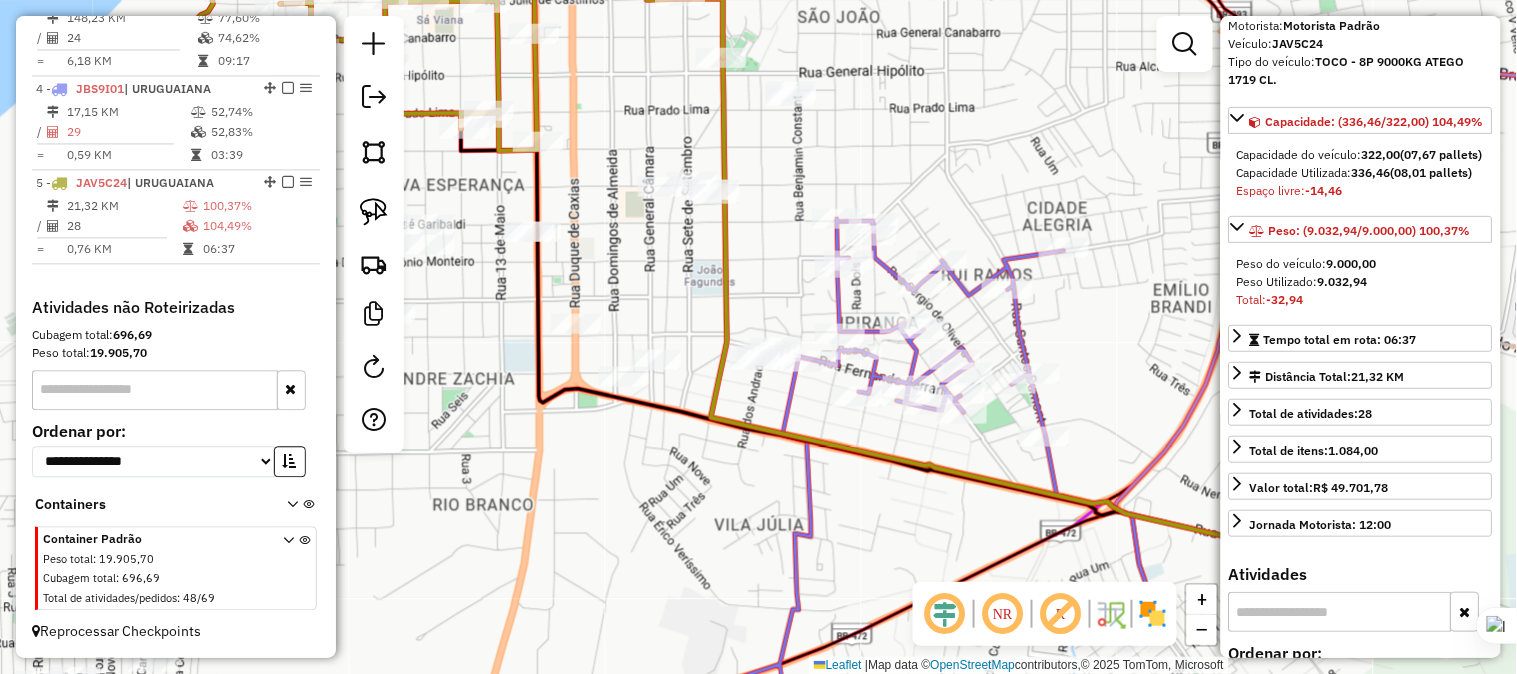 drag, startPoint x: 762, startPoint y: 283, endPoint x: 750, endPoint y: 297, distance: 18.439089 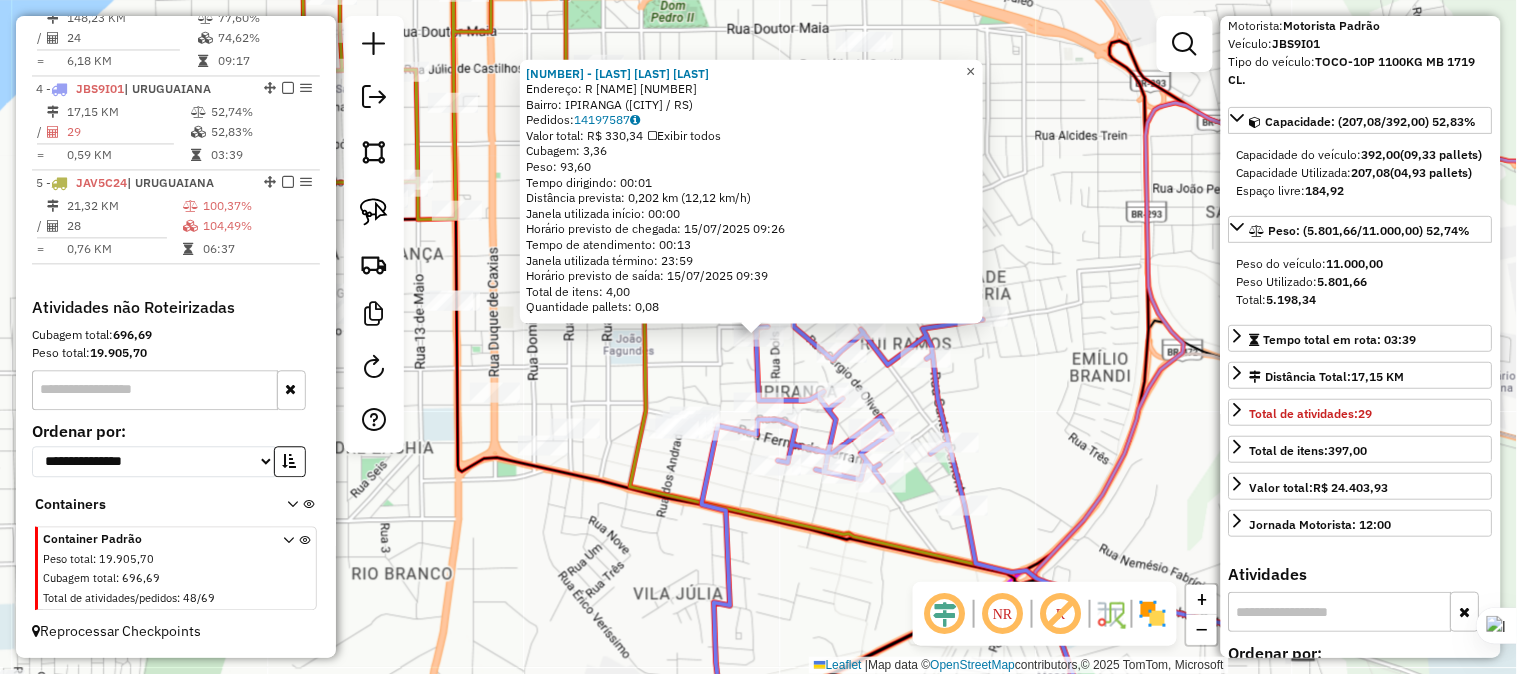click on "×" 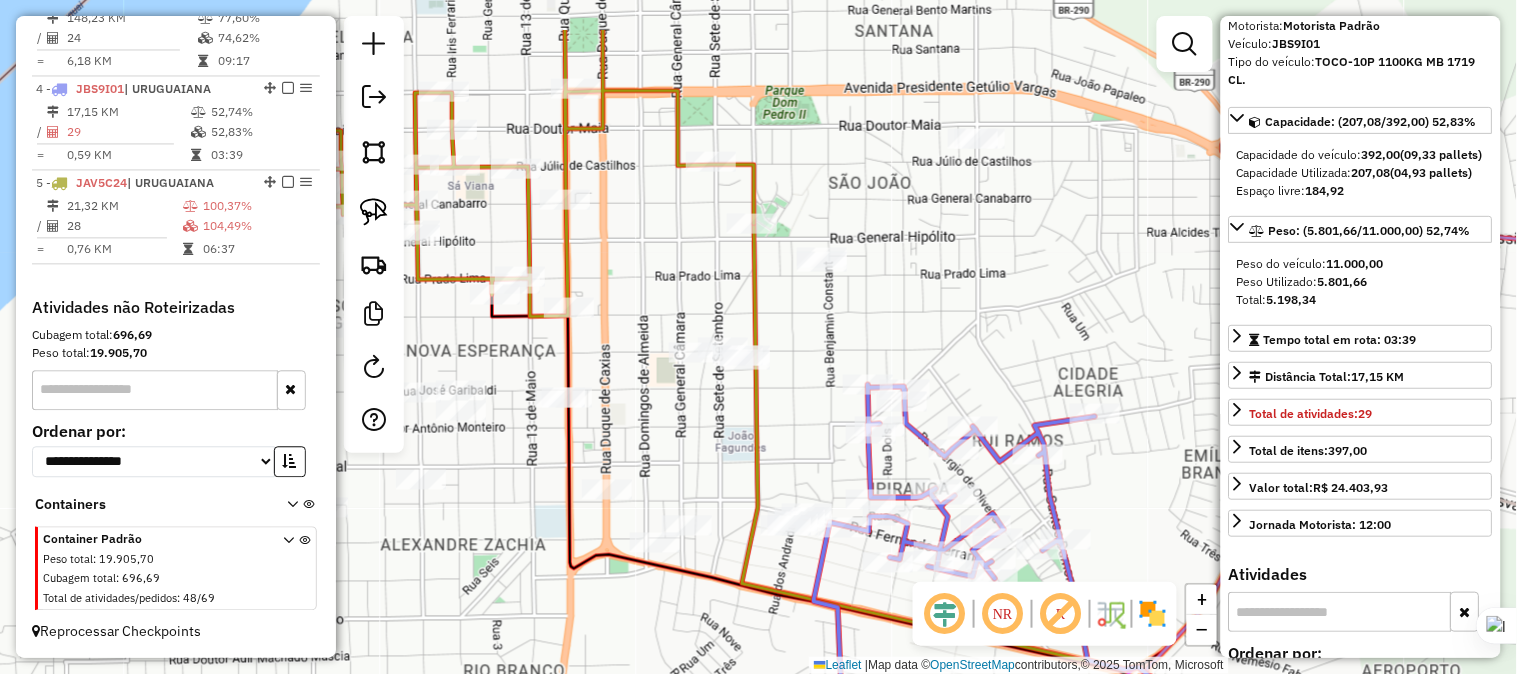 drag, startPoint x: 895, startPoint y: 166, endPoint x: 1023, endPoint y: 276, distance: 168.77203 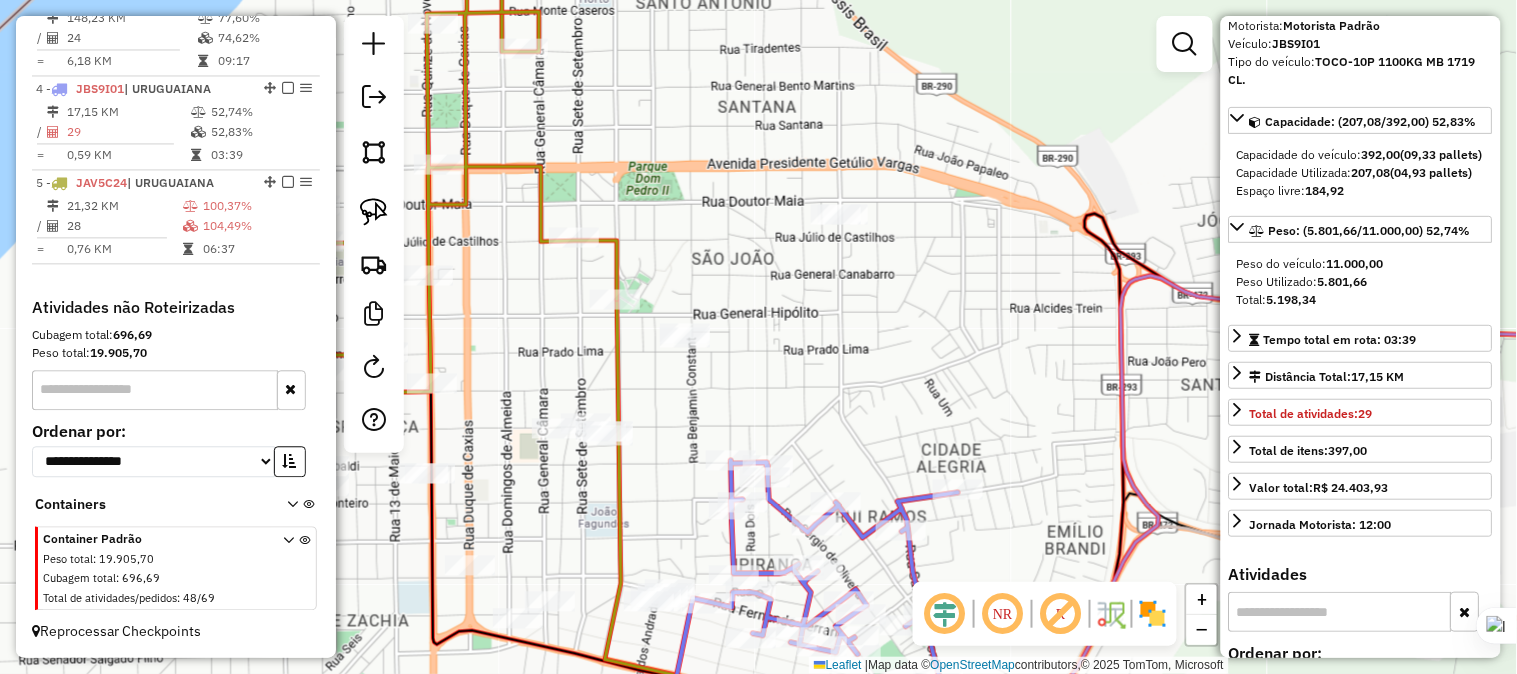 drag, startPoint x: 986, startPoint y: 224, endPoint x: 862, endPoint y: 282, distance: 136.89412 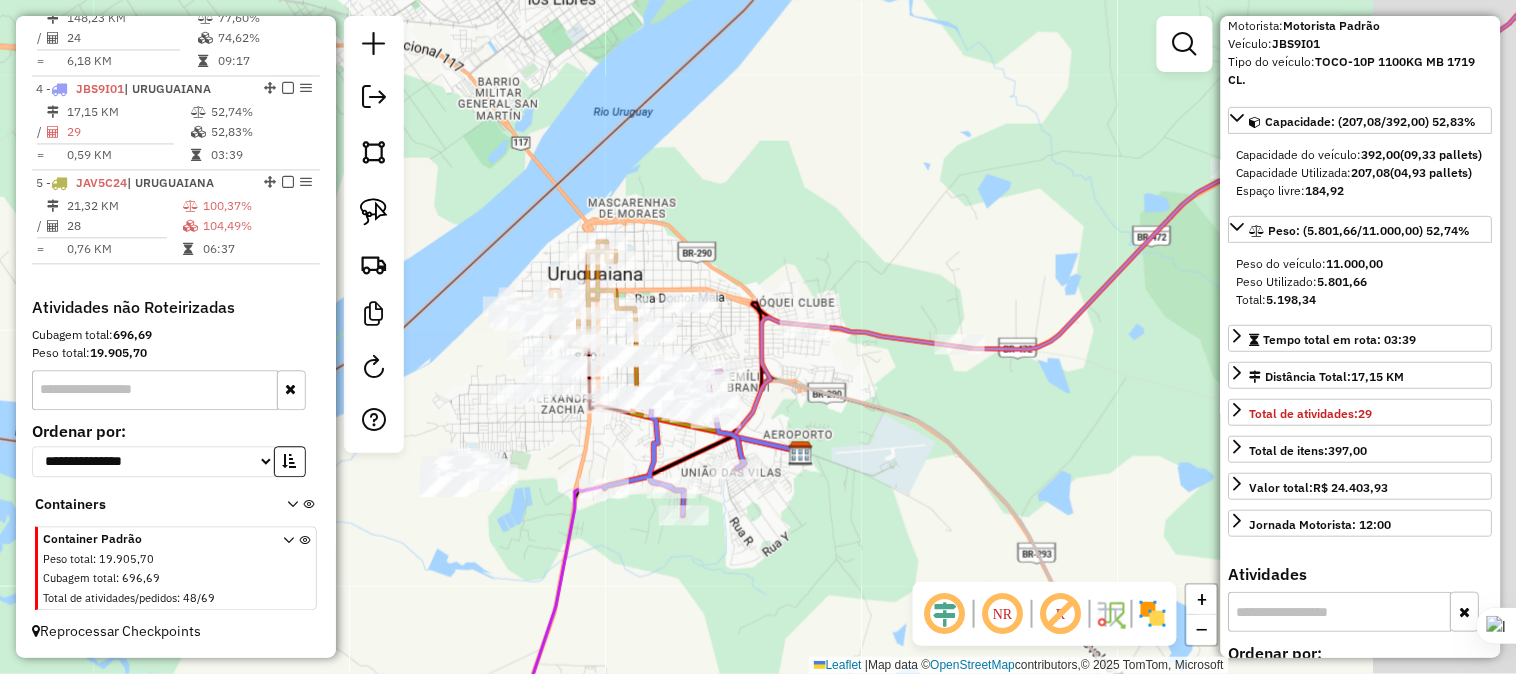 drag, startPoint x: 1006, startPoint y: 307, endPoint x: 794, endPoint y: 351, distance: 216.5179 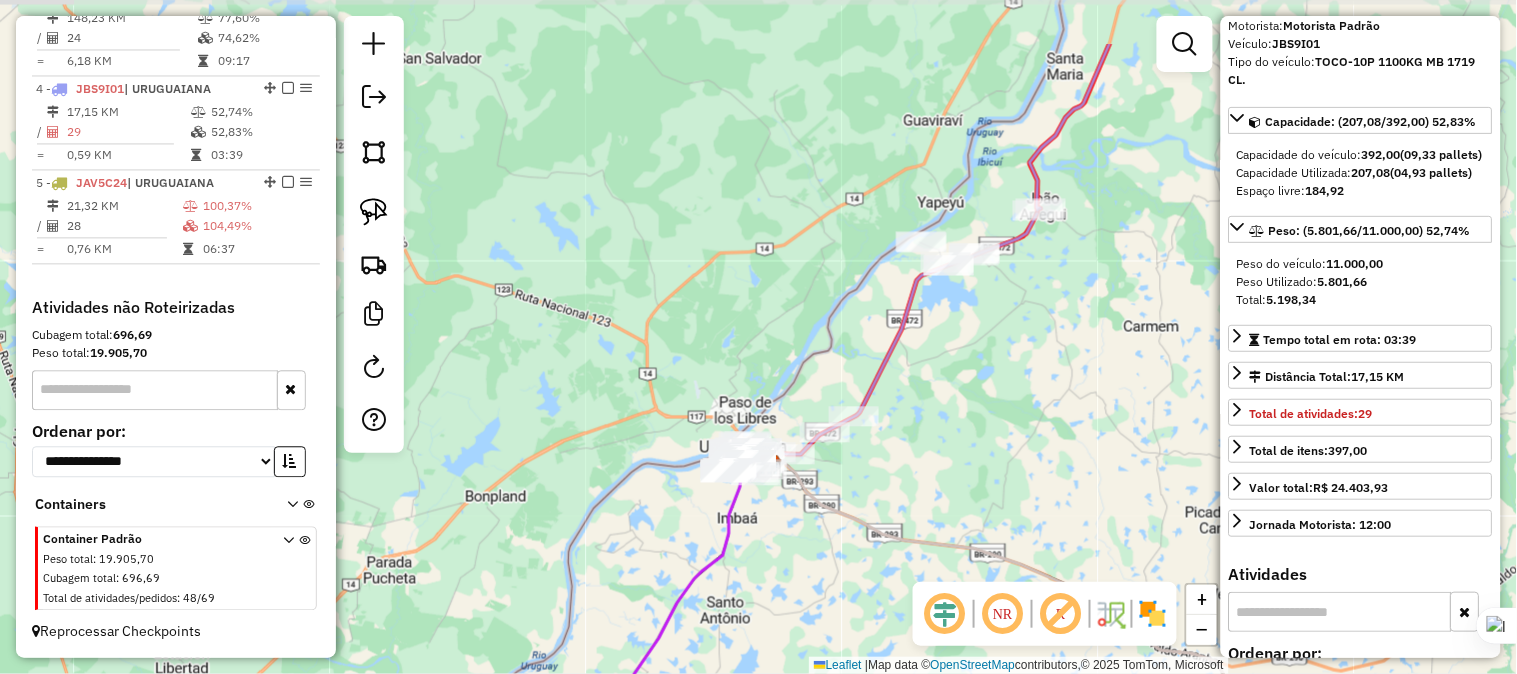 drag, startPoint x: 1111, startPoint y: 242, endPoint x: 964, endPoint y: 353, distance: 184.20097 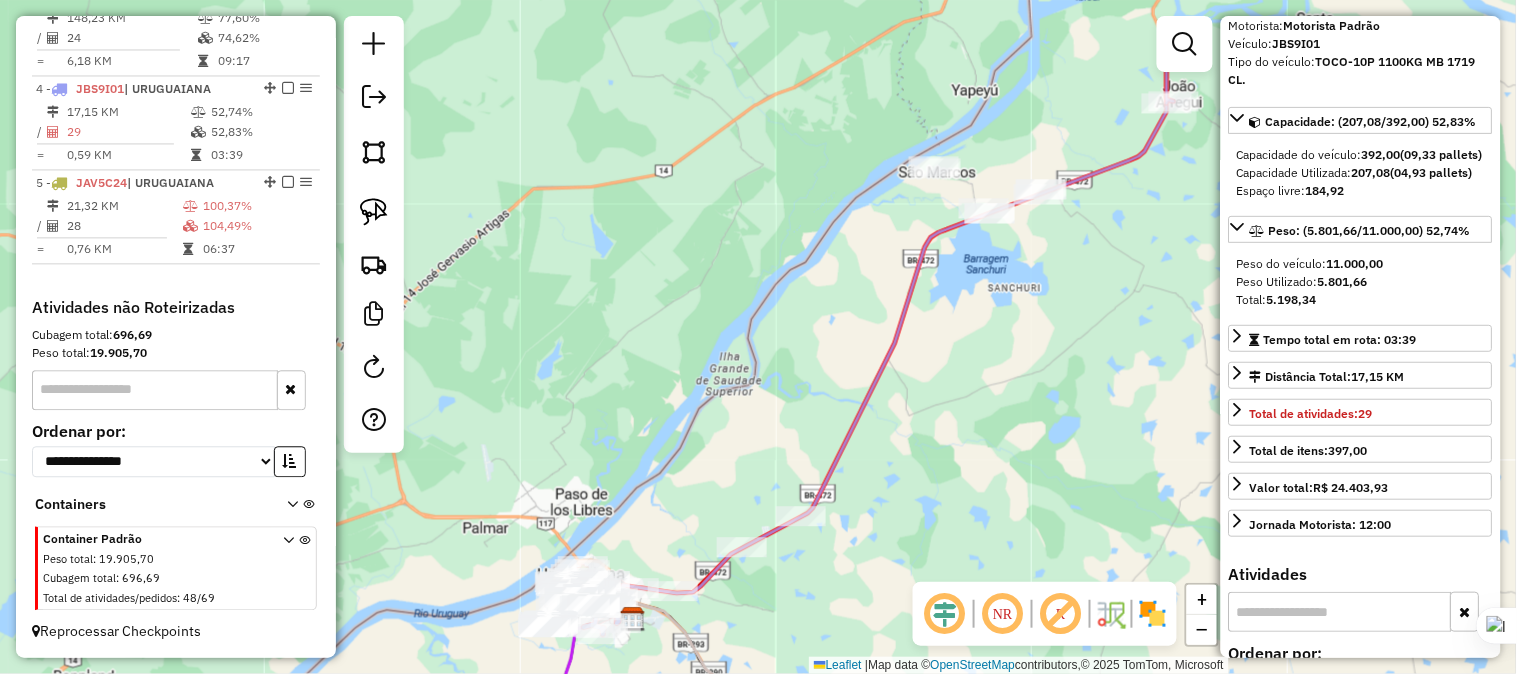 drag, startPoint x: 976, startPoint y: 258, endPoint x: 925, endPoint y: 355, distance: 109.59015 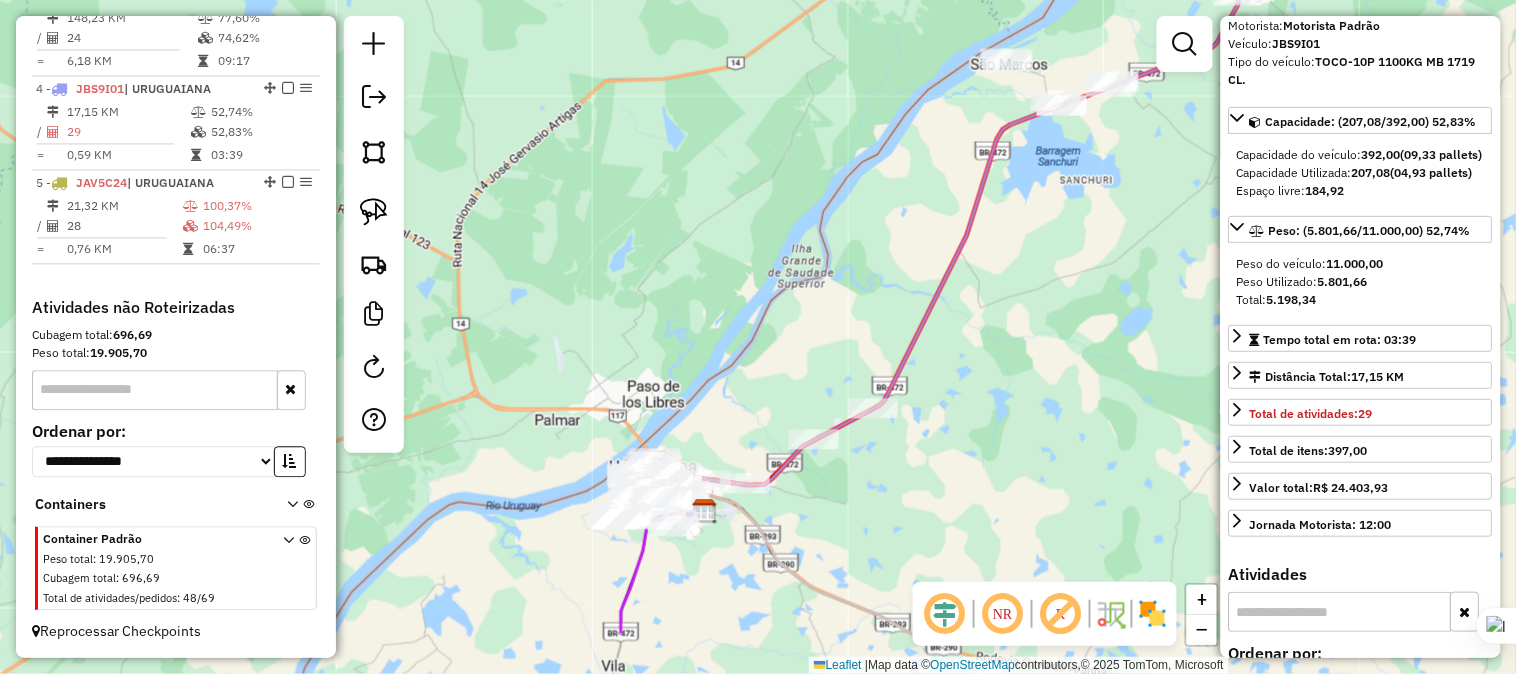 drag, startPoint x: 906, startPoint y: 338, endPoint x: 978, endPoint y: 230, distance: 129.79985 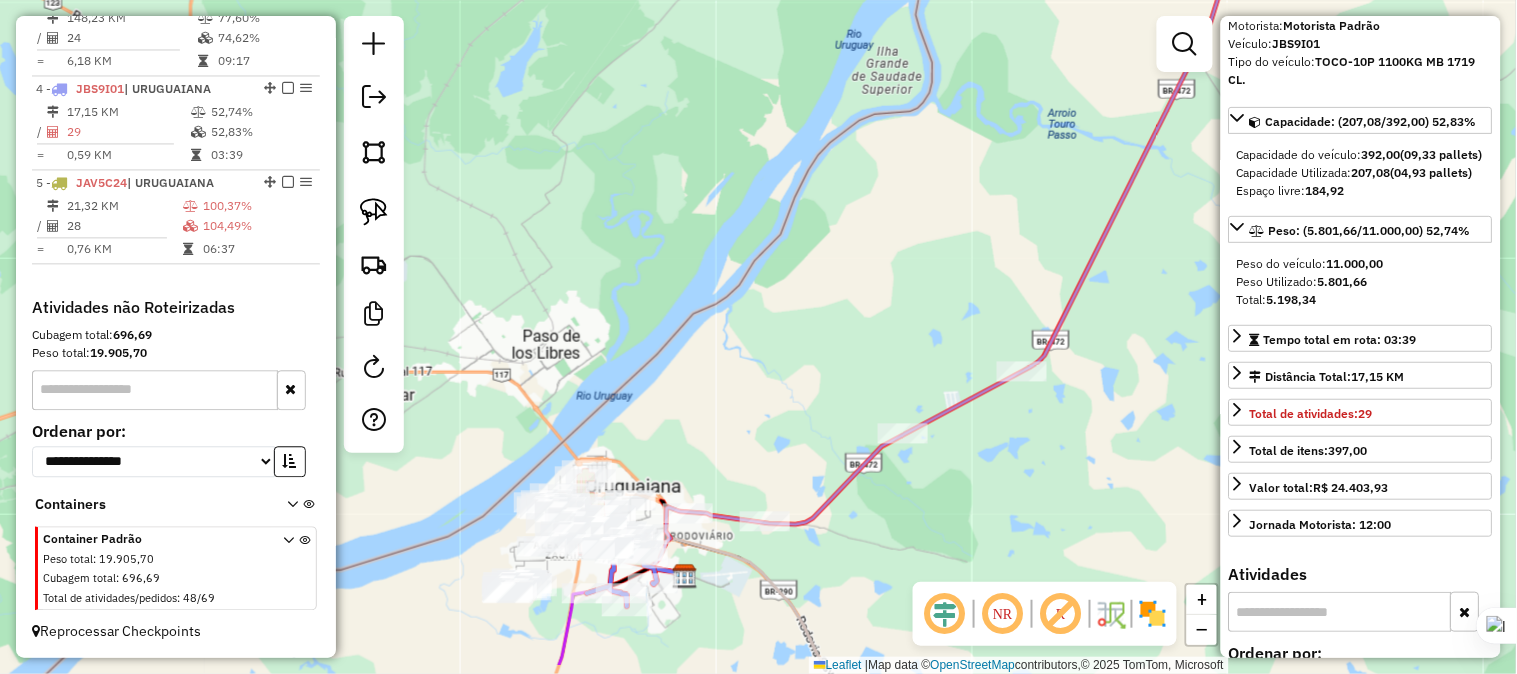 drag, startPoint x: 743, startPoint y: 388, endPoint x: 781, endPoint y: 312, distance: 84.97058 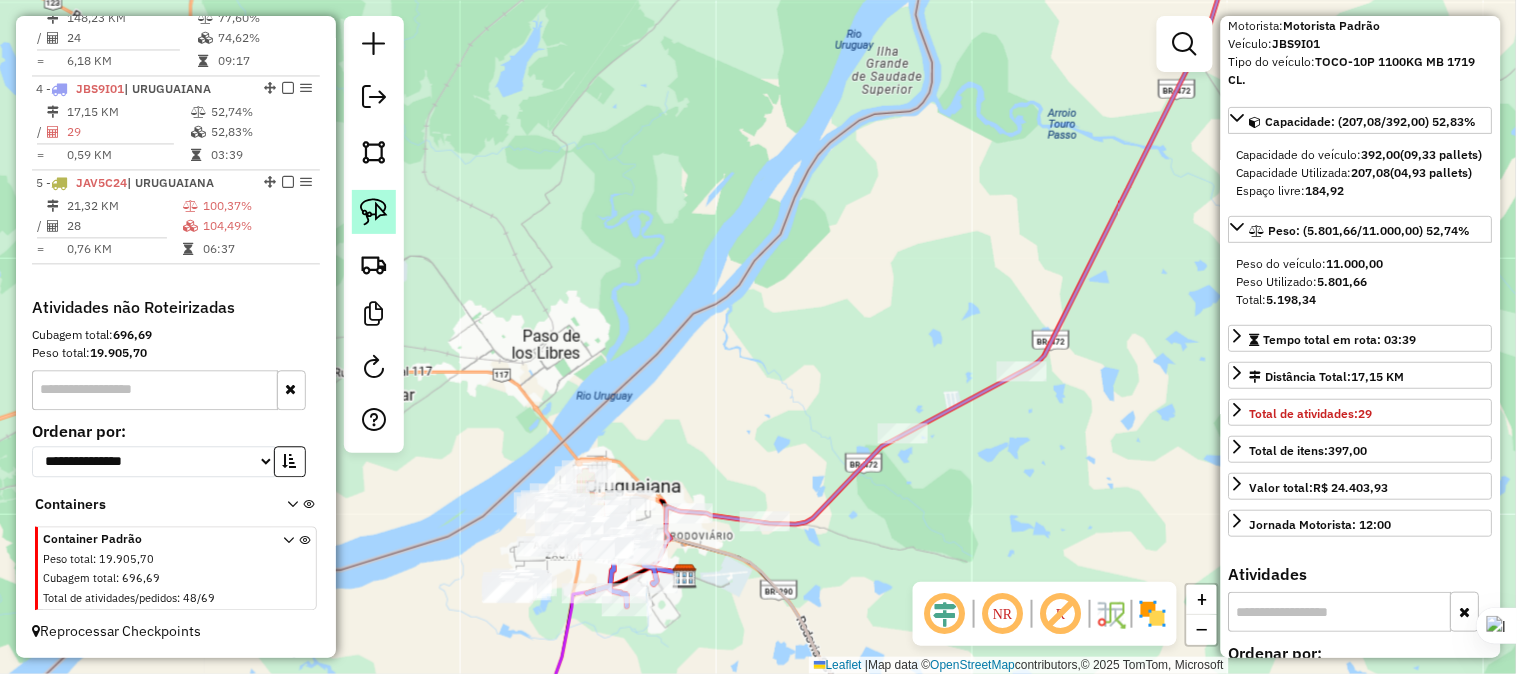 click 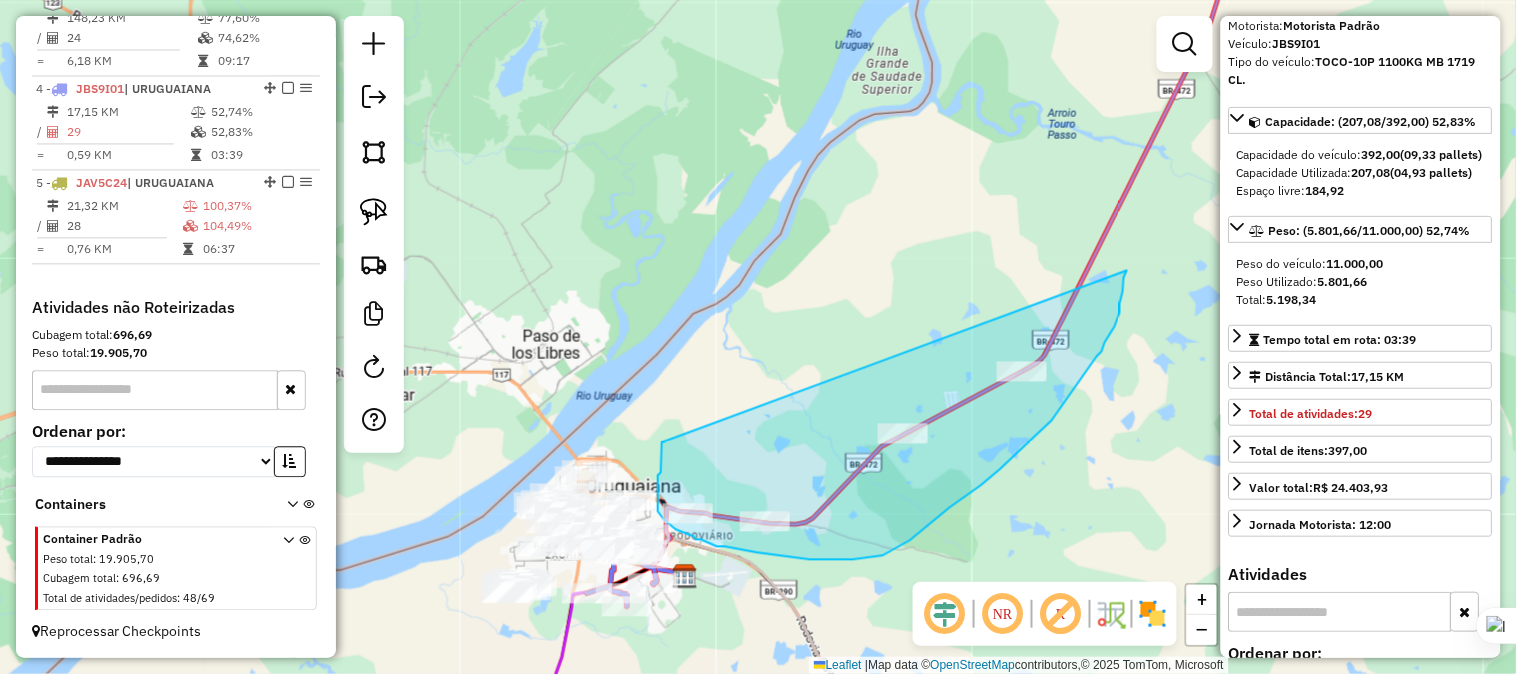 drag, startPoint x: 662, startPoint y: 443, endPoint x: 1127, endPoint y: 271, distance: 495.7913 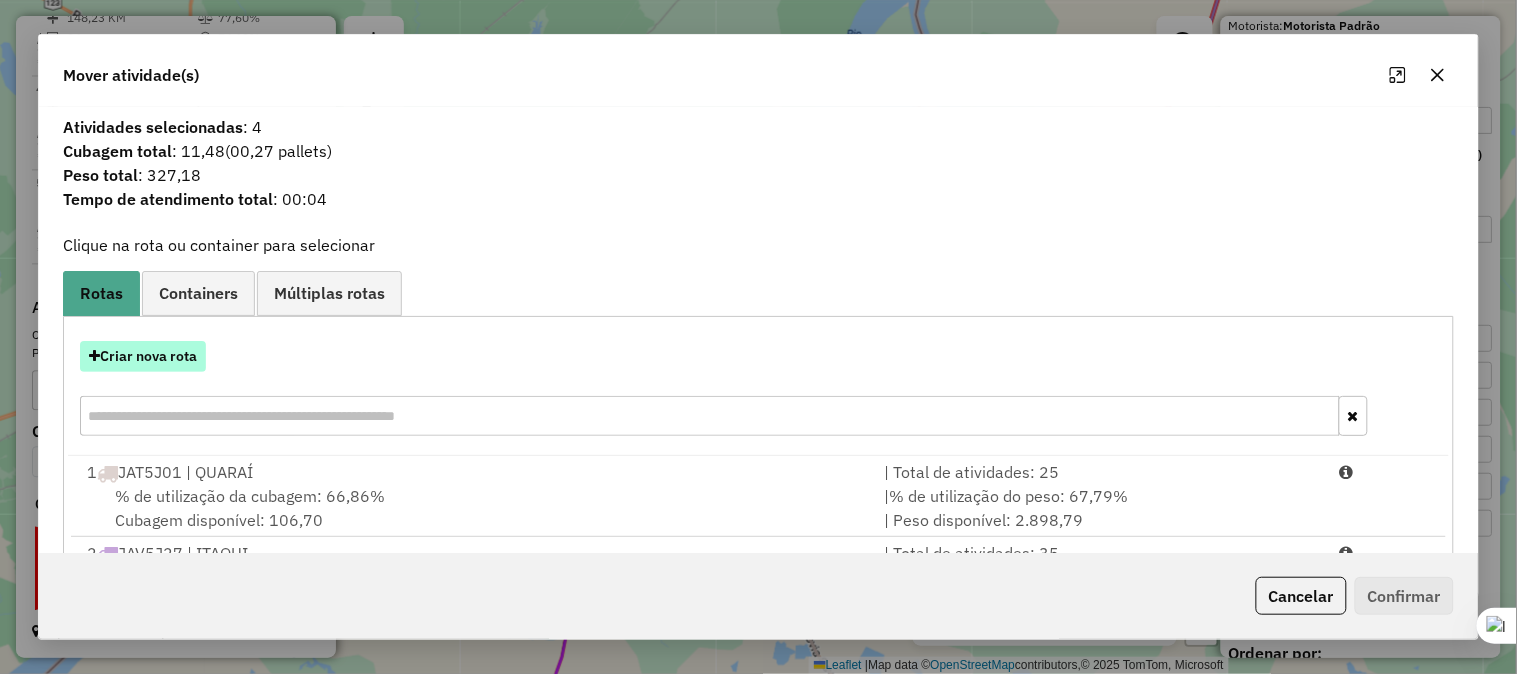 click on "Criar nova rota" at bounding box center [143, 356] 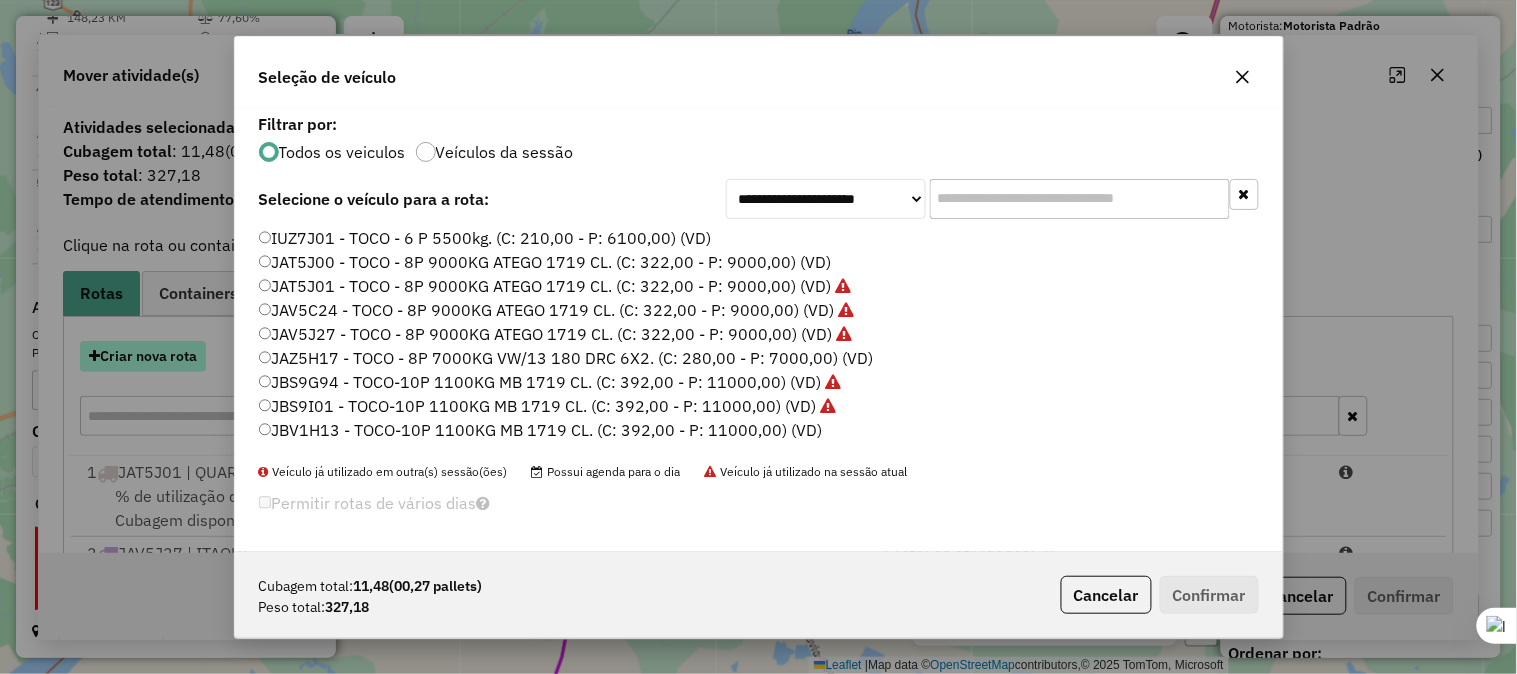 scroll, scrollTop: 11, scrollLeft: 5, axis: both 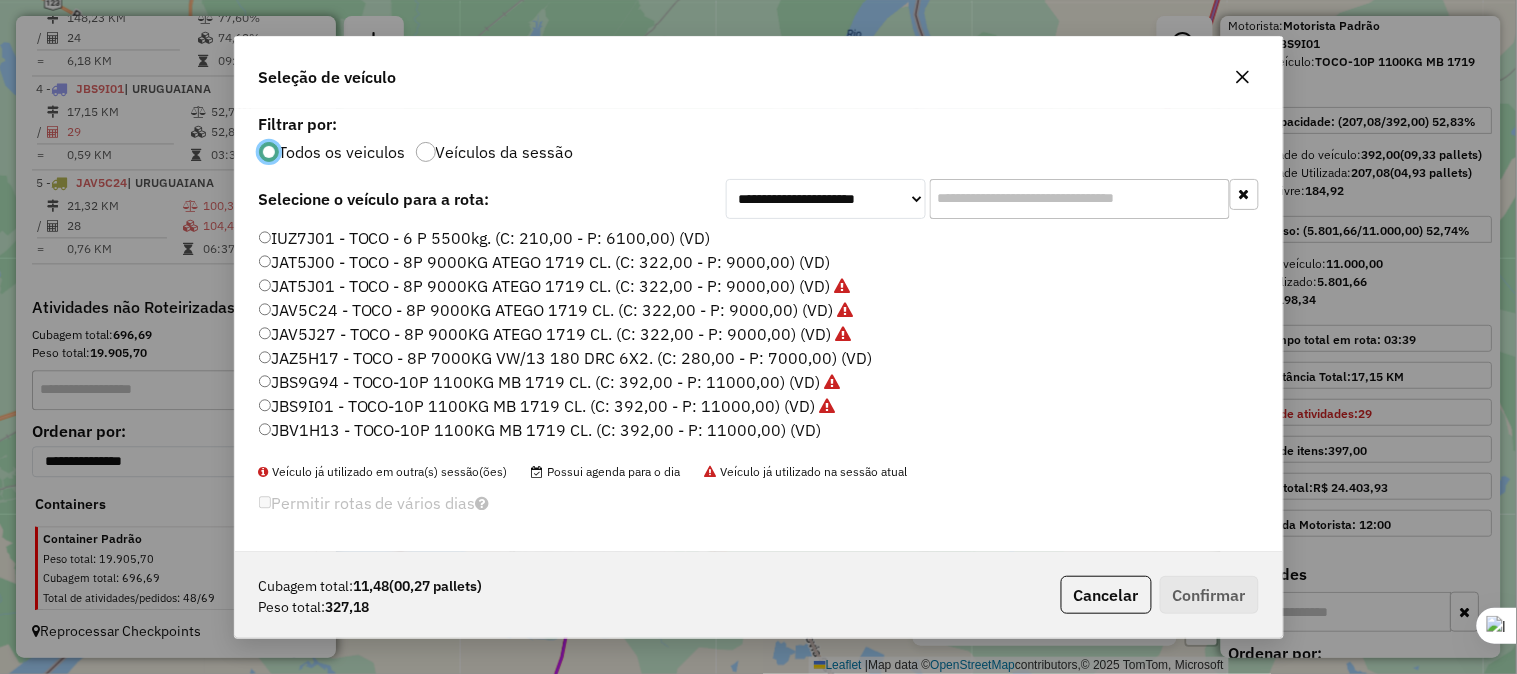 click 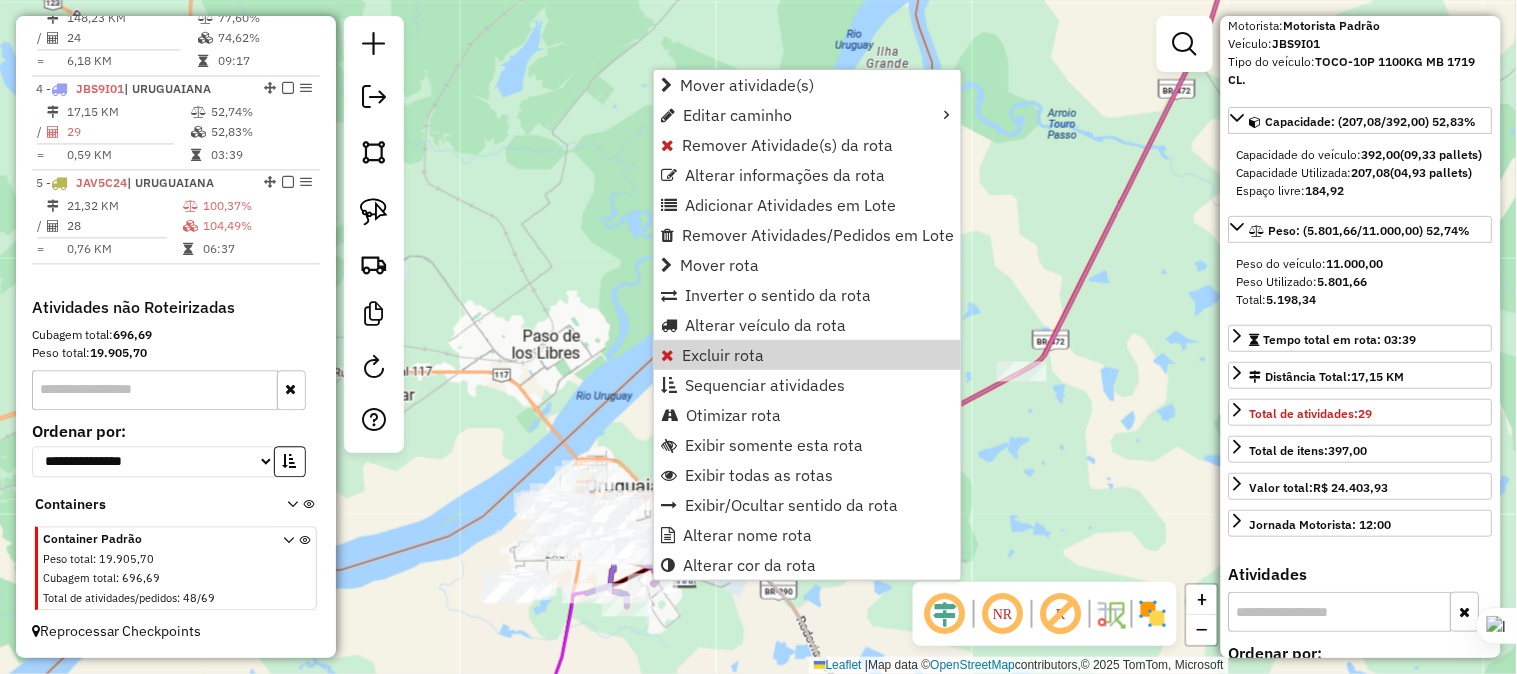 click on "Janela de atendimento Grade de atendimento Capacidade Transportadoras Veículos Cliente Pedidos  Rotas Selecione os dias de semana para filtrar as janelas de atendimento  Seg   Ter   Qua   Qui   Sex   Sáb   Dom  Informe o período da janela de atendimento: De: Até:  Filtrar exatamente a janela do cliente  Considerar janela de atendimento padrão  Selecione os dias de semana para filtrar as grades de atendimento  Seg   Ter   Qua   Qui   Sex   Sáb   Dom   Considerar clientes sem dia de atendimento cadastrado  Clientes fora do dia de atendimento selecionado Filtrar as atividades entre os valores definidos abaixo:  Peso mínimo:   Peso máximo:   Cubagem mínima:   Cubagem máxima:   De:   Até:  Filtrar as atividades entre o tempo de atendimento definido abaixo:  De:   Até:   Considerar capacidade total dos clientes não roteirizados Transportadora: Selecione um ou mais itens Tipo de veículo: Selecione um ou mais itens Veículo: Selecione um ou mais itens Motorista: Selecione um ou mais itens Nome: Rótulo:" 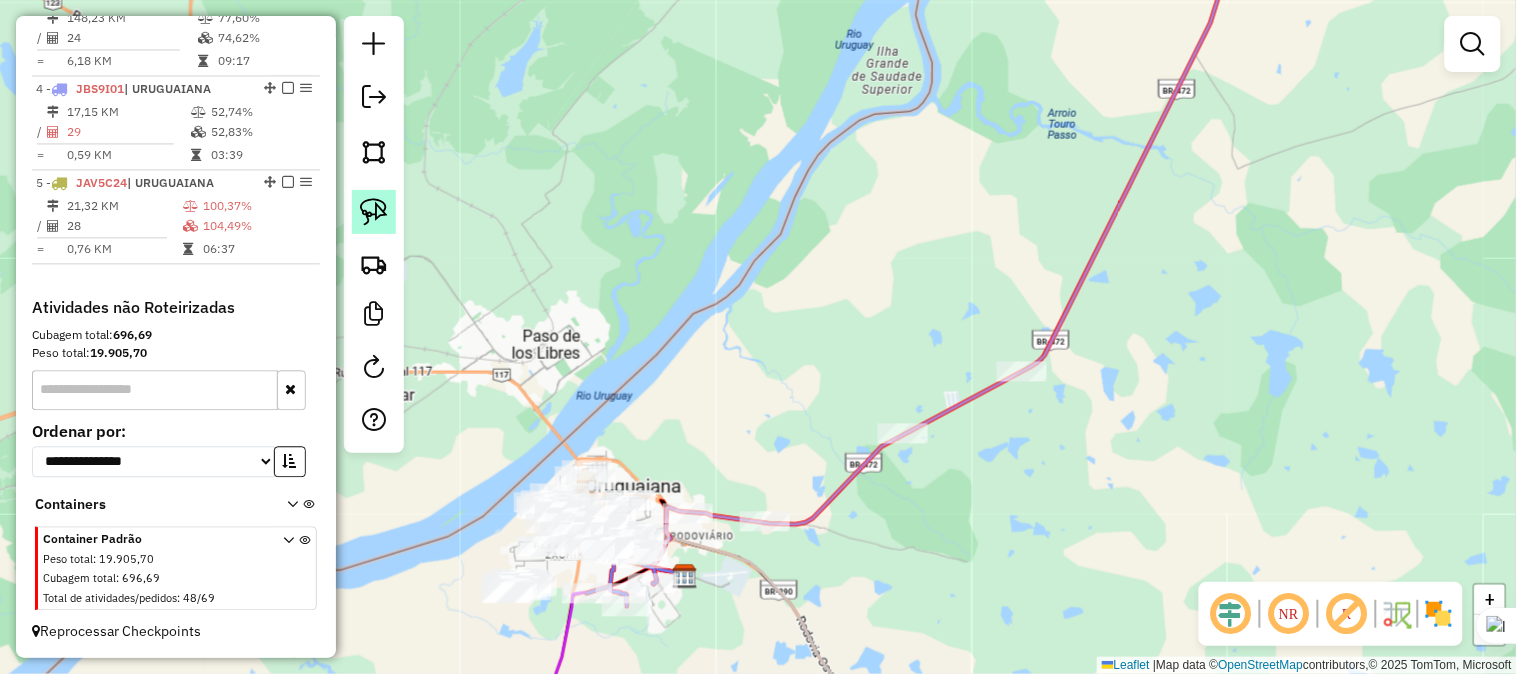 click 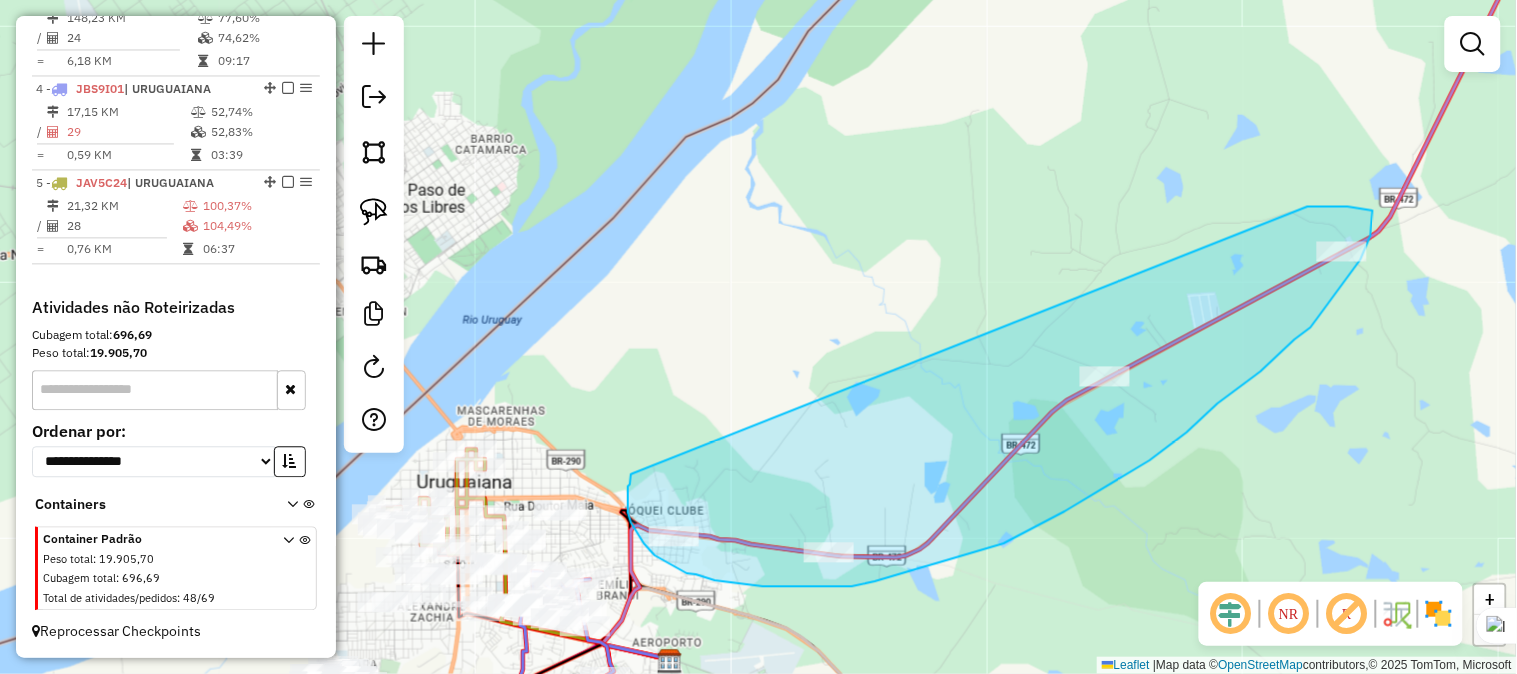 drag, startPoint x: 633, startPoint y: 474, endPoint x: 1264, endPoint y: 215, distance: 682.0865 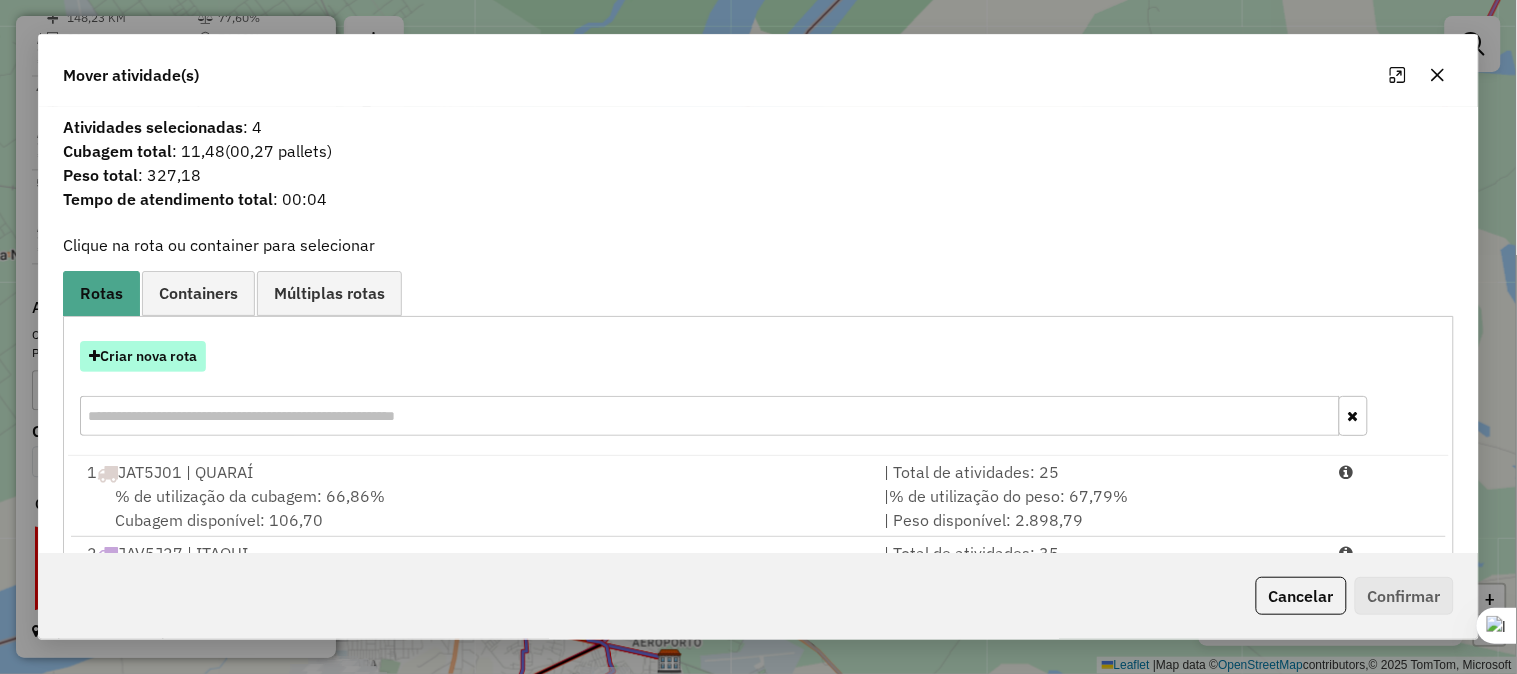 click on "Criar nova rota" at bounding box center [143, 356] 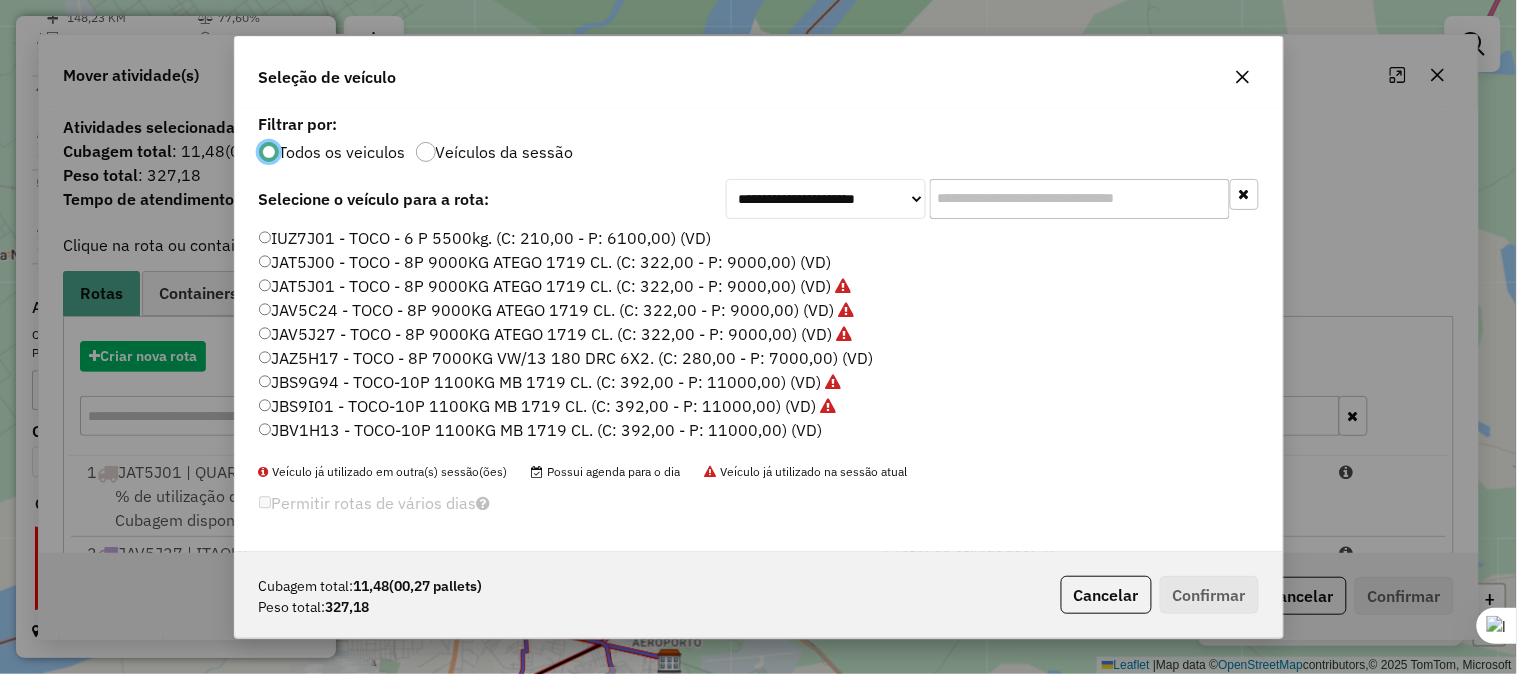 scroll, scrollTop: 11, scrollLeft: 5, axis: both 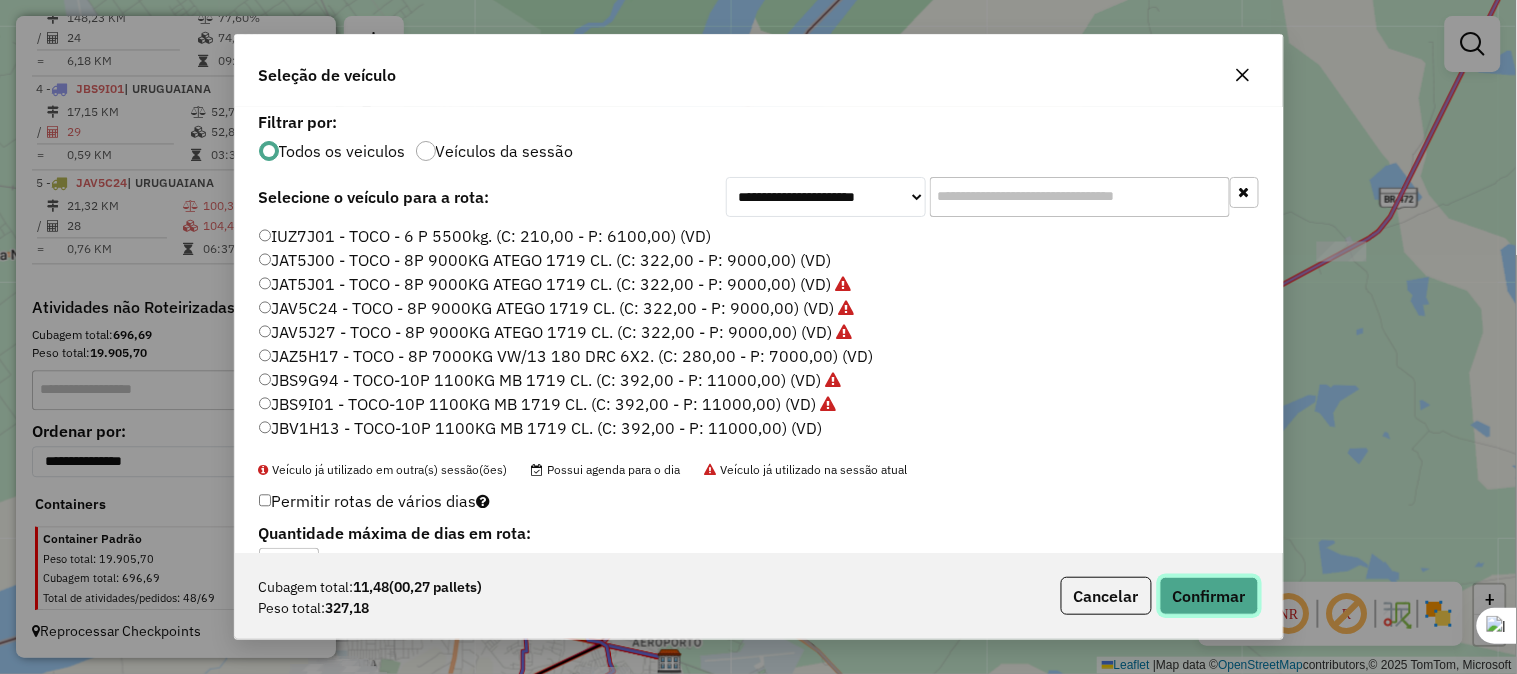 click on "Confirmar" 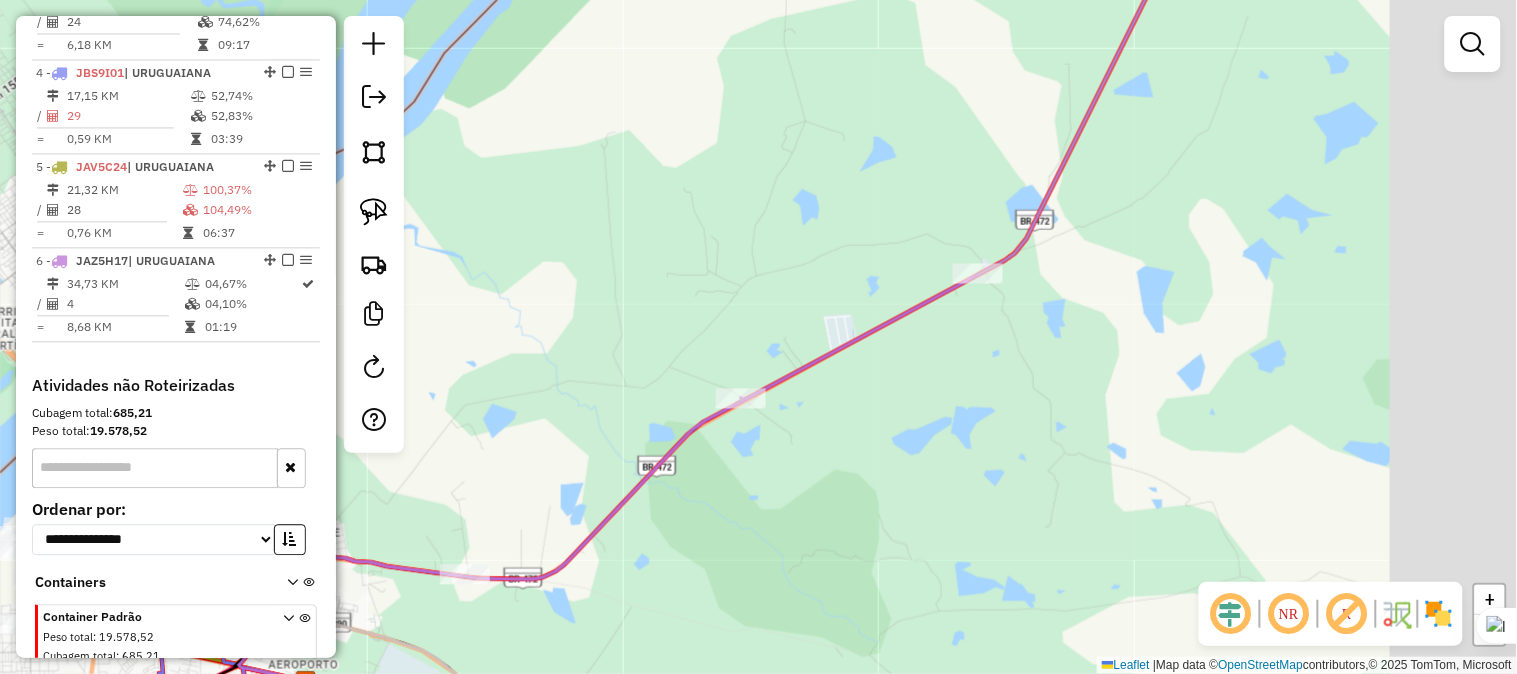 drag, startPoint x: 1096, startPoint y: 460, endPoint x: 556, endPoint y: 522, distance: 543.5476 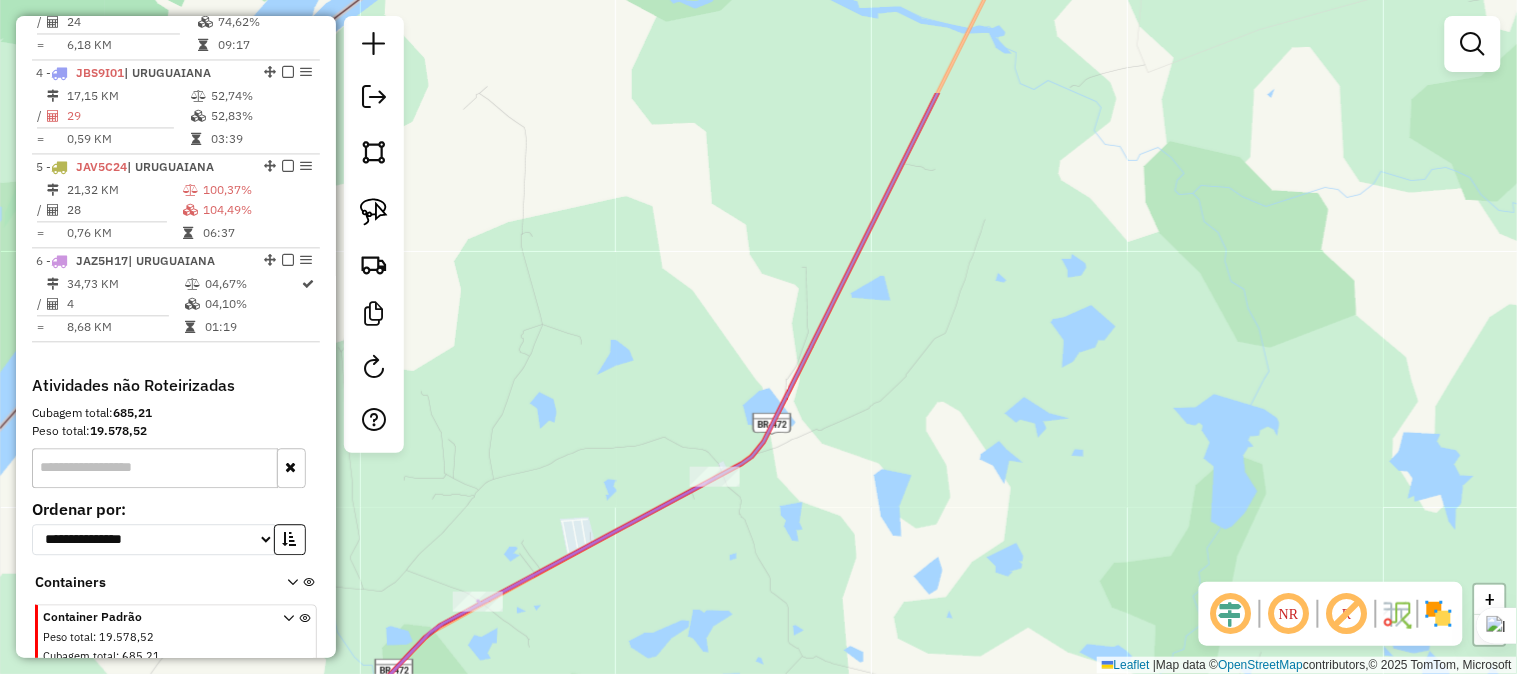 drag, startPoint x: 898, startPoint y: 373, endPoint x: 766, endPoint y: 637, distance: 295.16098 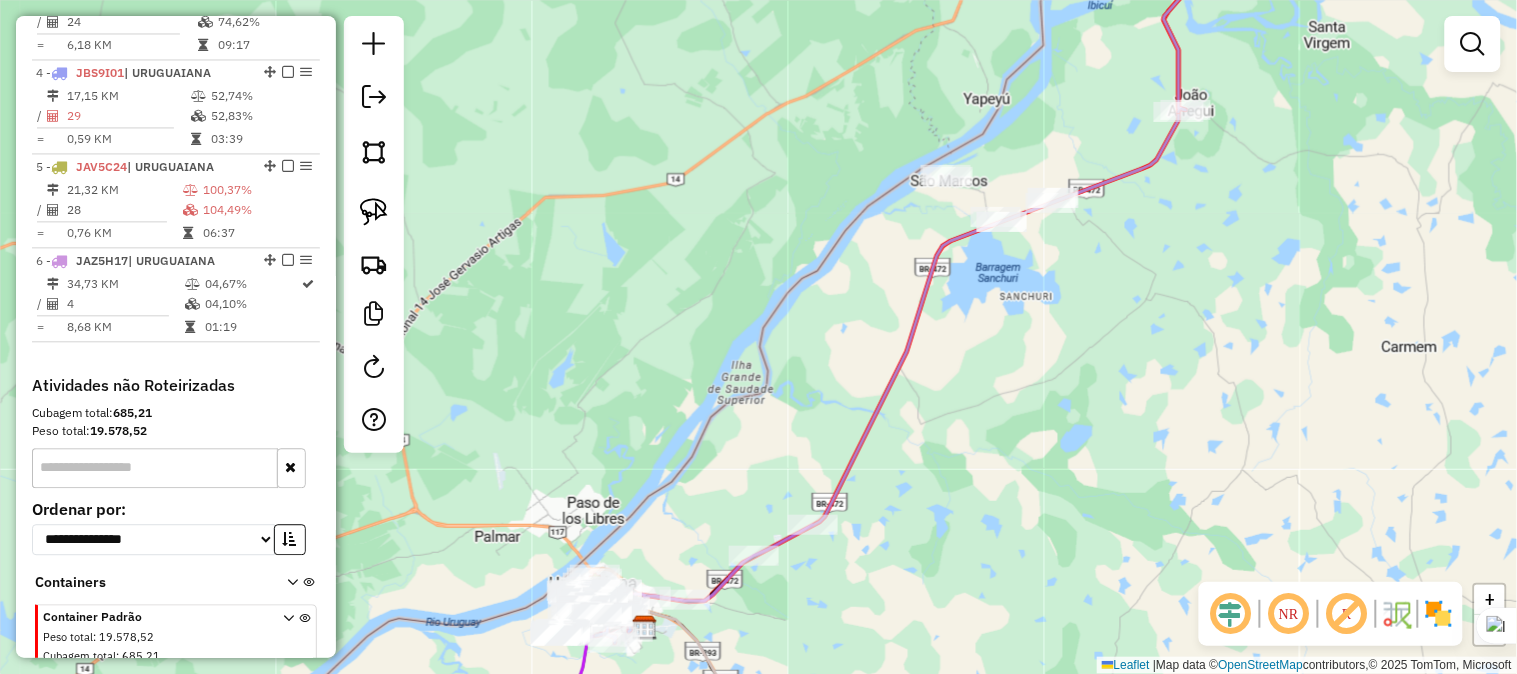 drag, startPoint x: 968, startPoint y: 338, endPoint x: 793, endPoint y: 490, distance: 231.79517 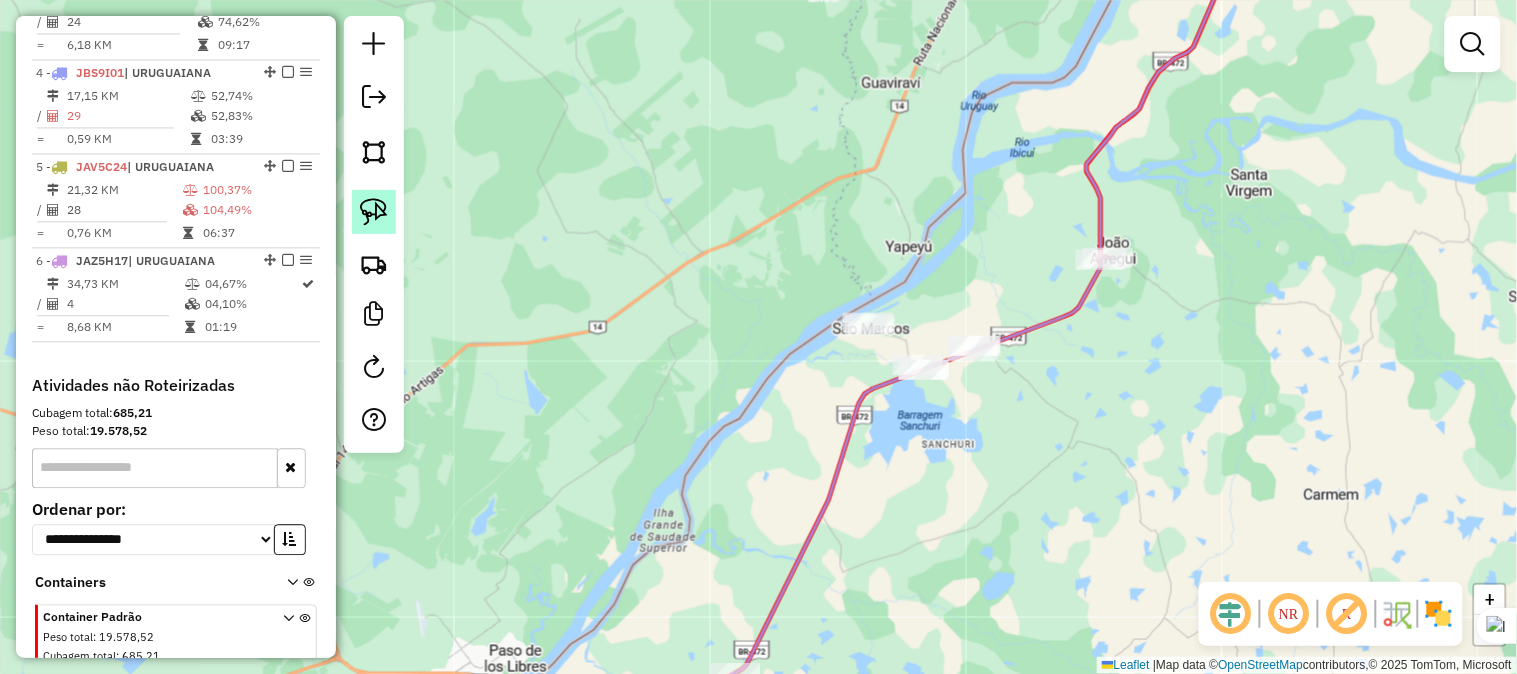 click 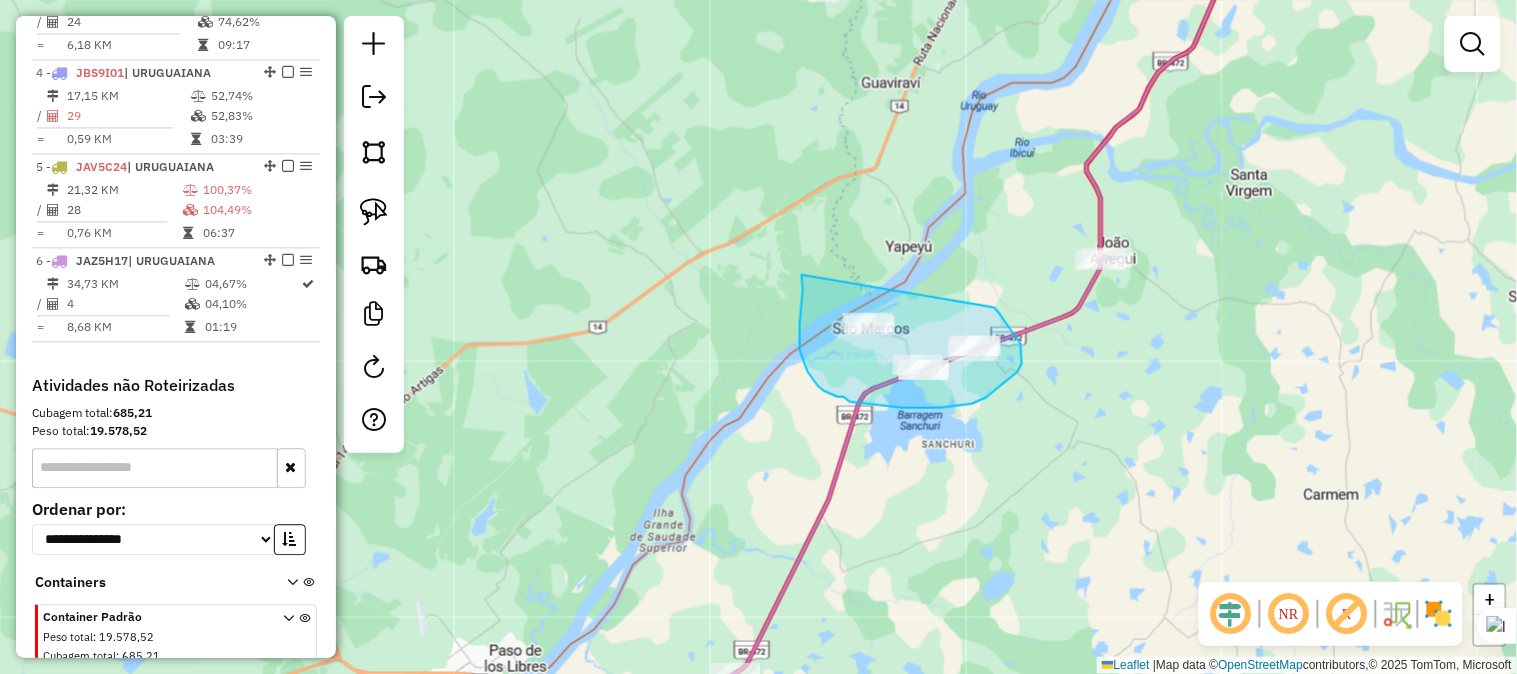 drag, startPoint x: 802, startPoint y: 275, endPoint x: 980, endPoint y: 301, distance: 179.88885 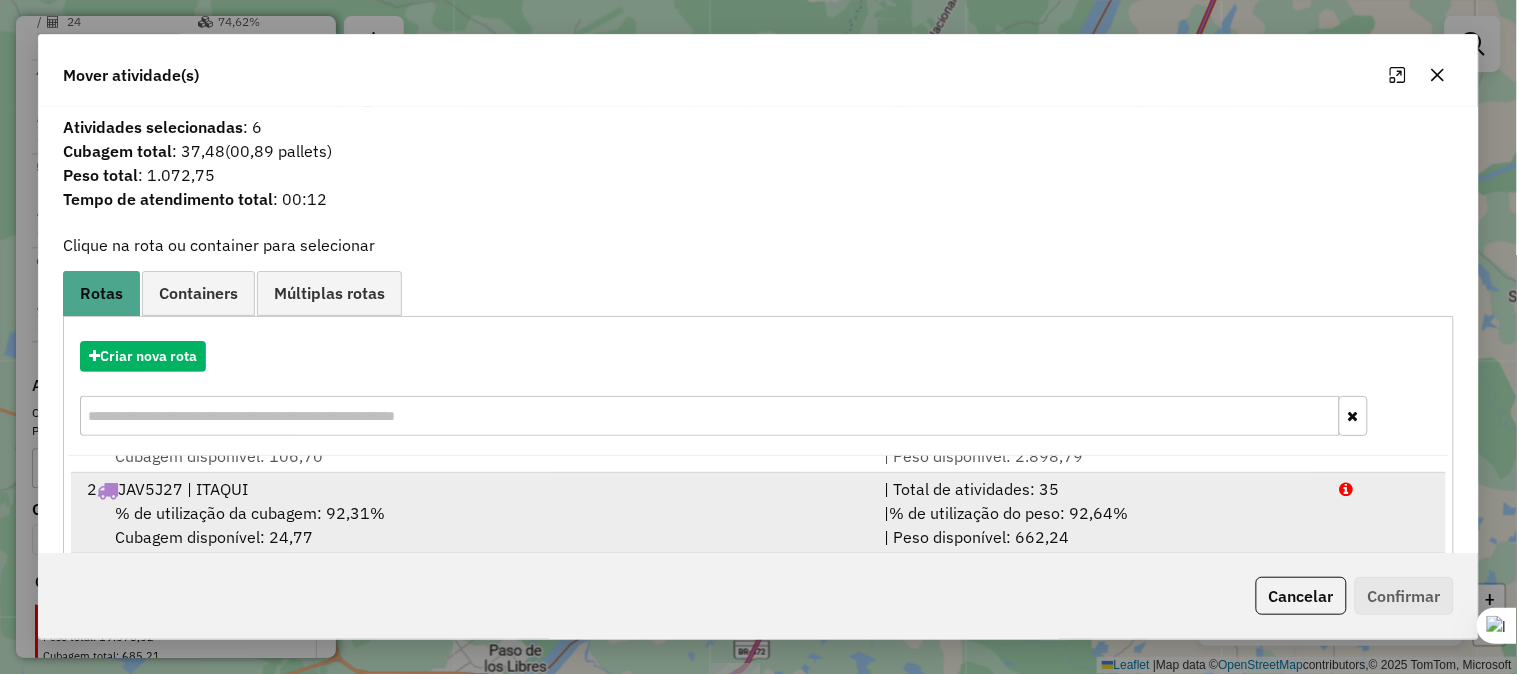 scroll, scrollTop: 86, scrollLeft: 0, axis: vertical 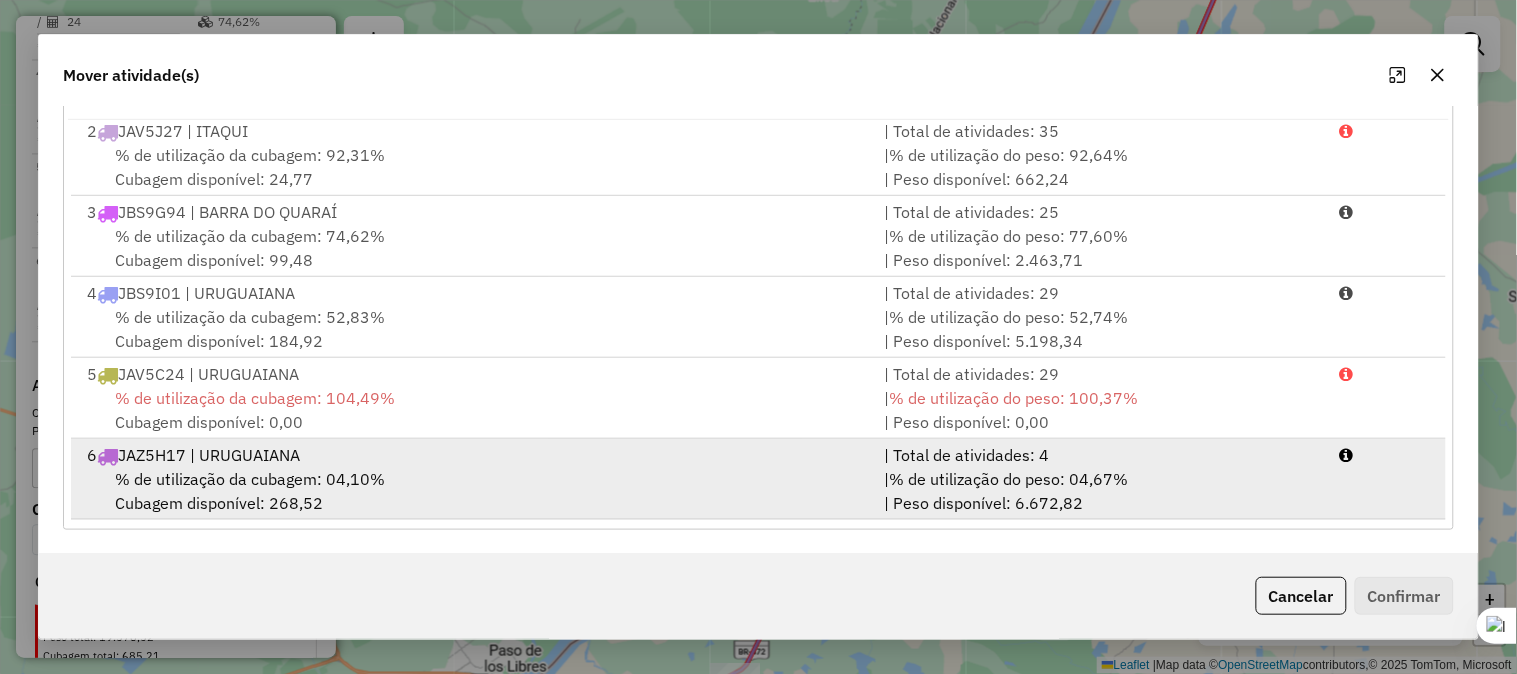 click on "6  JAZ5H17 | URUGUAIANA" at bounding box center [473, 455] 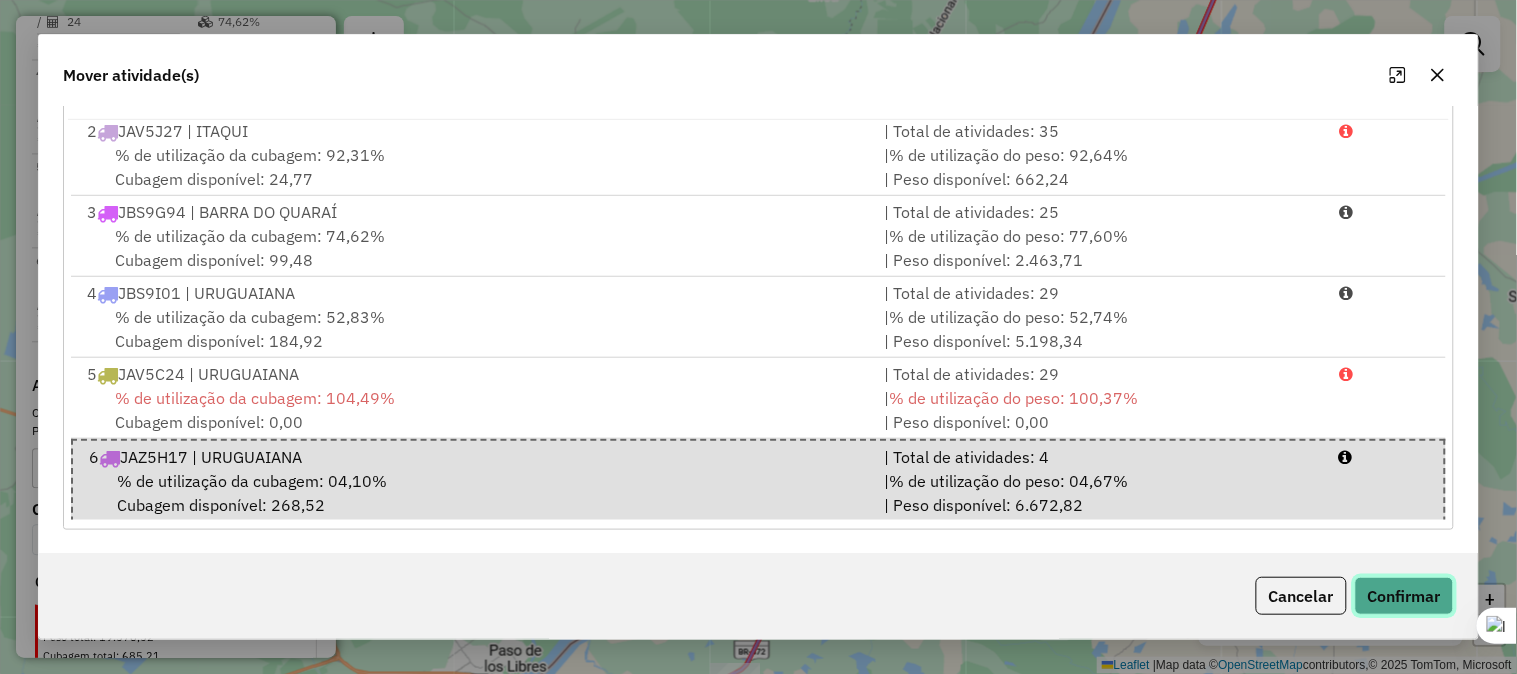click on "Confirmar" 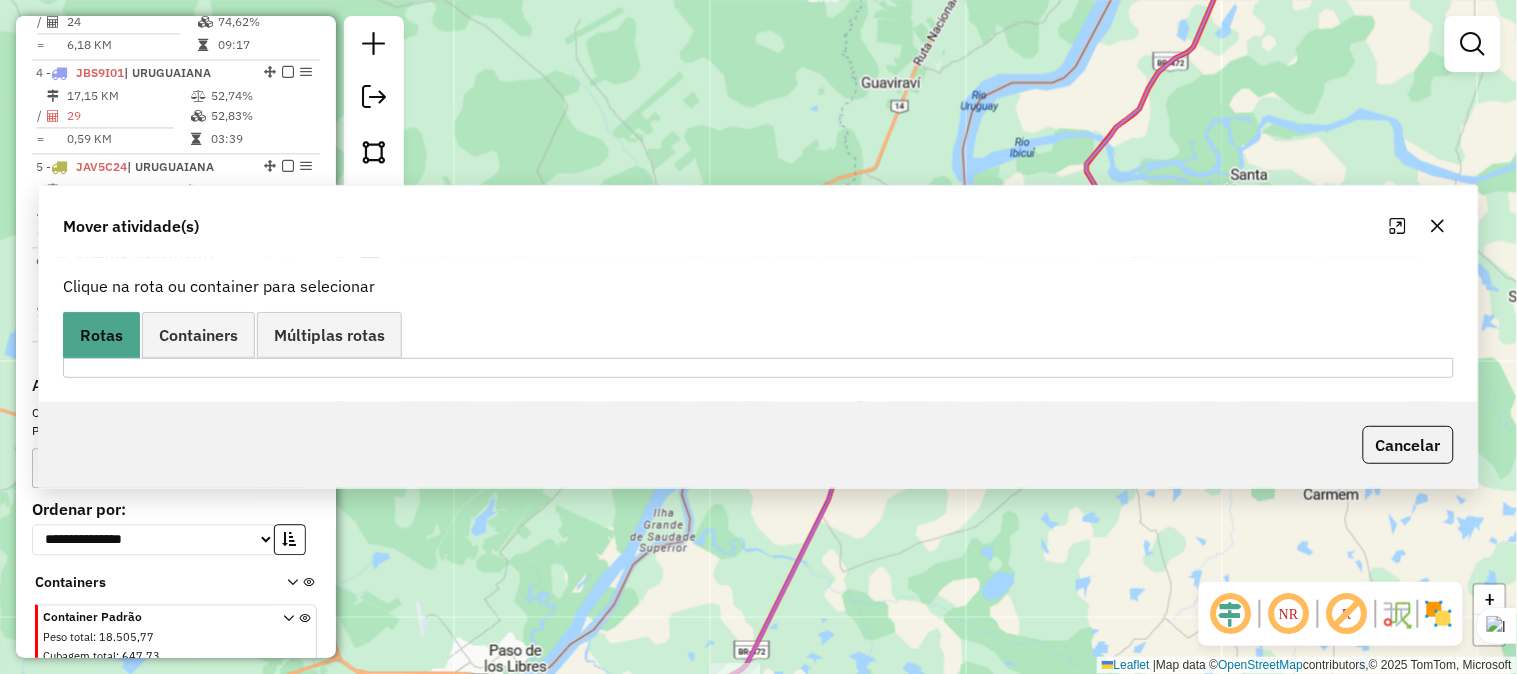 scroll, scrollTop: 0, scrollLeft: 0, axis: both 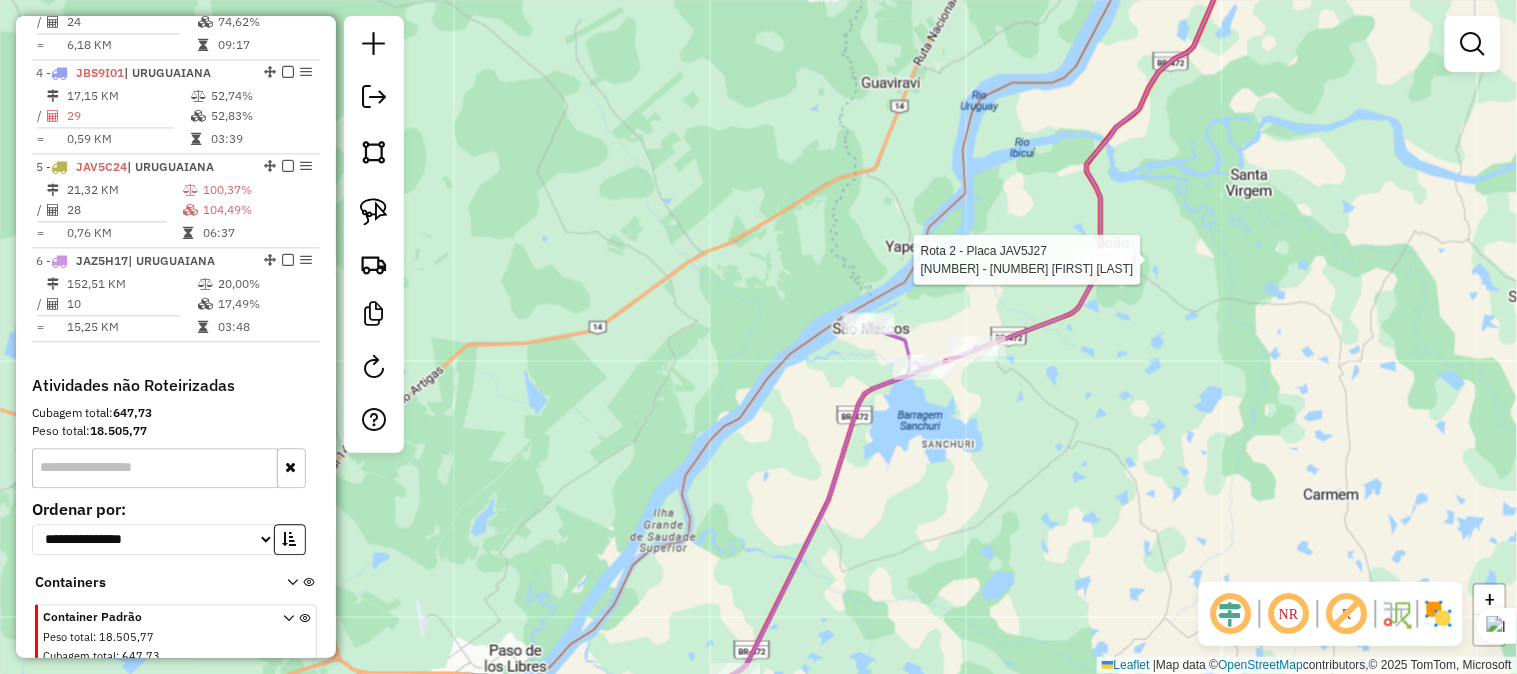 select on "*********" 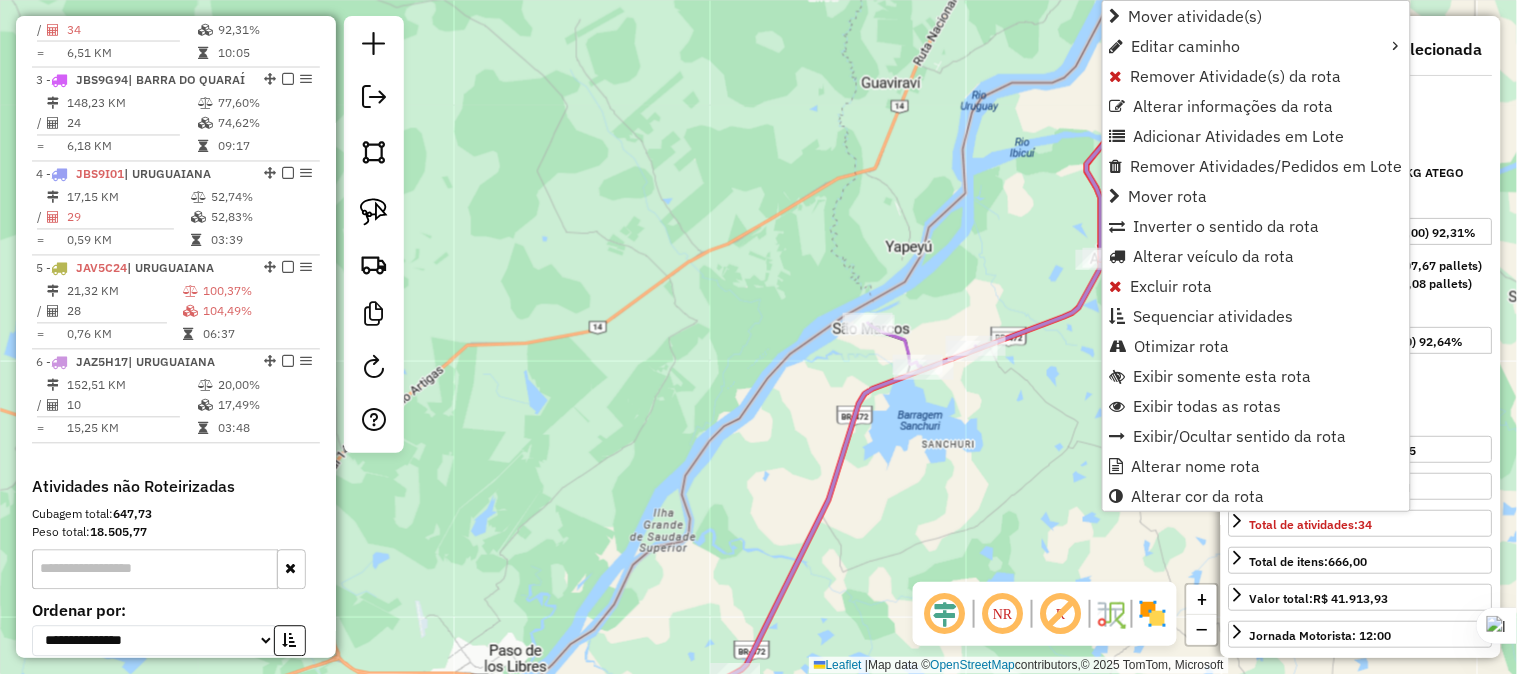 scroll, scrollTop: 866, scrollLeft: 0, axis: vertical 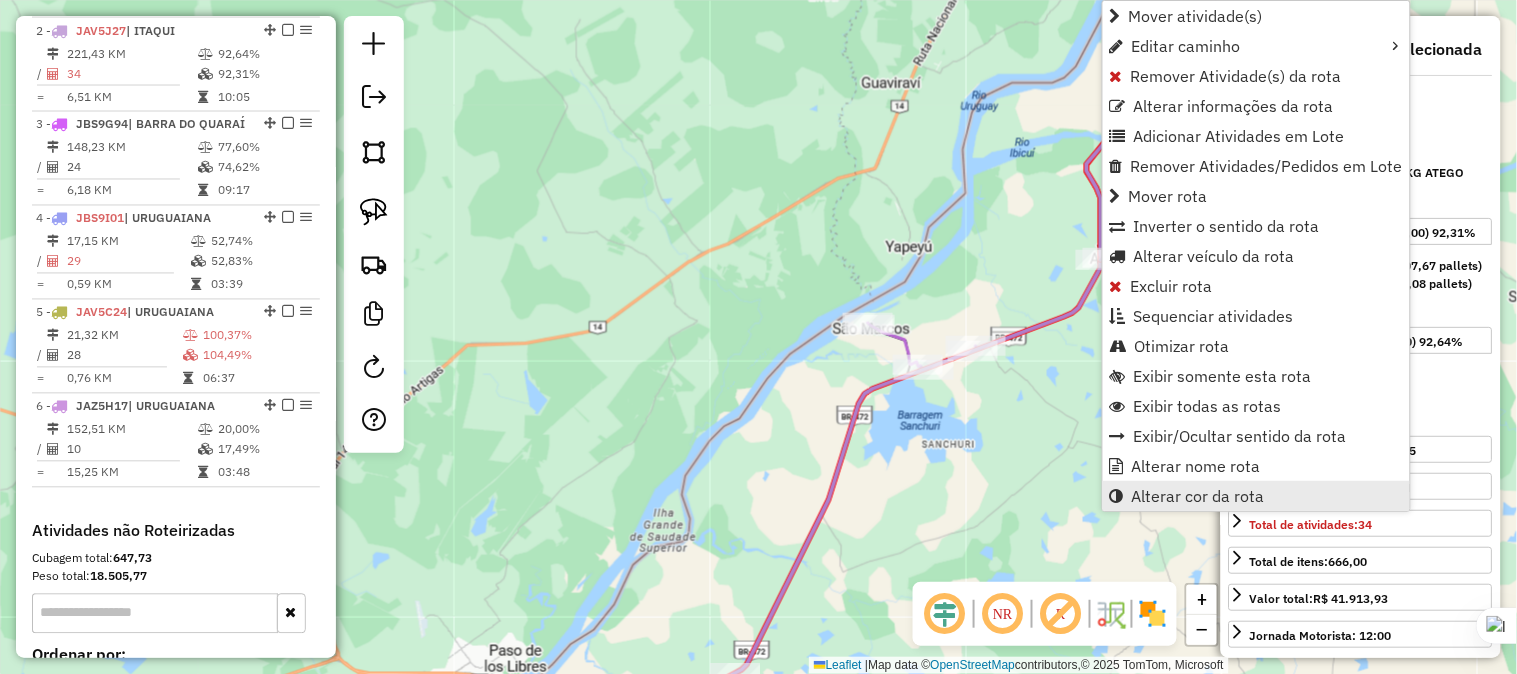 click on "Alterar cor da rota" at bounding box center (1198, 496) 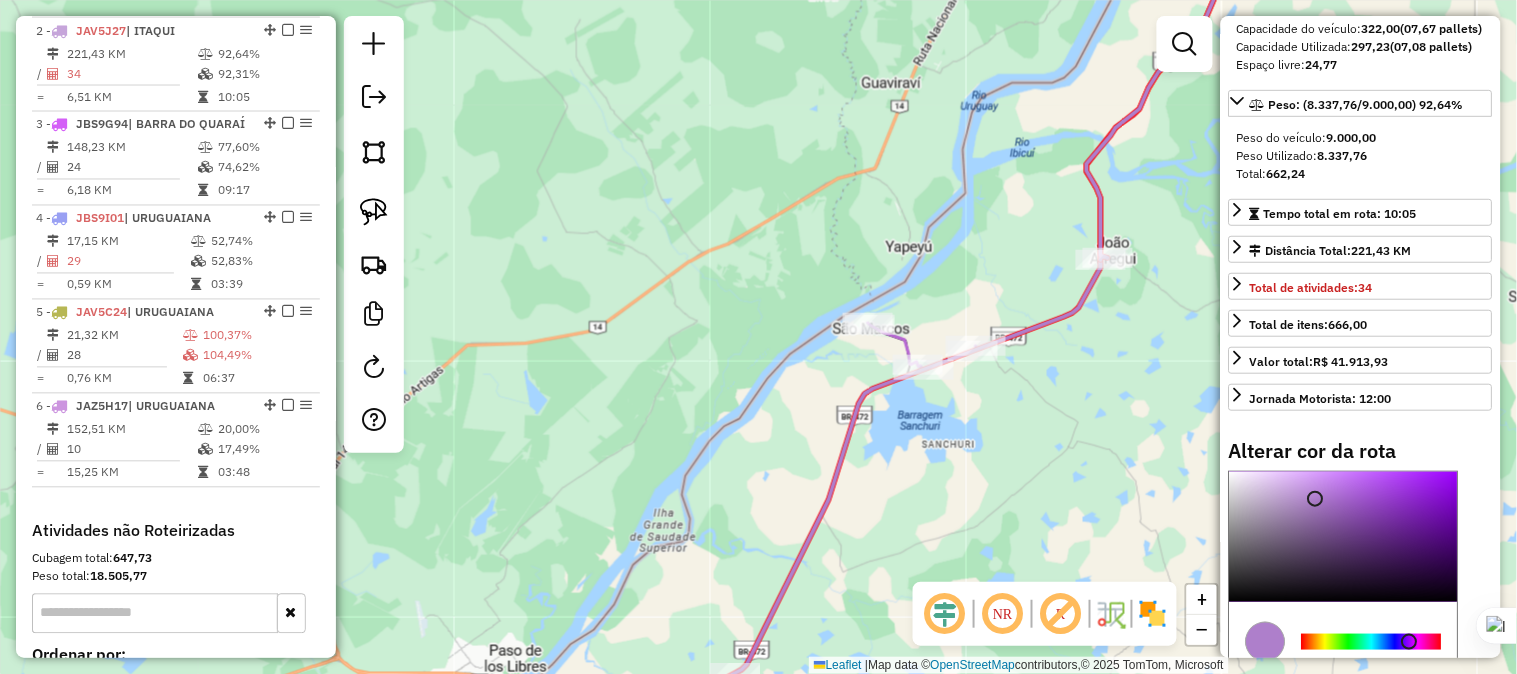scroll, scrollTop: 444, scrollLeft: 0, axis: vertical 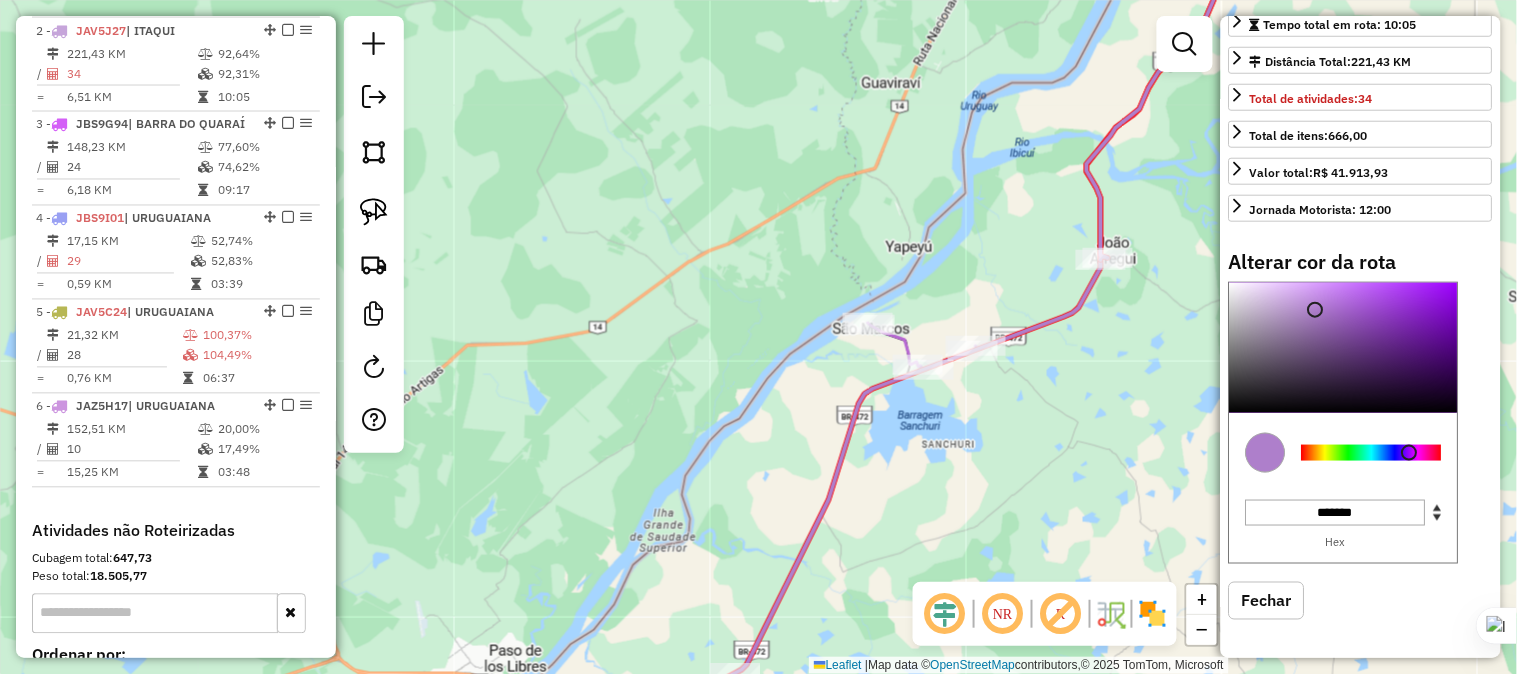 type on "*******" 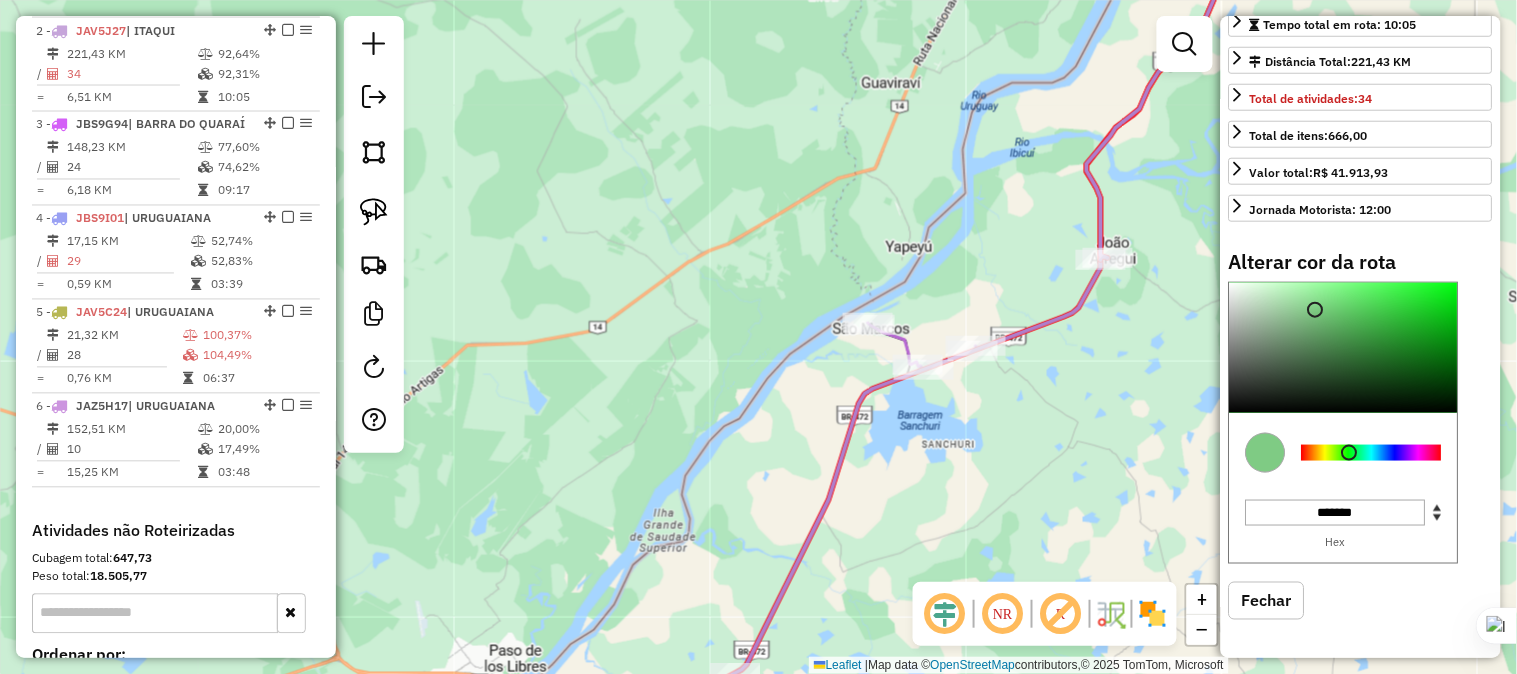 click at bounding box center (1372, 453) 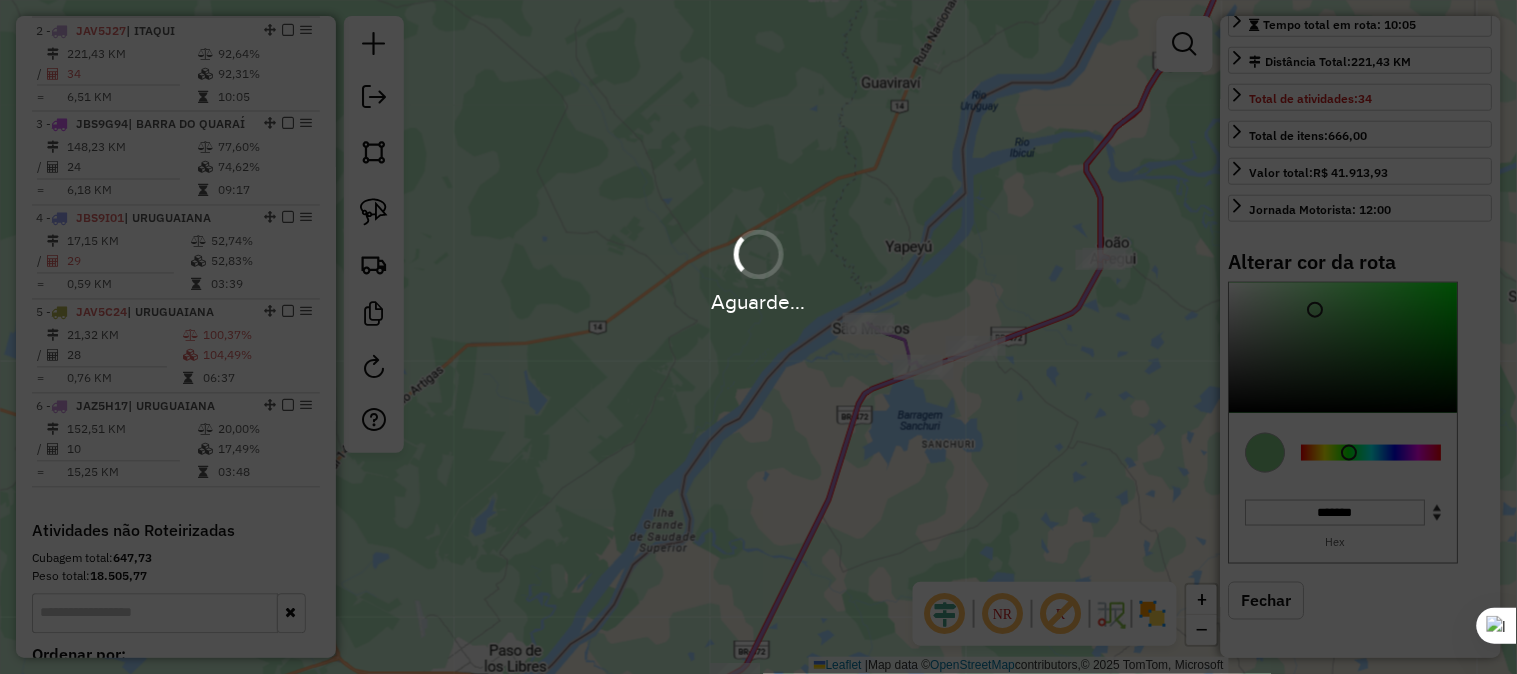 click on "Aguarde..." at bounding box center [758, 337] 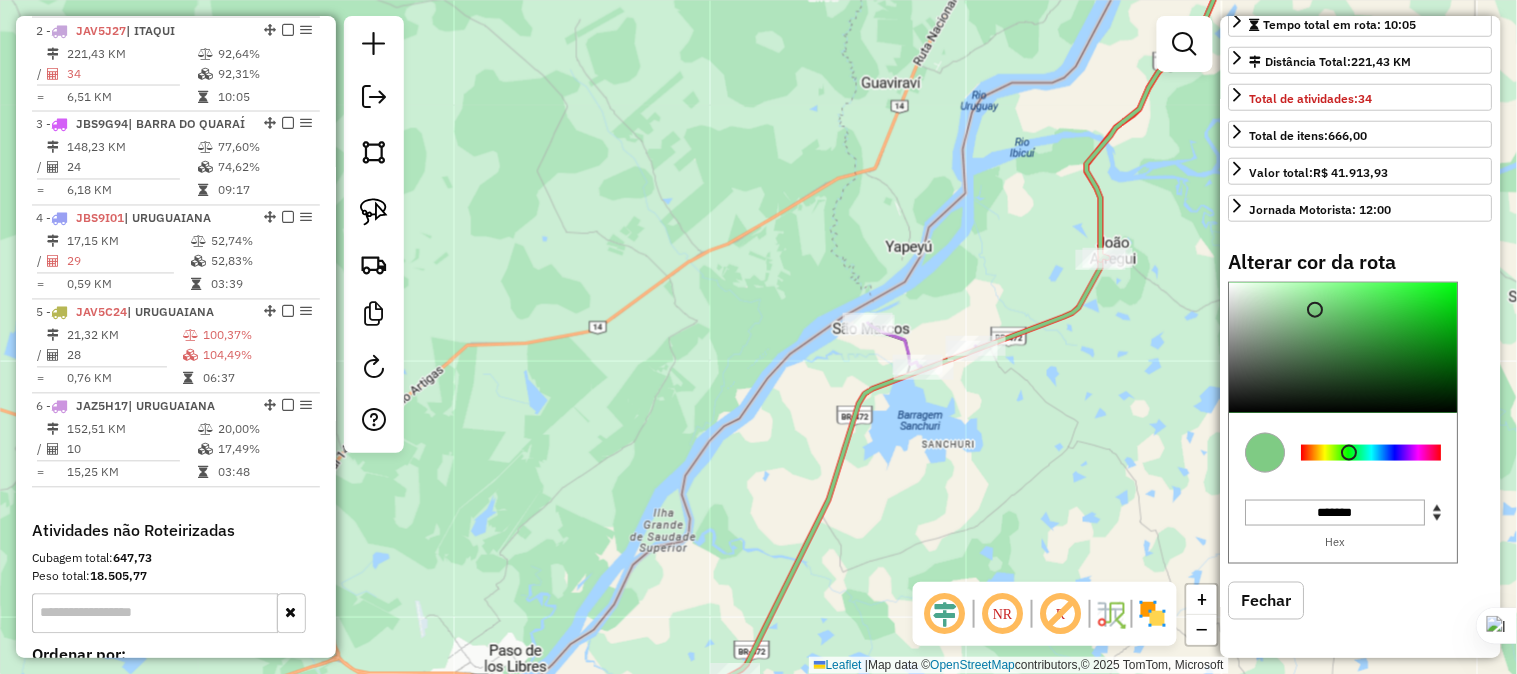 drag, startPoint x: 1073, startPoint y: 333, endPoint x: 1051, endPoint y: 358, distance: 33.30165 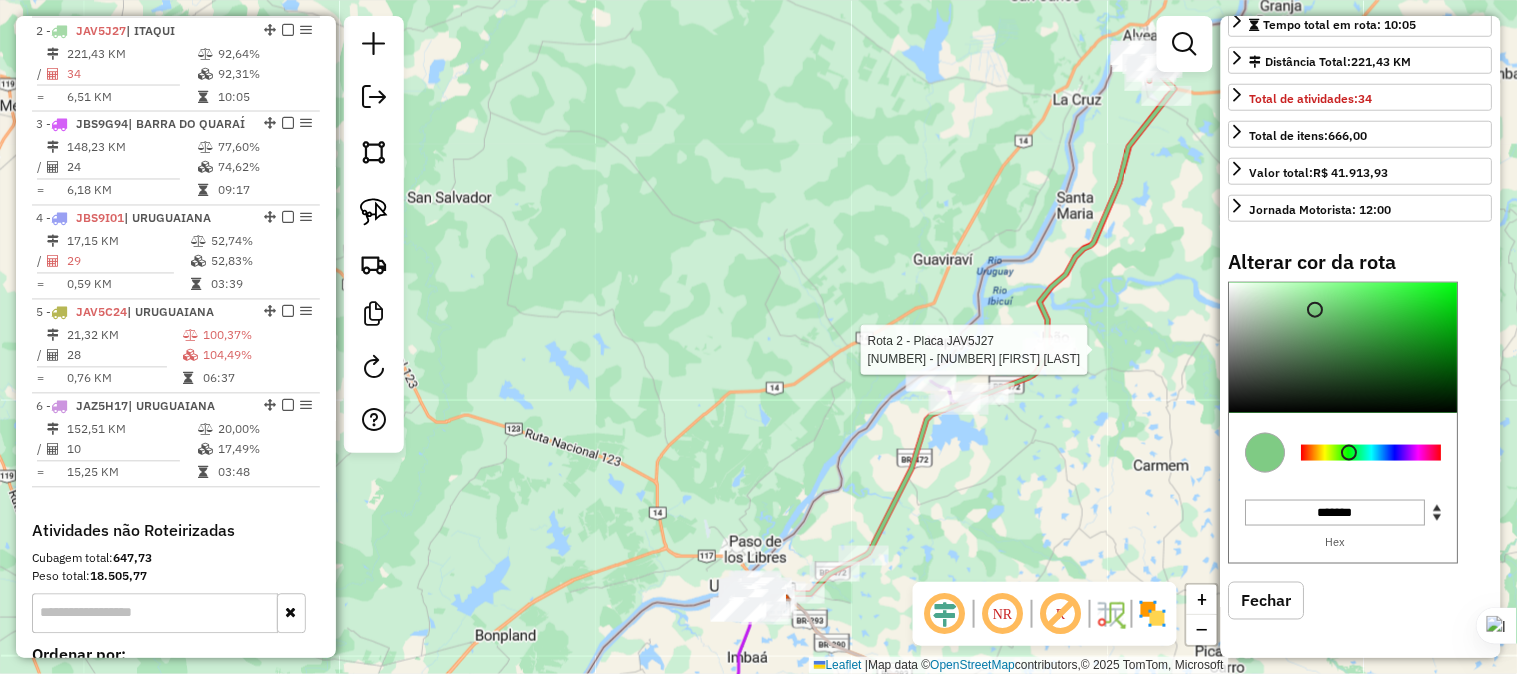 select on "*********" 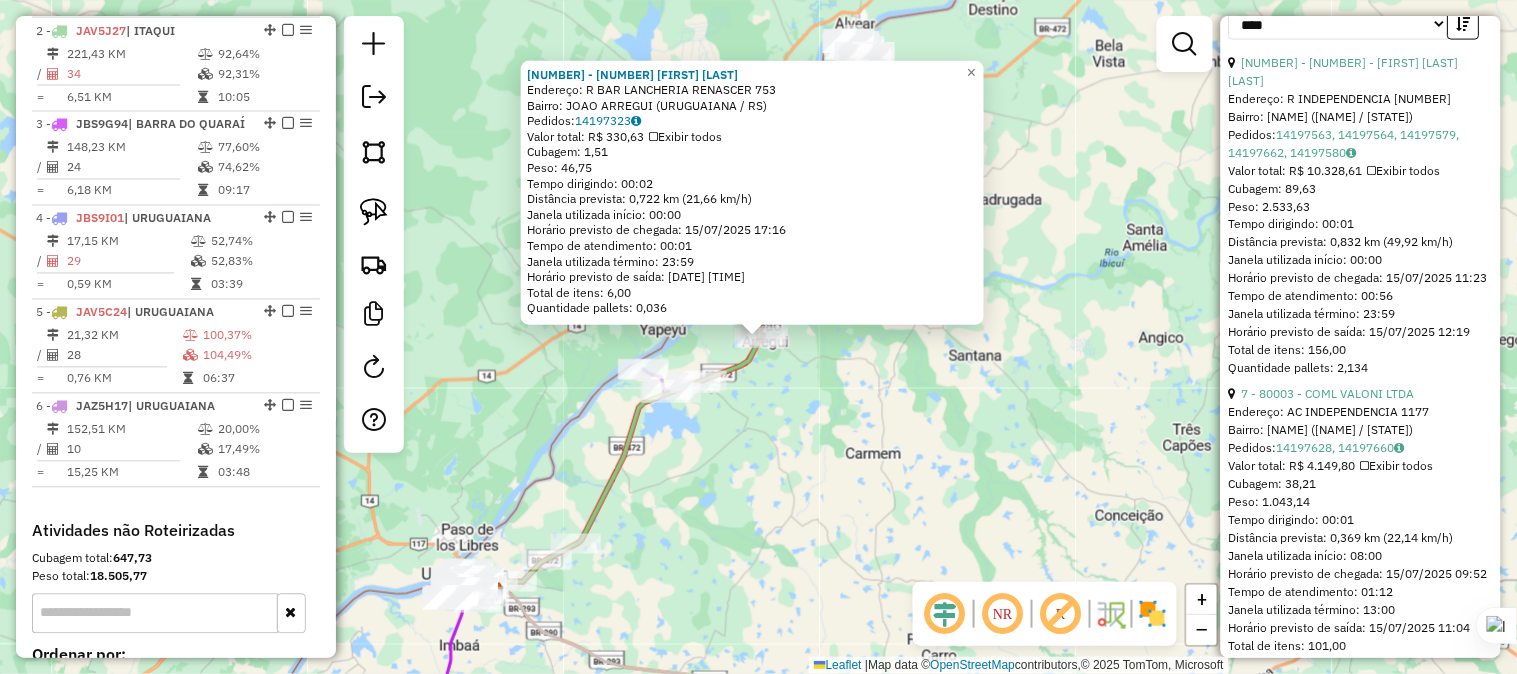 scroll, scrollTop: 777, scrollLeft: 0, axis: vertical 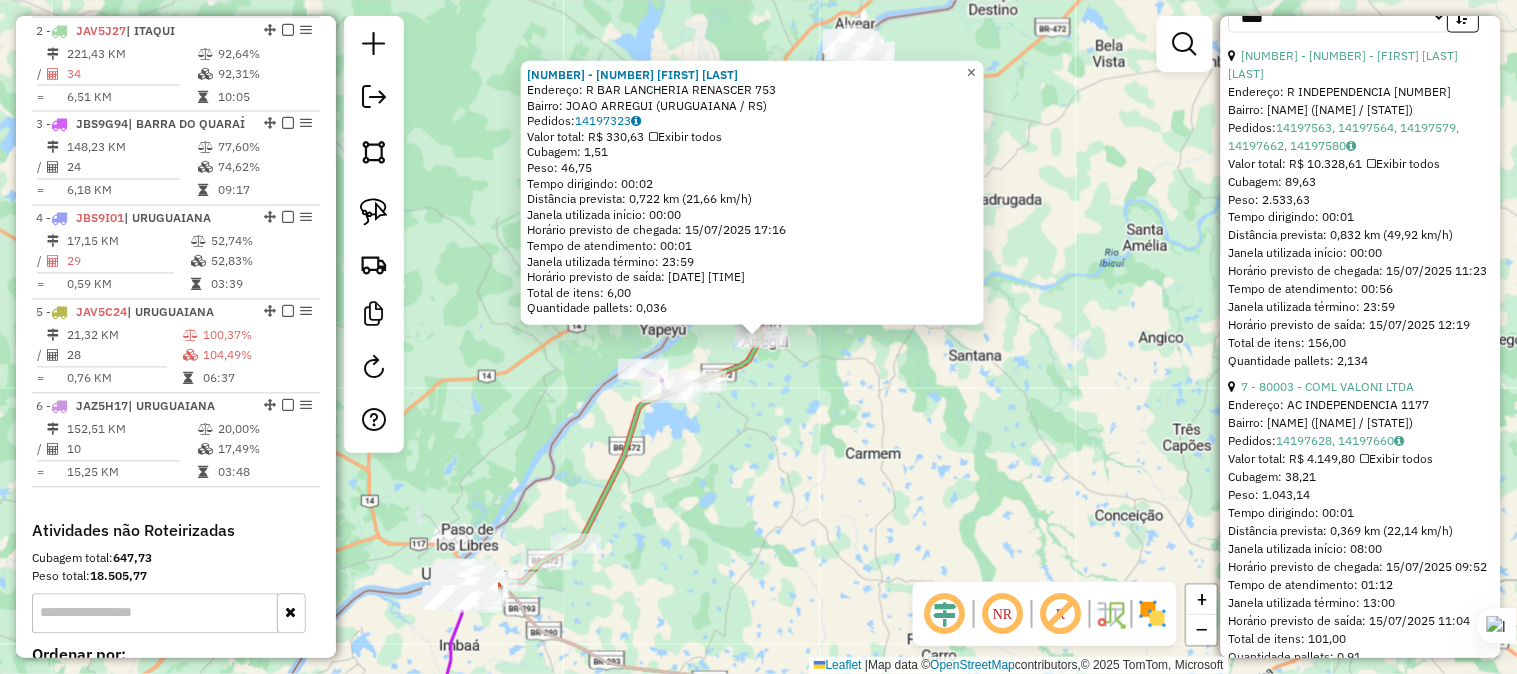 click on "×" 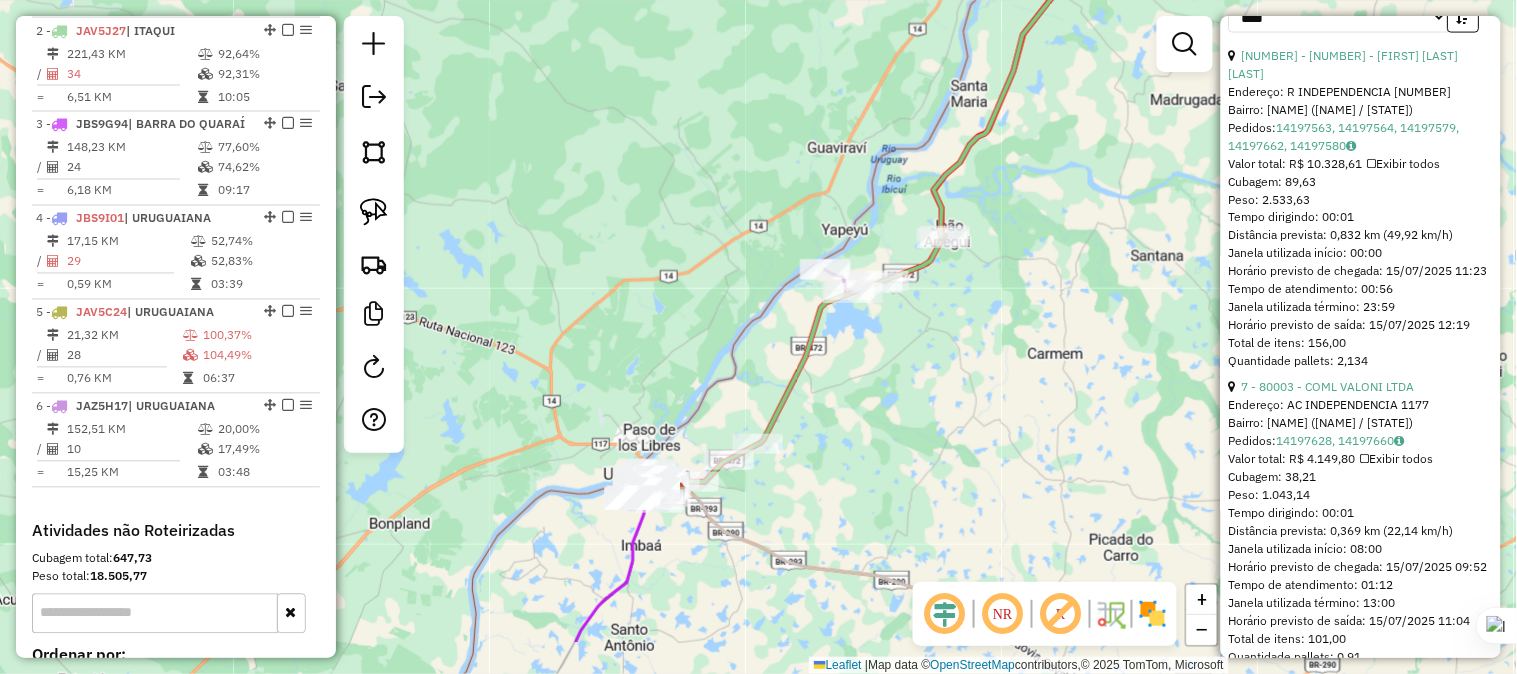 drag, startPoint x: 903, startPoint y: 398, endPoint x: 1093, endPoint y: 293, distance: 217.08293 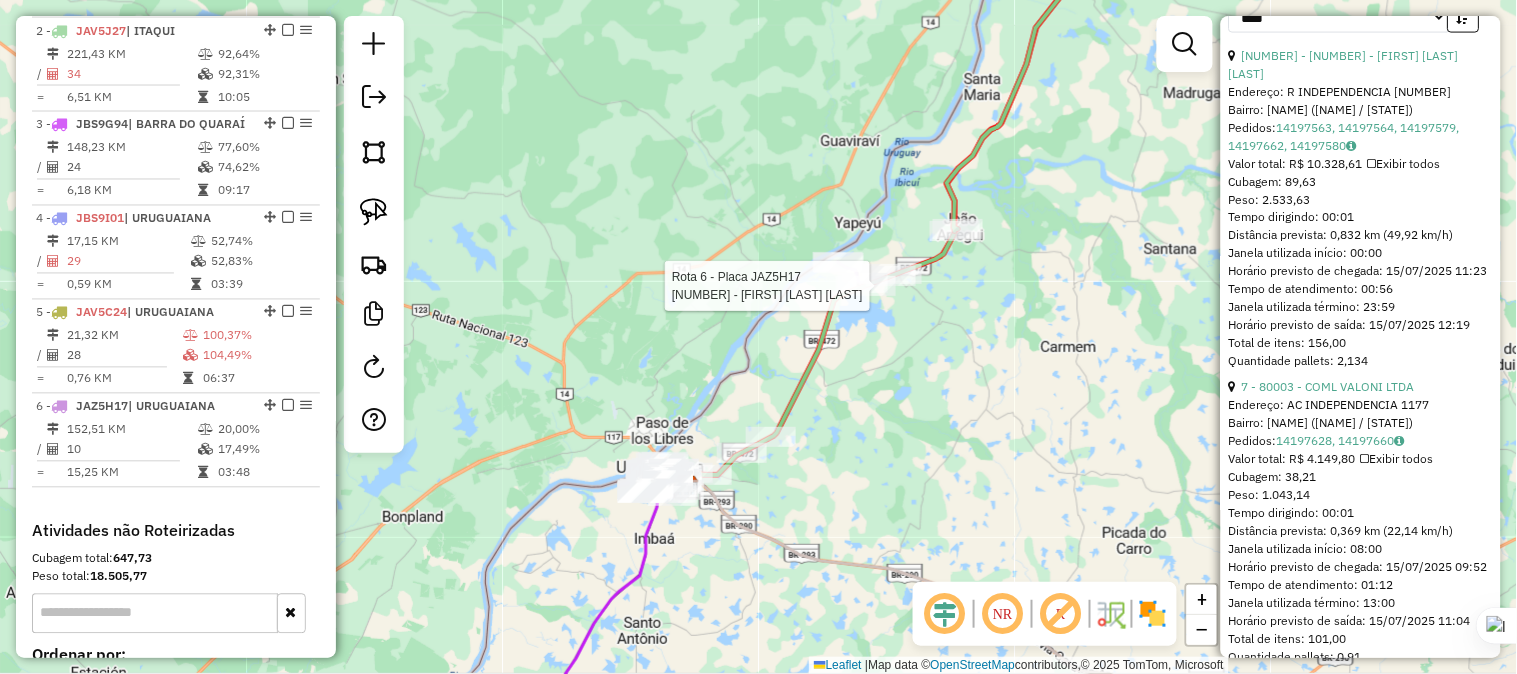 scroll, scrollTop: 760, scrollLeft: 0, axis: vertical 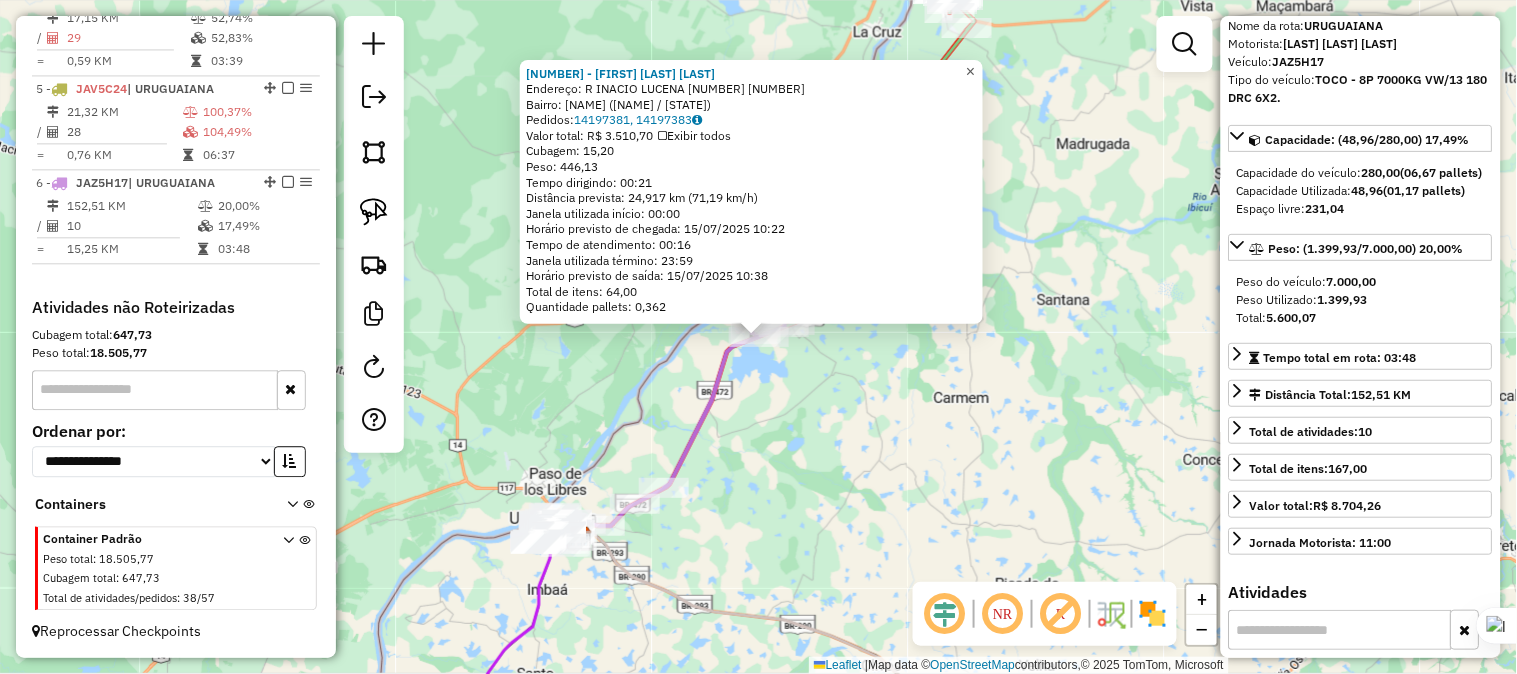 click on "×" 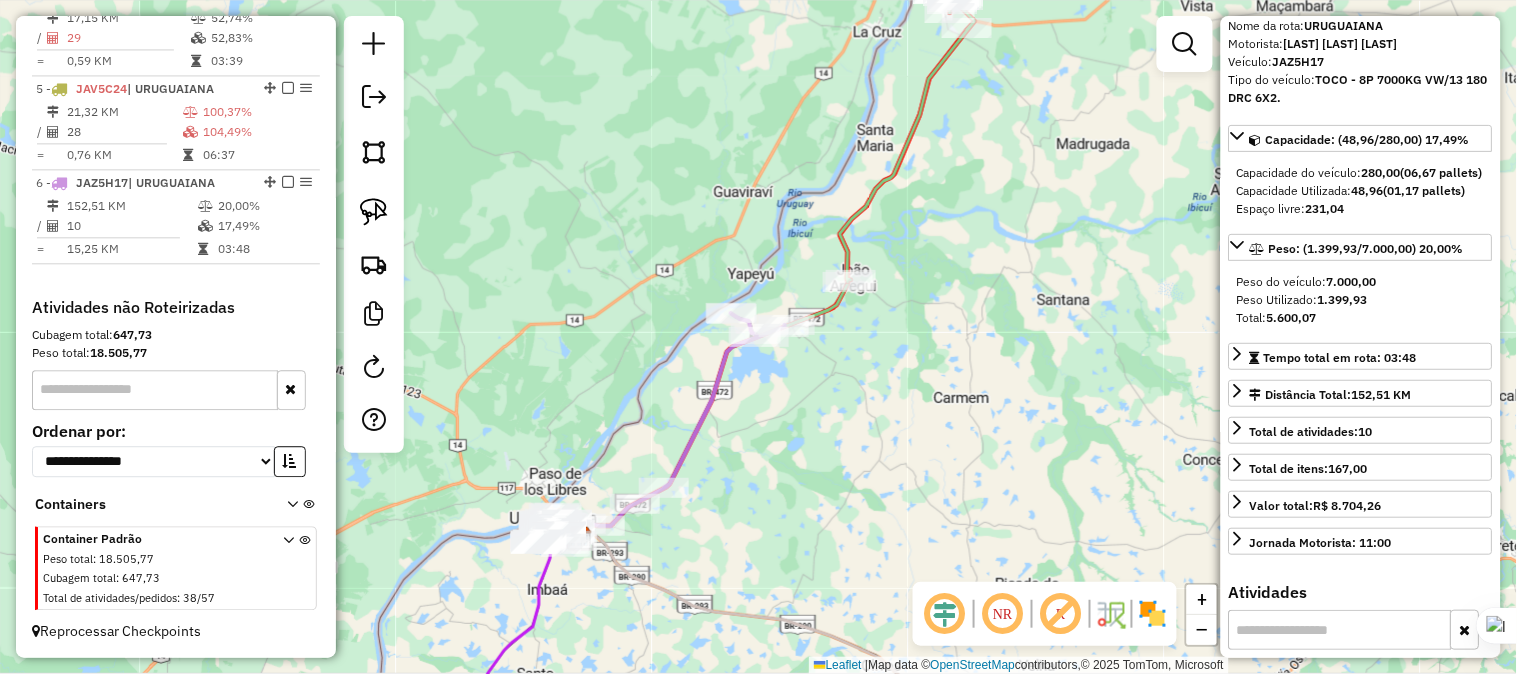 drag, startPoint x: 802, startPoint y: 453, endPoint x: 1080, endPoint y: 358, distance: 293.78394 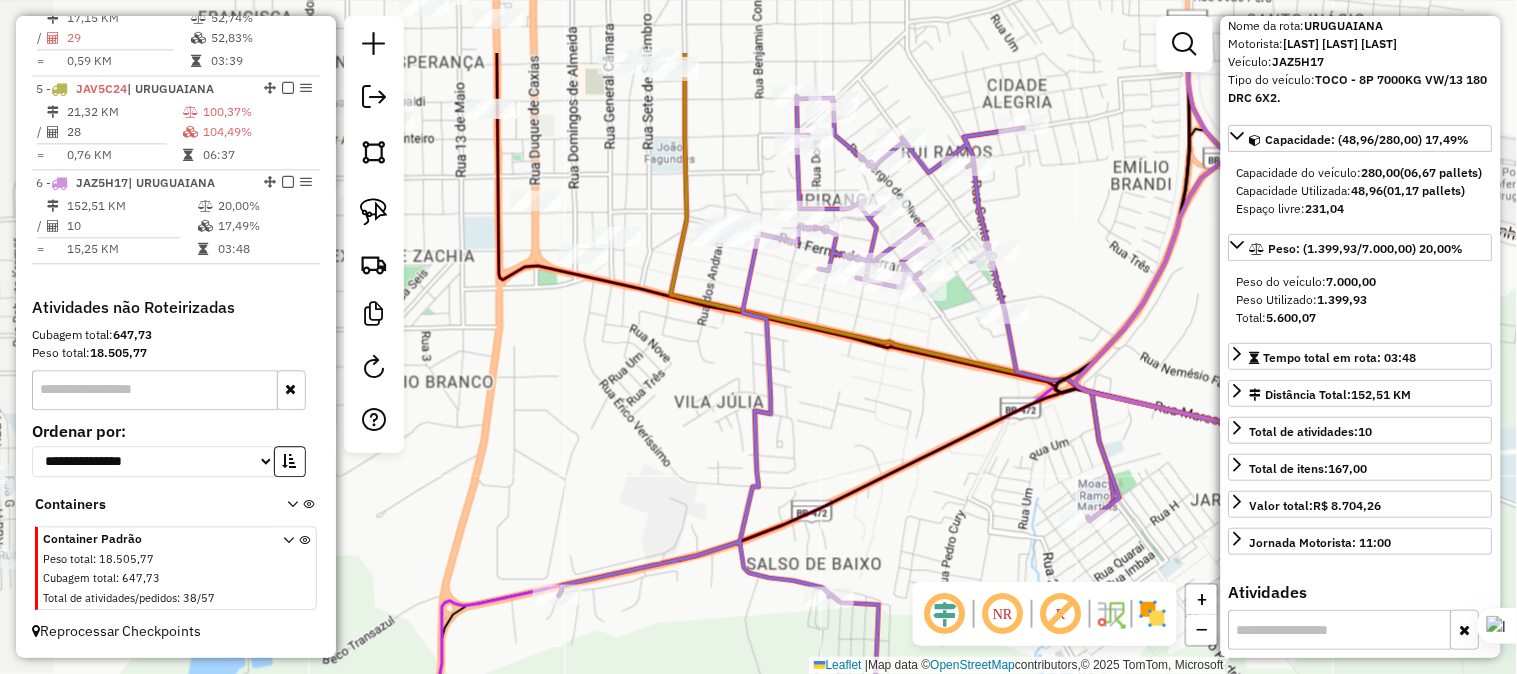 drag, startPoint x: 1002, startPoint y: 308, endPoint x: 1067, endPoint y: 428, distance: 136.47343 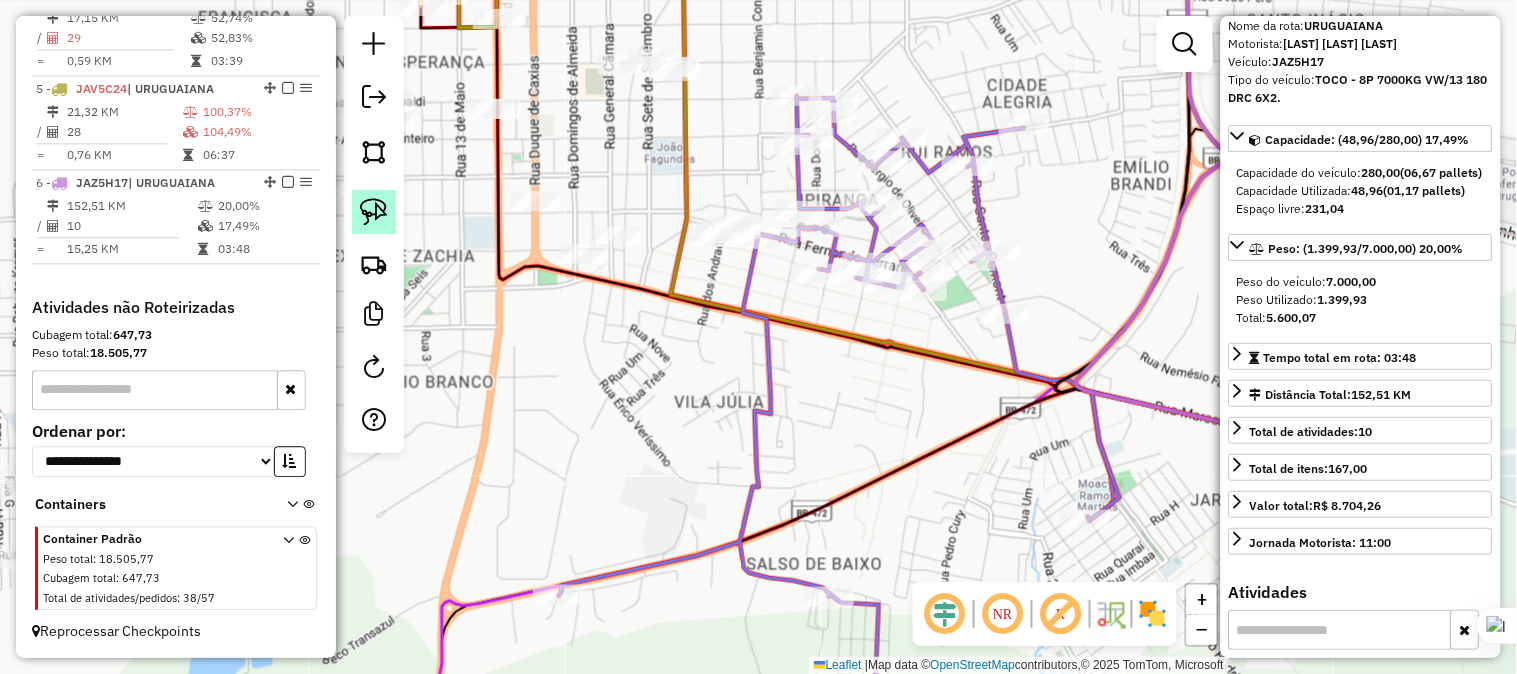 click 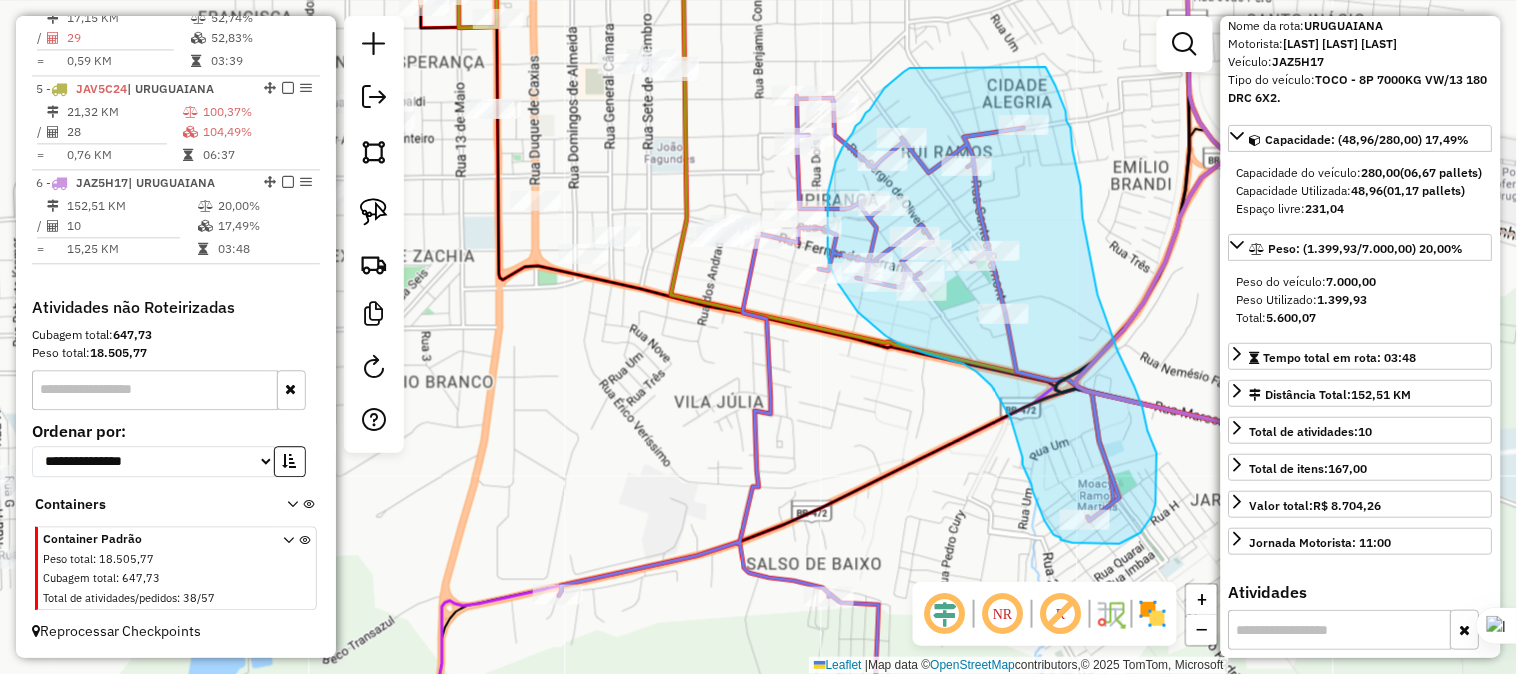 drag, startPoint x: 914, startPoint y: 68, endPoint x: 1046, endPoint y: 67, distance: 132.00378 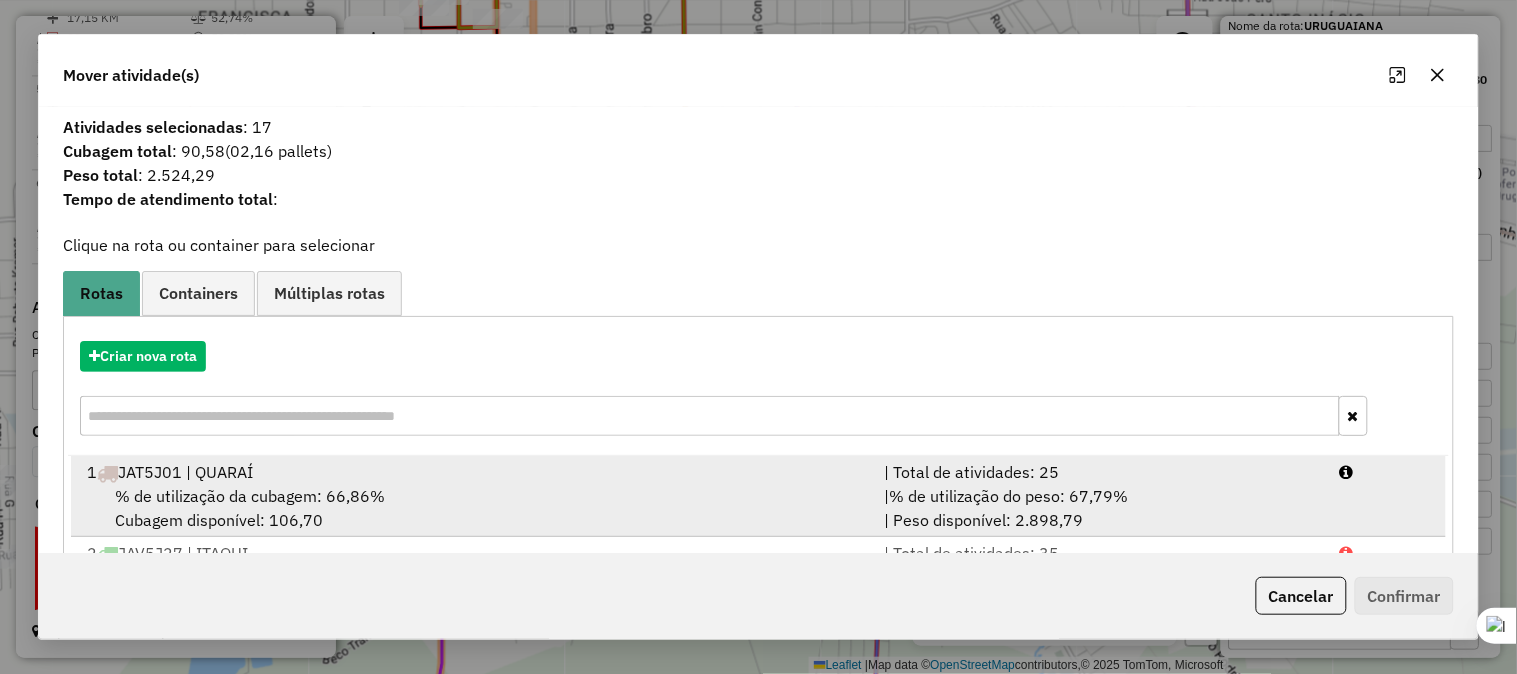 scroll, scrollTop: 5, scrollLeft: 0, axis: vertical 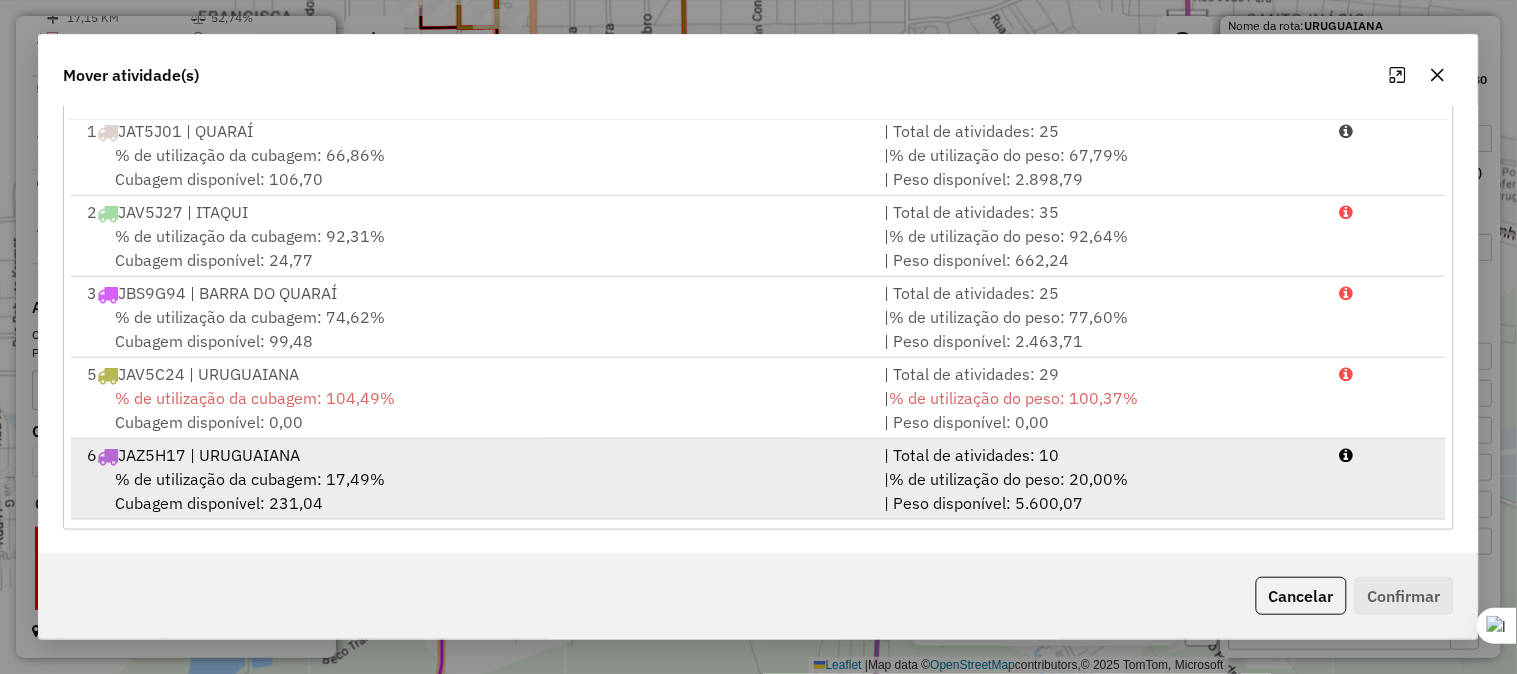 click on "6  JAZ5H17 | URUGUAIANA" at bounding box center [473, 455] 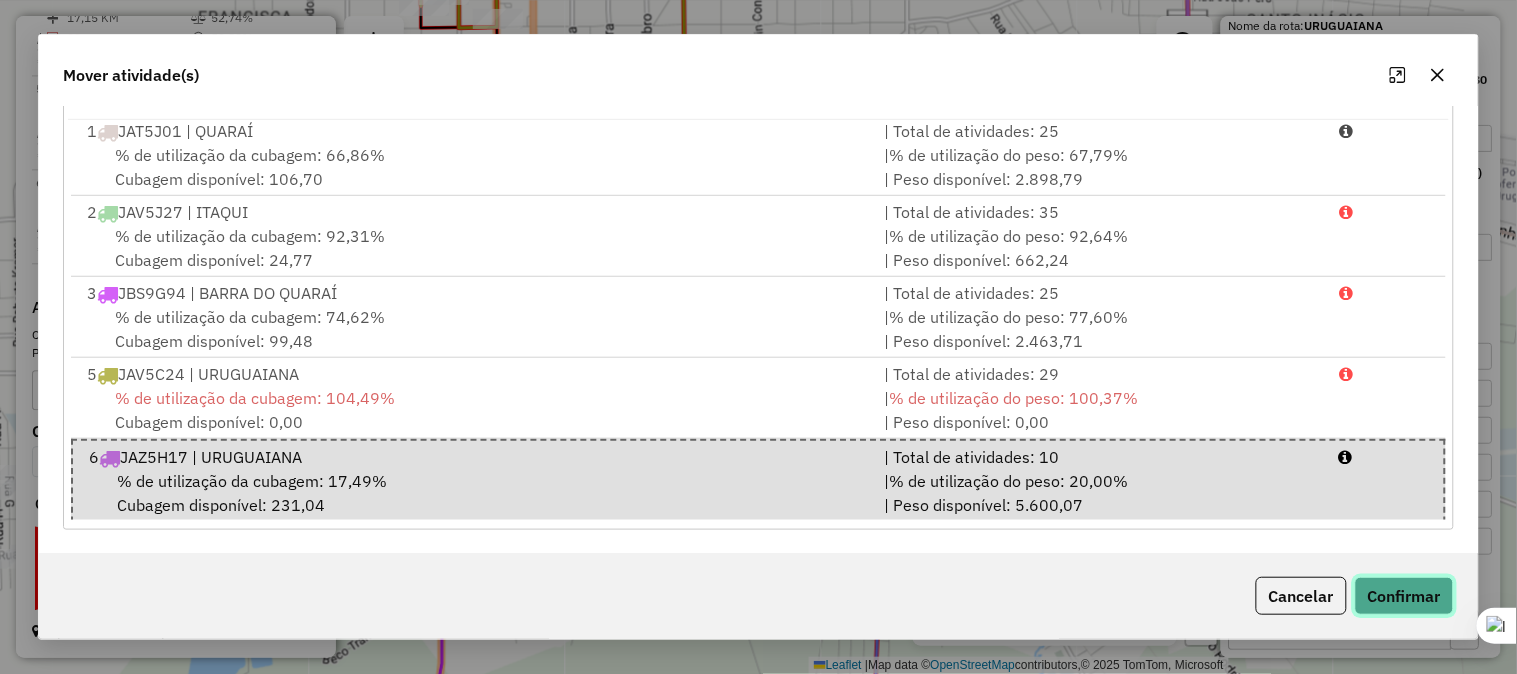 click on "Confirmar" 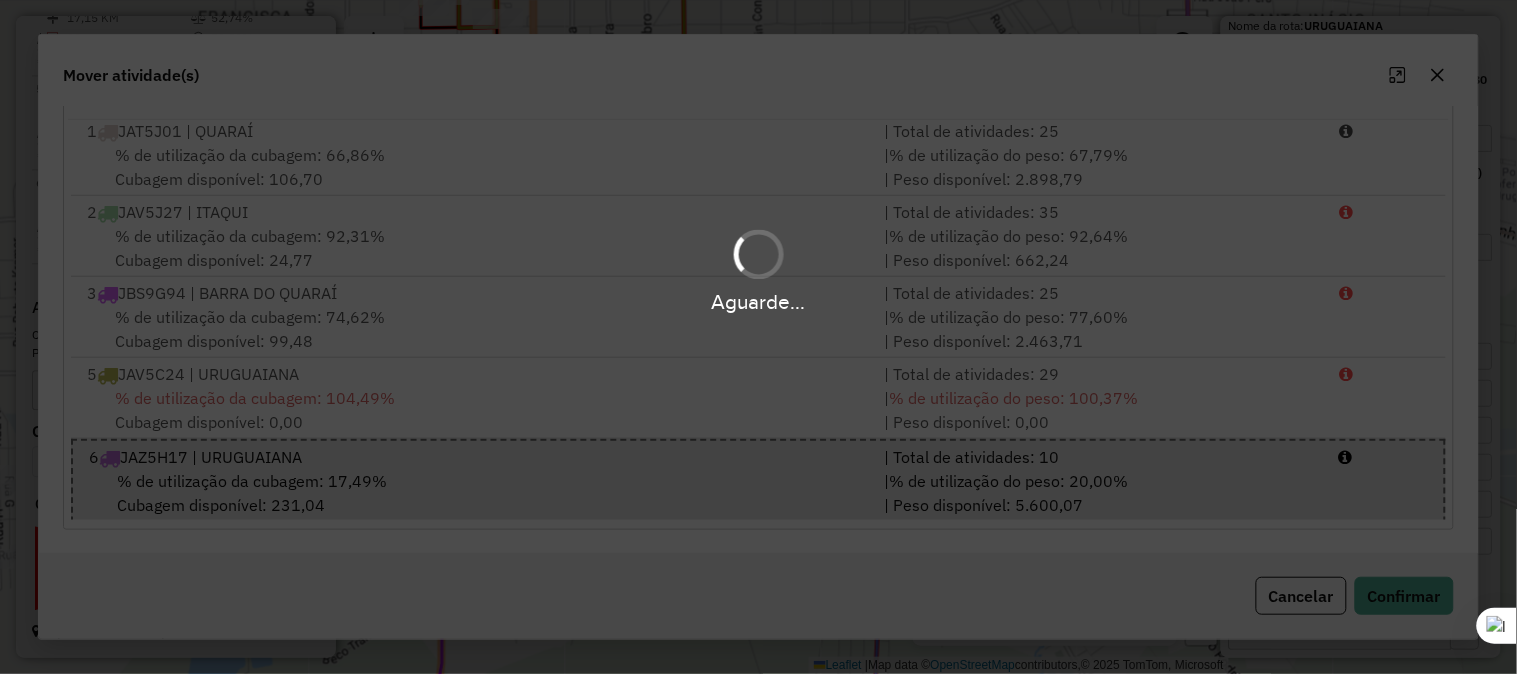 scroll, scrollTop: 0, scrollLeft: 0, axis: both 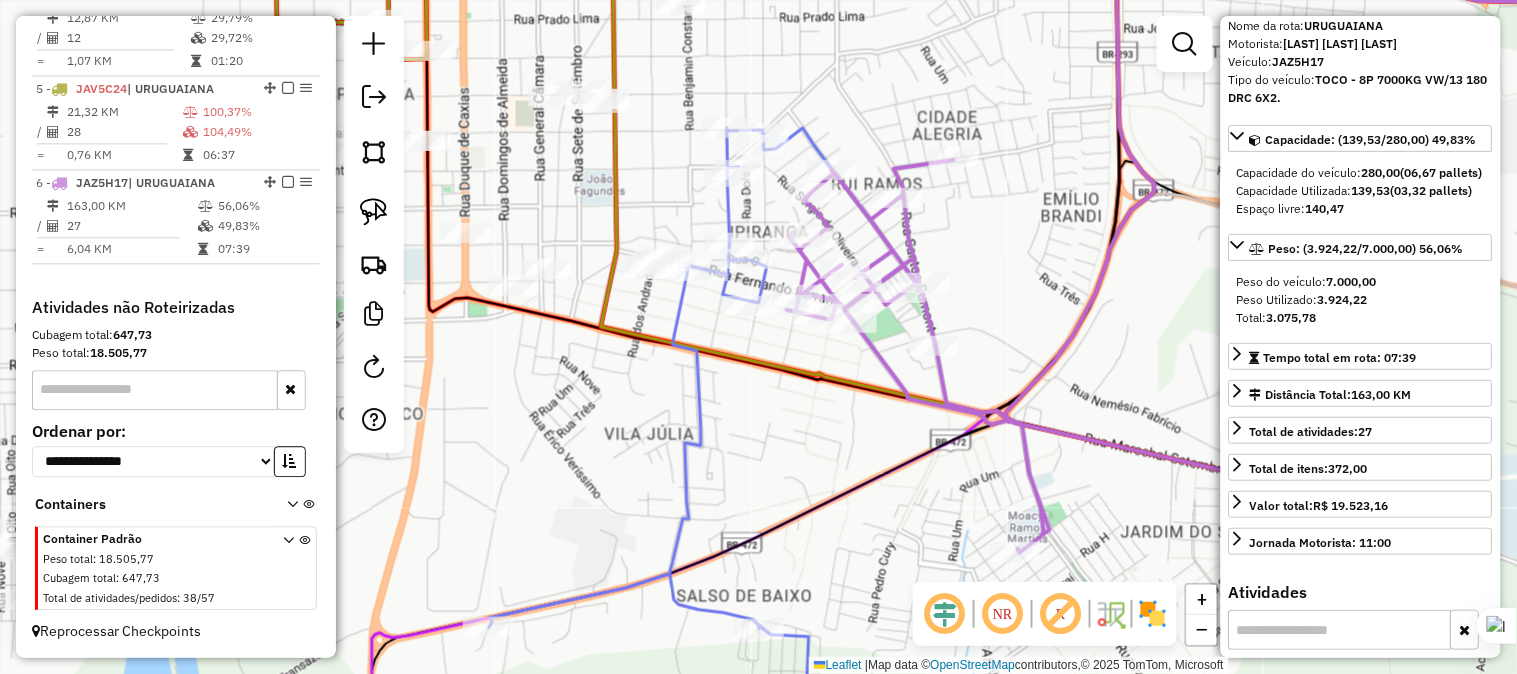 drag, startPoint x: 946, startPoint y: 383, endPoint x: 778, endPoint y: 455, distance: 182.77855 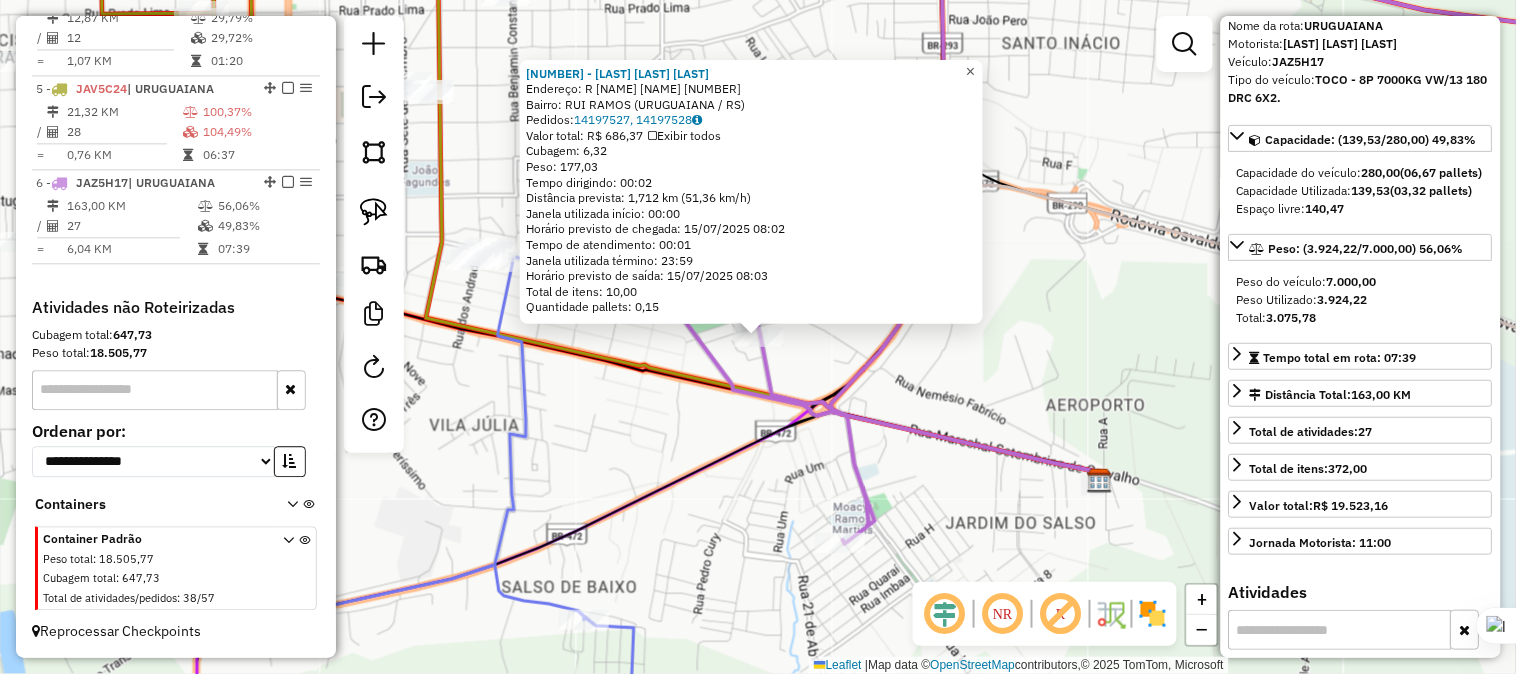 click on "×" 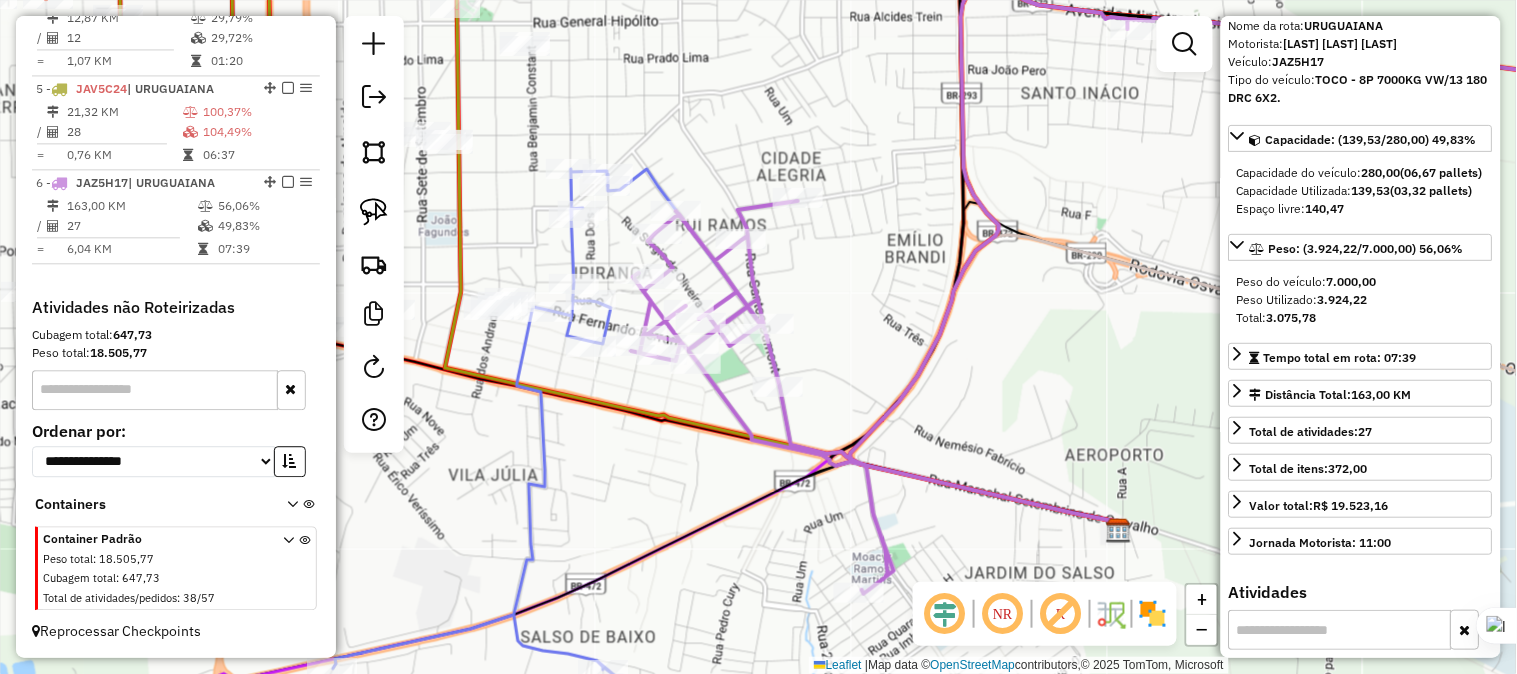 drag, startPoint x: 921, startPoint y: 281, endPoint x: 1031, endPoint y: 410, distance: 169.53171 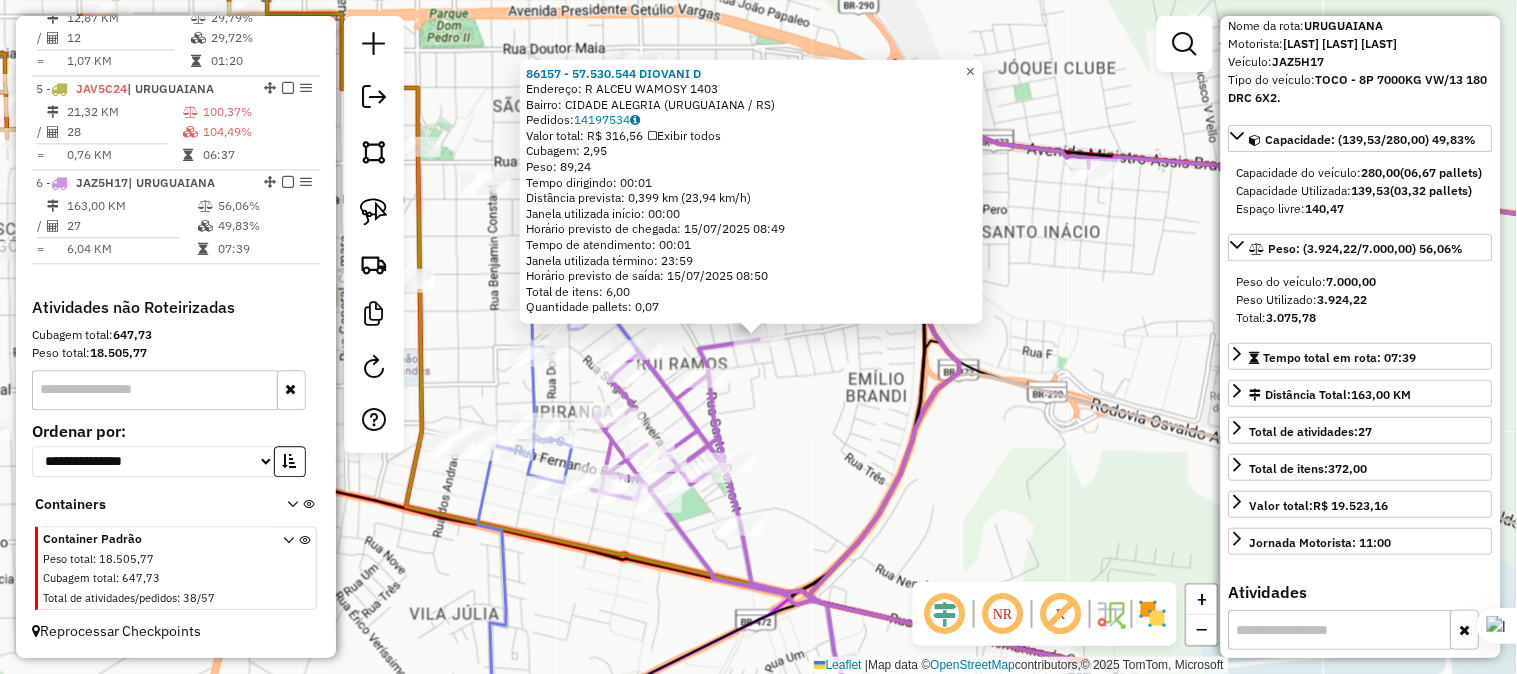 click on "×" 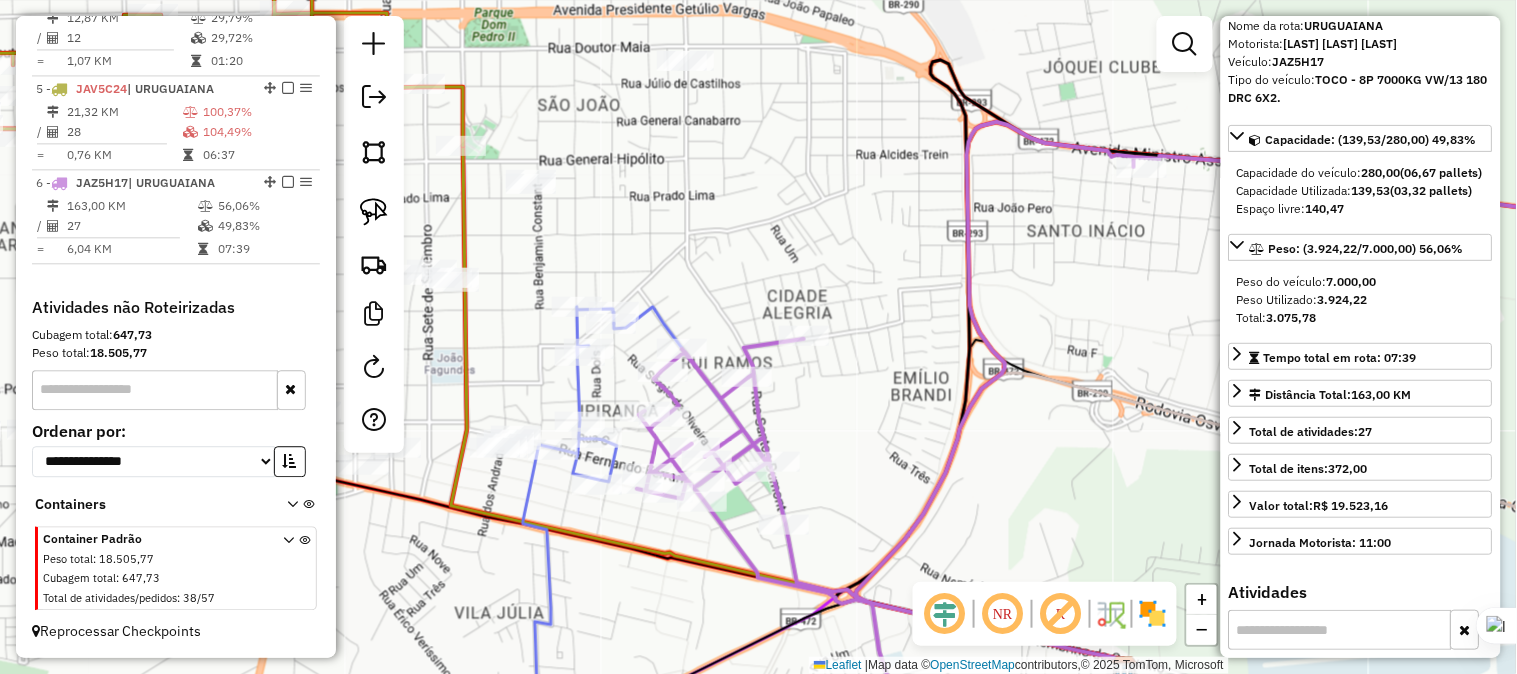 drag, startPoint x: 721, startPoint y: 211, endPoint x: 948, endPoint y: 181, distance: 228.9738 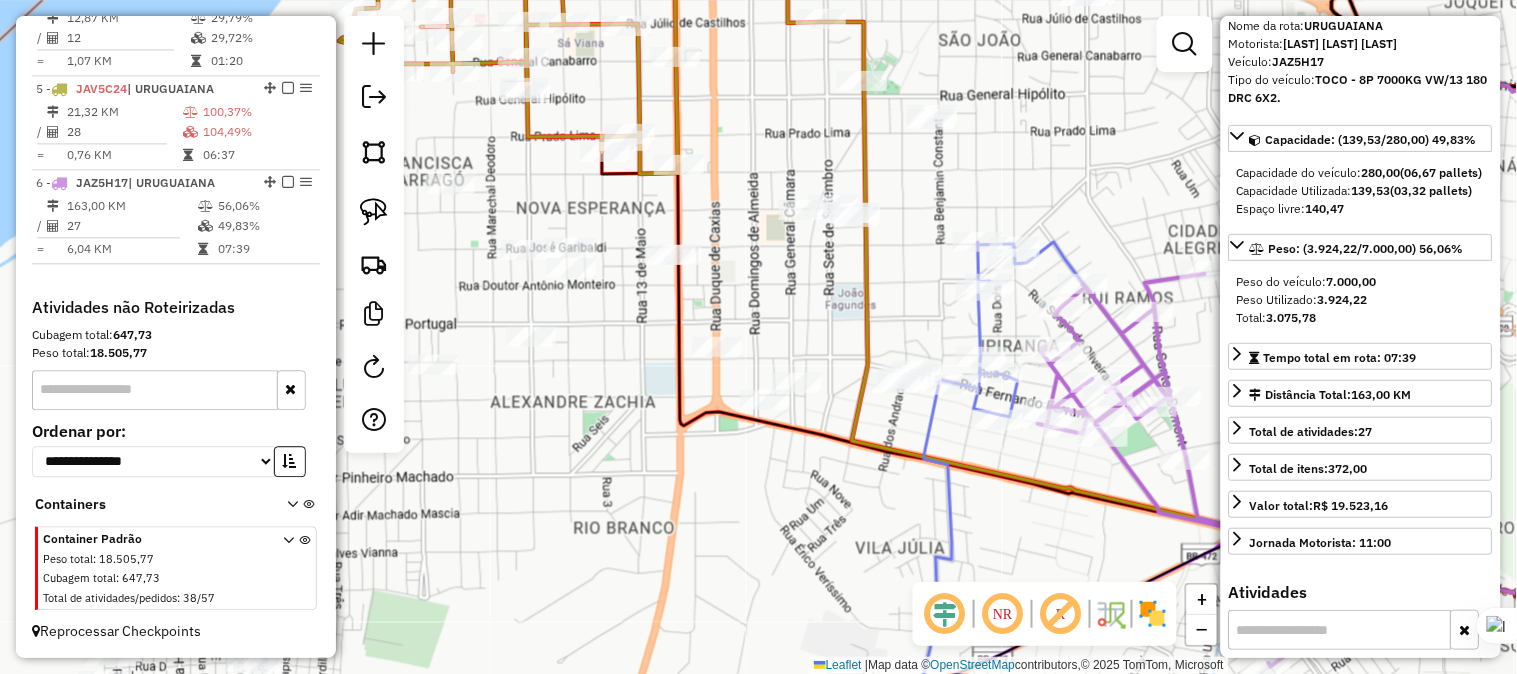 drag, startPoint x: 843, startPoint y: 268, endPoint x: 1062, endPoint y: 233, distance: 221.77917 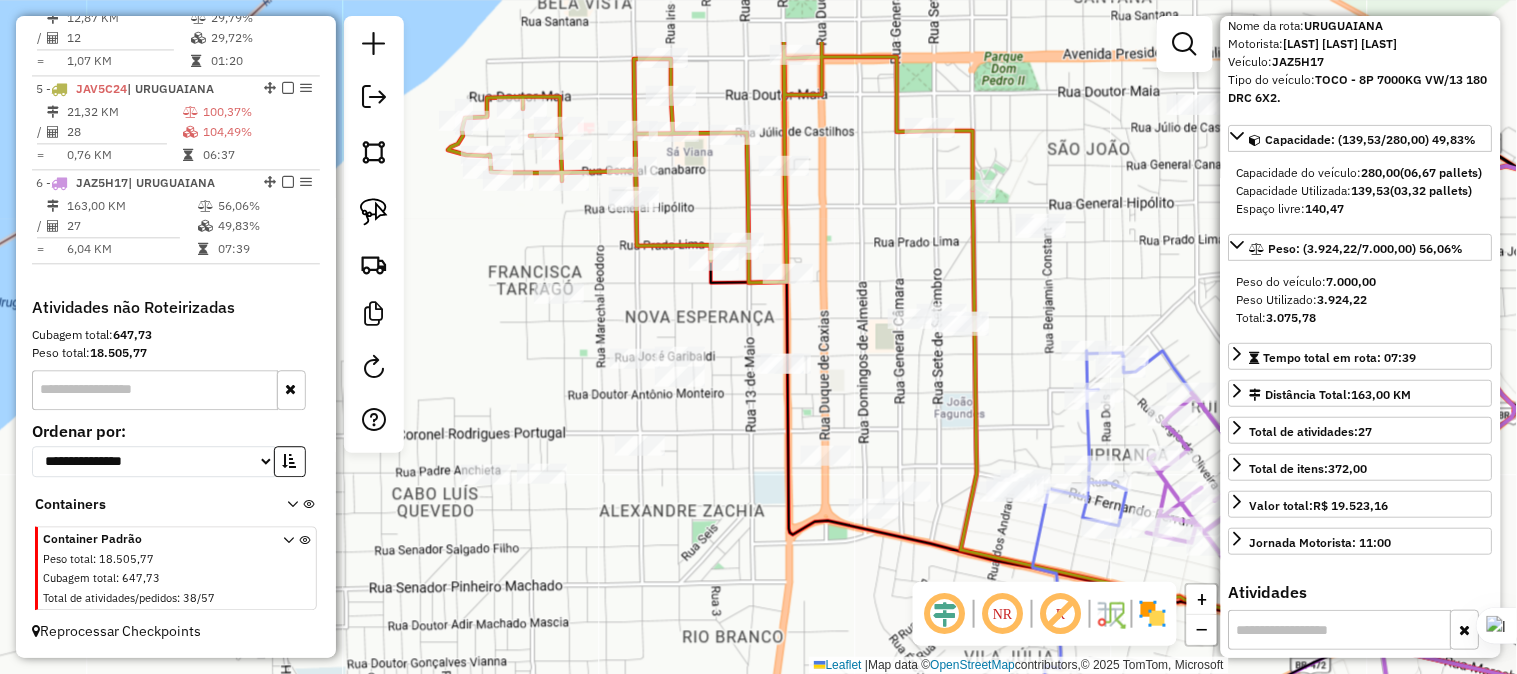 drag, startPoint x: 832, startPoint y: 288, endPoint x: 931, endPoint y: 371, distance: 129.18979 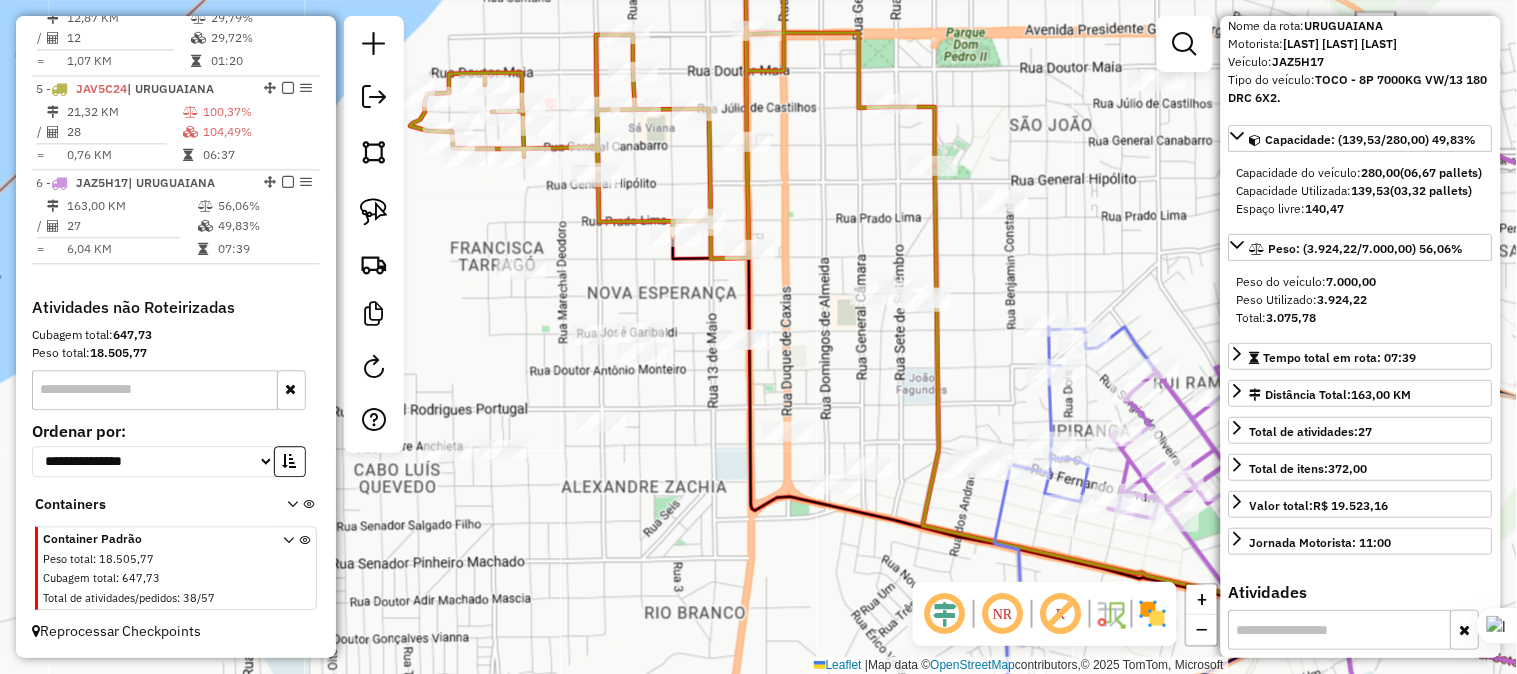 drag, startPoint x: 916, startPoint y: 371, endPoint x: 874, endPoint y: 347, distance: 48.373547 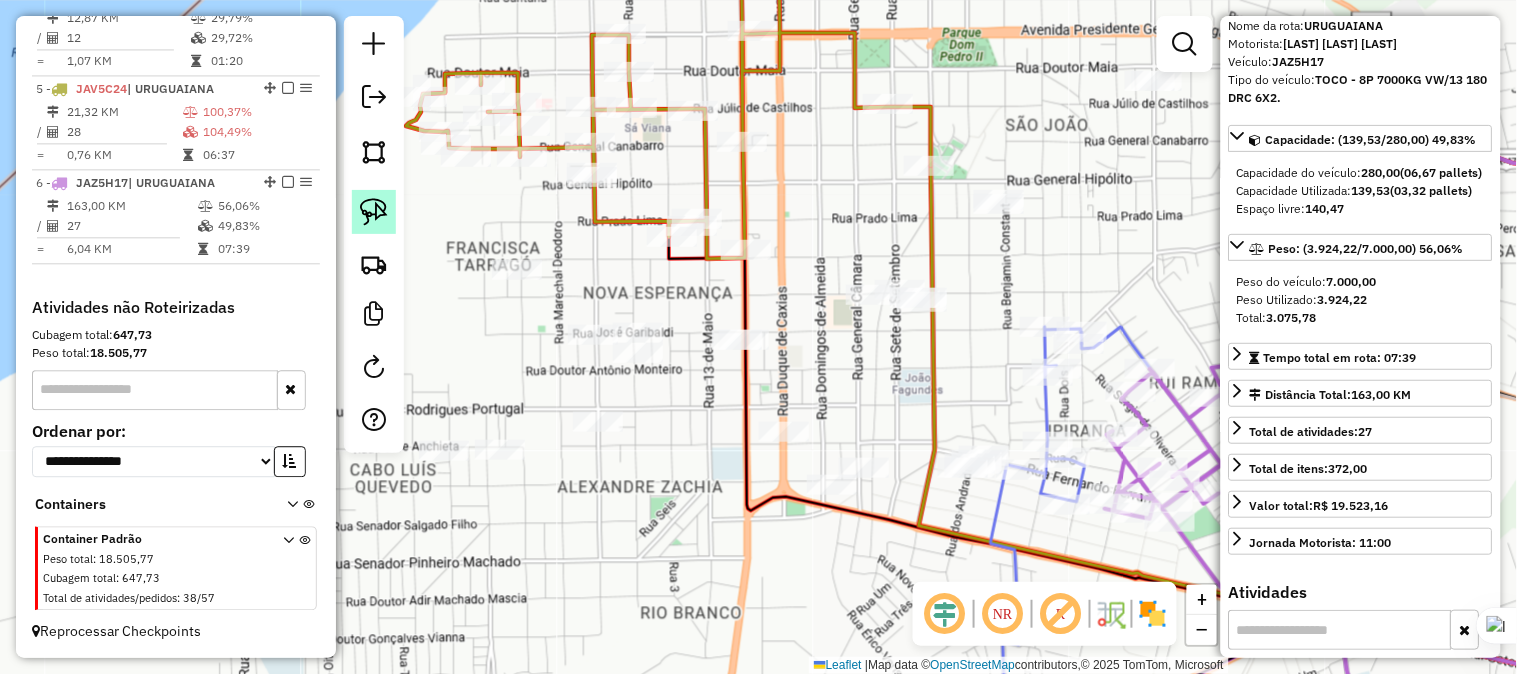 click 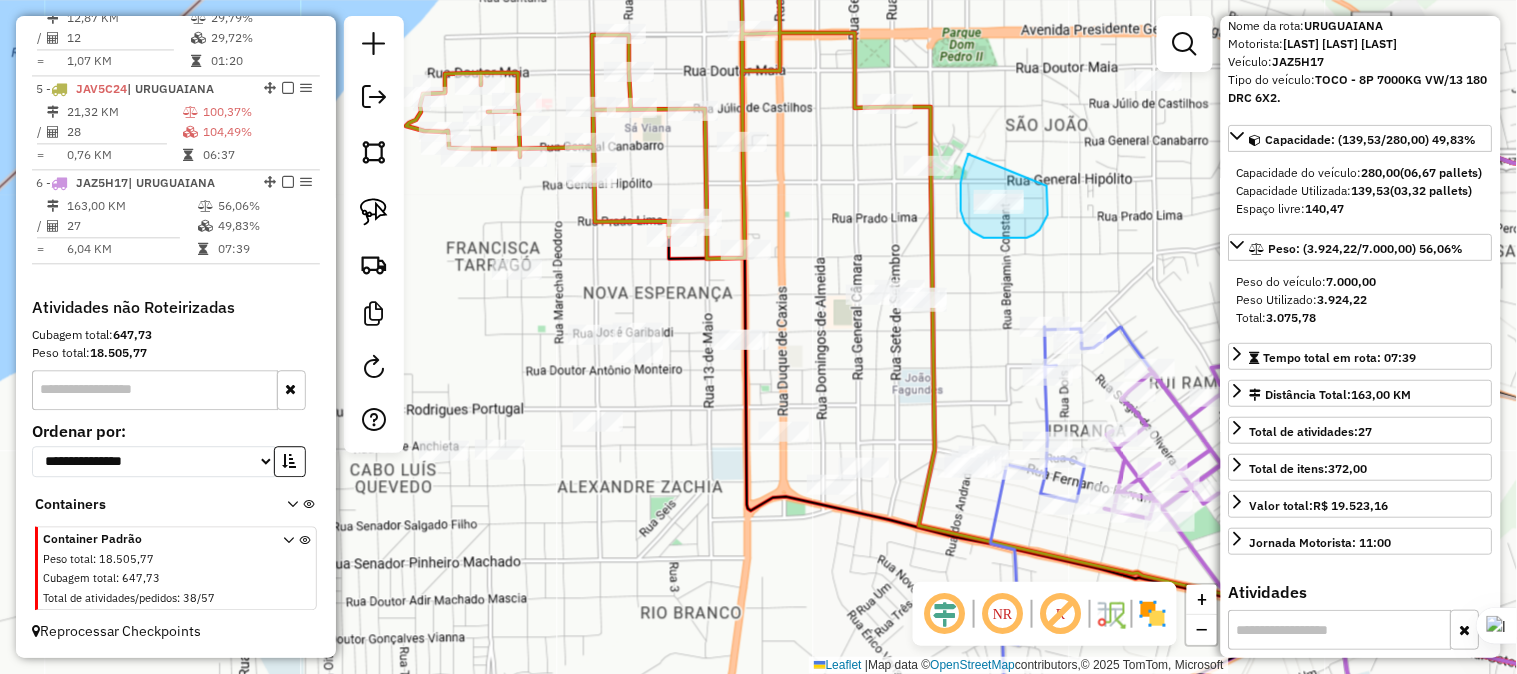 drag, startPoint x: 968, startPoint y: 154, endPoint x: 1044, endPoint y: 183, distance: 81.34495 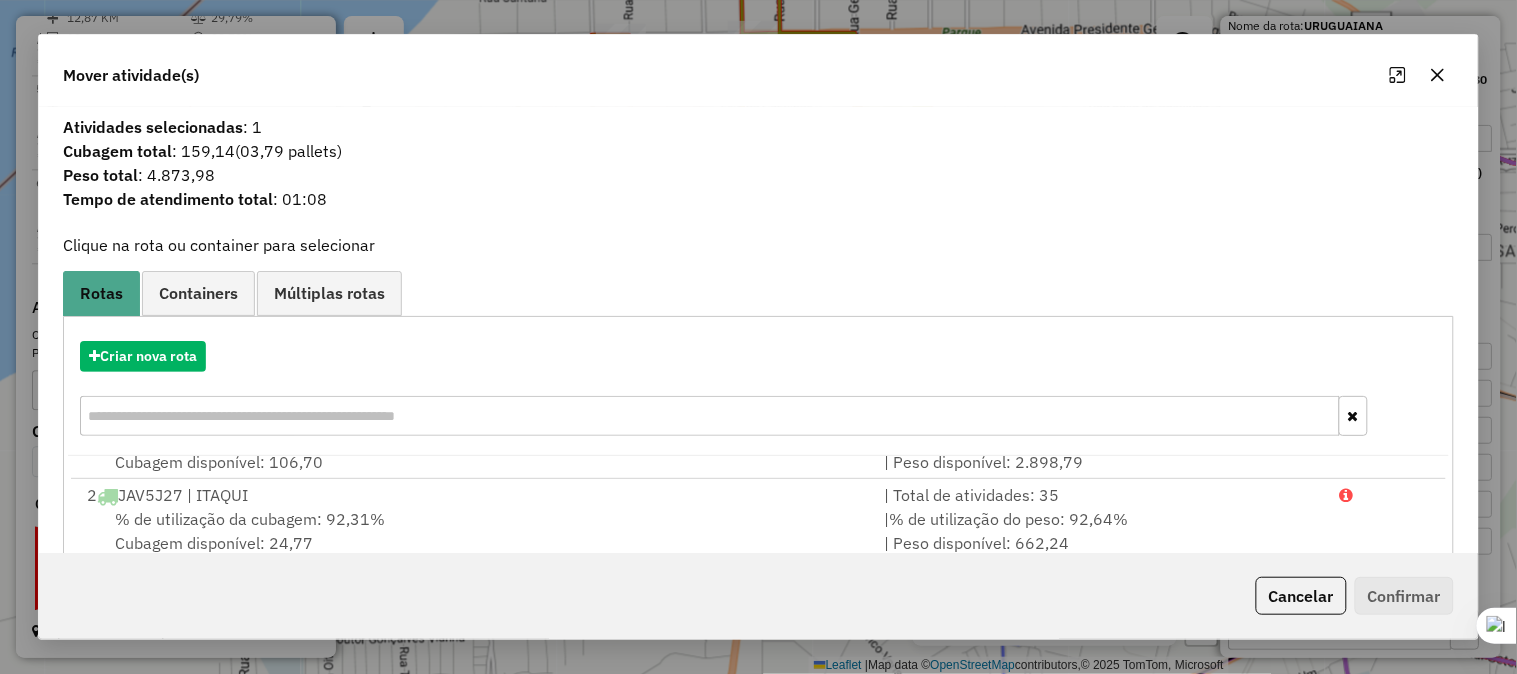 scroll, scrollTop: 86, scrollLeft: 0, axis: vertical 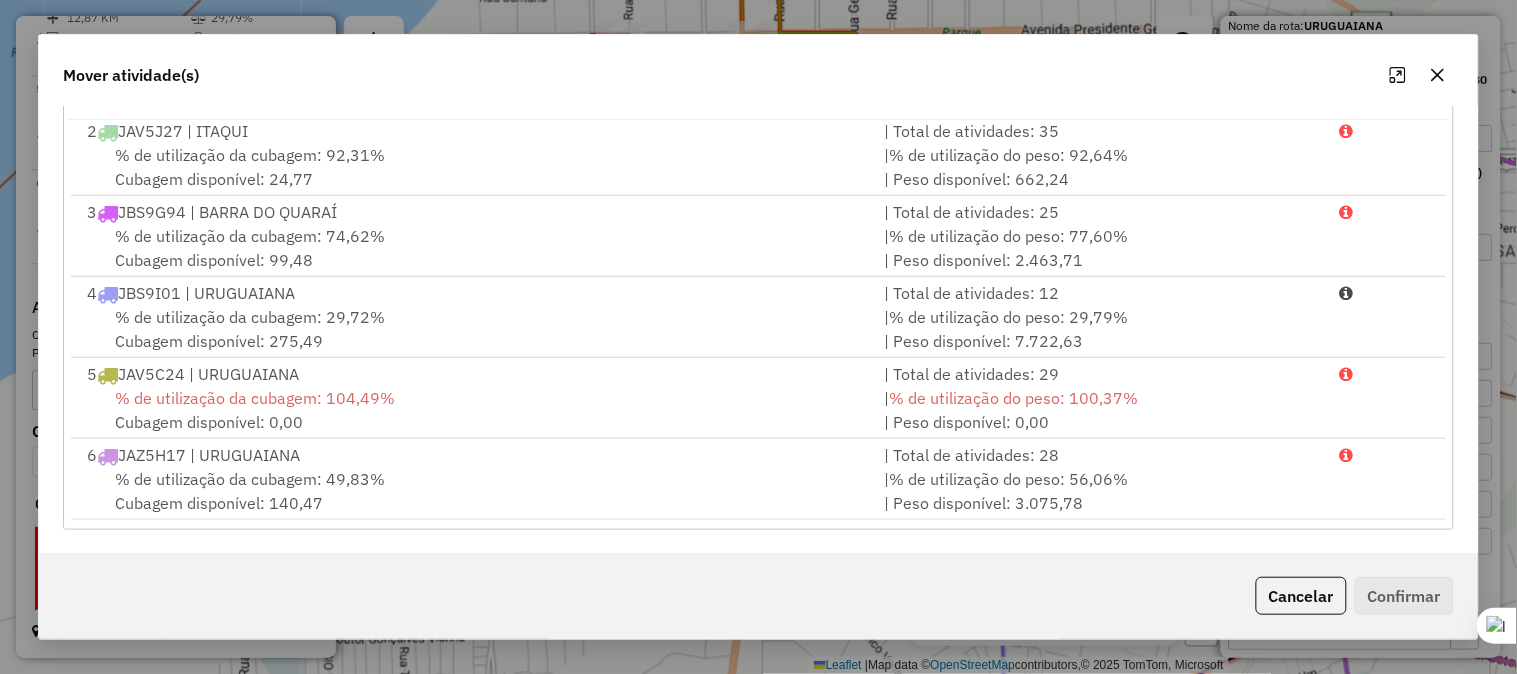 click 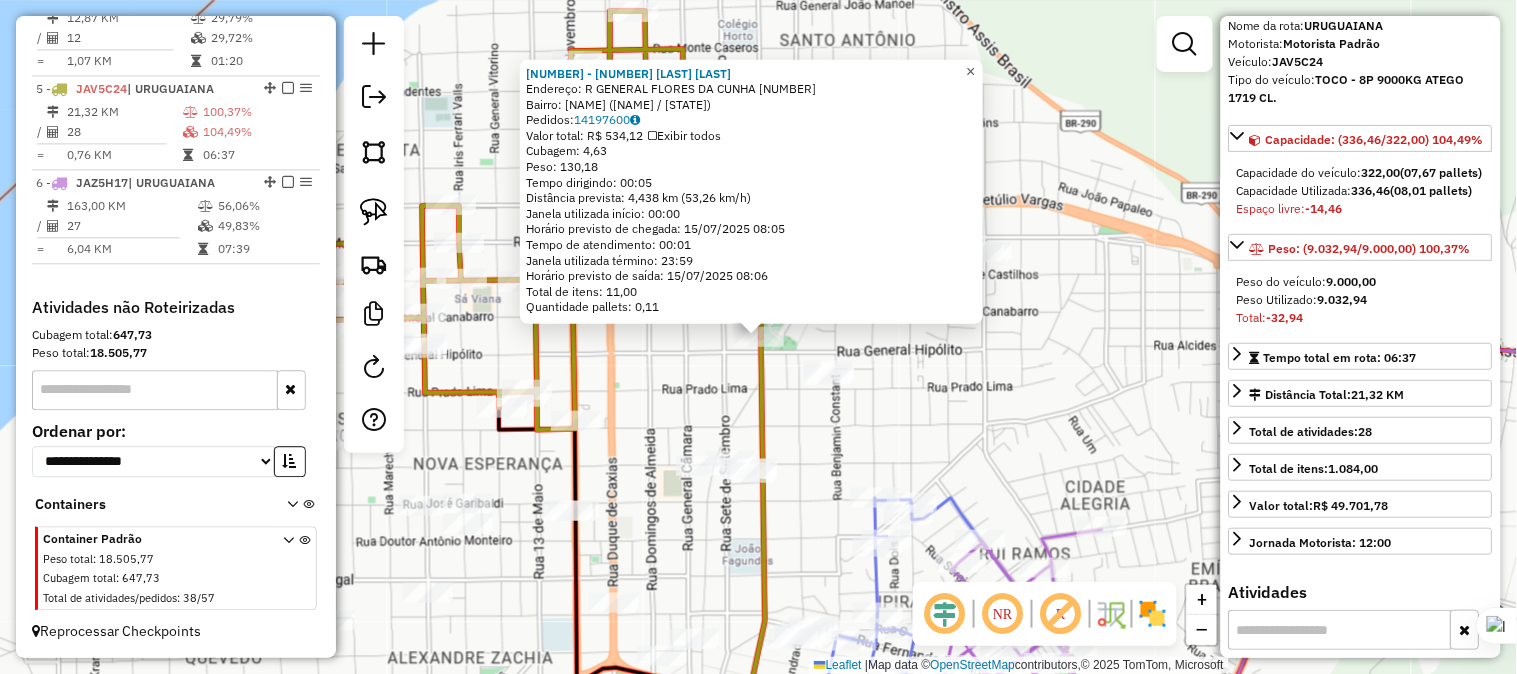 click on "×" 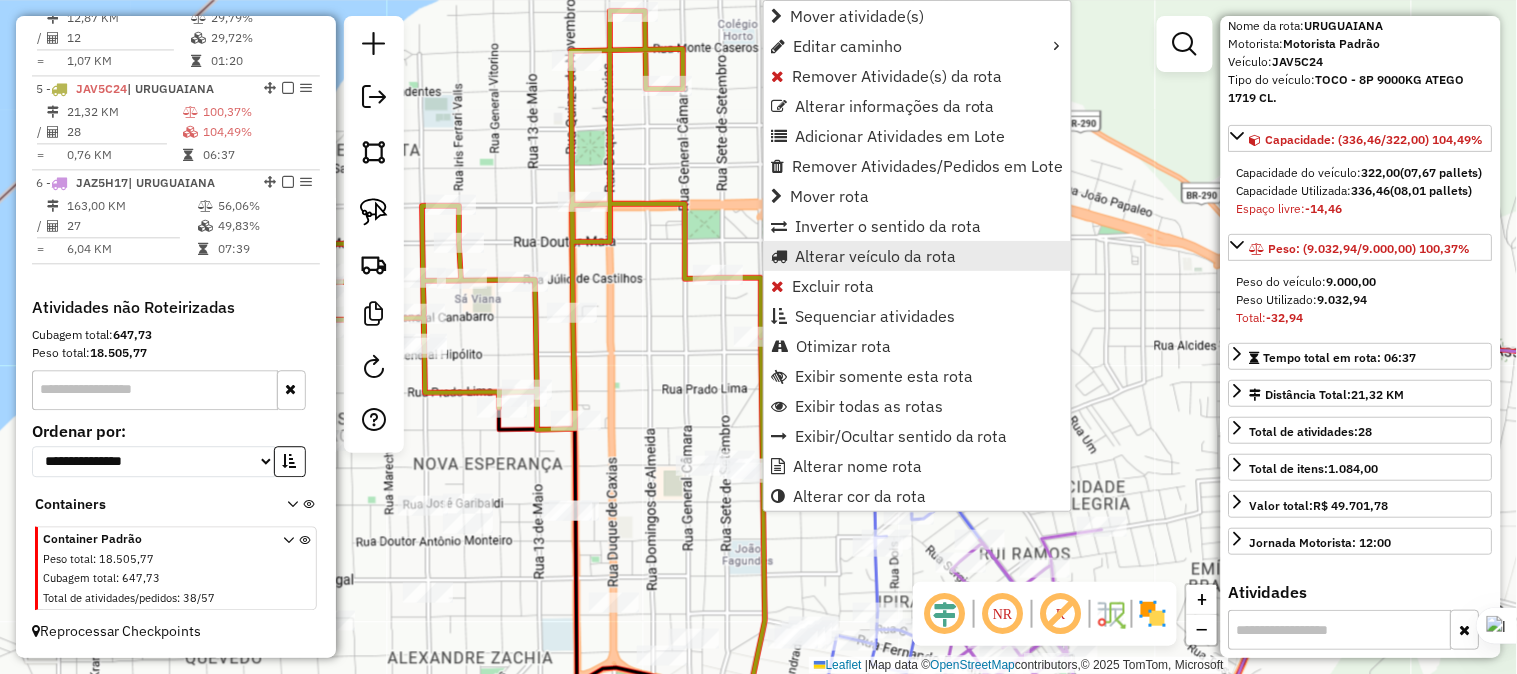 click on "Alterar veículo da rota" at bounding box center (875, 256) 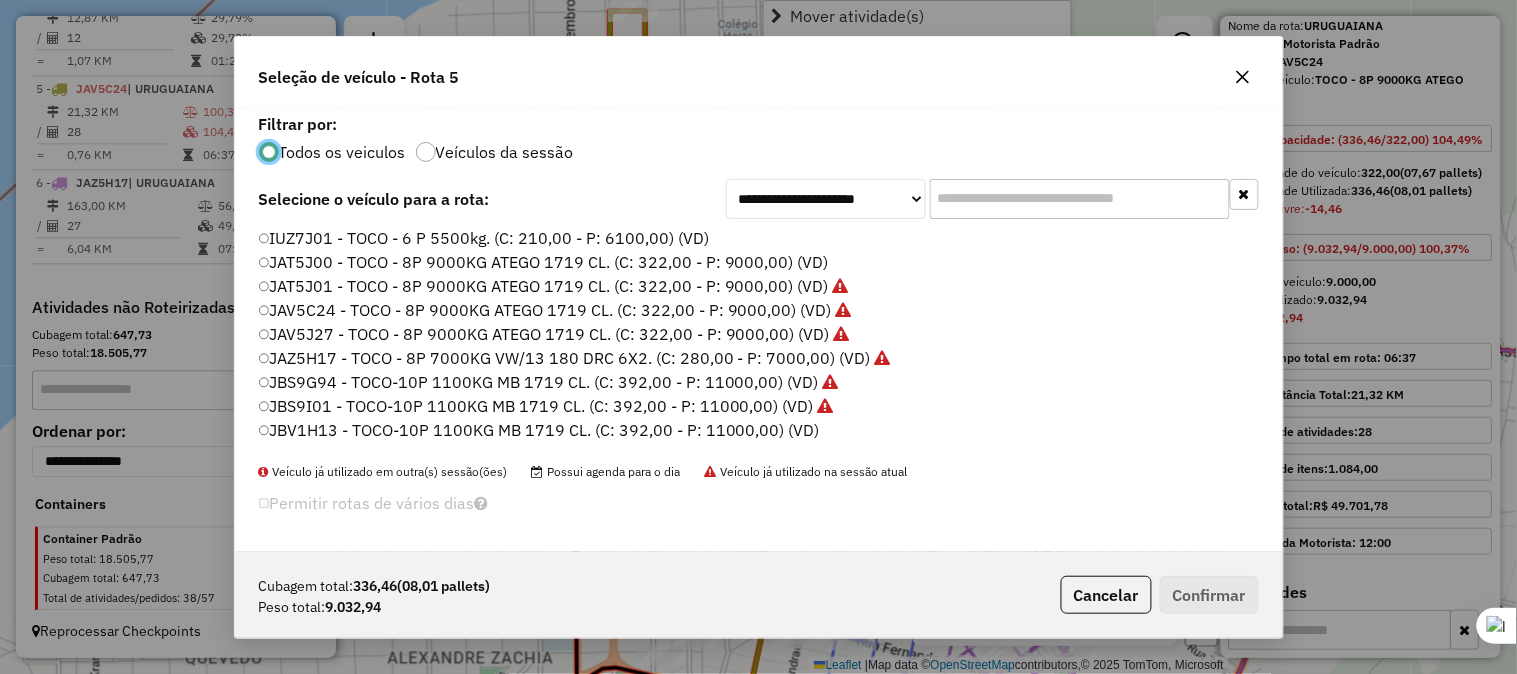 scroll, scrollTop: 11, scrollLeft: 5, axis: both 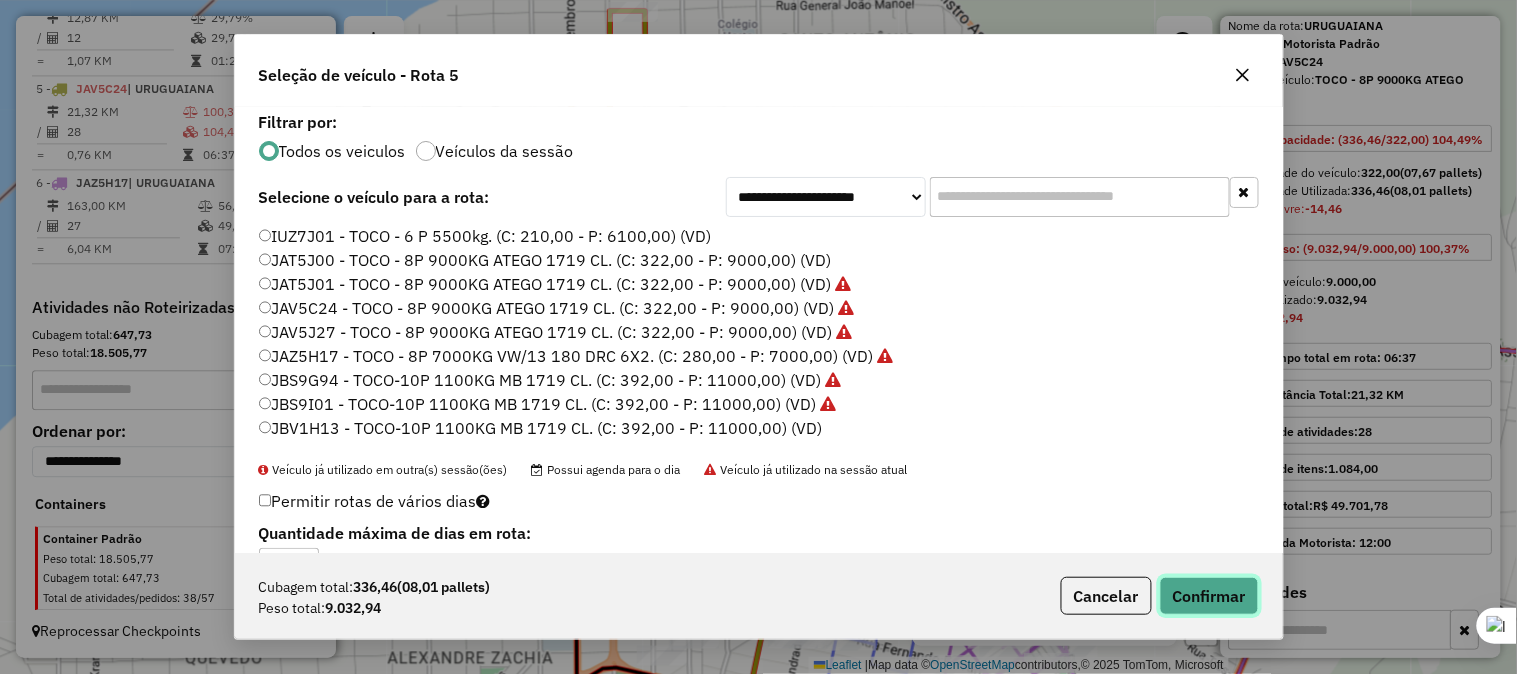 click on "Confirmar" 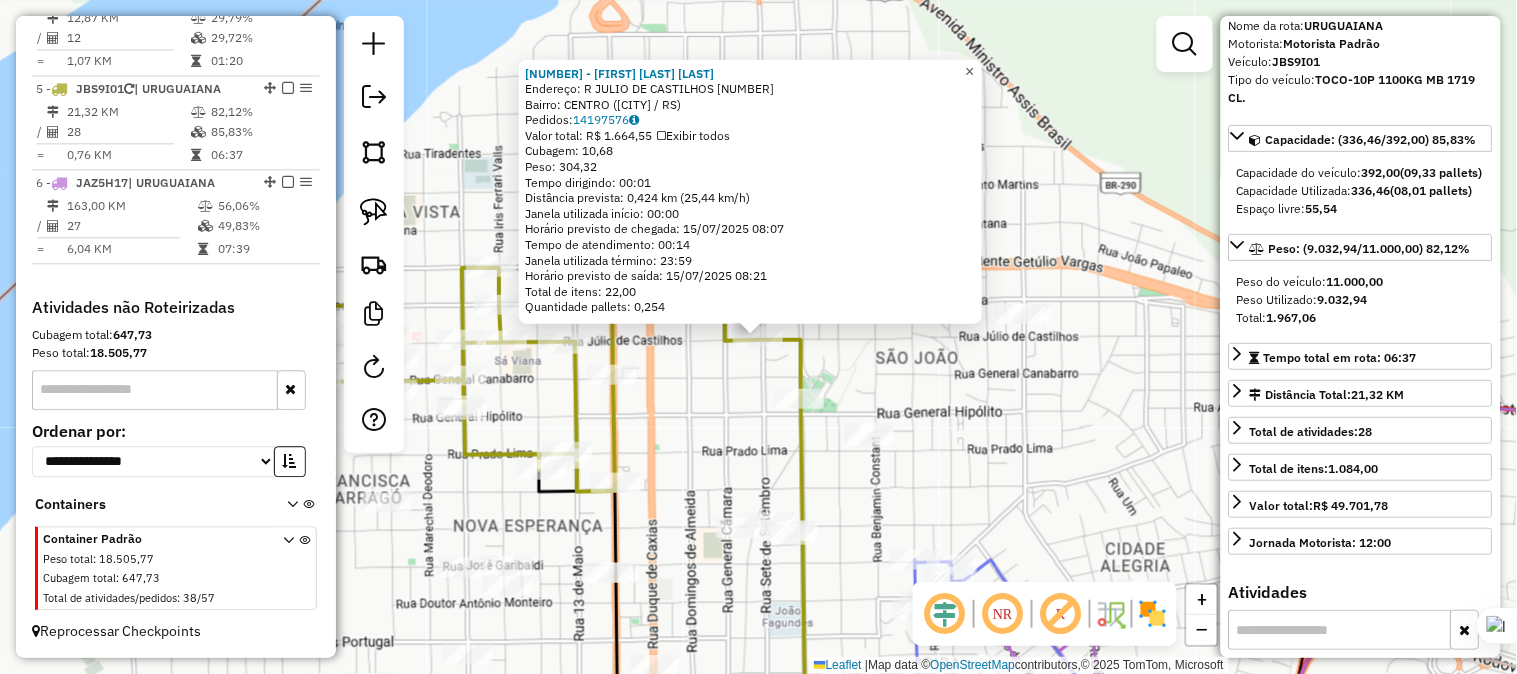 click on "×" 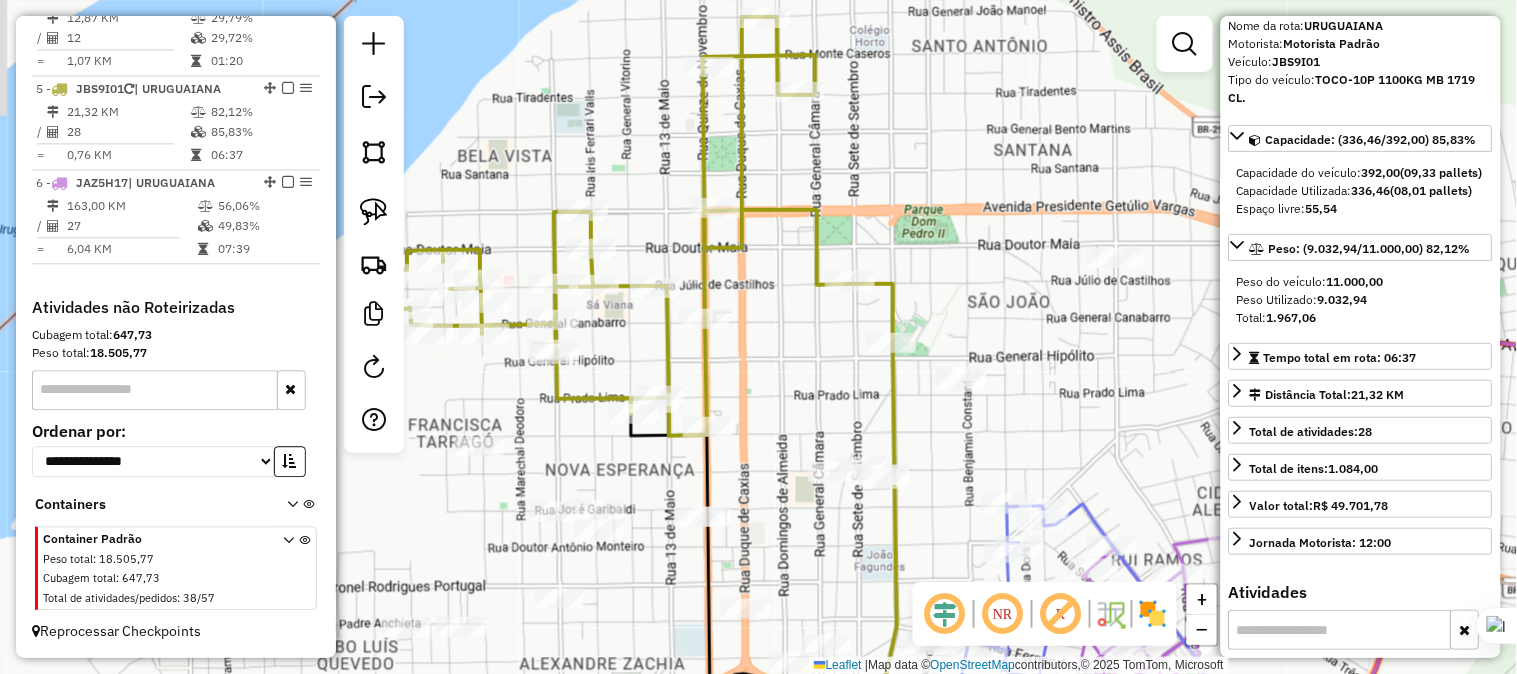 click on "Janela de atendimento Grade de atendimento Capacidade Transportadoras Veículos Cliente Pedidos  Rotas Selecione os dias de semana para filtrar as janelas de atendimento  Seg   Ter   Qua   Qui   Sex   Sáb   Dom  Informe o período da janela de atendimento: De: Até:  Filtrar exatamente a janela do cliente  Considerar janela de atendimento padrão  Selecione os dias de semana para filtrar as grades de atendimento  Seg   Ter   Qua   Qui   Sex   Sáb   Dom   Considerar clientes sem dia de atendimento cadastrado  Clientes fora do dia de atendimento selecionado Filtrar as atividades entre os valores definidos abaixo:  Peso mínimo:   Peso máximo:   Cubagem mínima:   Cubagem máxima:   De:   Até:  Filtrar as atividades entre o tempo de atendimento definido abaixo:  De:   Até:   Considerar capacidade total dos clientes não roteirizados Transportadora: Selecione um ou mais itens Tipo de veículo: Selecione um ou mais itens Veículo: Selecione um ou mais itens Motorista: Selecione um ou mais itens Nome: Rótulo:" 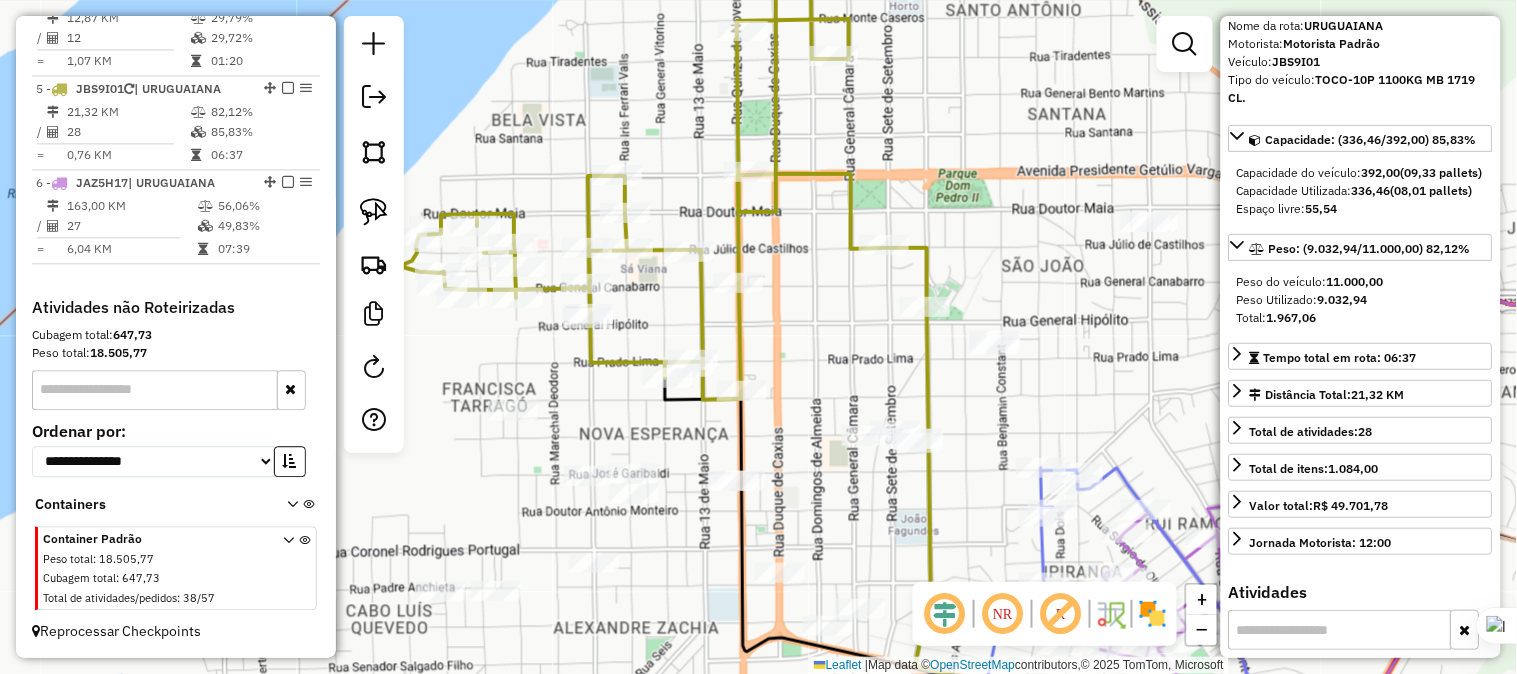 drag, startPoint x: 774, startPoint y: 431, endPoint x: 965, endPoint y: 200, distance: 299.73654 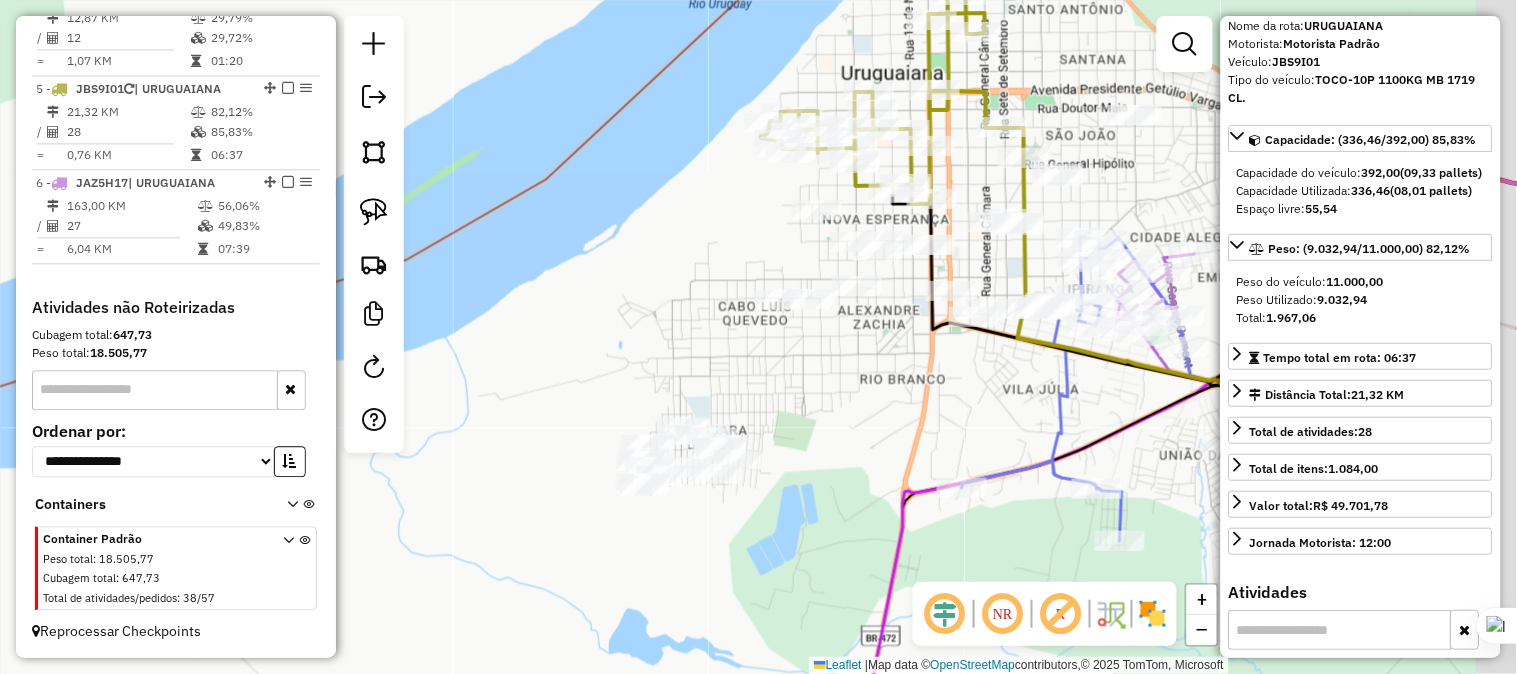 drag, startPoint x: 866, startPoint y: 366, endPoint x: 806, endPoint y: 403, distance: 70.491135 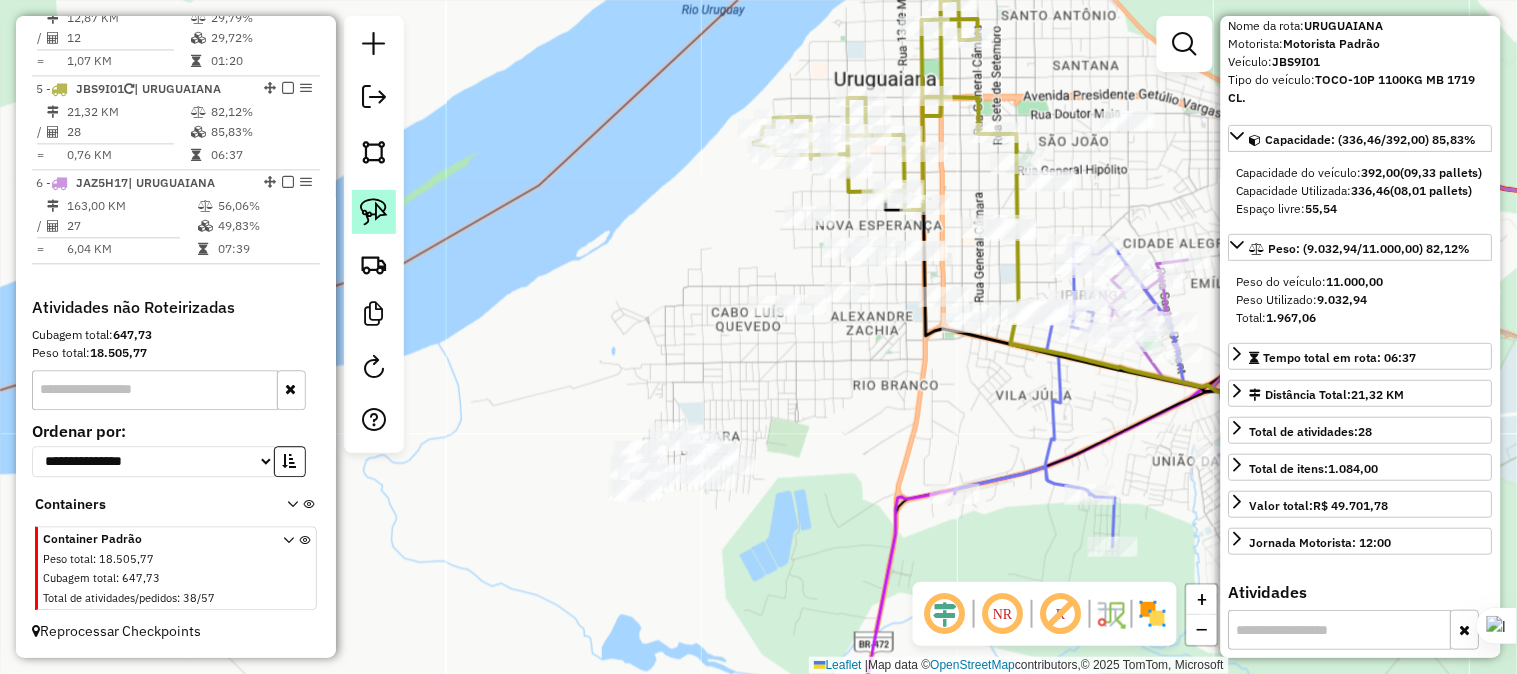 click 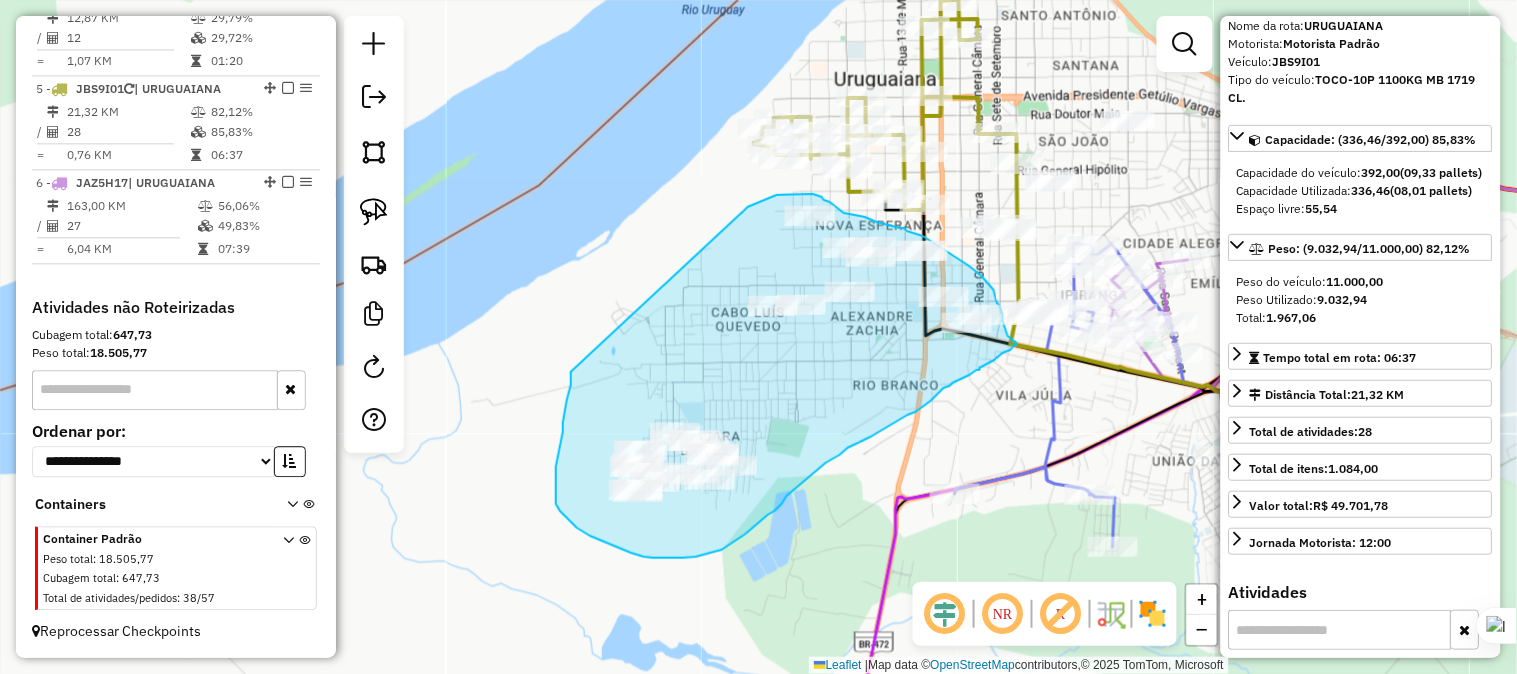 drag, startPoint x: 571, startPoint y: 372, endPoint x: 745, endPoint y: 210, distance: 237.73935 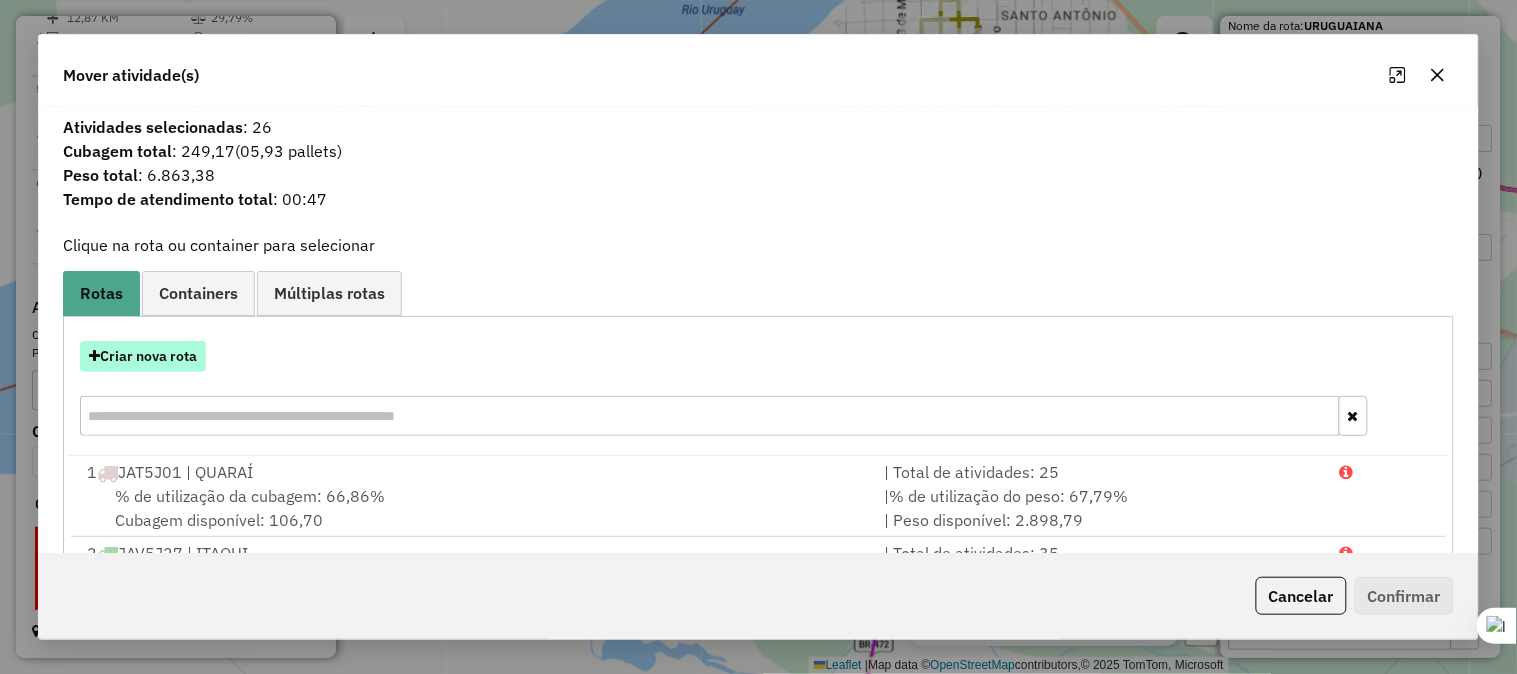 click on "Criar nova rota" at bounding box center (143, 356) 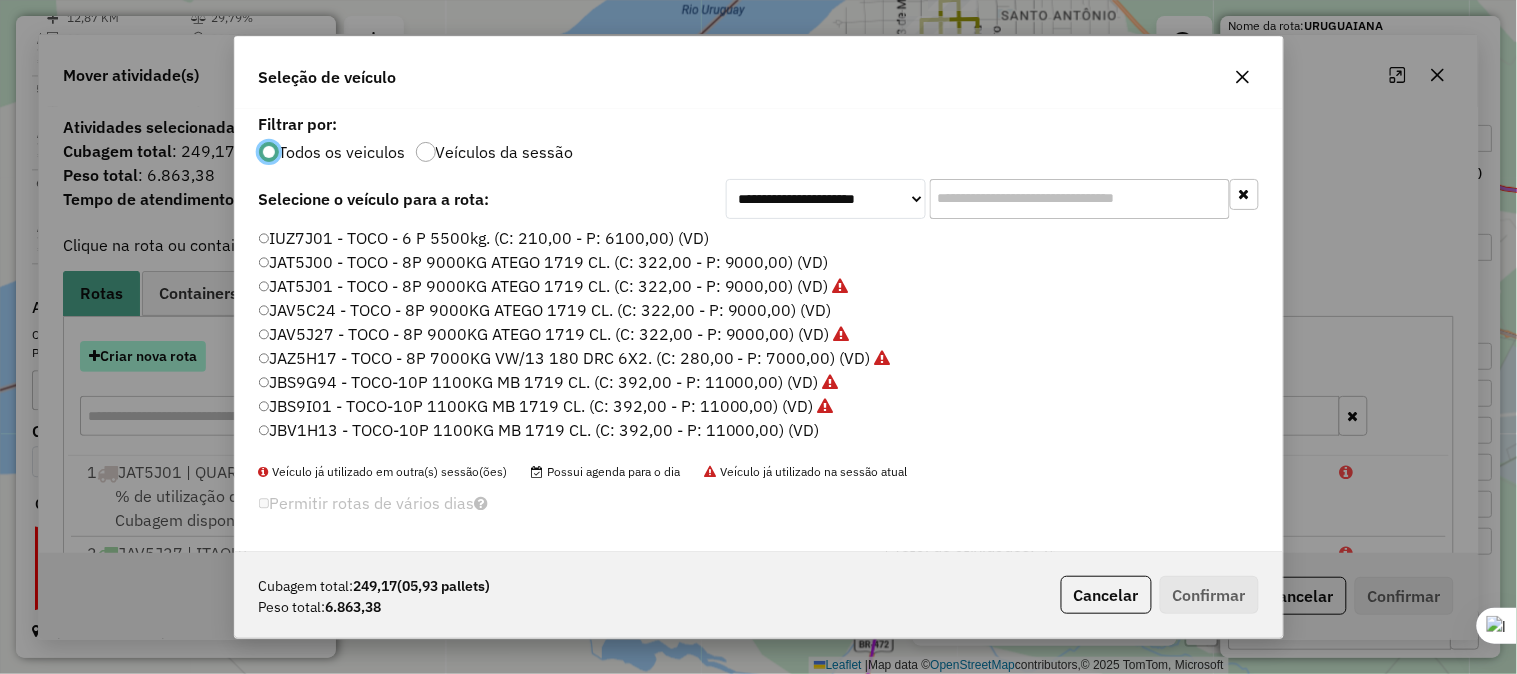 scroll, scrollTop: 11, scrollLeft: 5, axis: both 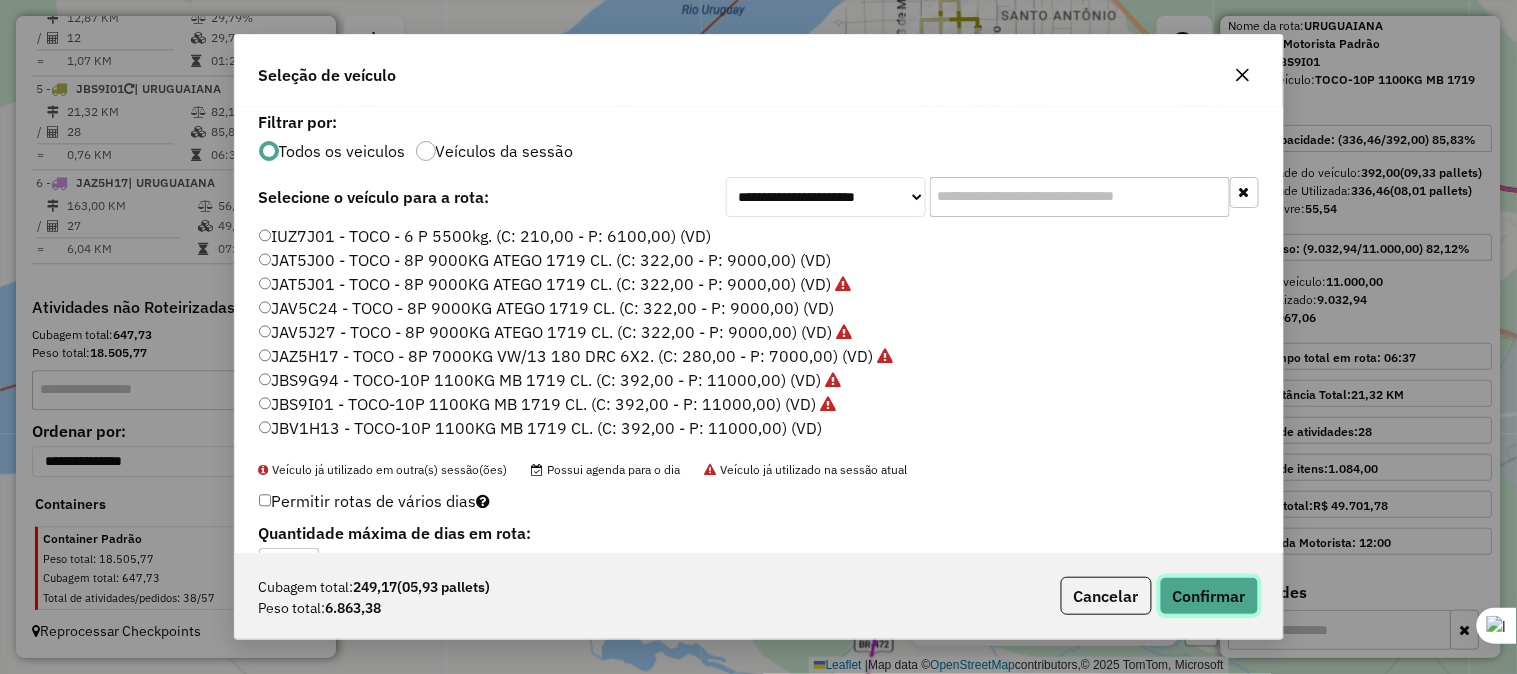 click on "Confirmar" 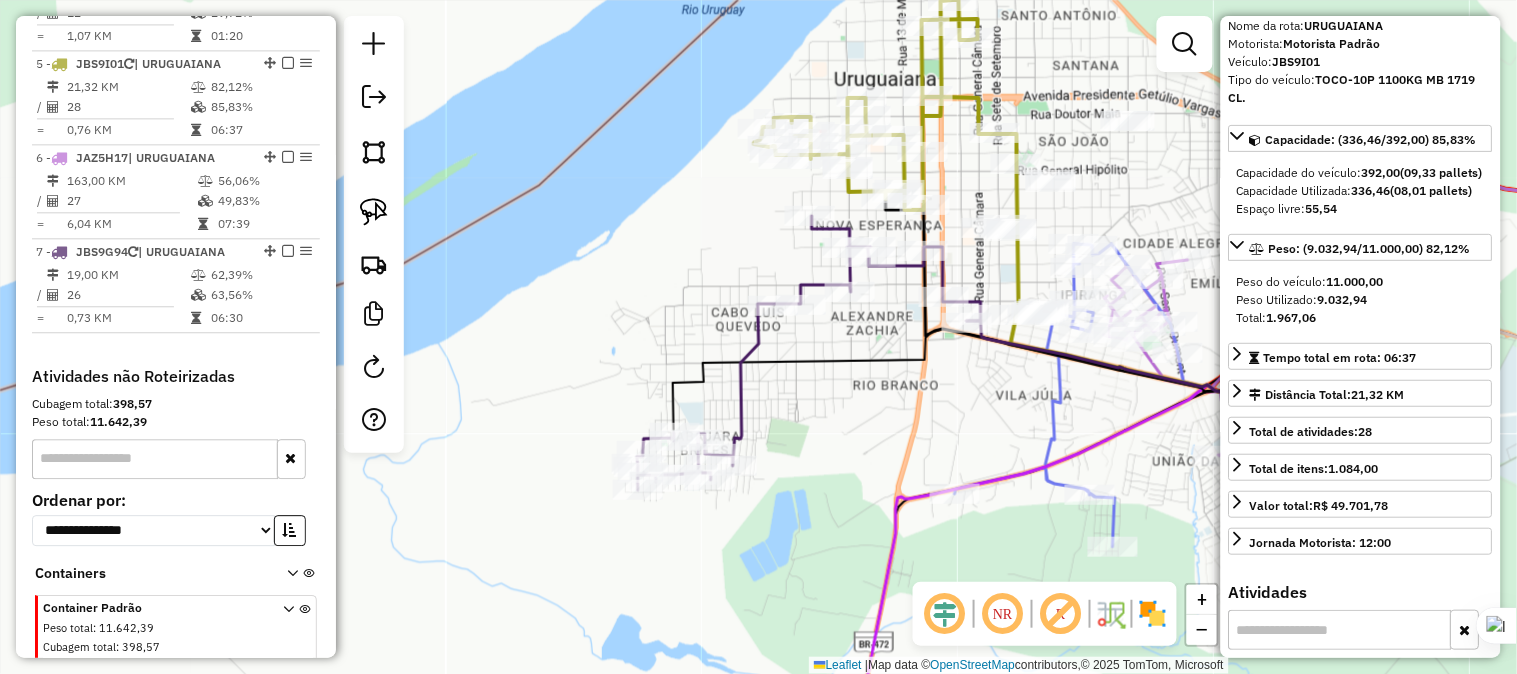 scroll, scrollTop: 1166, scrollLeft: 0, axis: vertical 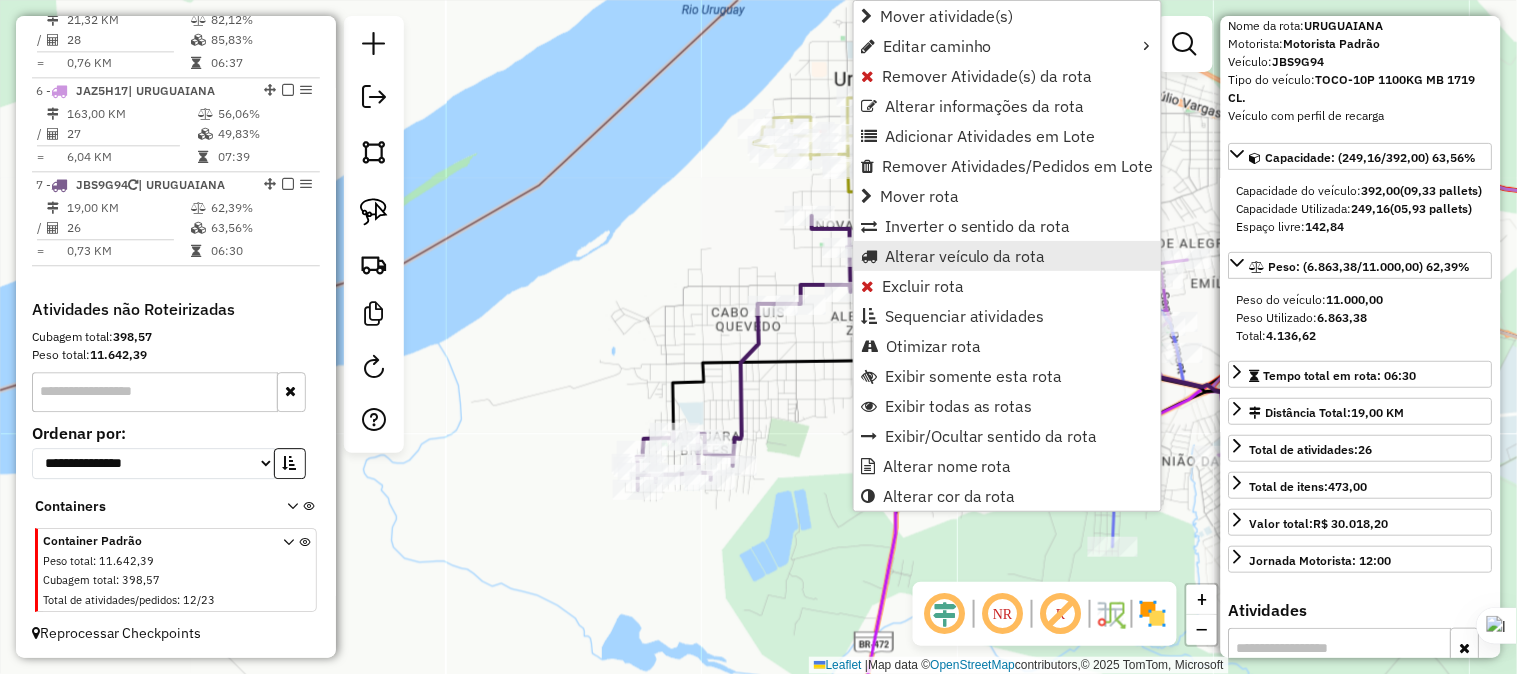 click on "Alterar veículo da rota" at bounding box center [965, 256] 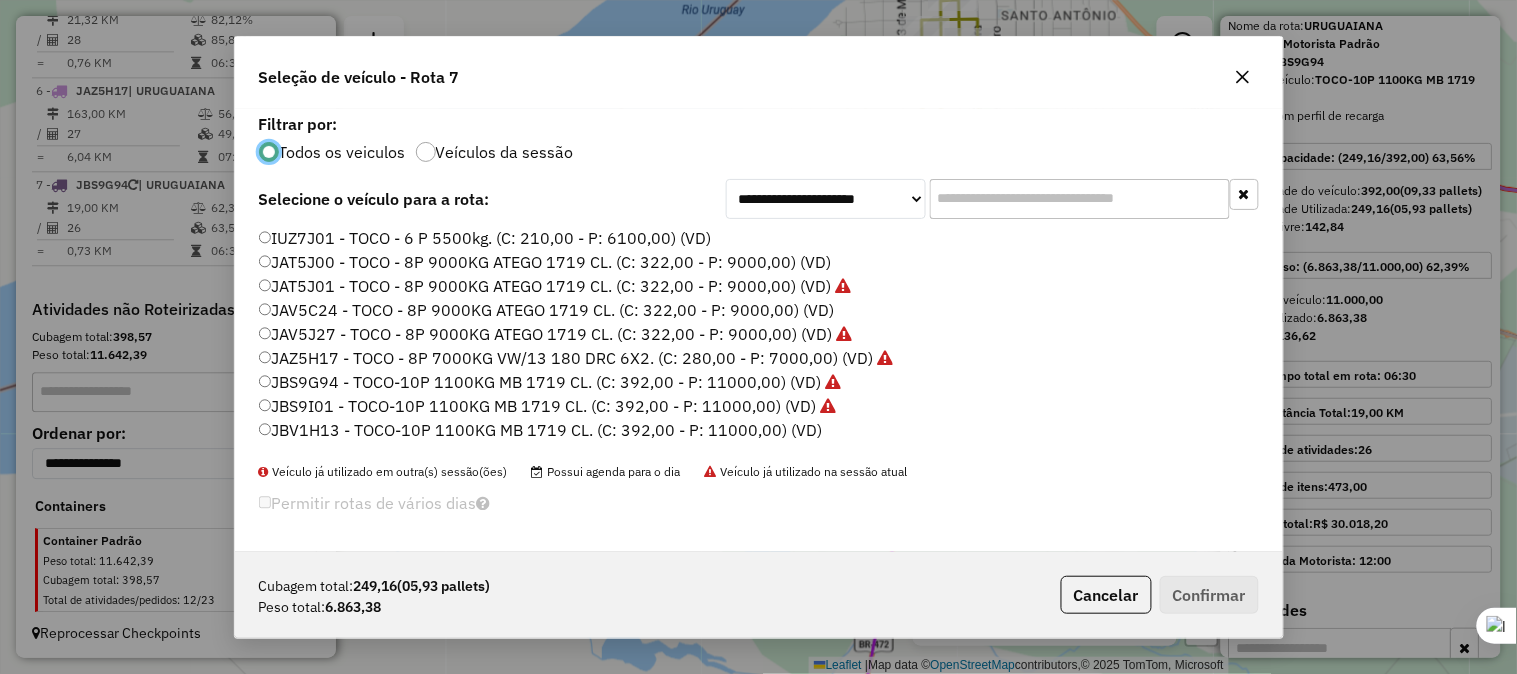 scroll, scrollTop: 11, scrollLeft: 5, axis: both 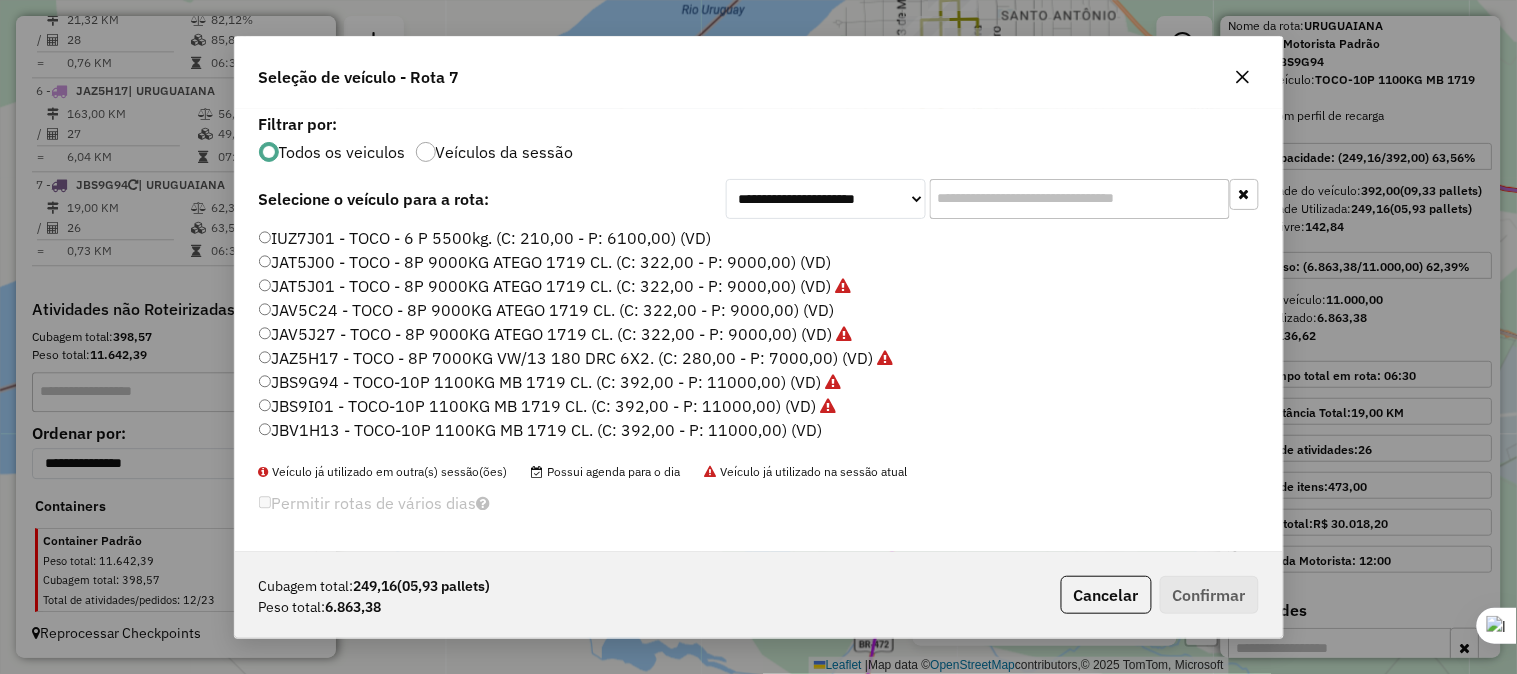 click on "JAV5C24 - TOCO - 8P 9000KG ATEGO 1719 CL. (C: 322,00 - P: 9000,00) (VD)" 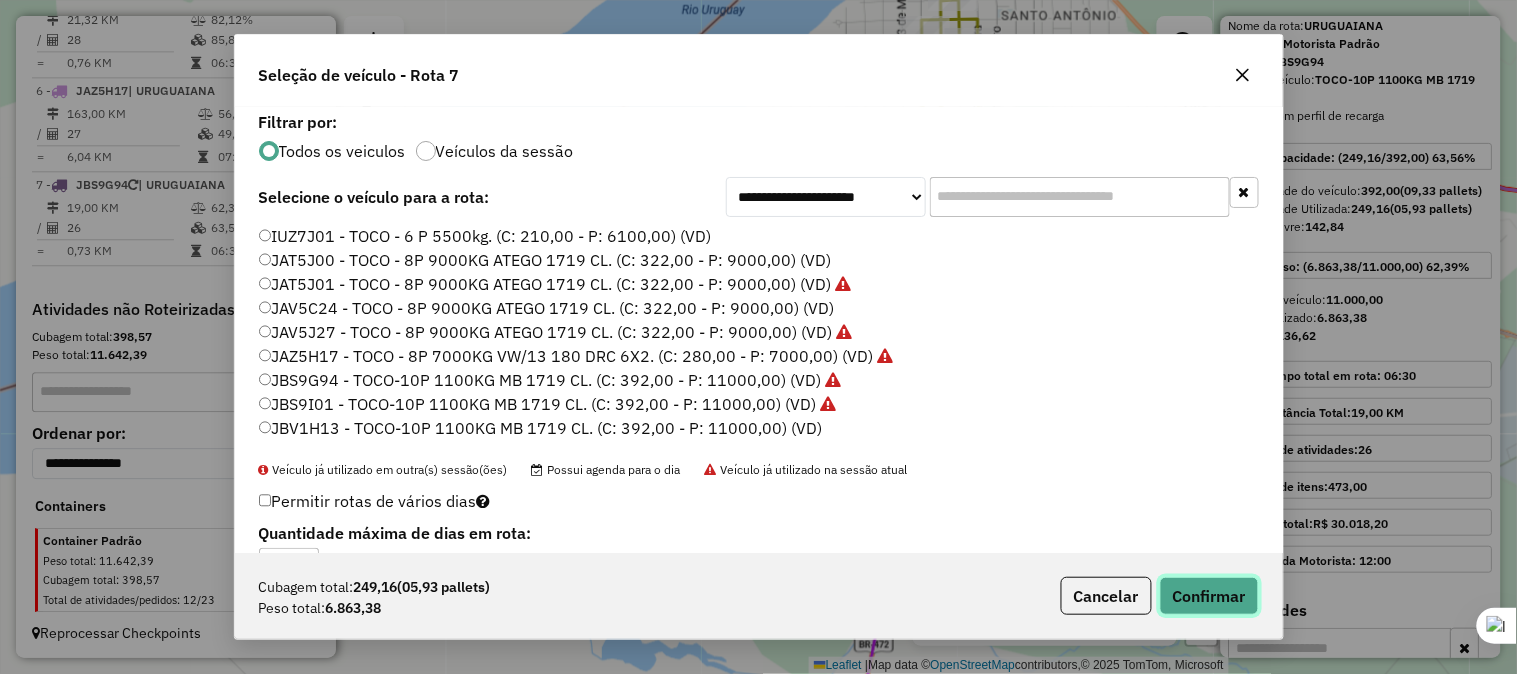 click on "Confirmar" 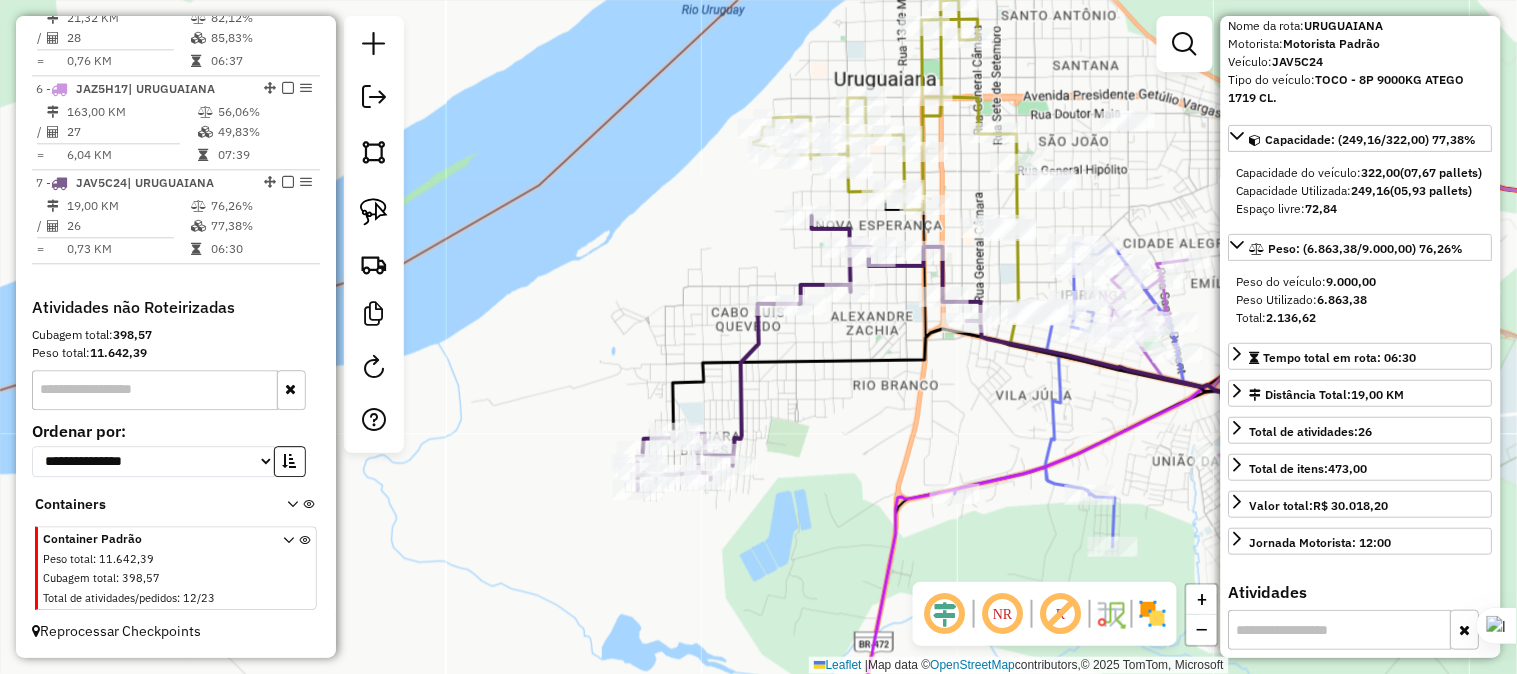 drag, startPoint x: 833, startPoint y: 424, endPoint x: 1151, endPoint y: 348, distance: 326.95566 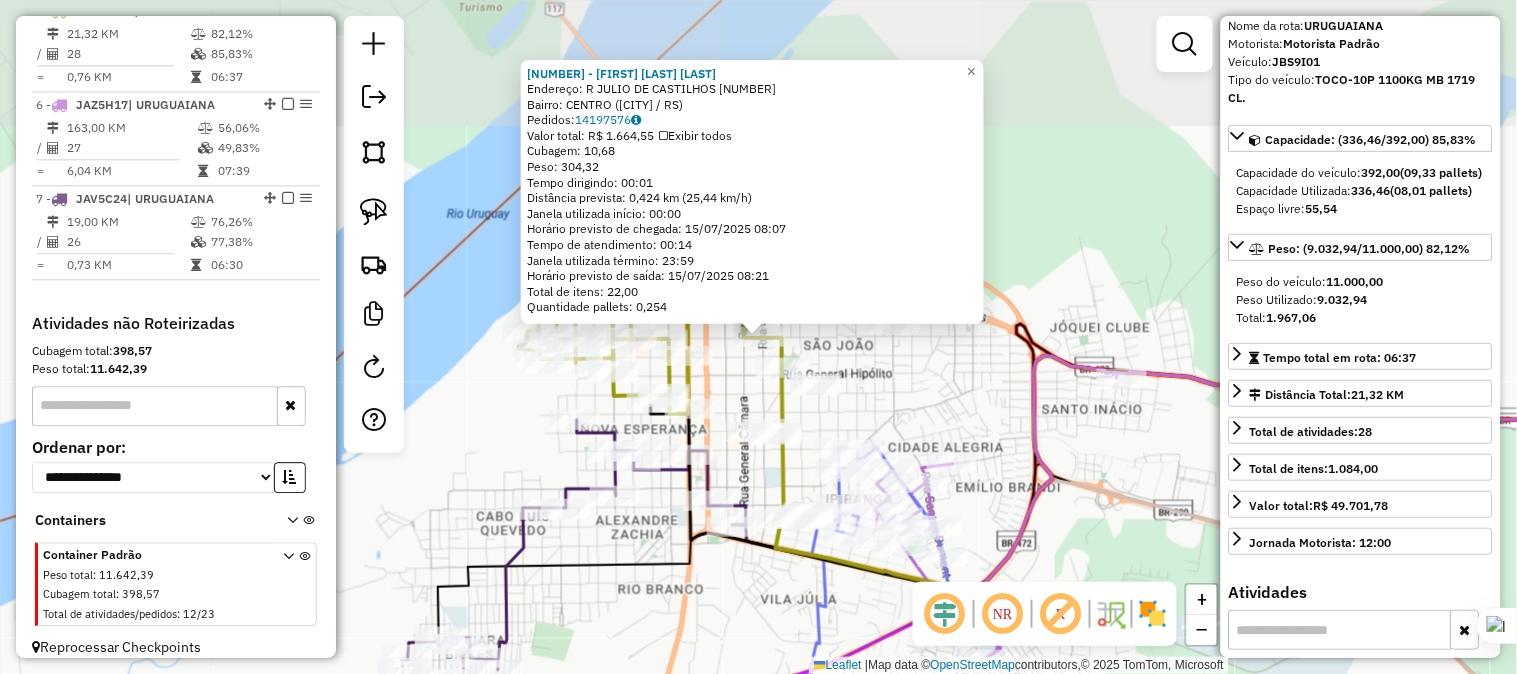 scroll, scrollTop: 1166, scrollLeft: 0, axis: vertical 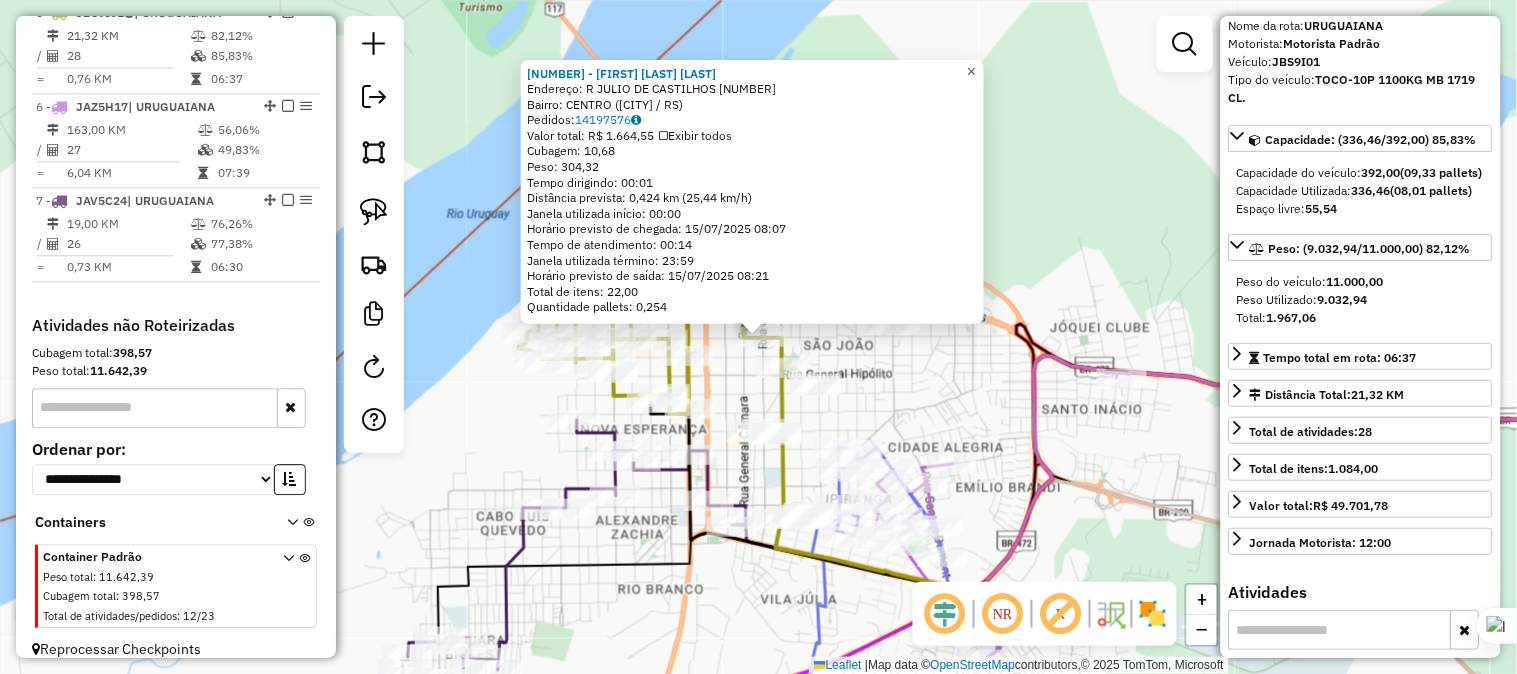 click on "×" 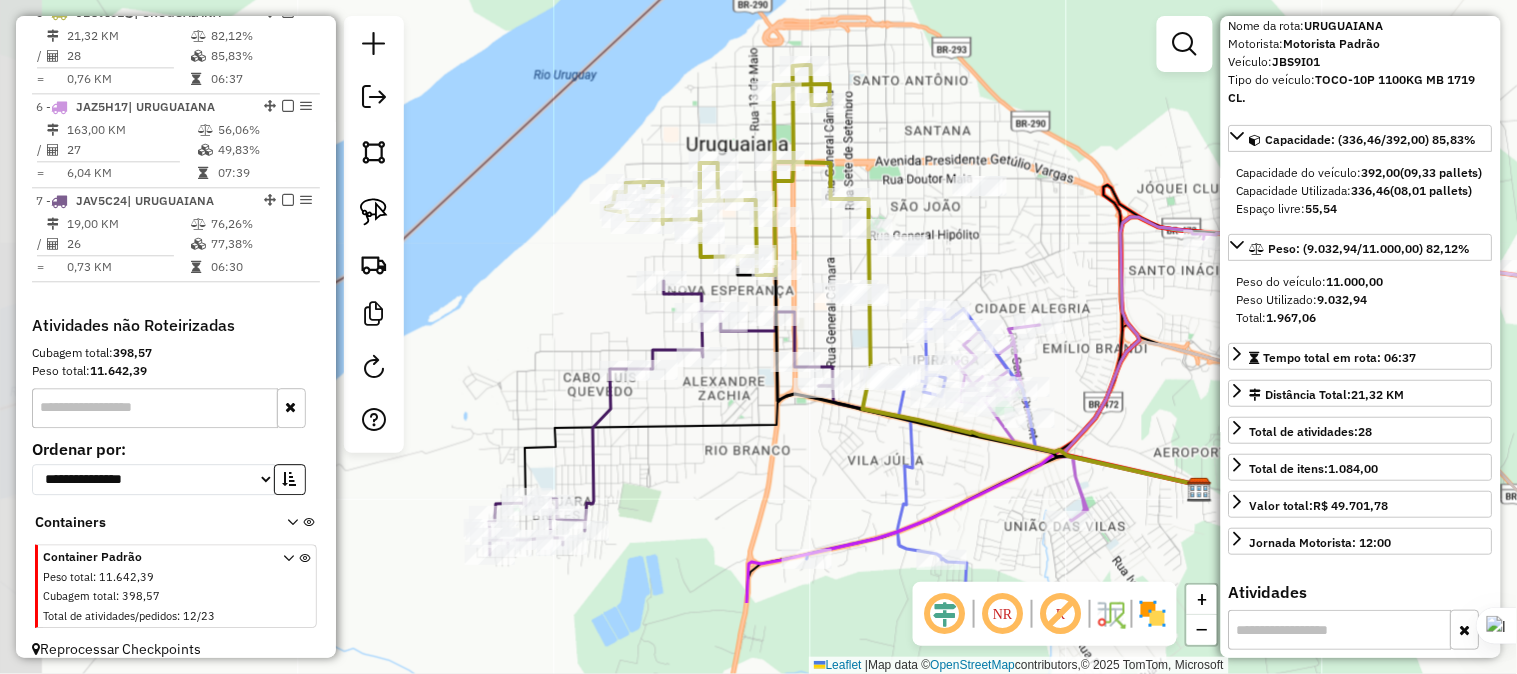 drag, startPoint x: 967, startPoint y: 344, endPoint x: 1054, endPoint y: 205, distance: 163.9817 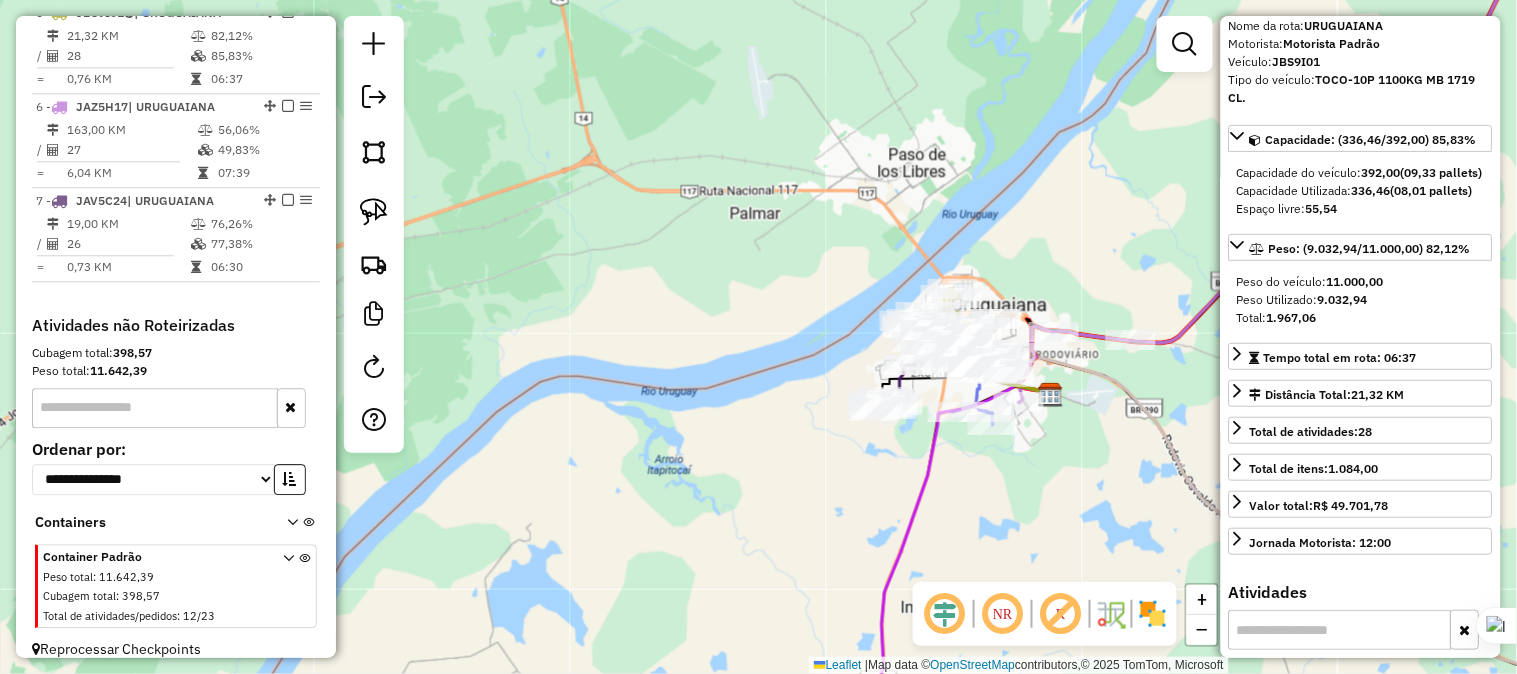 drag, startPoint x: 1127, startPoint y: 481, endPoint x: 991, endPoint y: 391, distance: 163.0828 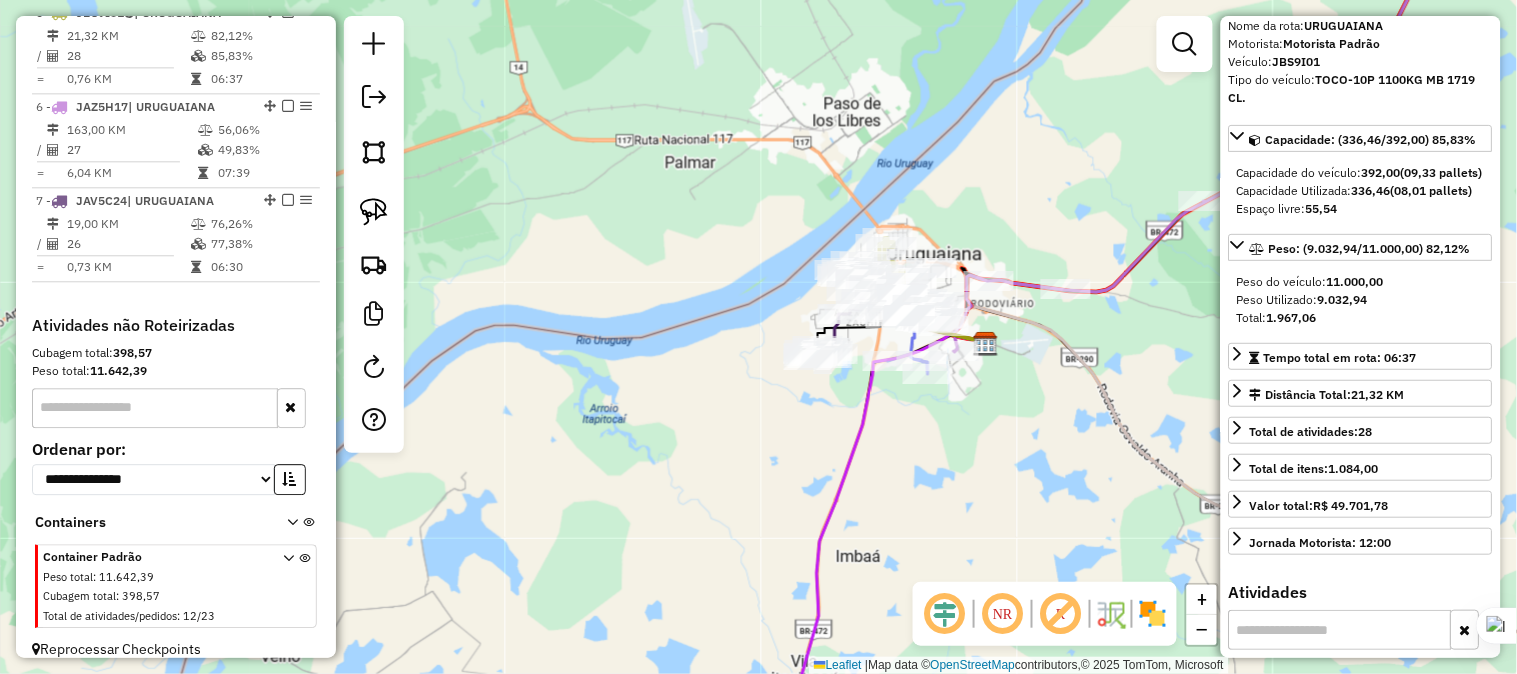 click on "Janela de atendimento Grade de atendimento Capacidade Transportadoras Veículos Cliente Pedidos  Rotas Selecione os dias de semana para filtrar as janelas de atendimento  Seg   Ter   Qua   Qui   Sex   Sáb   Dom  Informe o período da janela de atendimento: De: Até:  Filtrar exatamente a janela do cliente  Considerar janela de atendimento padrão  Selecione os dias de semana para filtrar as grades de atendimento  Seg   Ter   Qua   Qui   Sex   Sáb   Dom   Considerar clientes sem dia de atendimento cadastrado  Clientes fora do dia de atendimento selecionado Filtrar as atividades entre os valores definidos abaixo:  Peso mínimo:   Peso máximo:   Cubagem mínima:   Cubagem máxima:   De:   Até:  Filtrar as atividades entre o tempo de atendimento definido abaixo:  De:   Até:   Considerar capacidade total dos clientes não roteirizados Transportadora: Selecione um ou mais itens Tipo de veículo: Selecione um ou mais itens Veículo: Selecione um ou mais itens Motorista: Selecione um ou mais itens Nome: Rótulo:" 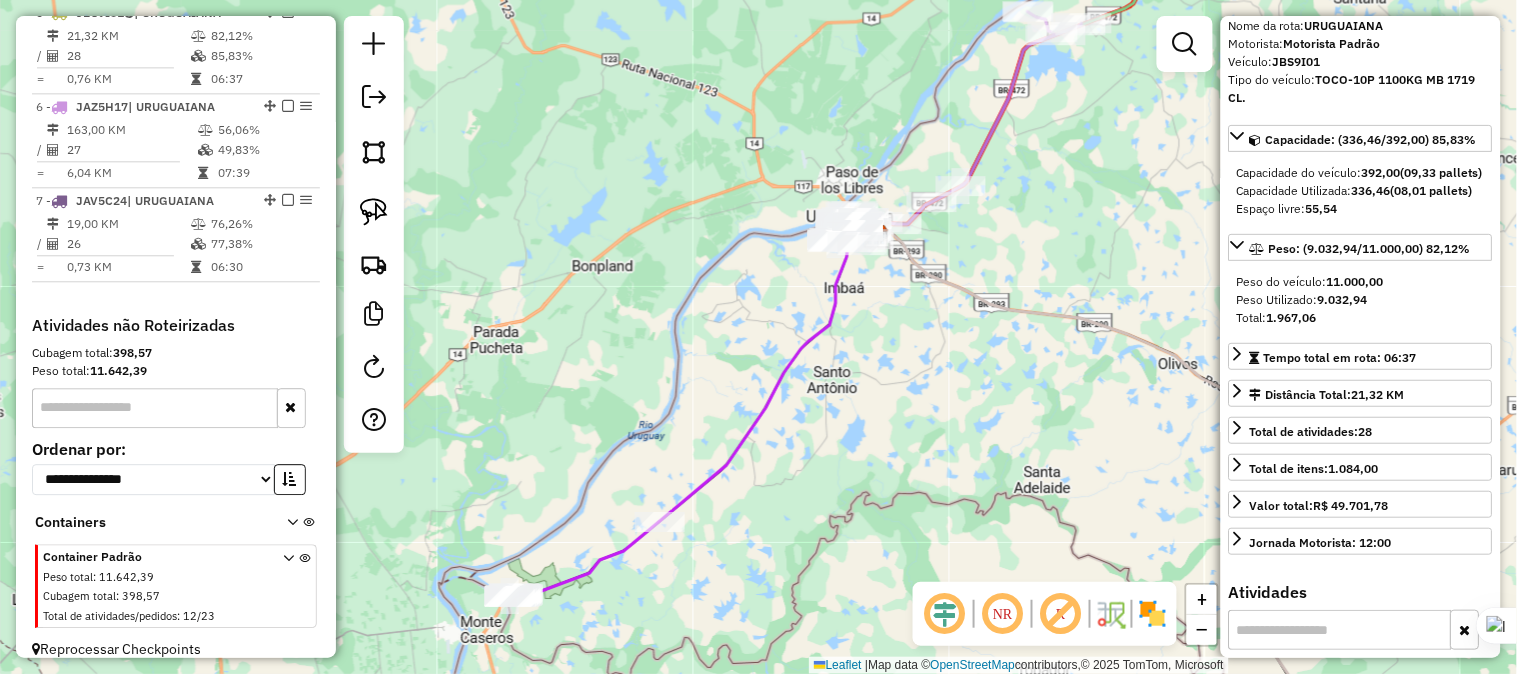 drag, startPoint x: 802, startPoint y: 393, endPoint x: 896, endPoint y: 363, distance: 98.67117 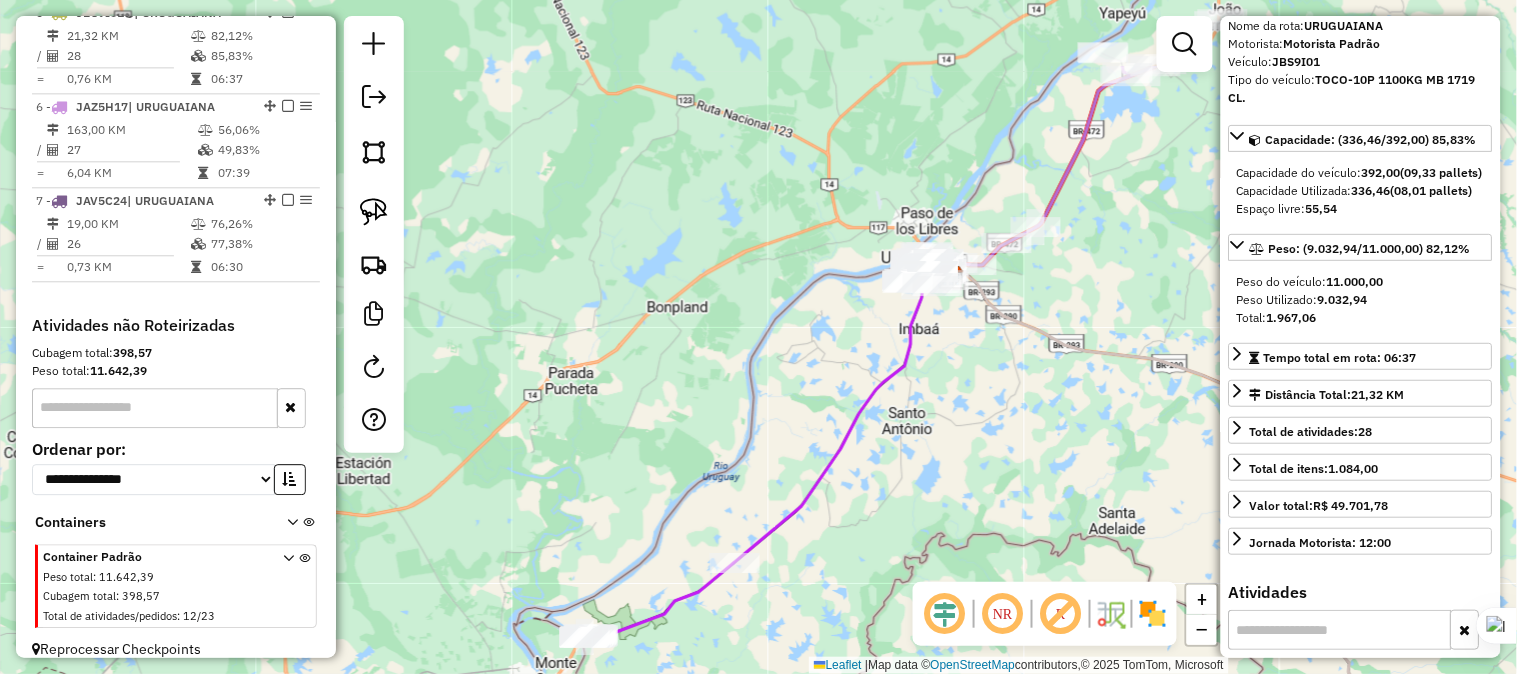 drag, startPoint x: 927, startPoint y: 422, endPoint x: 876, endPoint y: 491, distance: 85.8021 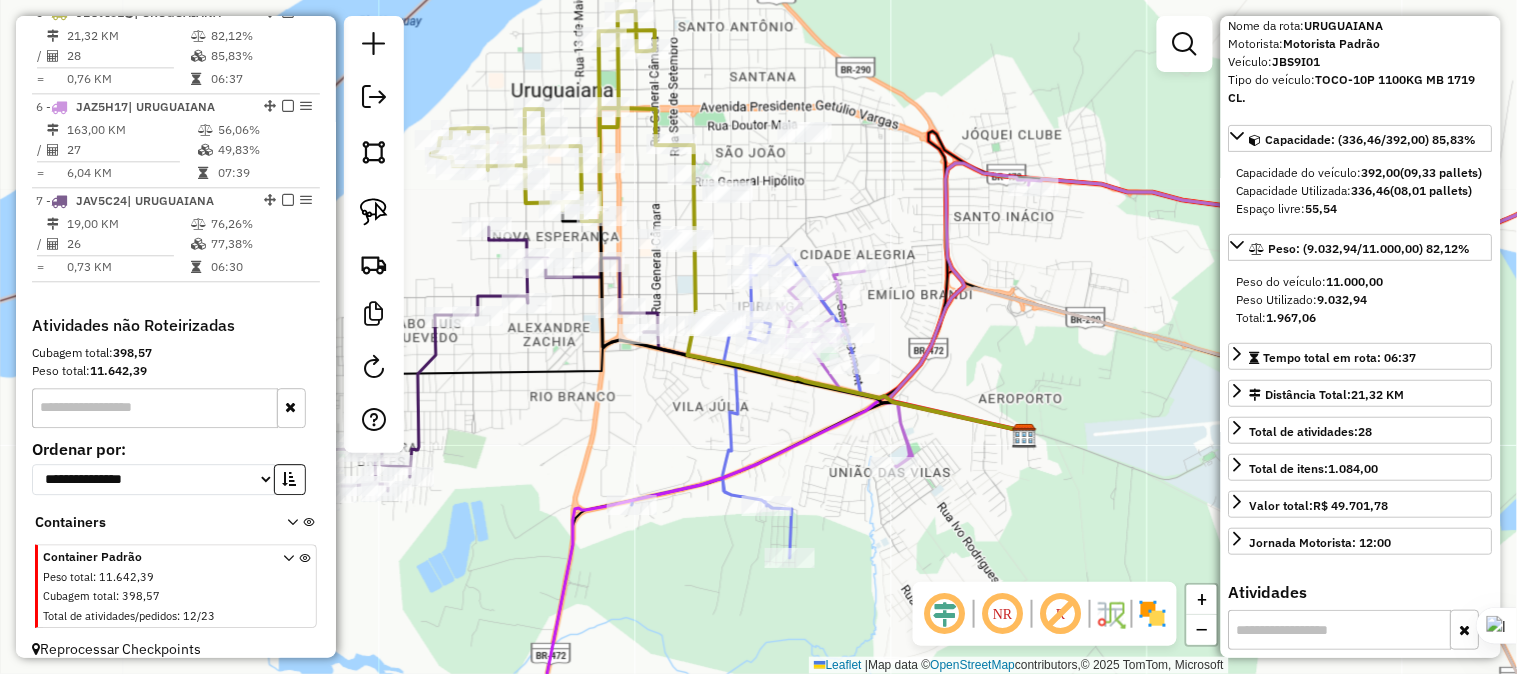 drag, startPoint x: 828, startPoint y: 220, endPoint x: 944, endPoint y: 168, distance: 127.12199 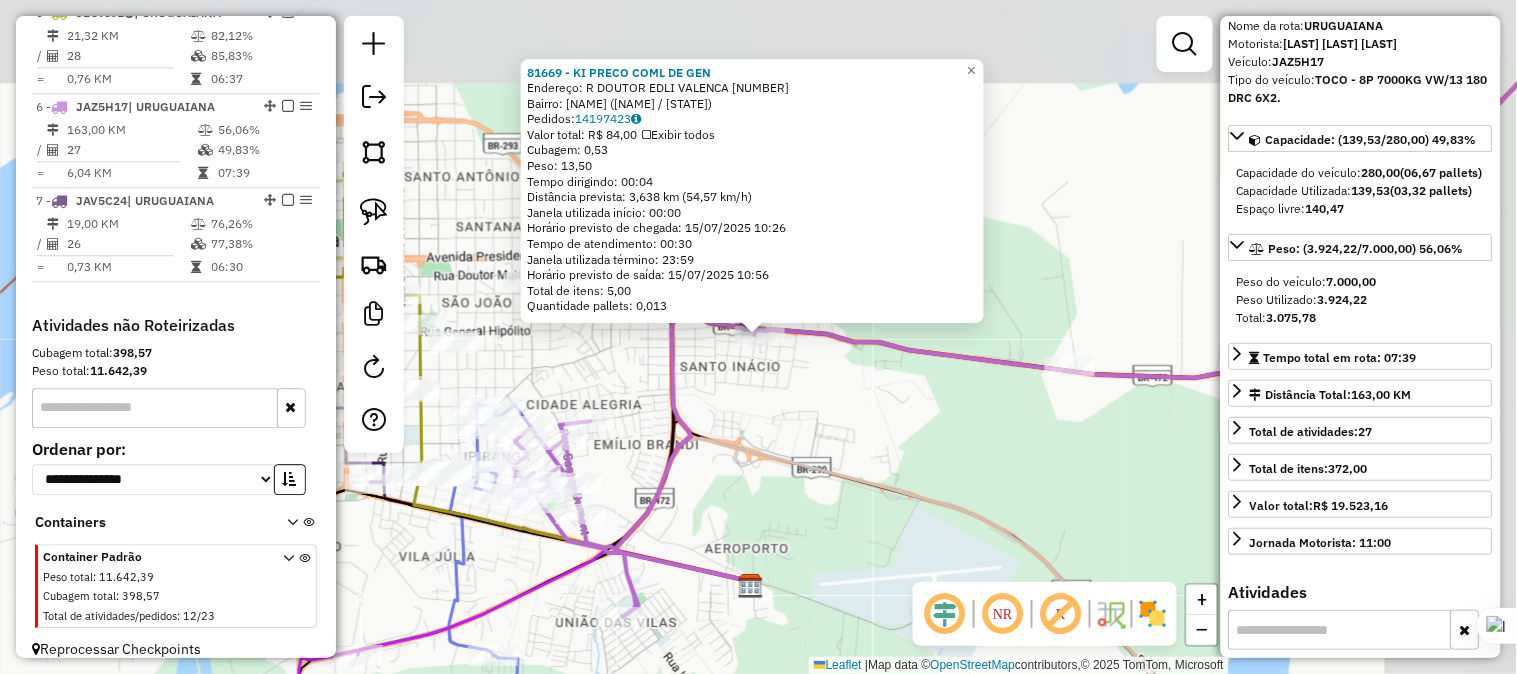 scroll, scrollTop: 1200, scrollLeft: 0, axis: vertical 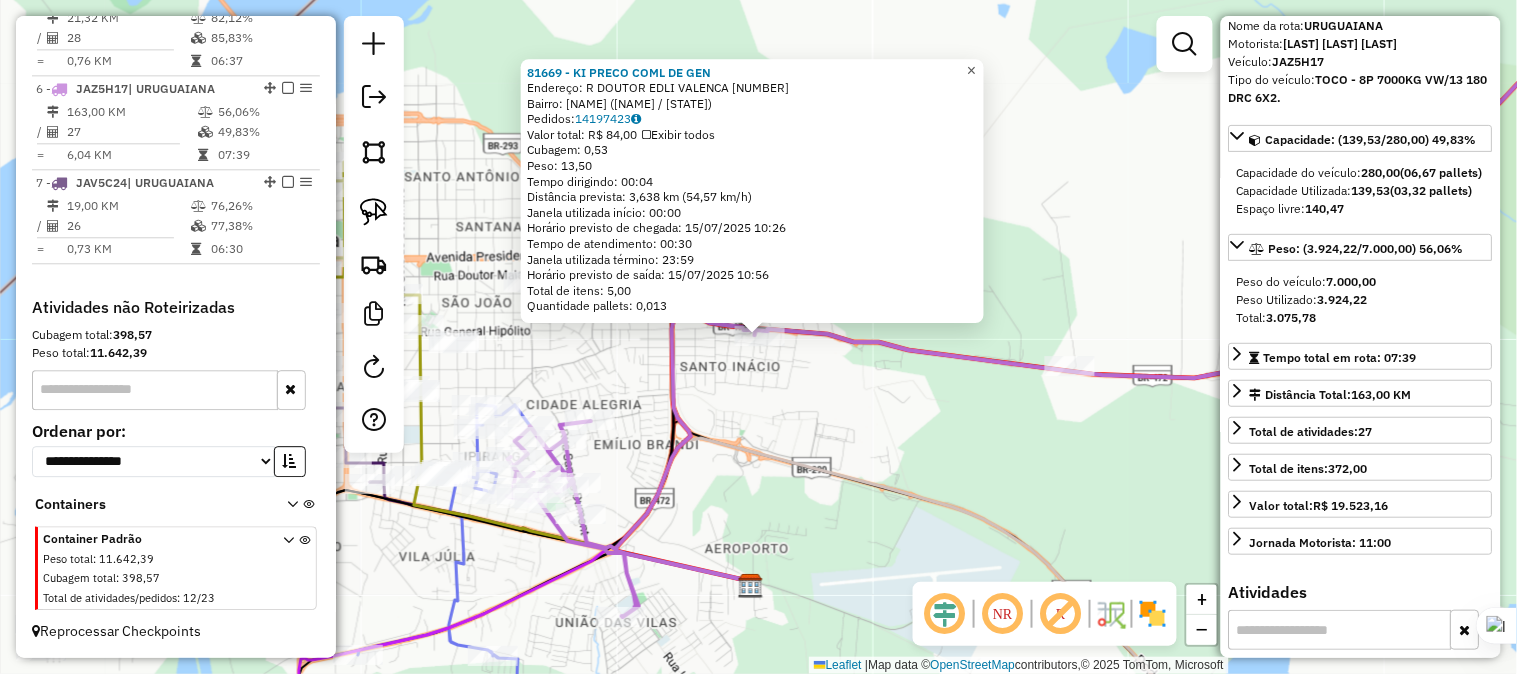 click on "×" 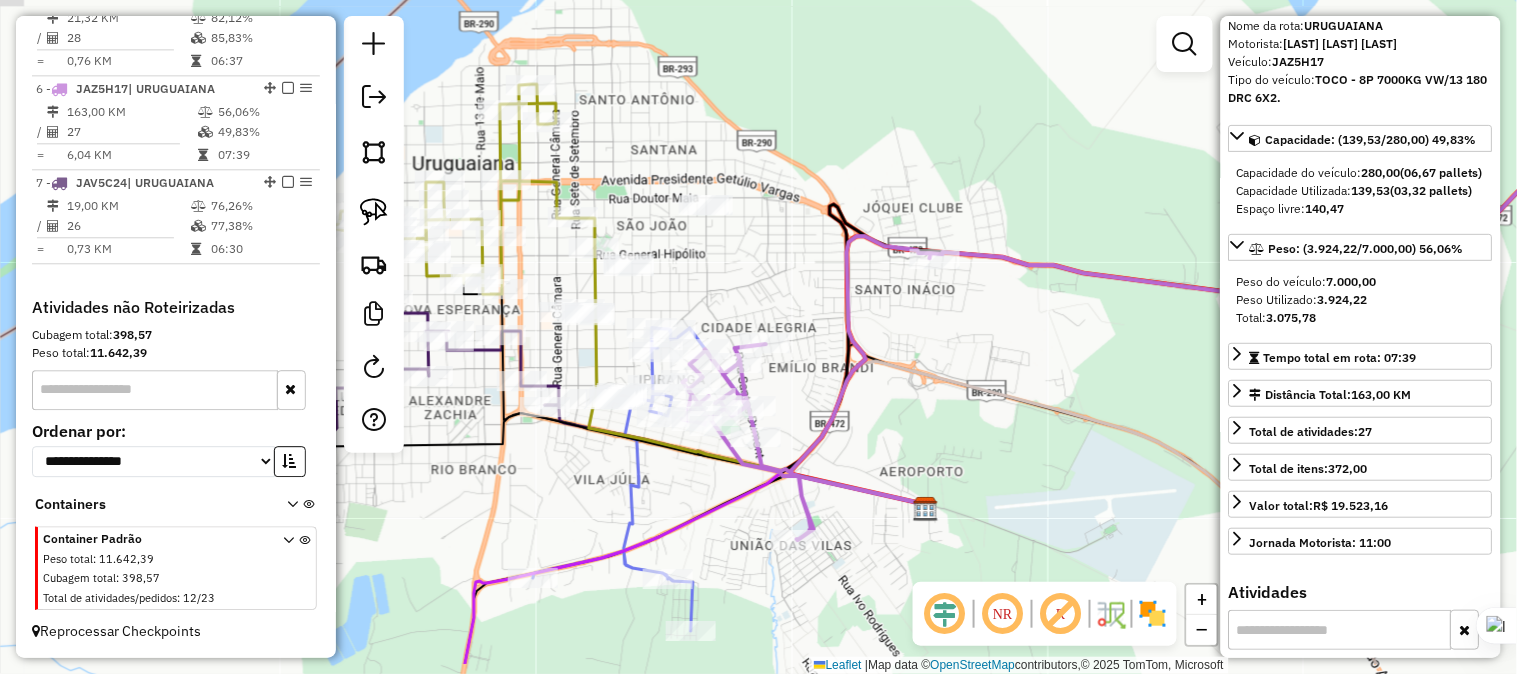 drag, startPoint x: 1003, startPoint y: 225, endPoint x: 1076, endPoint y: 134, distance: 116.6619 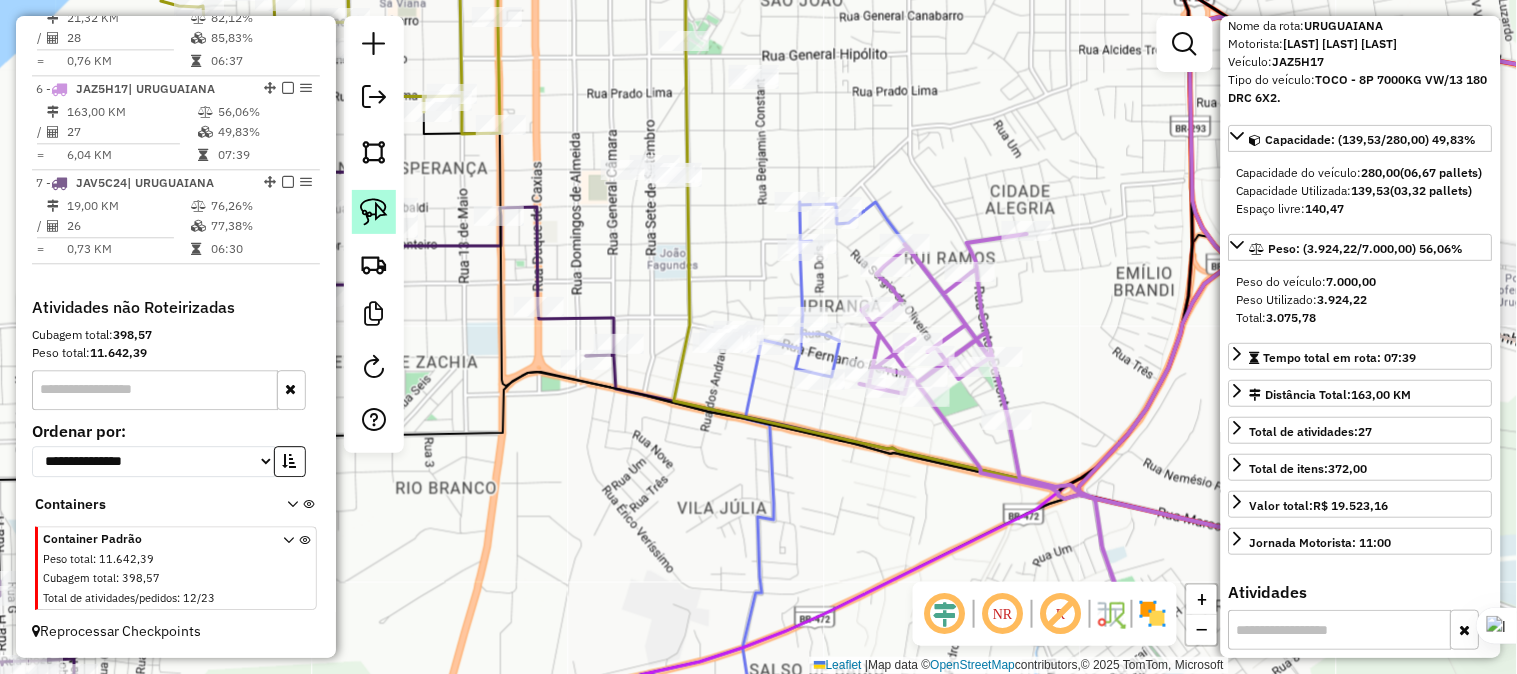 click 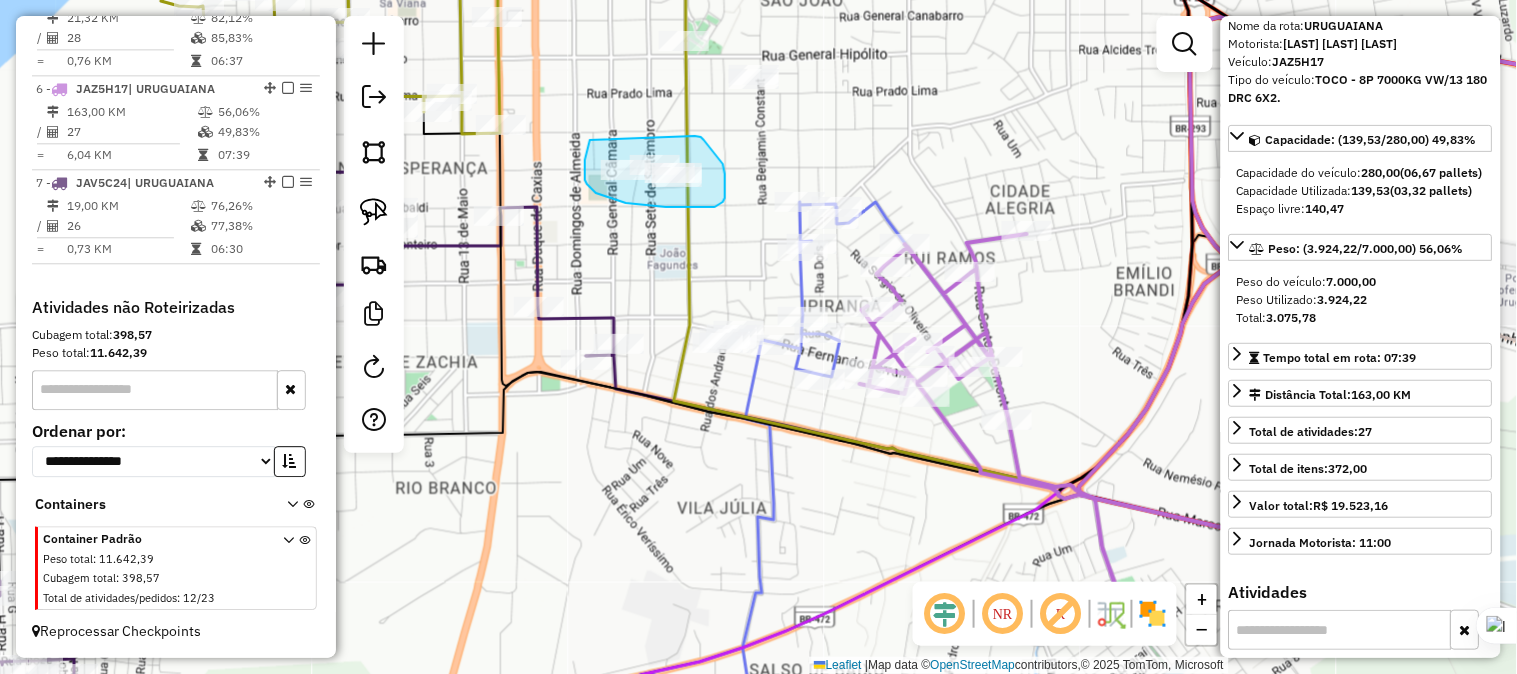 drag, startPoint x: 590, startPoint y: 140, endPoint x: 694, endPoint y: 136, distance: 104.0769 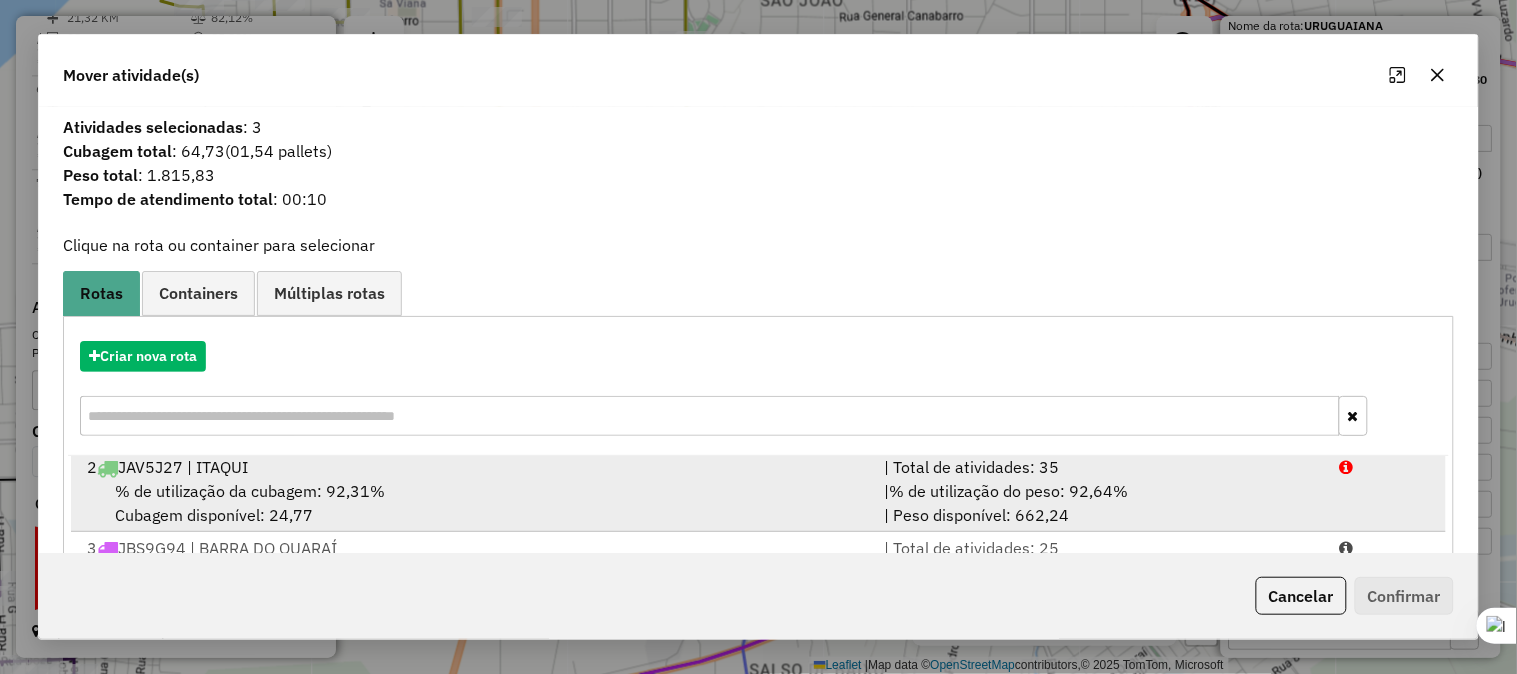 scroll, scrollTop: 167, scrollLeft: 0, axis: vertical 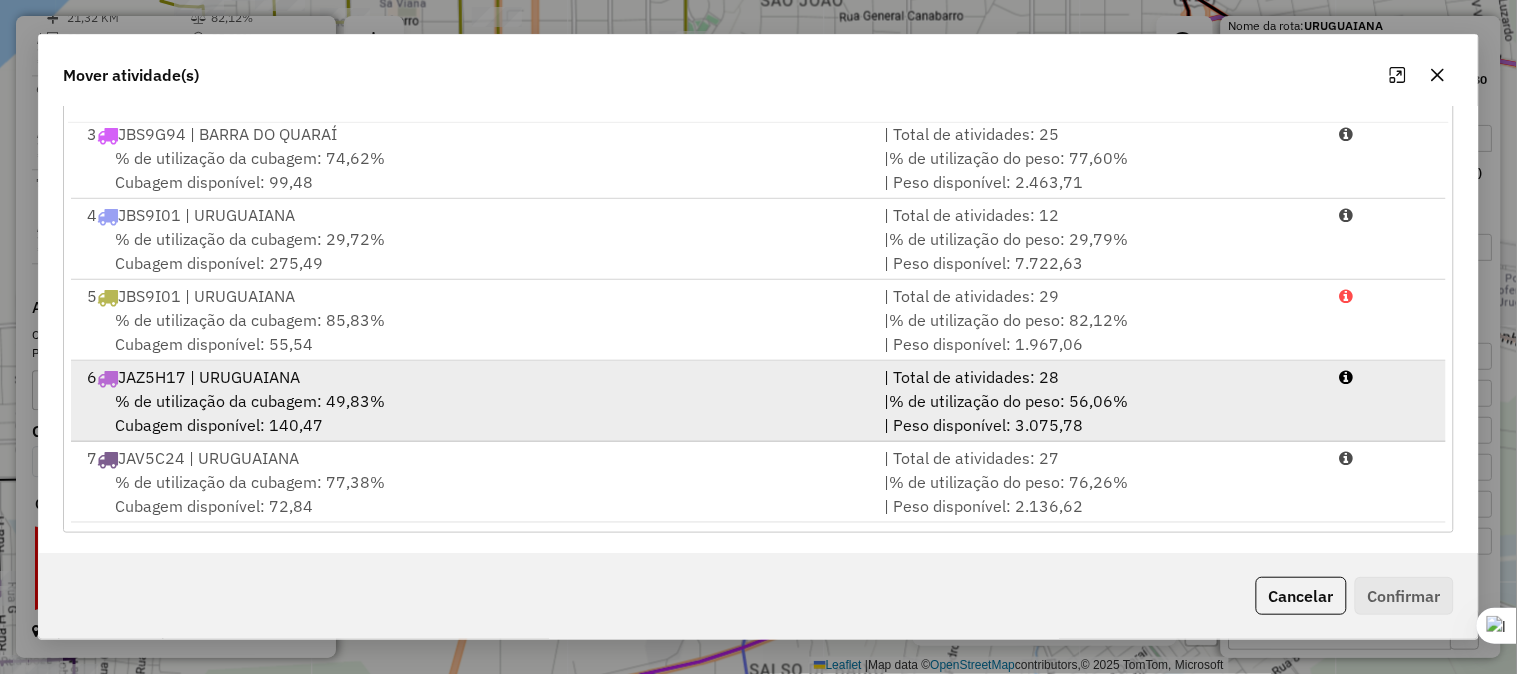 click on "6  JAZ5H17 | URUGUAIANA" at bounding box center (473, 377) 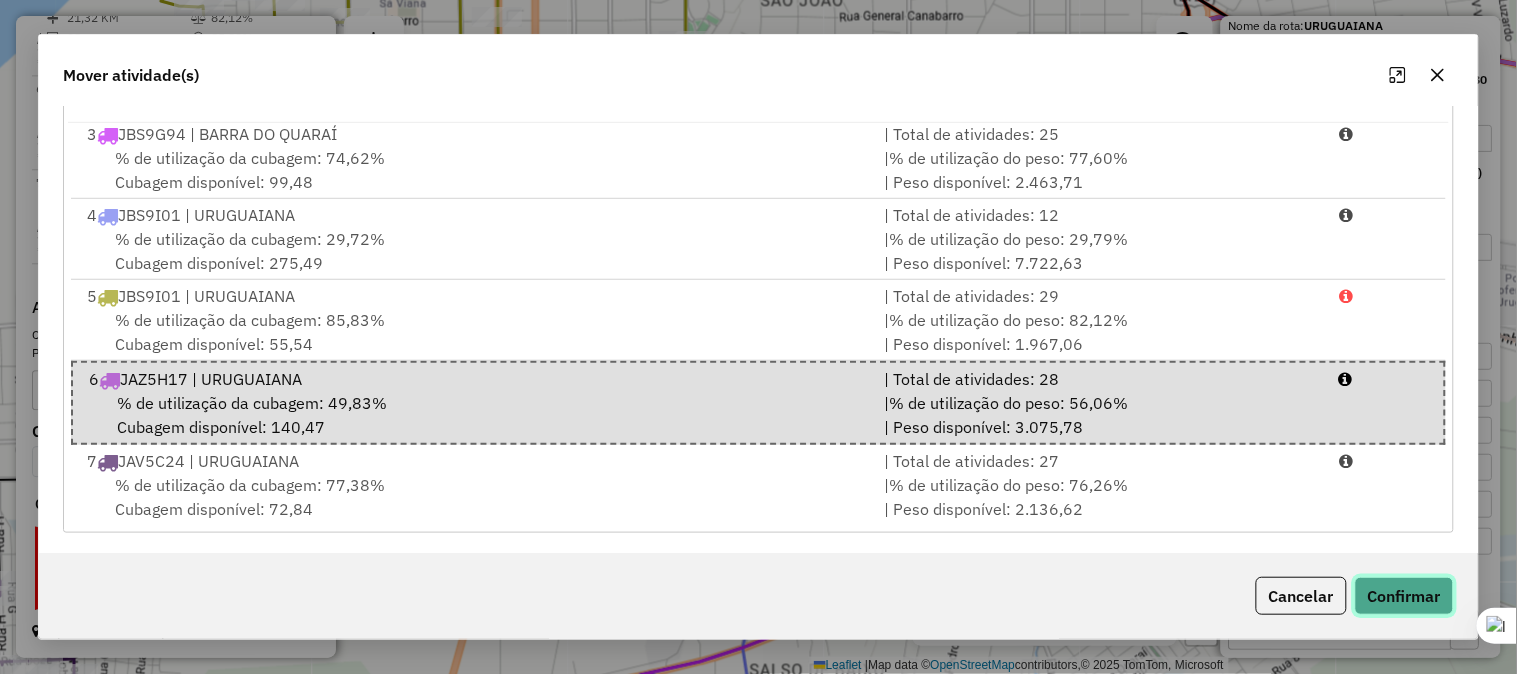 click on "Confirmar" 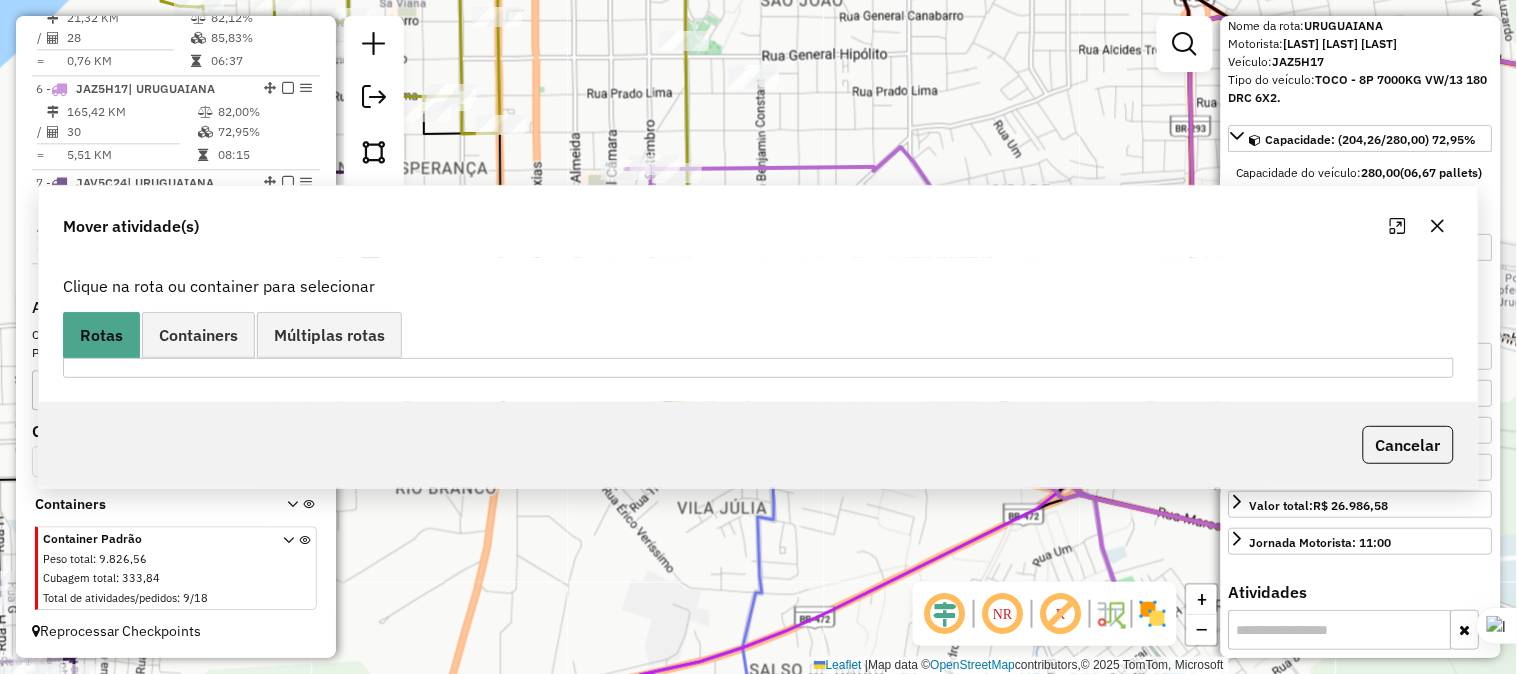 scroll, scrollTop: 0, scrollLeft: 0, axis: both 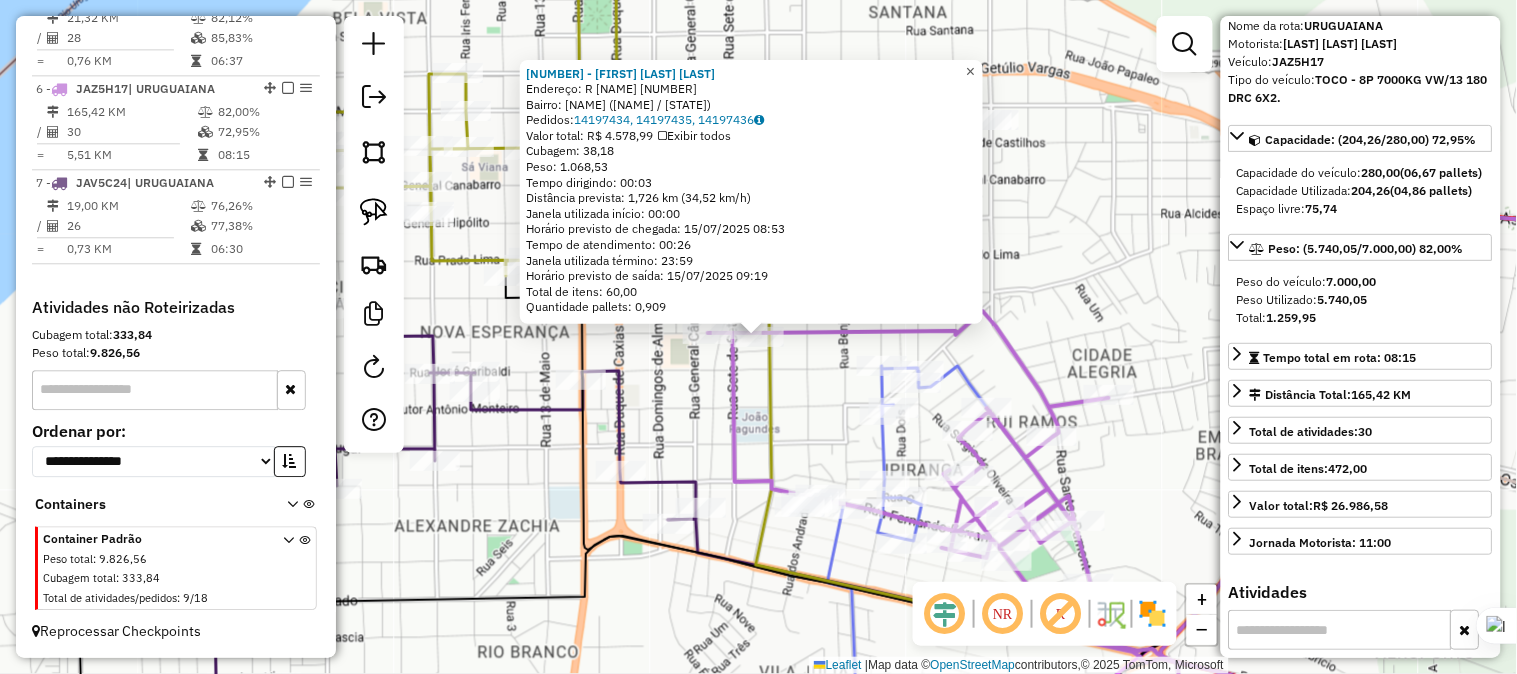 click on "×" 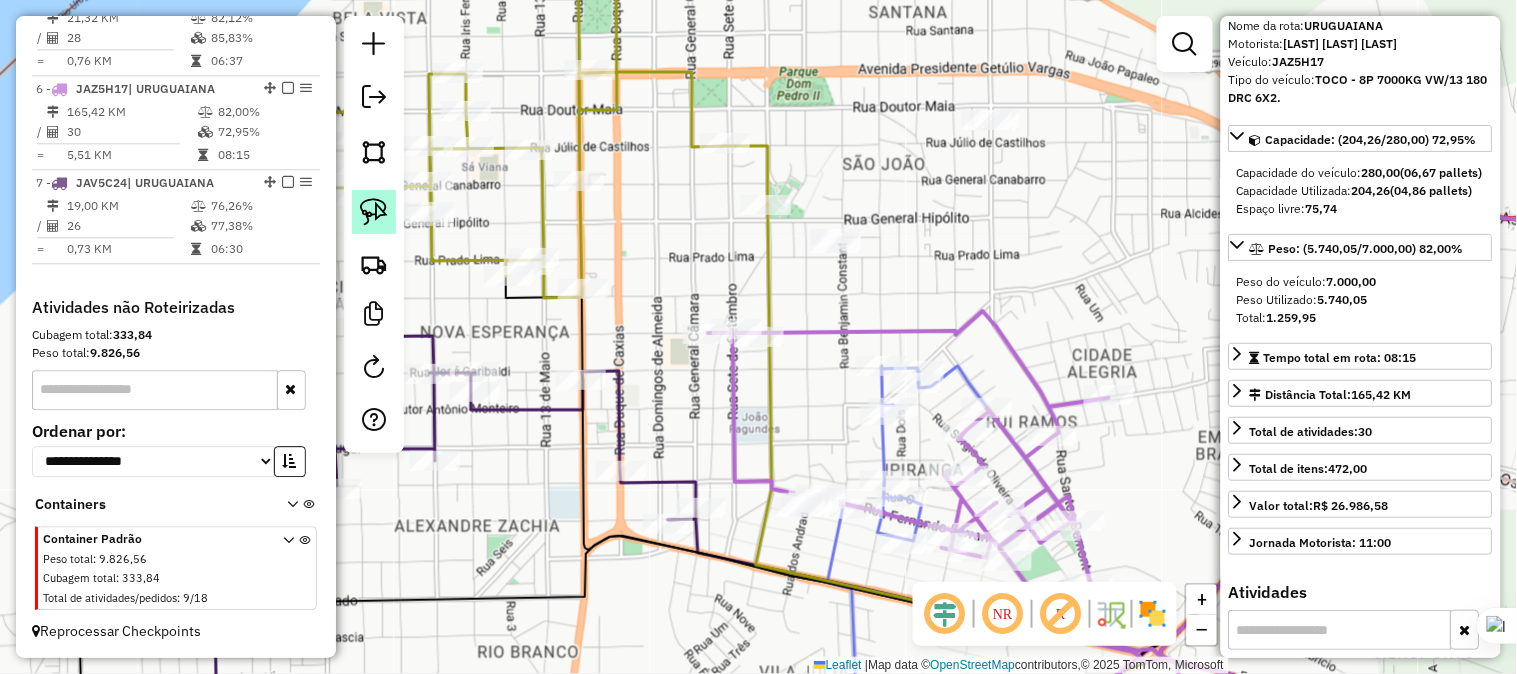 click 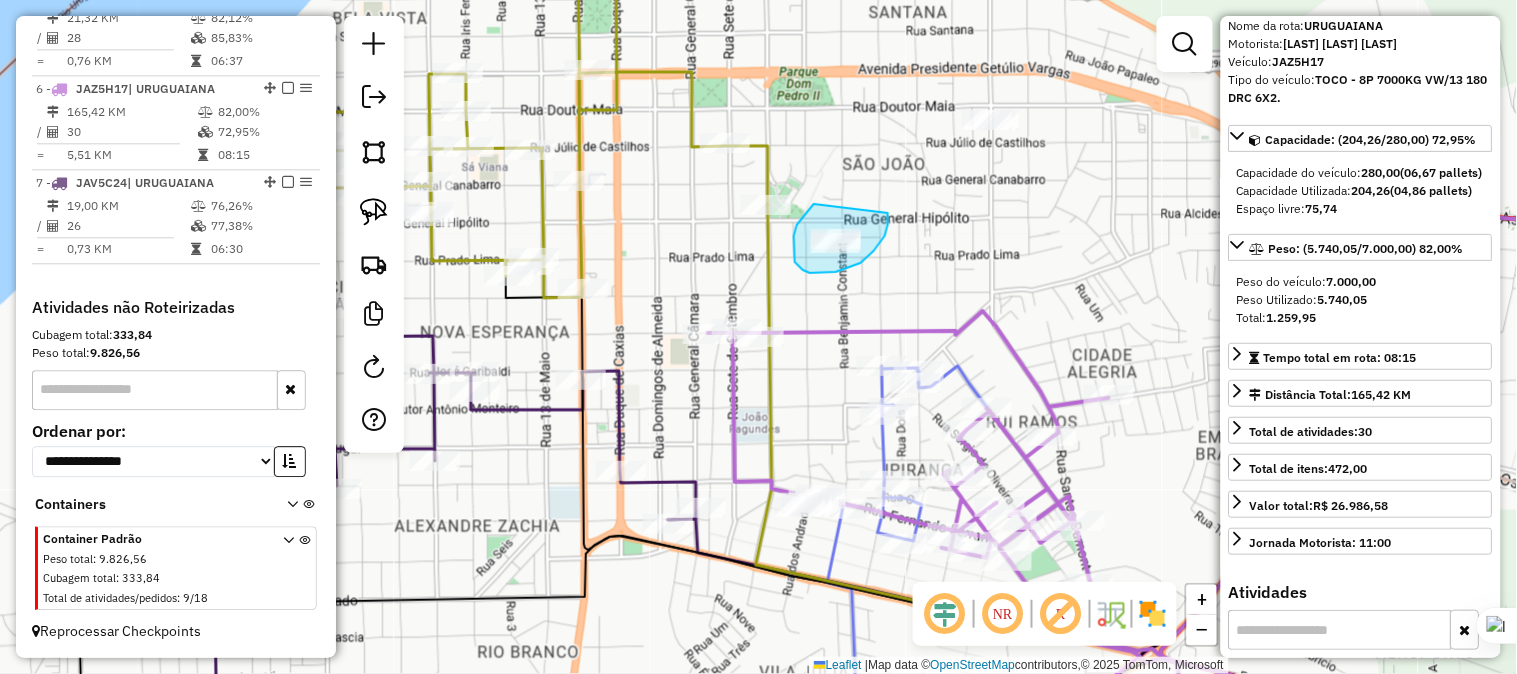 drag, startPoint x: 814, startPoint y: 204, endPoint x: 871, endPoint y: 213, distance: 57.706154 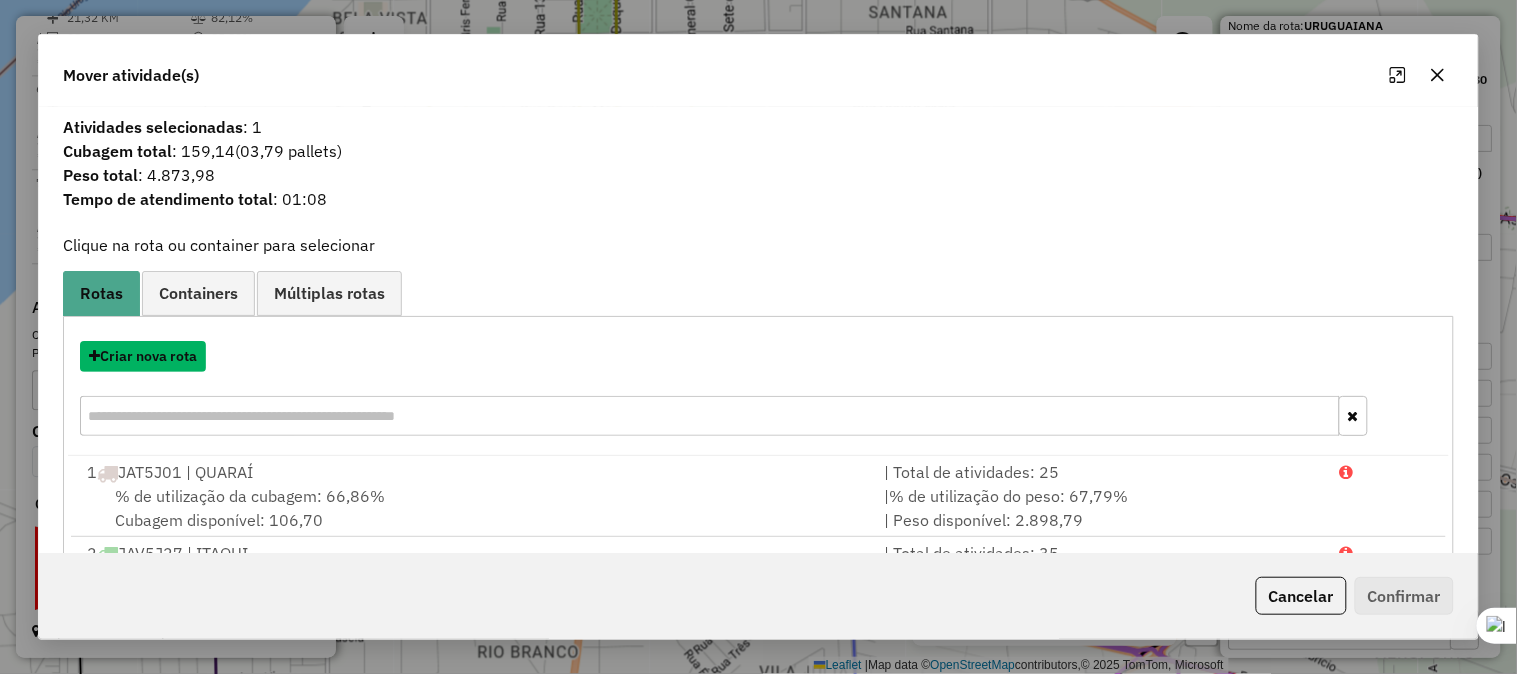 click on "Criar nova rota" at bounding box center [143, 356] 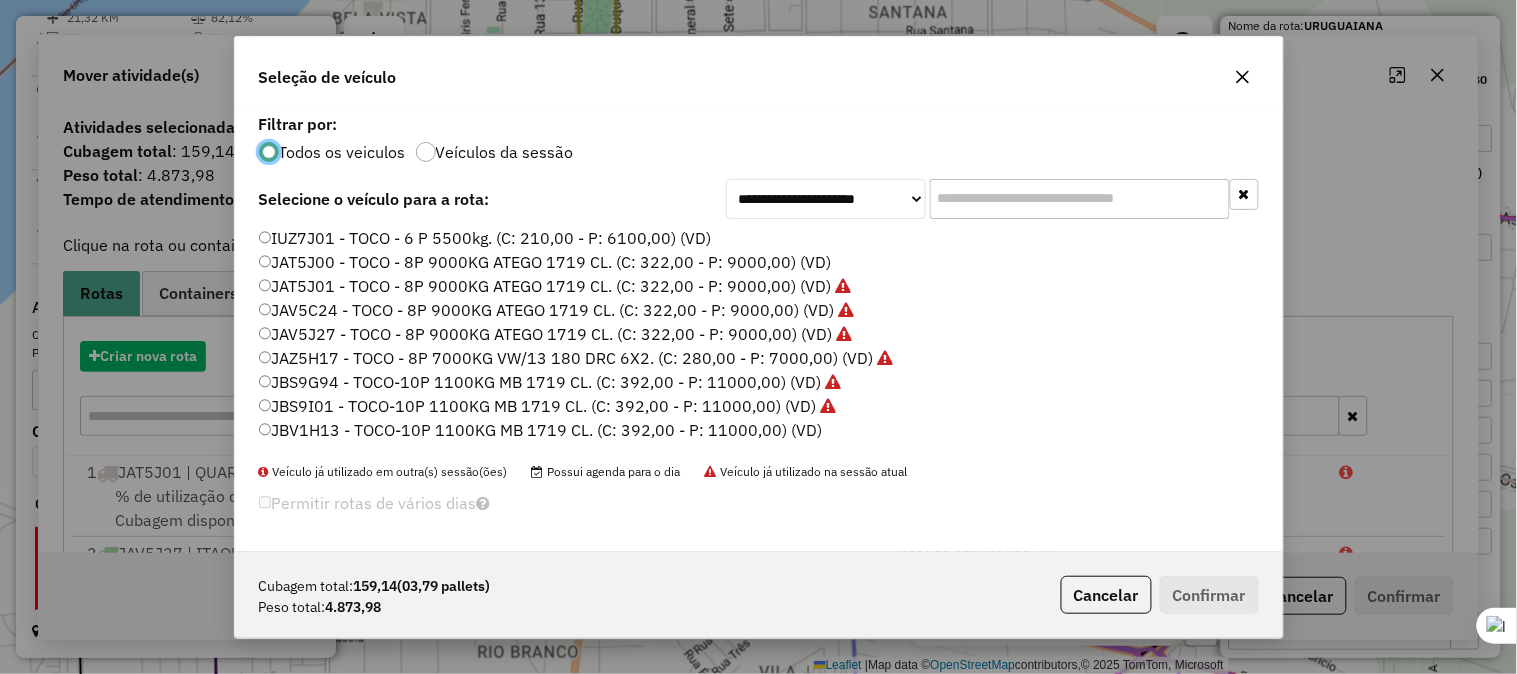 scroll, scrollTop: 11, scrollLeft: 5, axis: both 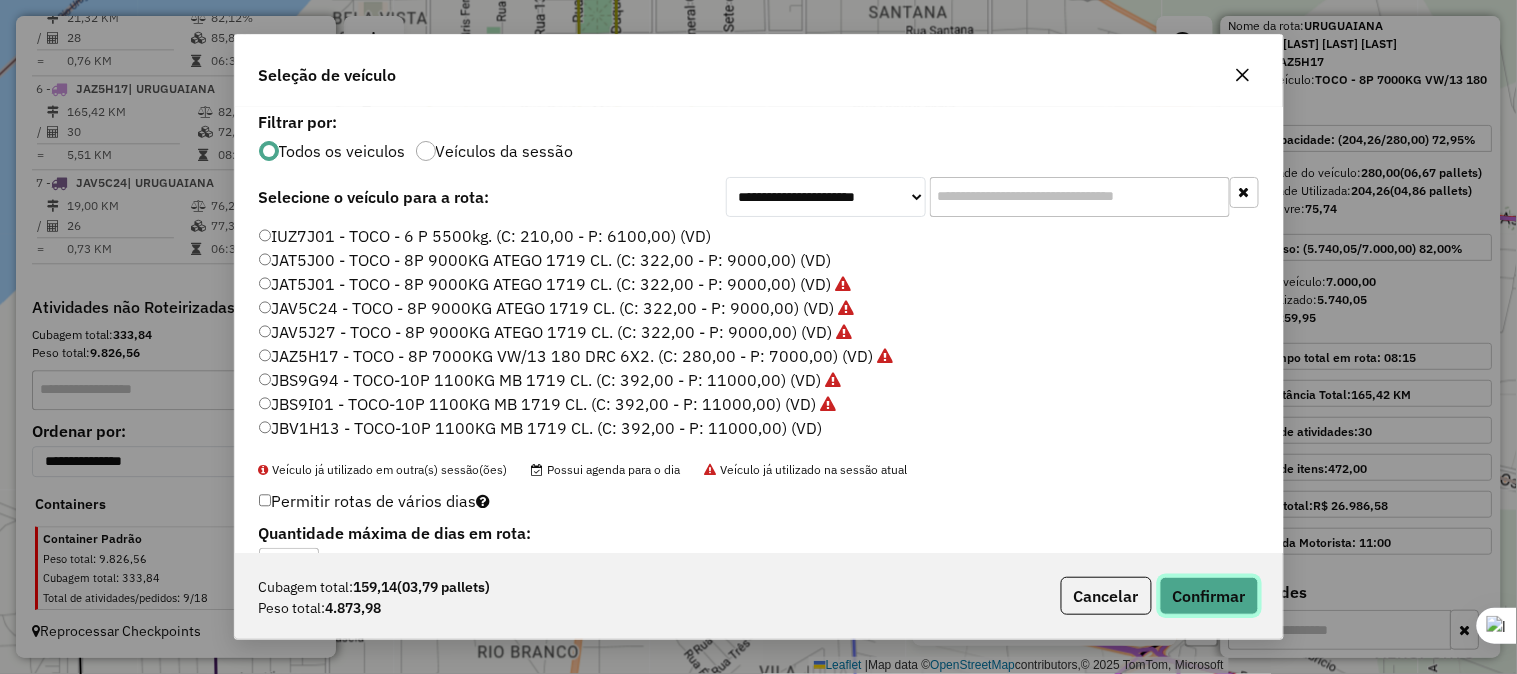 click on "Confirmar" 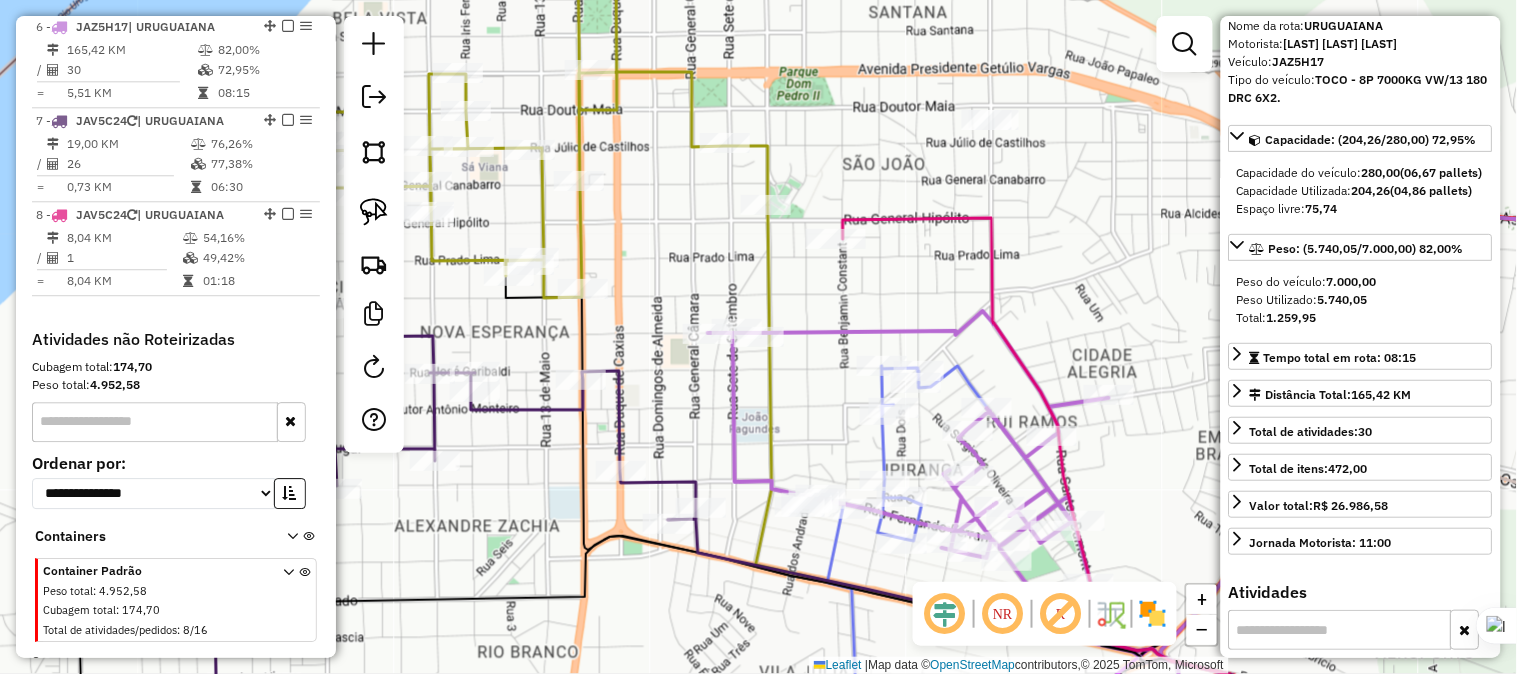 scroll, scrollTop: 1261, scrollLeft: 0, axis: vertical 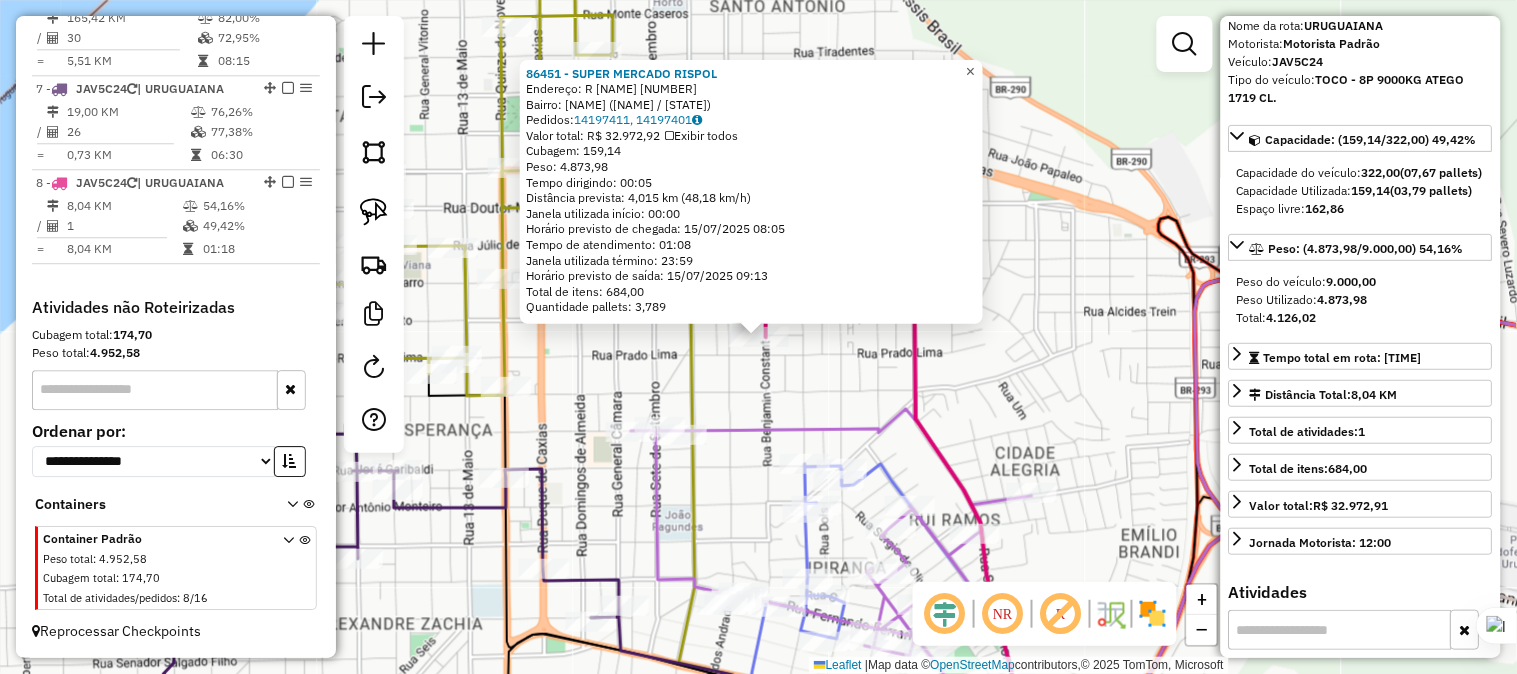 click on "×" 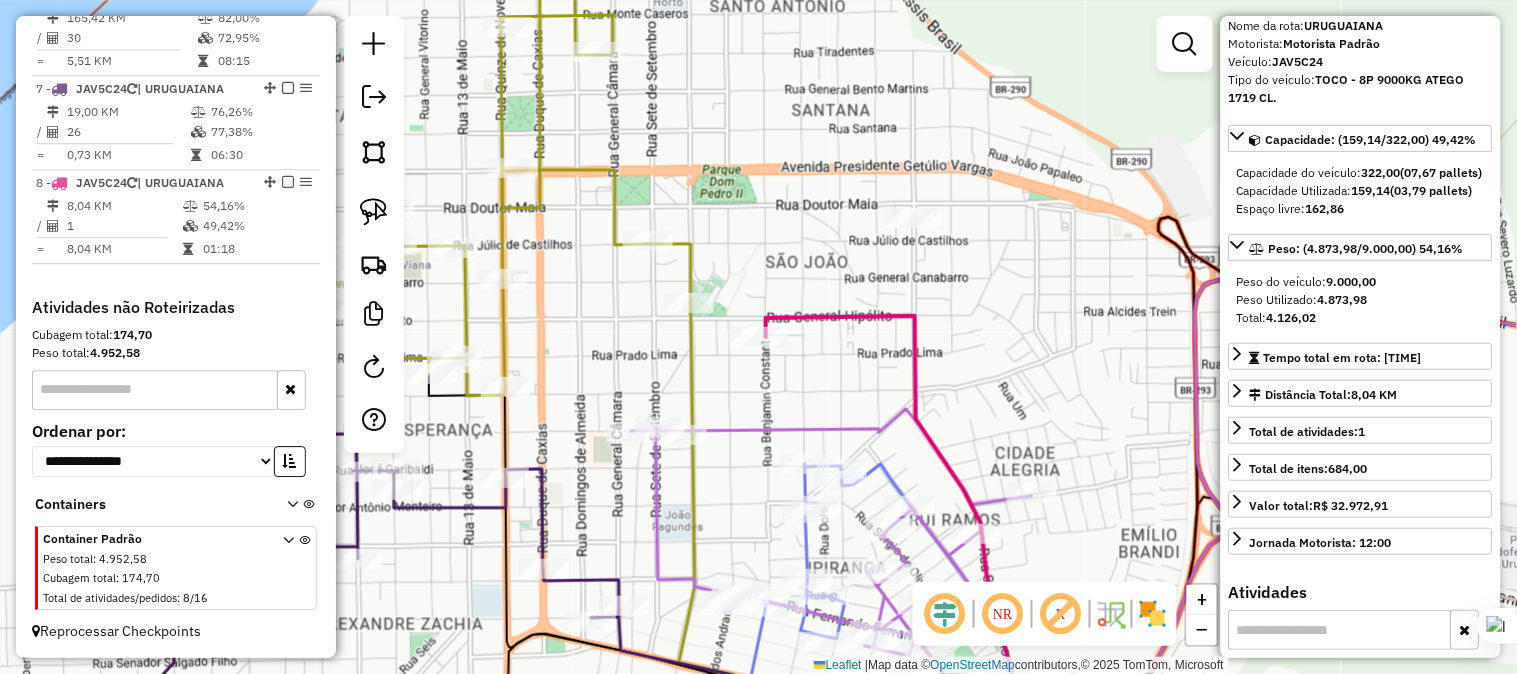 drag, startPoint x: 888, startPoint y: 361, endPoint x: 1074, endPoint y: 215, distance: 236.45718 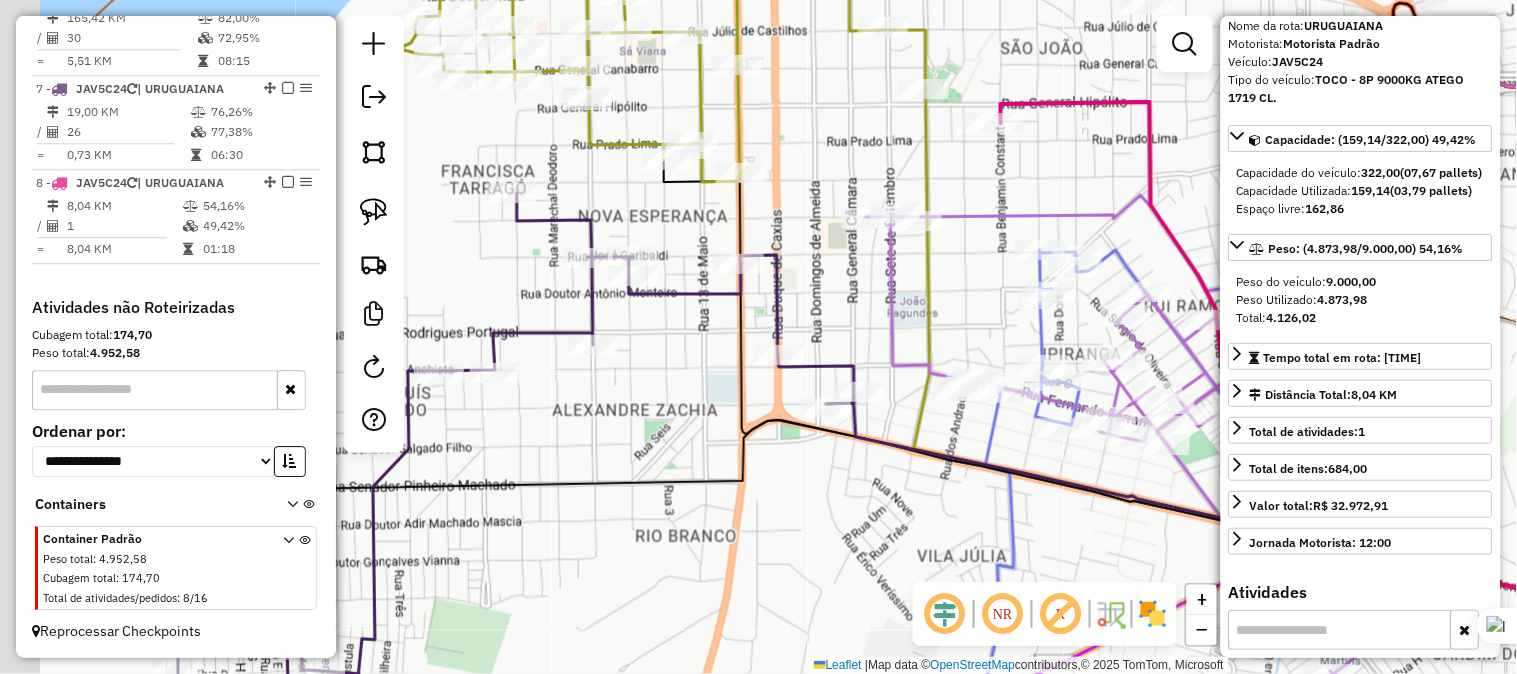 drag, startPoint x: 881, startPoint y: 366, endPoint x: 933, endPoint y: 284, distance: 97.097885 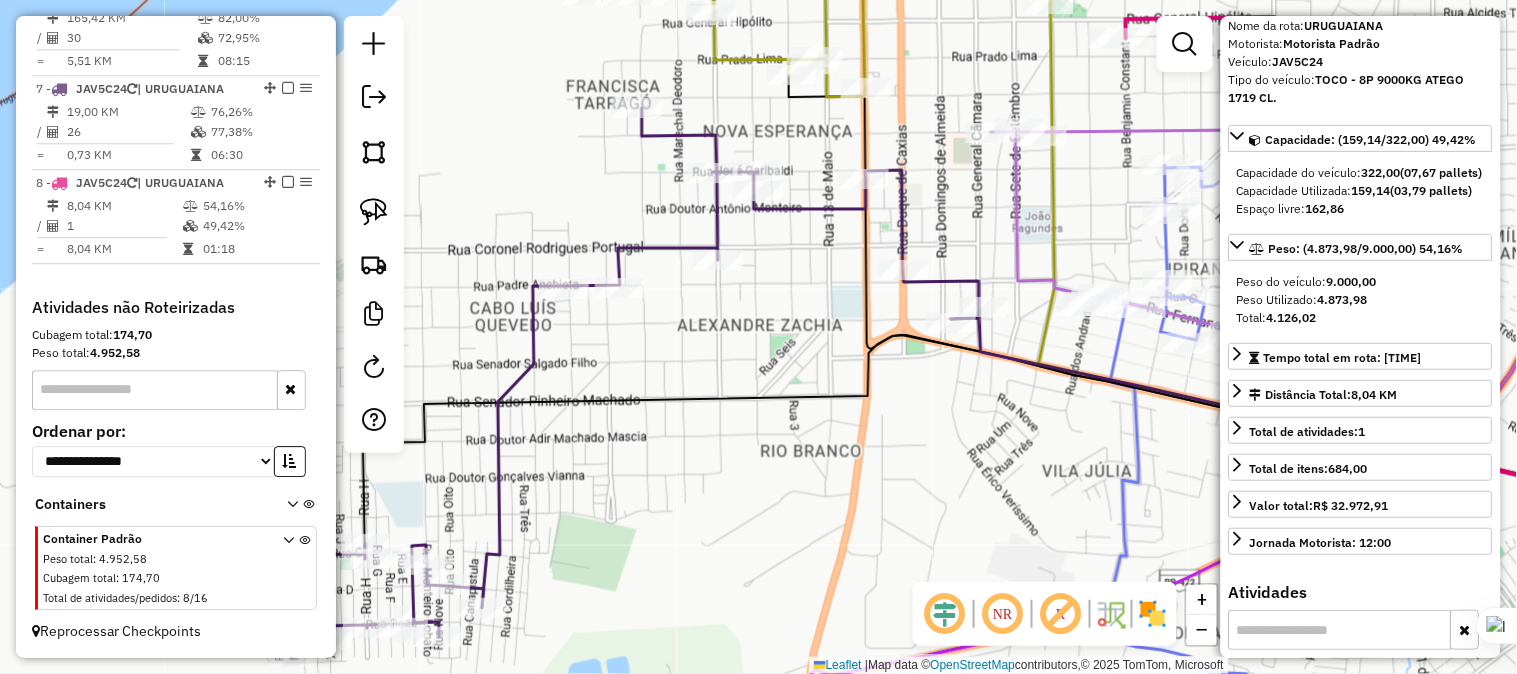drag, startPoint x: 932, startPoint y: 286, endPoint x: 1046, endPoint y: 220, distance: 131.72699 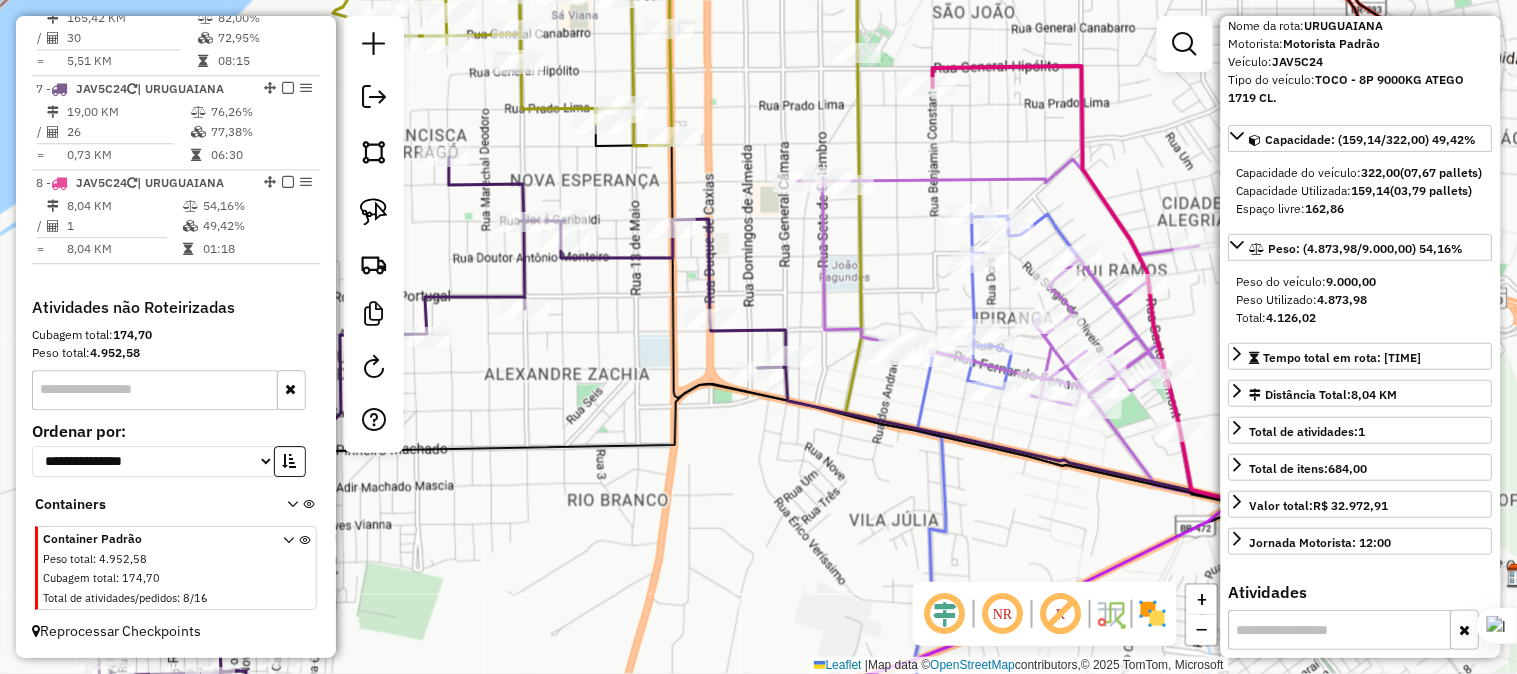 drag, startPoint x: 781, startPoint y: 417, endPoint x: 551, endPoint y: 477, distance: 237.69728 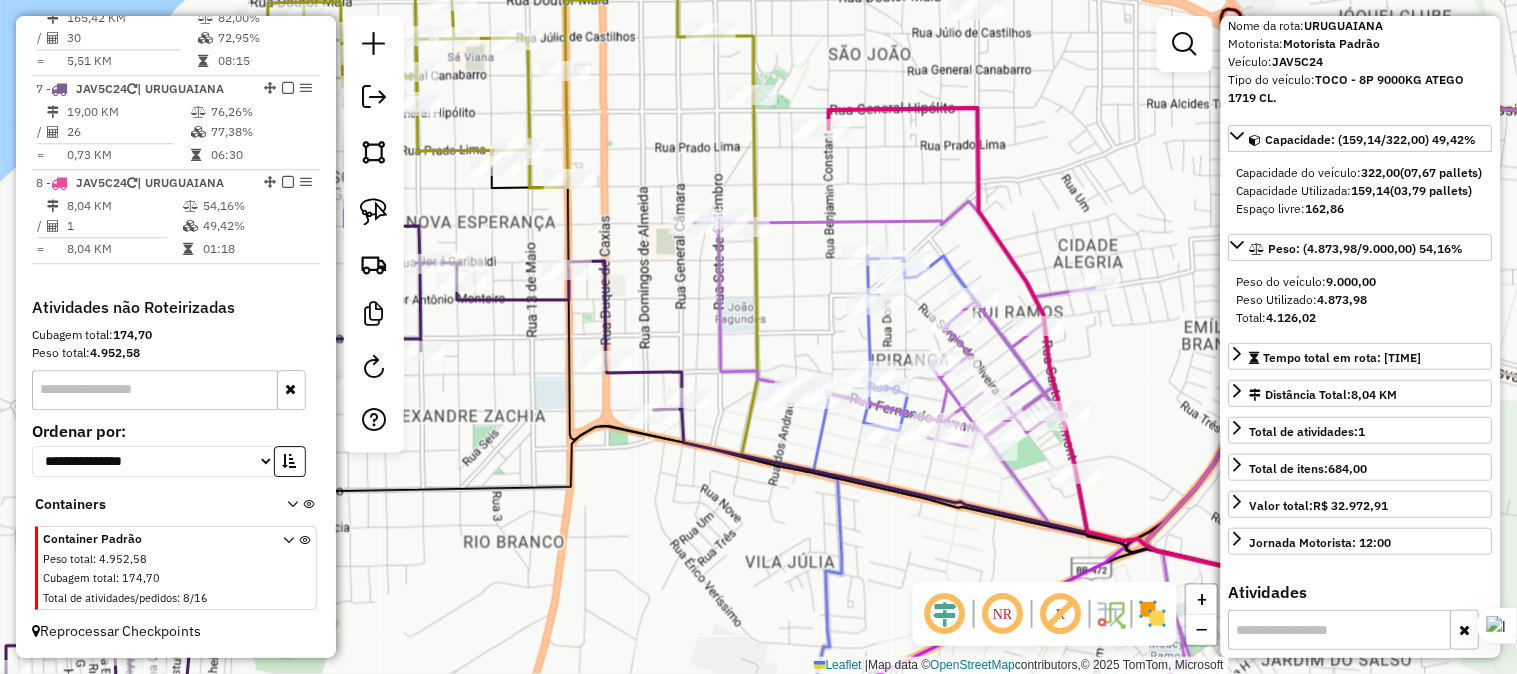 drag, startPoint x: 851, startPoint y: 280, endPoint x: 778, endPoint y: 314, distance: 80.529495 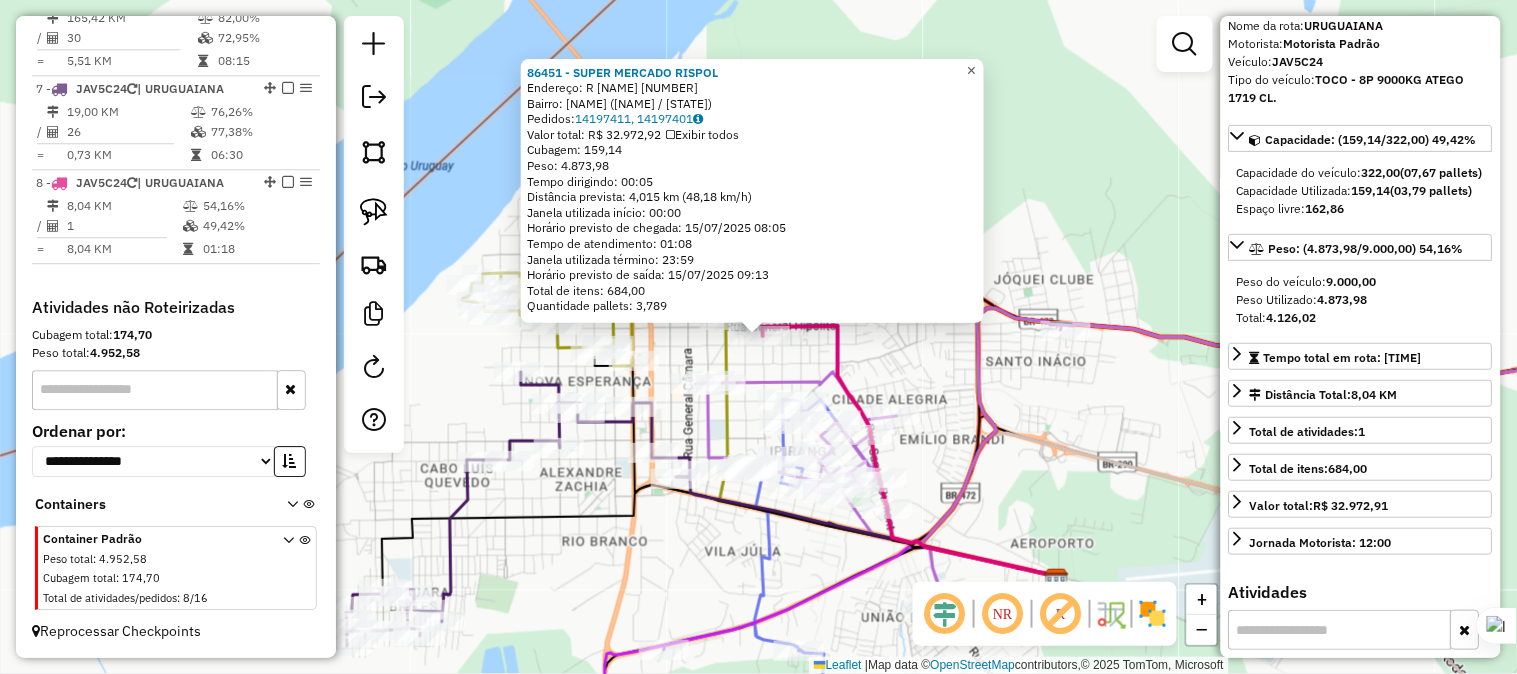 click on "×" 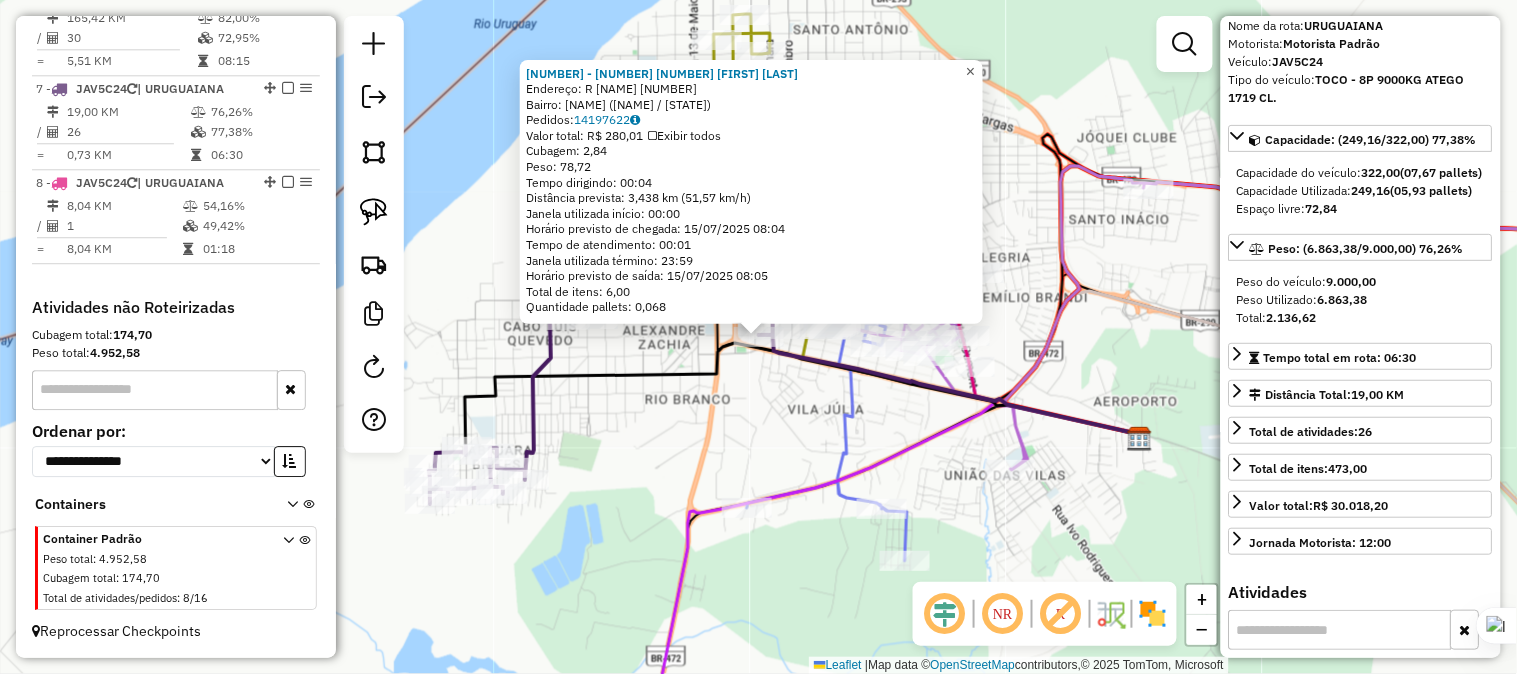 click on "×" 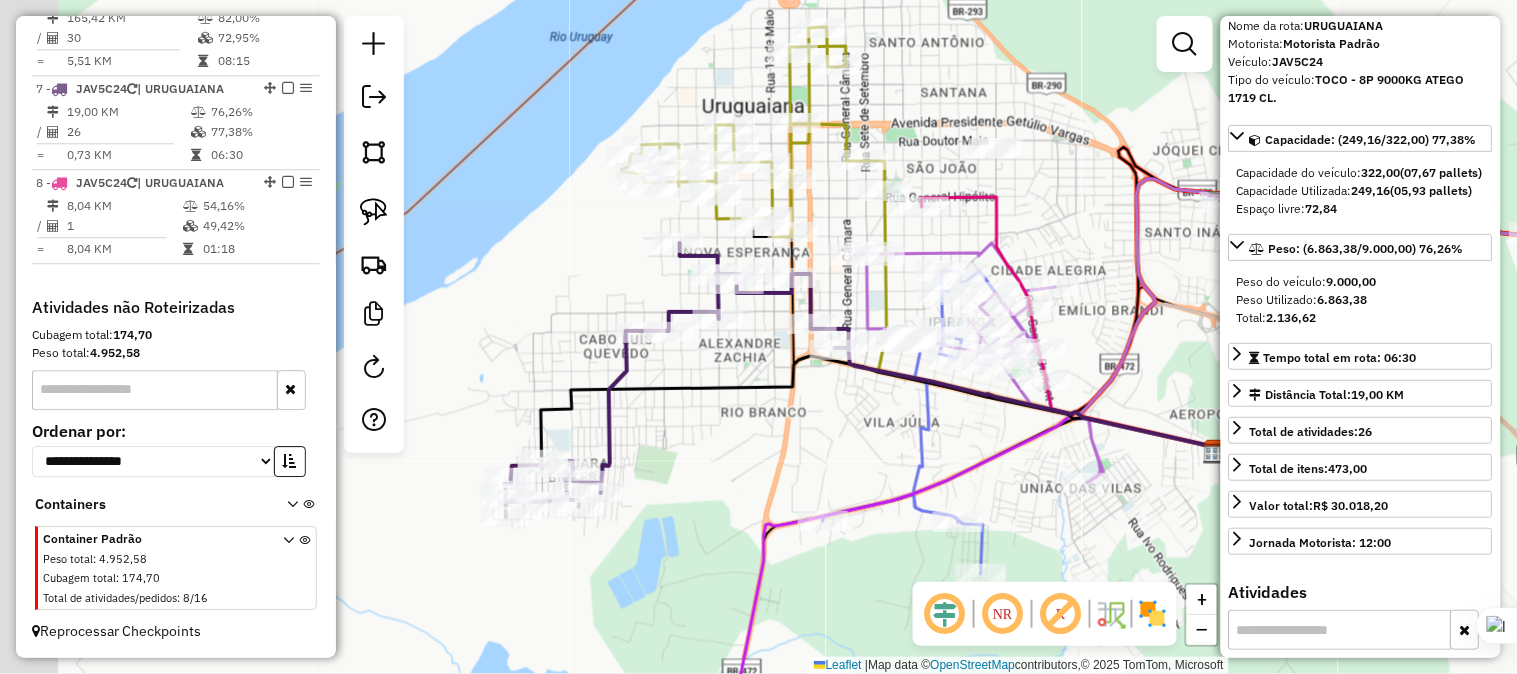 drag, startPoint x: 878, startPoint y: 222, endPoint x: 965, endPoint y: 237, distance: 88.28363 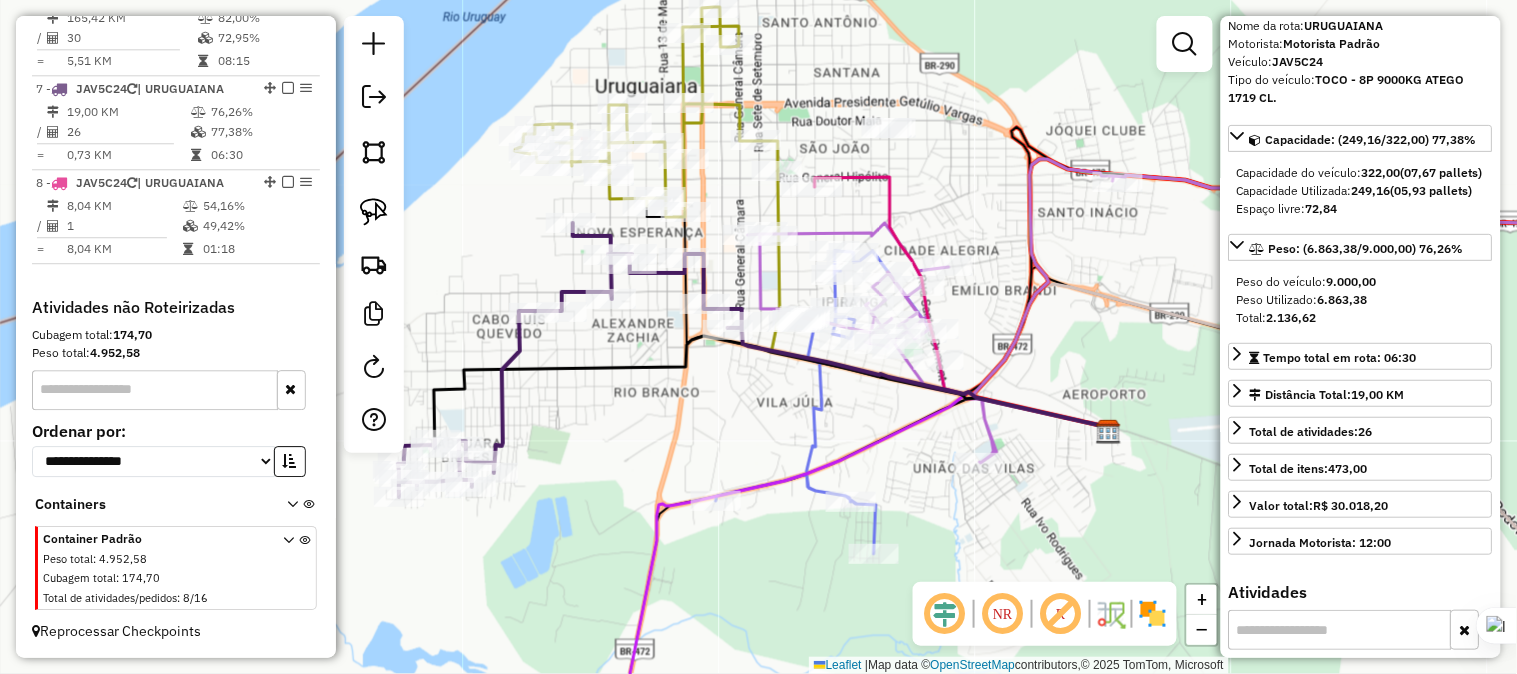 click on "Janela de atendimento Grade de atendimento Capacidade Transportadoras Veículos Cliente Pedidos  Rotas Selecione os dias de semana para filtrar as janelas de atendimento  Seg   Ter   Qua   Qui   Sex   Sáb   Dom  Informe o período da janela de atendimento: De: Até:  Filtrar exatamente a janela do cliente  Considerar janela de atendimento padrão  Selecione os dias de semana para filtrar as grades de atendimento  Seg   Ter   Qua   Qui   Sex   Sáb   Dom   Considerar clientes sem dia de atendimento cadastrado  Clientes fora do dia de atendimento selecionado Filtrar as atividades entre os valores definidos abaixo:  Peso mínimo:   Peso máximo:   Cubagem mínima:   Cubagem máxima:   De:   Até:  Filtrar as atividades entre o tempo de atendimento definido abaixo:  De:   Até:   Considerar capacidade total dos clientes não roteirizados Transportadora: Selecione um ou mais itens Tipo de veículo: Selecione um ou mais itens Veículo: Selecione um ou mais itens Motorista: Selecione um ou mais itens Nome: Rótulo:" 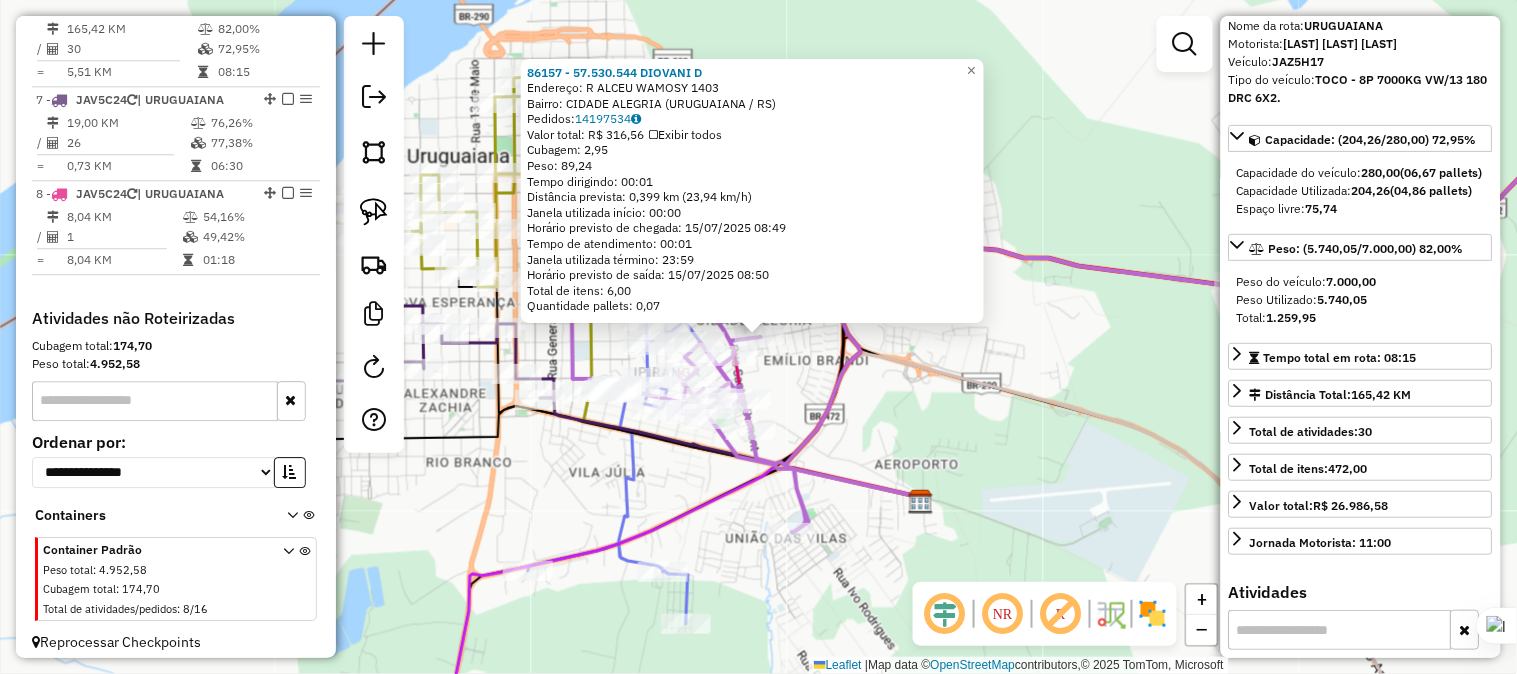 scroll, scrollTop: 1261, scrollLeft: 0, axis: vertical 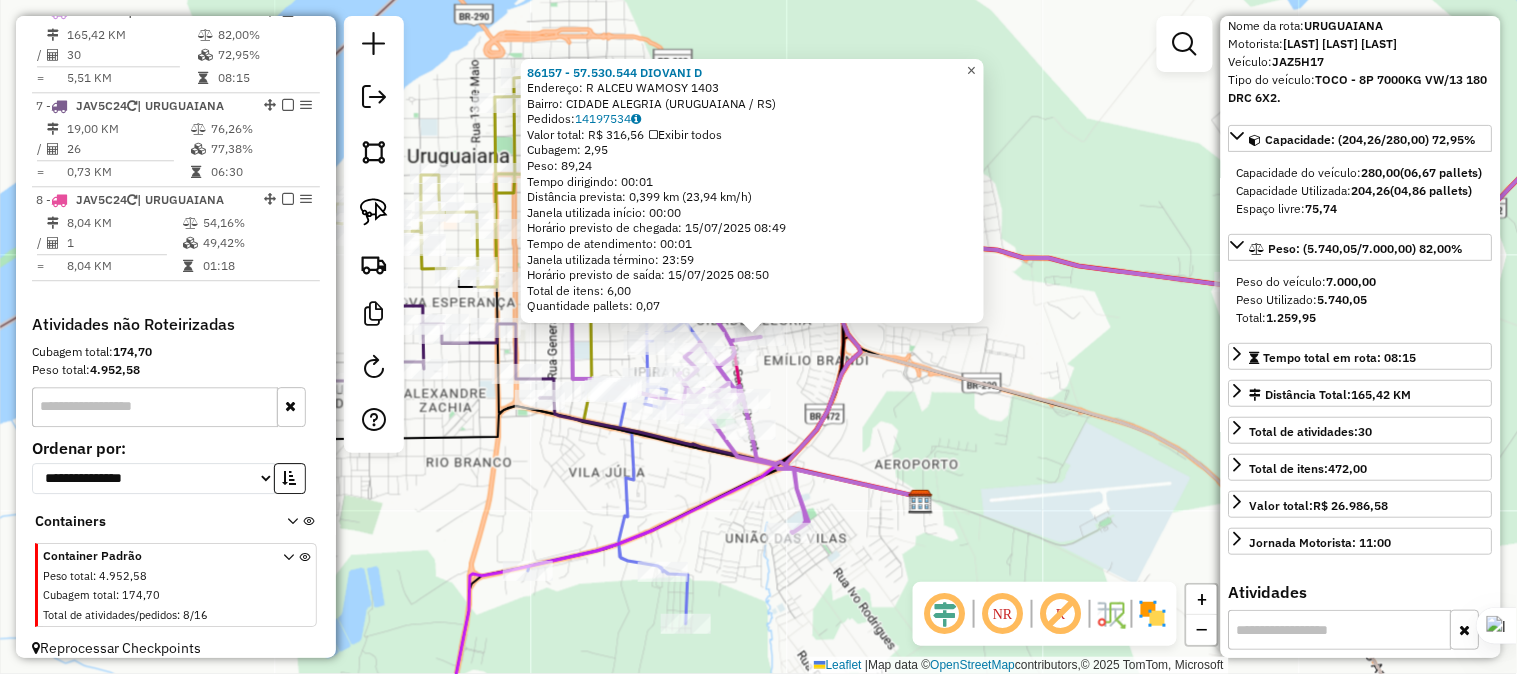 click on "×" 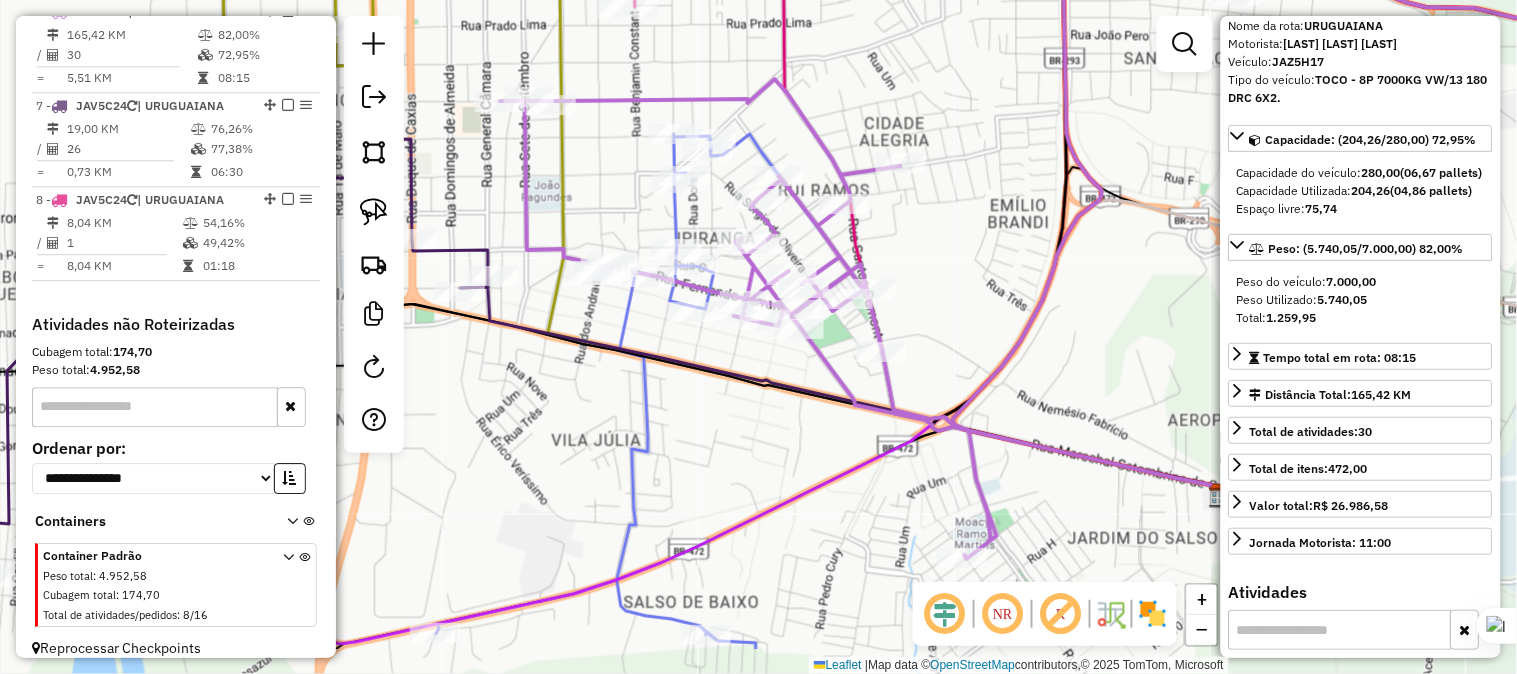 drag, startPoint x: 734, startPoint y: 465, endPoint x: 731, endPoint y: 367, distance: 98.045906 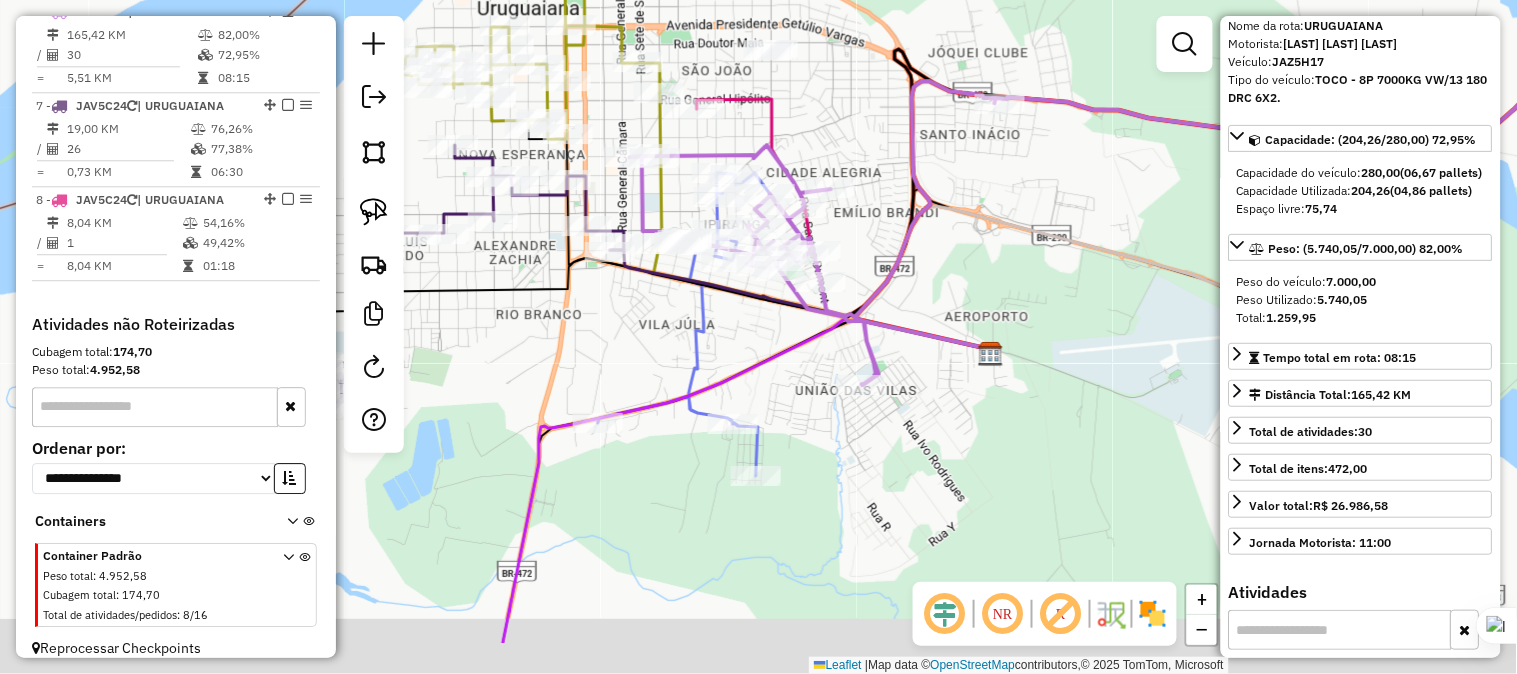 drag, startPoint x: 733, startPoint y: 506, endPoint x: 764, endPoint y: 397, distance: 113.32255 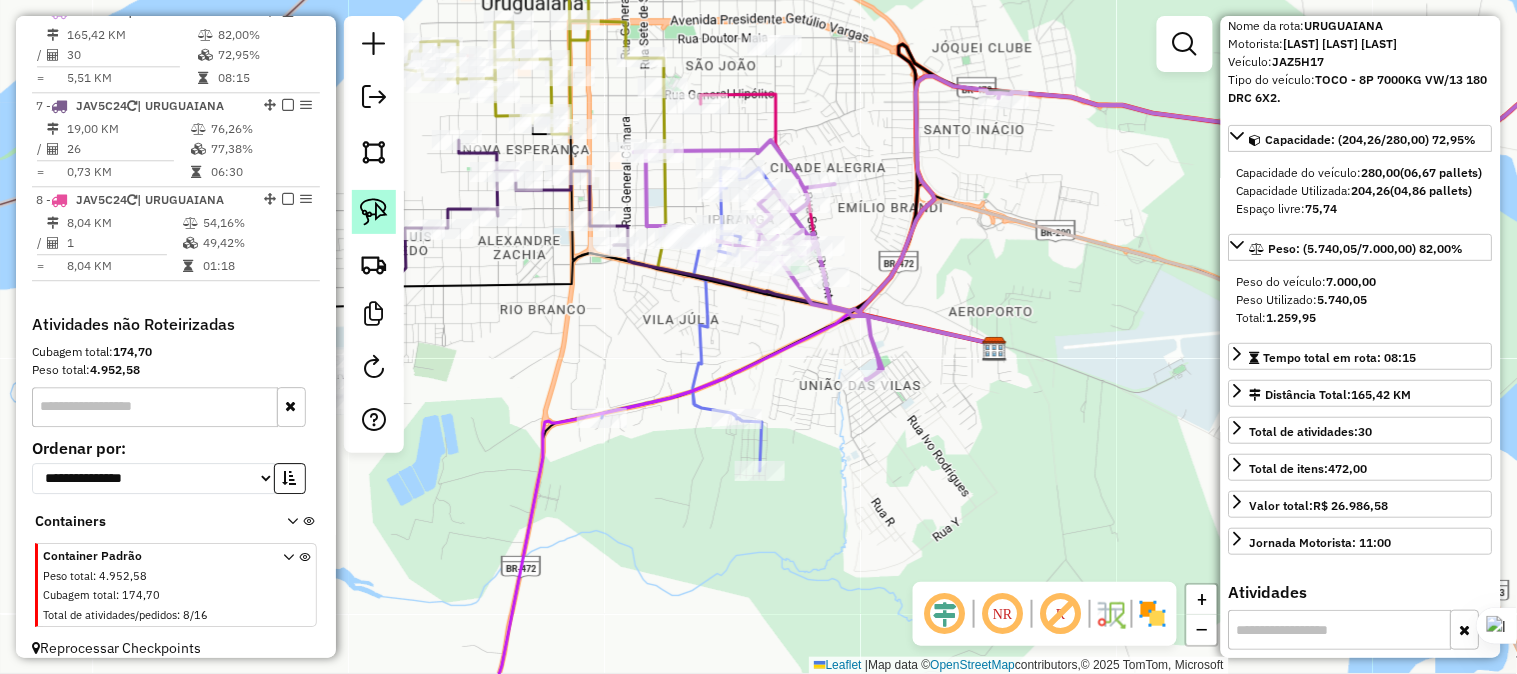 click 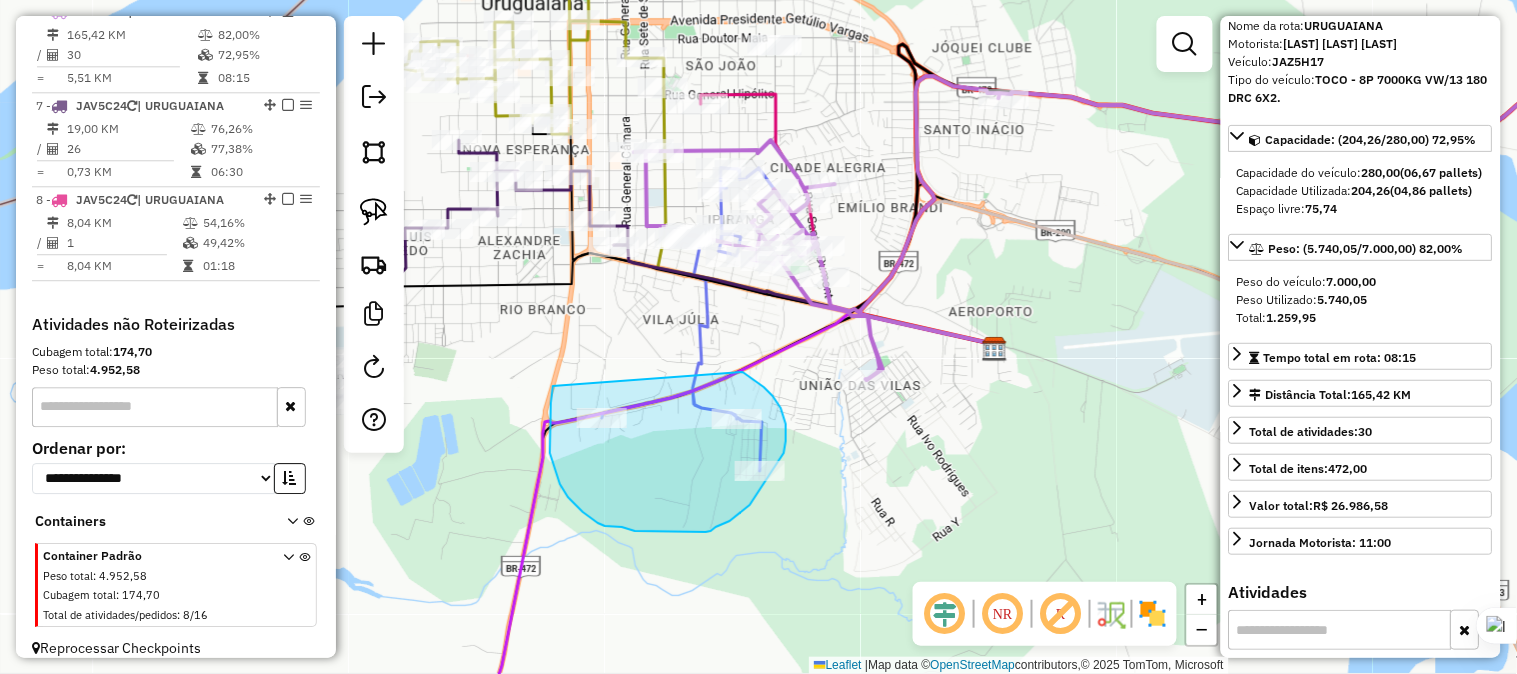 drag, startPoint x: 553, startPoint y: 386, endPoint x: 743, endPoint y: 372, distance: 190.51509 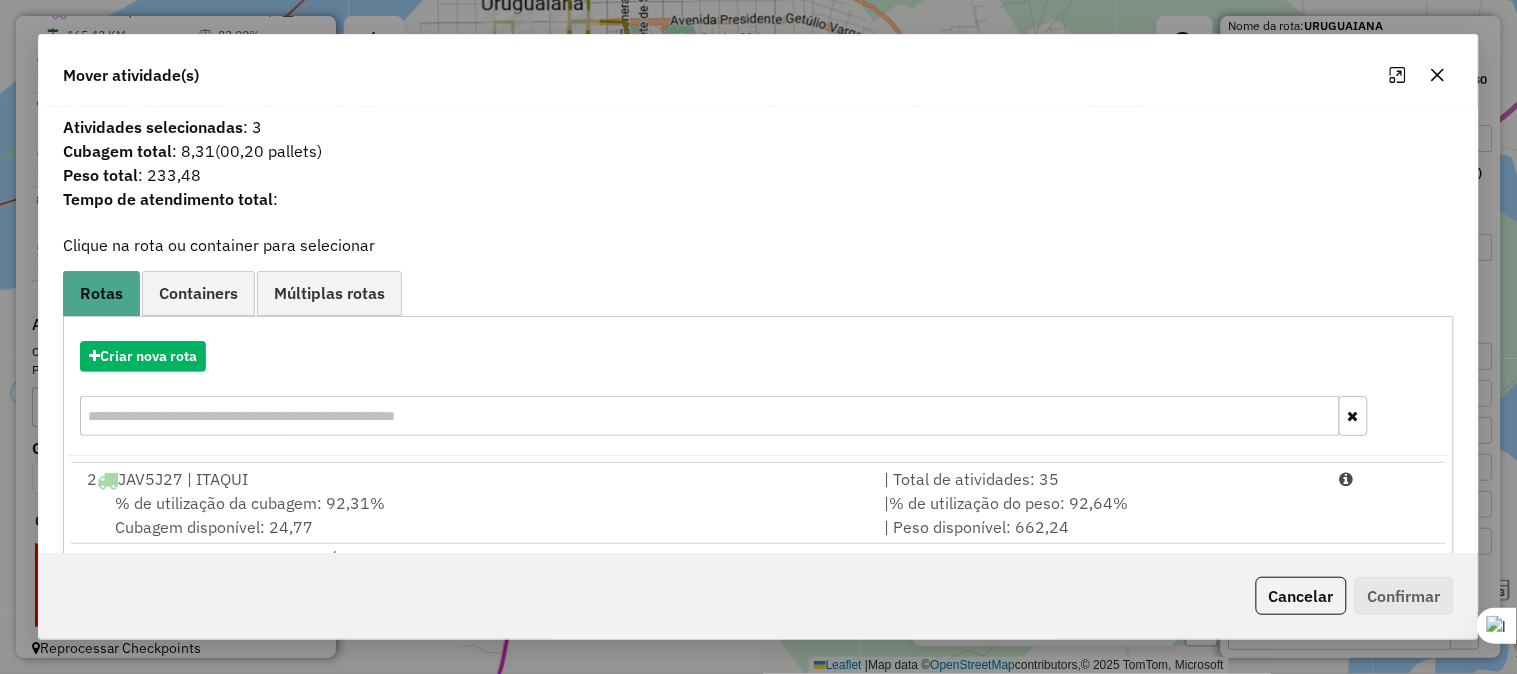 scroll, scrollTop: 167, scrollLeft: 0, axis: vertical 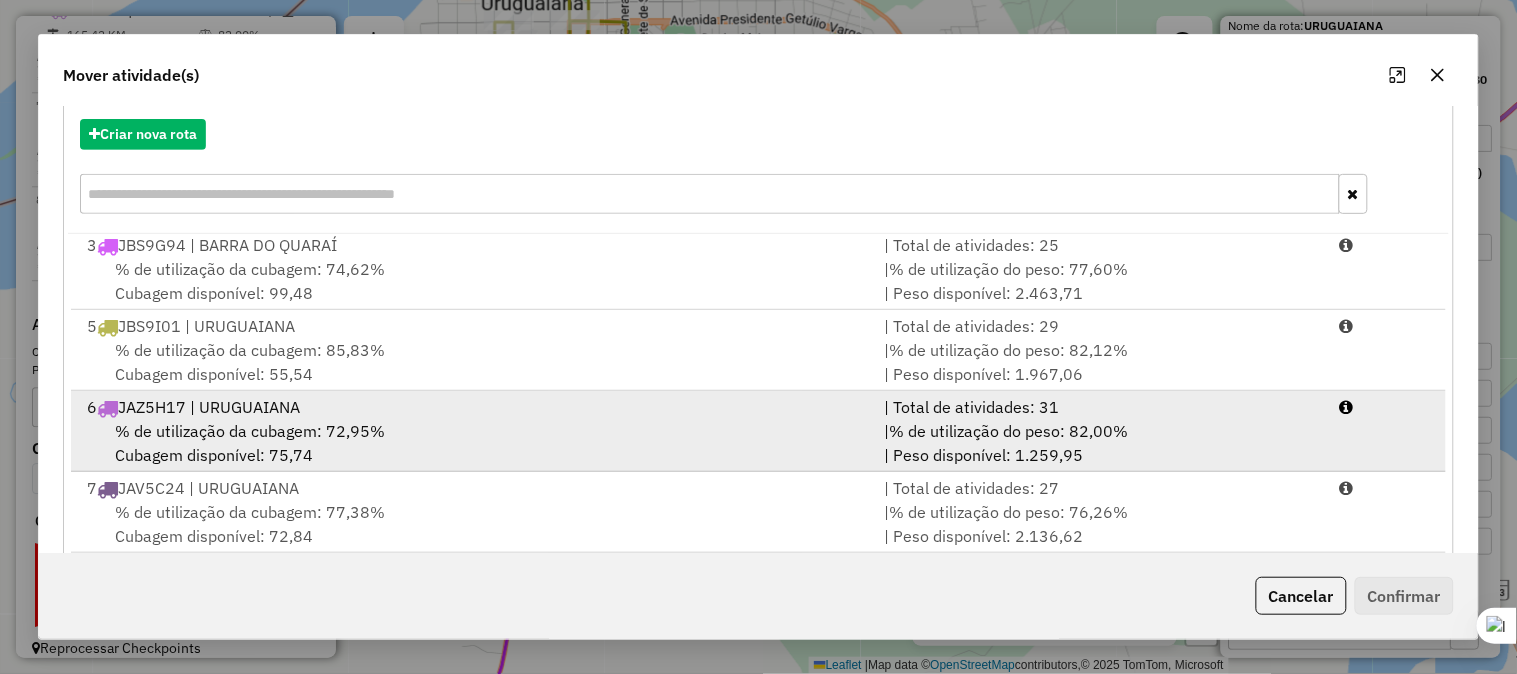 click on "6  JAZ5H17 | URUGUAIANA" at bounding box center (473, 407) 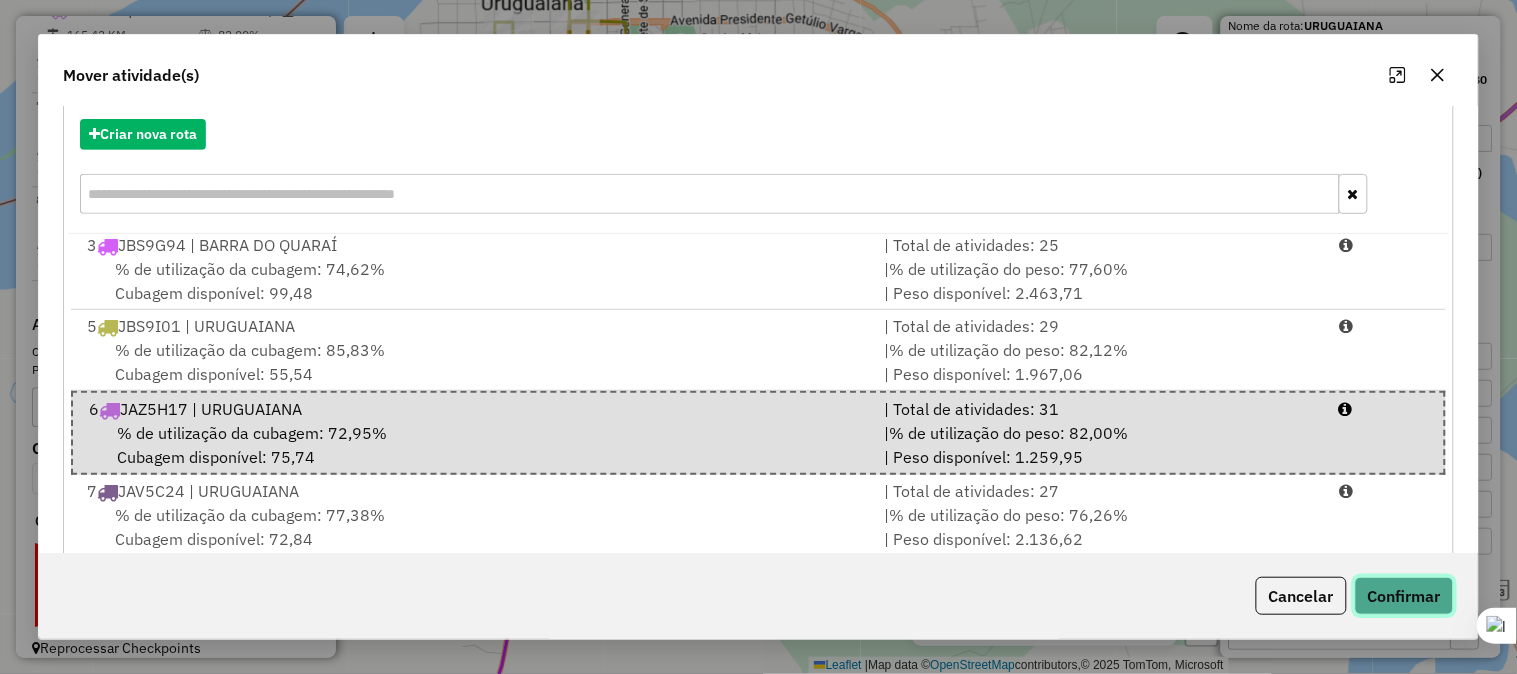 click on "Confirmar" 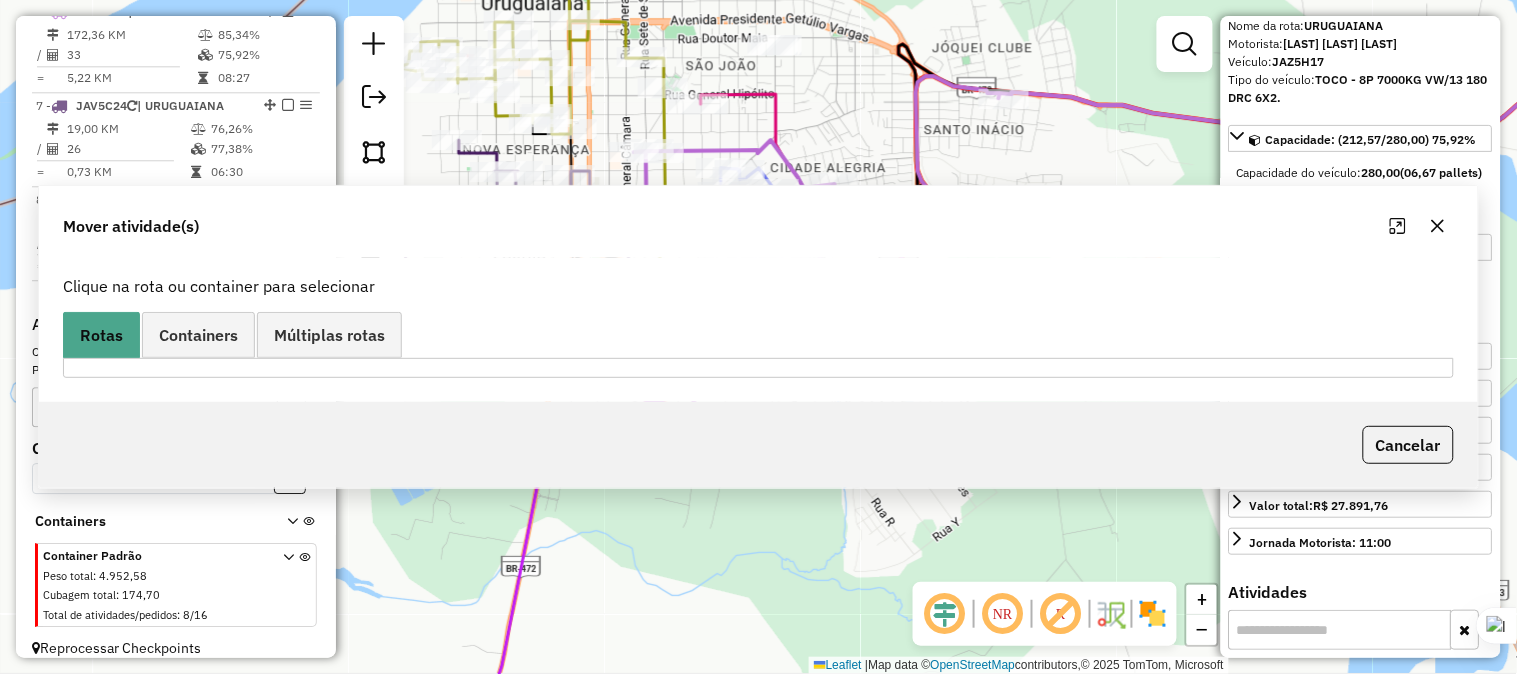 scroll, scrollTop: 1260, scrollLeft: 0, axis: vertical 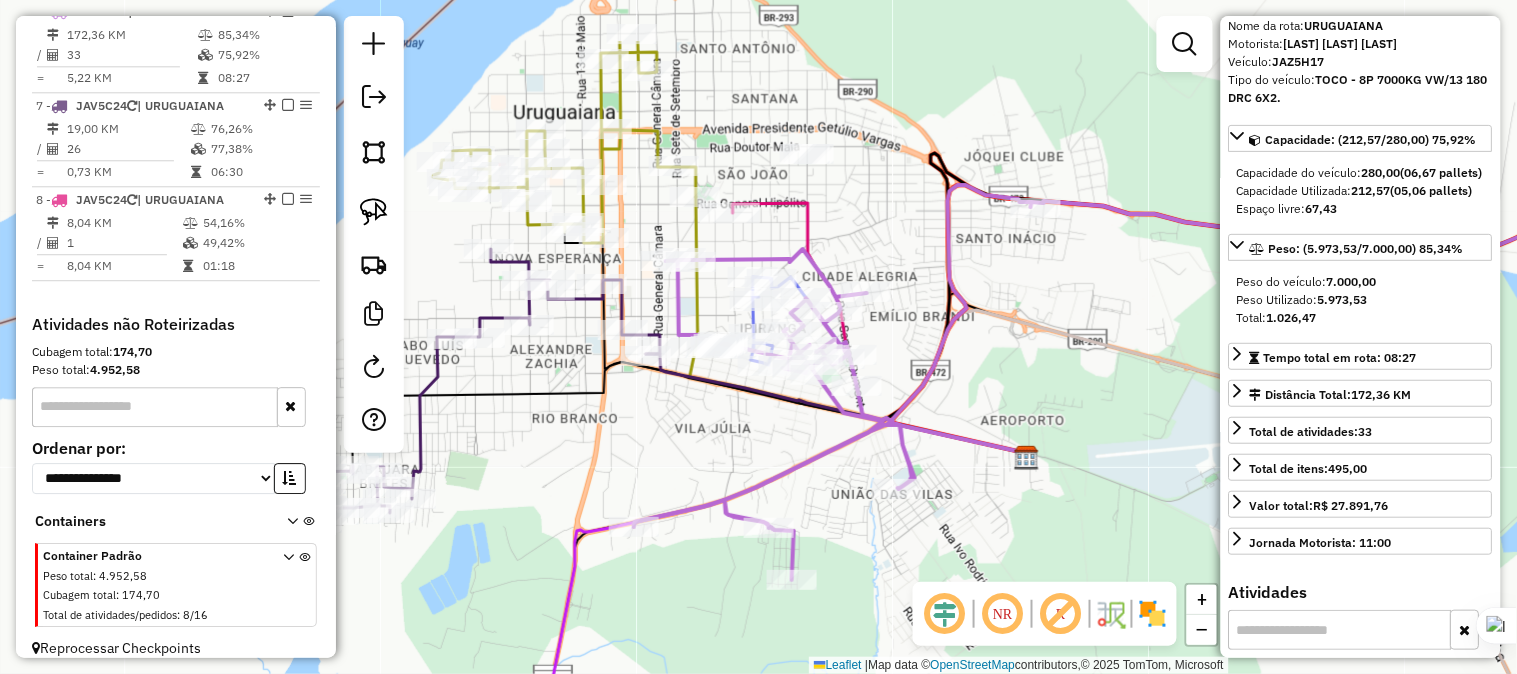 drag, startPoint x: 716, startPoint y: 305, endPoint x: 765, endPoint y: 464, distance: 166.37909 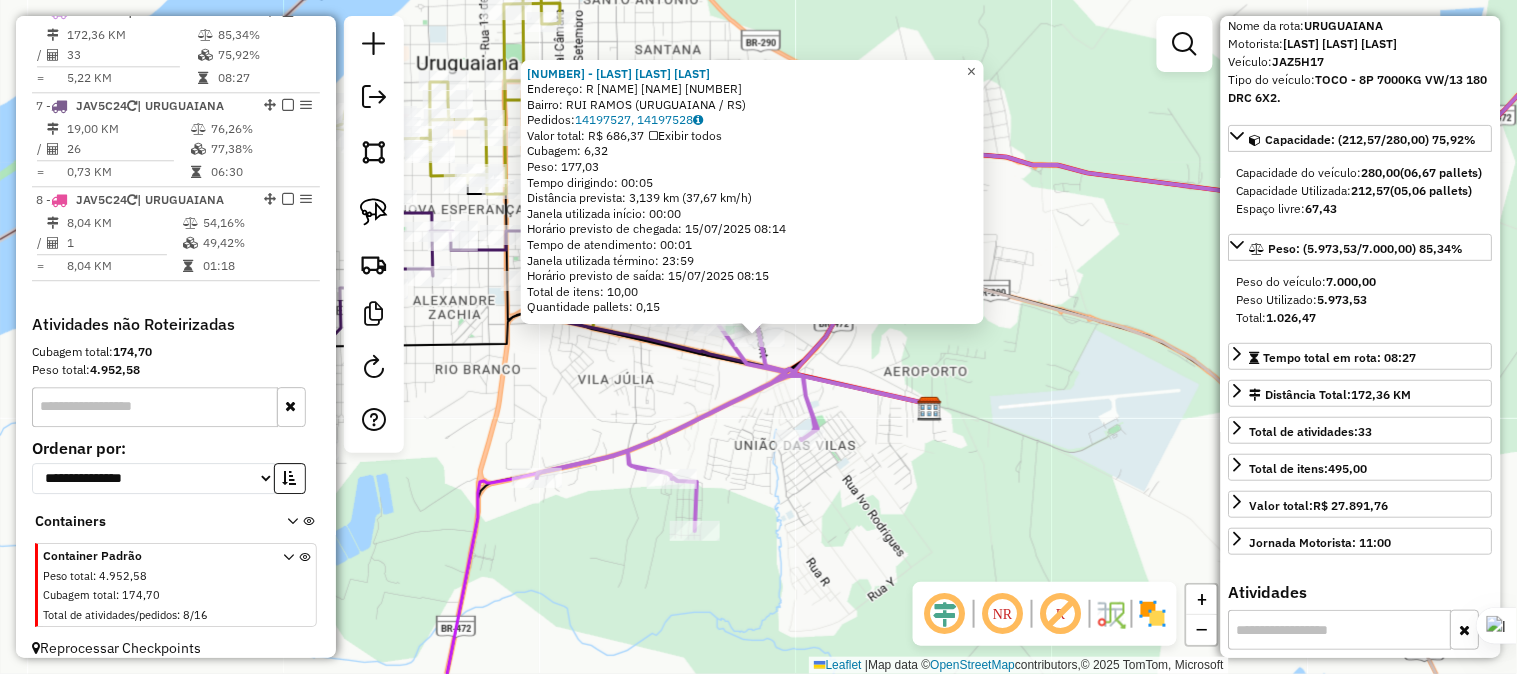 click on "×" 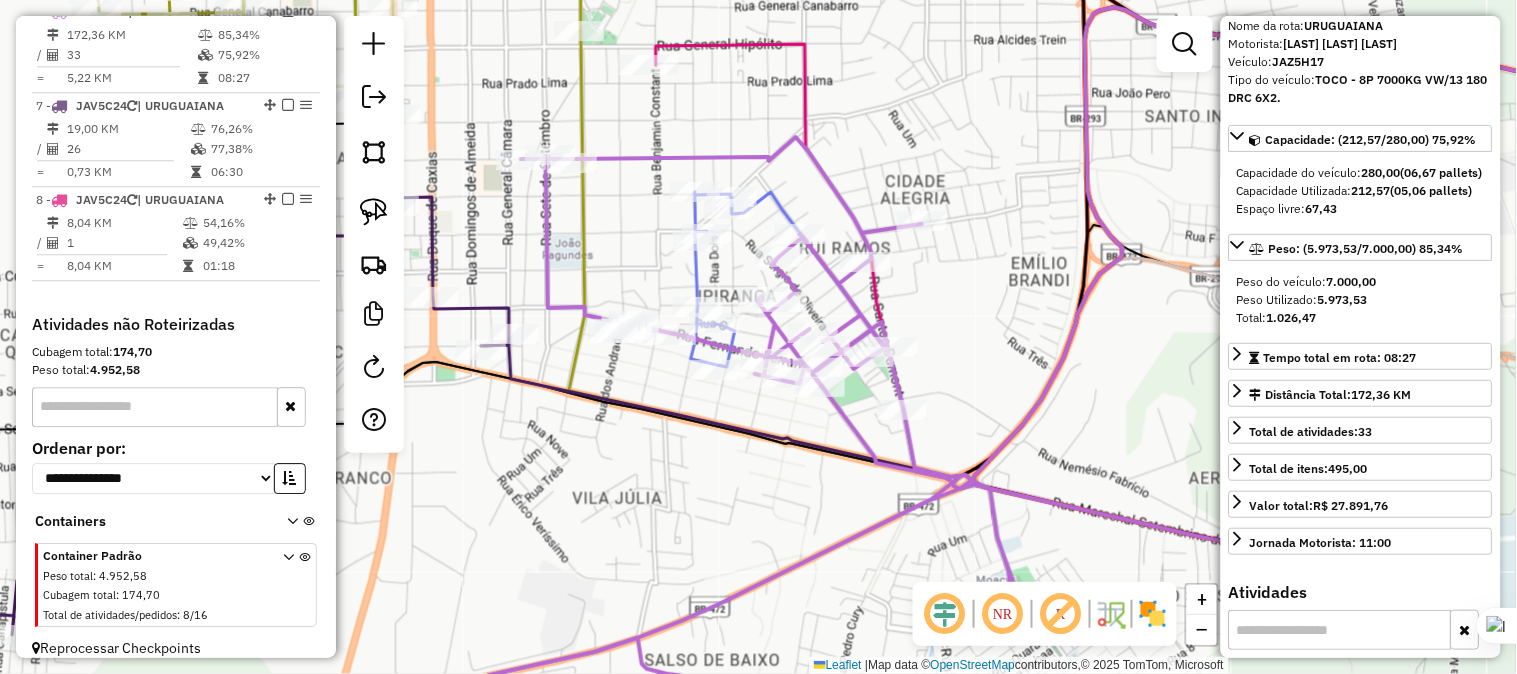 drag, startPoint x: 790, startPoint y: 274, endPoint x: 1210, endPoint y: 447, distance: 454.23453 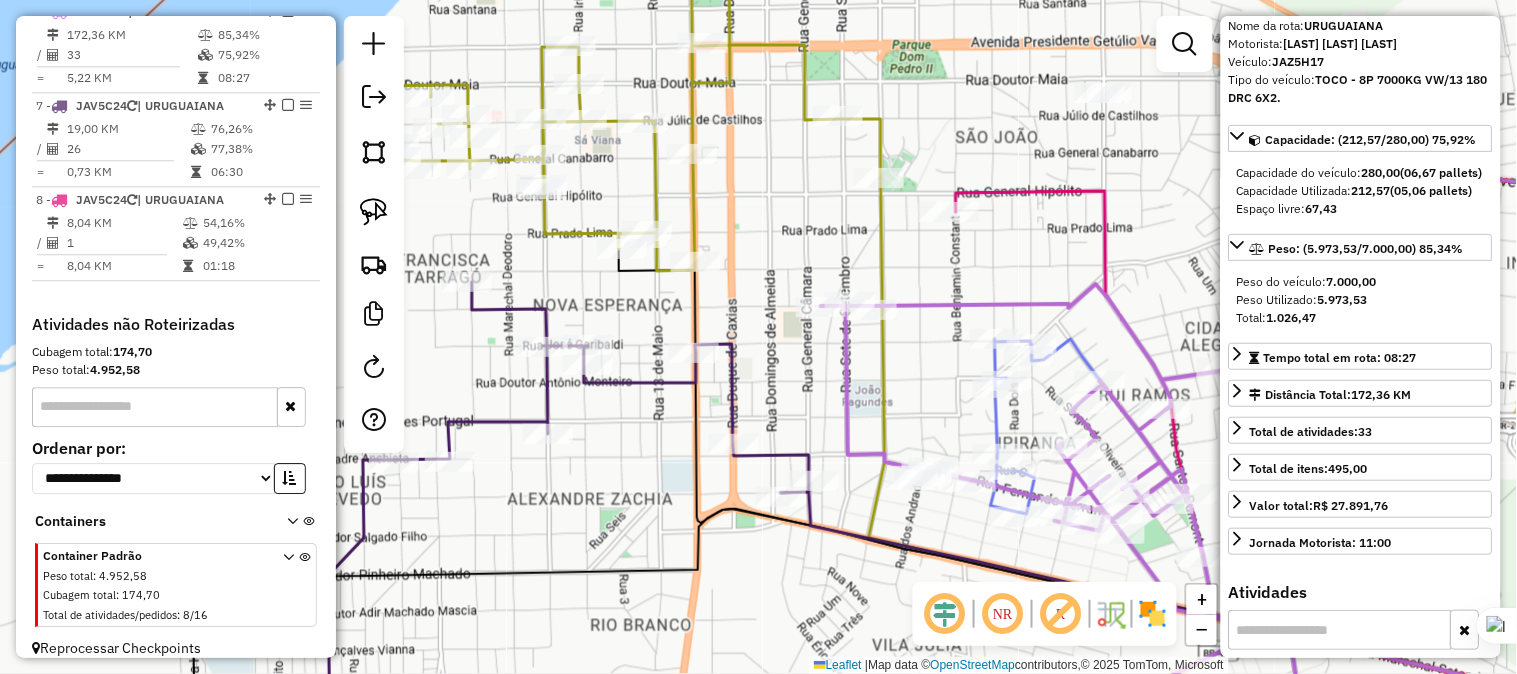 click on "Janela de atendimento Grade de atendimento Capacidade Transportadoras Veículos Cliente Pedidos  Rotas Selecione os dias de semana para filtrar as janelas de atendimento  Seg   Ter   Qua   Qui   Sex   Sáb   Dom  Informe o período da janela de atendimento: De: Até:  Filtrar exatamente a janela do cliente  Considerar janela de atendimento padrão  Selecione os dias de semana para filtrar as grades de atendimento  Seg   Ter   Qua   Qui   Sex   Sáb   Dom   Considerar clientes sem dia de atendimento cadastrado  Clientes fora do dia de atendimento selecionado Filtrar as atividades entre os valores definidos abaixo:  Peso mínimo:   Peso máximo:   Cubagem mínima:   Cubagem máxima:   De:   Até:  Filtrar as atividades entre o tempo de atendimento definido abaixo:  De:   Até:   Considerar capacidade total dos clientes não roteirizados Transportadora: Selecione um ou mais itens Tipo de veículo: Selecione um ou mais itens Veículo: Selecione um ou mais itens Motorista: Selecione um ou mais itens Nome: Rótulo:" 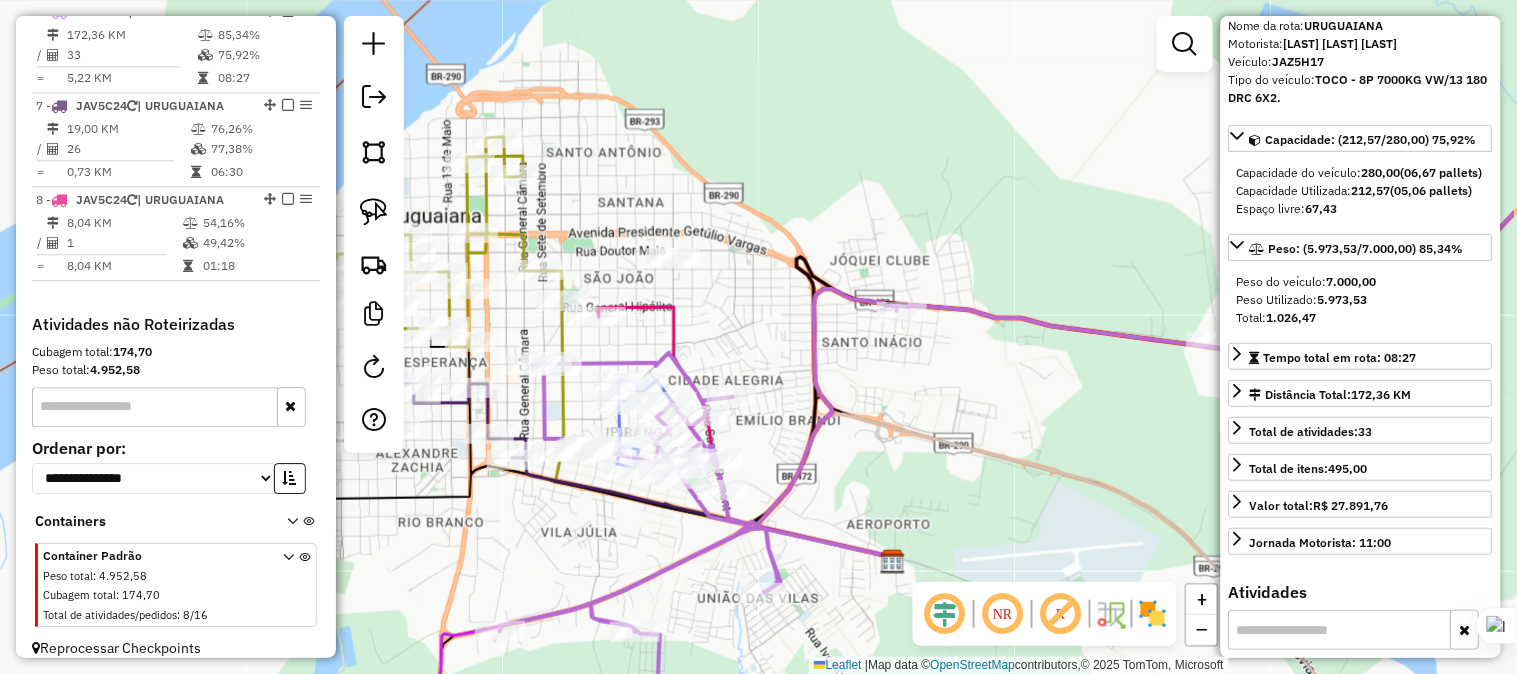 drag, startPoint x: 836, startPoint y: 332, endPoint x: 741, endPoint y: 355, distance: 97.74457 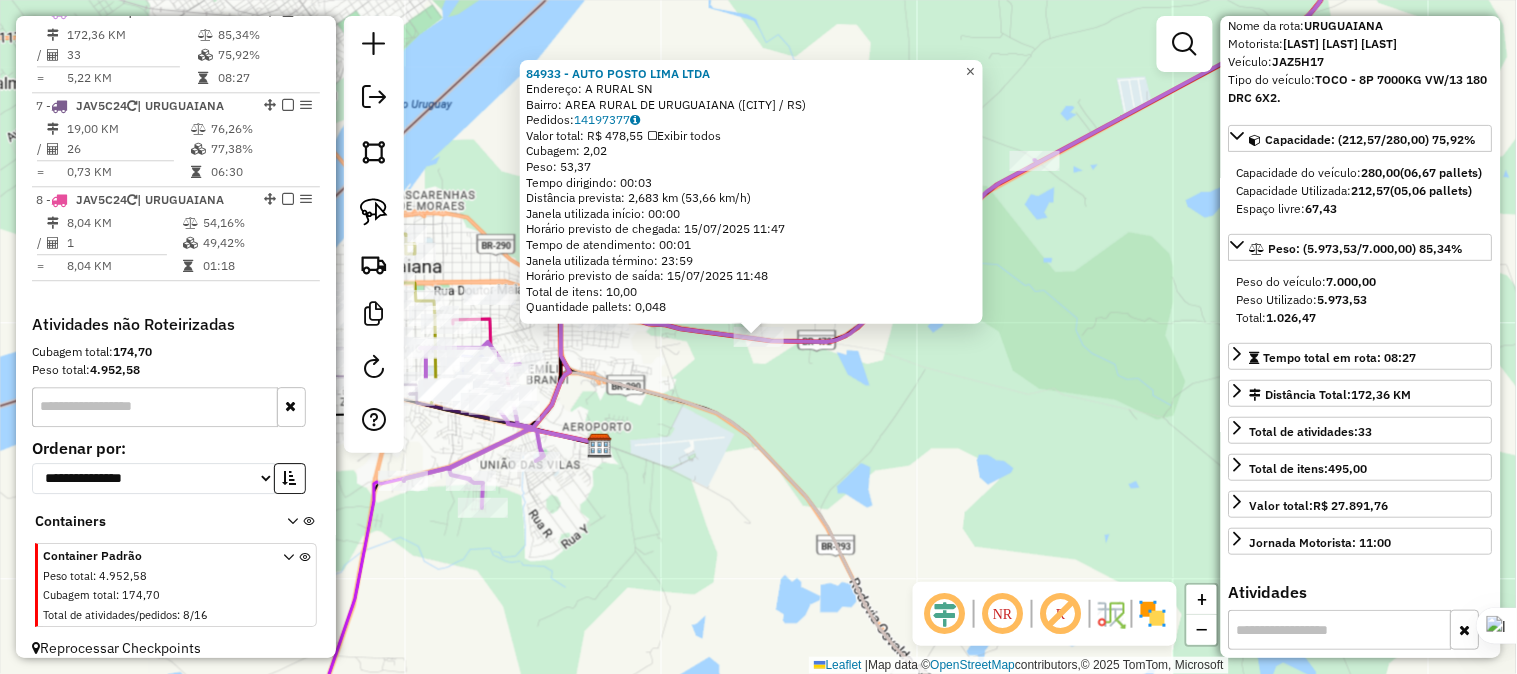click on "×" 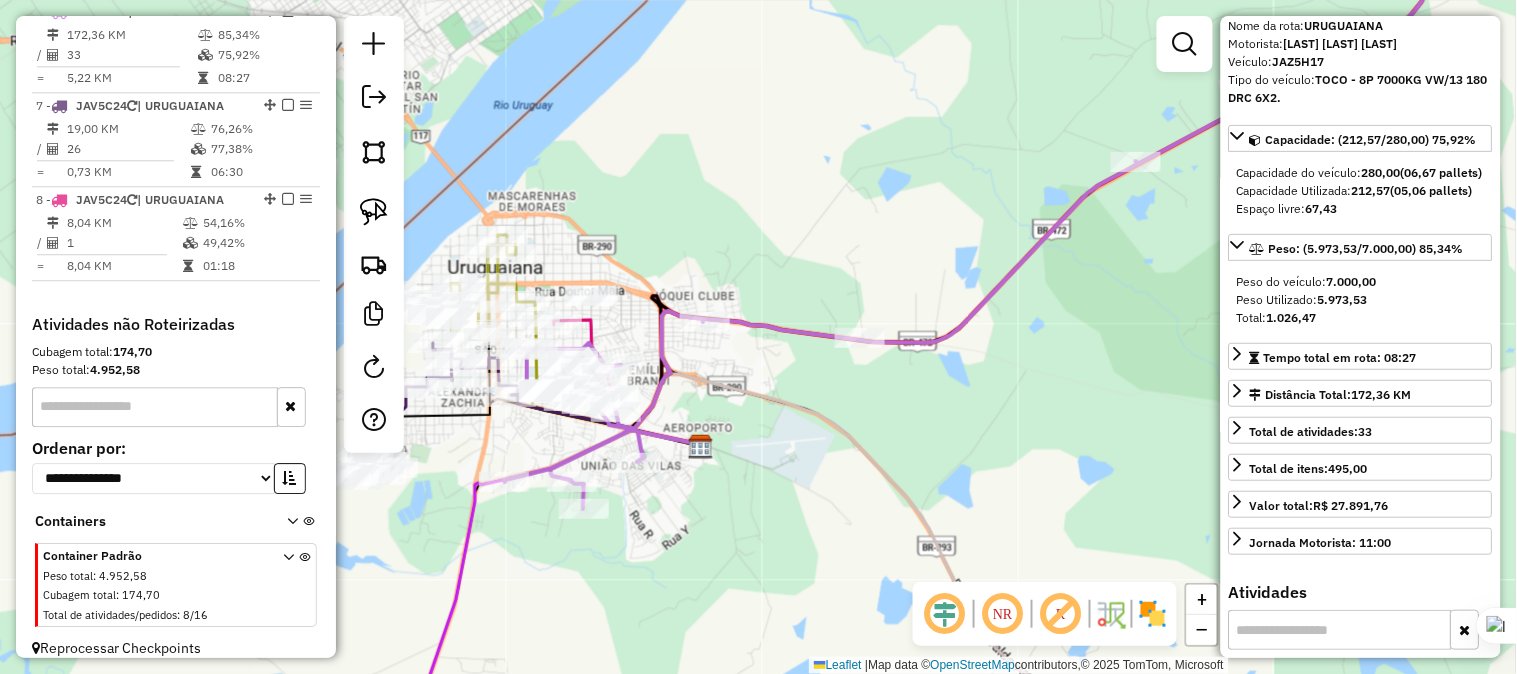 drag, startPoint x: 796, startPoint y: 143, endPoint x: 1081, endPoint y: 163, distance: 285.7009 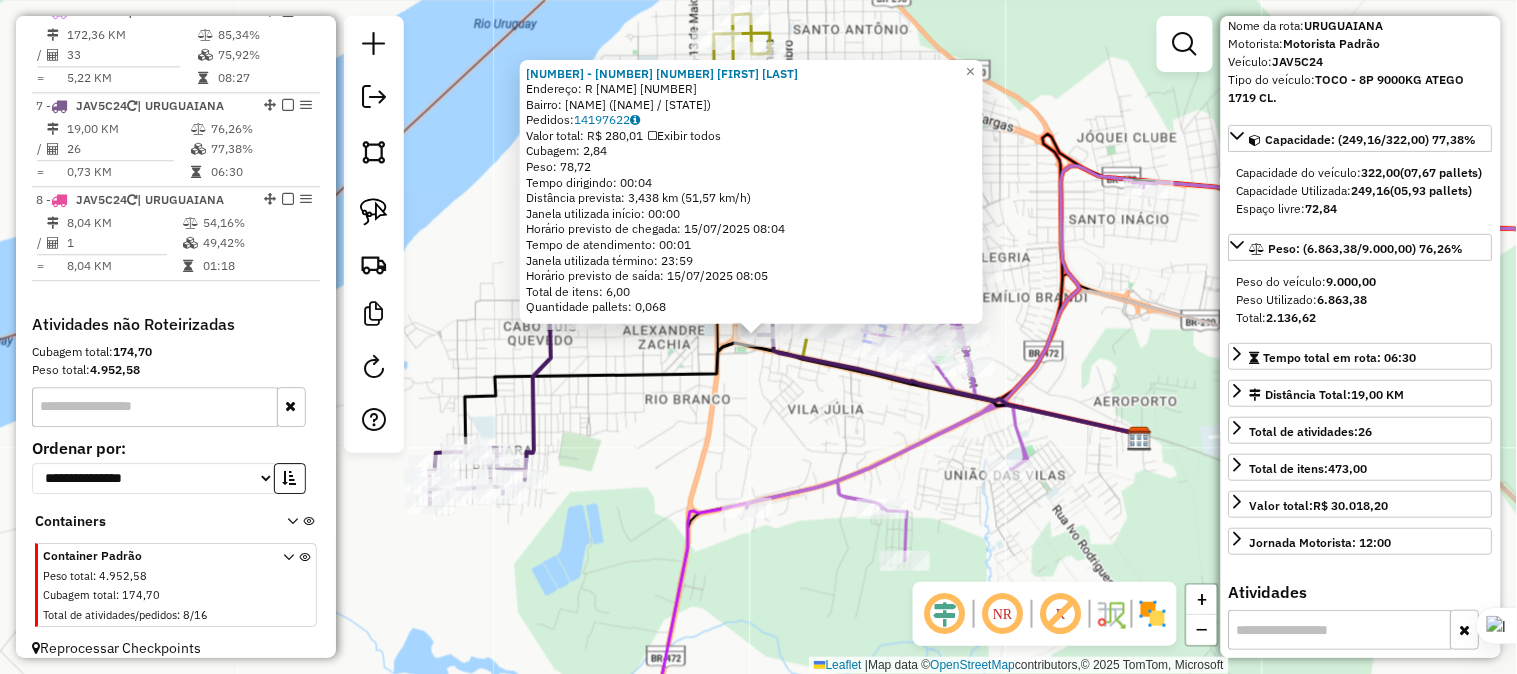 scroll, scrollTop: 1294, scrollLeft: 0, axis: vertical 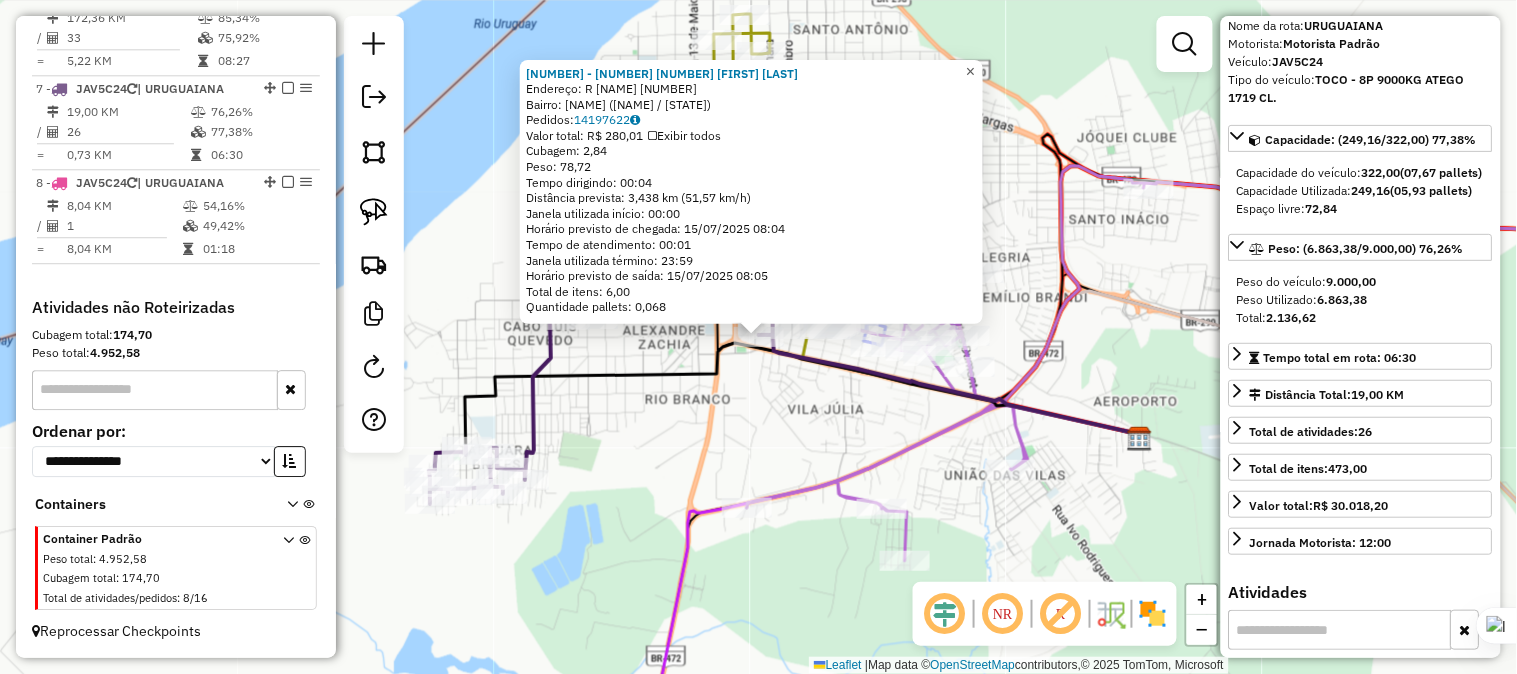 click on "×" 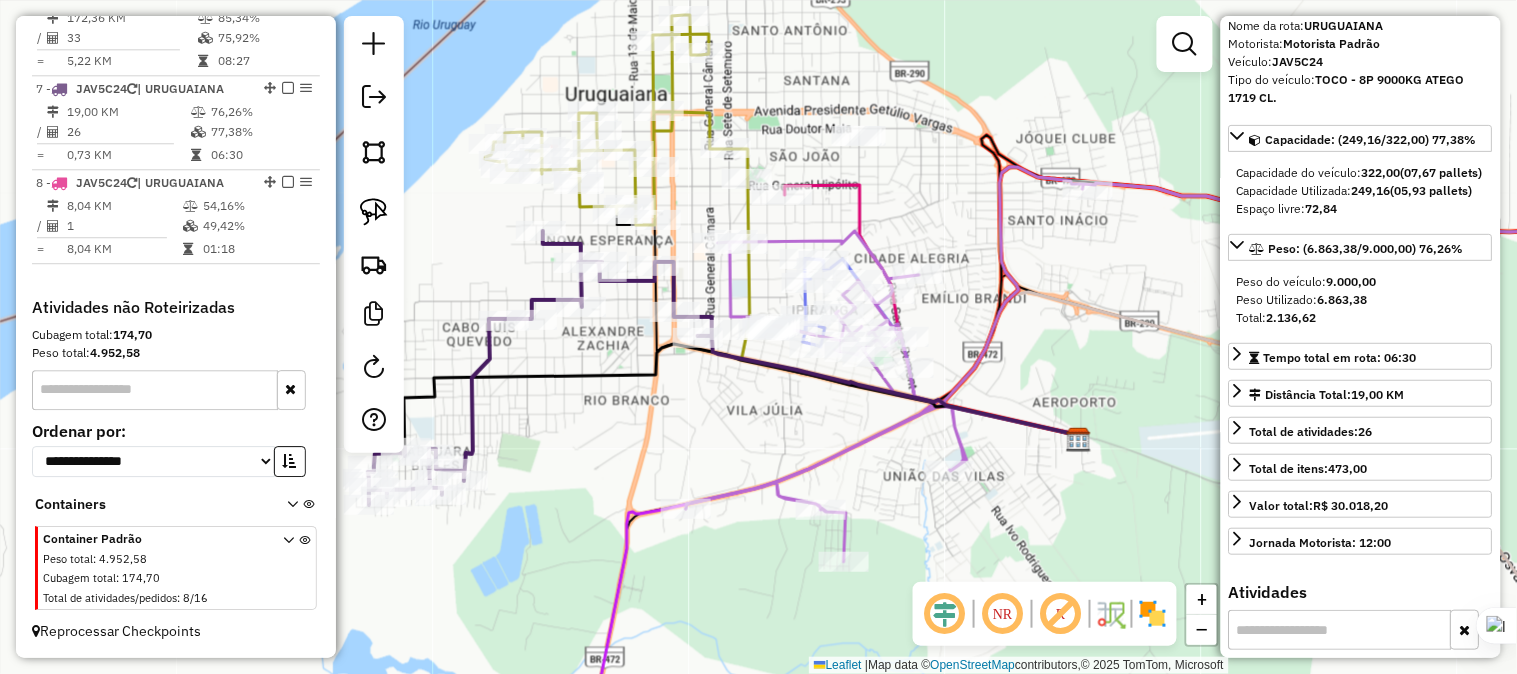 drag, startPoint x: 803, startPoint y: 276, endPoint x: 742, endPoint y: 277, distance: 61.008198 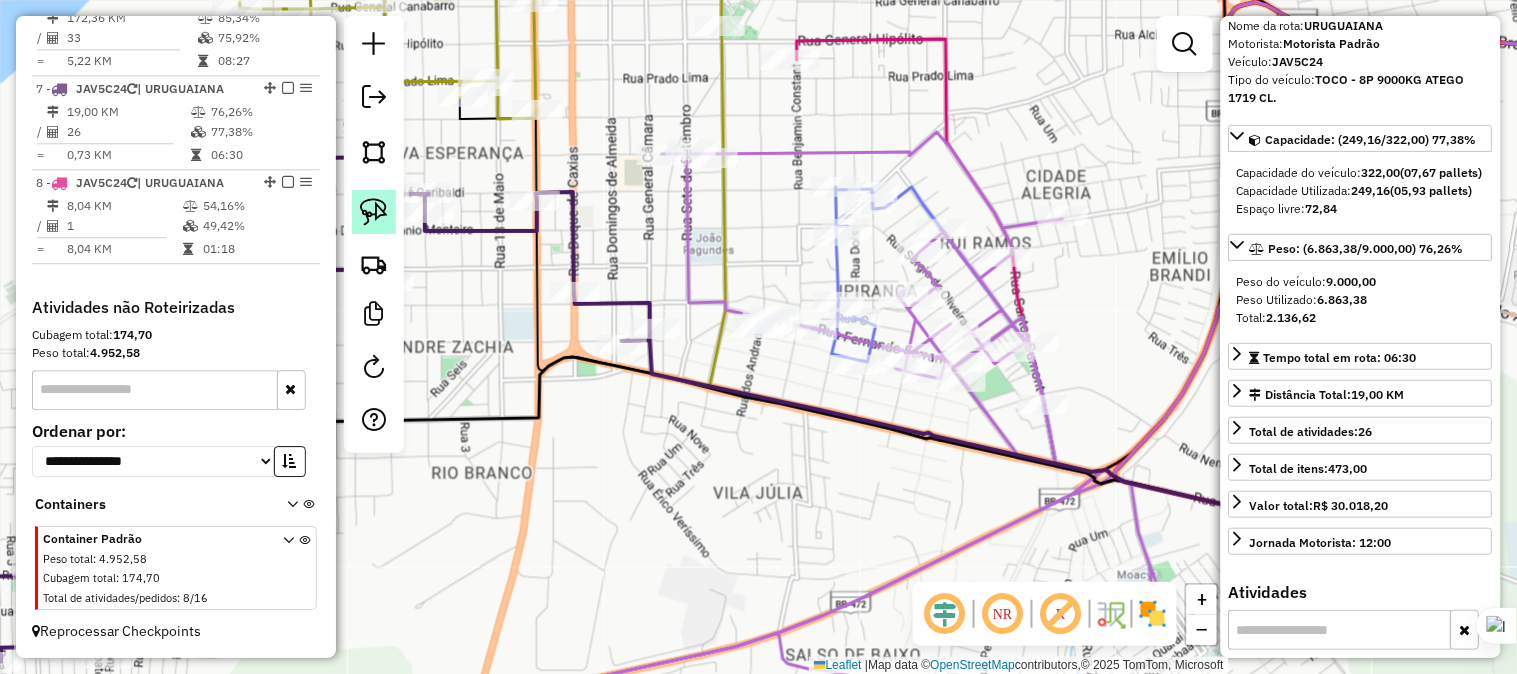 click 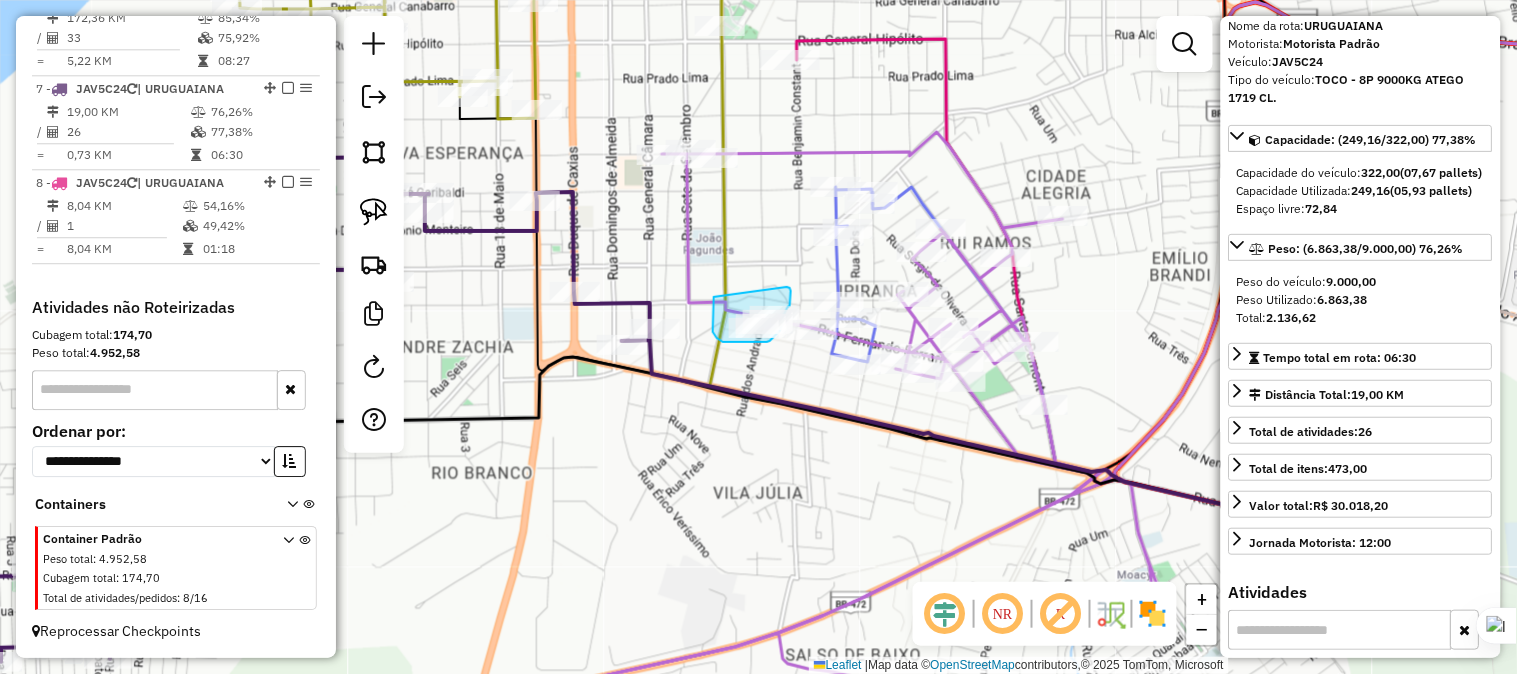 drag, startPoint x: 714, startPoint y: 298, endPoint x: 786, endPoint y: 287, distance: 72.835434 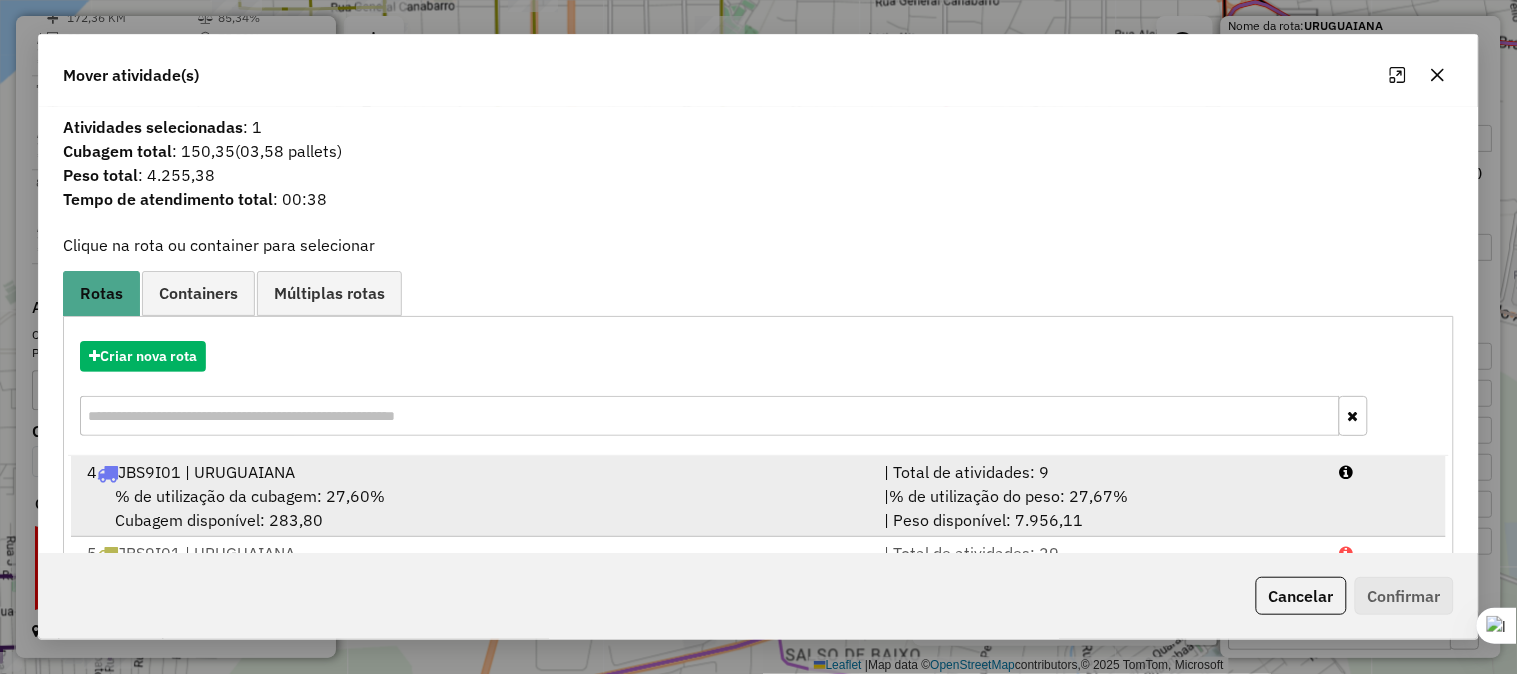 scroll, scrollTop: 248, scrollLeft: 0, axis: vertical 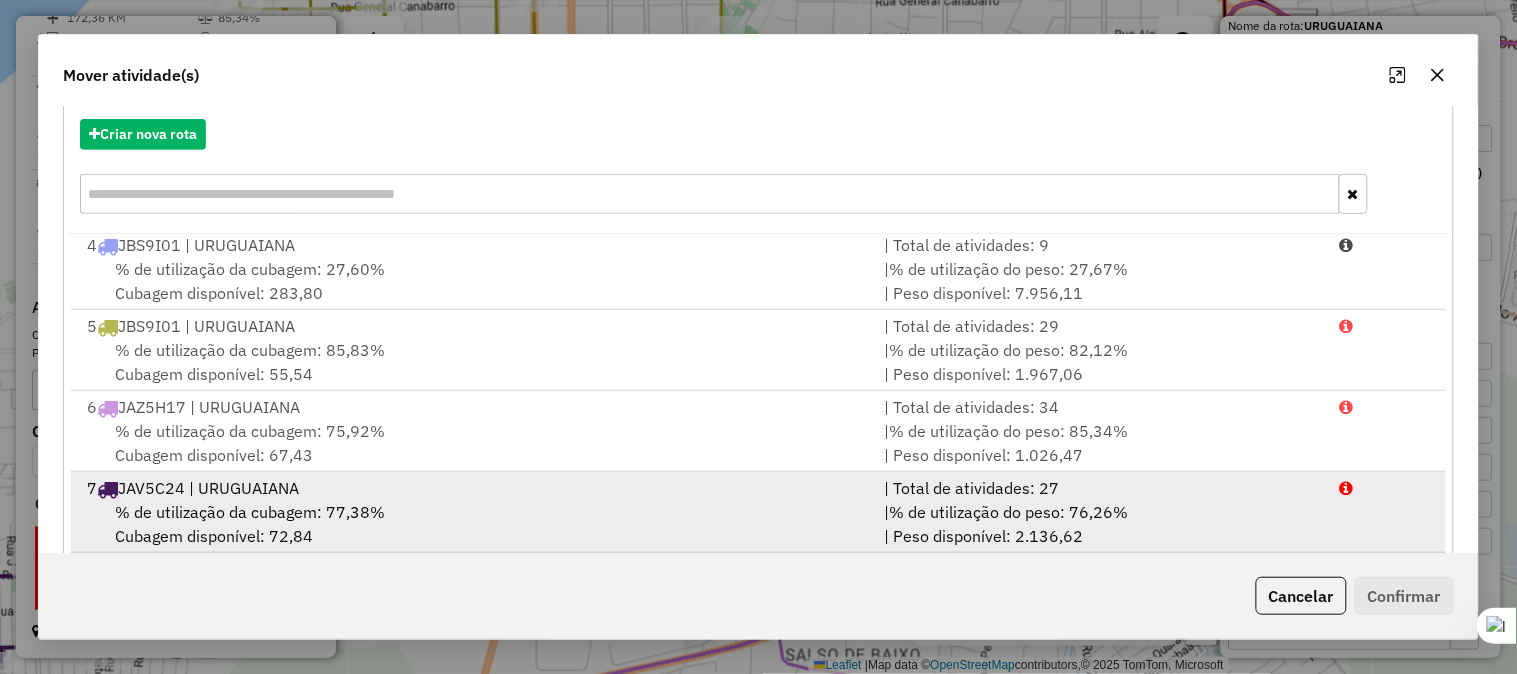 click on "7  JAV5C24 | URUGUAIANA" at bounding box center [473, 488] 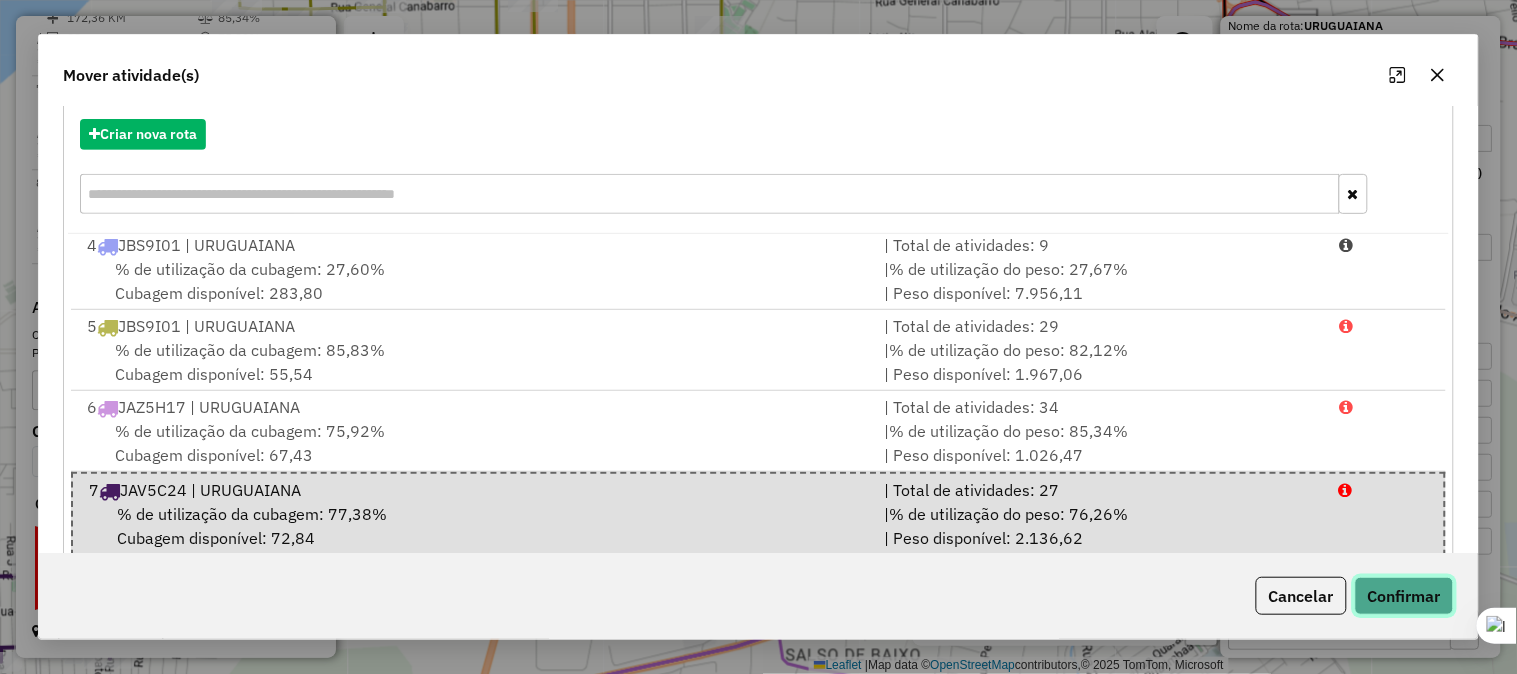 click on "Confirmar" 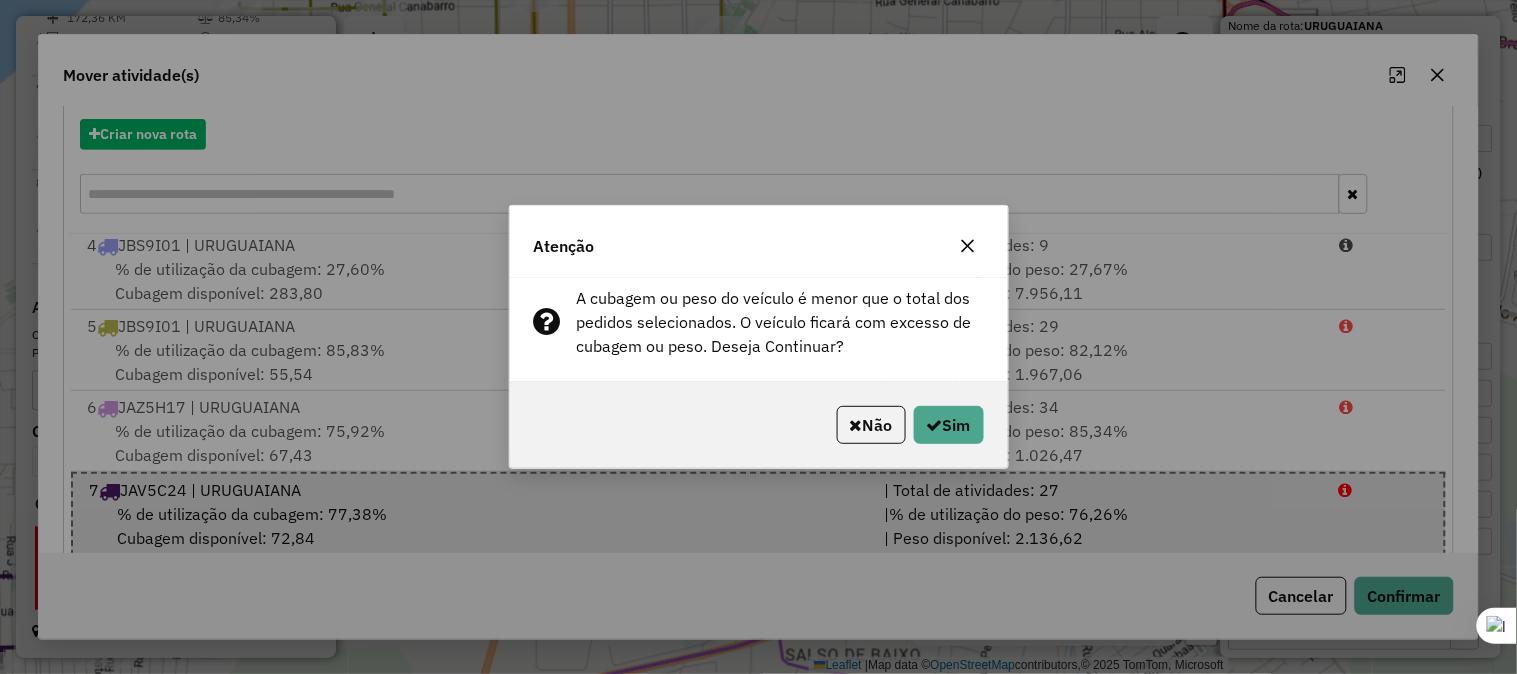 click 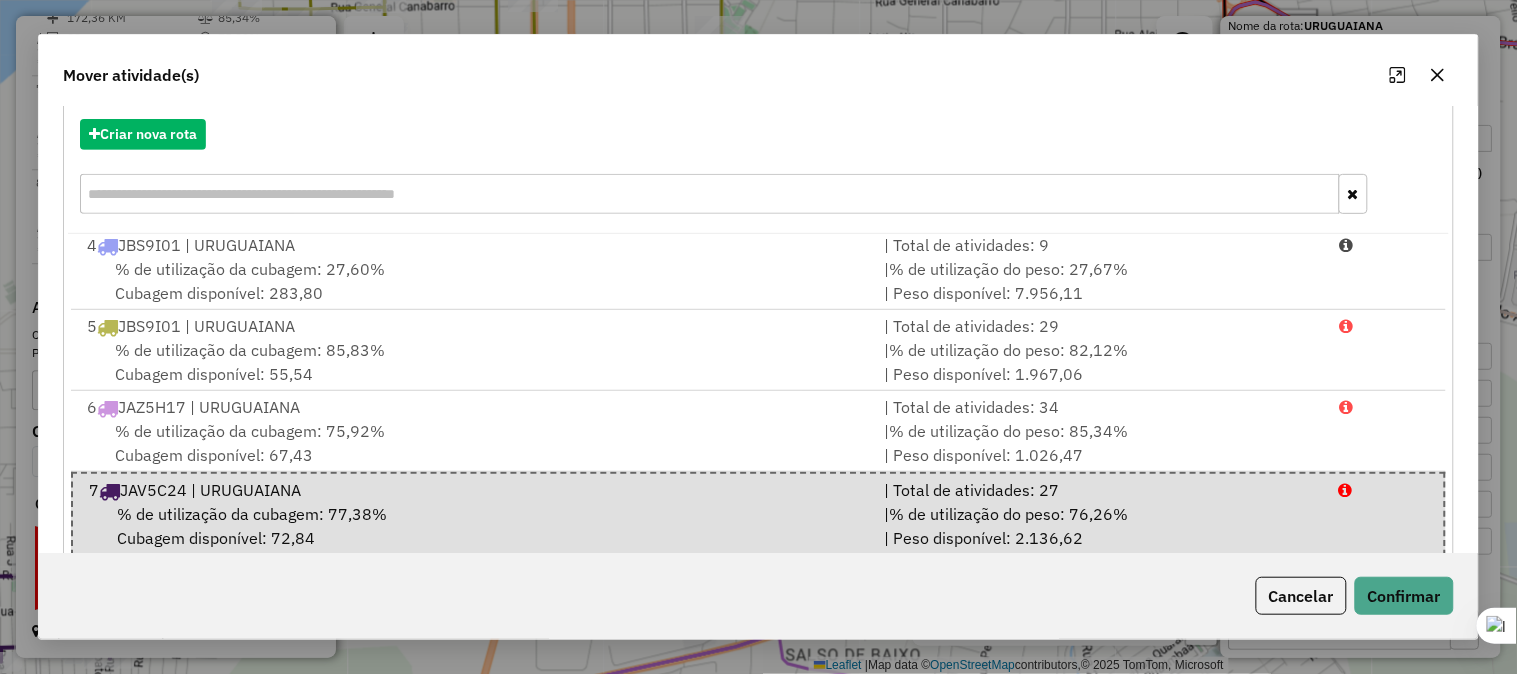 click 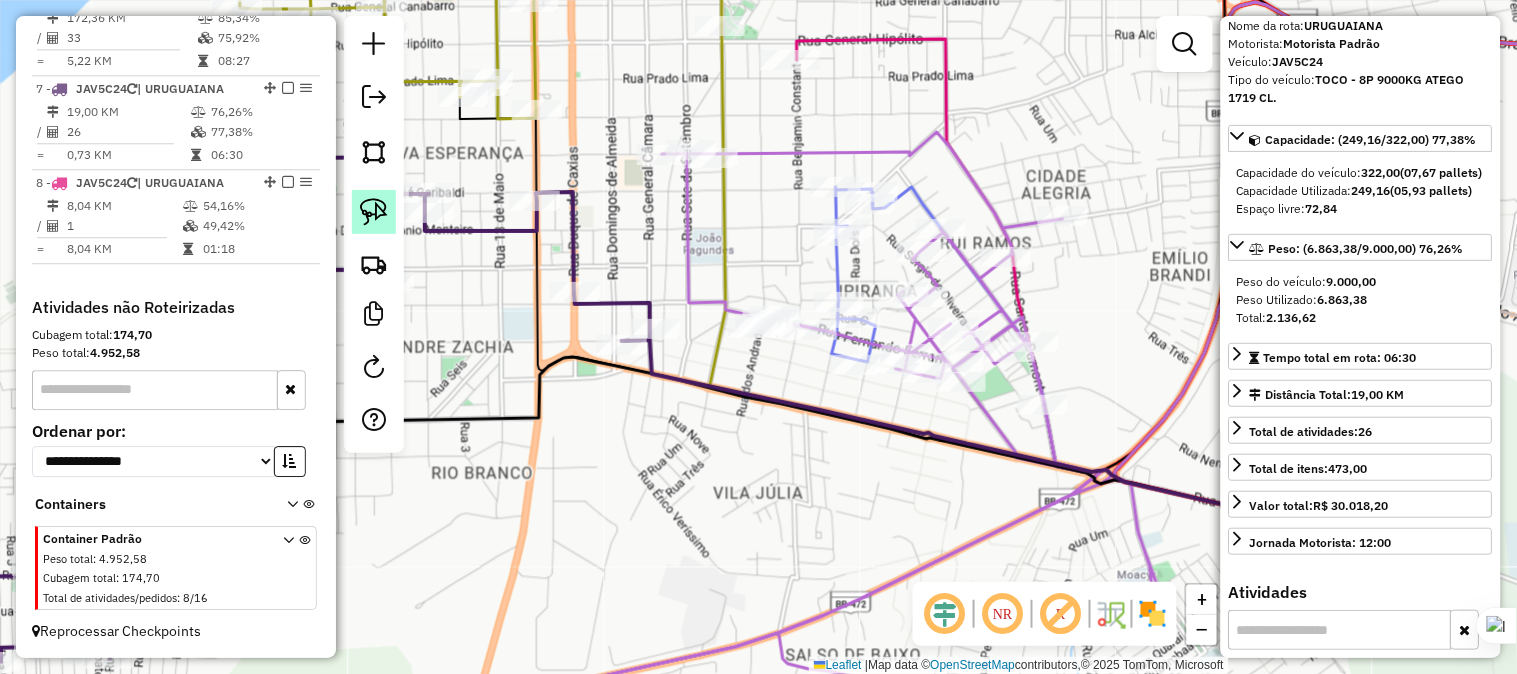 click 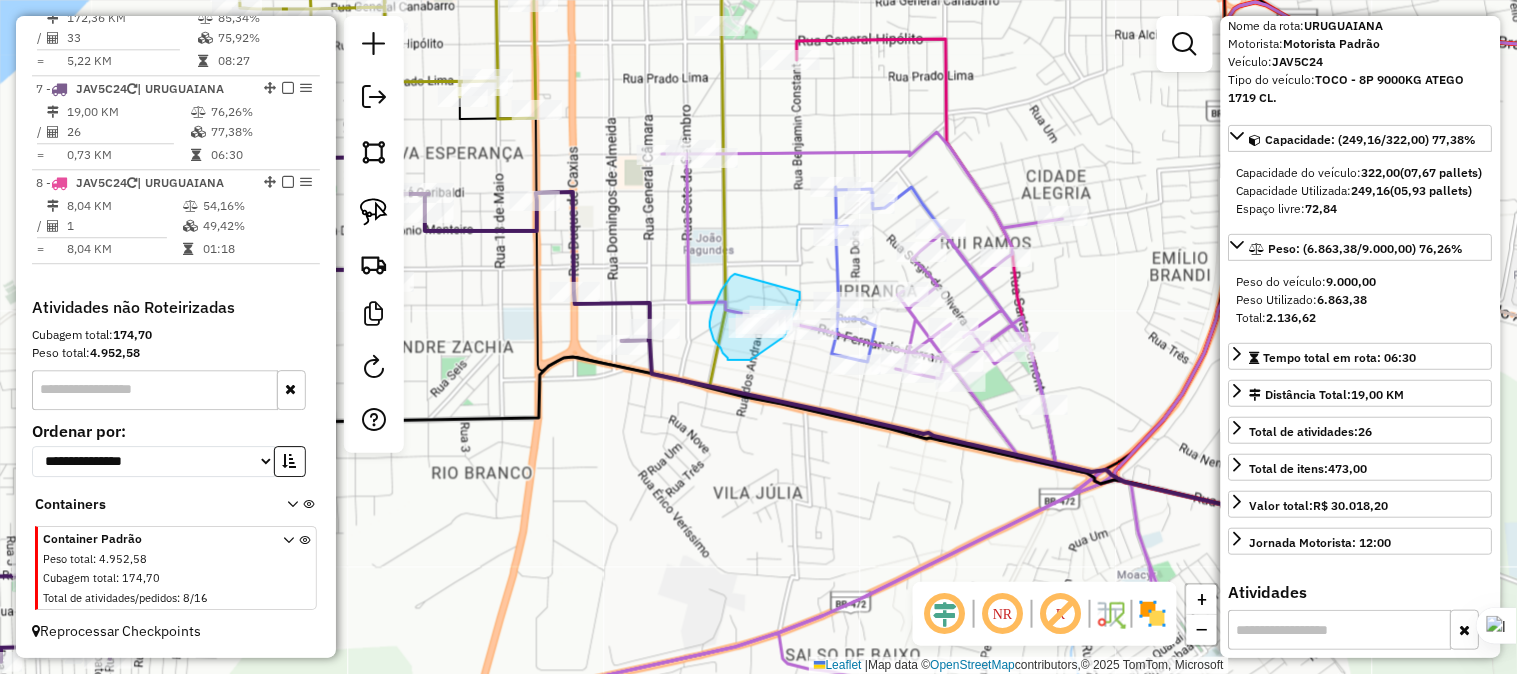 drag, startPoint x: 735, startPoint y: 274, endPoint x: 800, endPoint y: 291, distance: 67.18631 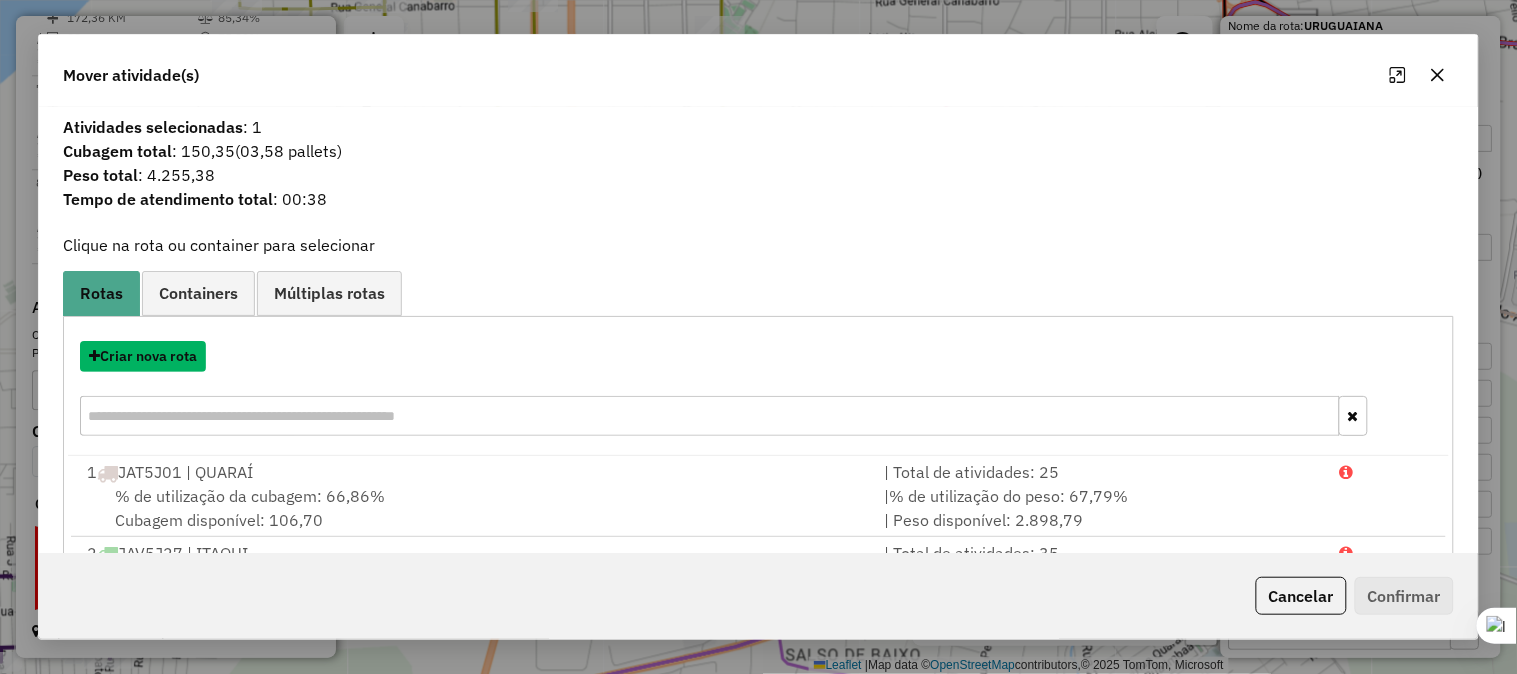 click on "Criar nova rota" at bounding box center [143, 356] 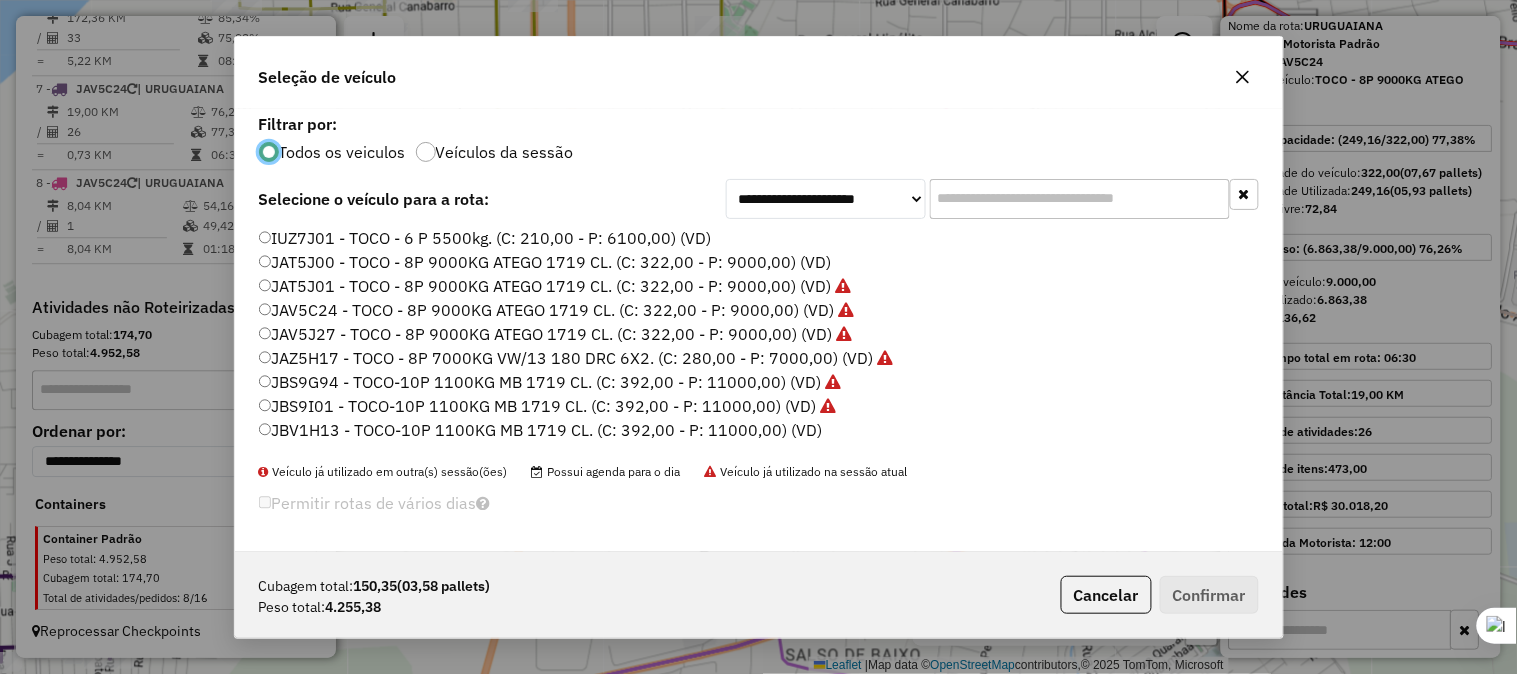 scroll, scrollTop: 11, scrollLeft: 5, axis: both 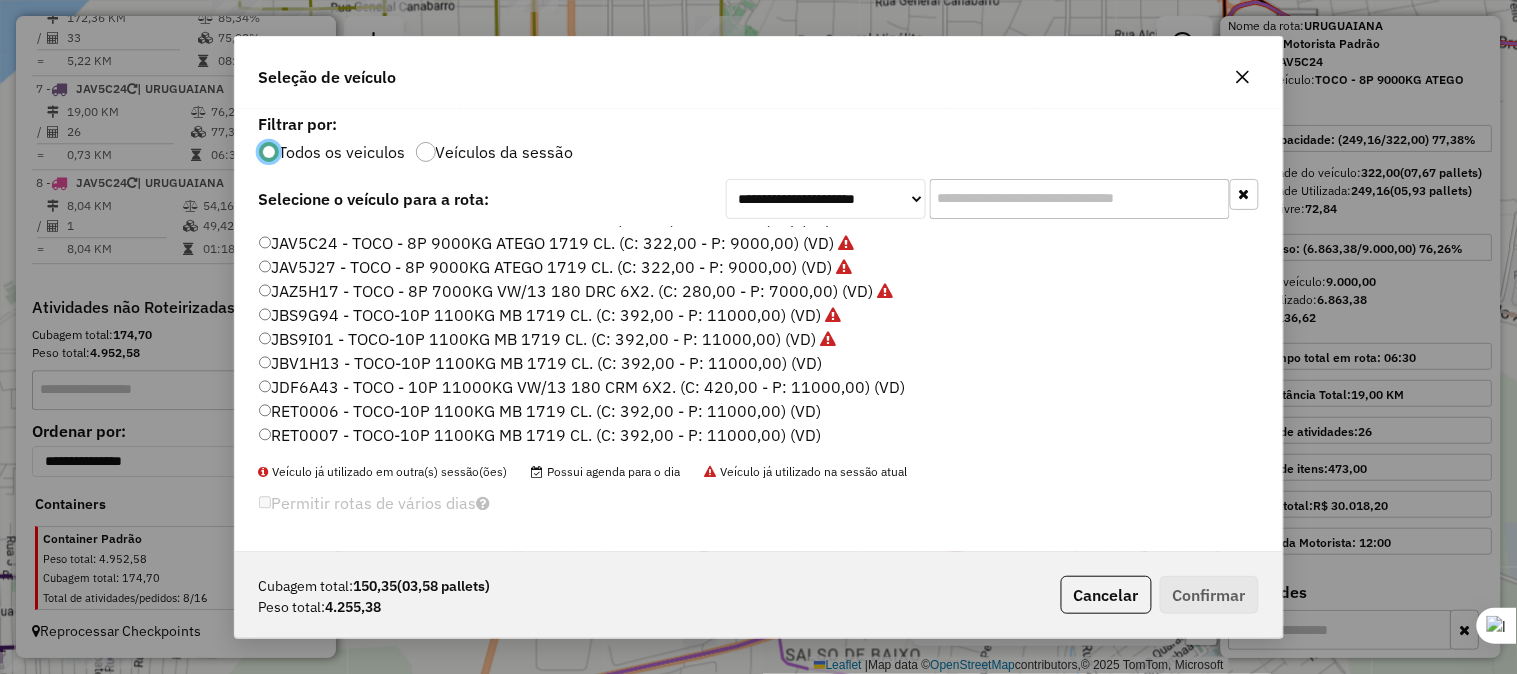 click on "JDF6A43 - TOCO - 10P 11000KG VW/13 180 CRM 6X2. (C: 420,00 - P: 11000,00) (VD)" 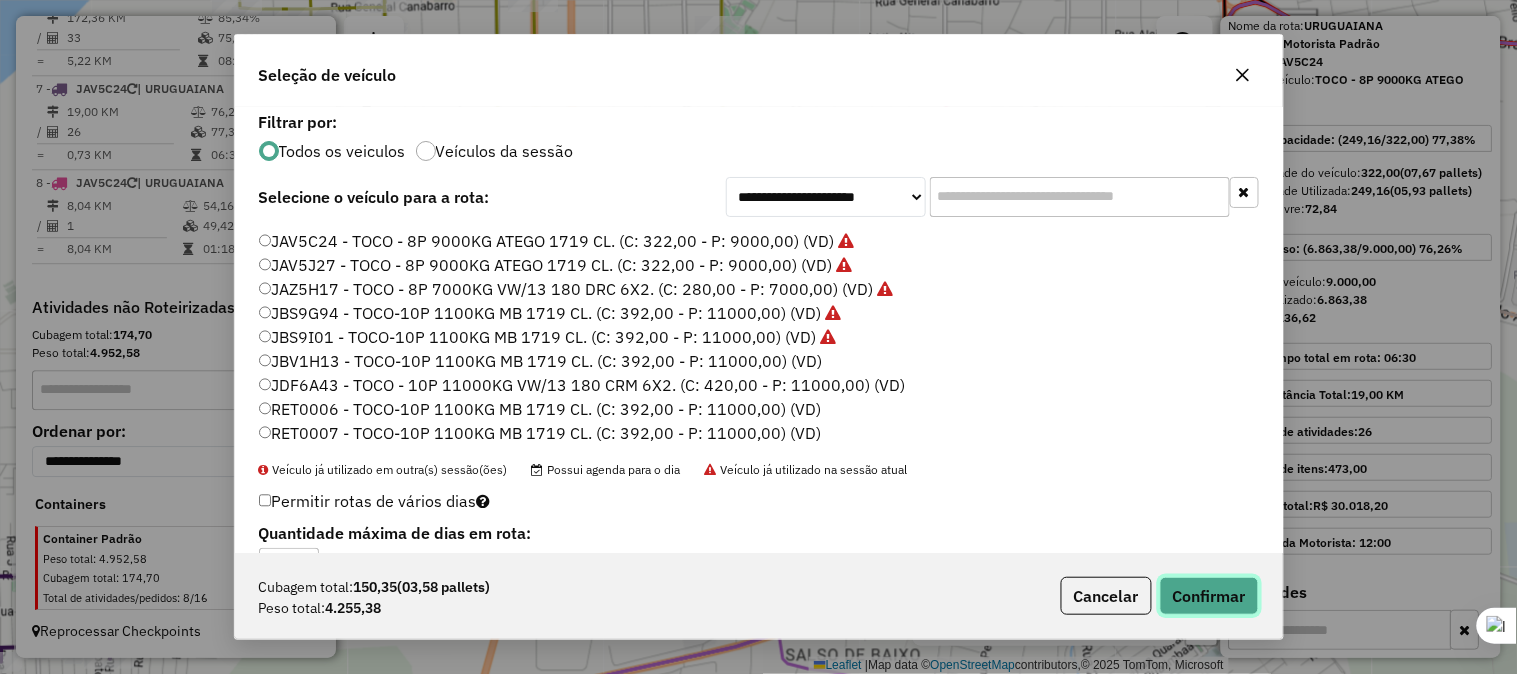 click on "Confirmar" 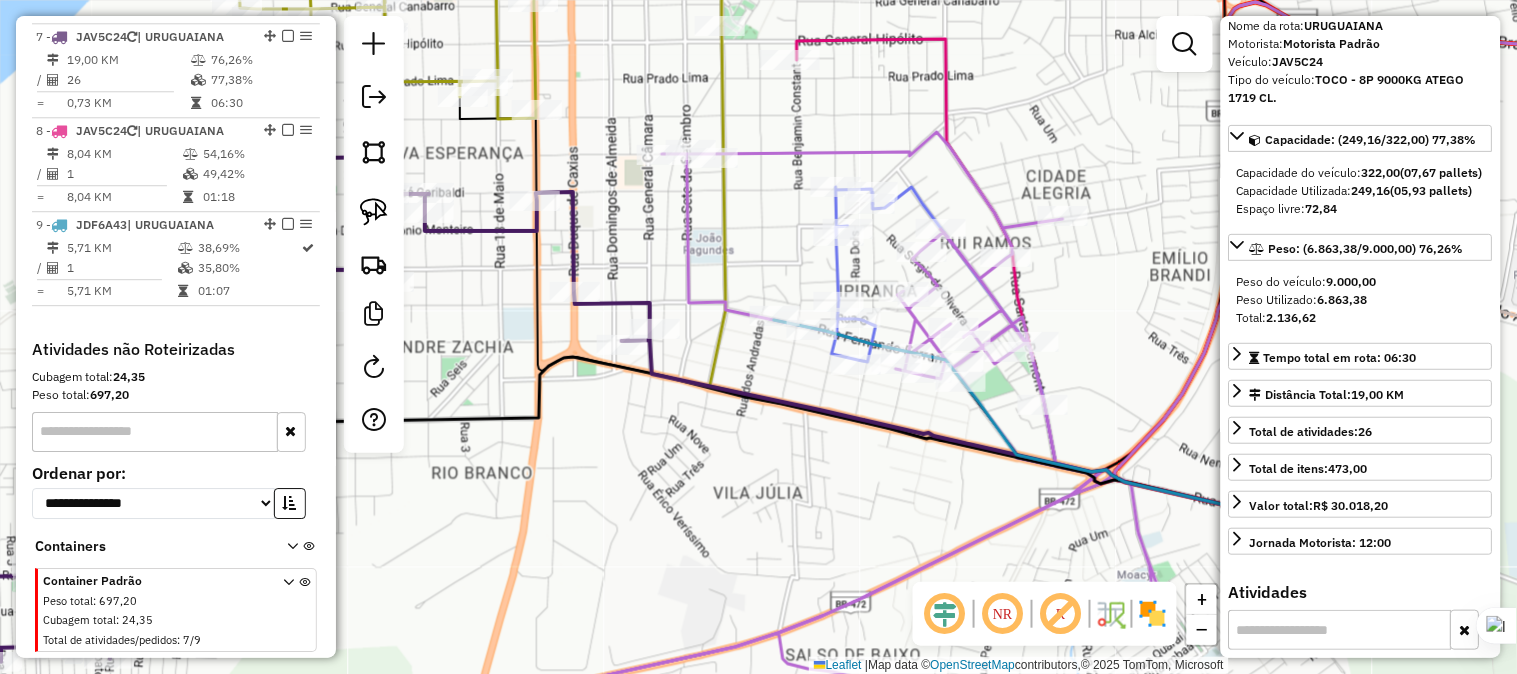 scroll, scrollTop: 1355, scrollLeft: 0, axis: vertical 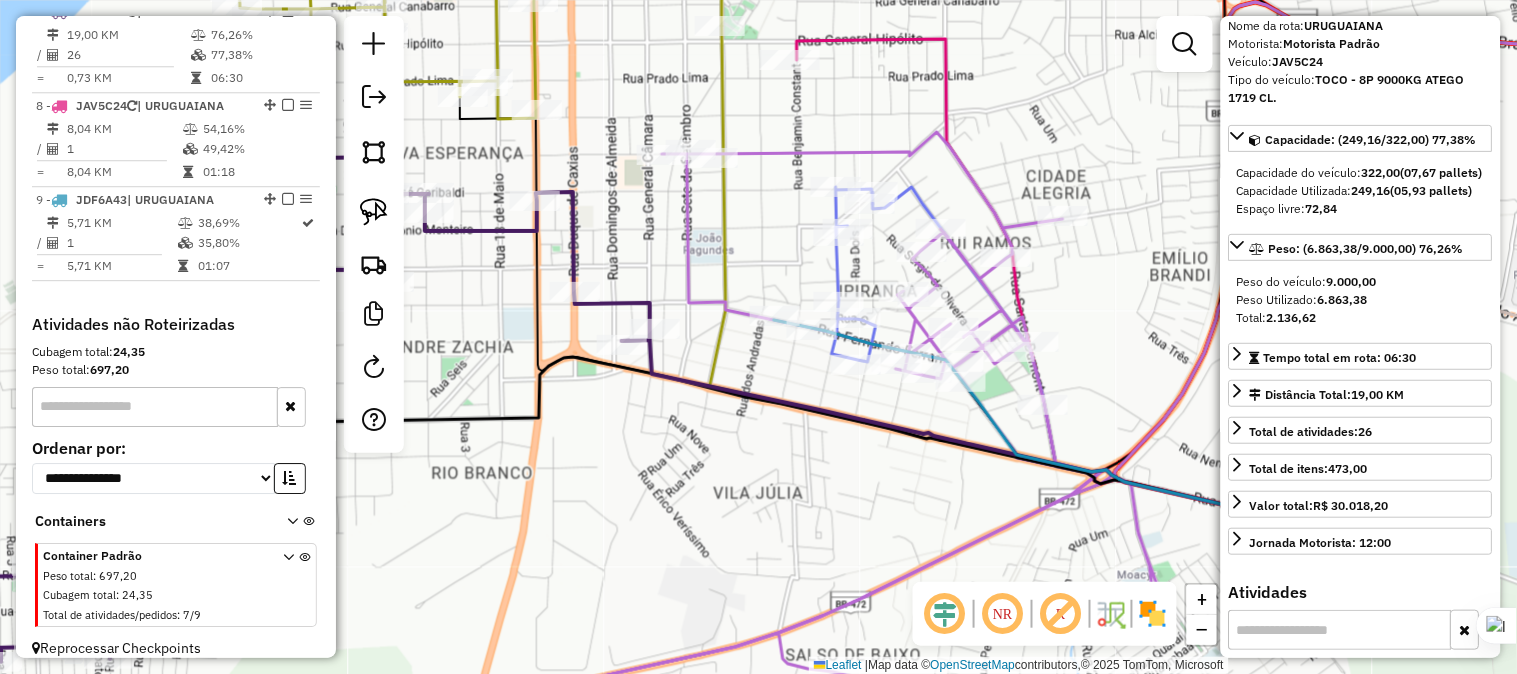 drag, startPoint x: 786, startPoint y: 107, endPoint x: 816, endPoint y: 246, distance: 142.20056 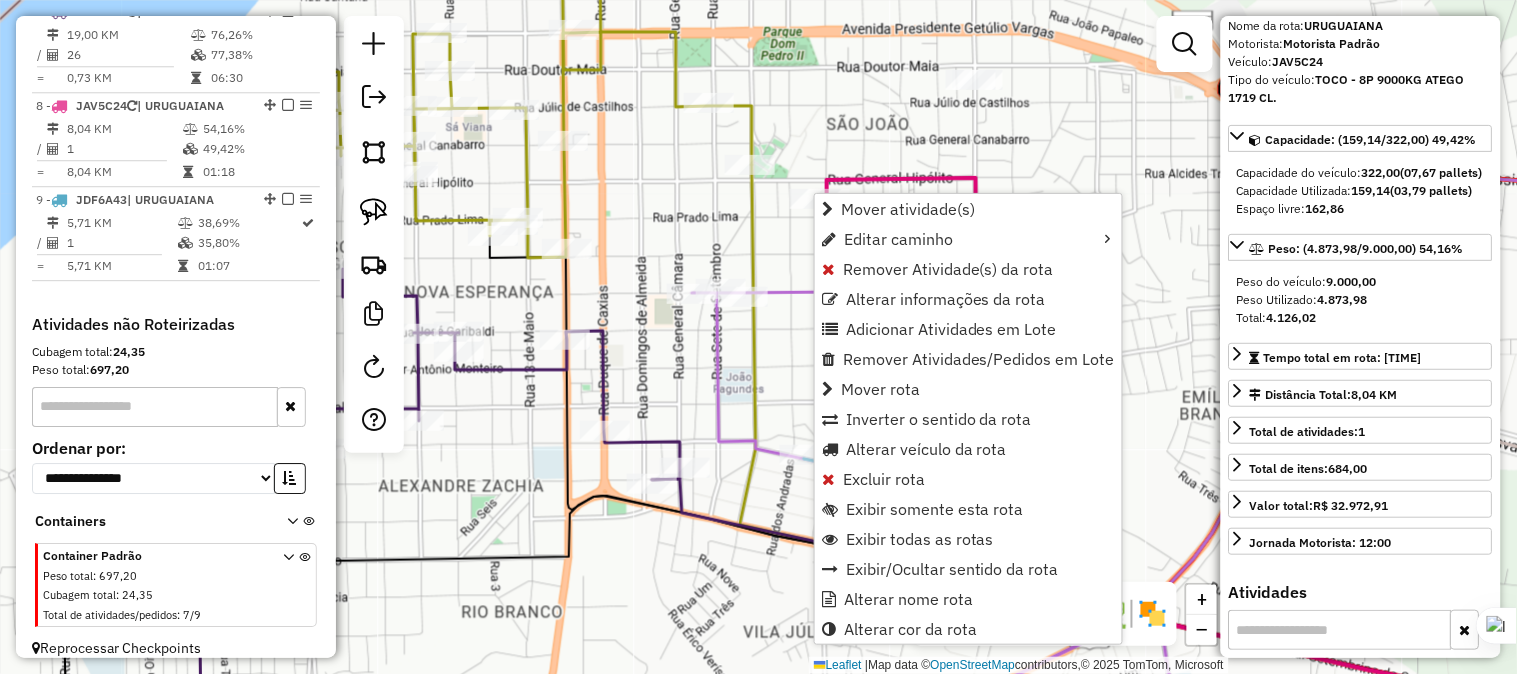 scroll, scrollTop: 1388, scrollLeft: 0, axis: vertical 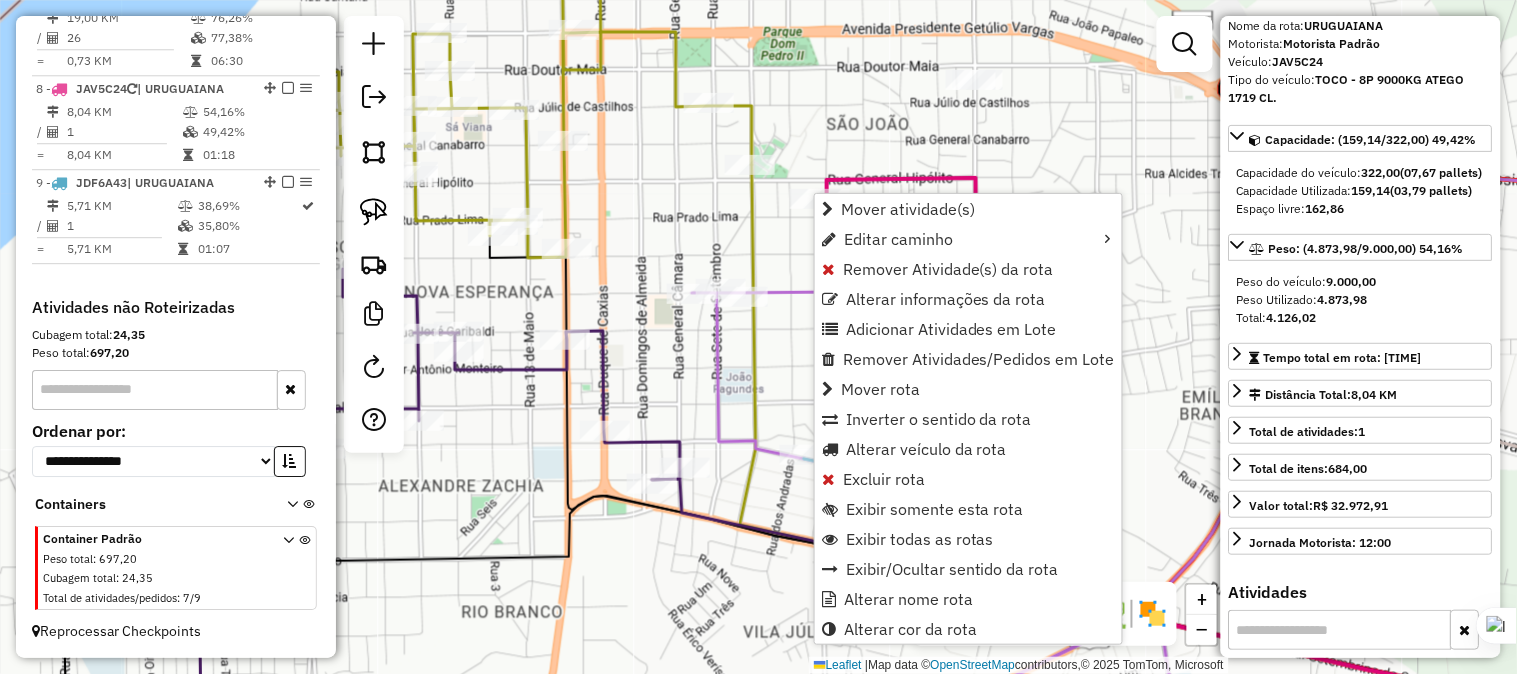 click on "Janela de atendimento Grade de atendimento Capacidade Transportadoras Veículos Cliente Pedidos  Rotas Selecione os dias de semana para filtrar as janelas de atendimento  Seg   Ter   Qua   Qui   Sex   Sáb   Dom  Informe o período da janela de atendimento: De: Até:  Filtrar exatamente a janela do cliente  Considerar janela de atendimento padrão  Selecione os dias de semana para filtrar as grades de atendimento  Seg   Ter   Qua   Qui   Sex   Sáb   Dom   Considerar clientes sem dia de atendimento cadastrado  Clientes fora do dia de atendimento selecionado Filtrar as atividades entre os valores definidos abaixo:  Peso mínimo:   Peso máximo:   Cubagem mínima:   Cubagem máxima:   De:   Até:  Filtrar as atividades entre o tempo de atendimento definido abaixo:  De:   Até:   Considerar capacidade total dos clientes não roteirizados Transportadora: Selecione um ou mais itens Tipo de veículo: Selecione um ou mais itens Veículo: Selecione um ou mais itens Motorista: Selecione um ou mais itens Nome: Rótulo:" 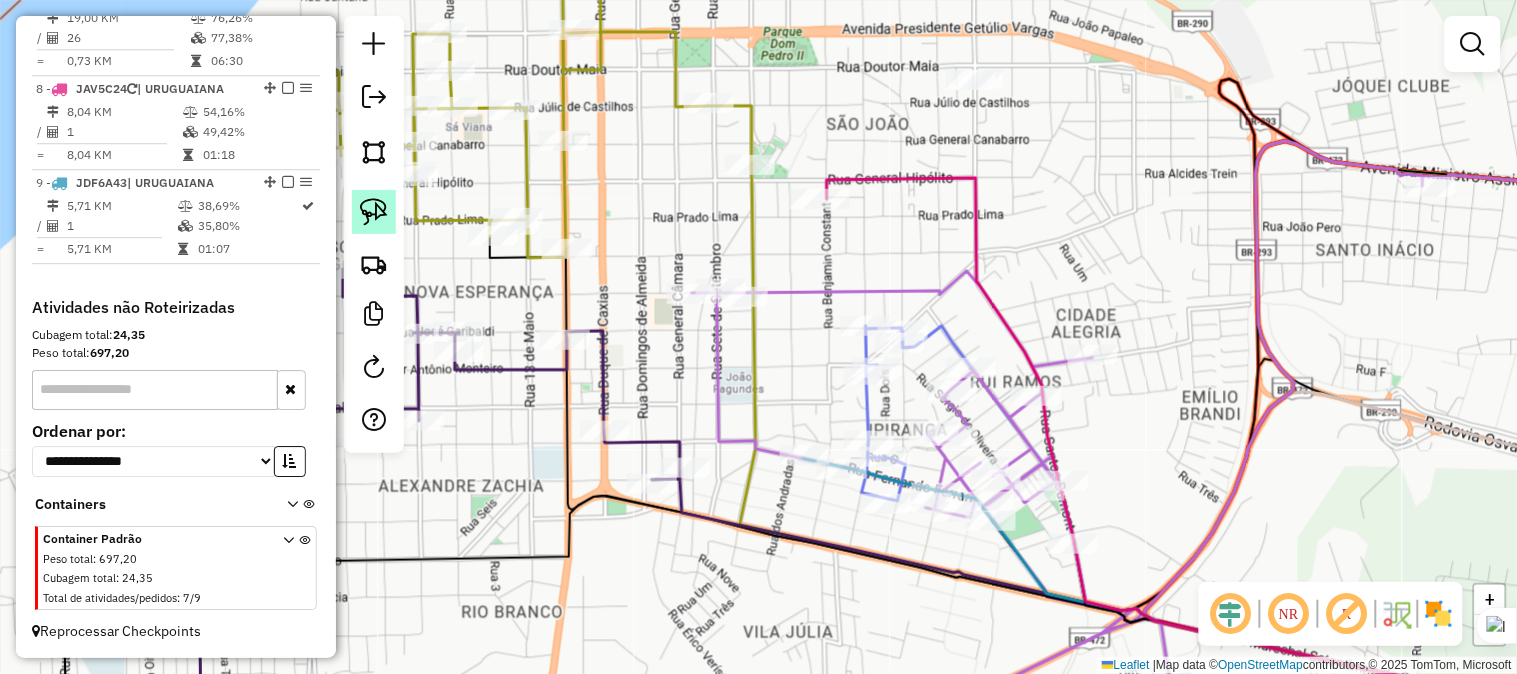 click 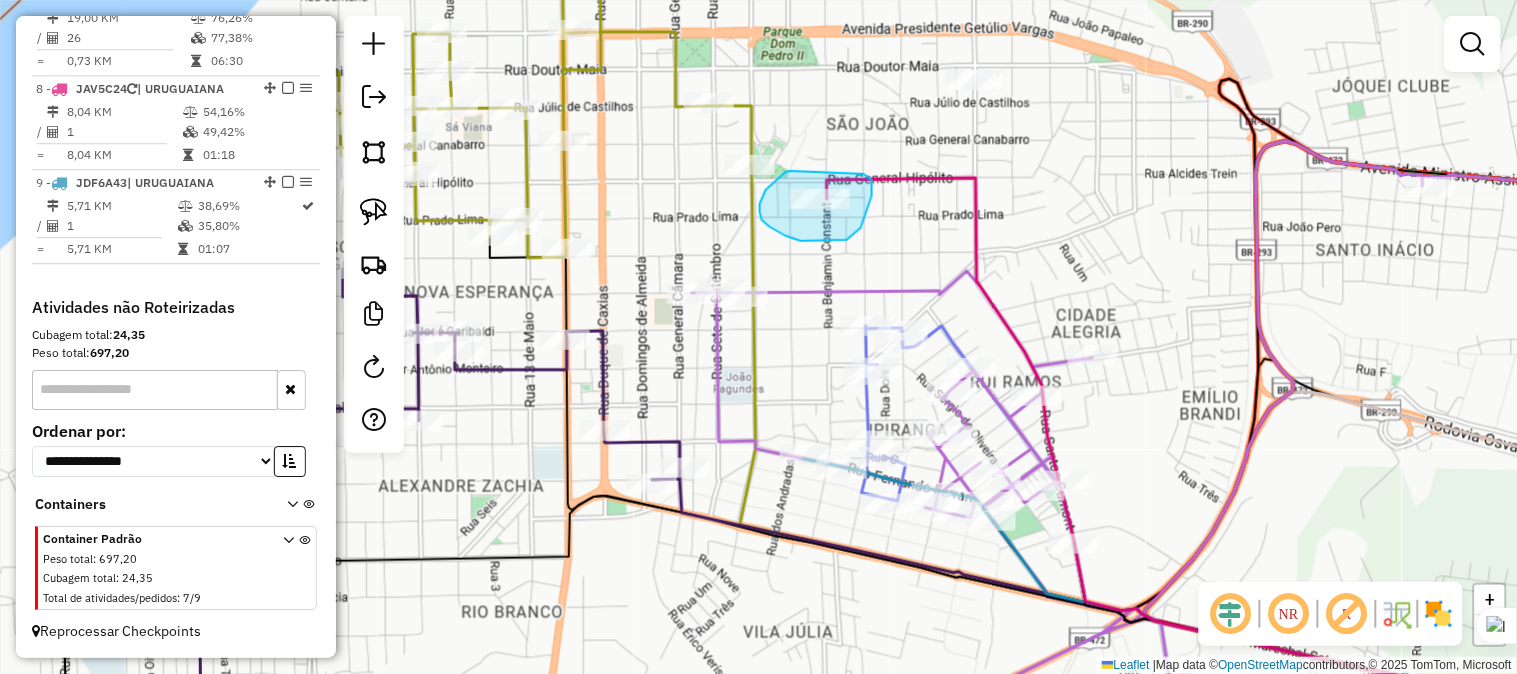 drag, startPoint x: 790, startPoint y: 171, endPoint x: 834, endPoint y: 178, distance: 44.553337 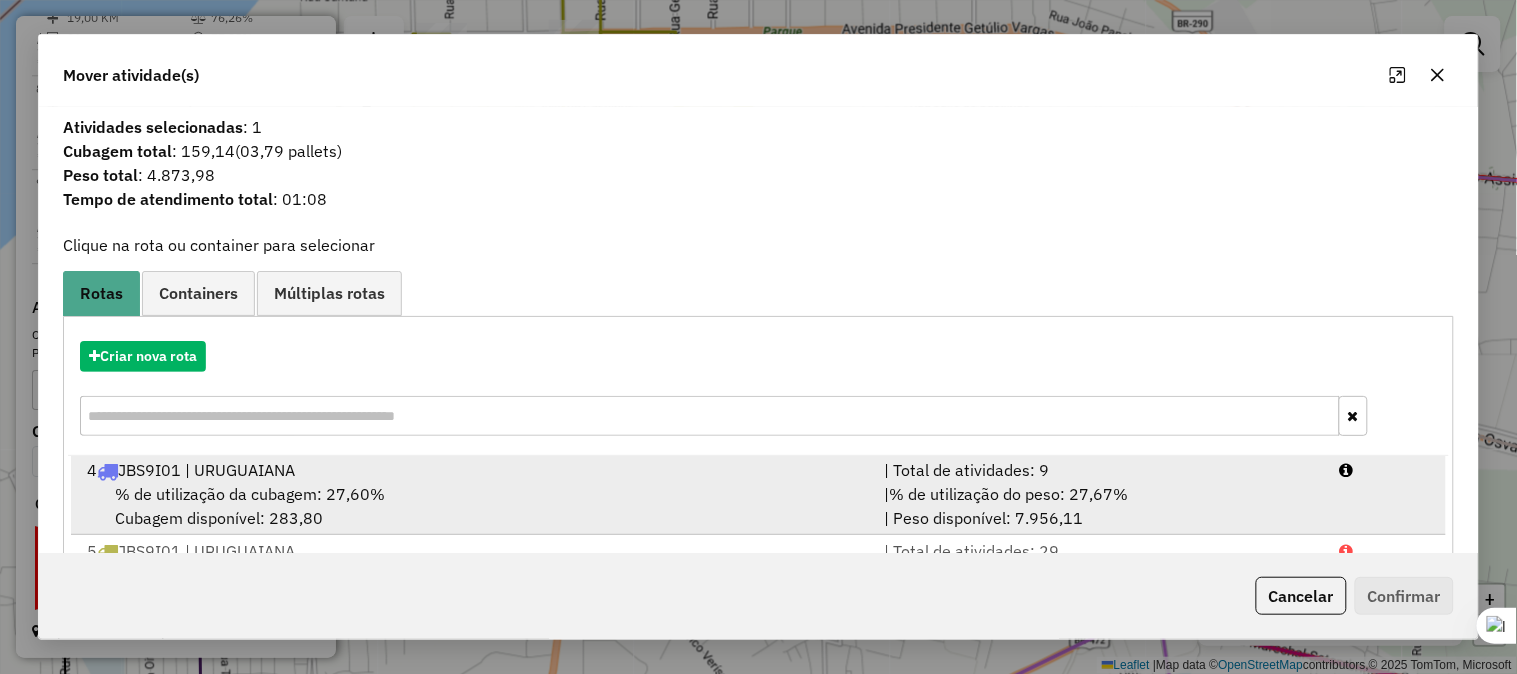 scroll, scrollTop: 248, scrollLeft: 0, axis: vertical 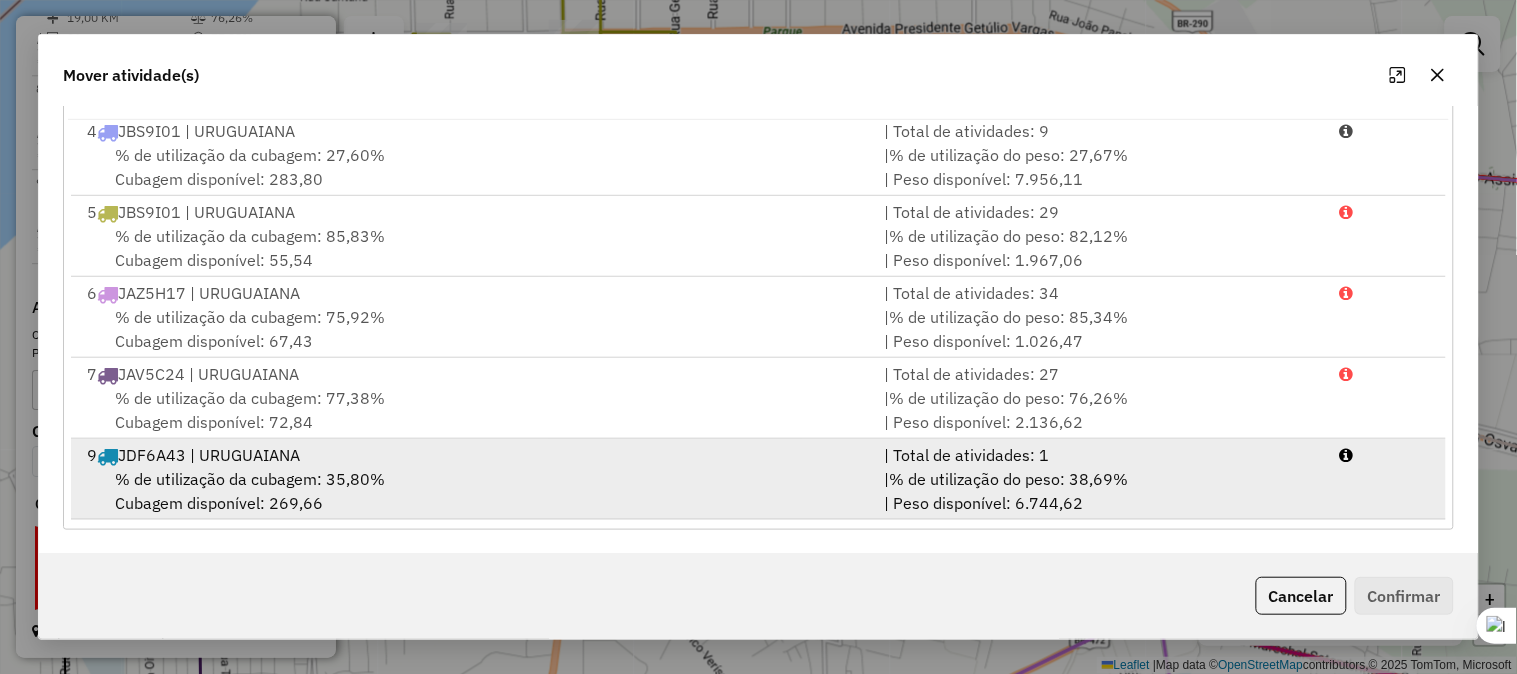 click on "9  JDF6A43 | URUGUAIANA" at bounding box center [473, 455] 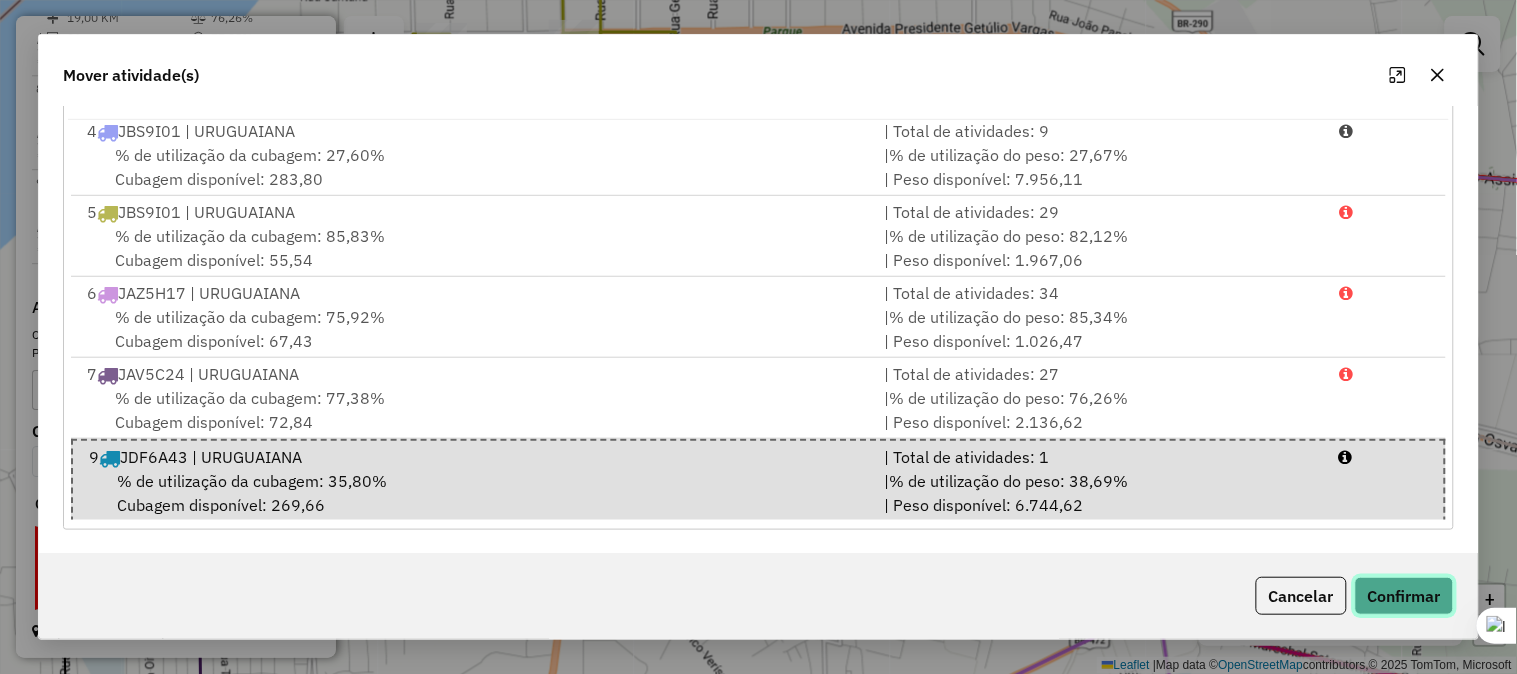 click on "Confirmar" 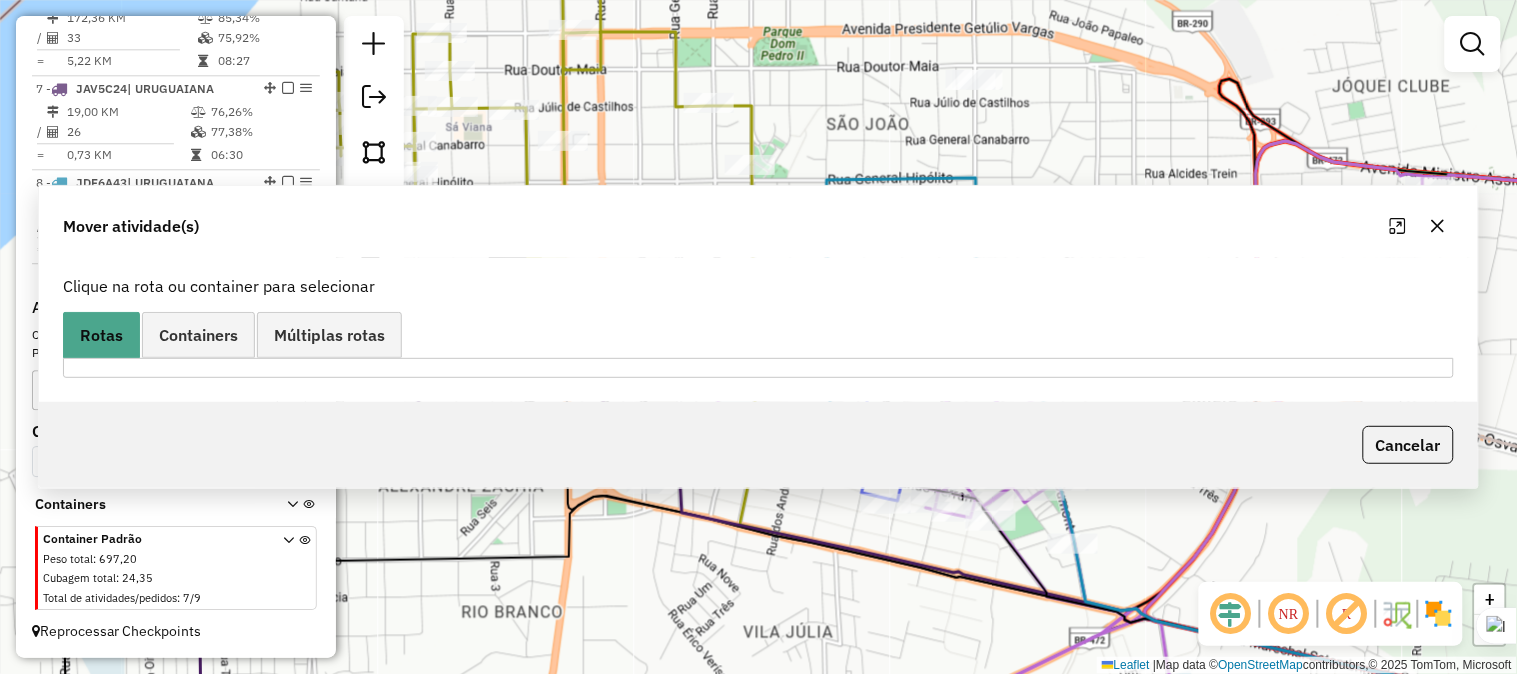 scroll, scrollTop: 1294, scrollLeft: 0, axis: vertical 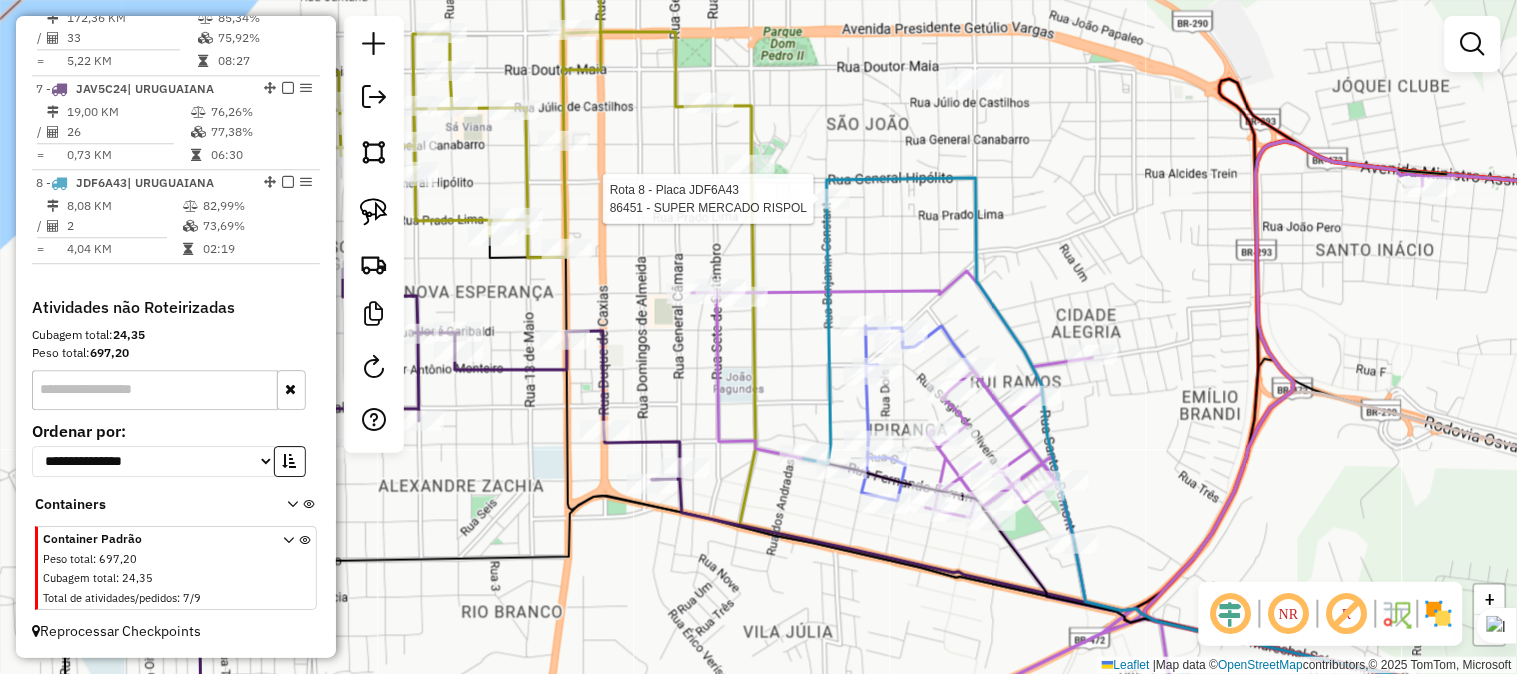 select on "*********" 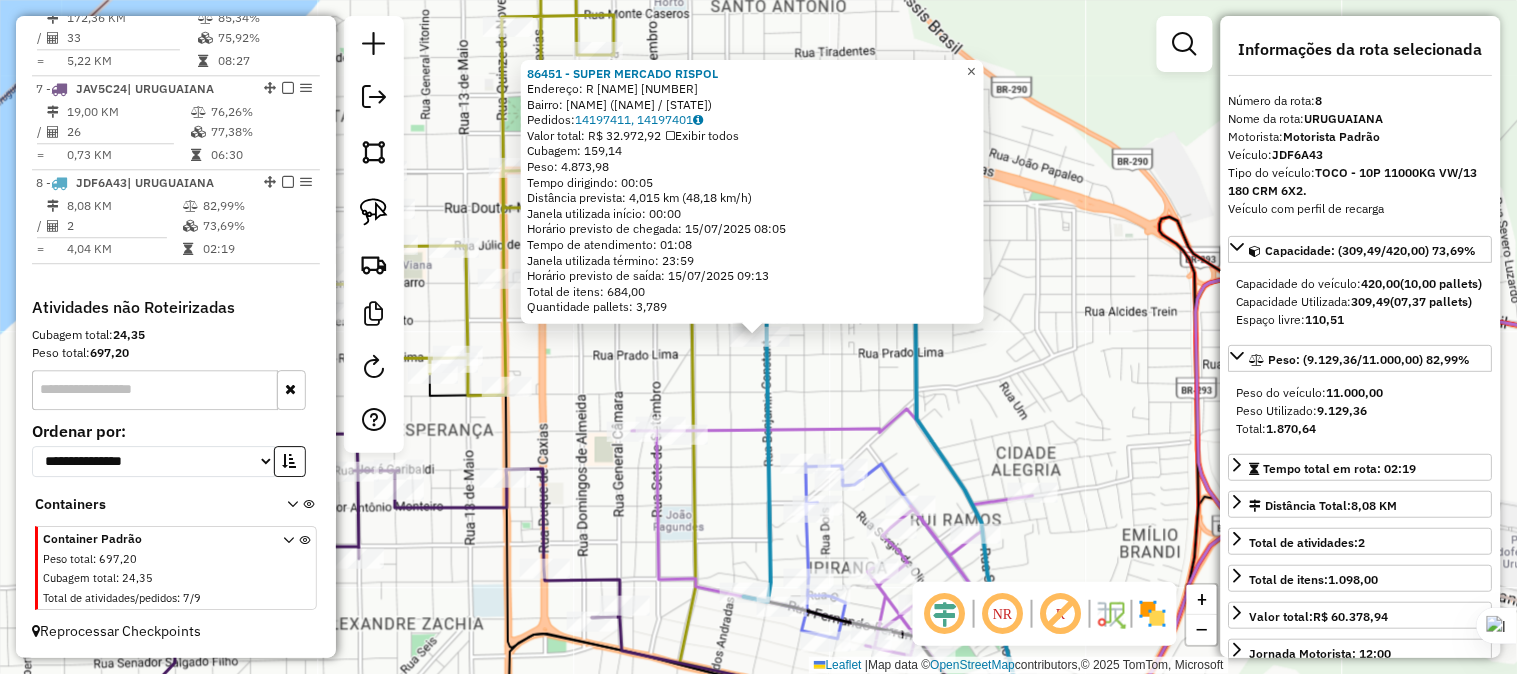 click on "×" 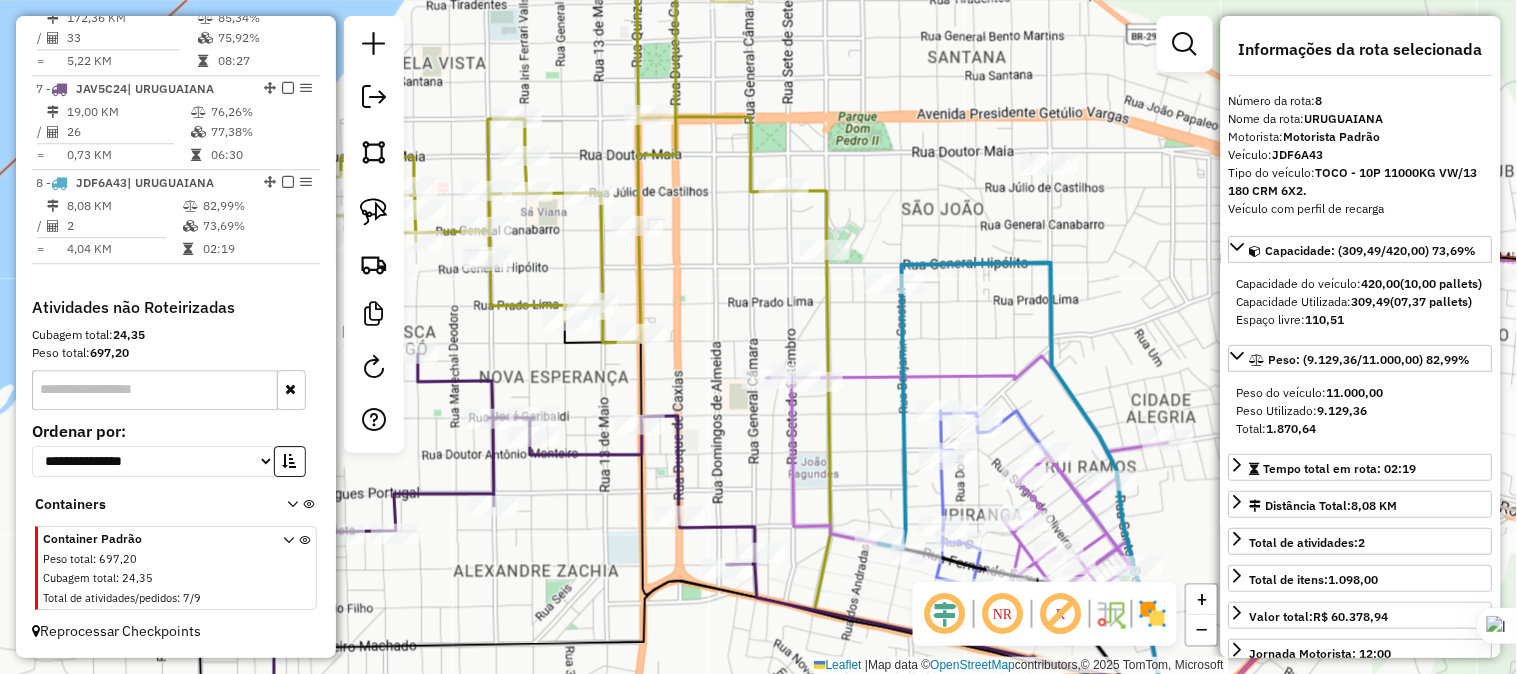 drag, startPoint x: 831, startPoint y: 235, endPoint x: 972, endPoint y: 181, distance: 150.98676 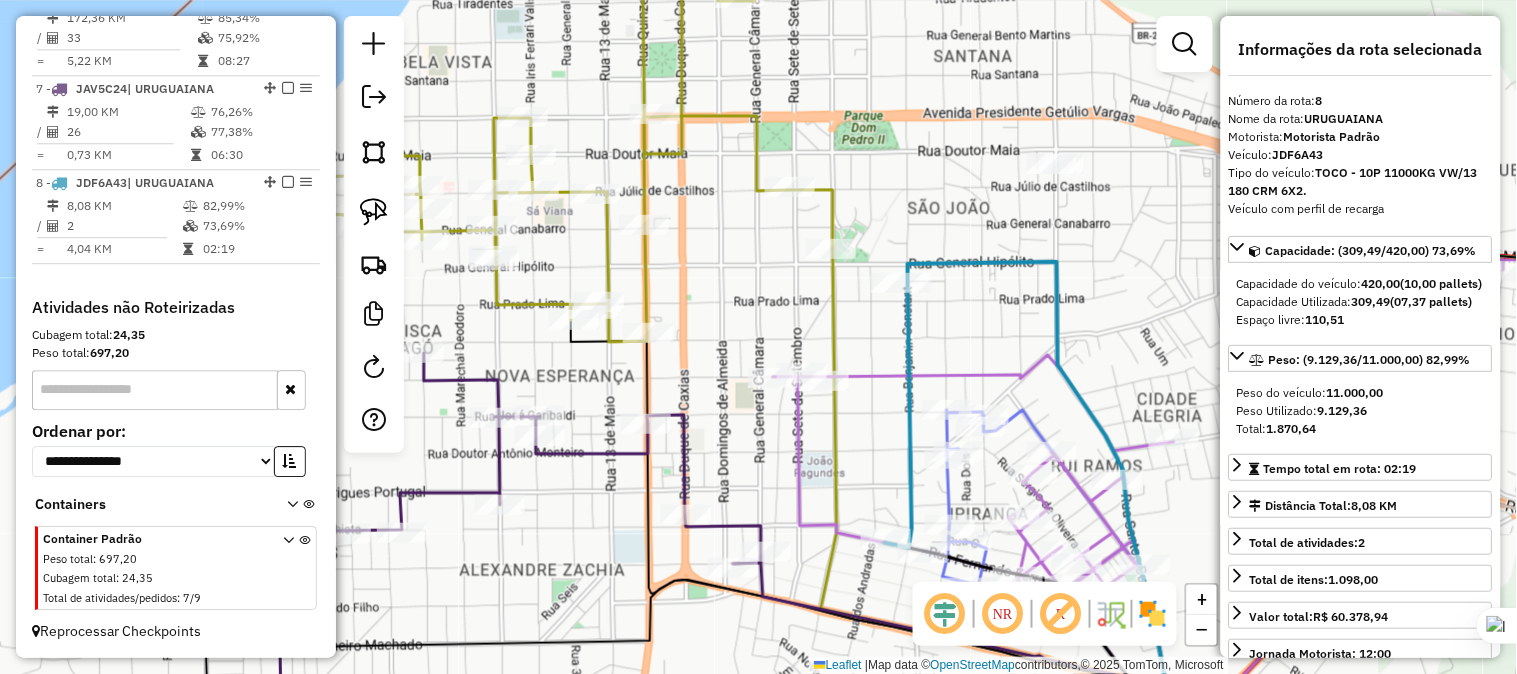 drag, startPoint x: 1095, startPoint y: 223, endPoint x: 1107, endPoint y: 207, distance: 20 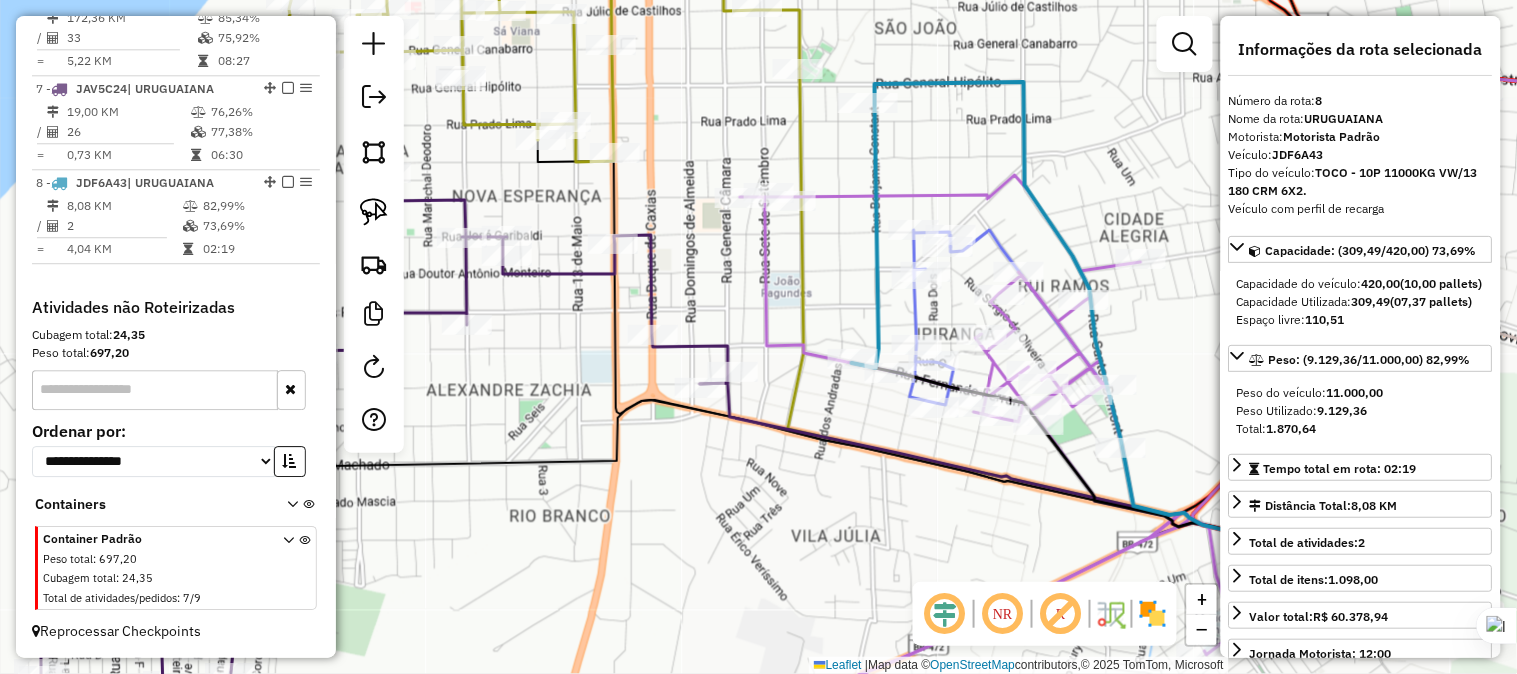 drag, startPoint x: 1015, startPoint y: 216, endPoint x: 910, endPoint y: 186, distance: 109.201645 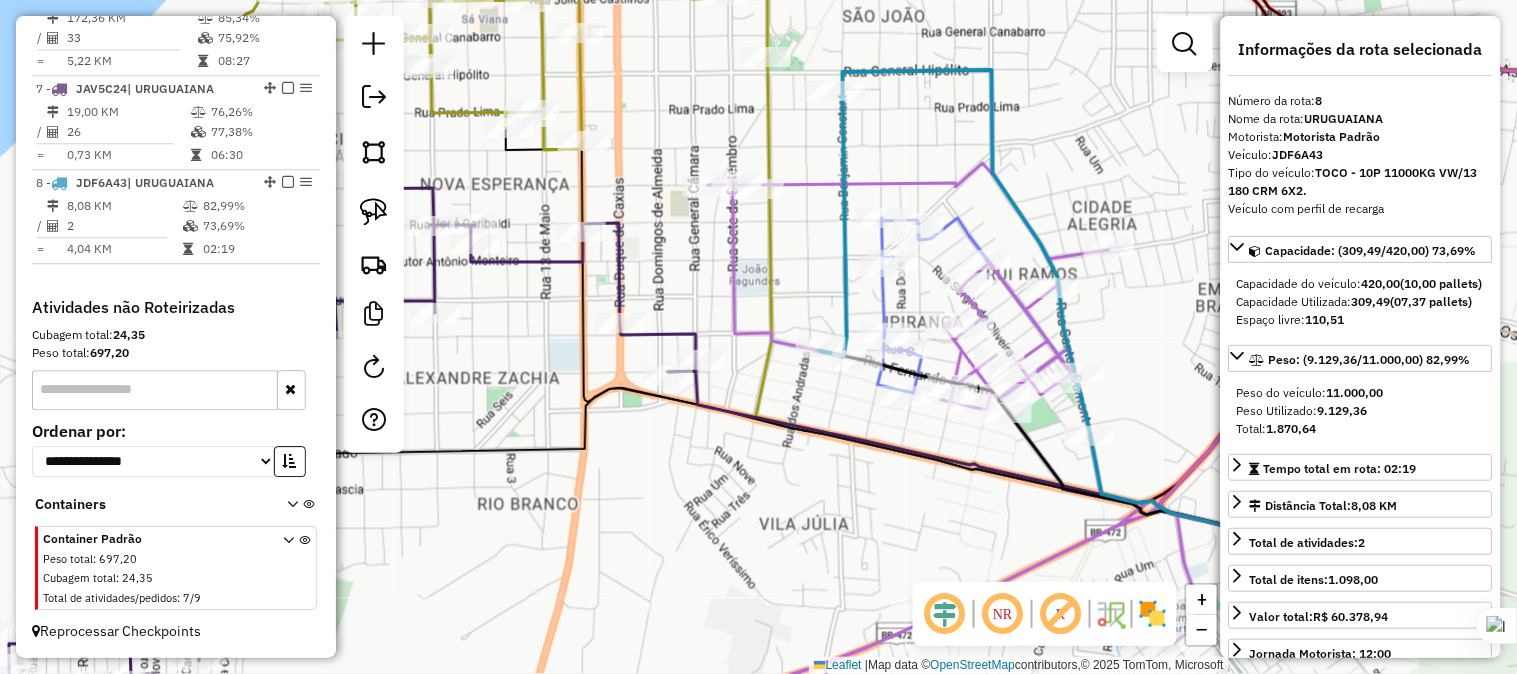 drag, startPoint x: 952, startPoint y: 180, endPoint x: 928, endPoint y: 170, distance: 26 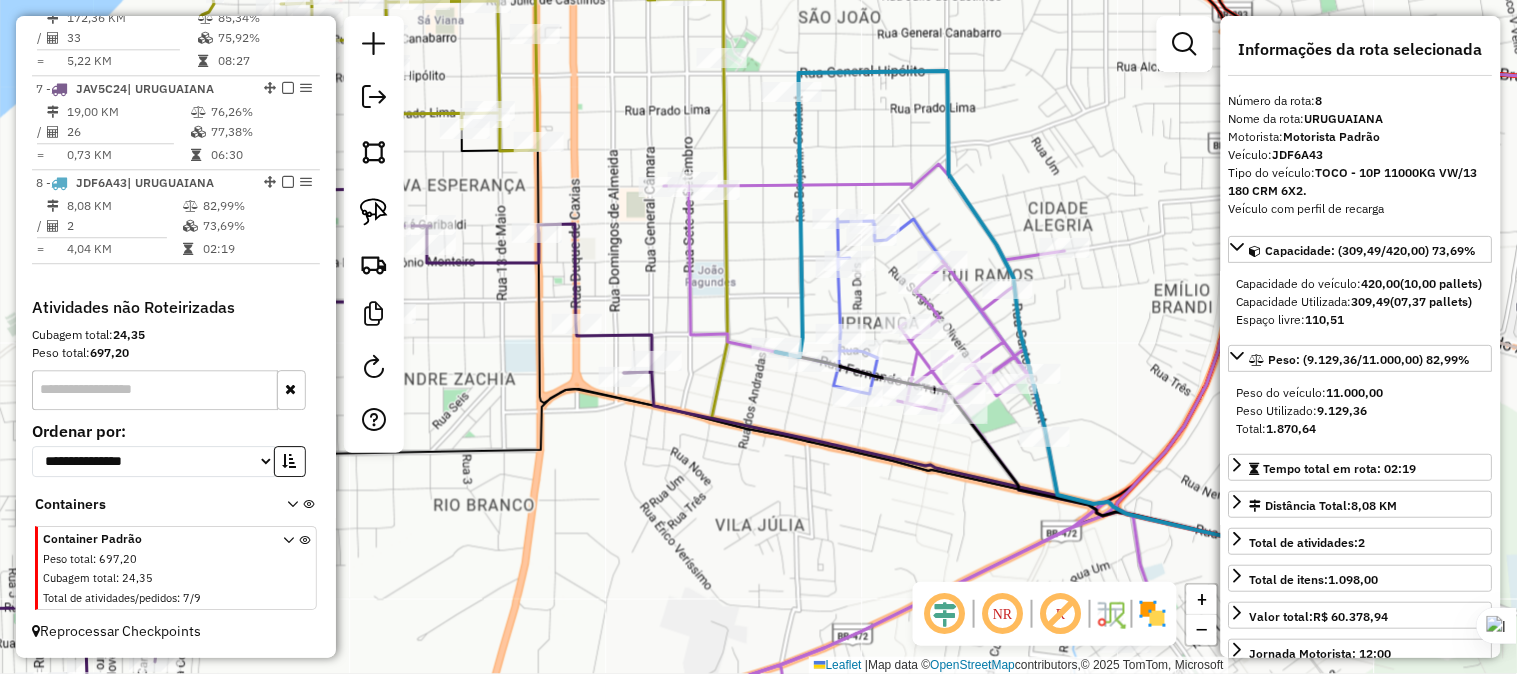 drag, startPoint x: 980, startPoint y: 170, endPoint x: 927, endPoint y: 174, distance: 53.15073 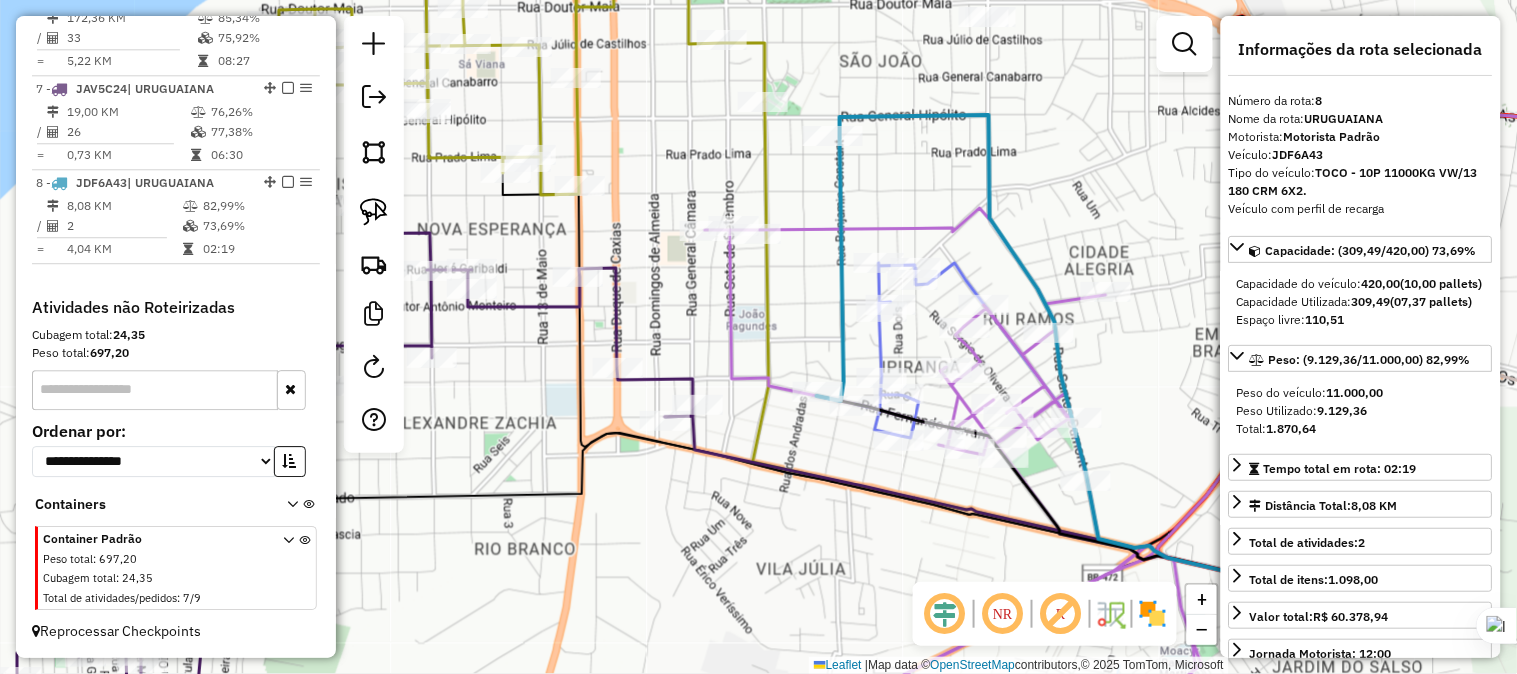 drag, startPoint x: 834, startPoint y: 164, endPoint x: 884, endPoint y: 205, distance: 64.66065 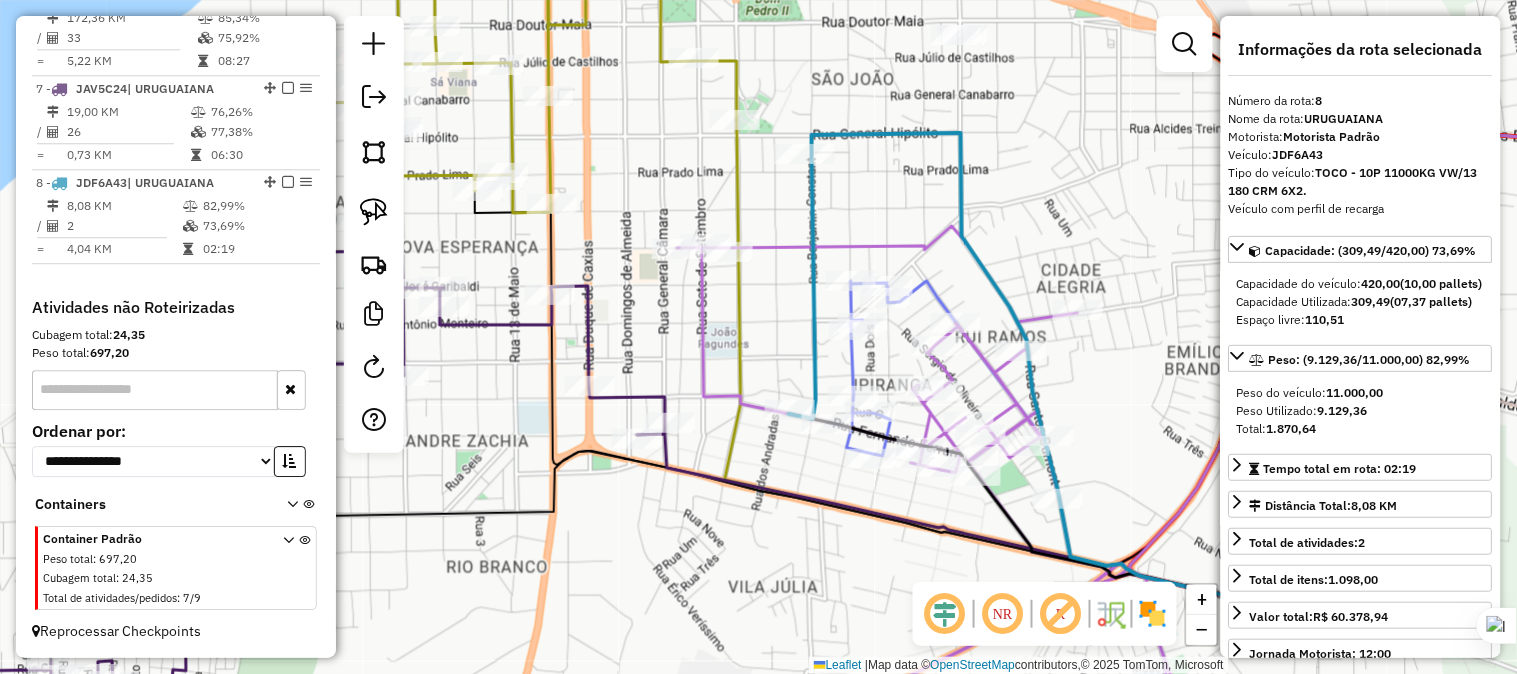 drag, startPoint x: 956, startPoint y: 185, endPoint x: 910, endPoint y: 210, distance: 52.35456 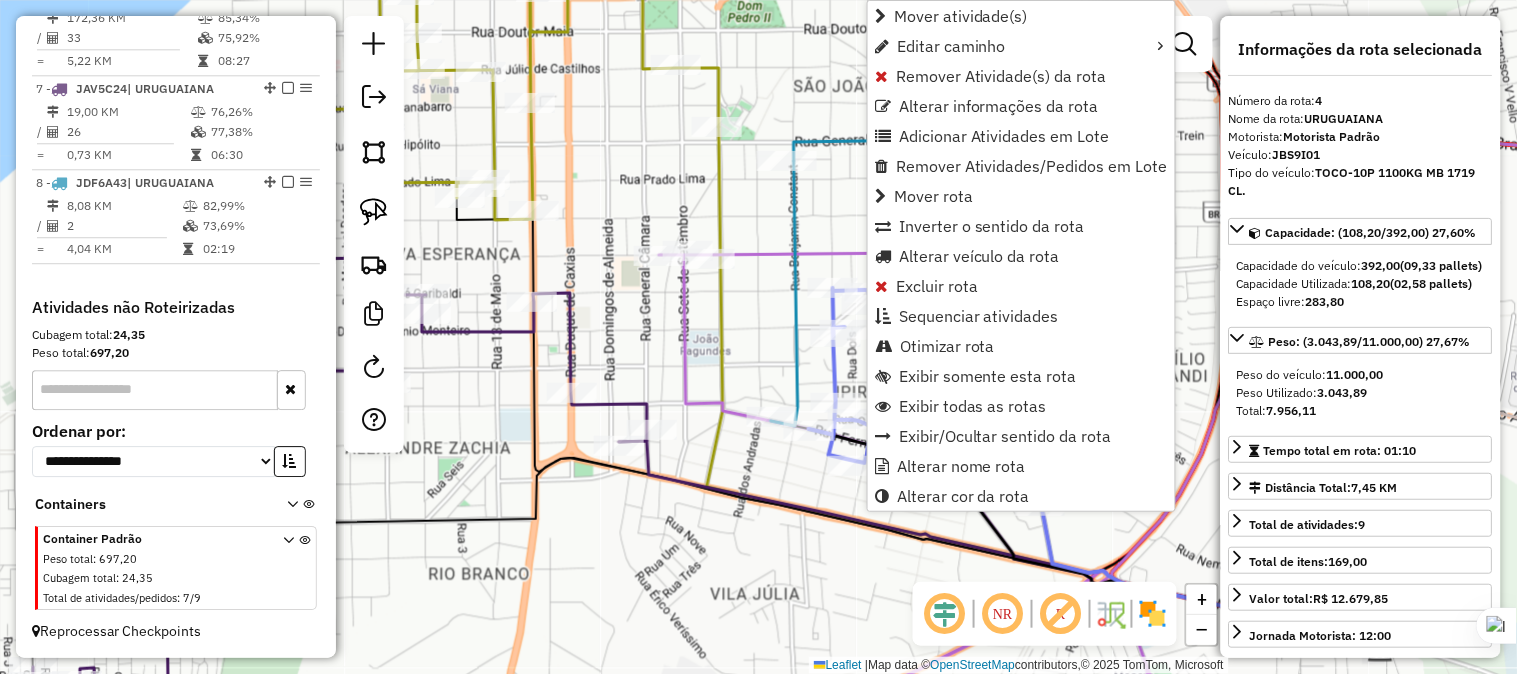 scroll, scrollTop: 1073, scrollLeft: 0, axis: vertical 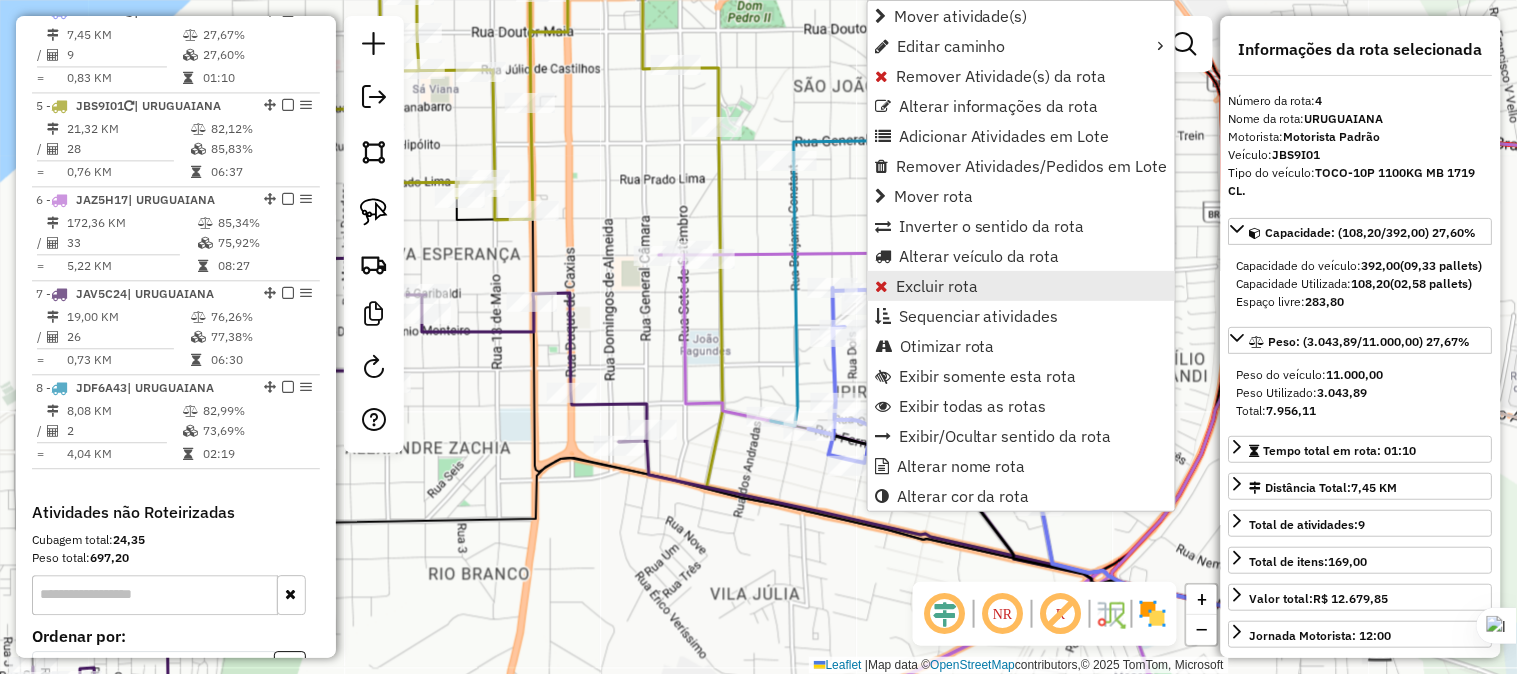 click on "Excluir rota" at bounding box center [937, 286] 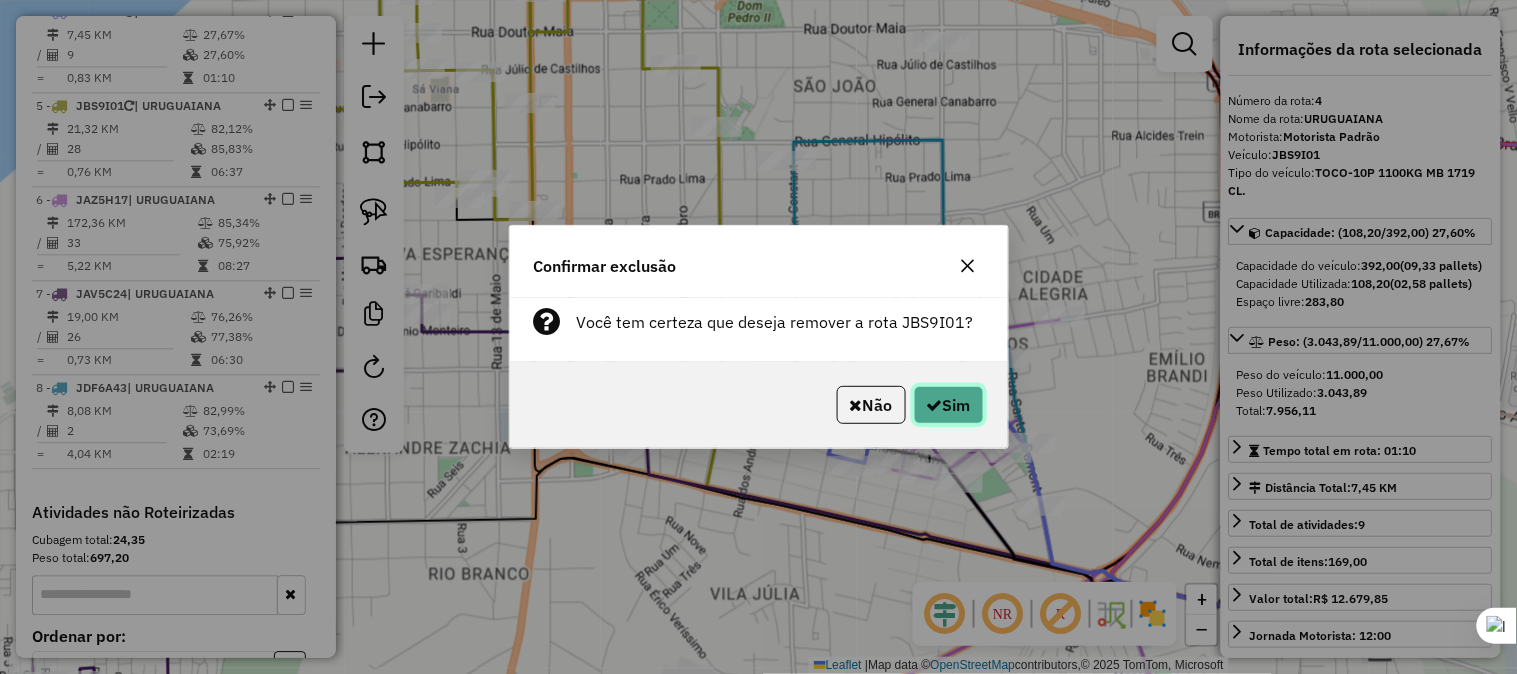 click on "Sim" 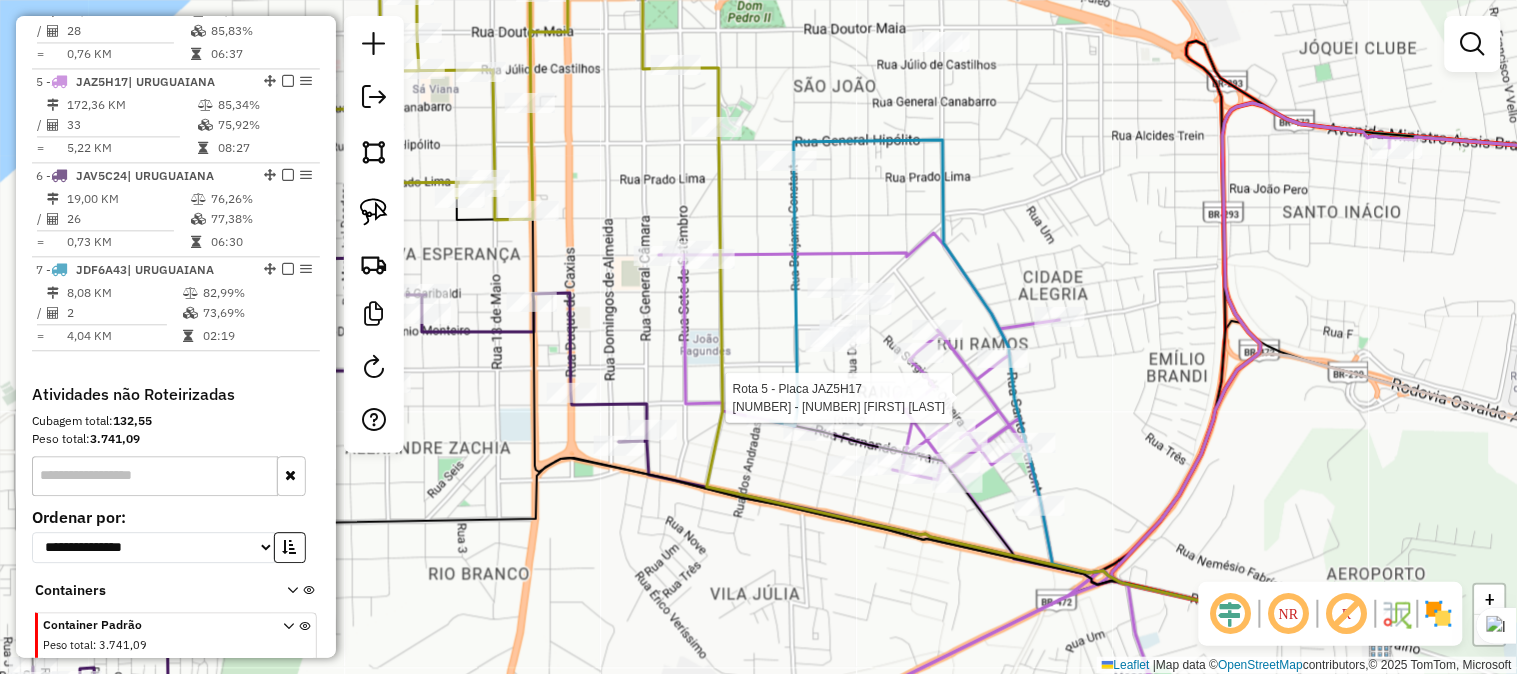 scroll, scrollTop: 954, scrollLeft: 0, axis: vertical 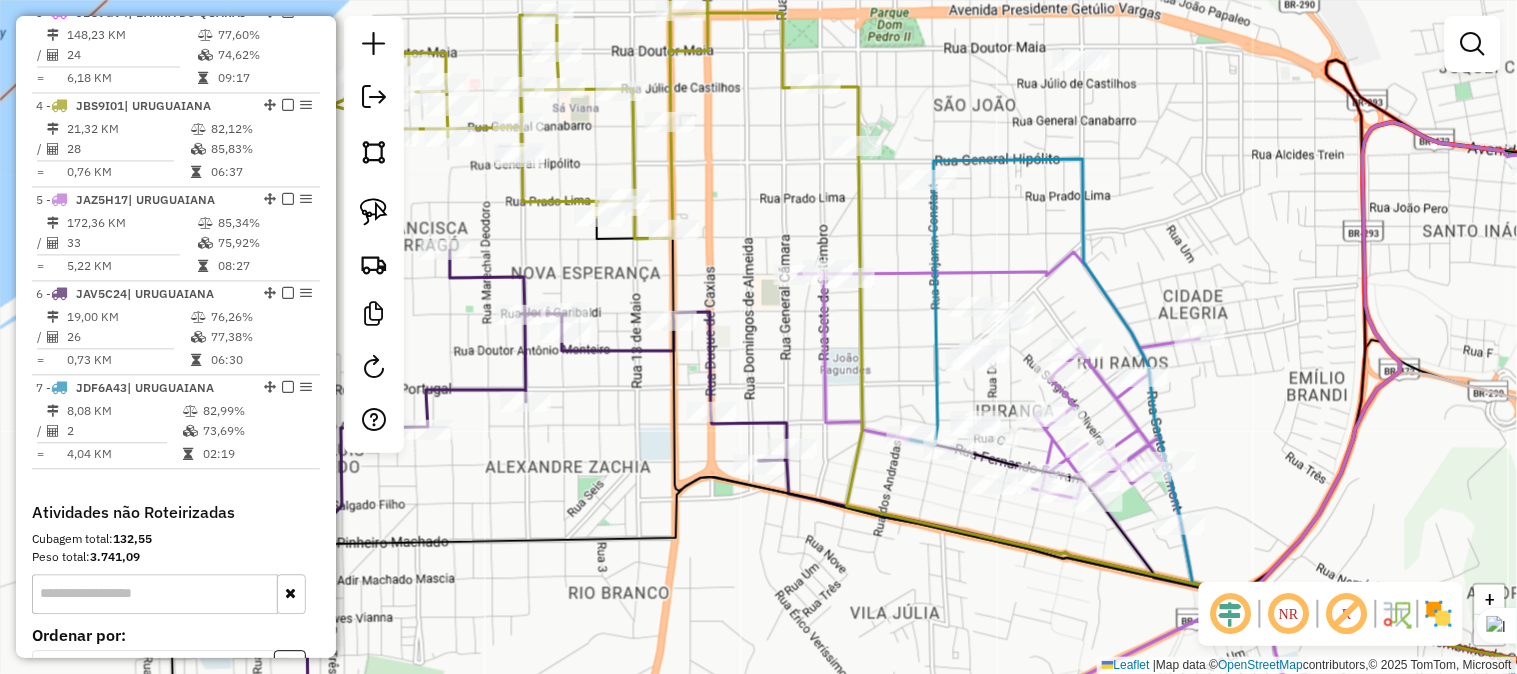 drag, startPoint x: 660, startPoint y: 144, endPoint x: 867, endPoint y: 197, distance: 213.67732 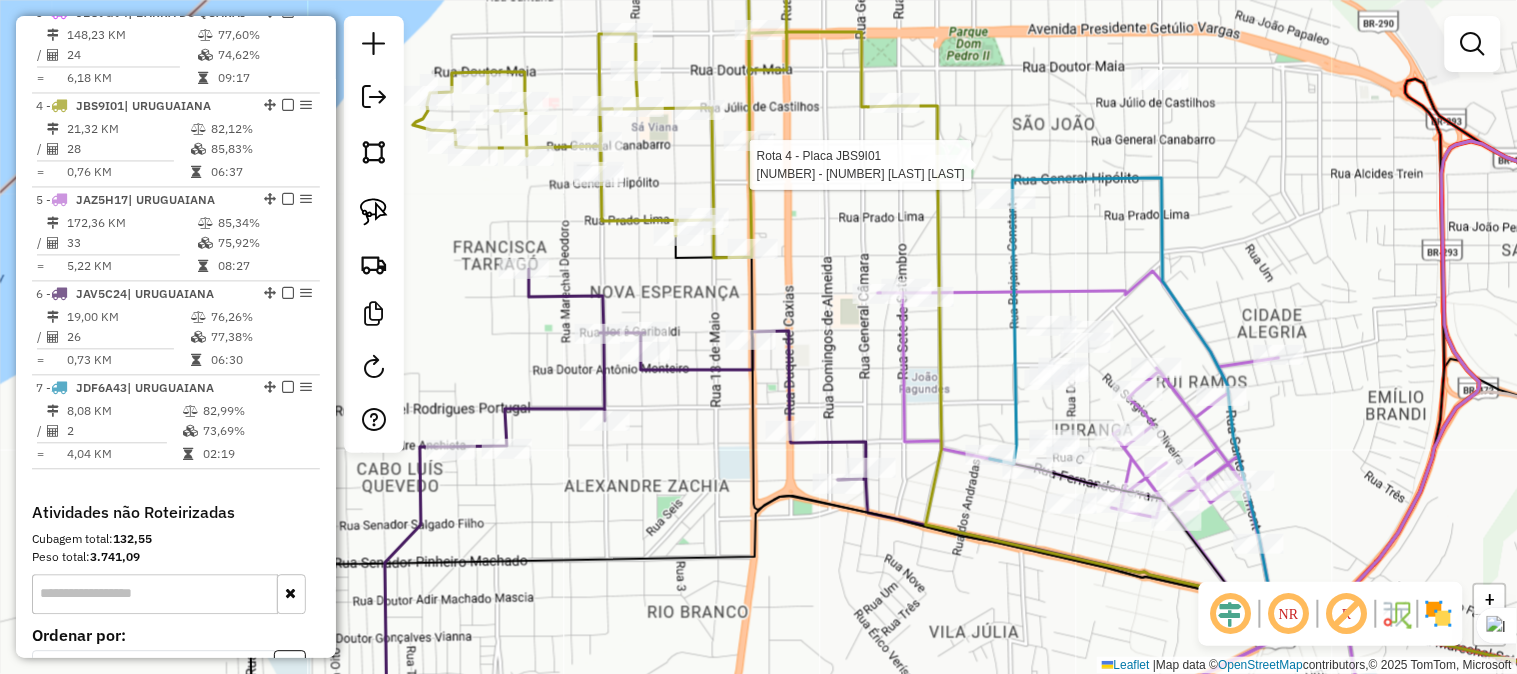 select on "*********" 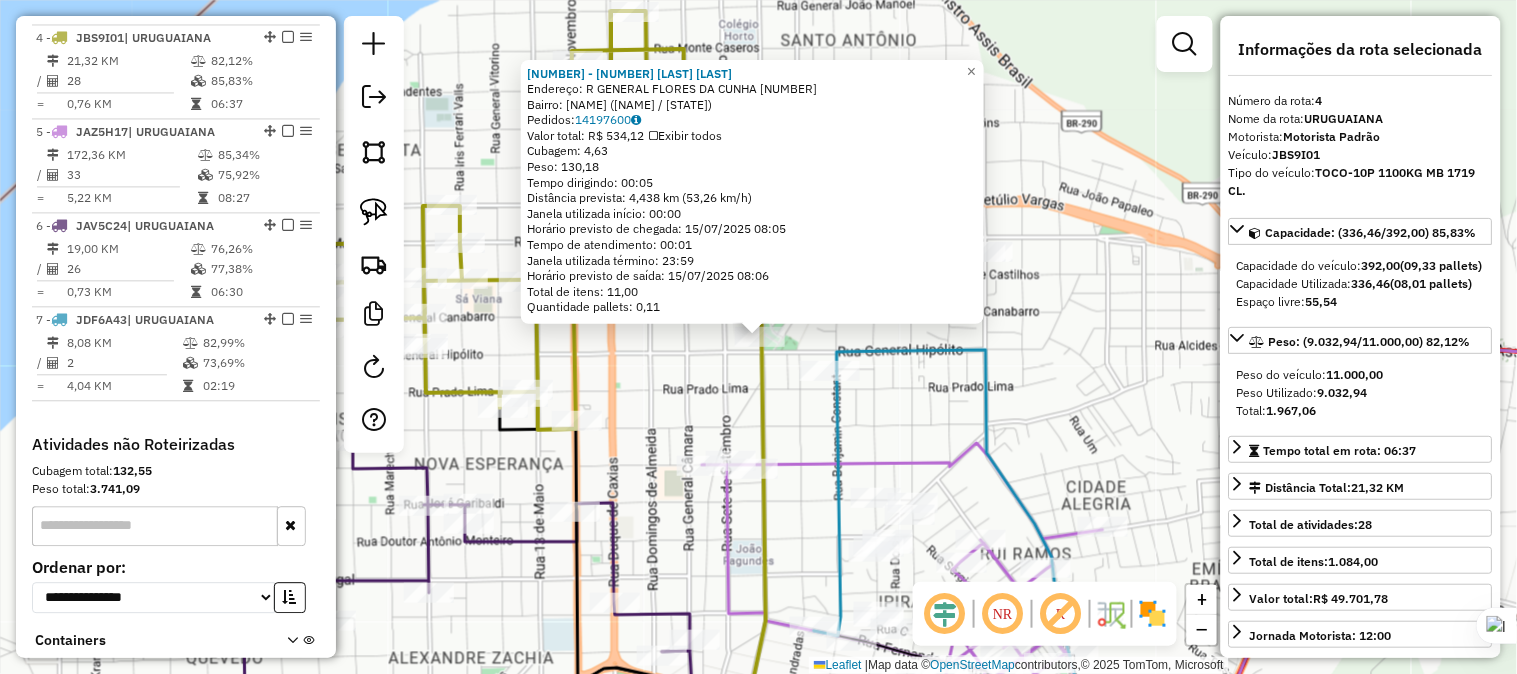 scroll, scrollTop: 1047, scrollLeft: 0, axis: vertical 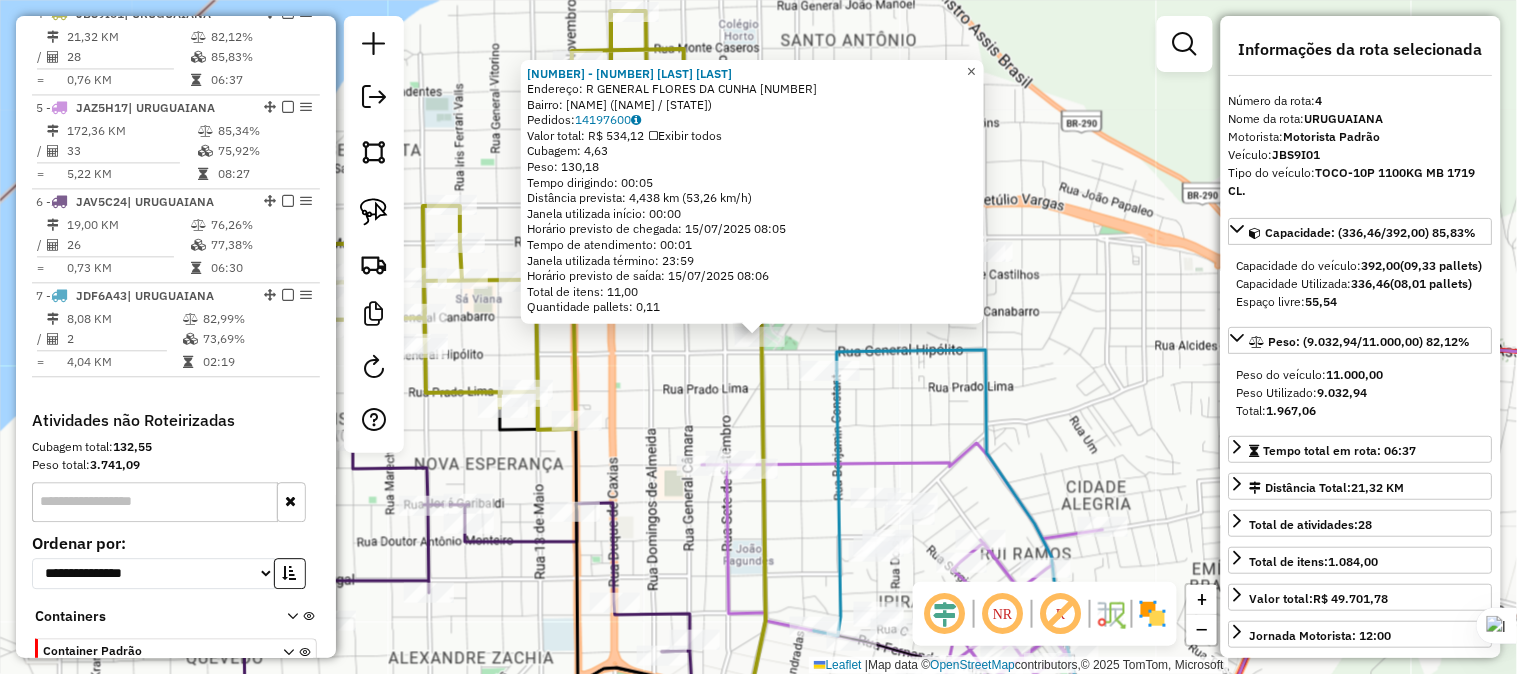 click on "×" 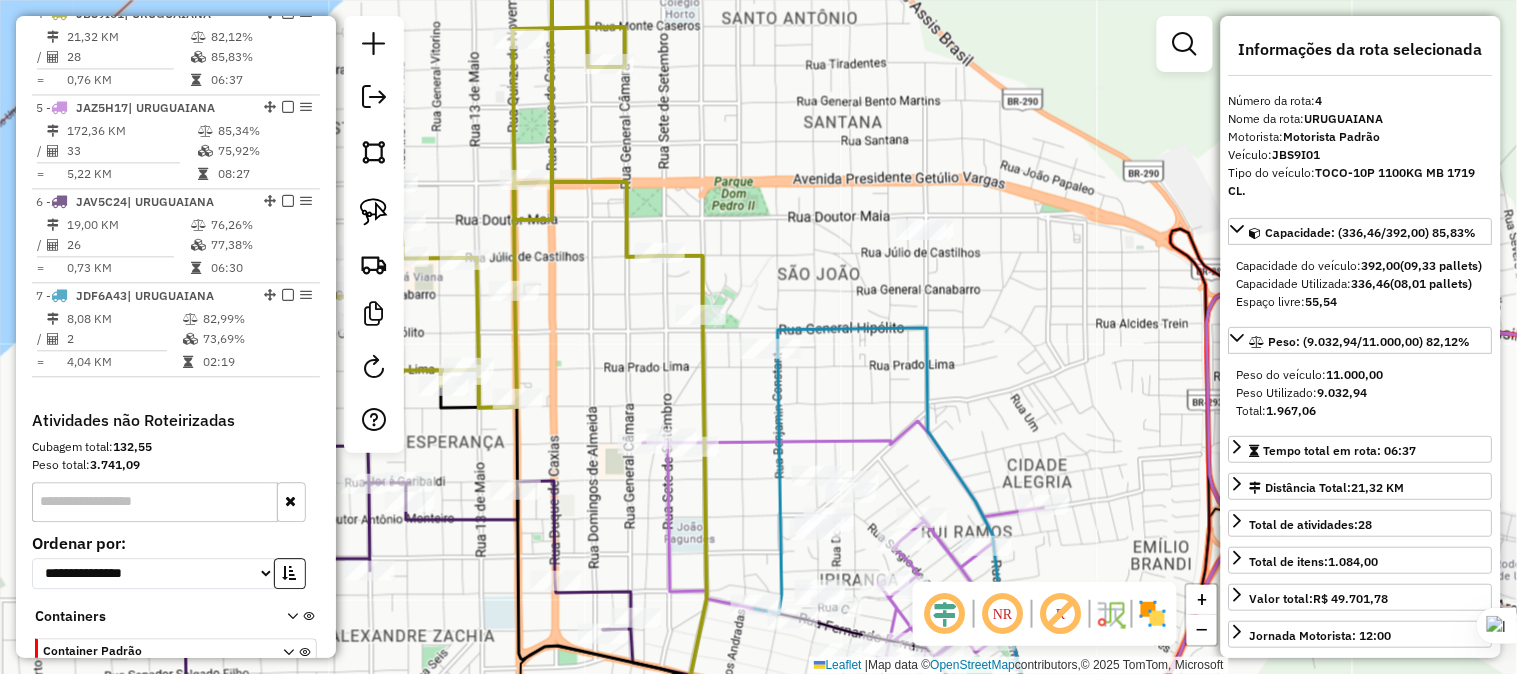 drag, startPoint x: 1043, startPoint y: 222, endPoint x: 944, endPoint y: 182, distance: 106.77547 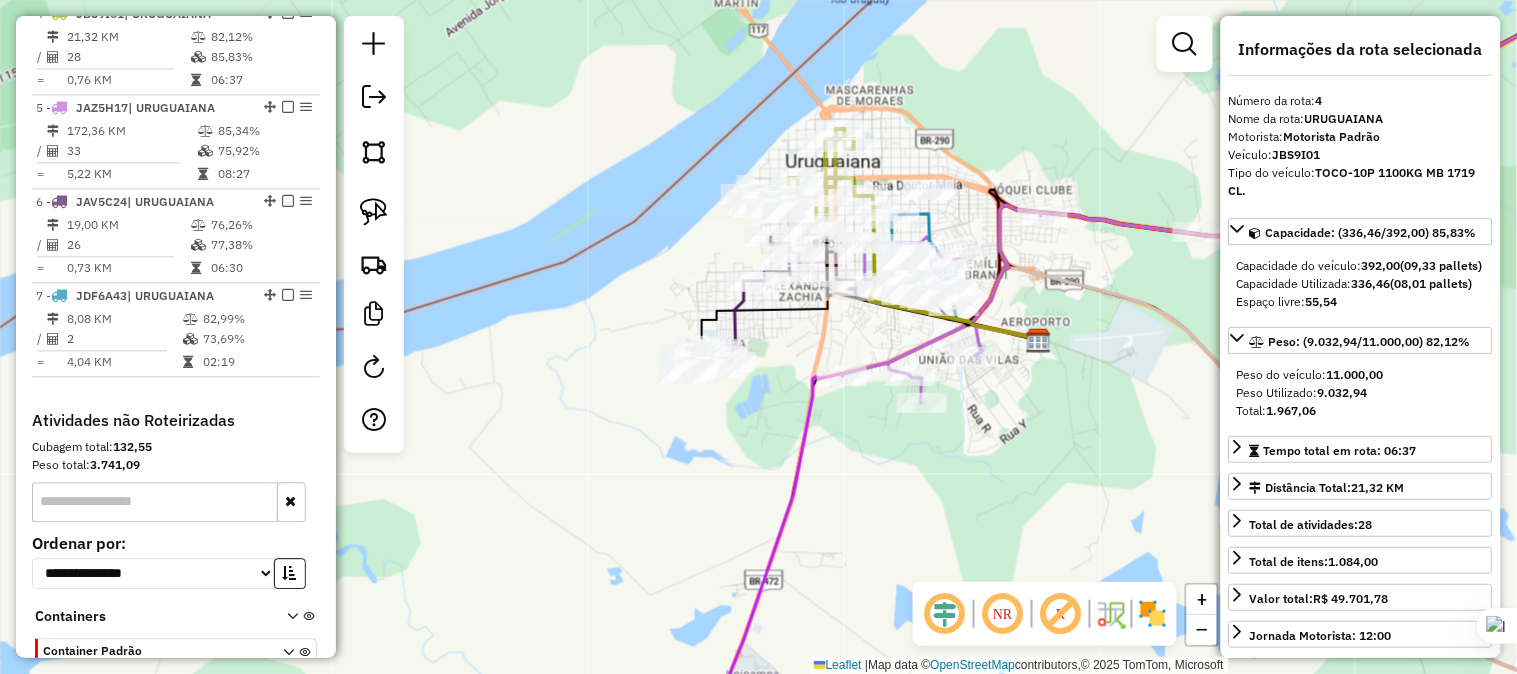 drag, startPoint x: 826, startPoint y: 338, endPoint x: 738, endPoint y: 335, distance: 88.051125 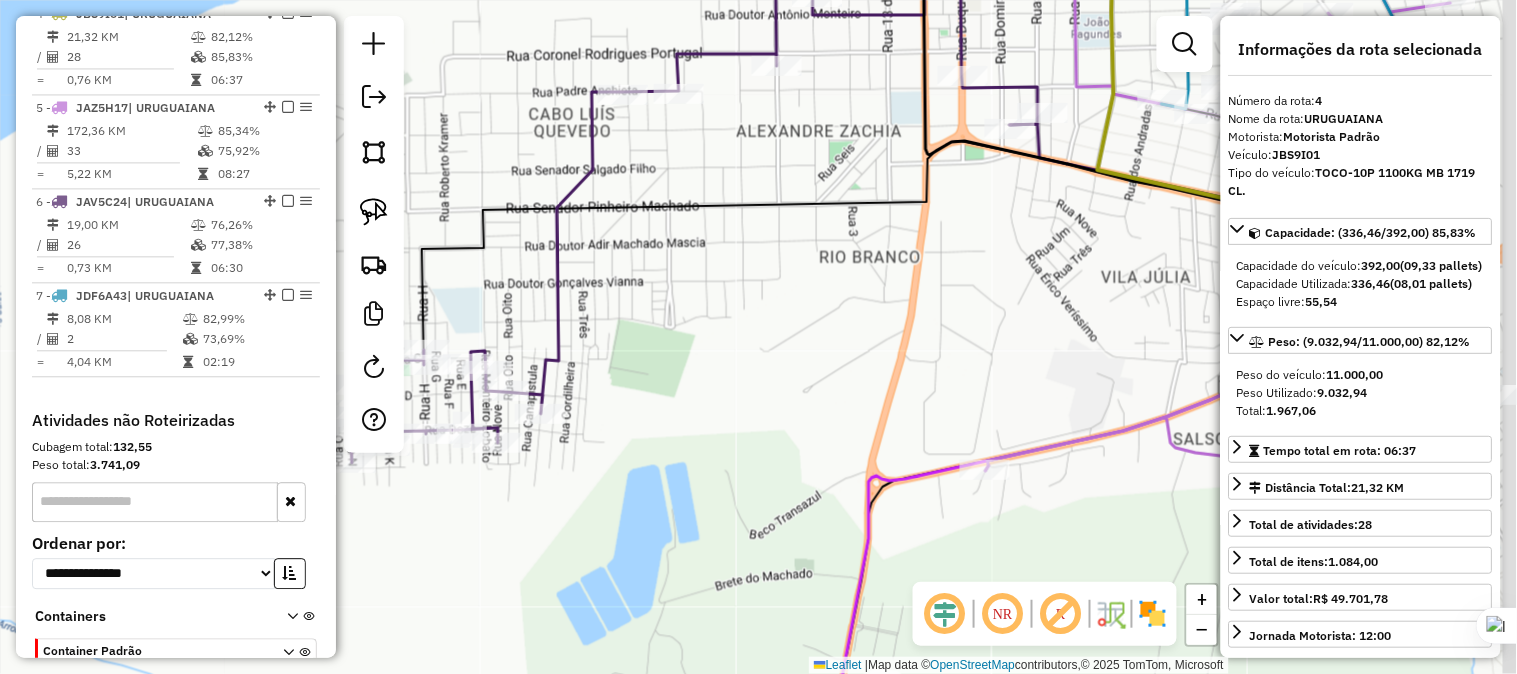 drag, startPoint x: 868, startPoint y: 272, endPoint x: 646, endPoint y: 324, distance: 228.00877 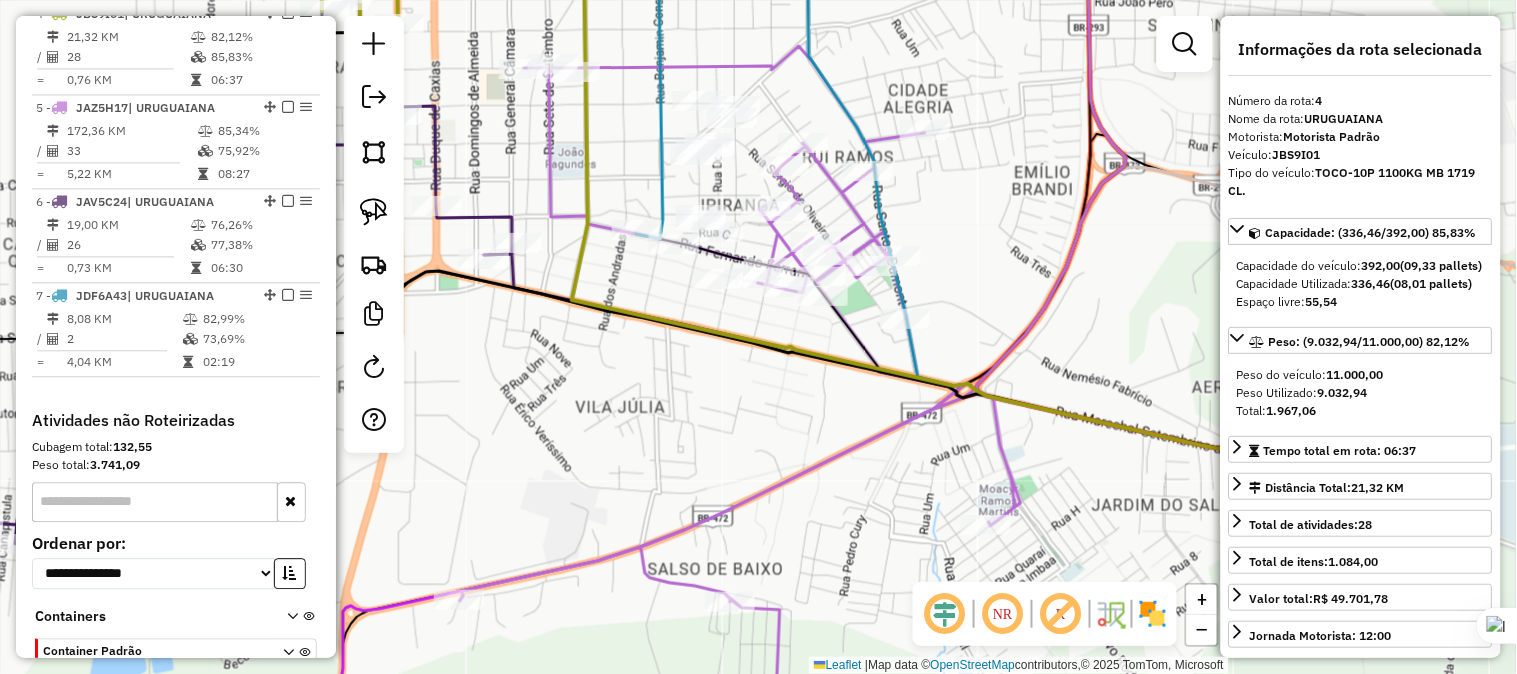 click on "Rota 5 - Placa JAZ5H17  80781 - WR COM DE GENEROS AL Janela de atendimento Grade de atendimento Capacidade Transportadoras Veículos Cliente Pedidos  Rotas Selecione os dias de semana para filtrar as janelas de atendimento  Seg   Ter   Qua   Qui   Sex   Sáb   Dom  Informe o período da janela de atendimento: De: Até:  Filtrar exatamente a janela do cliente  Considerar janela de atendimento padrão  Selecione os dias de semana para filtrar as grades de atendimento  Seg   Ter   Qua   Qui   Sex   Sáb   Dom   Considerar clientes sem dia de atendimento cadastrado  Clientes fora do dia de atendimento selecionado Filtrar as atividades entre os valores definidos abaixo:  Peso mínimo:   Peso máximo:   Cubagem mínima:   Cubagem máxima:   De:   Até:  Filtrar as atividades entre o tempo de atendimento definido abaixo:  De:   Até:   Considerar capacidade total dos clientes não roteirizados Transportadora: Selecione um ou mais itens Tipo de veículo: Selecione um ou mais itens Veículo: Selecione um ou mais itens" 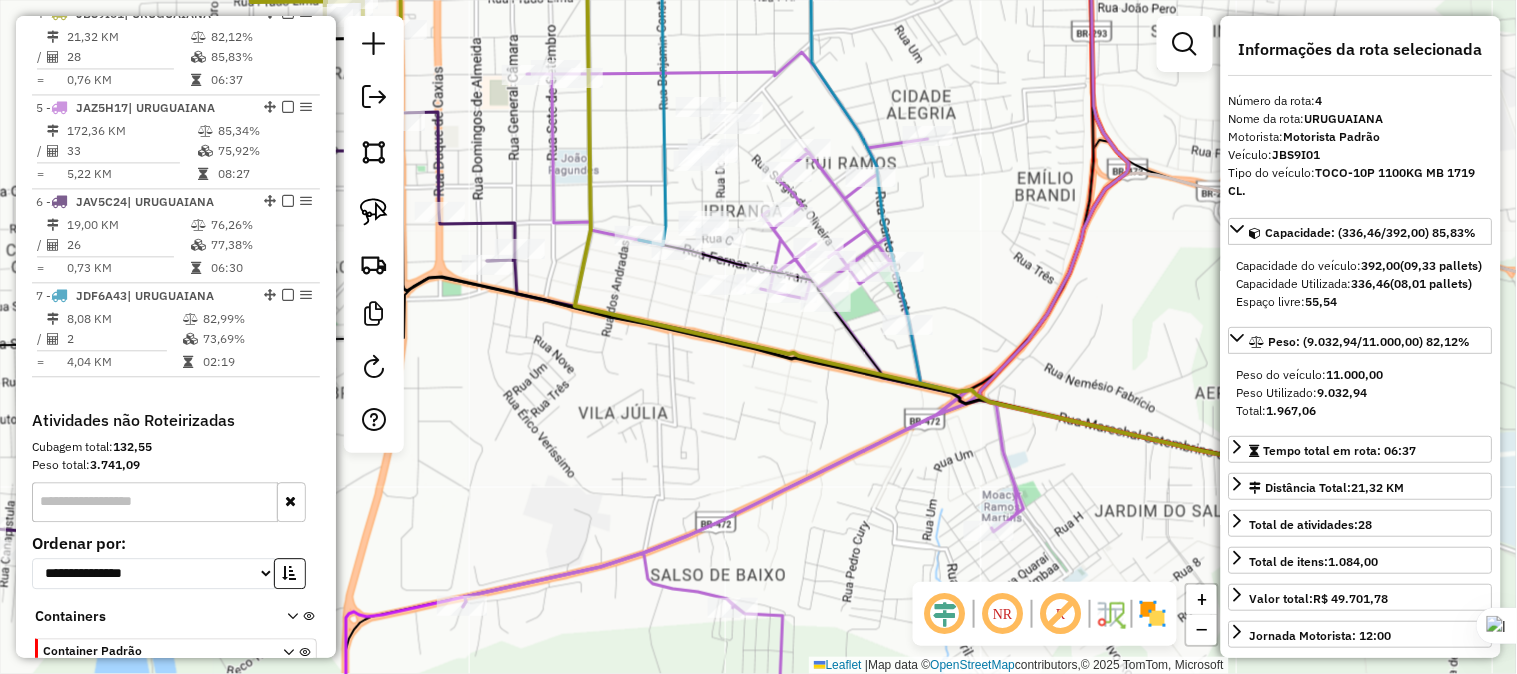 click 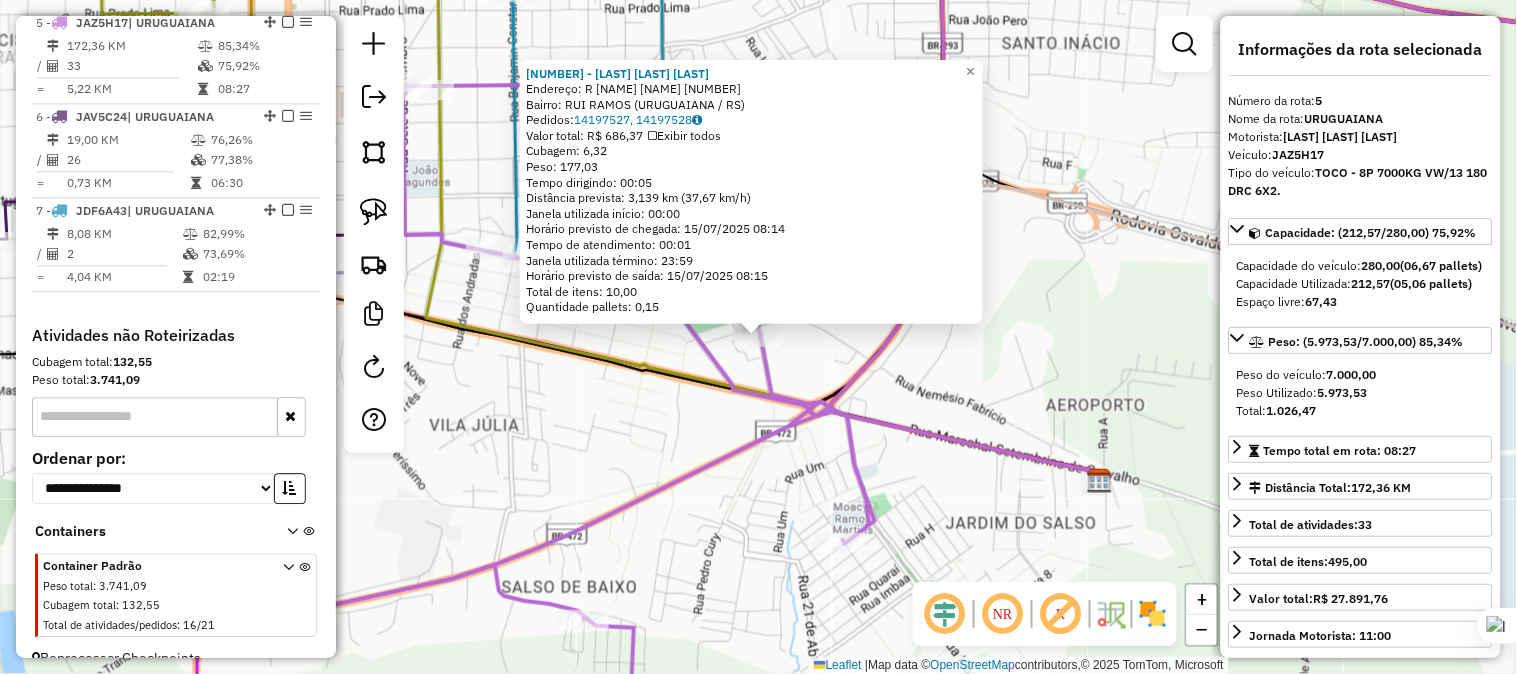 scroll, scrollTop: 1142, scrollLeft: 0, axis: vertical 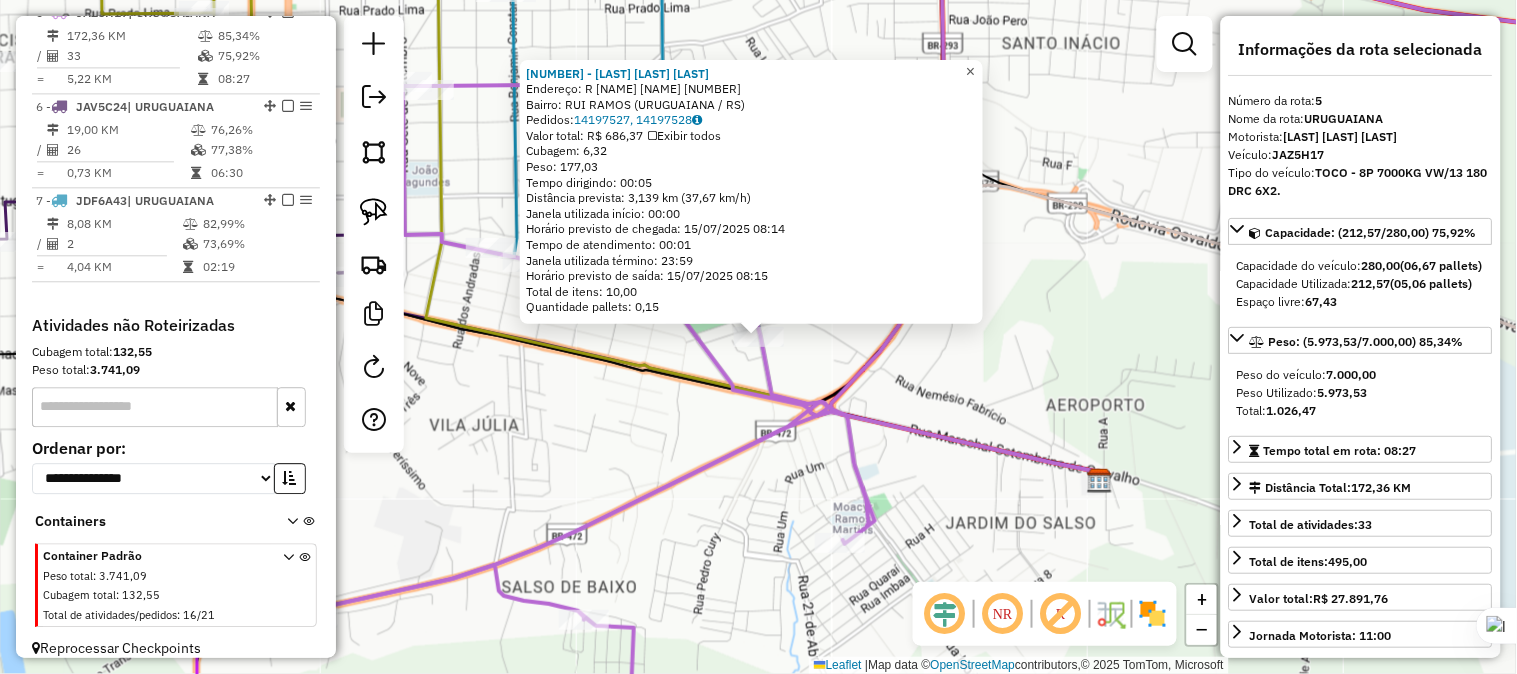 click on "×" 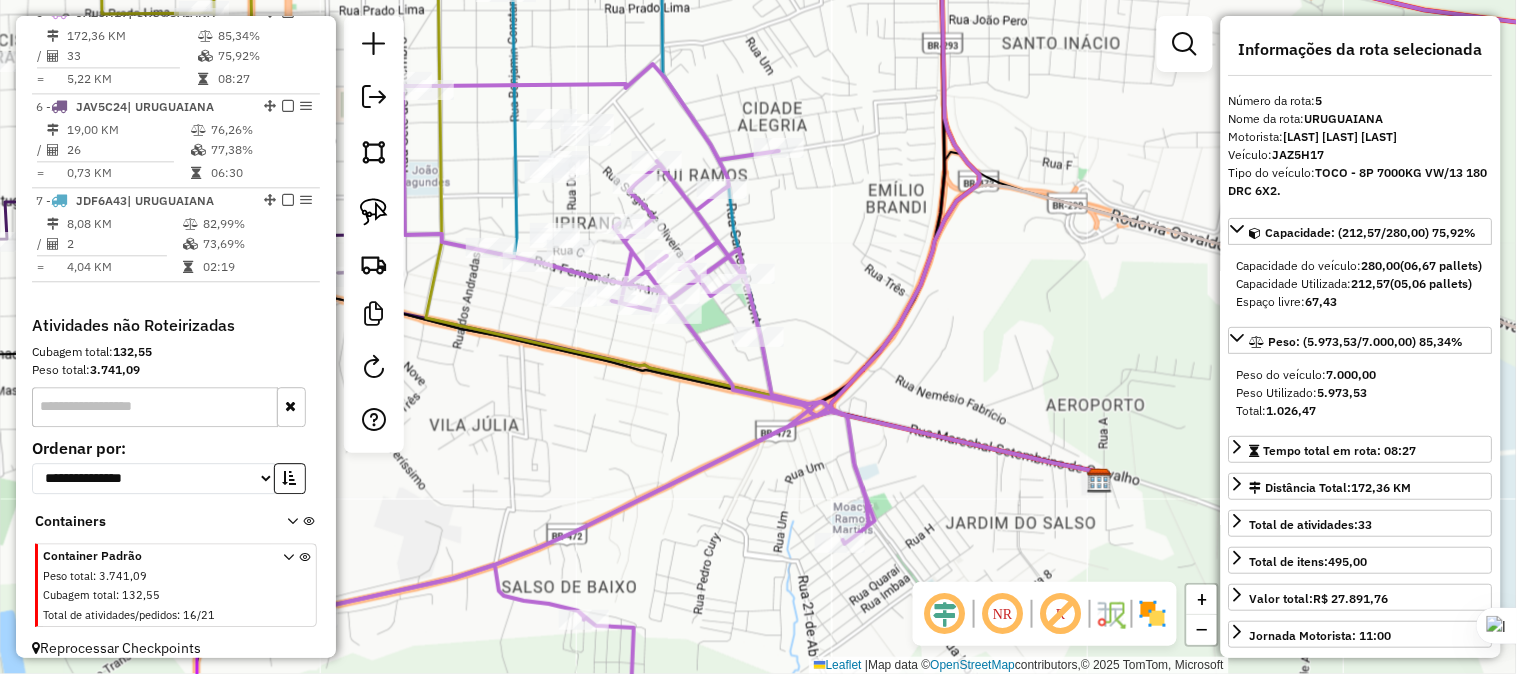 drag, startPoint x: 1010, startPoint y: 135, endPoint x: 947, endPoint y: 292, distance: 169.16855 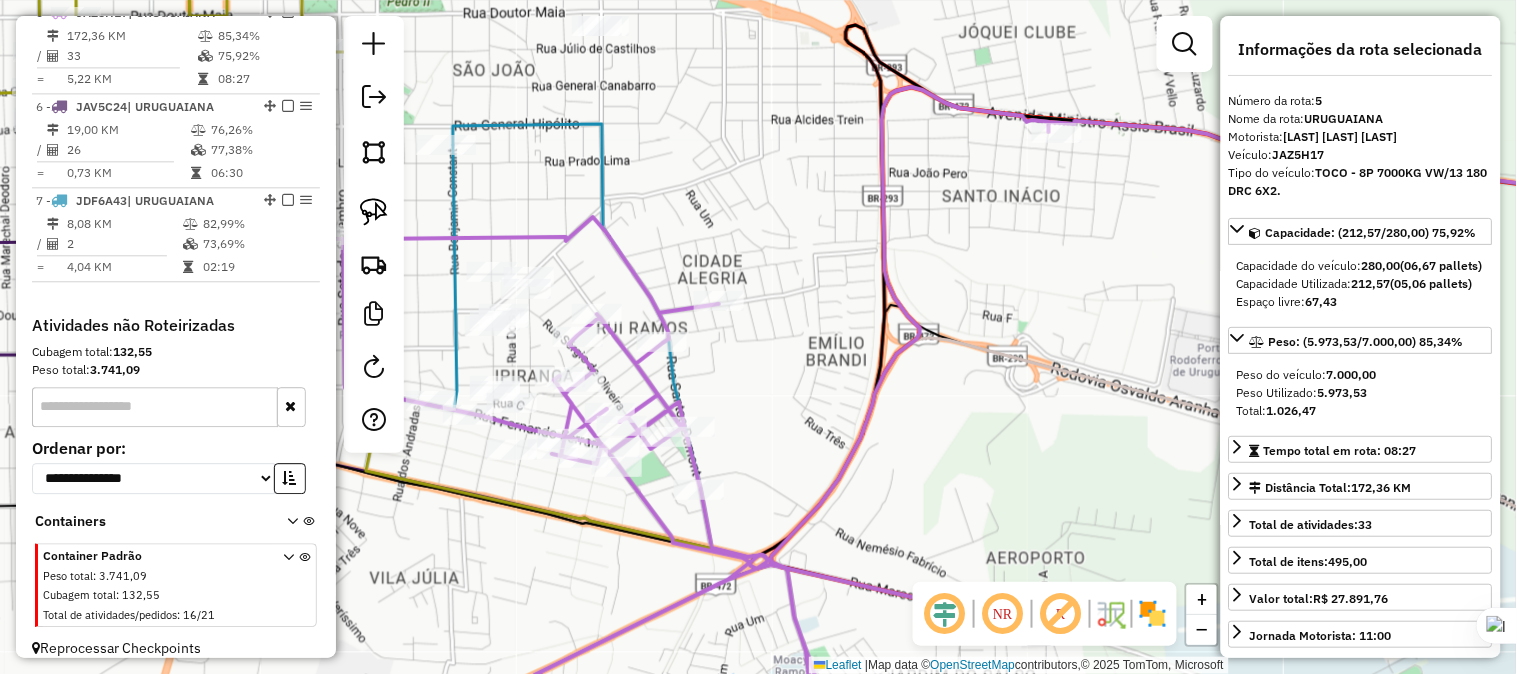 drag, startPoint x: 617, startPoint y: 270, endPoint x: 903, endPoint y: 254, distance: 286.4472 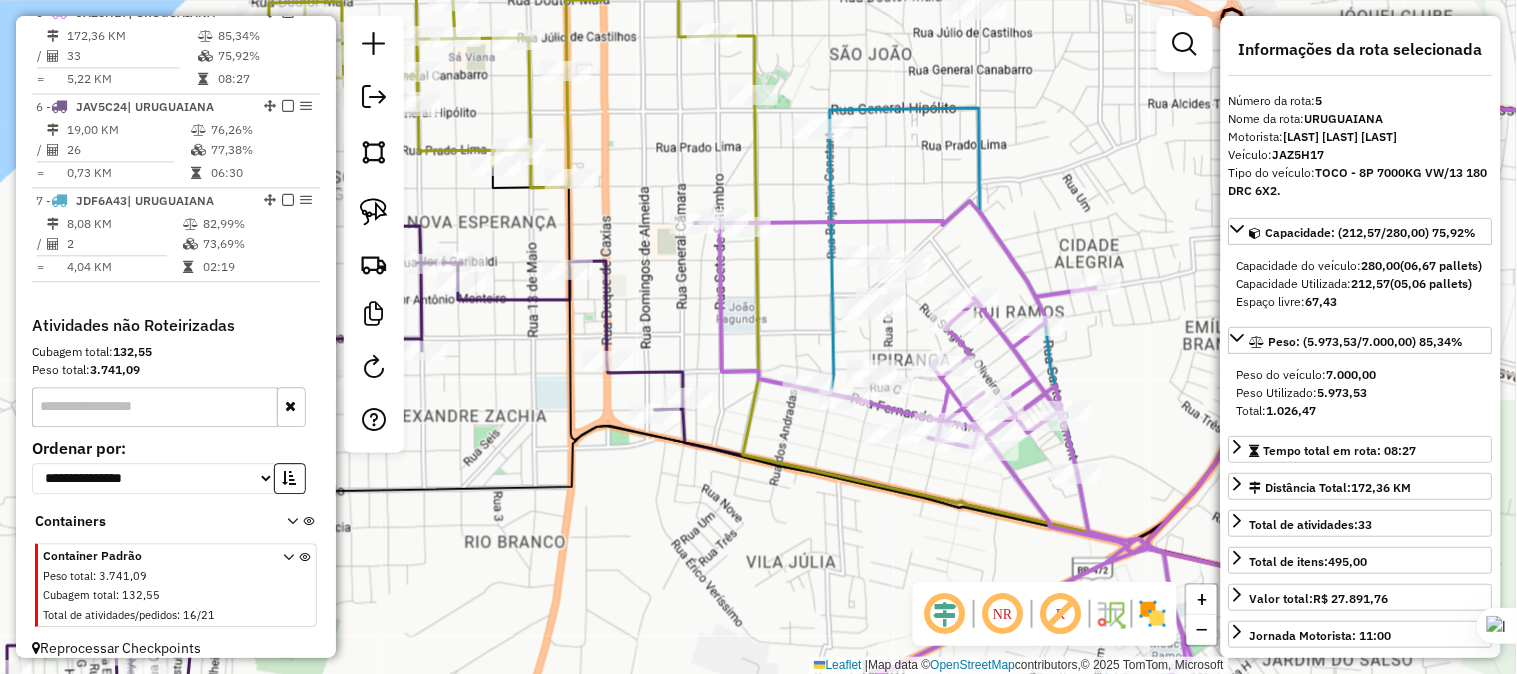 drag, startPoint x: 675, startPoint y: 267, endPoint x: 811, endPoint y: 267, distance: 136 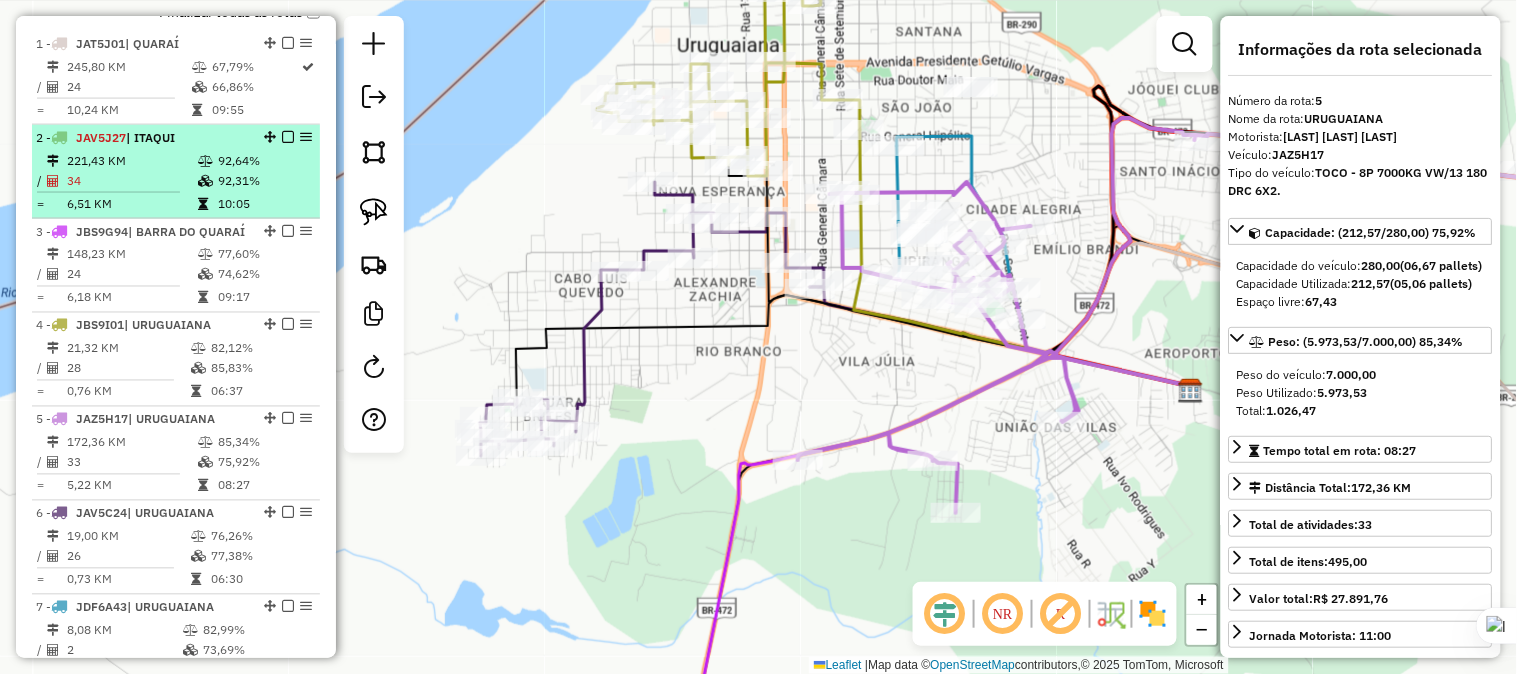 scroll, scrollTop: 697, scrollLeft: 0, axis: vertical 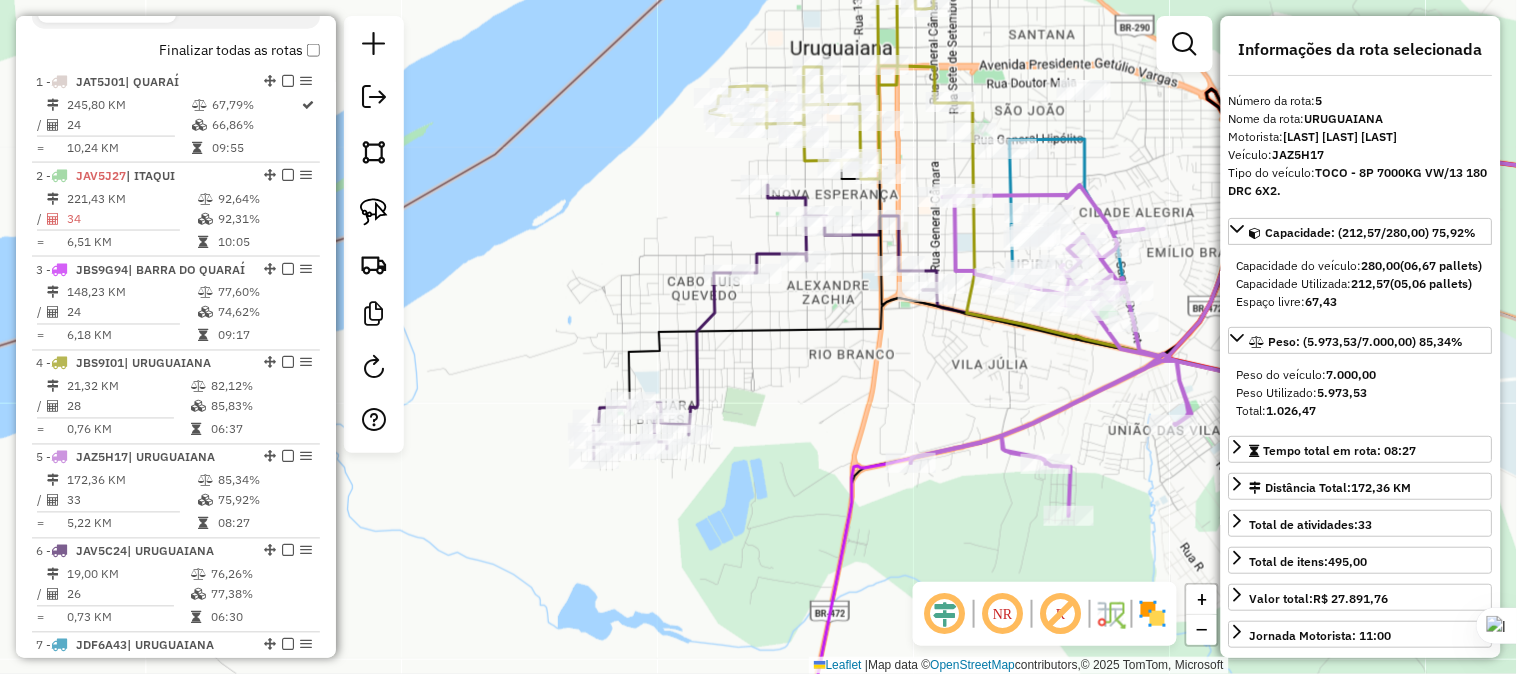 drag, startPoint x: 765, startPoint y: 375, endPoint x: 878, endPoint y: 378, distance: 113.03982 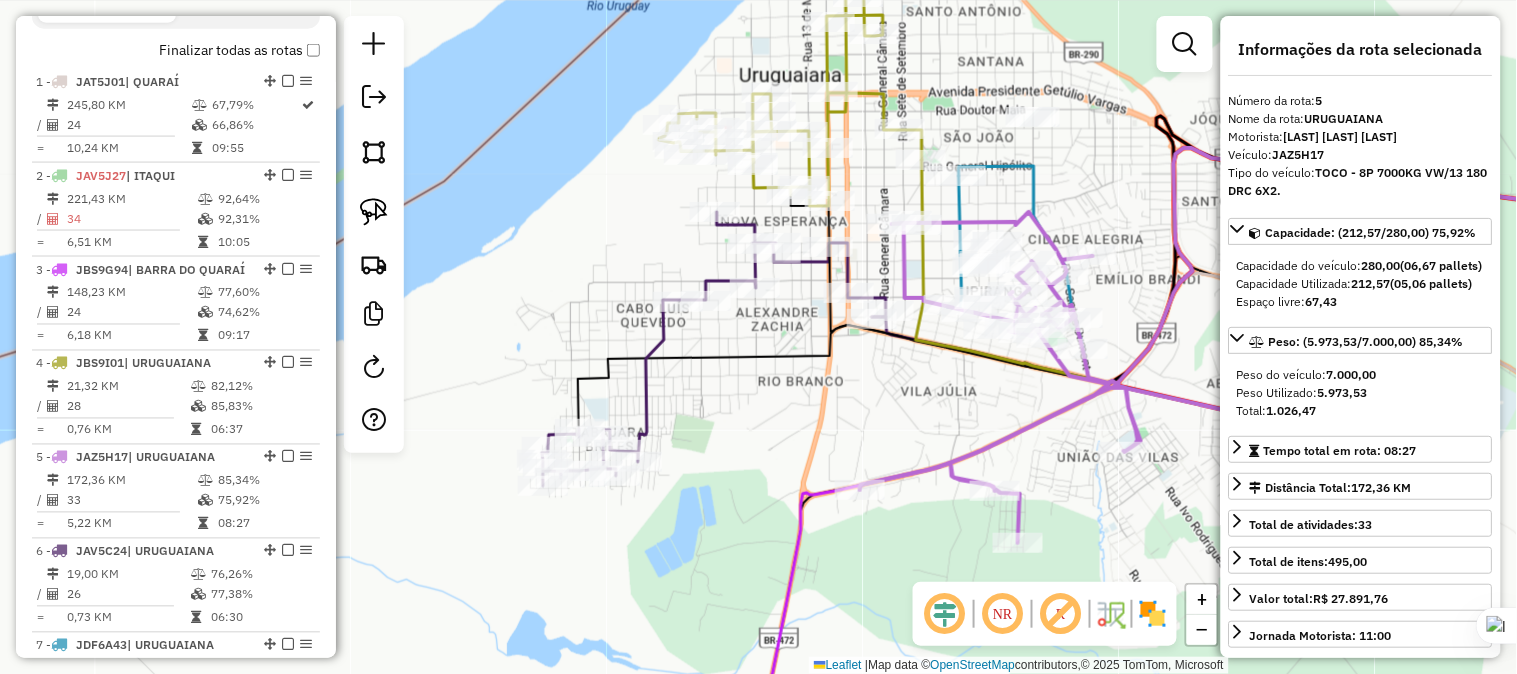 drag, startPoint x: 908, startPoint y: 346, endPoint x: 856, endPoint y: 365, distance: 55.362442 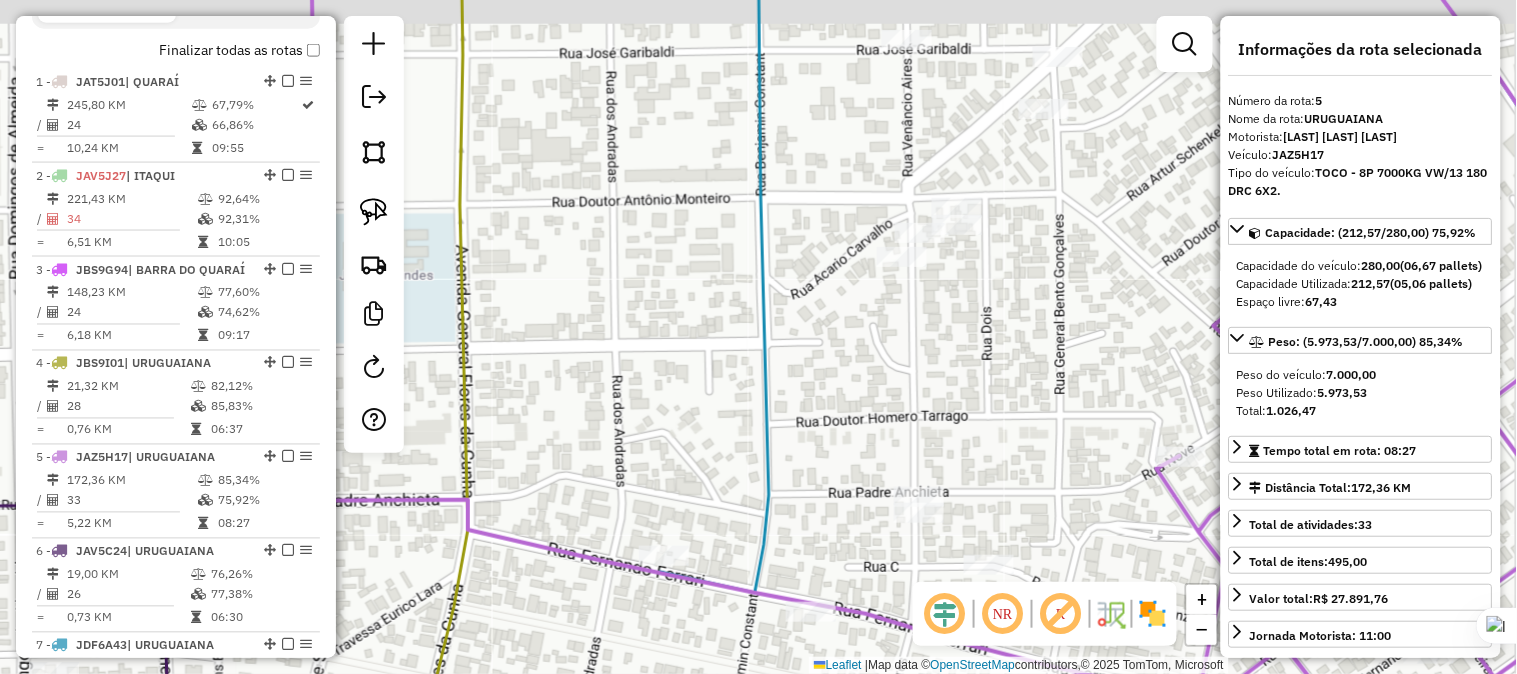drag, startPoint x: 1030, startPoint y: 146, endPoint x: 893, endPoint y: 390, distance: 279.8303 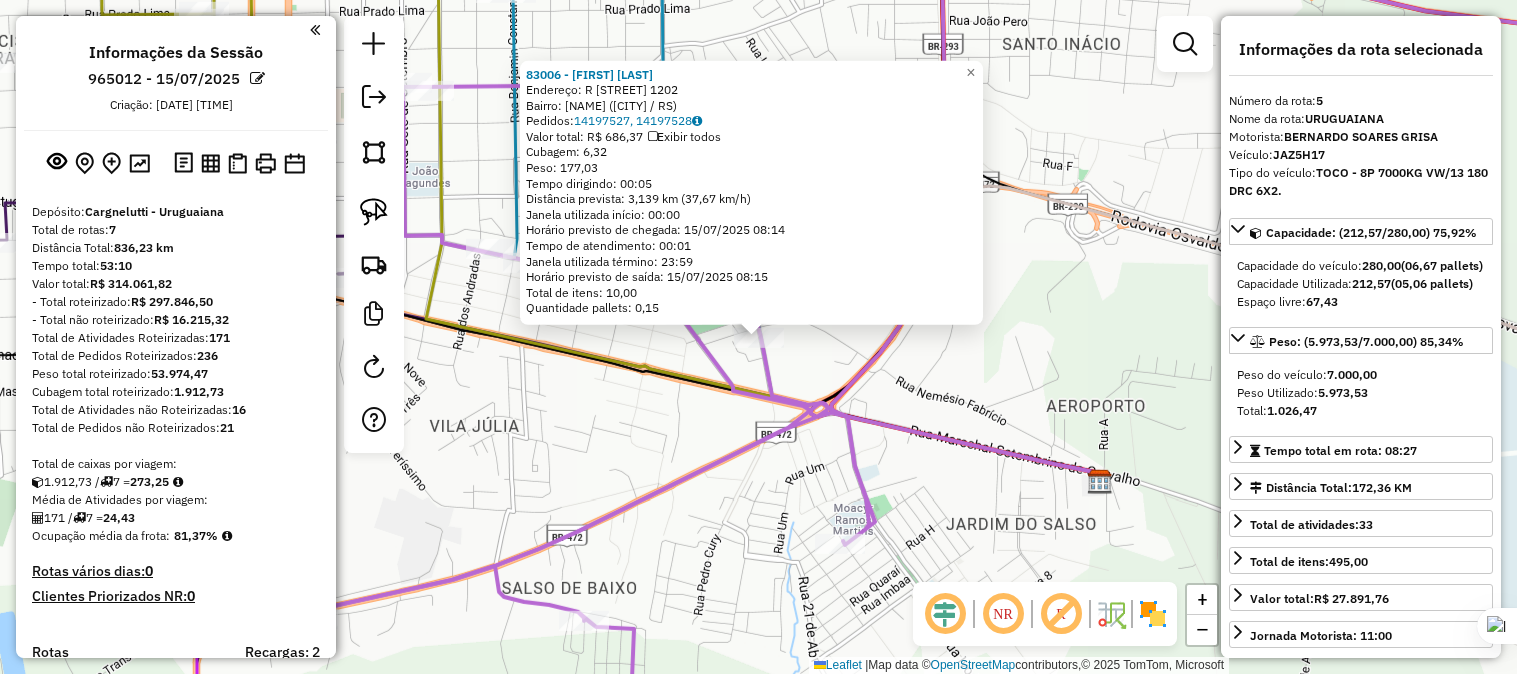 select on "*********" 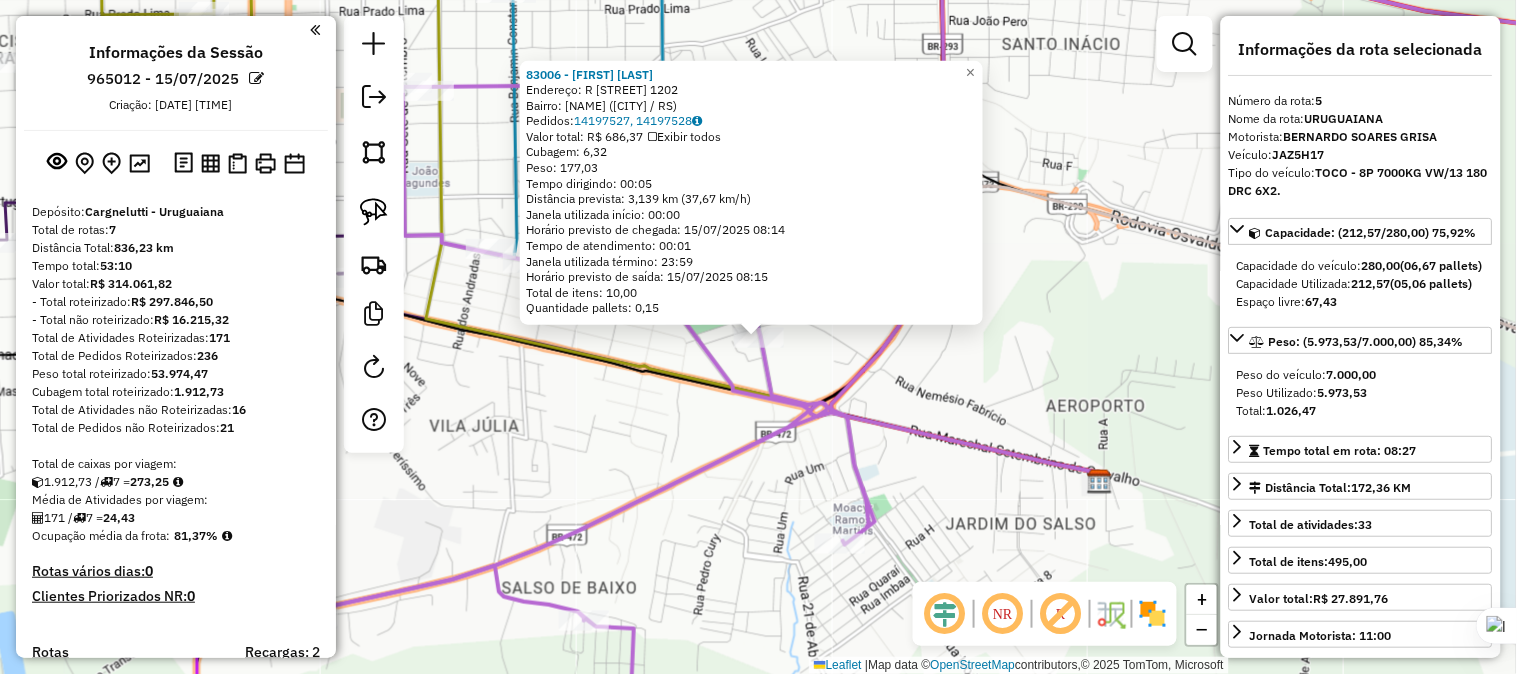 scroll, scrollTop: 1142, scrollLeft: 0, axis: vertical 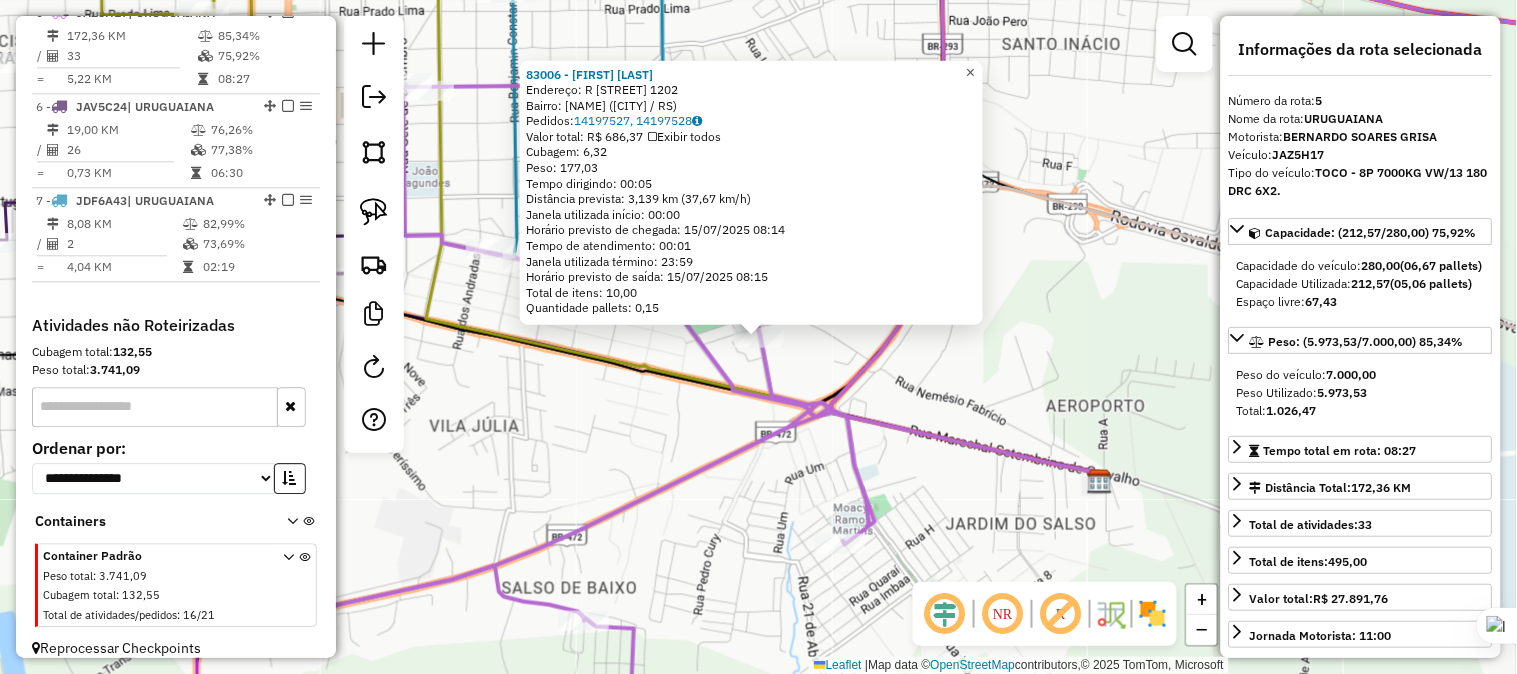 click on "×" 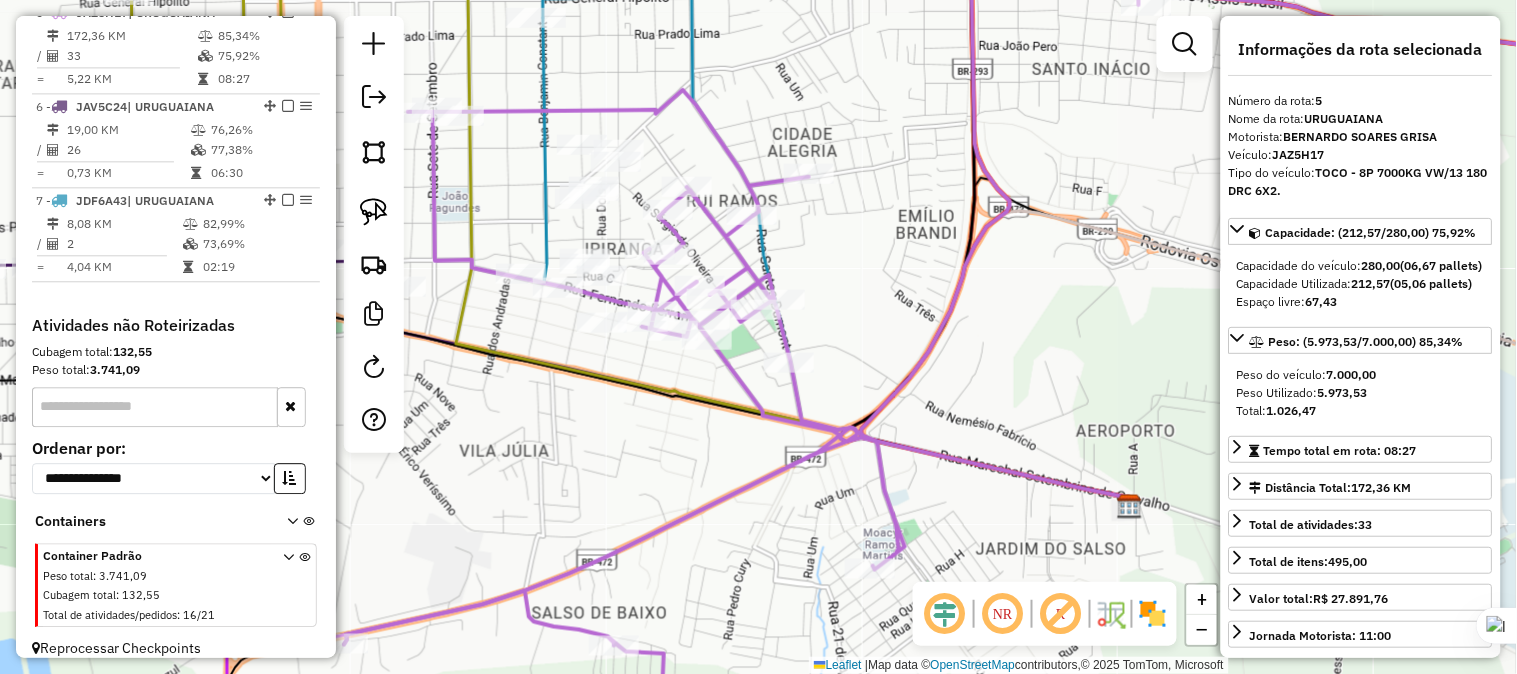 drag, startPoint x: 780, startPoint y: 231, endPoint x: 1000, endPoint y: 377, distance: 264.03787 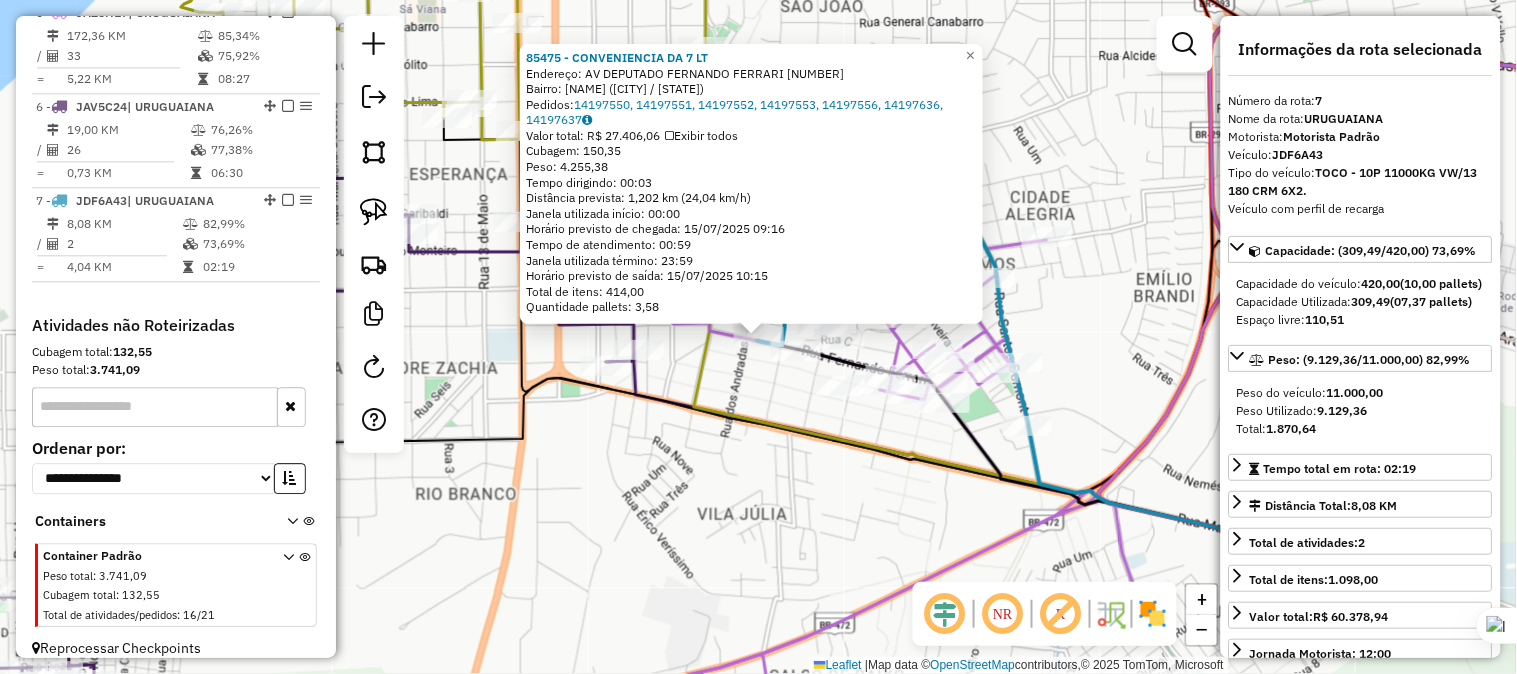 scroll, scrollTop: 1175, scrollLeft: 0, axis: vertical 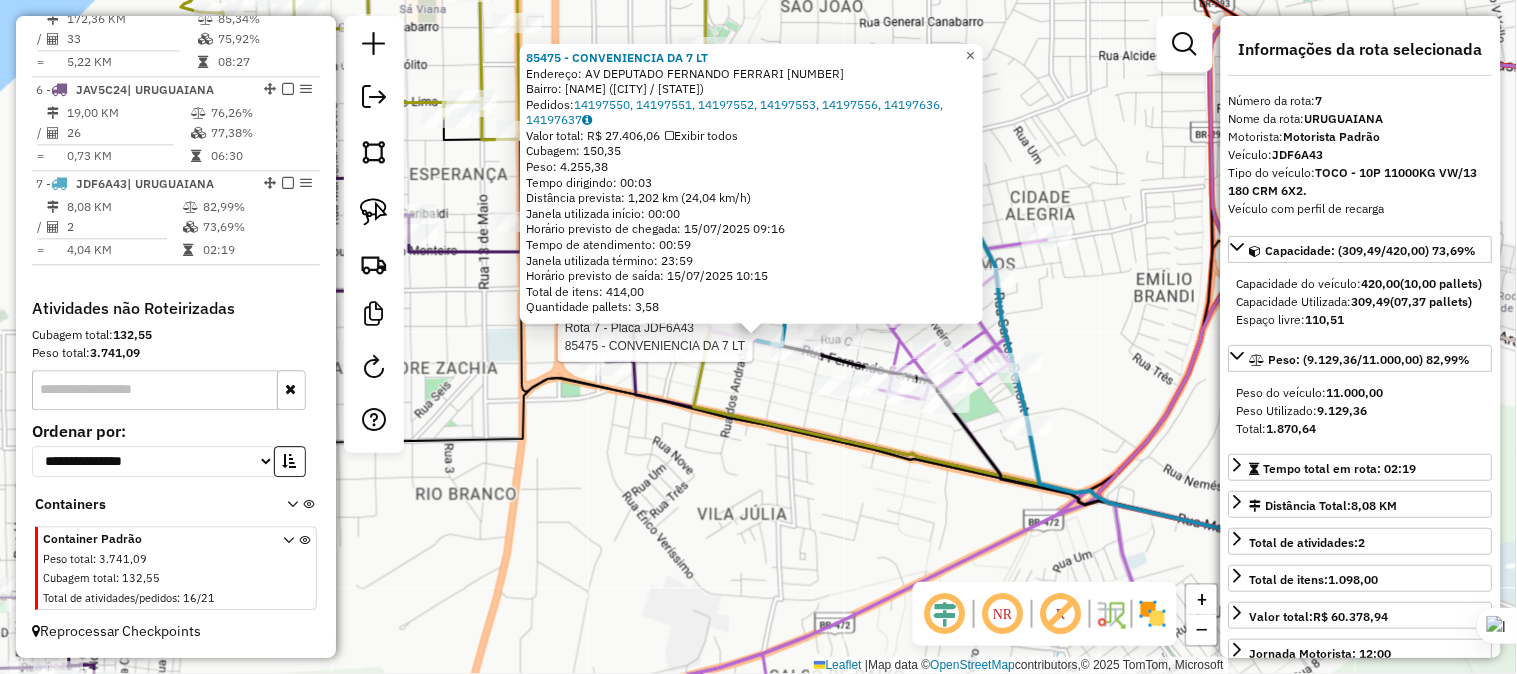 click on "×" 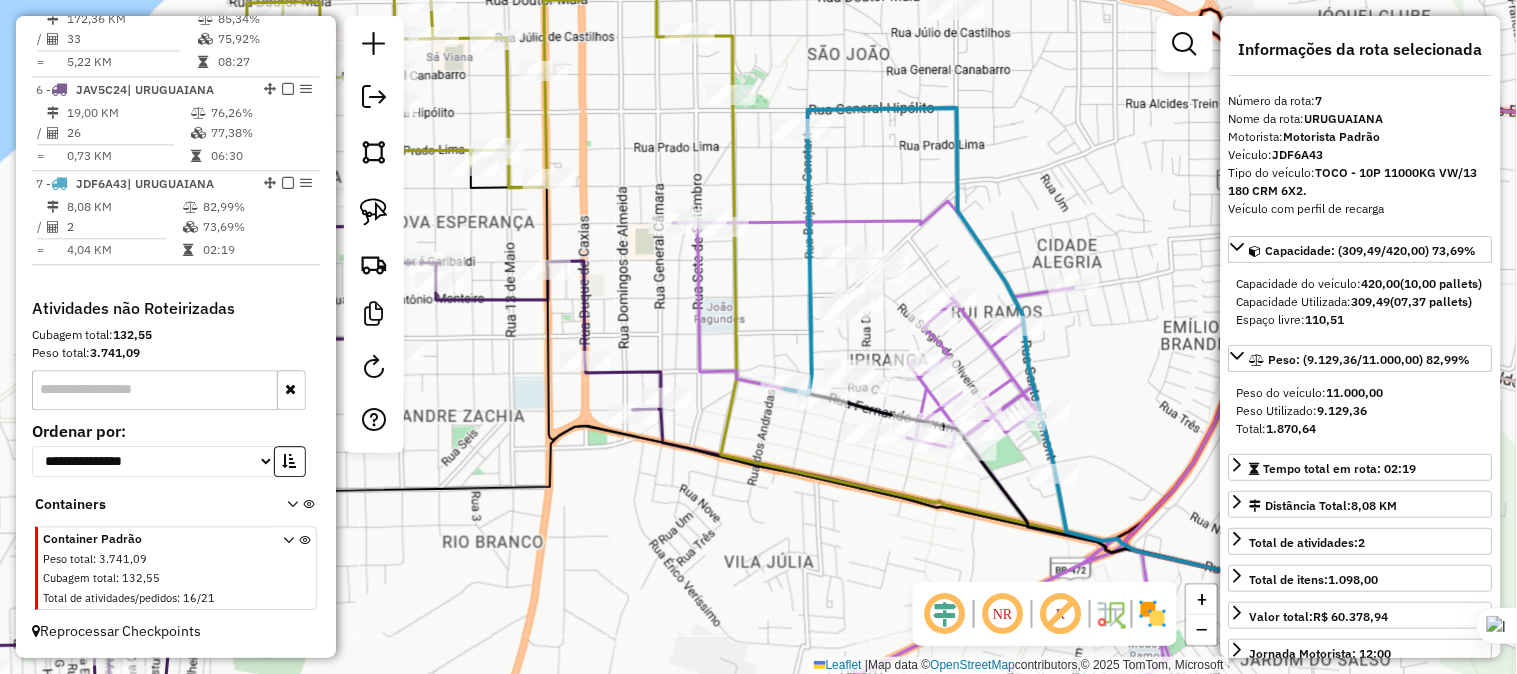 drag, startPoint x: 765, startPoint y: 144, endPoint x: 805, endPoint y: 212, distance: 78.892334 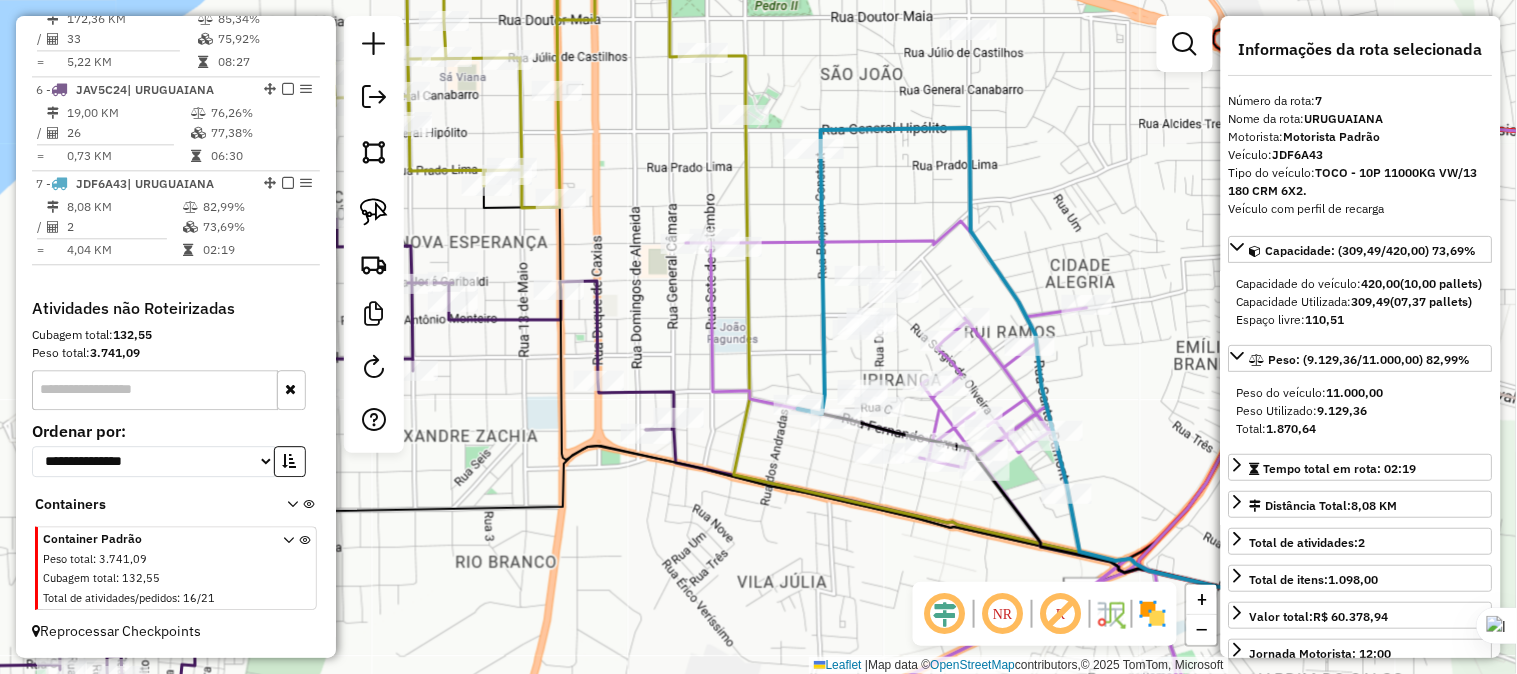 drag, startPoint x: 635, startPoint y: 506, endPoint x: 782, endPoint y: 547, distance: 152.61061 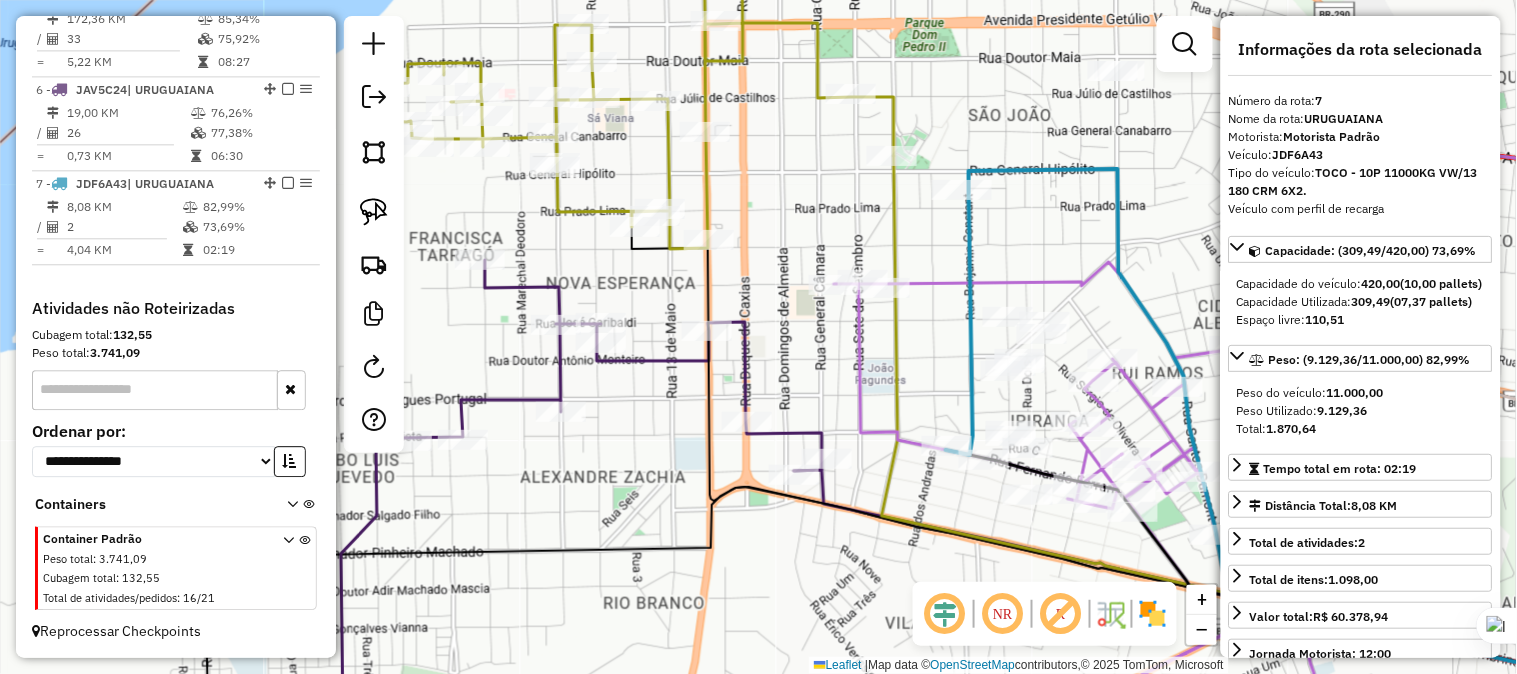 drag, startPoint x: 862, startPoint y: 592, endPoint x: 771, endPoint y: 517, distance: 117.923706 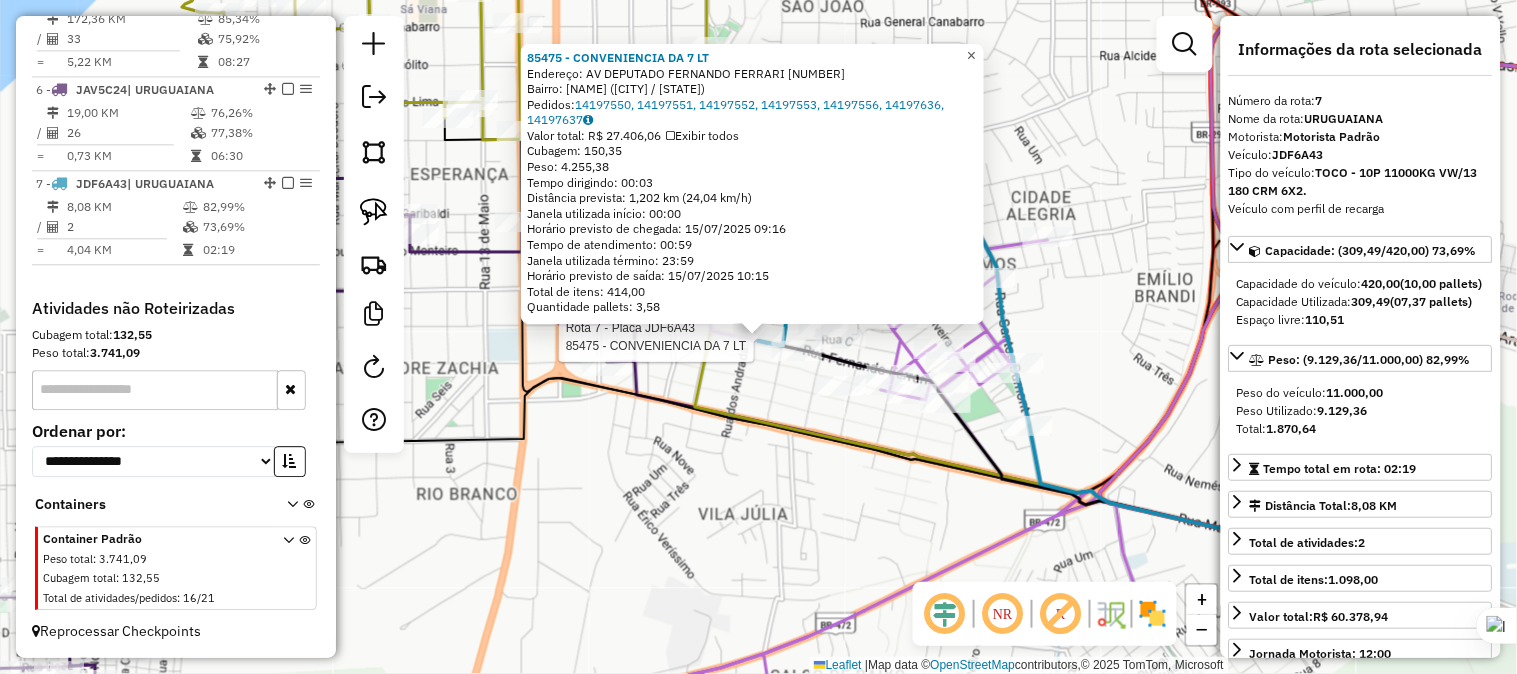 click on "×" 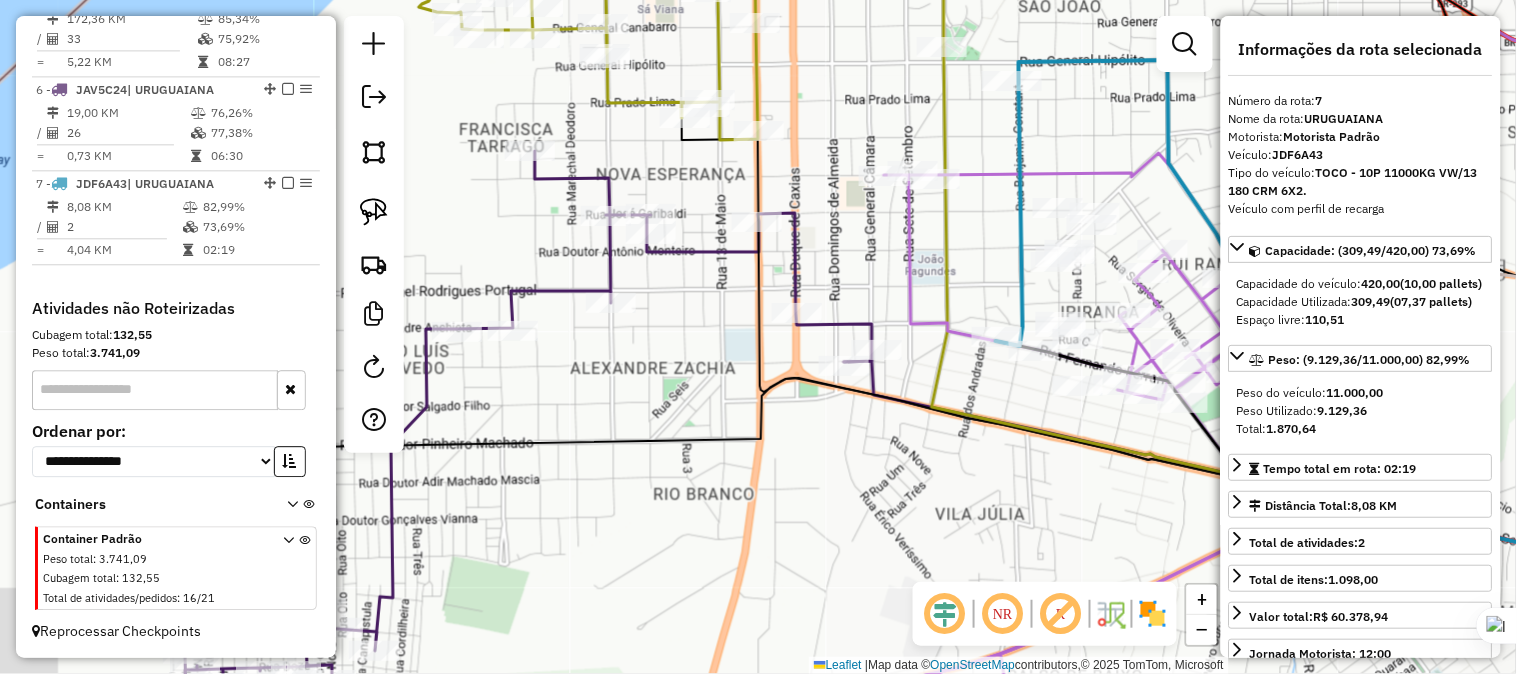 drag, startPoint x: 868, startPoint y: 146, endPoint x: 1094, endPoint y: 152, distance: 226.07964 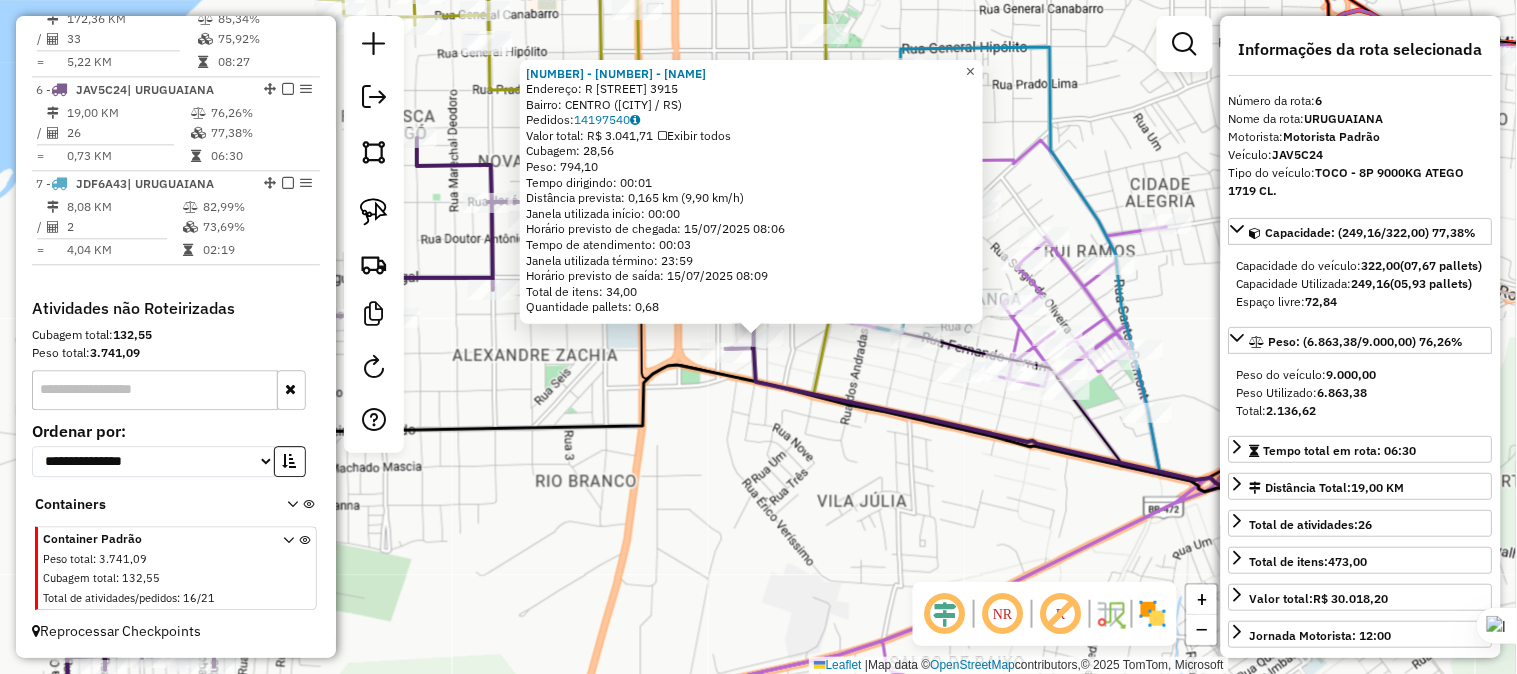 click on "×" 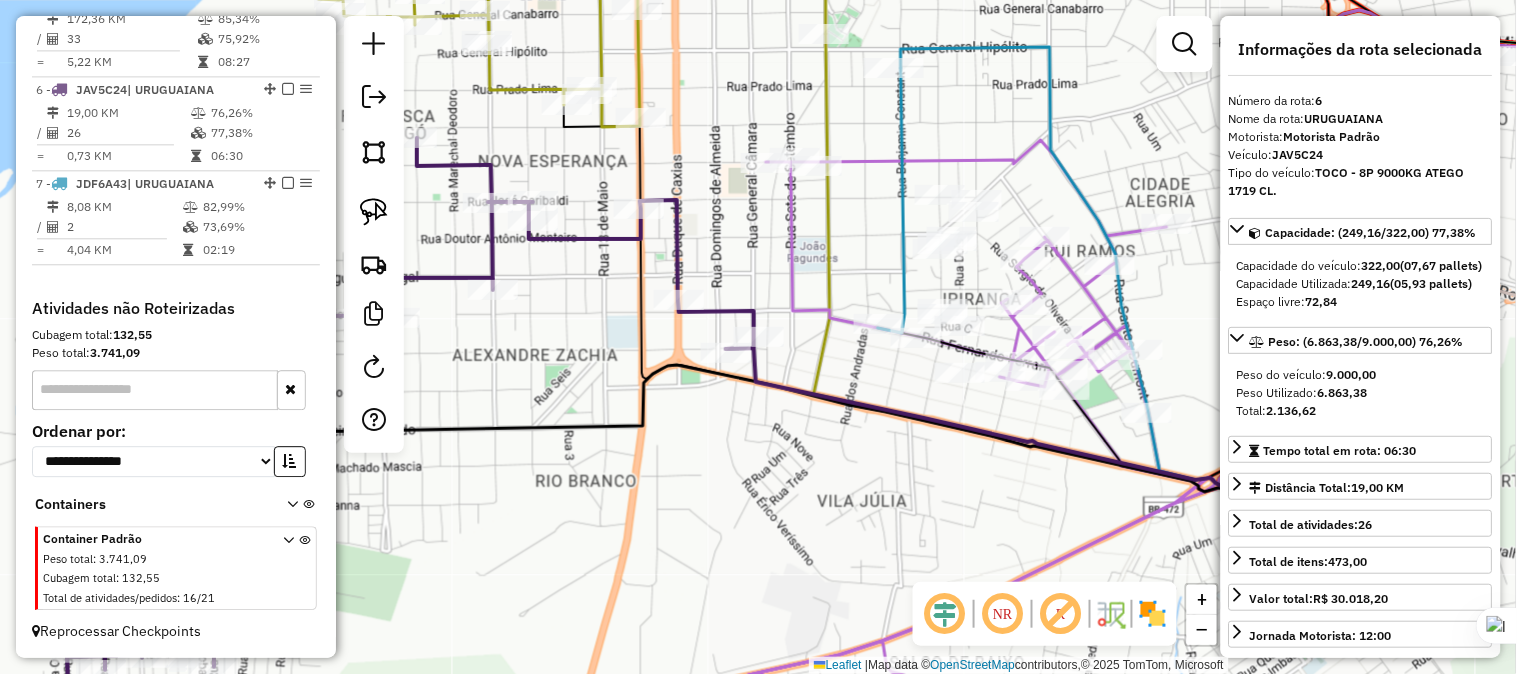 drag, startPoint x: 817, startPoint y: 270, endPoint x: 962, endPoint y: 358, distance: 169.61427 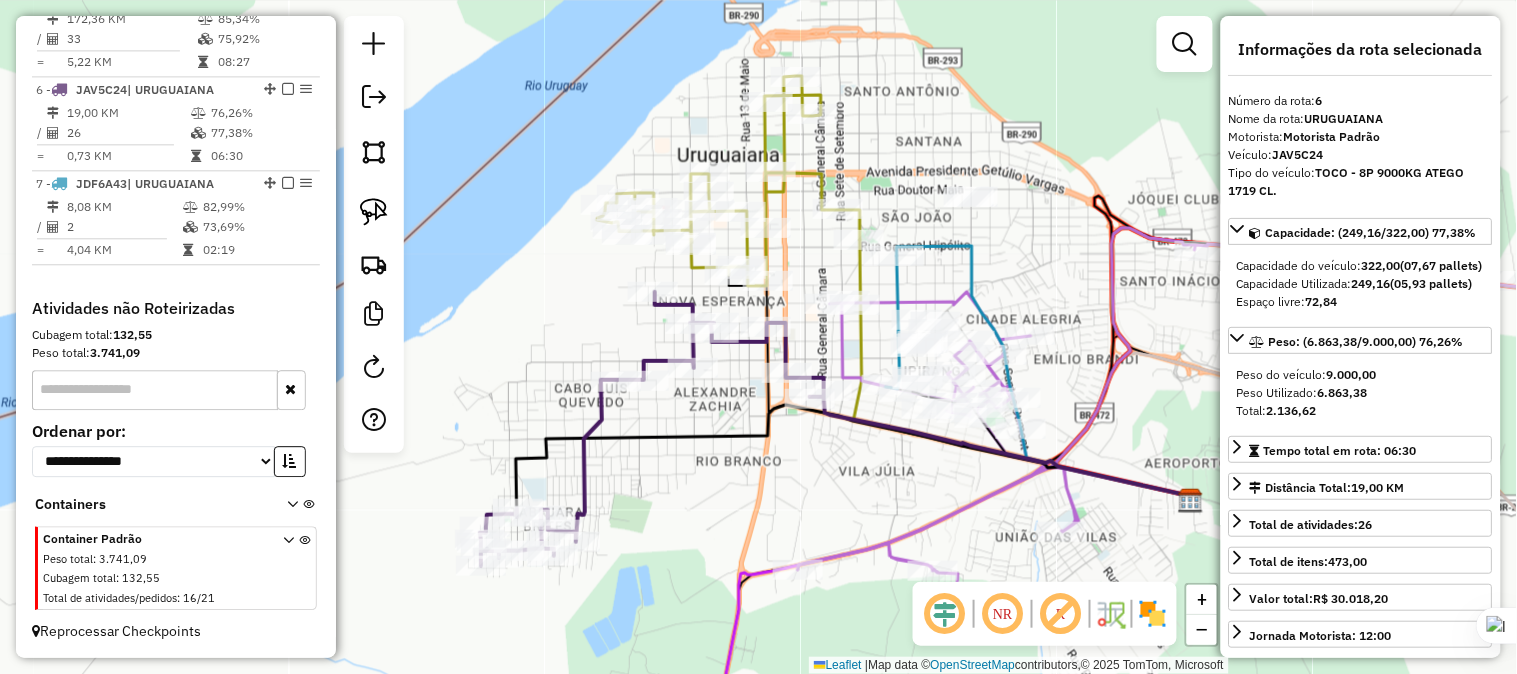 drag, startPoint x: 828, startPoint y: 446, endPoint x: 721, endPoint y: 446, distance: 107 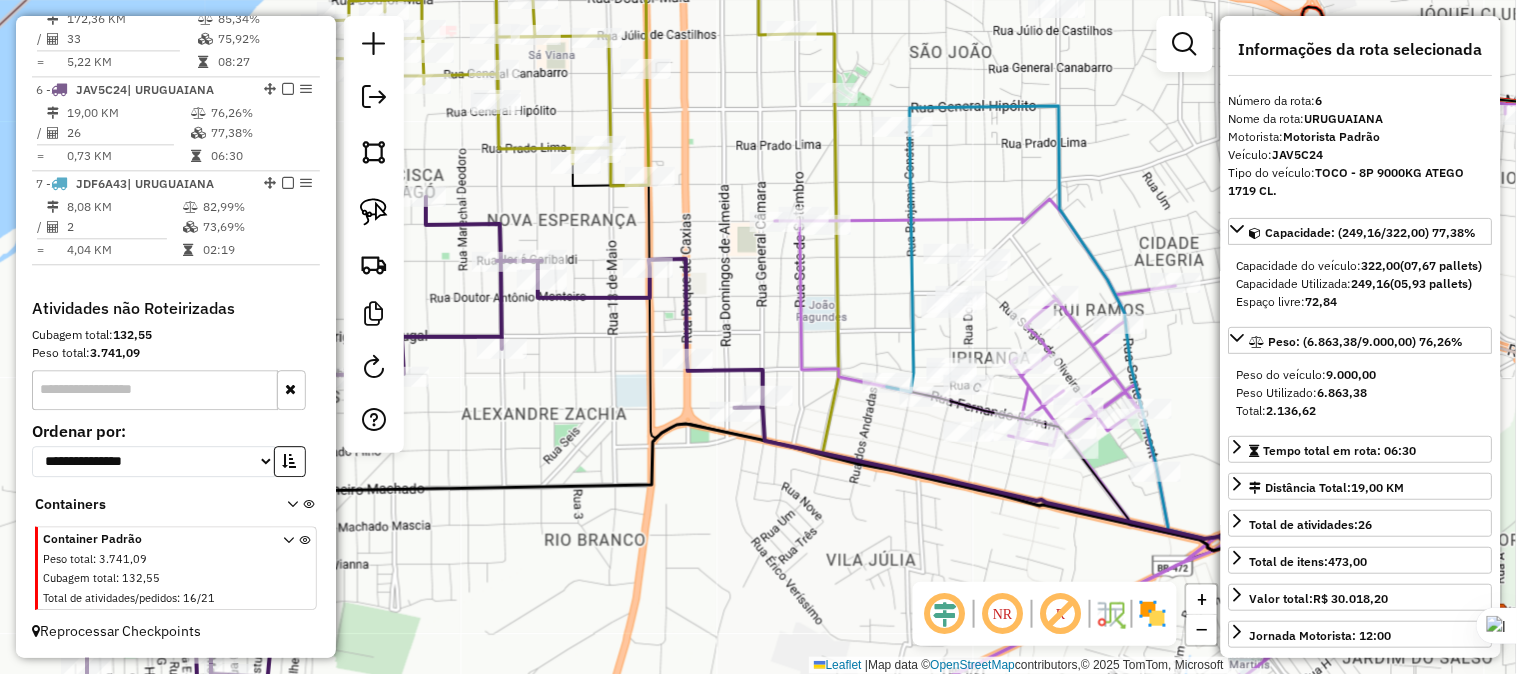 drag, startPoint x: 890, startPoint y: 333, endPoint x: 861, endPoint y: 323, distance: 30.675724 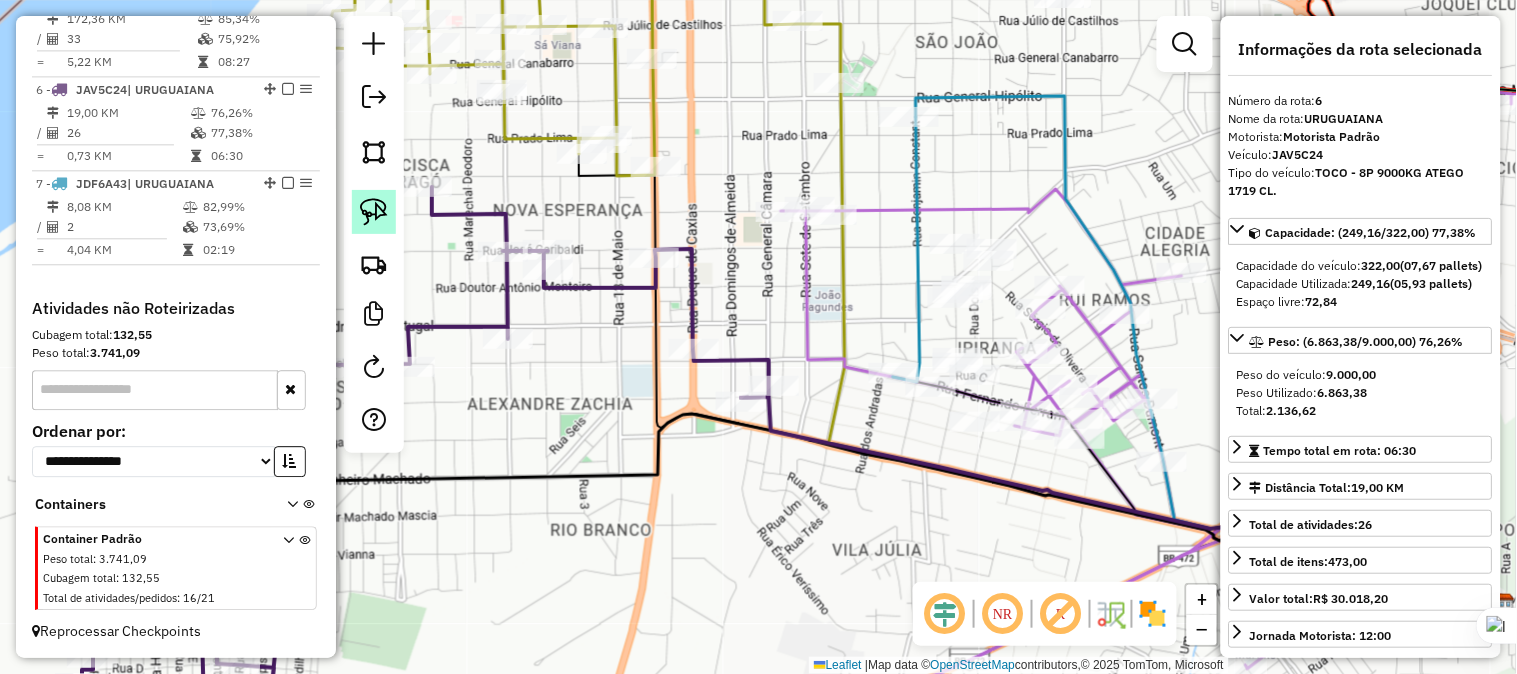 click 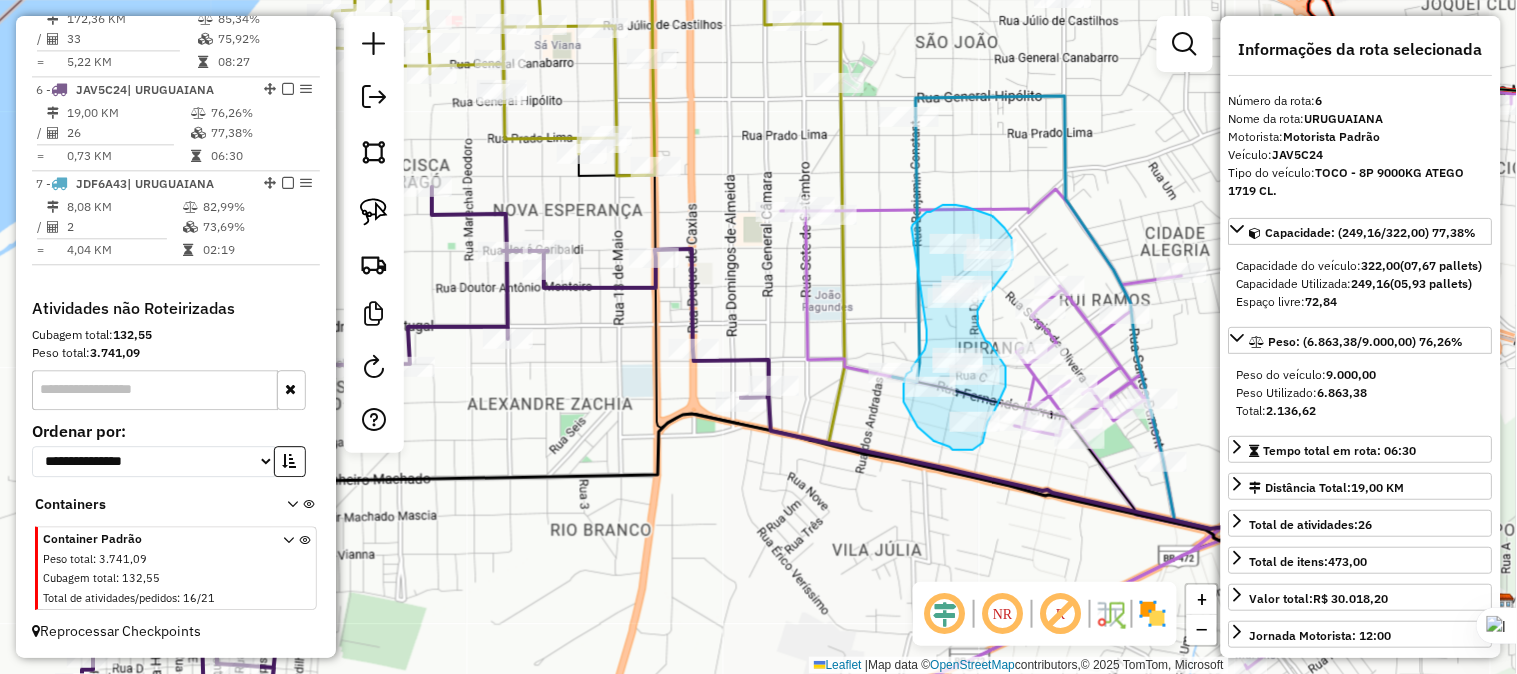 drag, startPoint x: 927, startPoint y: 330, endPoint x: 912, endPoint y: 228, distance: 103.09704 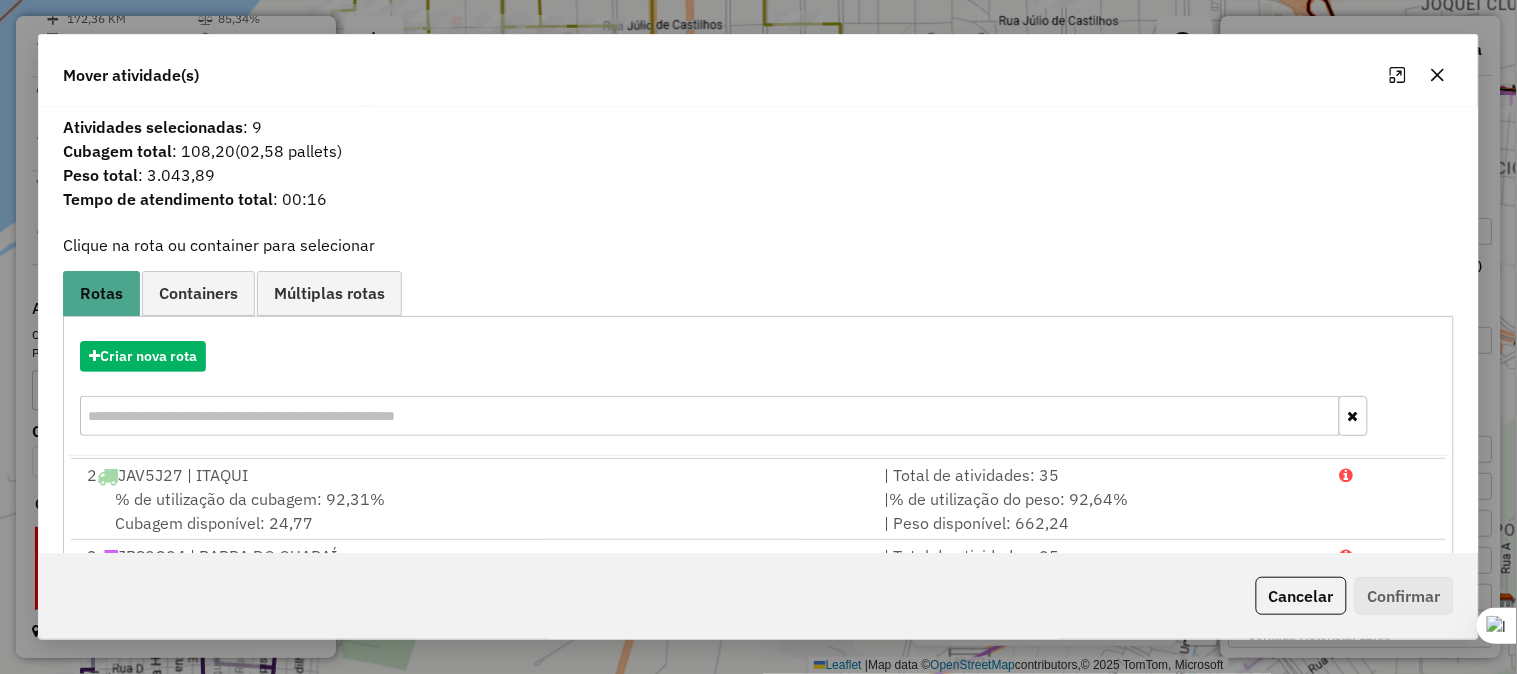 scroll, scrollTop: 167, scrollLeft: 0, axis: vertical 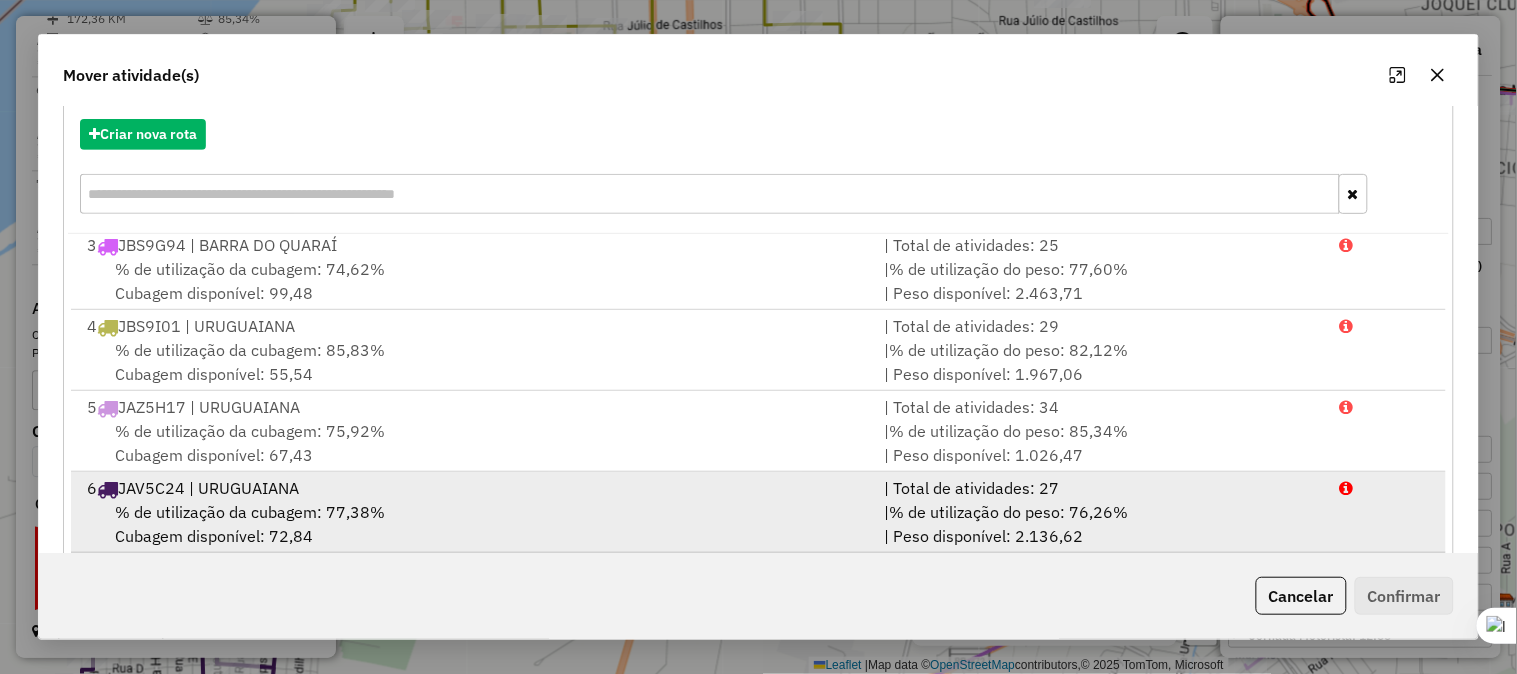 click on "6  JAV5C24 | URUGUAIANA" at bounding box center (473, 488) 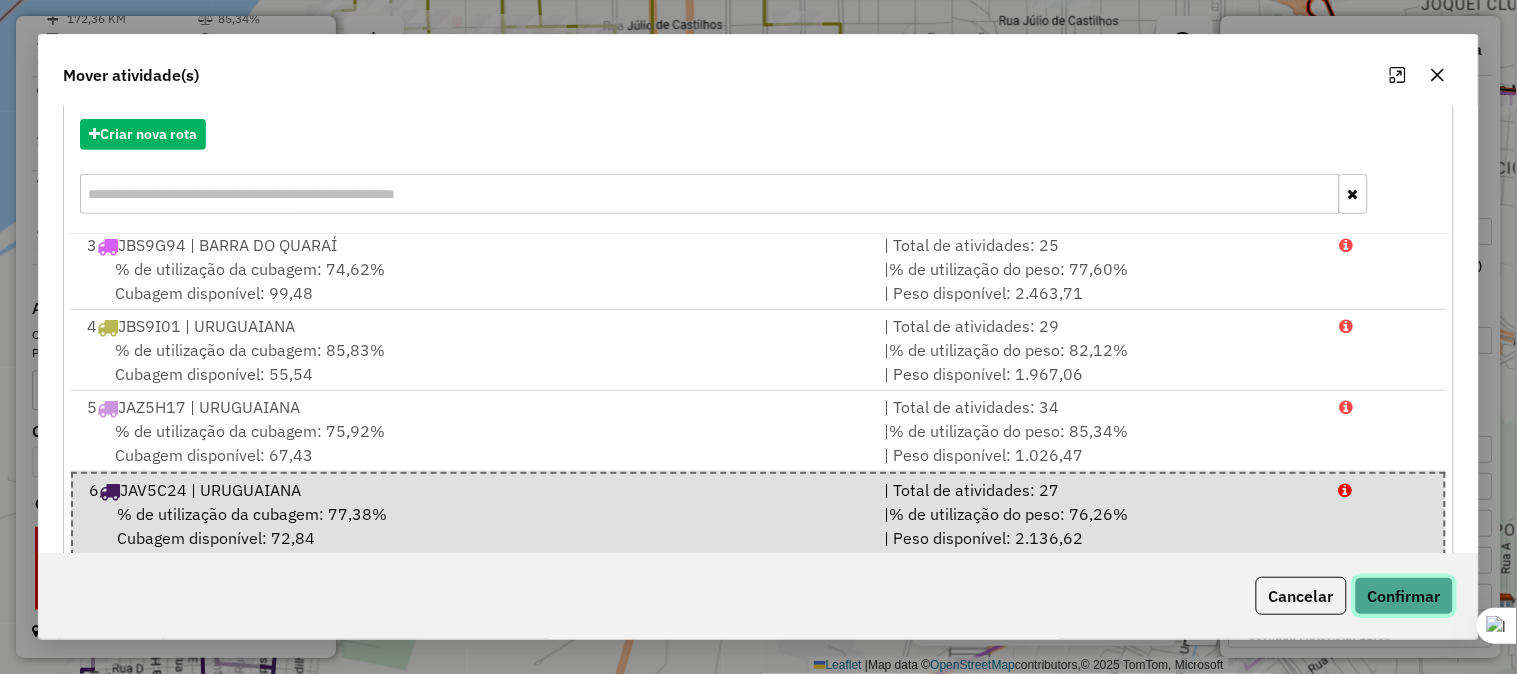 click on "Confirmar" 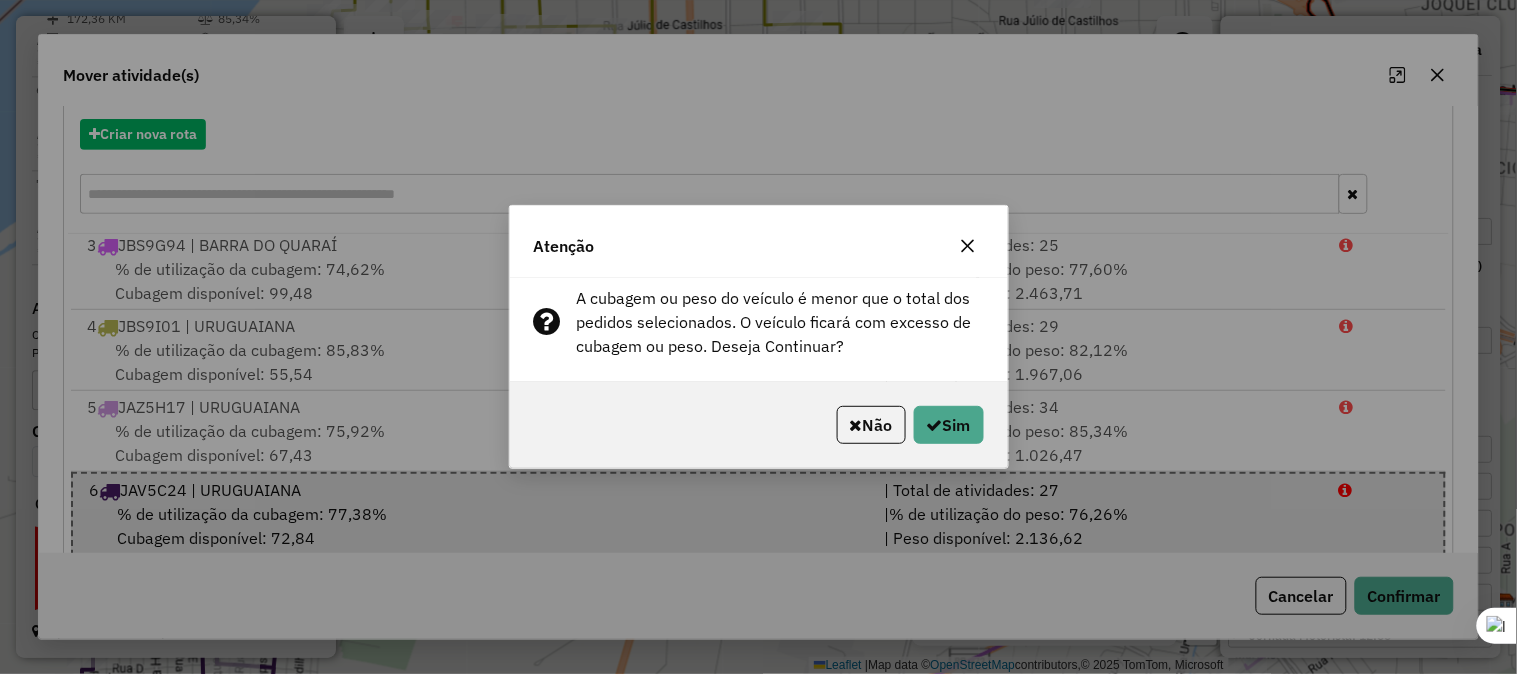 click 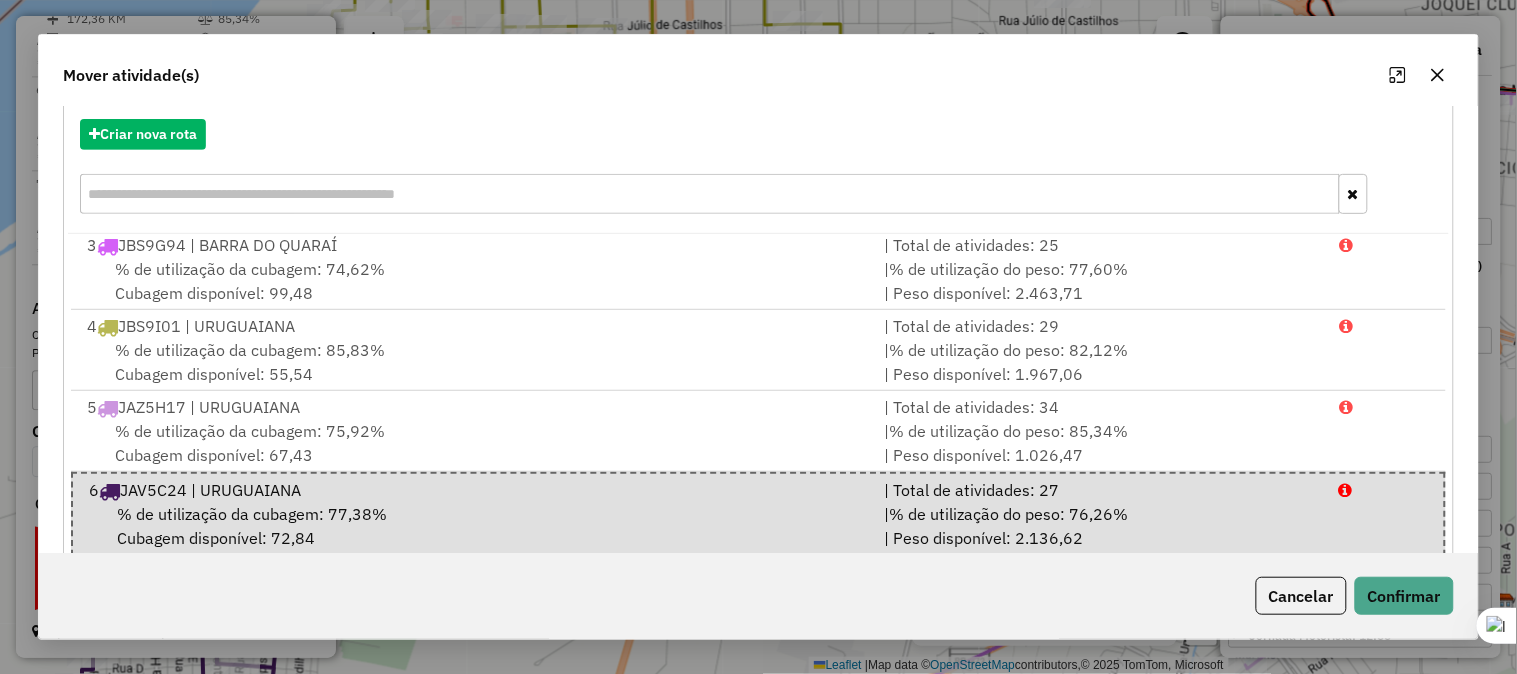 click 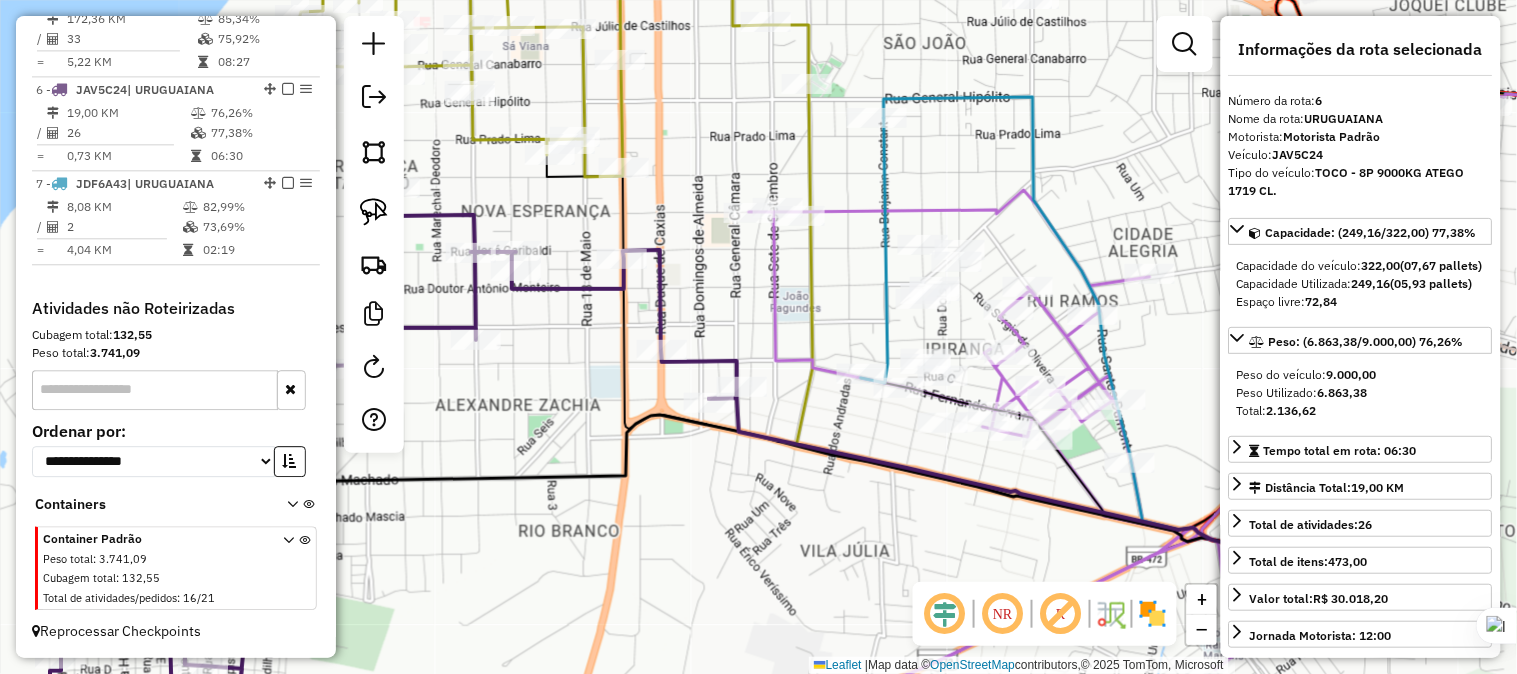 drag, startPoint x: 897, startPoint y: 280, endPoint x: 831, endPoint y: 263, distance: 68.154236 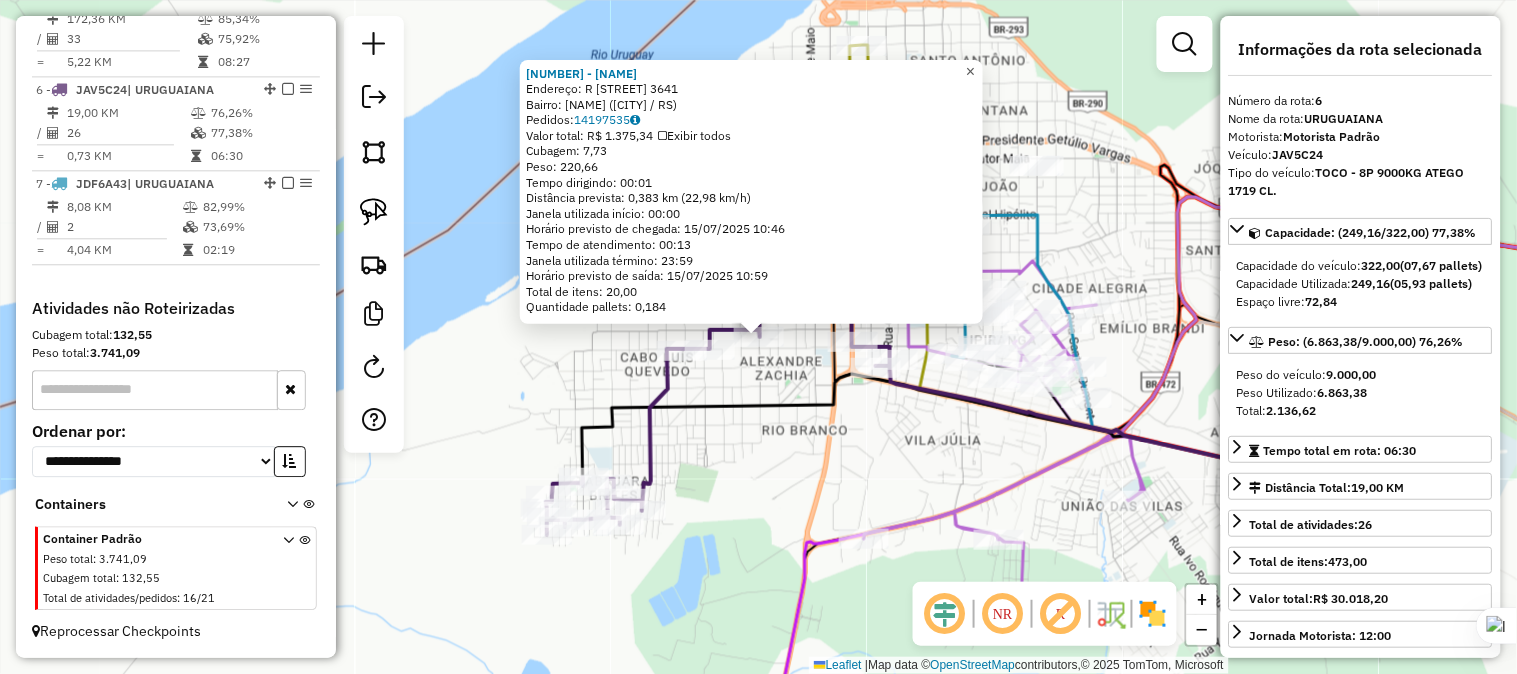 click on "×" 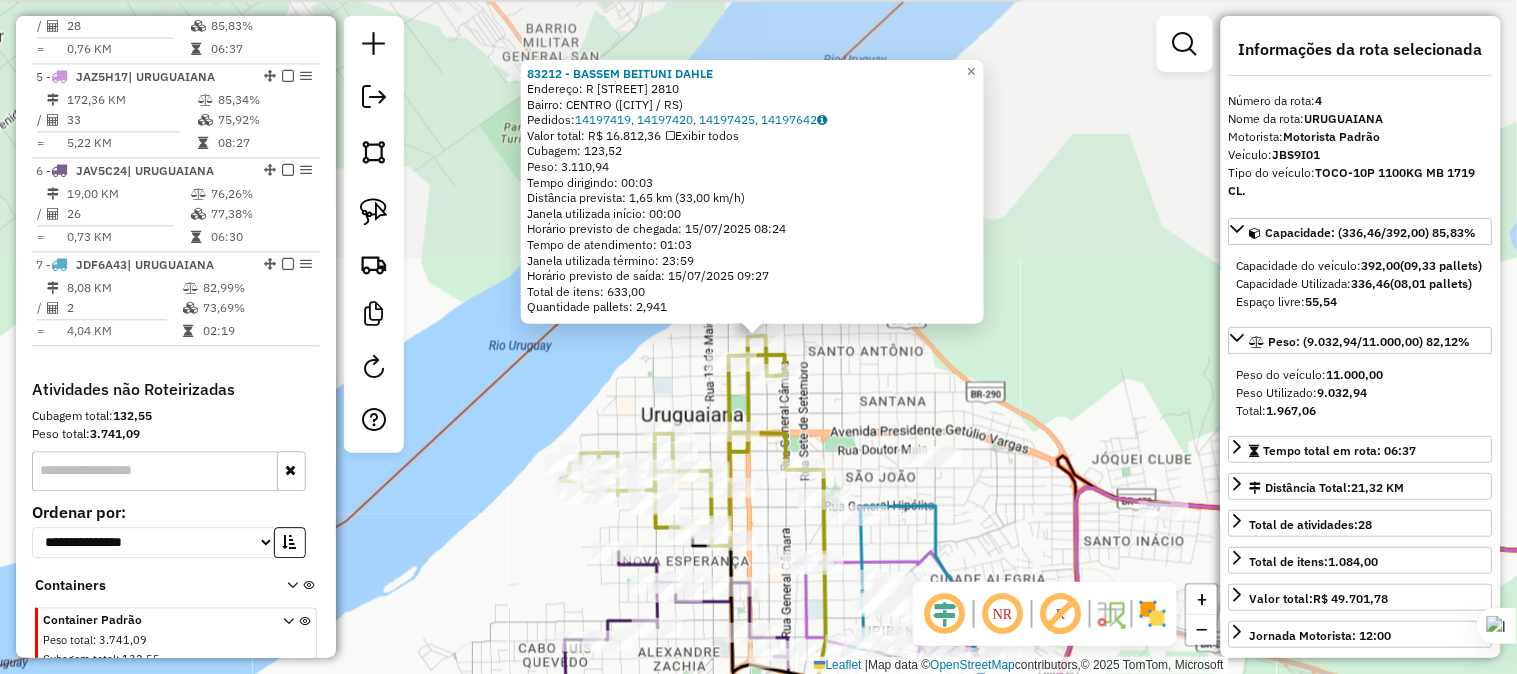 scroll, scrollTop: 1047, scrollLeft: 0, axis: vertical 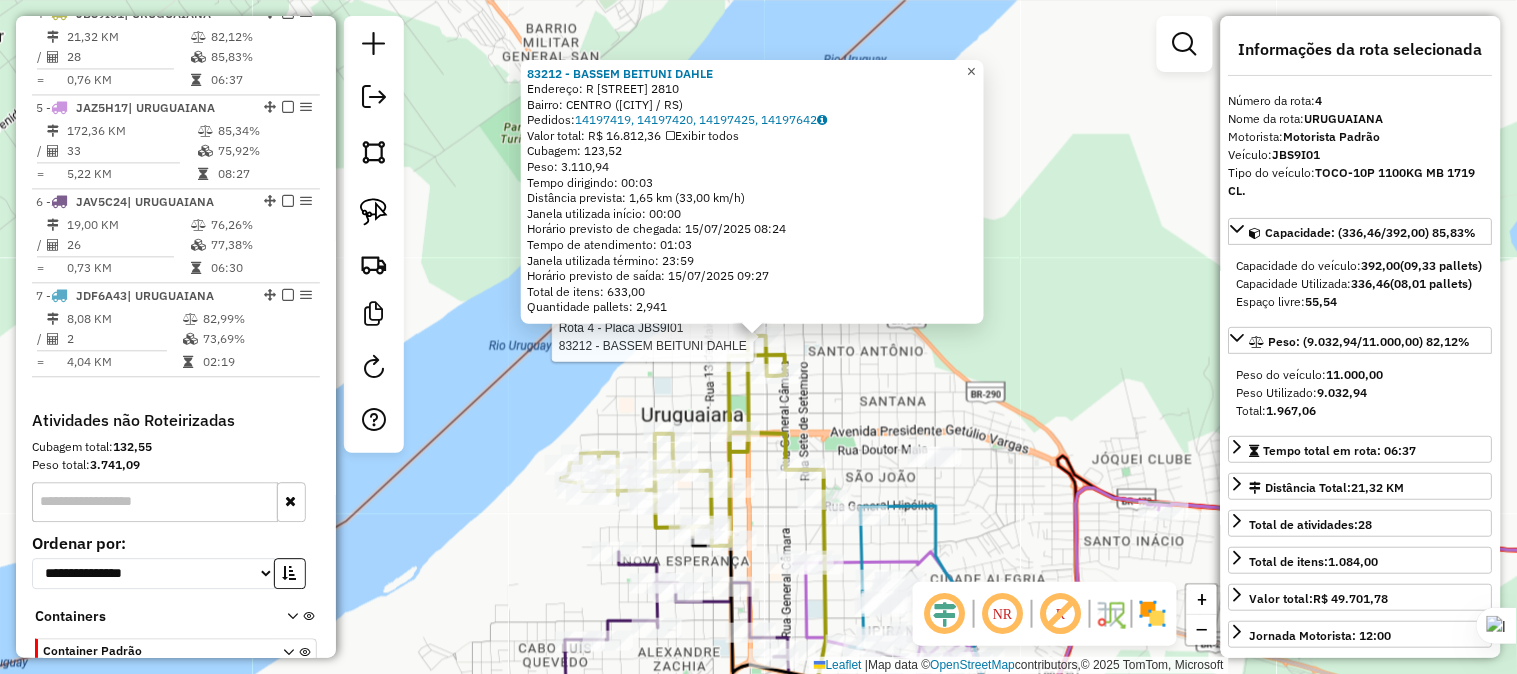 click on "×" 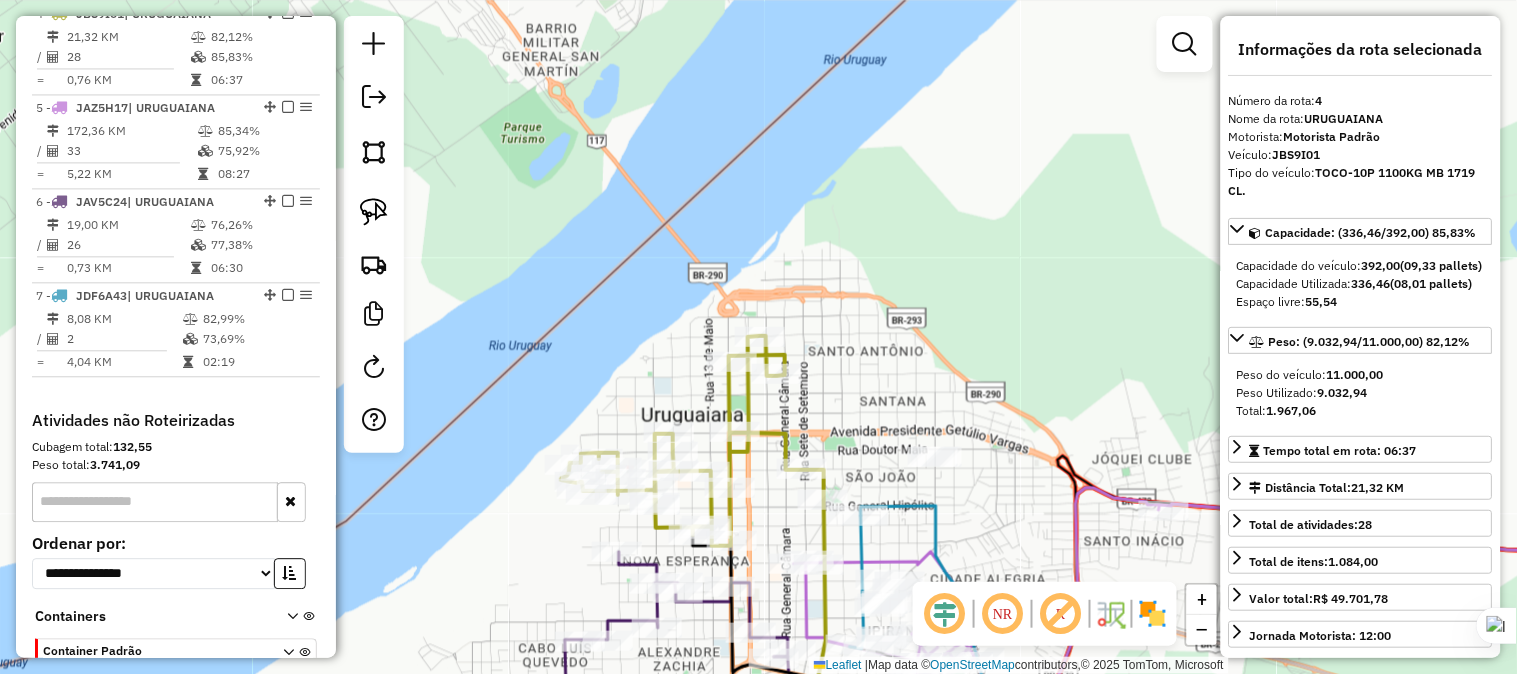 drag, startPoint x: 981, startPoint y: 360, endPoint x: 981, endPoint y: 210, distance: 150 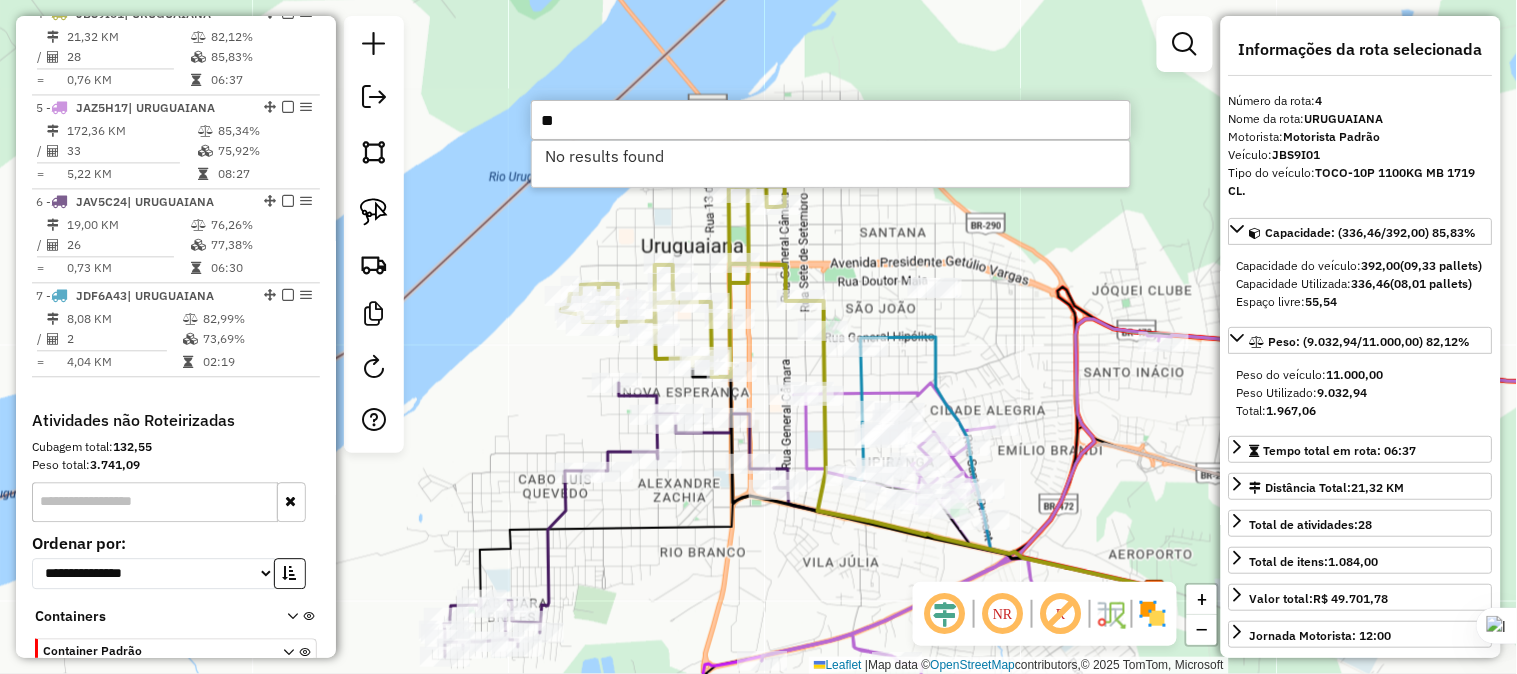 type on "*" 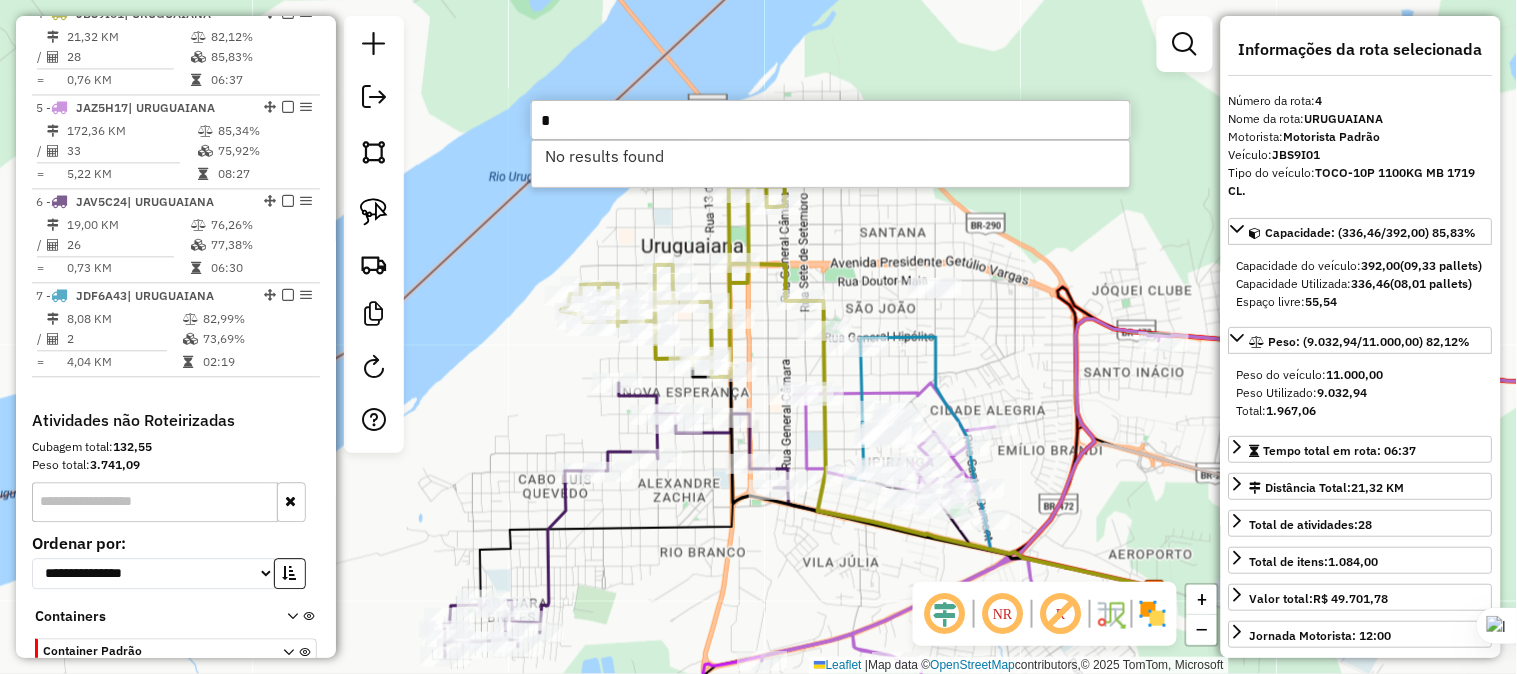 type 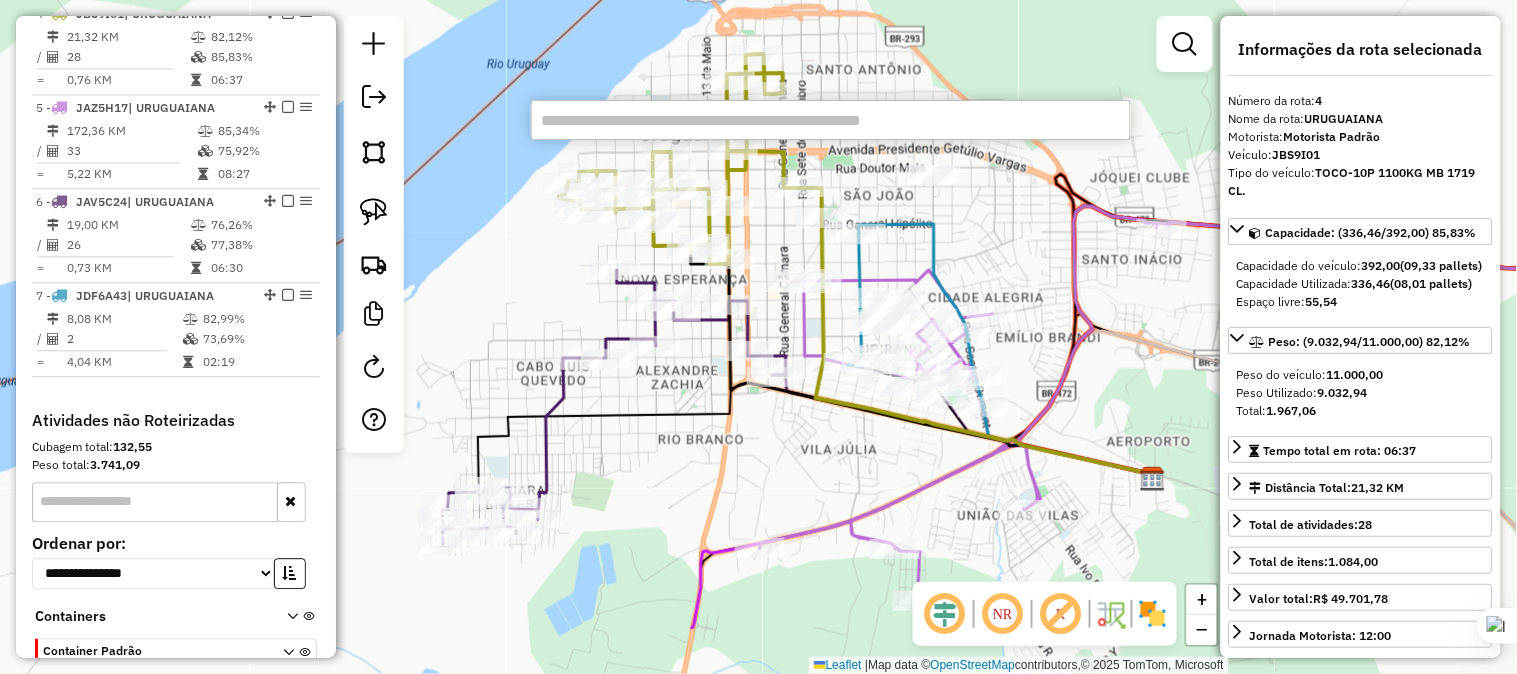drag, startPoint x: 871, startPoint y: 274, endPoint x: 845, endPoint y: 220, distance: 59.933296 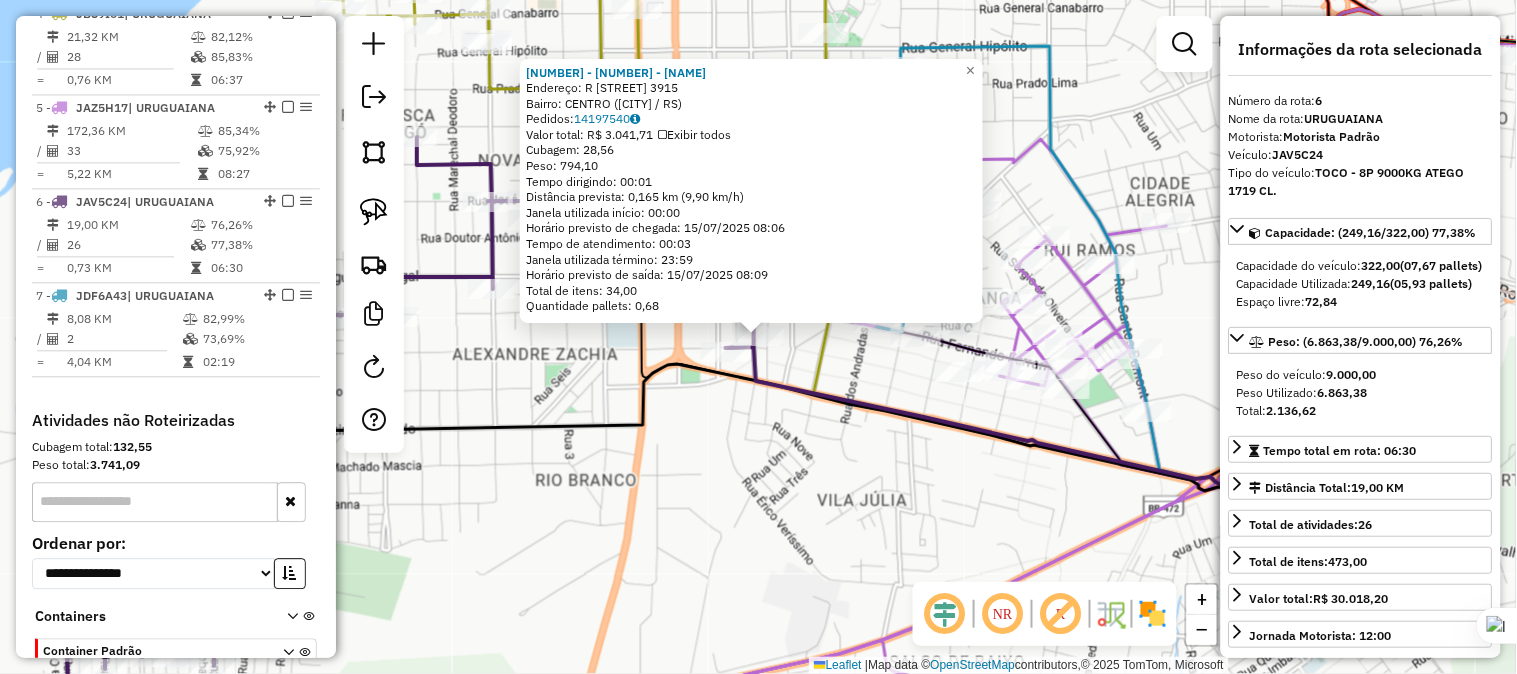 scroll, scrollTop: 1175, scrollLeft: 0, axis: vertical 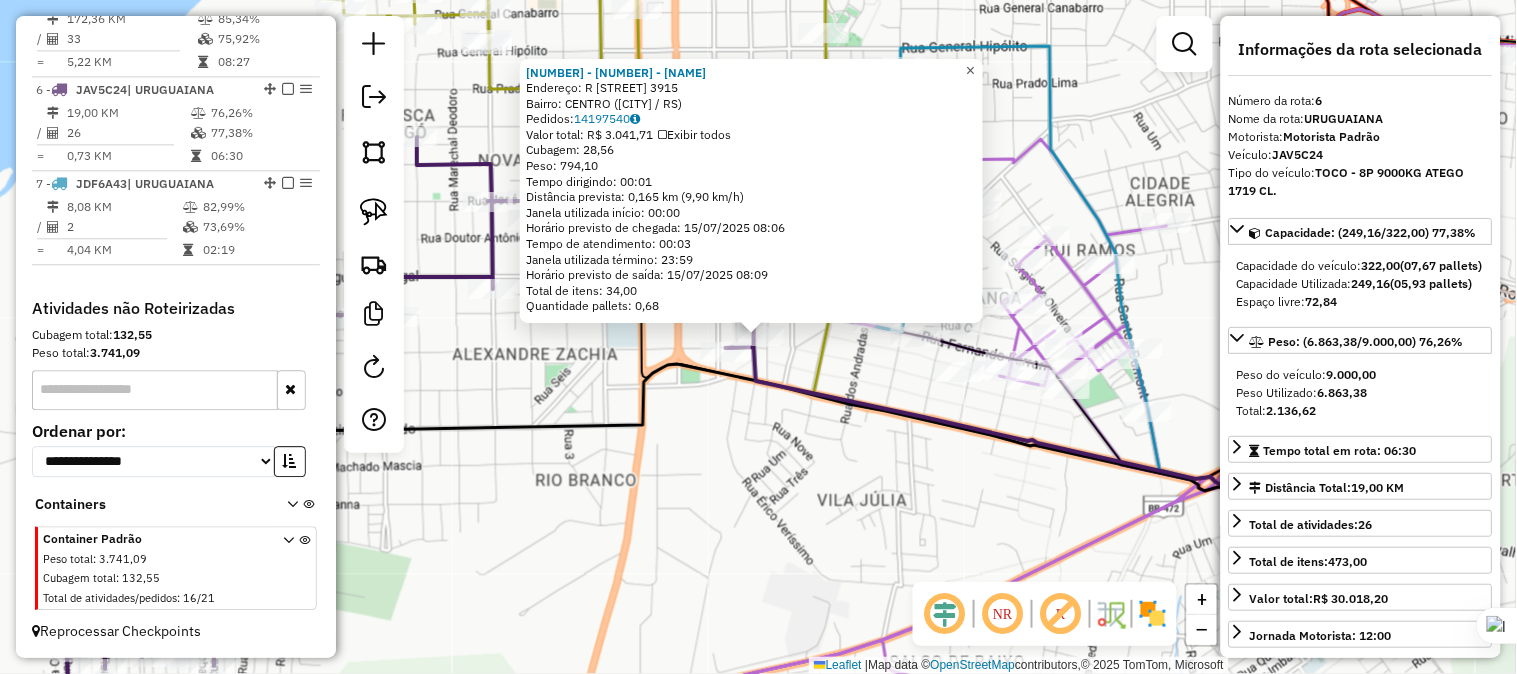 click on "×" 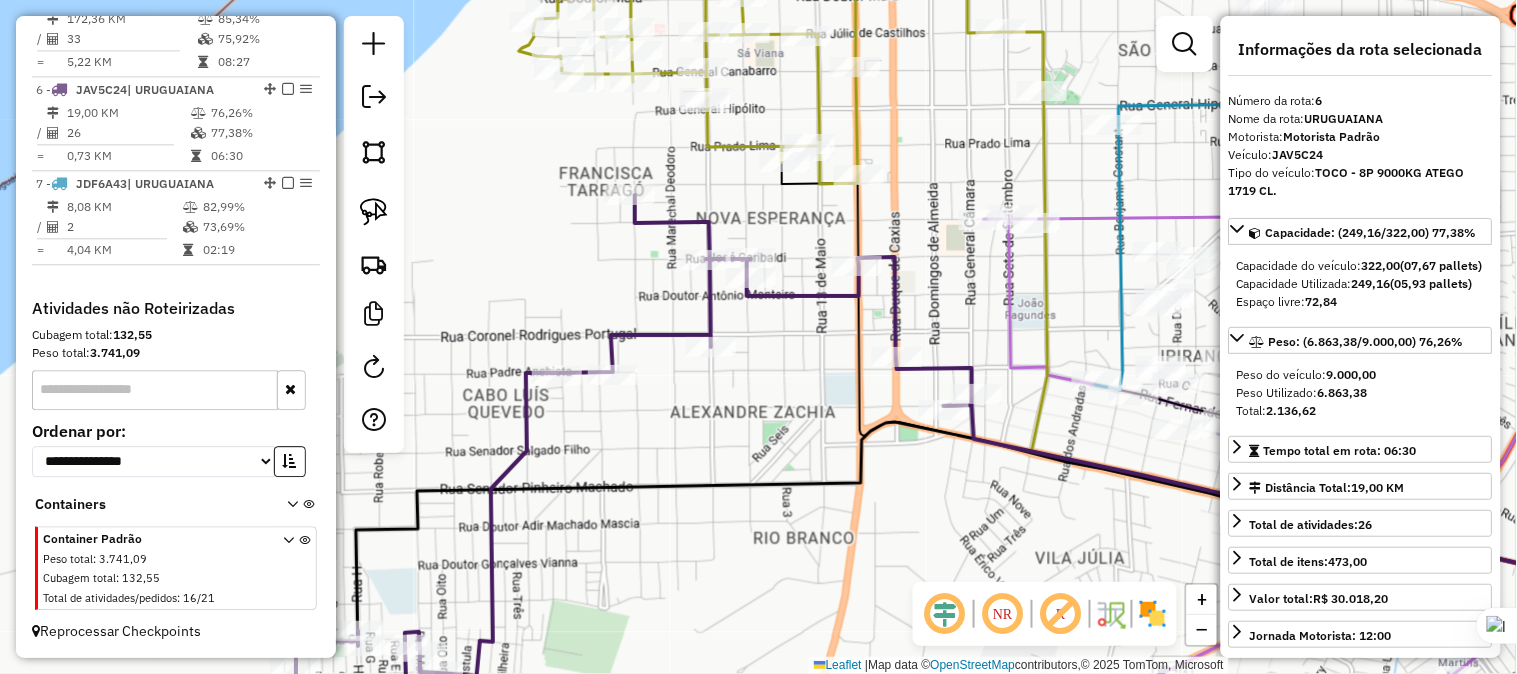 drag, startPoint x: 853, startPoint y: 247, endPoint x: 1071, endPoint y: 305, distance: 225.5837 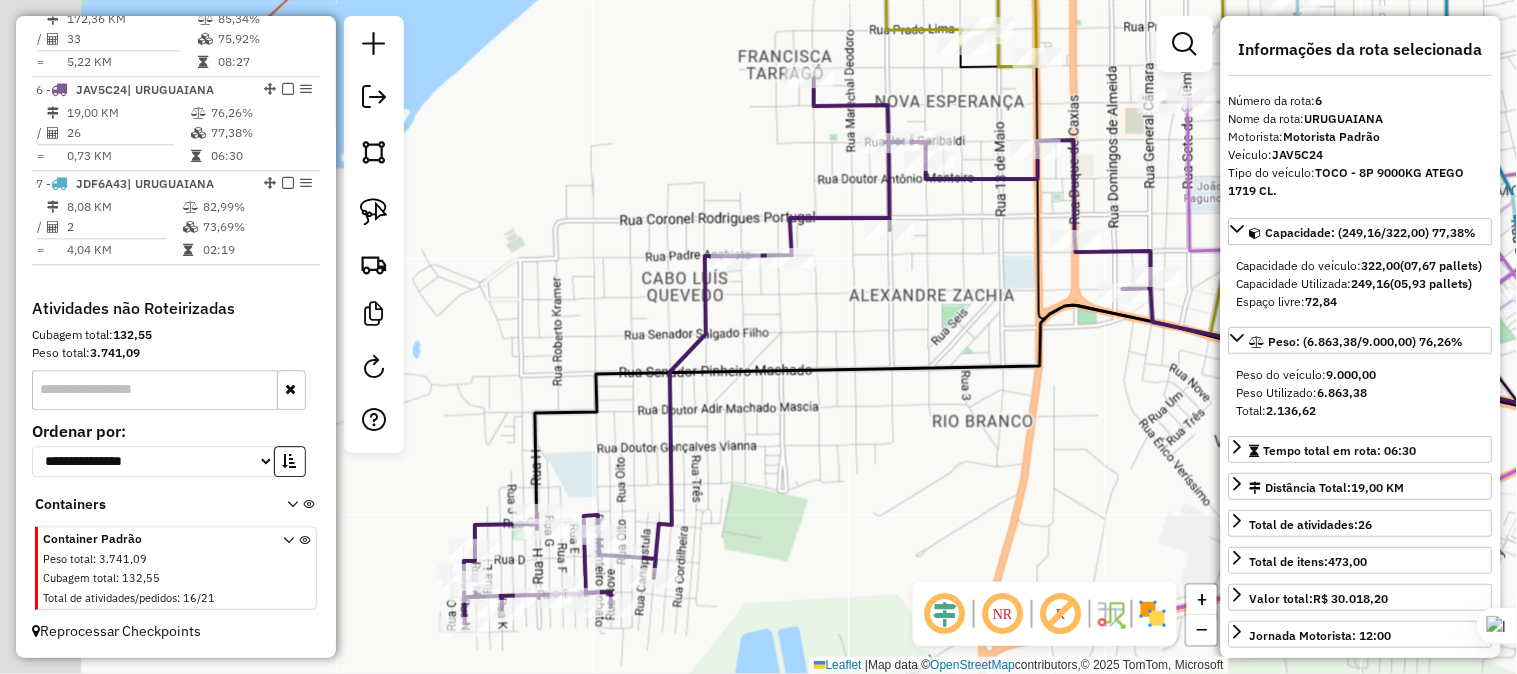drag, startPoint x: 765, startPoint y: 371, endPoint x: 944, endPoint y: 254, distance: 213.84573 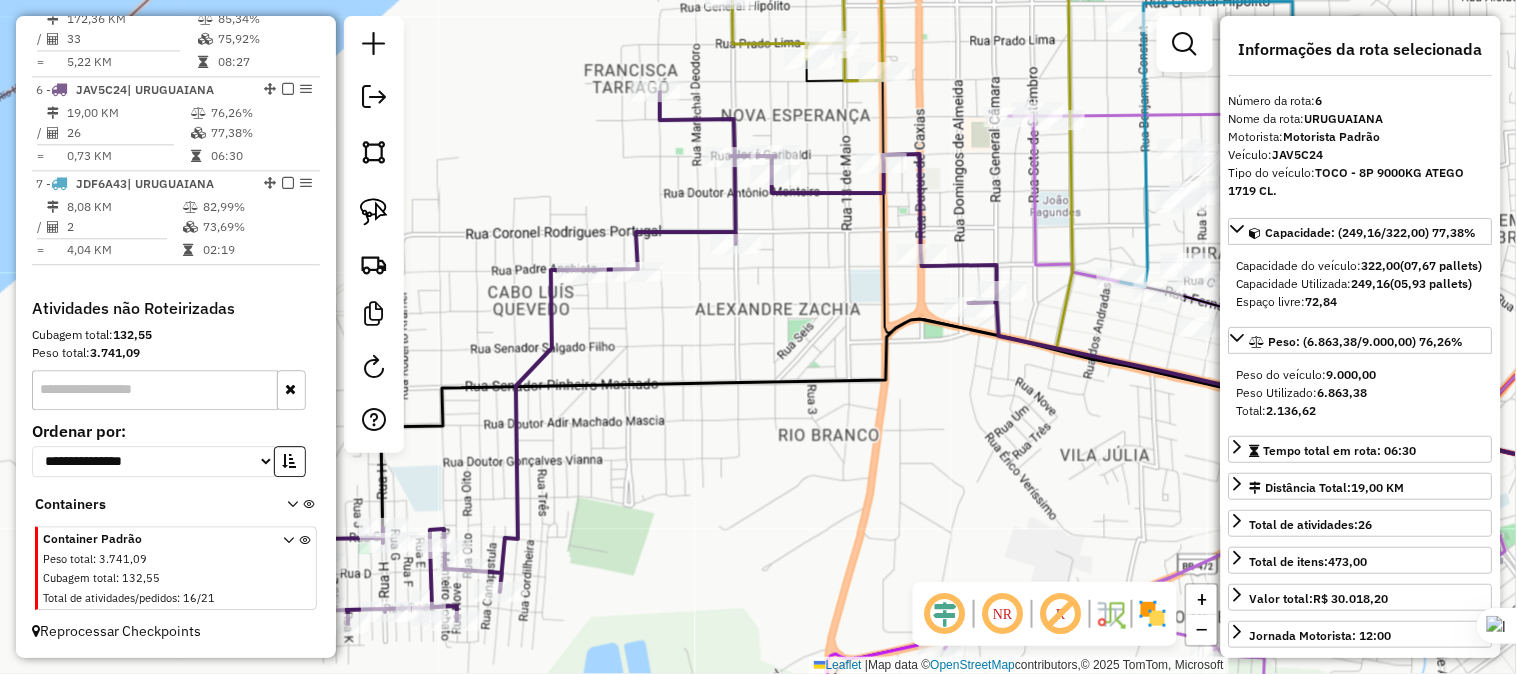 drag, startPoint x: 798, startPoint y: 481, endPoint x: 644, endPoint y: 495, distance: 154.63506 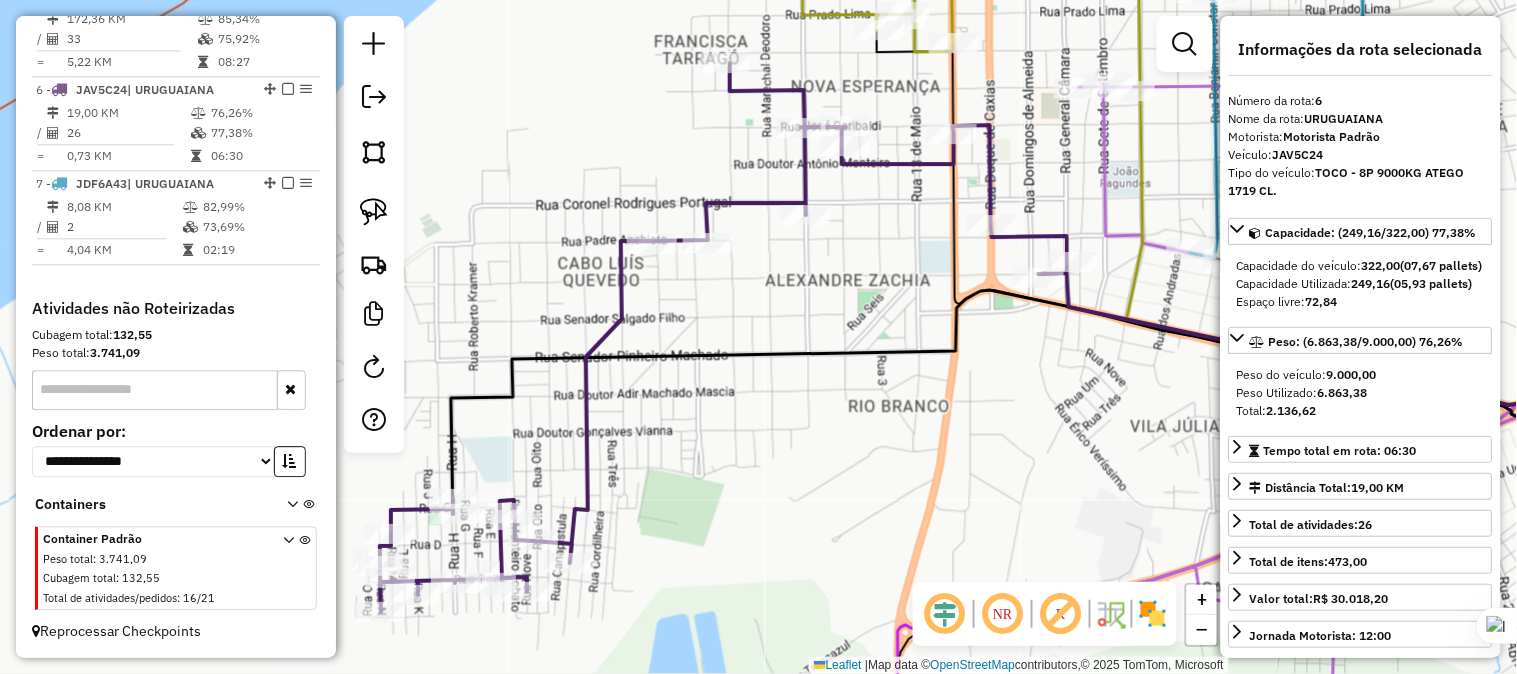 drag, startPoint x: 722, startPoint y: 383, endPoint x: 796, endPoint y: 351, distance: 80.622574 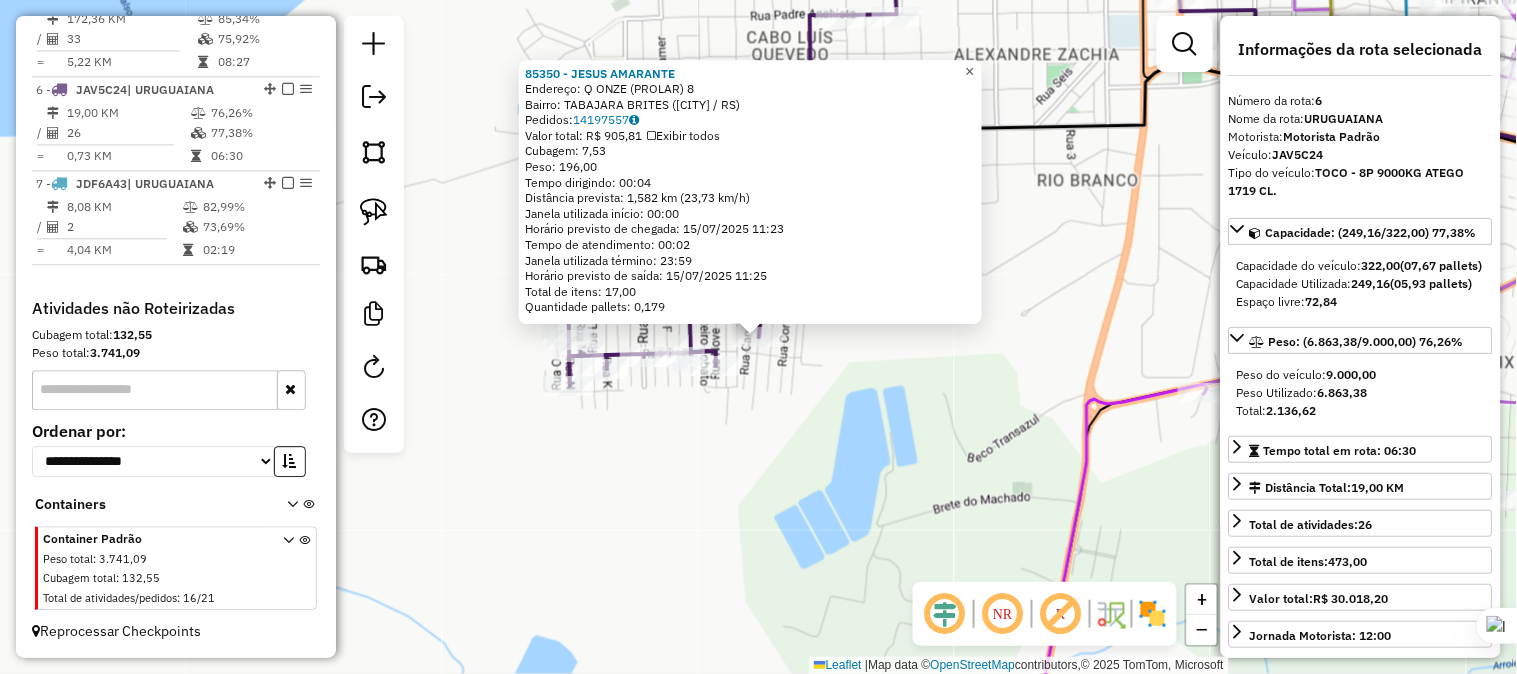 click on "×" 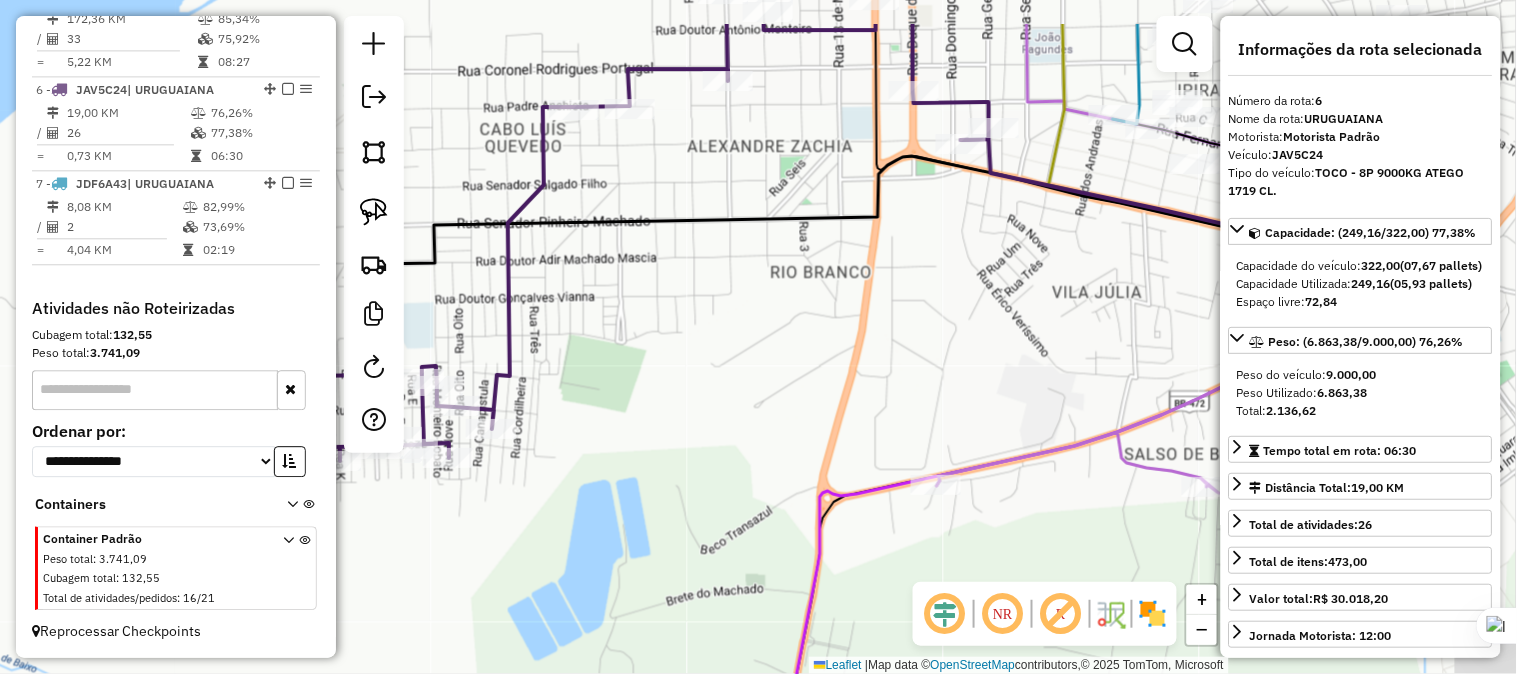 drag, startPoint x: 930, startPoint y: 305, endPoint x: 686, endPoint y: 402, distance: 262.5738 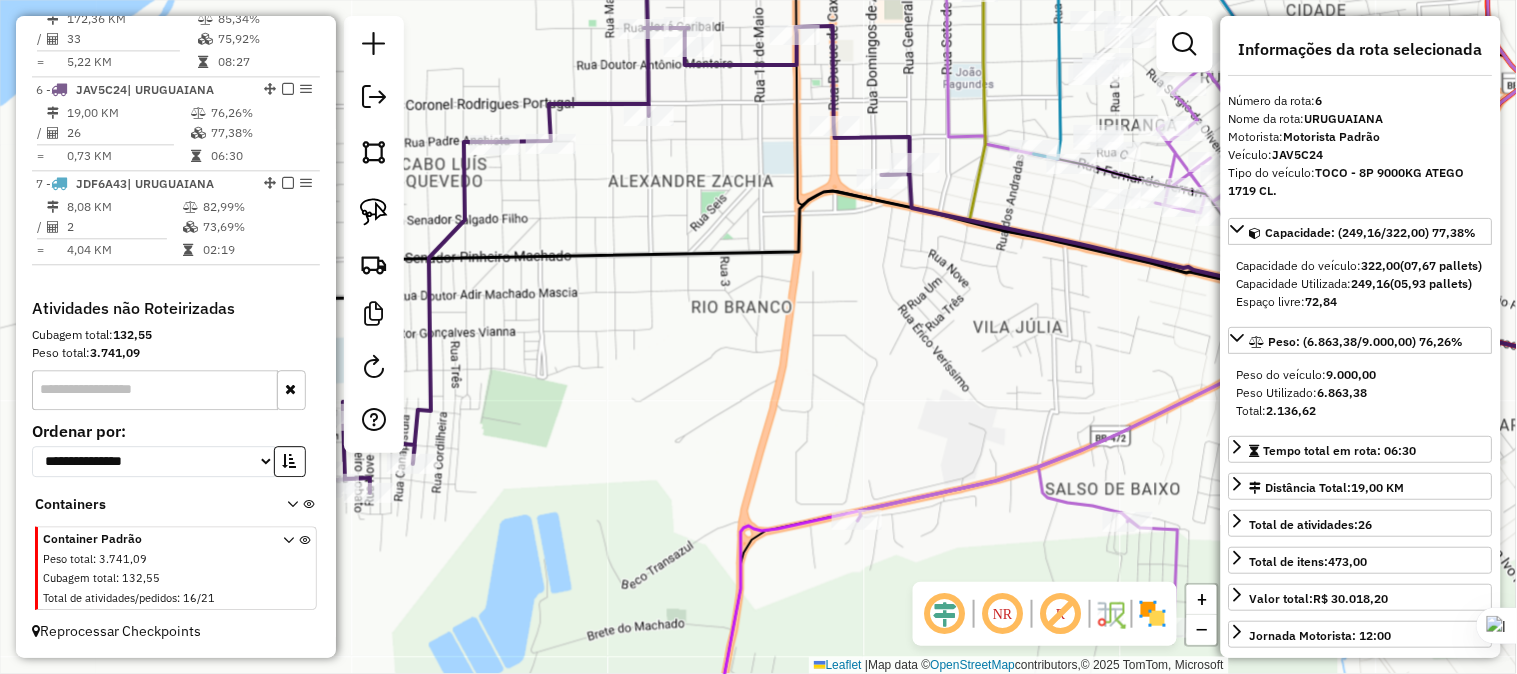 drag, startPoint x: 1011, startPoint y: 272, endPoint x: 871, endPoint y: 366, distance: 168.62978 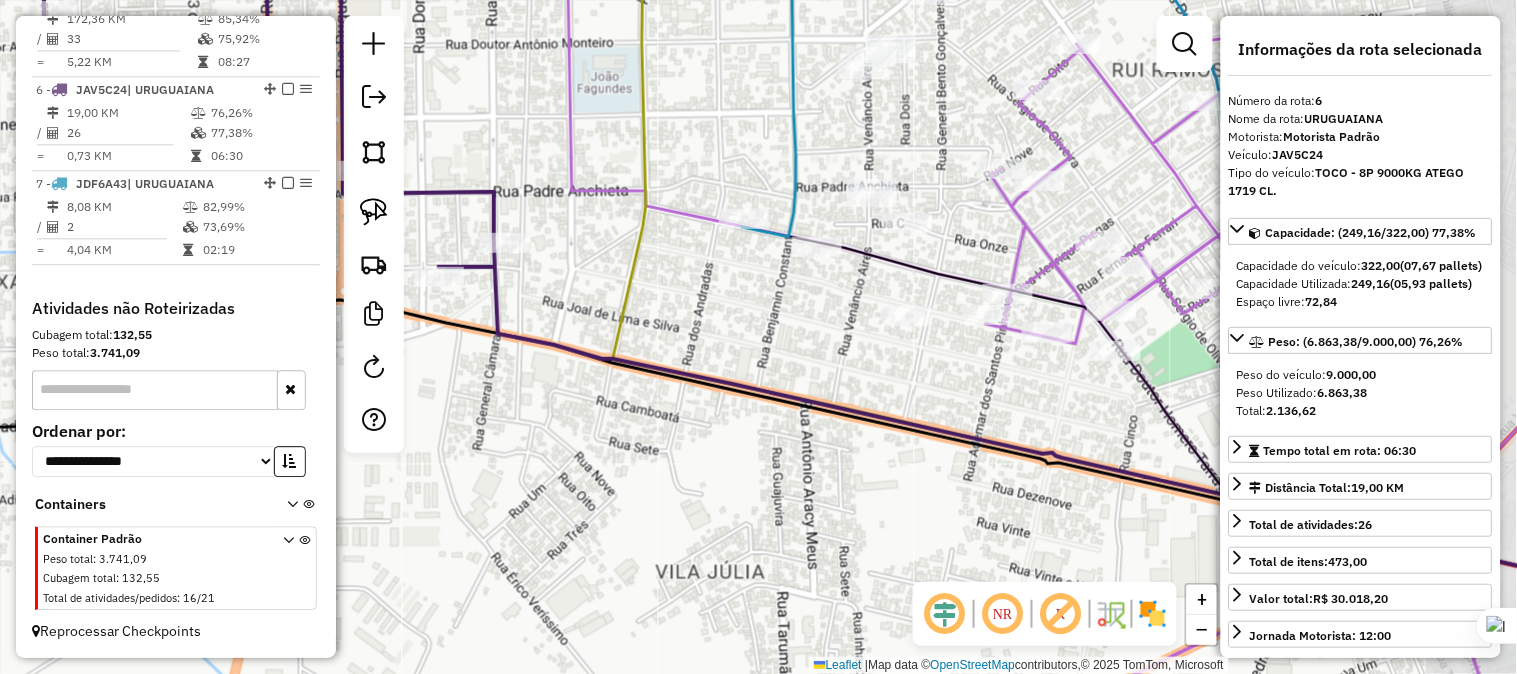 drag, startPoint x: 764, startPoint y: 274, endPoint x: 597, endPoint y: 333, distance: 177.11578 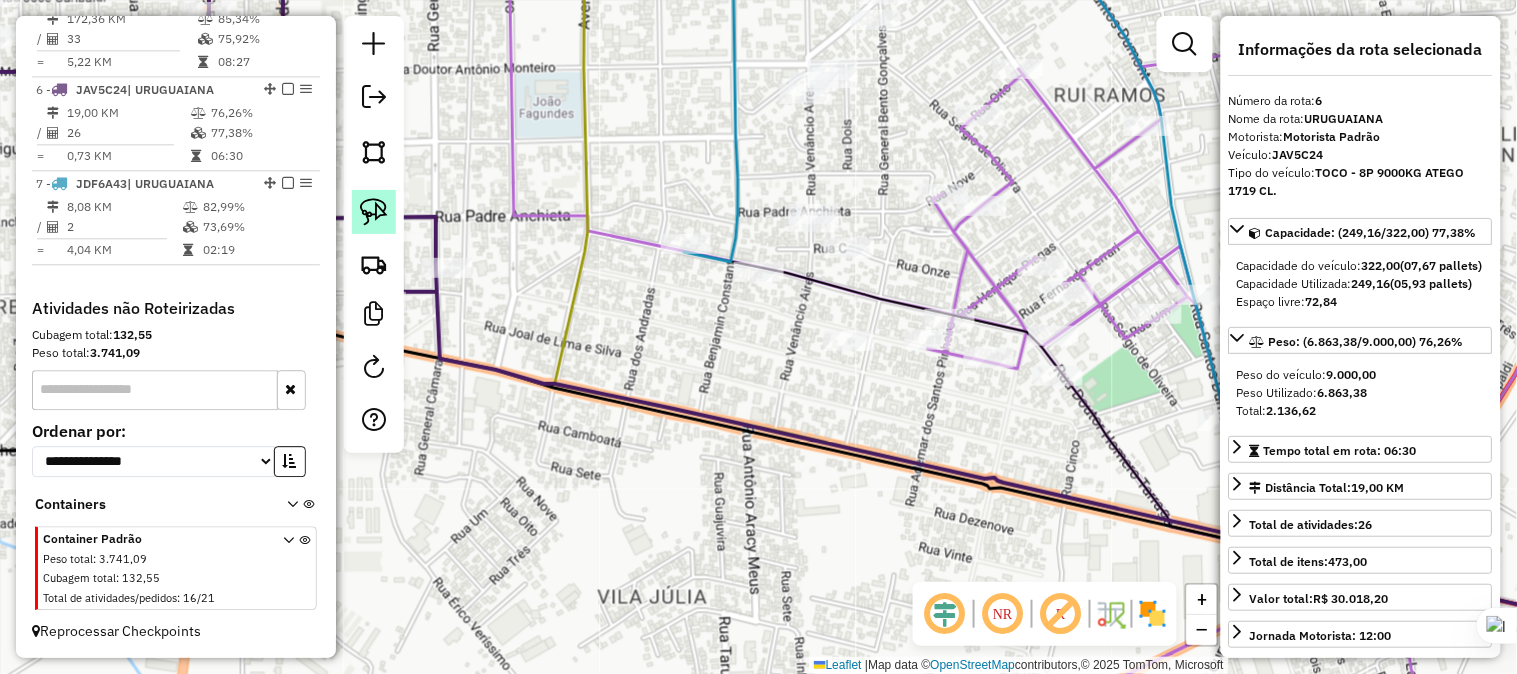 click 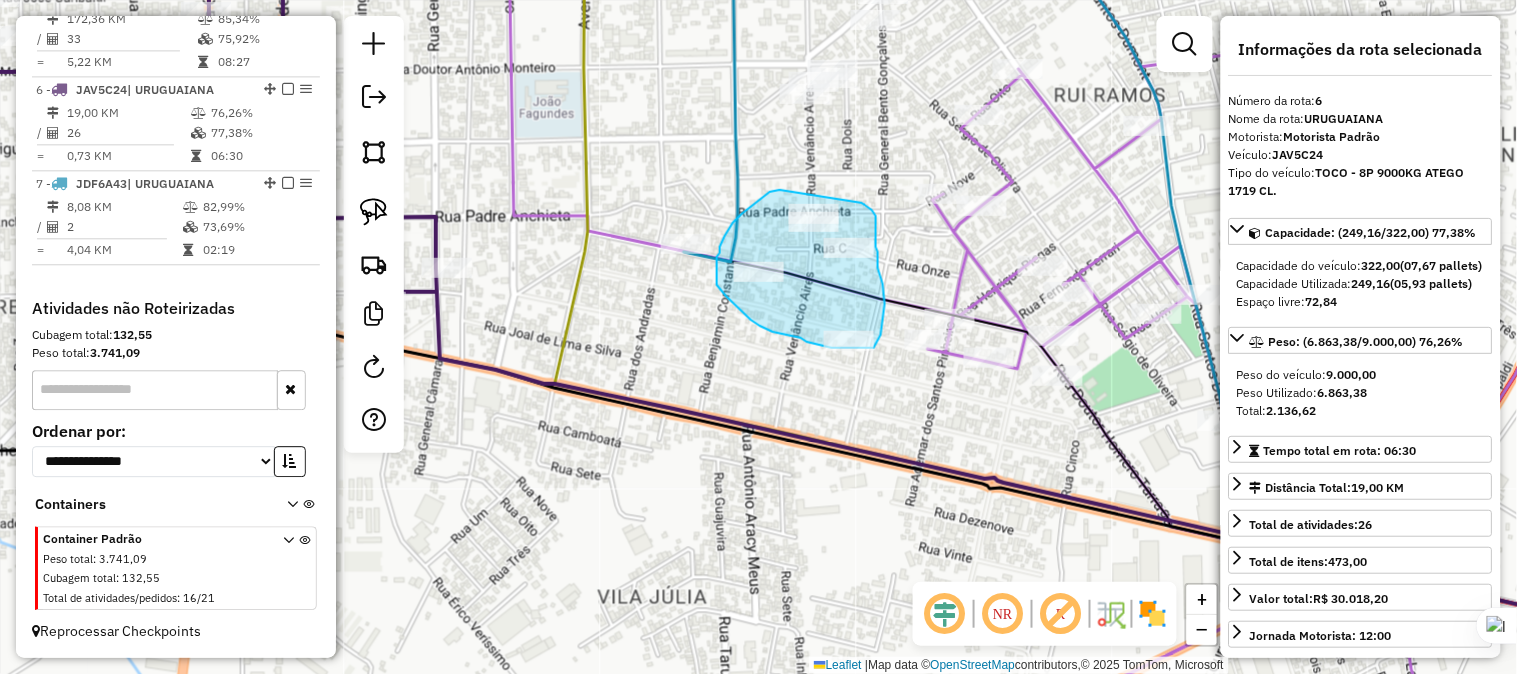 drag, startPoint x: 776, startPoint y: 190, endPoint x: 843, endPoint y: 196, distance: 67.26812 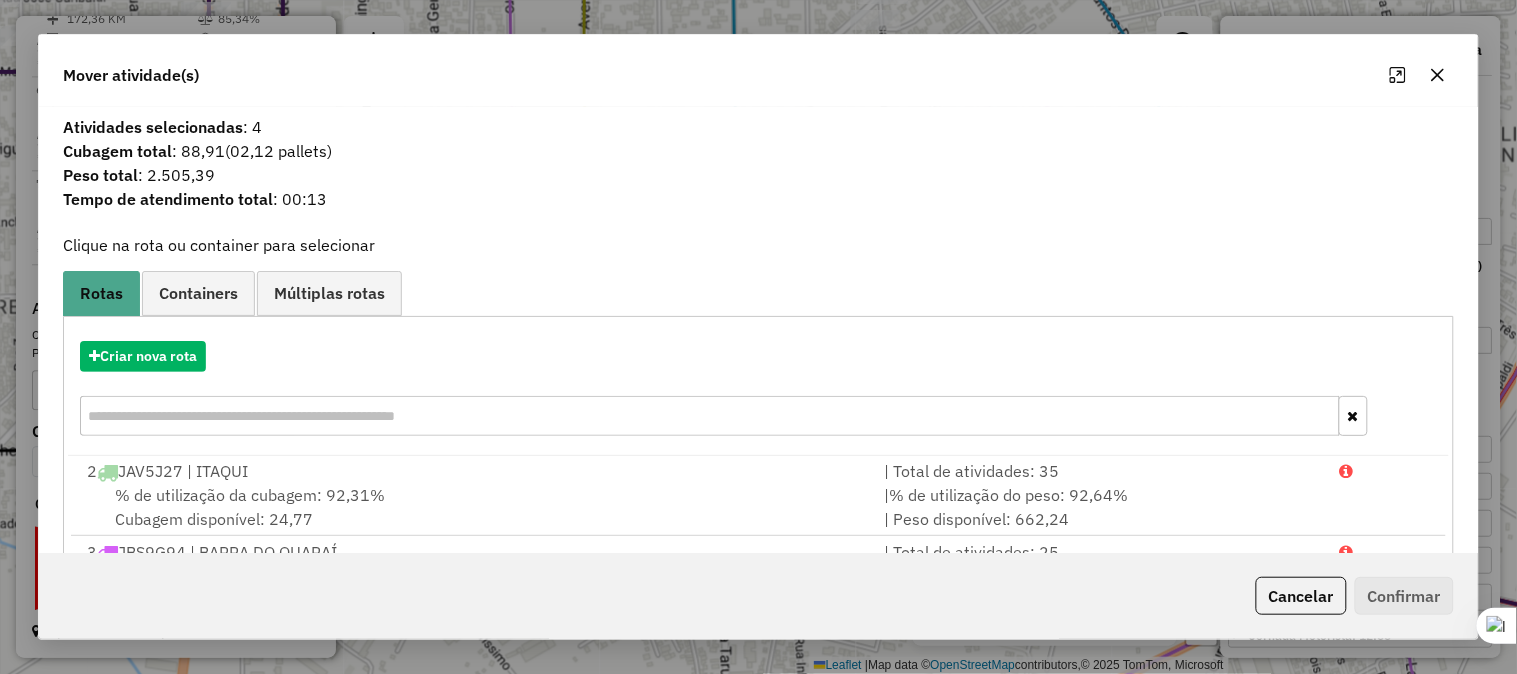 scroll, scrollTop: 167, scrollLeft: 0, axis: vertical 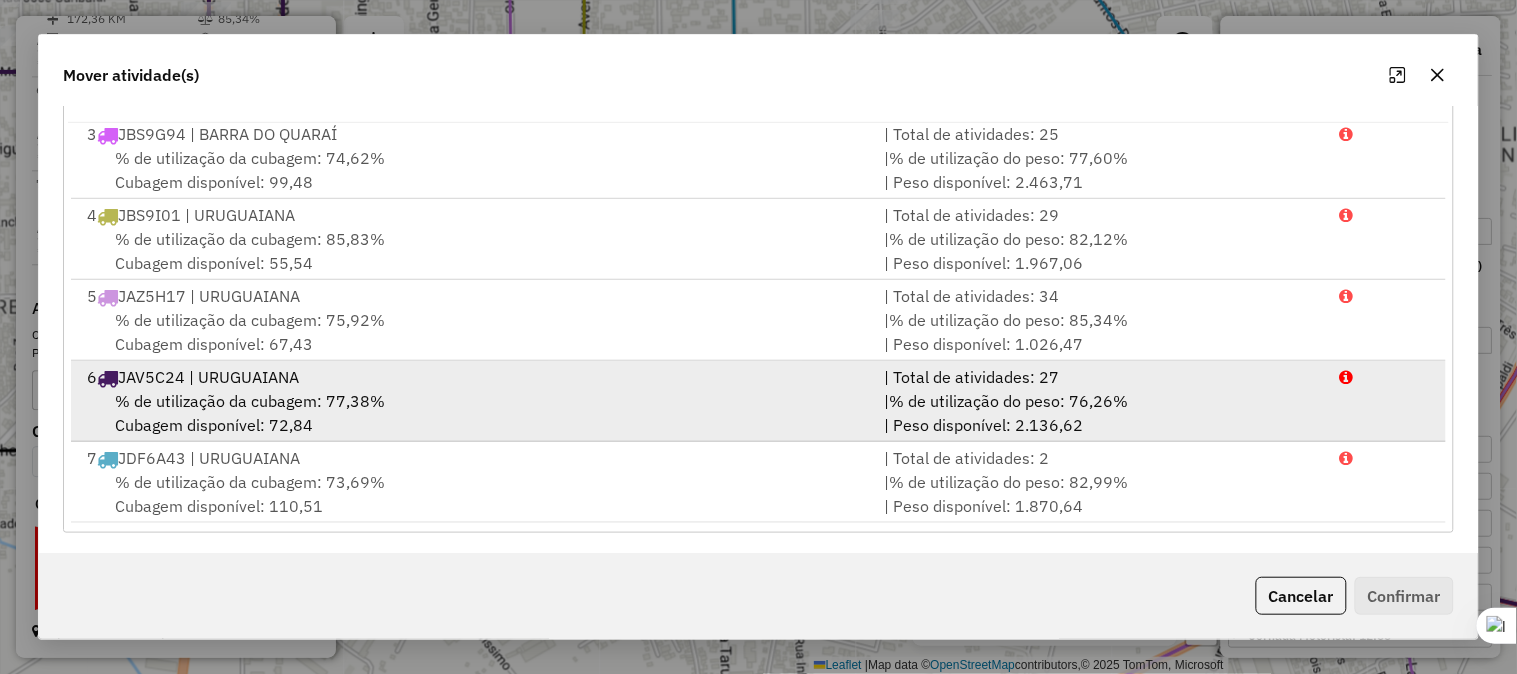 click on "6  JAV5C24 | URUGUAIANA" at bounding box center (473, 377) 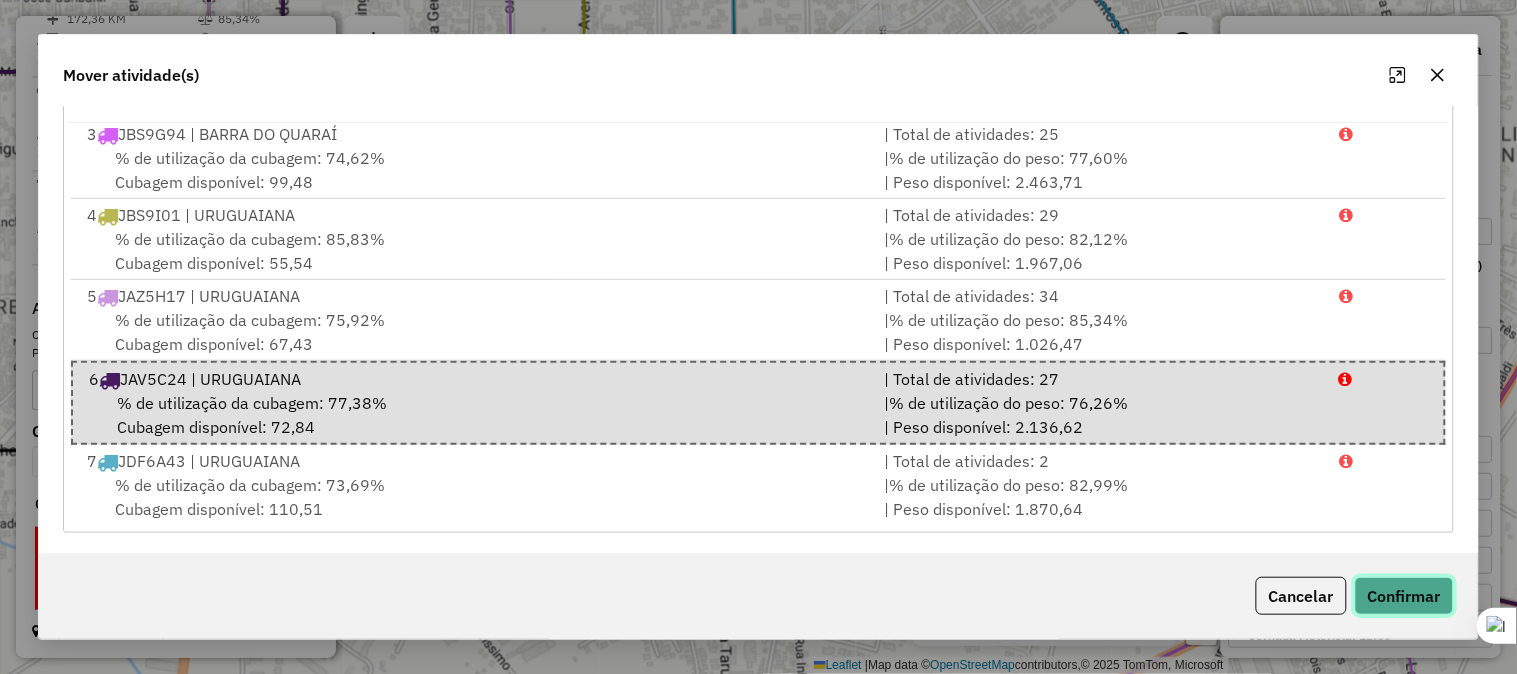 click on "Confirmar" 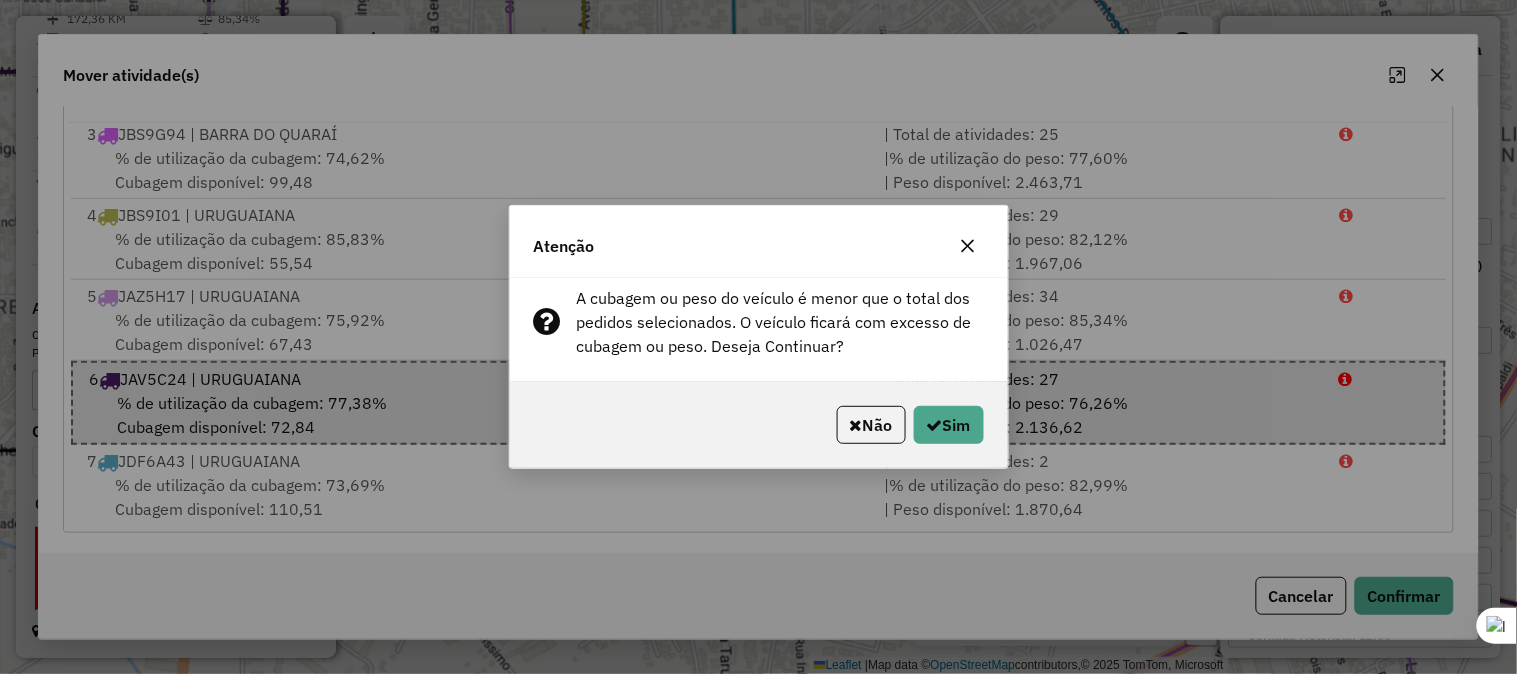 click 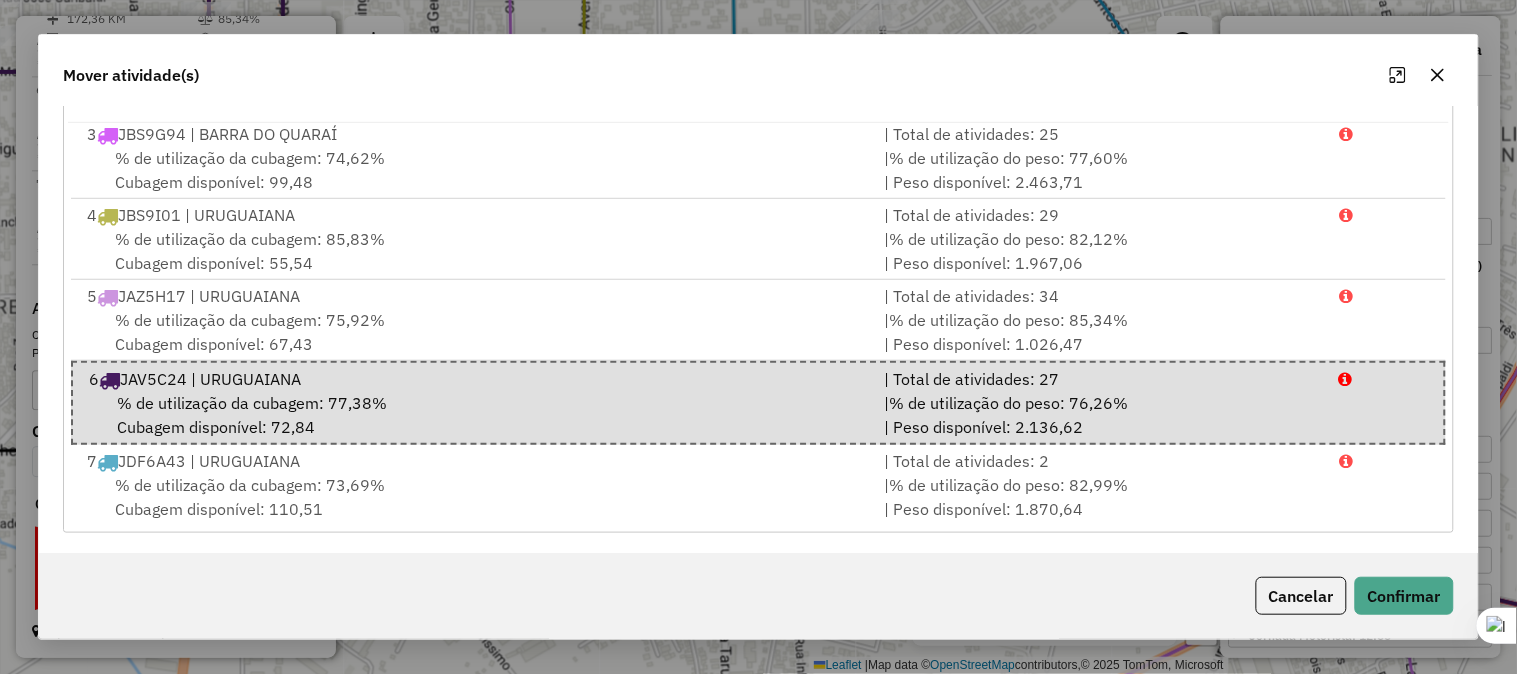 click 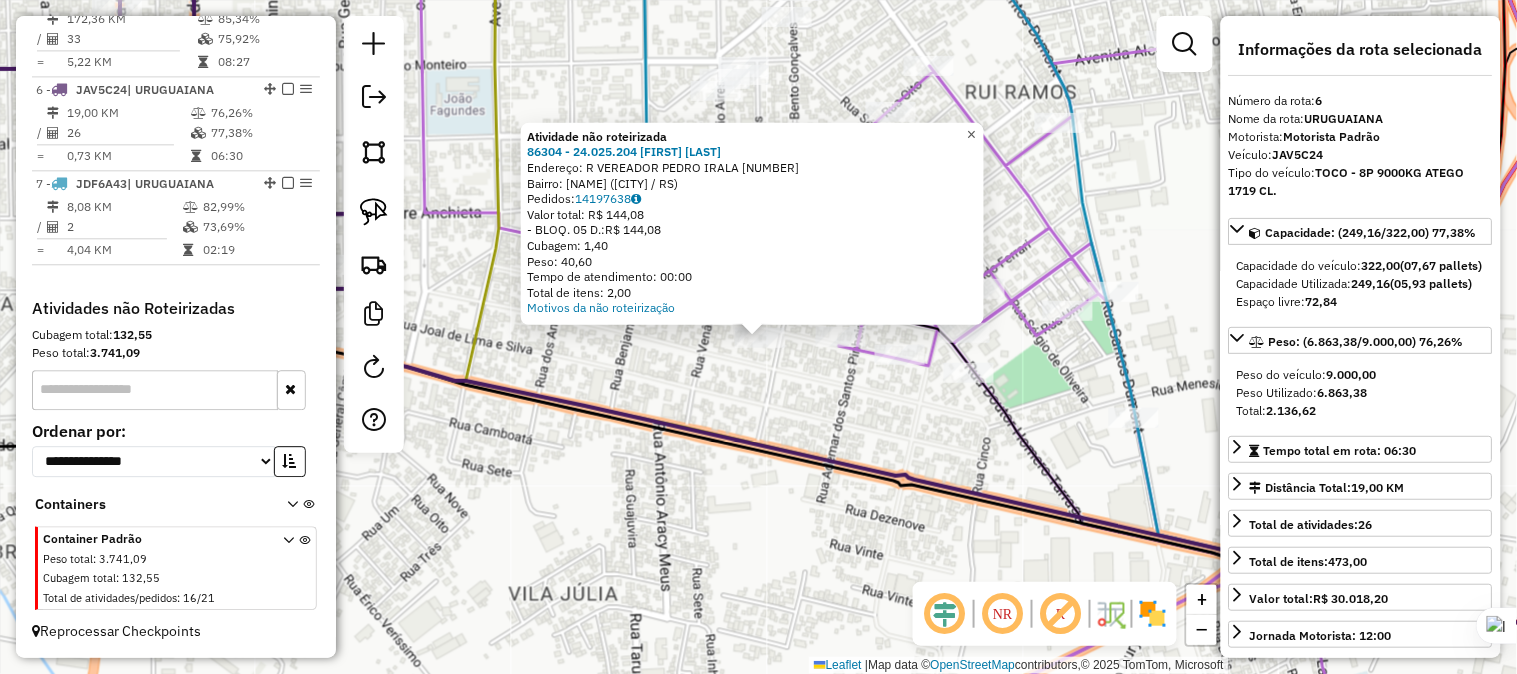 click on "×" 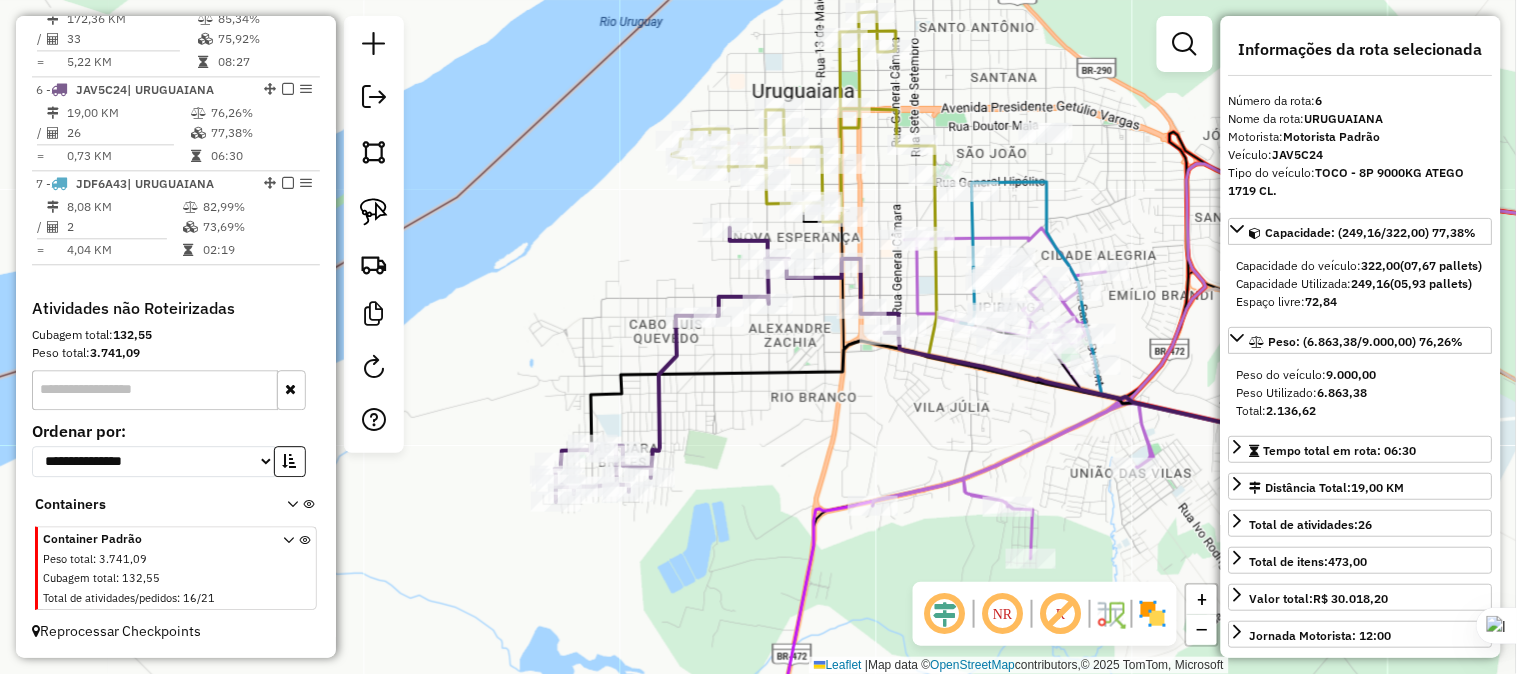 drag, startPoint x: 561, startPoint y: 402, endPoint x: 918, endPoint y: 412, distance: 357.14 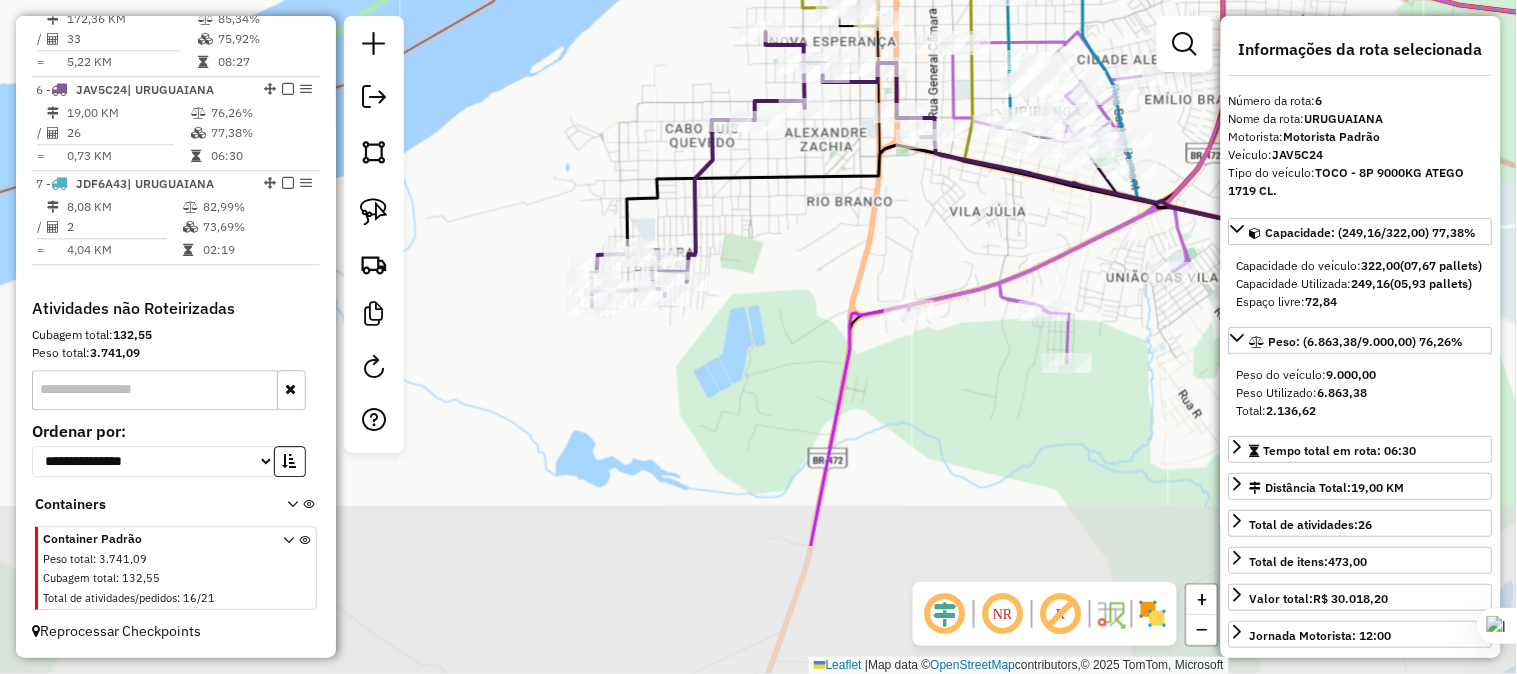 drag, startPoint x: 983, startPoint y: 426, endPoint x: 1008, endPoint y: 283, distance: 145.16887 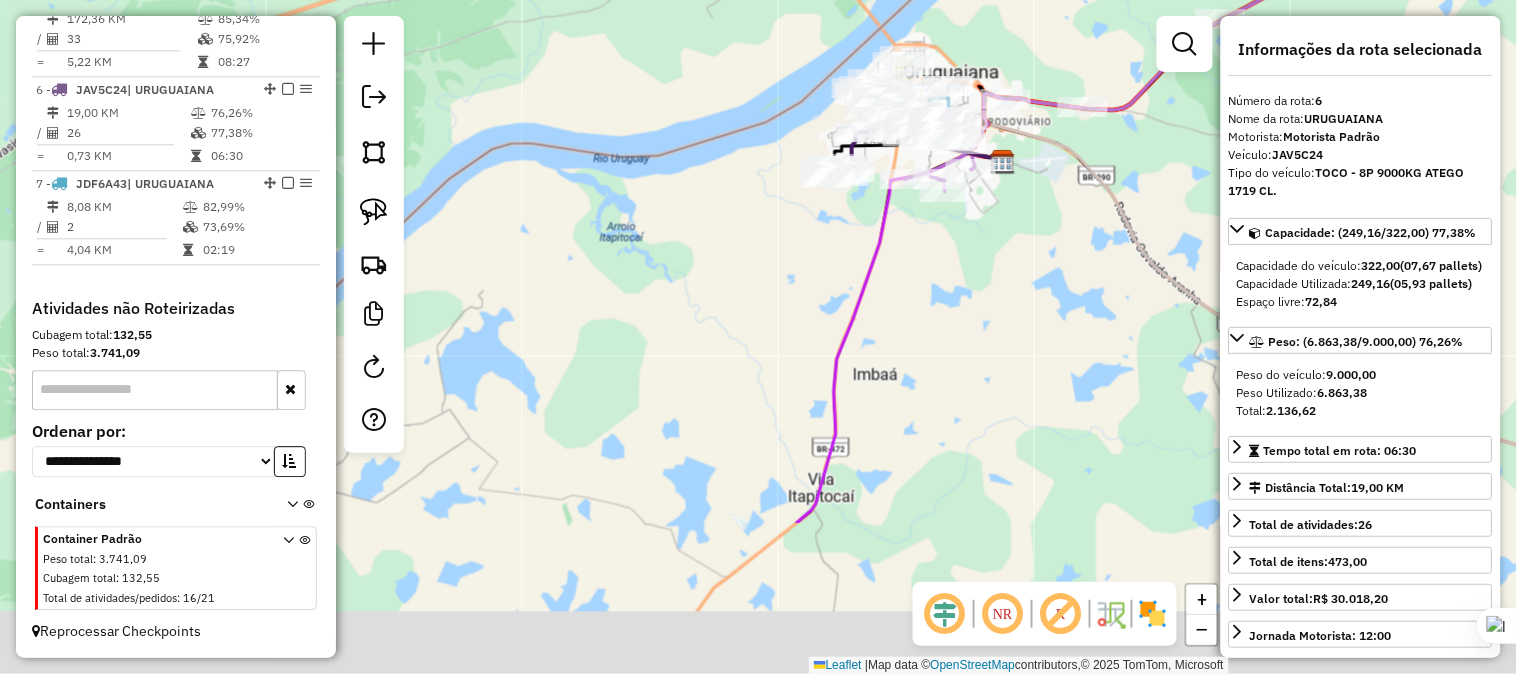 drag, startPoint x: 928, startPoint y: 567, endPoint x: 908, endPoint y: 338, distance: 229.8717 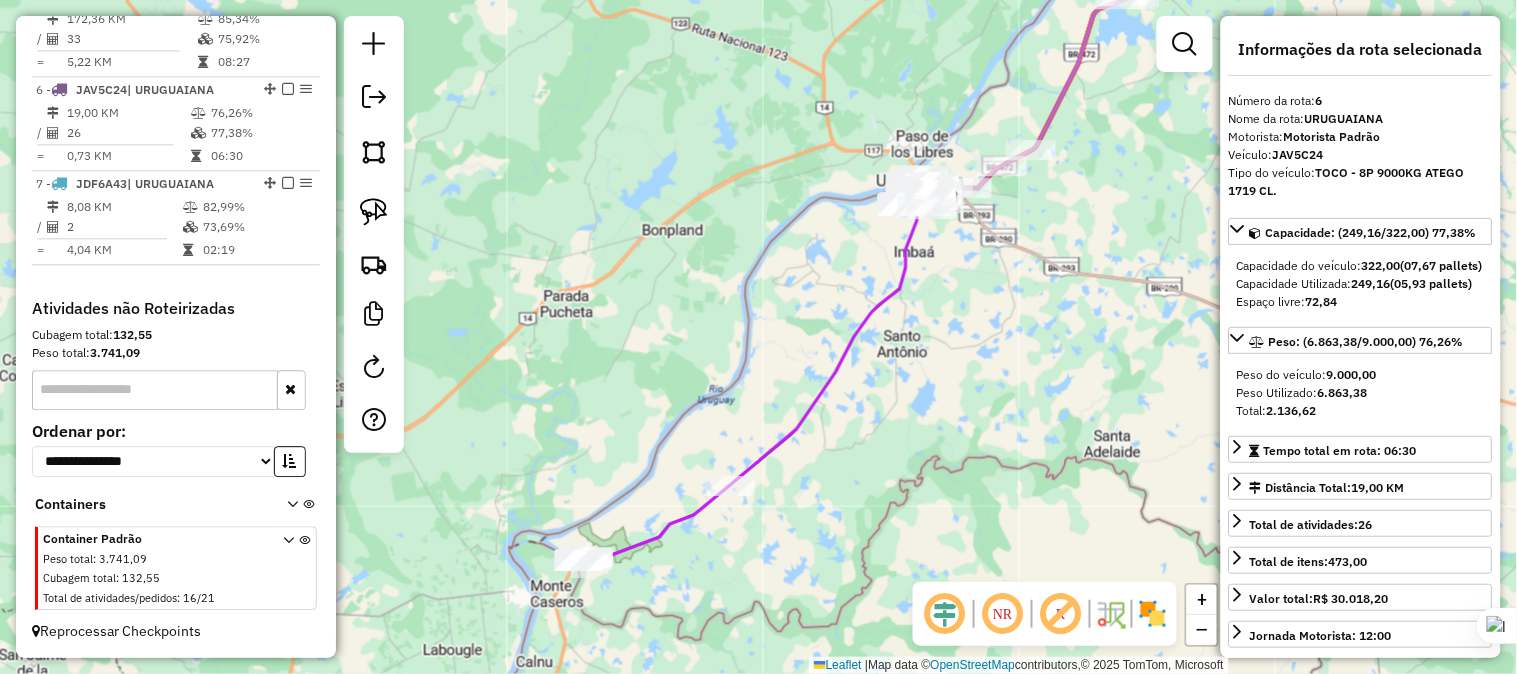 drag, startPoint x: 846, startPoint y: 508, endPoint x: 861, endPoint y: 417, distance: 92.22798 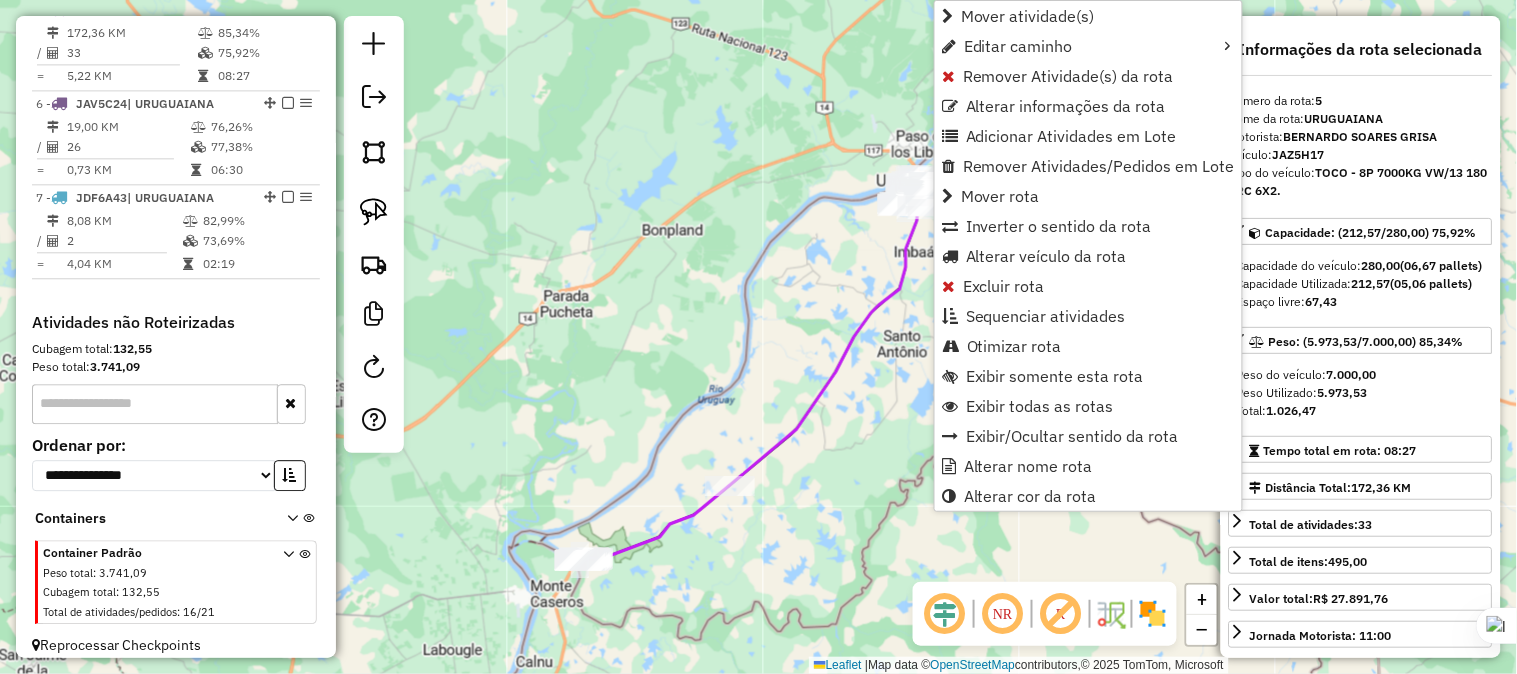 scroll, scrollTop: 1142, scrollLeft: 0, axis: vertical 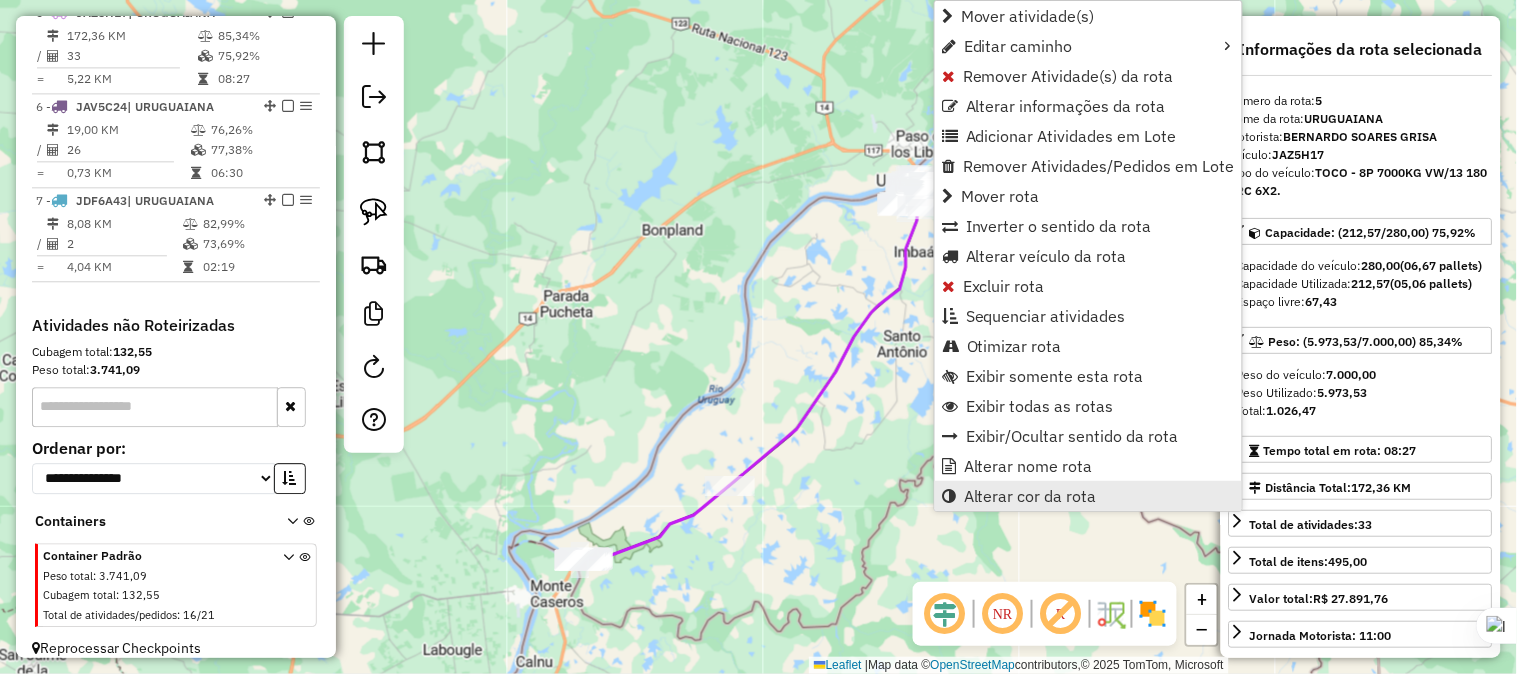 click on "Alterar cor da rota" at bounding box center (1030, 496) 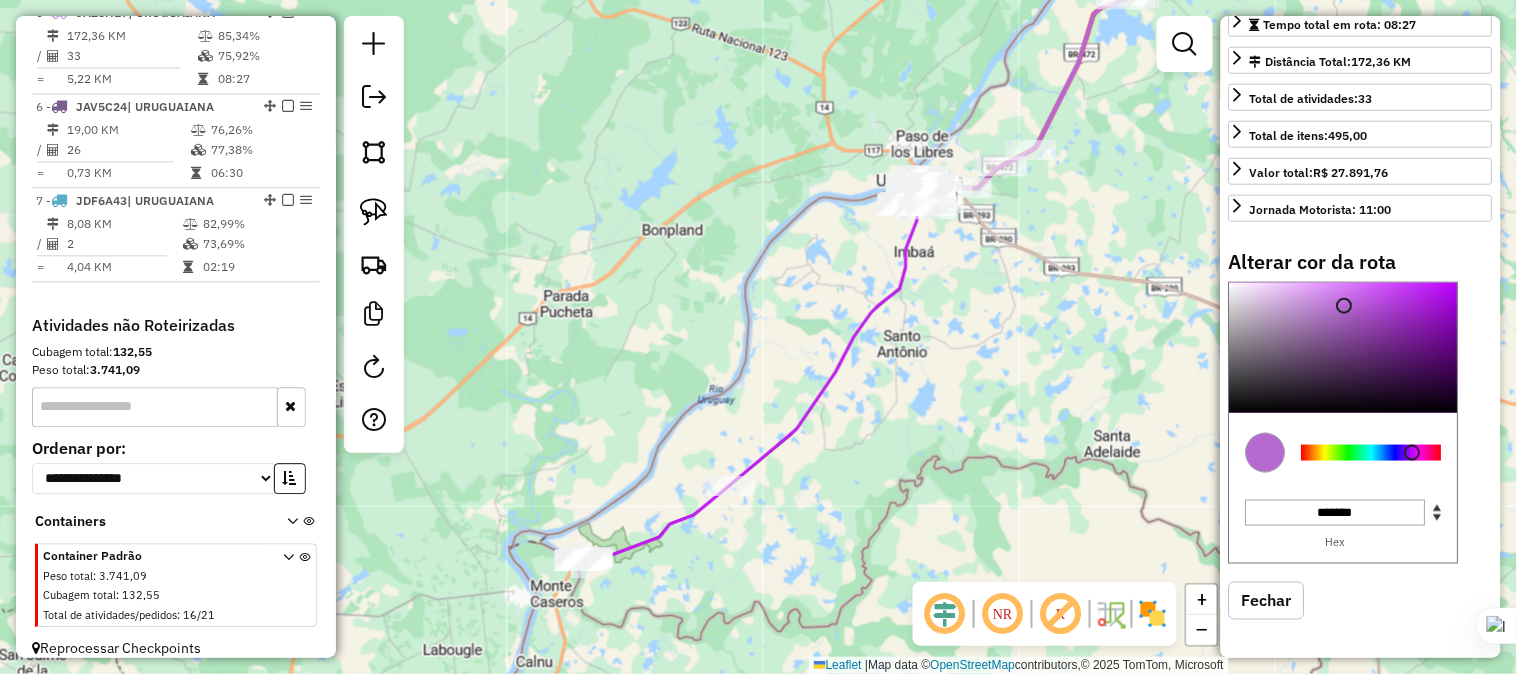 scroll, scrollTop: 444, scrollLeft: 0, axis: vertical 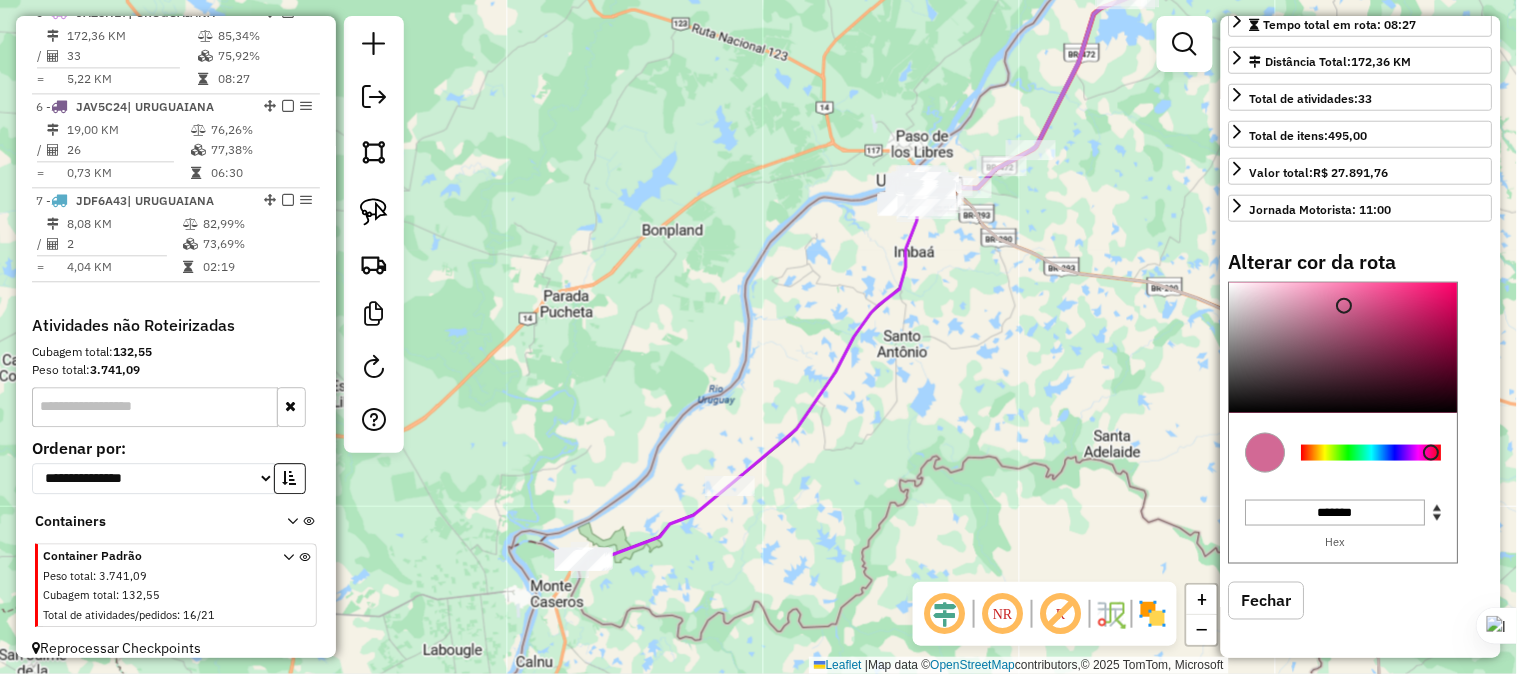 click at bounding box center [1372, 453] 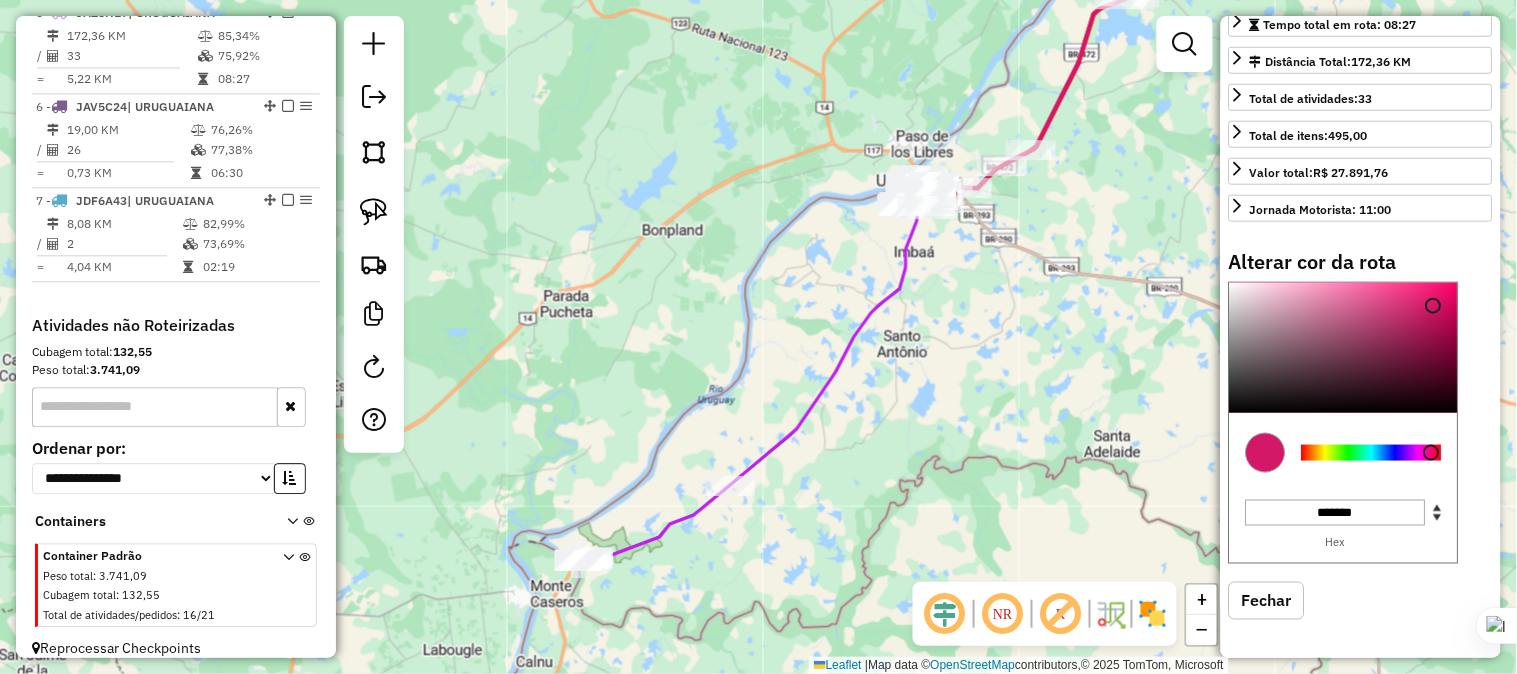 type on "*******" 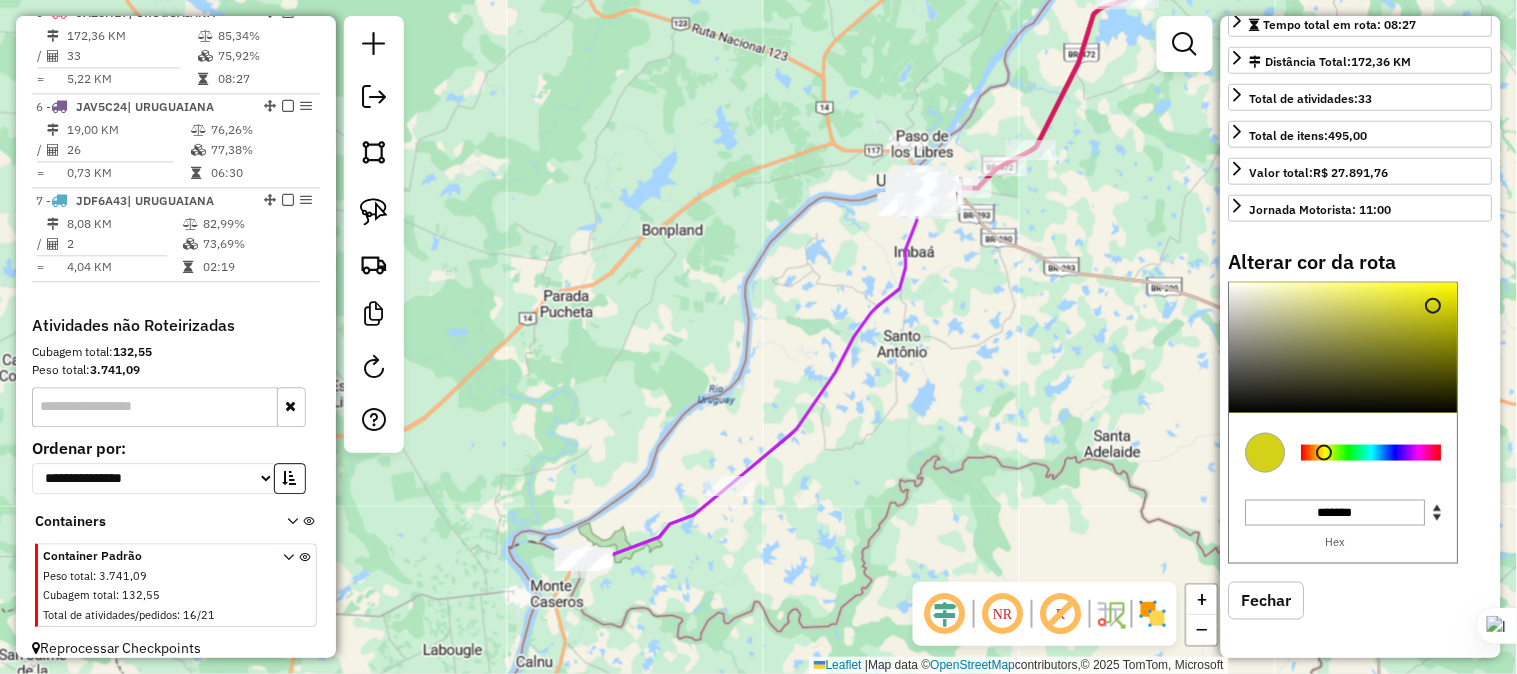 click at bounding box center (1372, 453) 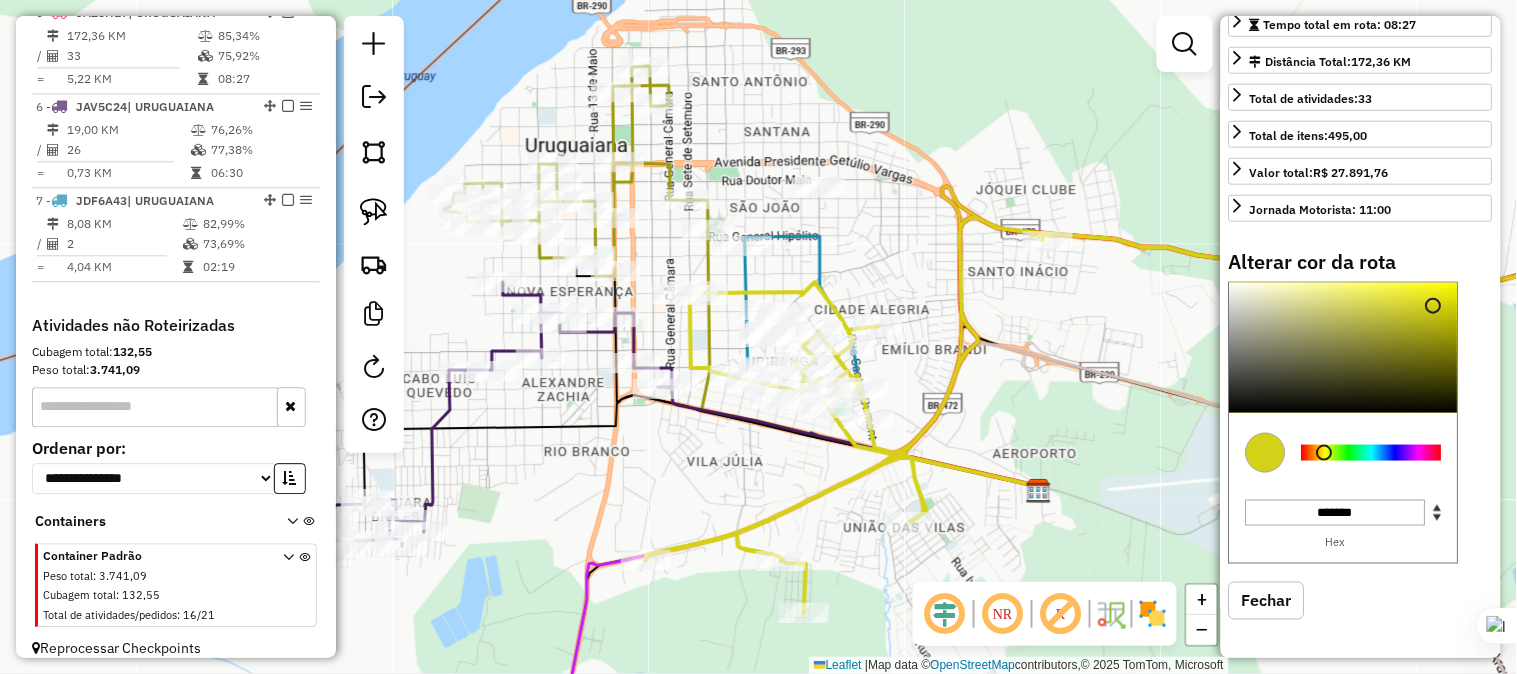 drag, startPoint x: 892, startPoint y: 217, endPoint x: 968, endPoint y: 201, distance: 77.665955 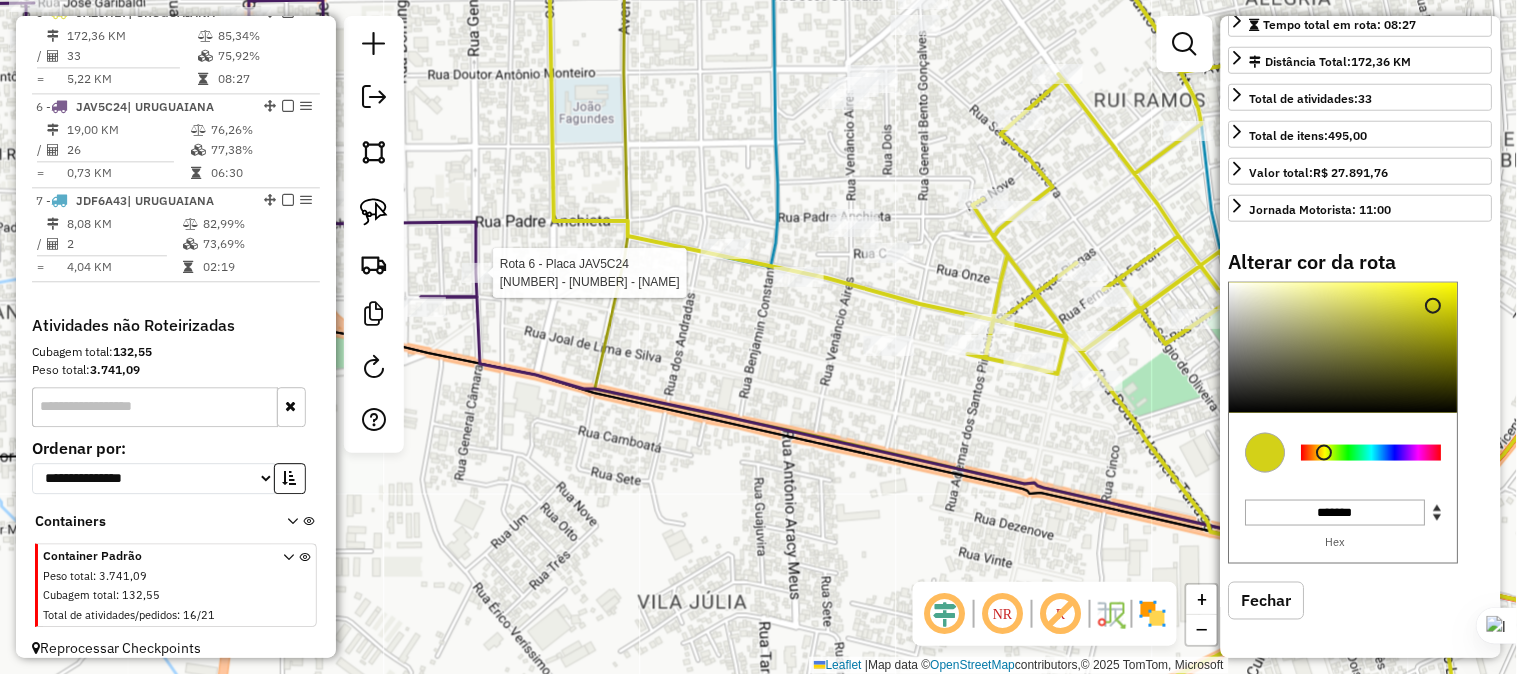 select on "*********" 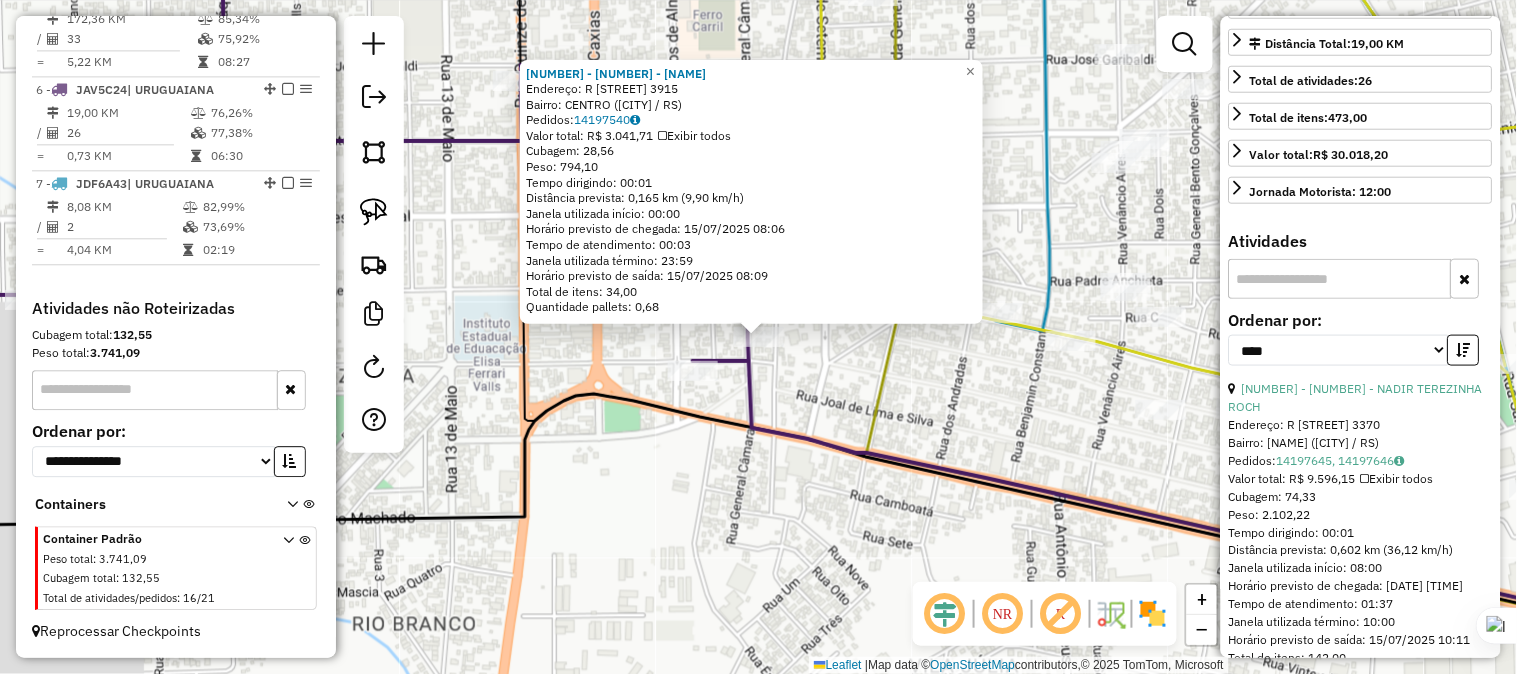 scroll, scrollTop: 1175, scrollLeft: 0, axis: vertical 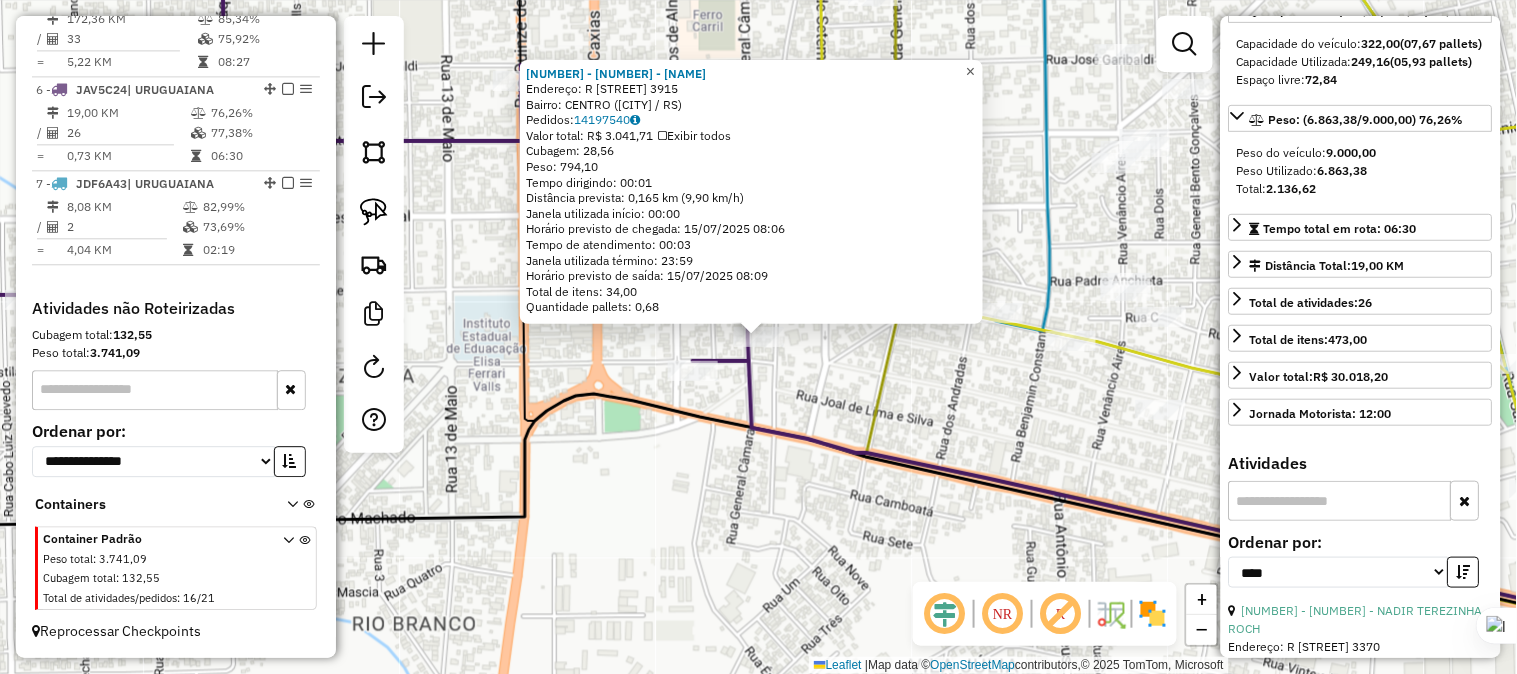 click on "×" 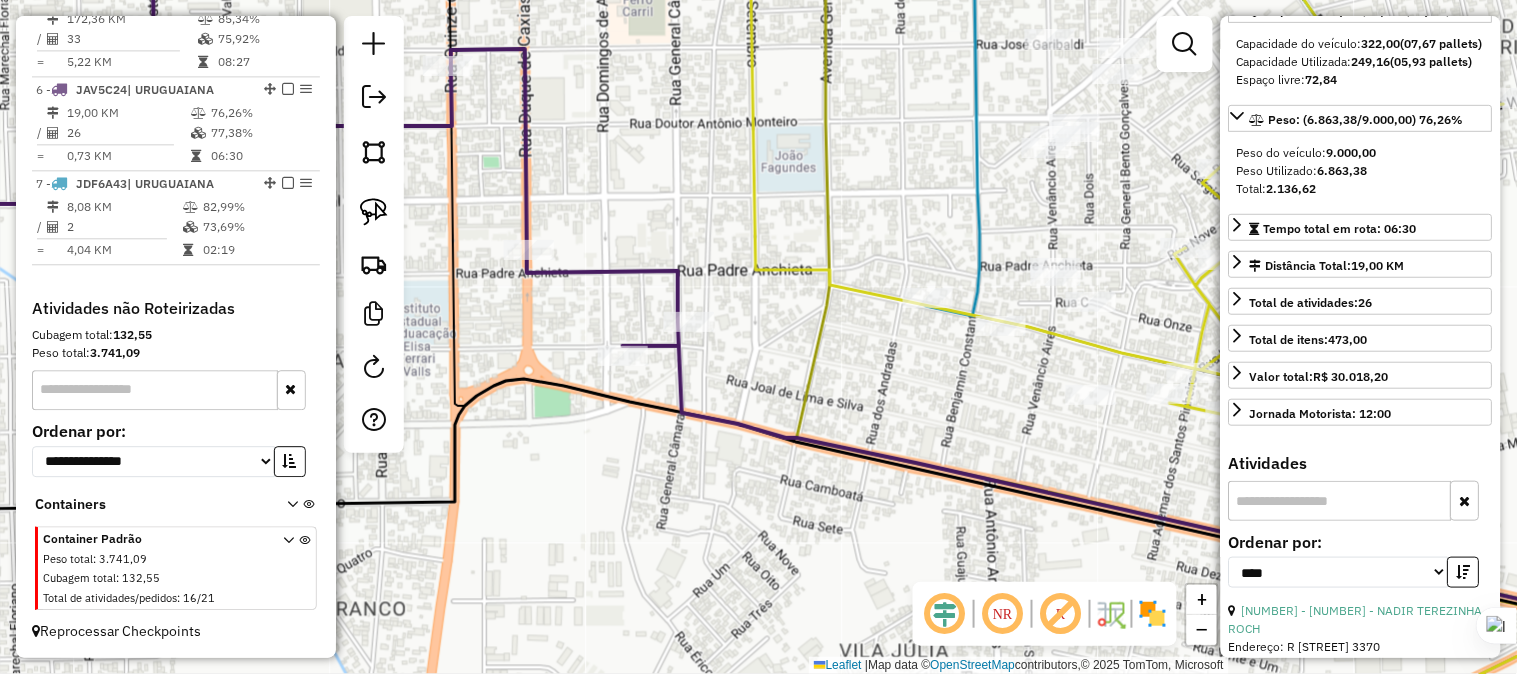 drag, startPoint x: 1008, startPoint y: 231, endPoint x: 914, endPoint y: 215, distance: 95.35198 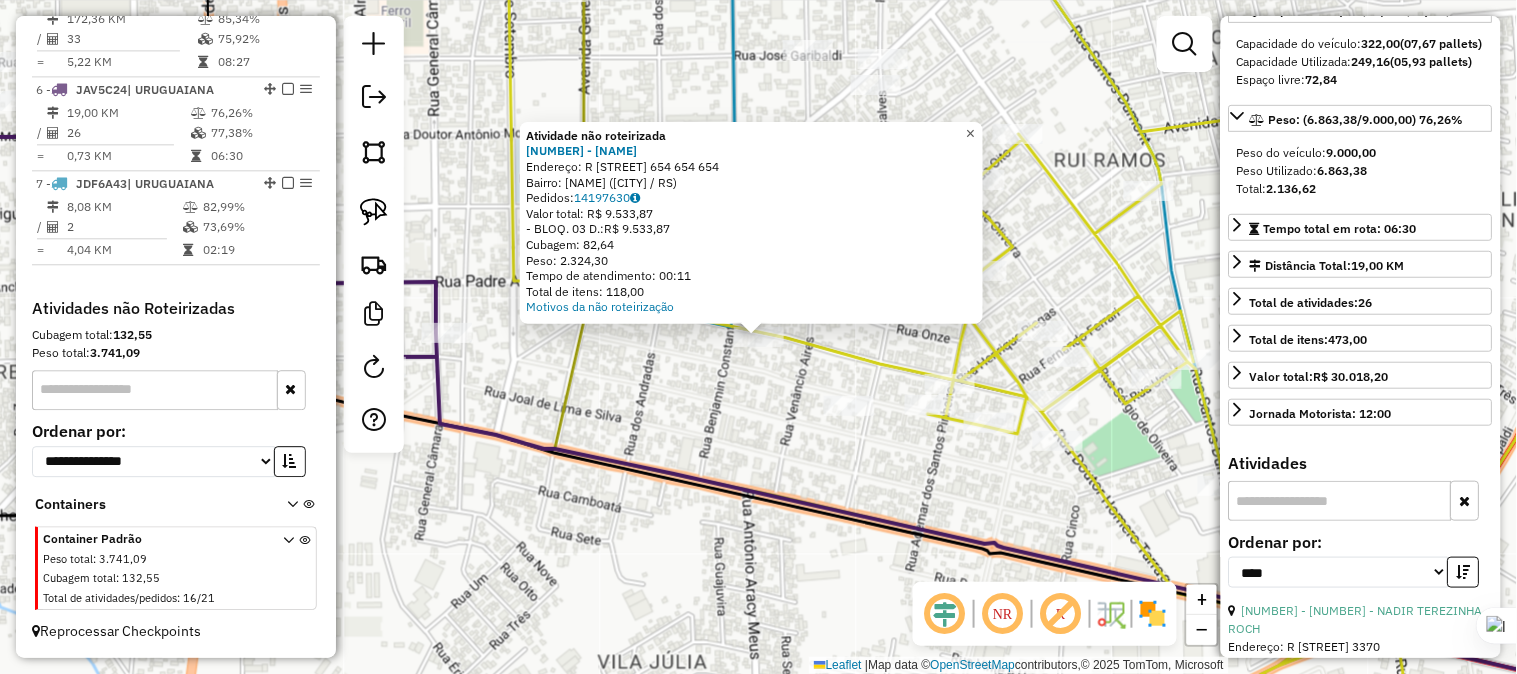 click on "×" 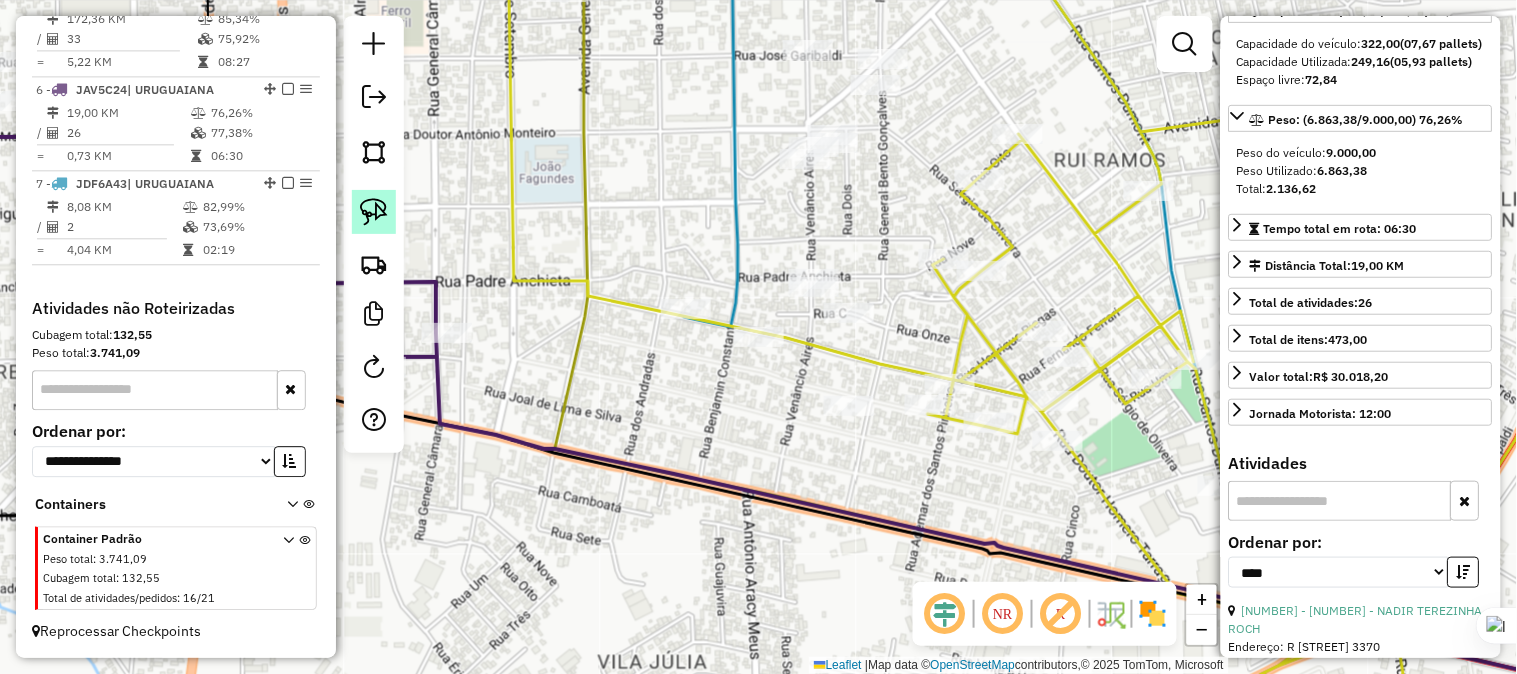 click 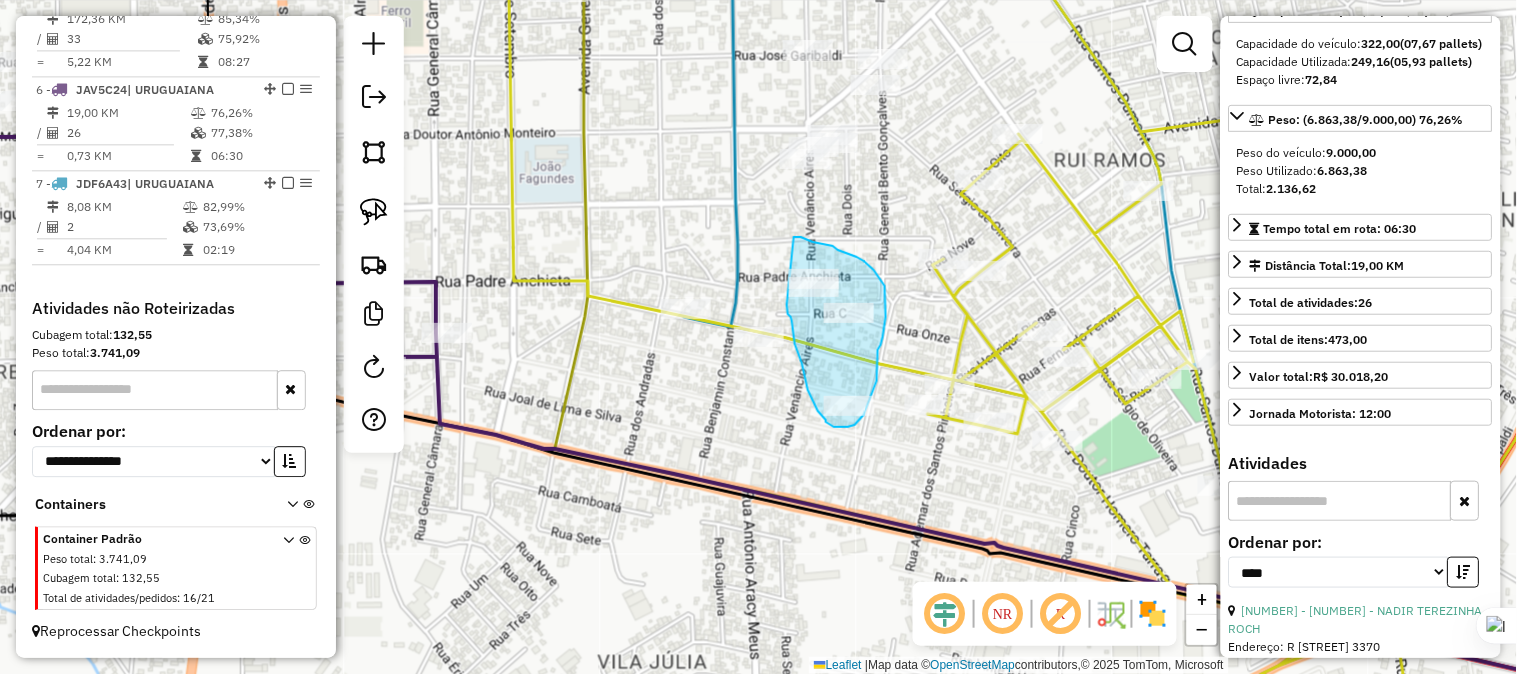 drag, startPoint x: 787, startPoint y: 305, endPoint x: 794, endPoint y: 237, distance: 68.359344 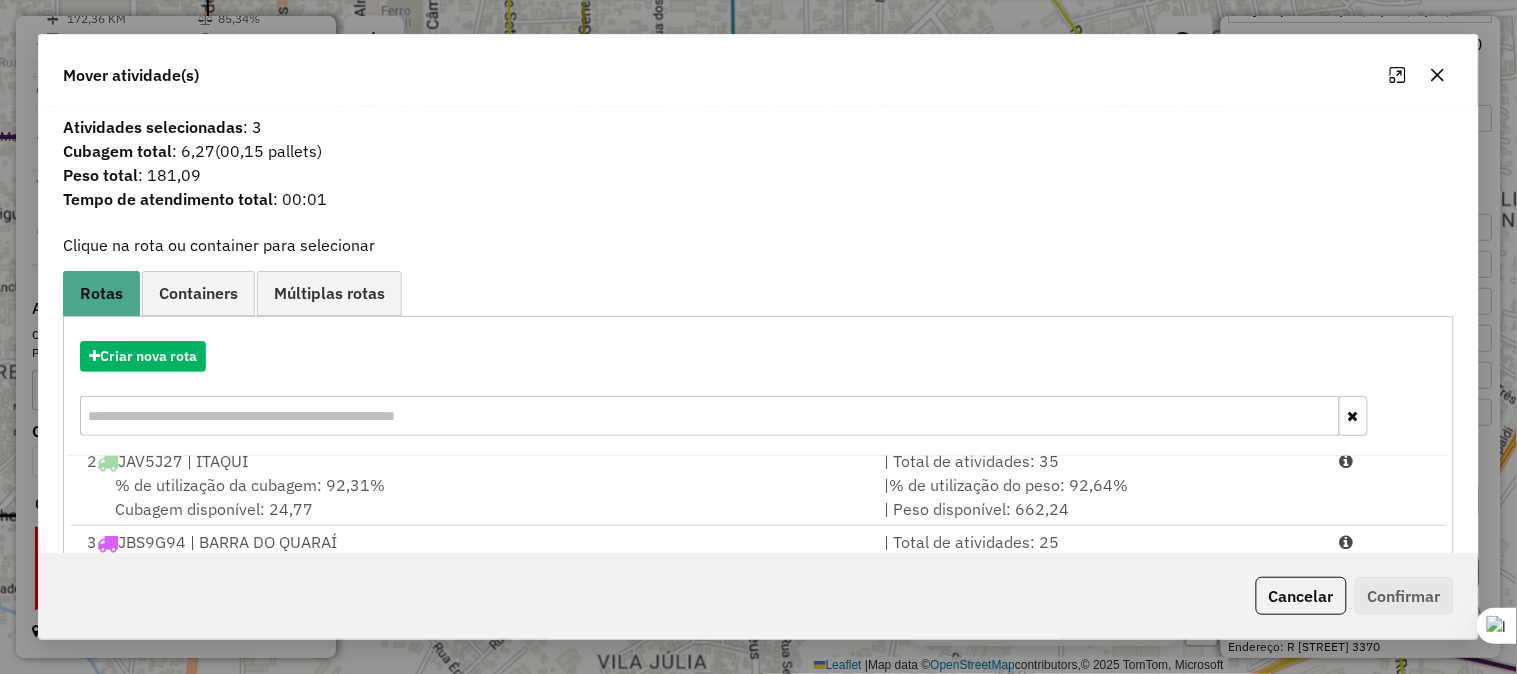 scroll, scrollTop: 167, scrollLeft: 0, axis: vertical 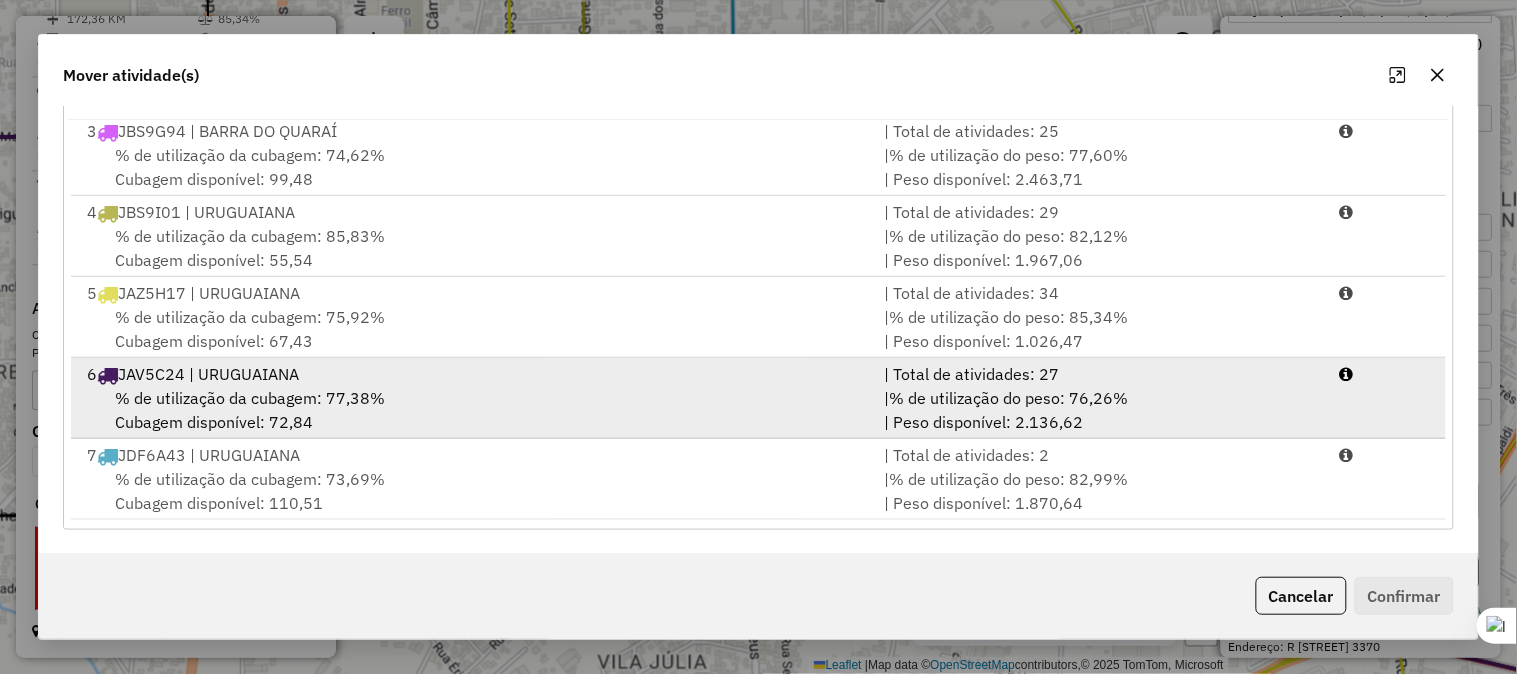click on "6  JAV5C24 | URUGUAIANA" at bounding box center (473, 374) 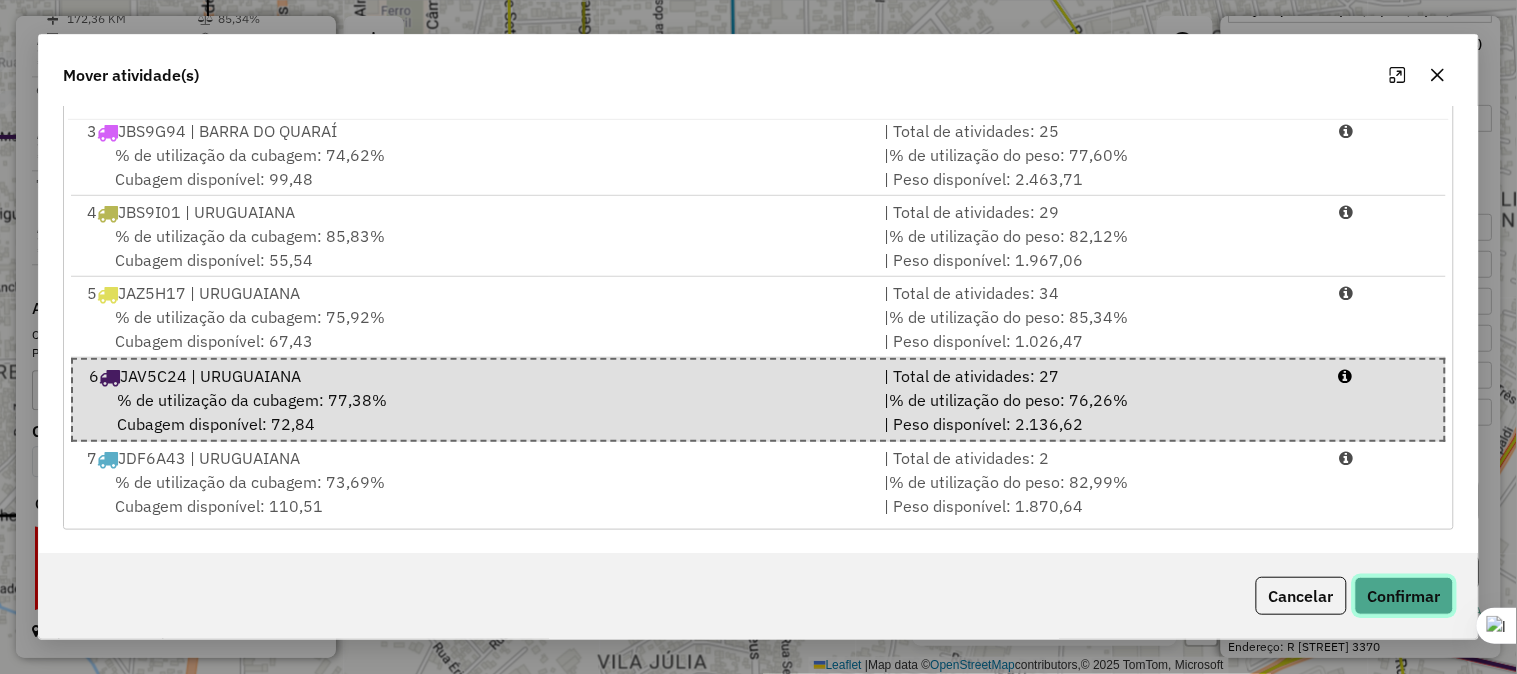 click on "Confirmar" 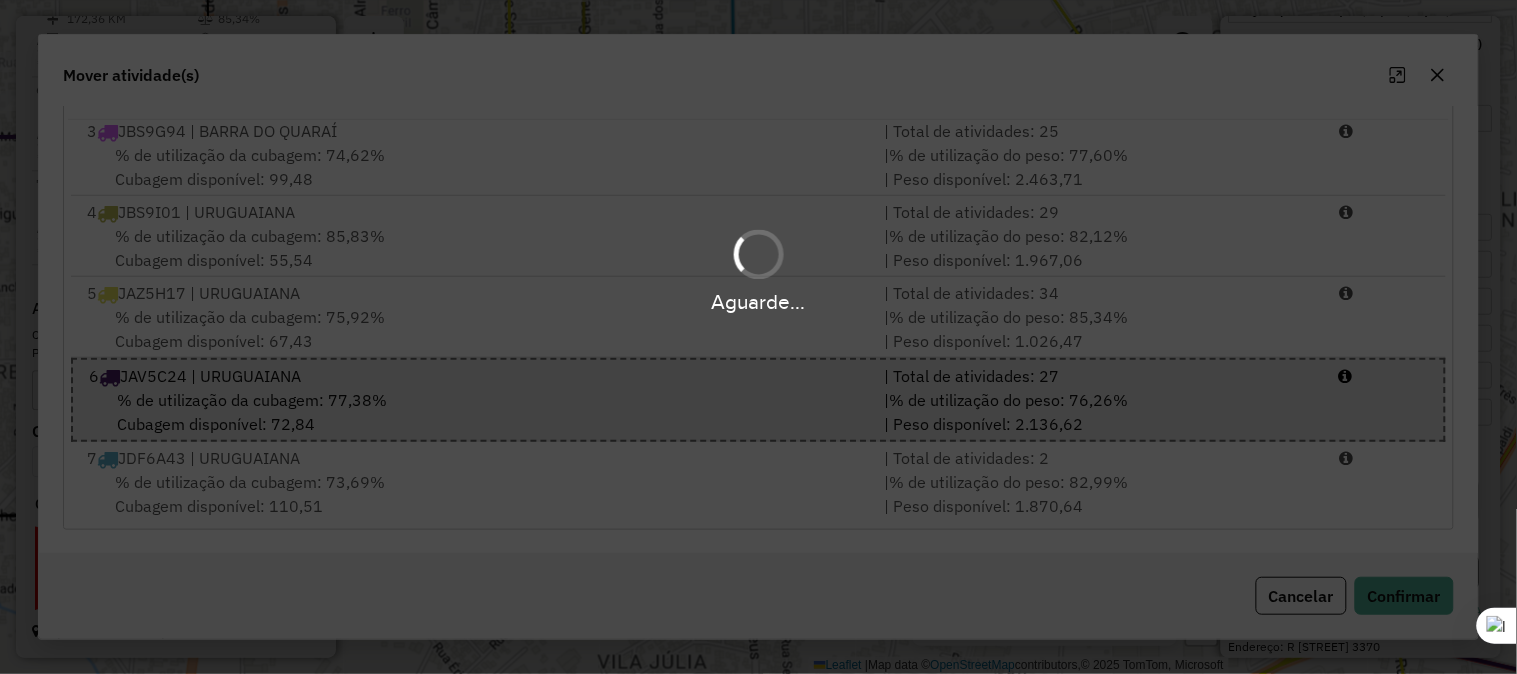 scroll, scrollTop: 0, scrollLeft: 0, axis: both 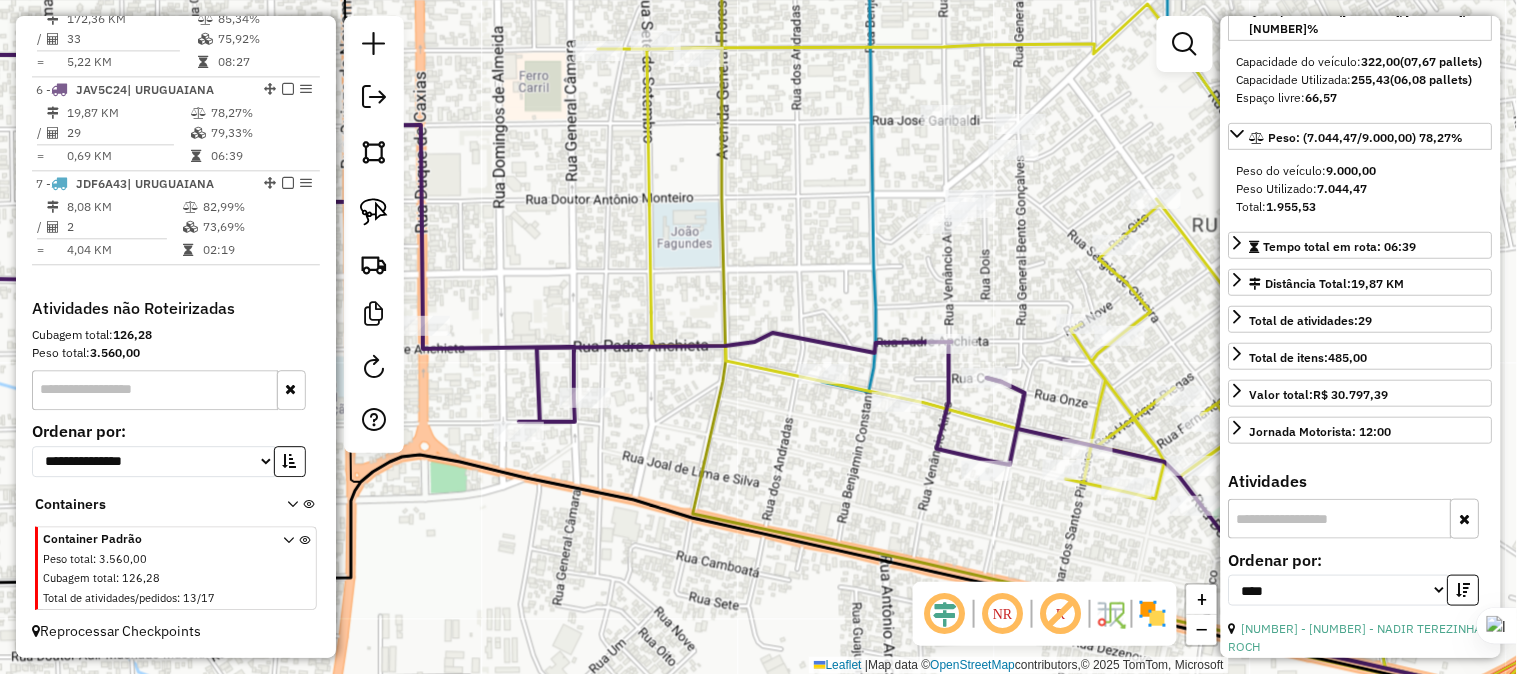 drag, startPoint x: 845, startPoint y: 245, endPoint x: 976, endPoint y: 306, distance: 144.50606 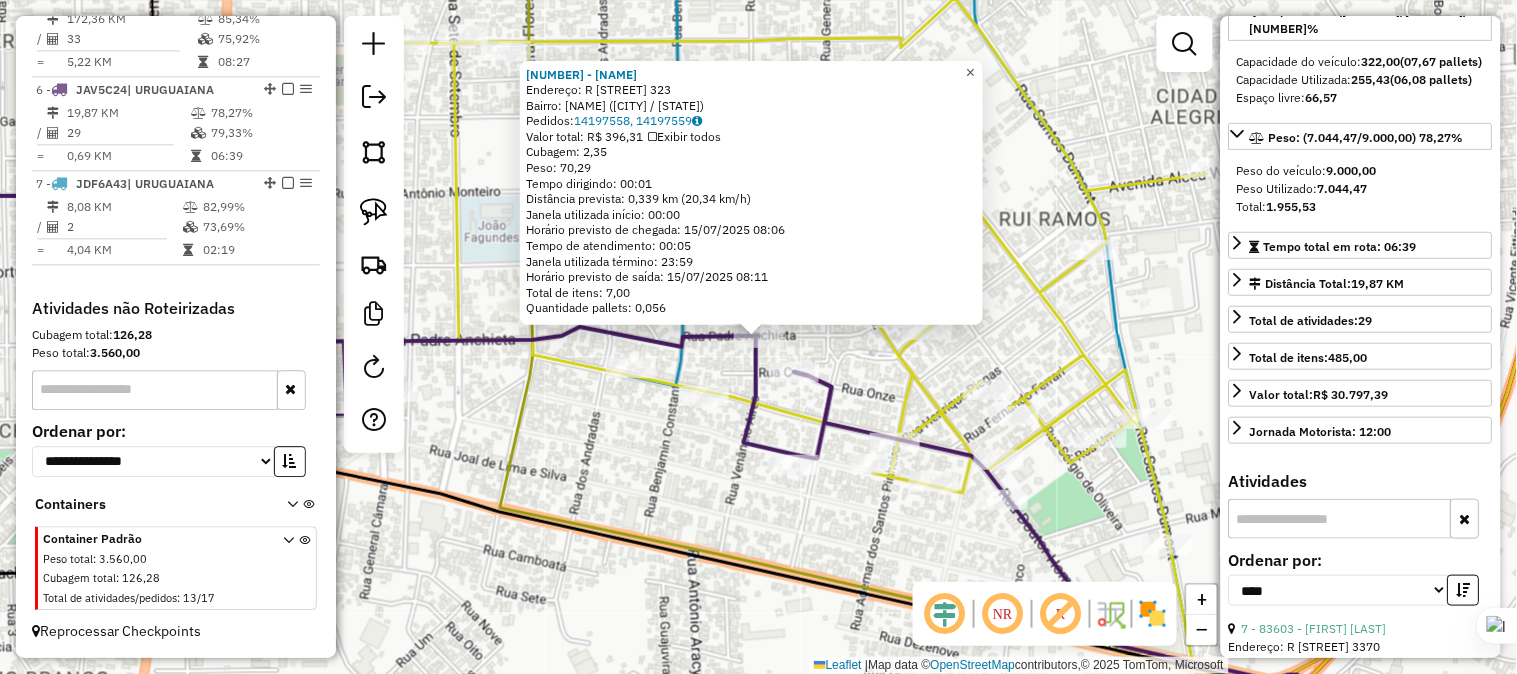 click on "×" 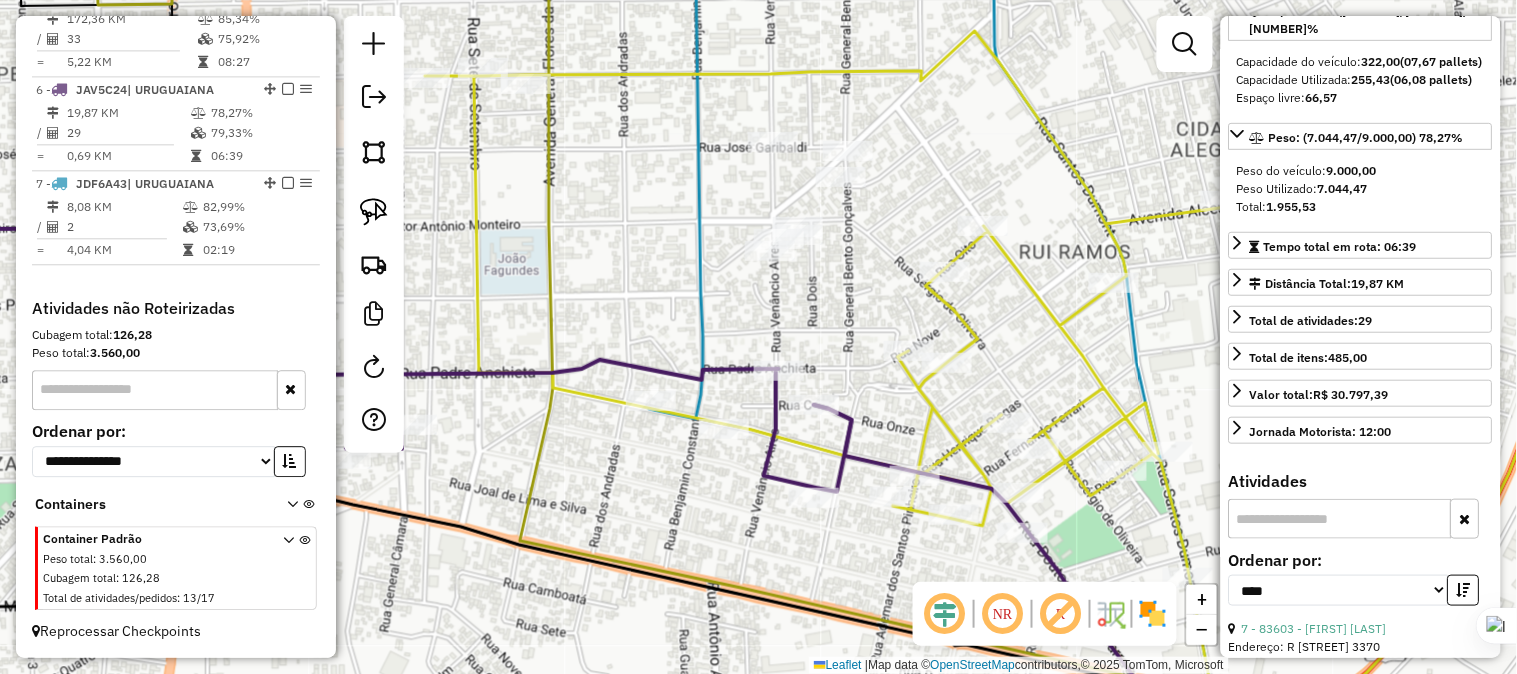 drag, startPoint x: 966, startPoint y: 170, endPoint x: 950, endPoint y: 315, distance: 145.88008 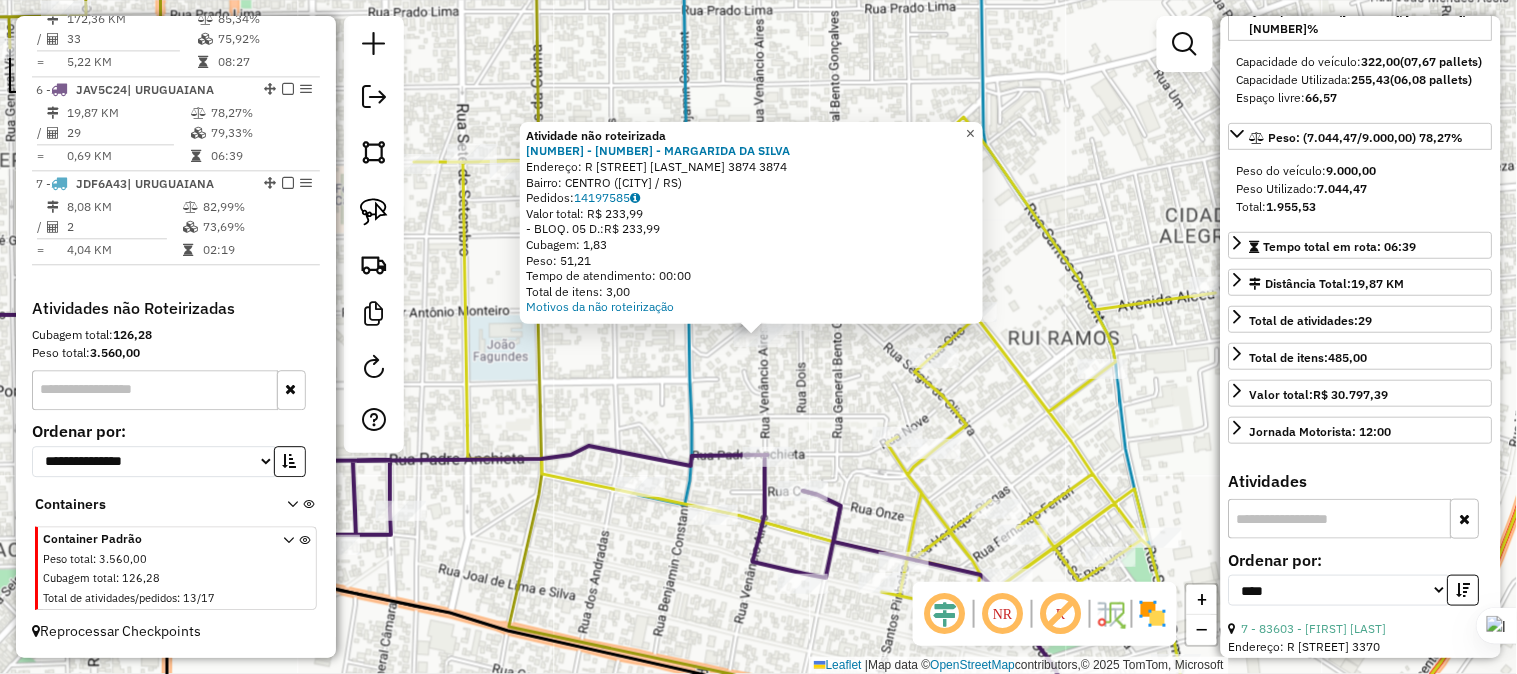 click on "×" 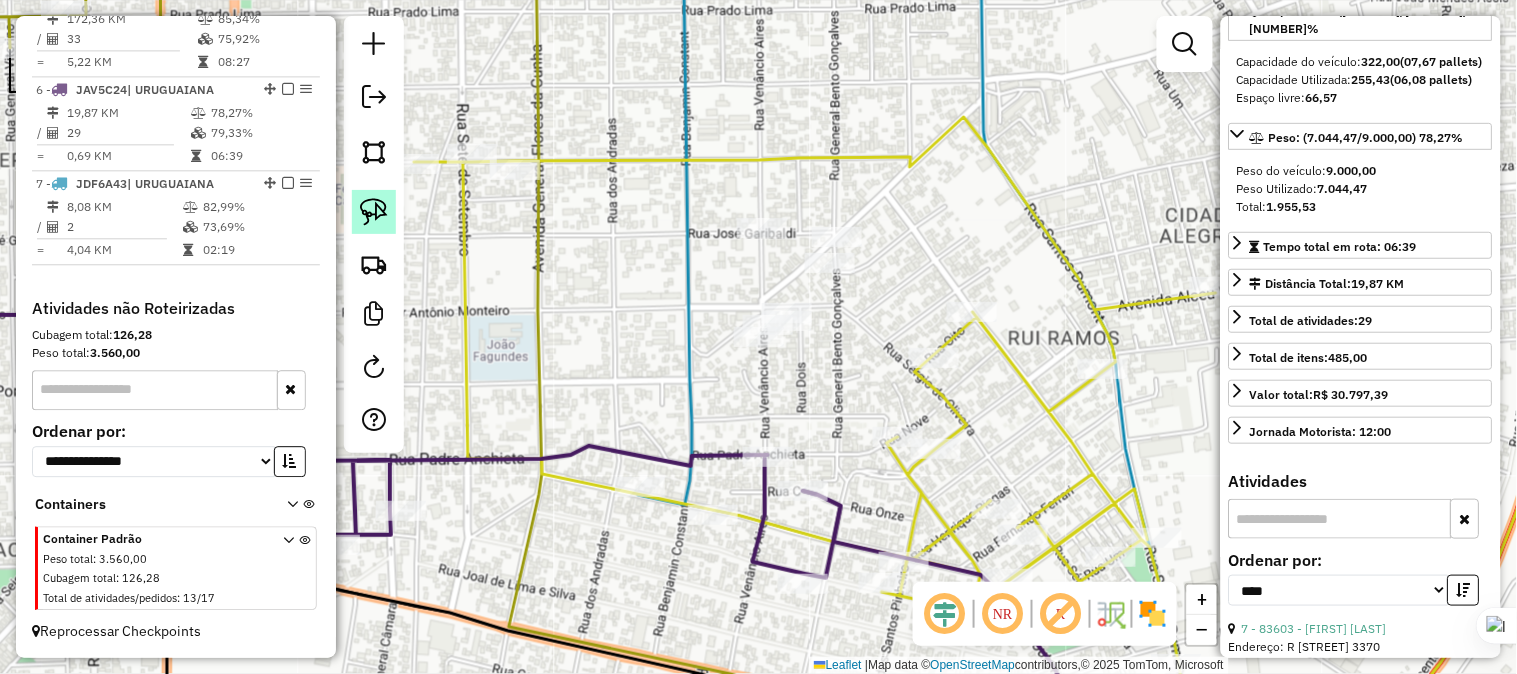 click 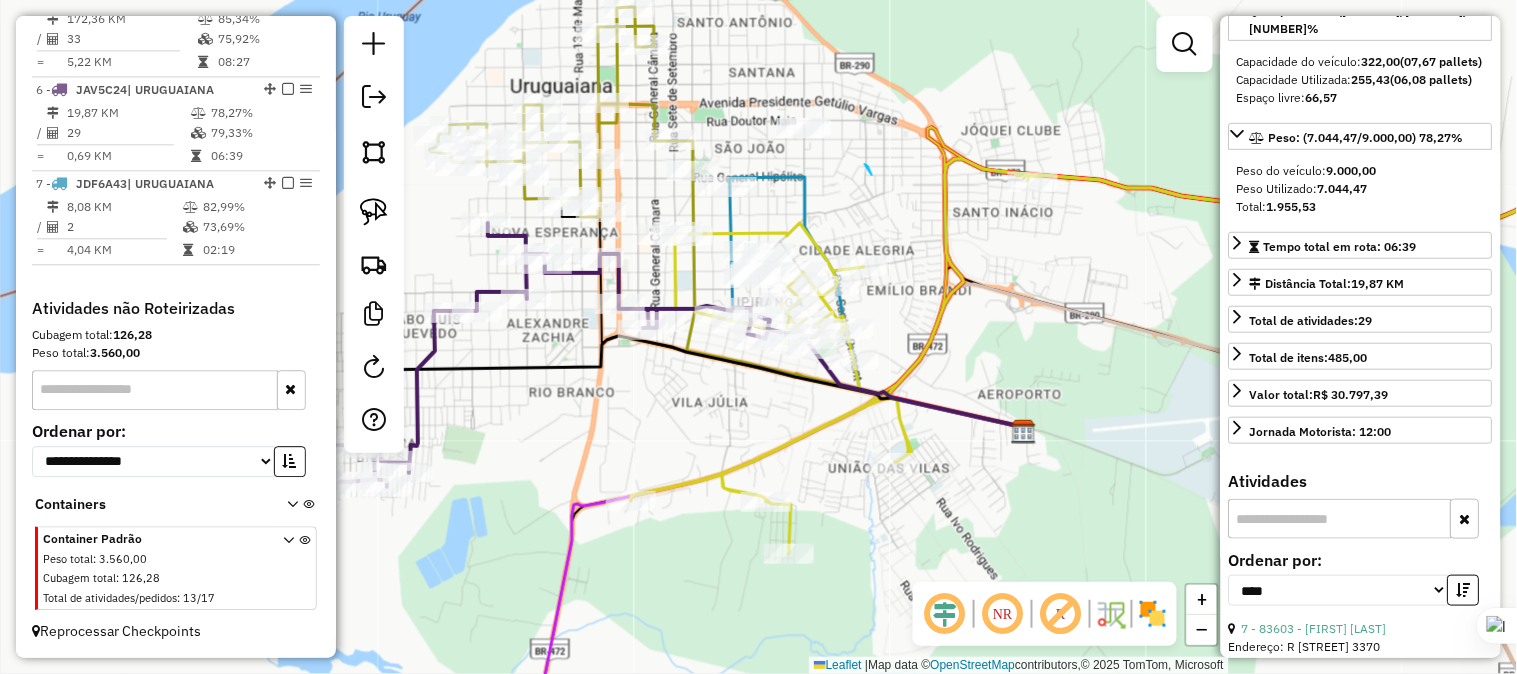 drag, startPoint x: 872, startPoint y: 175, endPoint x: 906, endPoint y: 225, distance: 60.464867 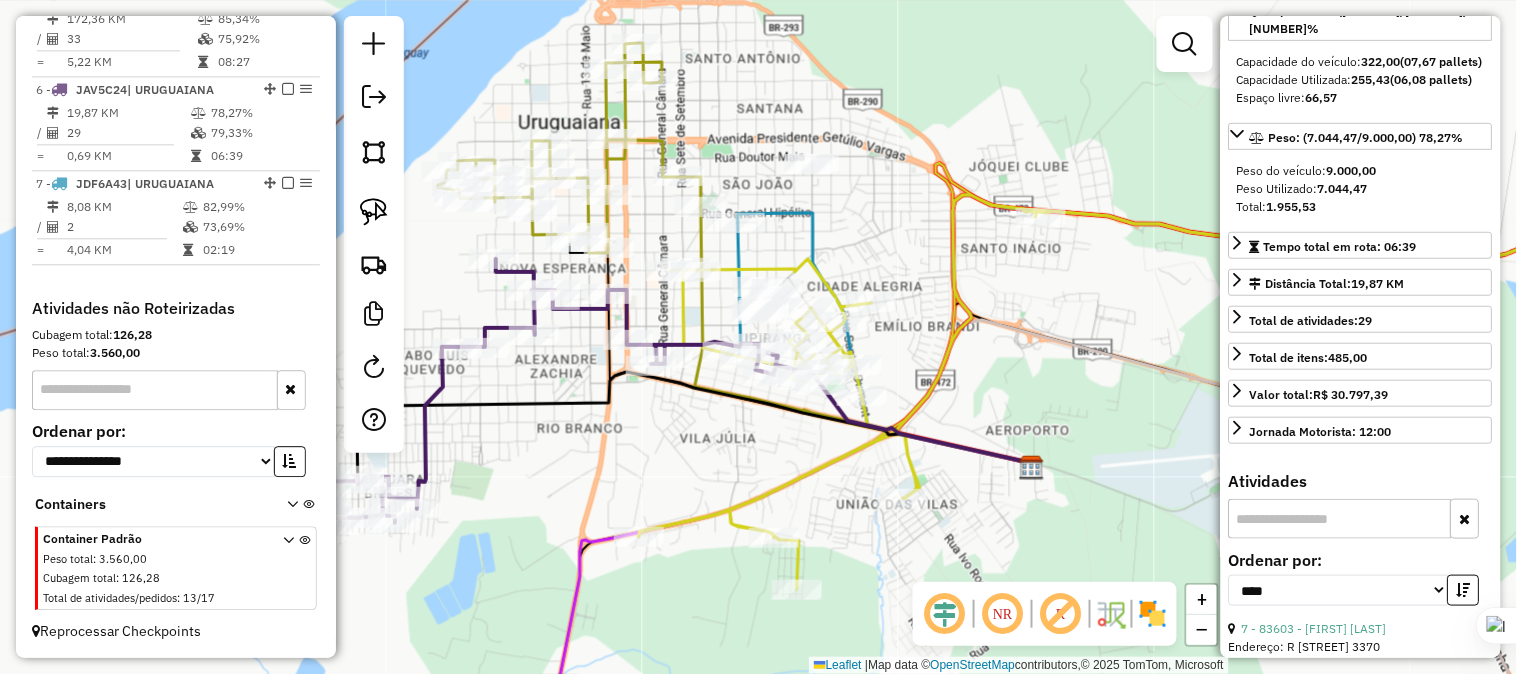 drag, startPoint x: 925, startPoint y: 194, endPoint x: 934, endPoint y: 233, distance: 40.024994 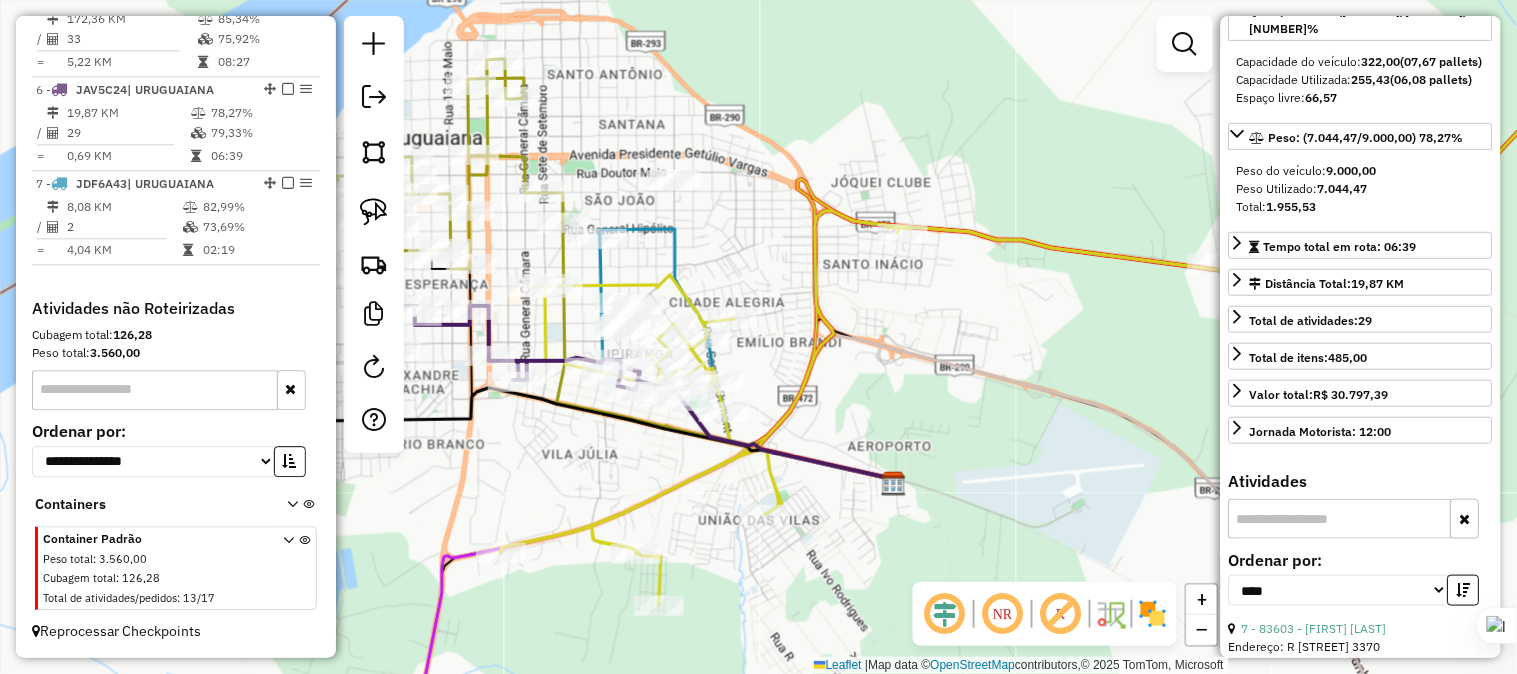 drag, startPoint x: 891, startPoint y: 342, endPoint x: 783, endPoint y: 358, distance: 109.17875 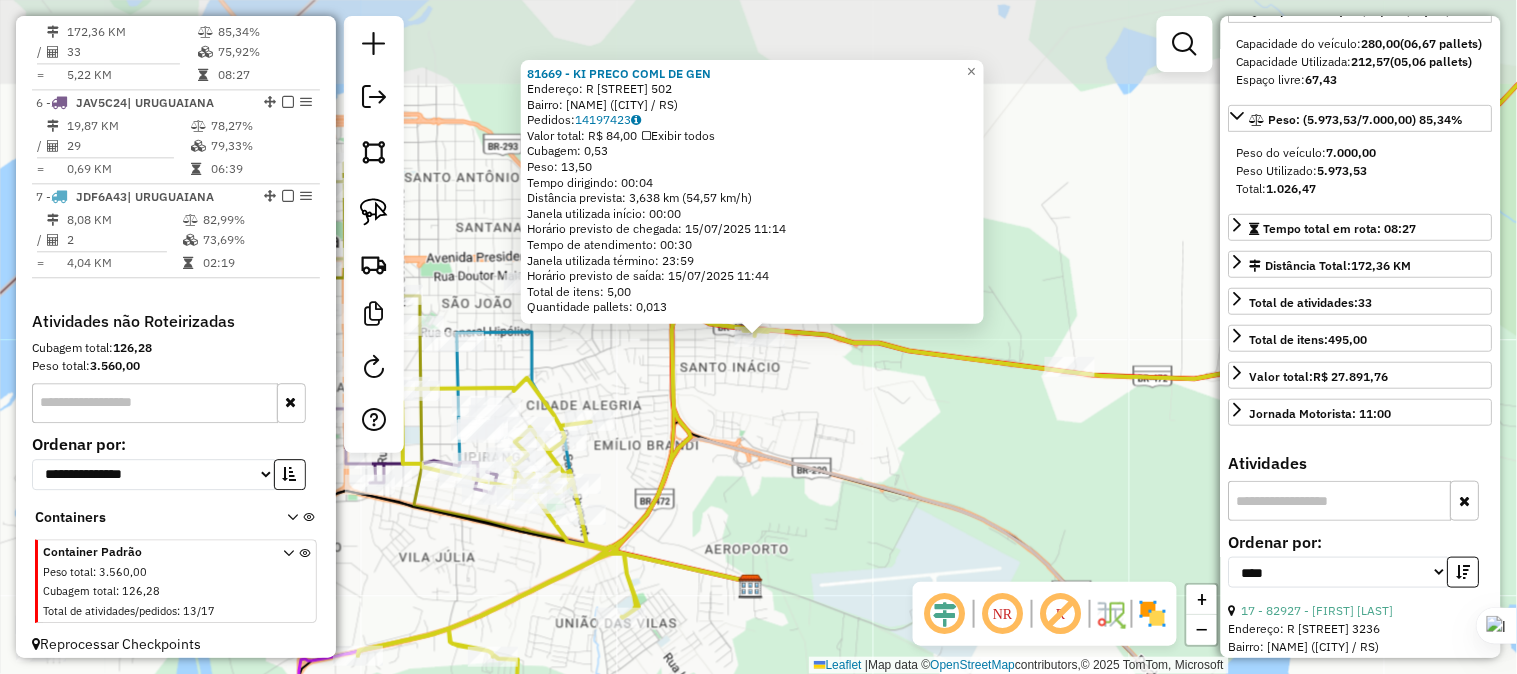 scroll, scrollTop: 1142, scrollLeft: 0, axis: vertical 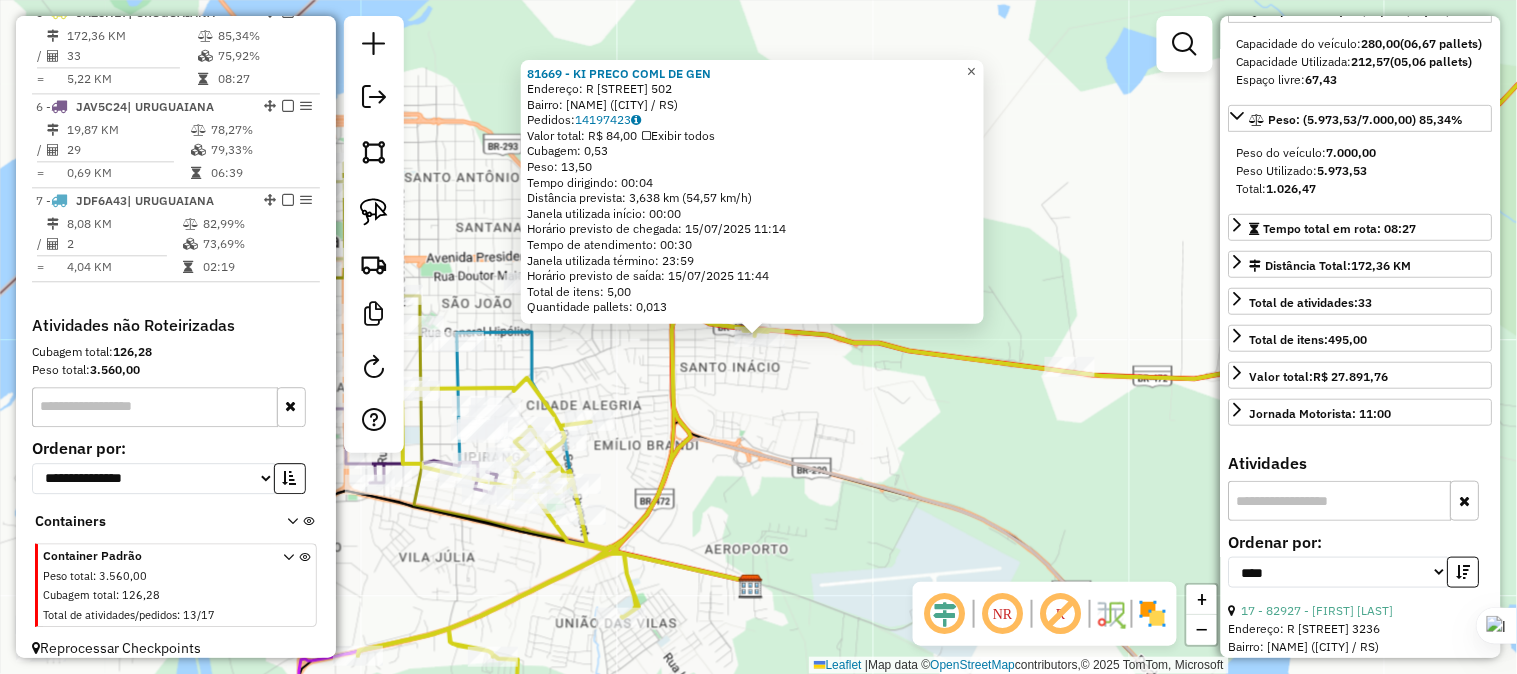 click on "×" 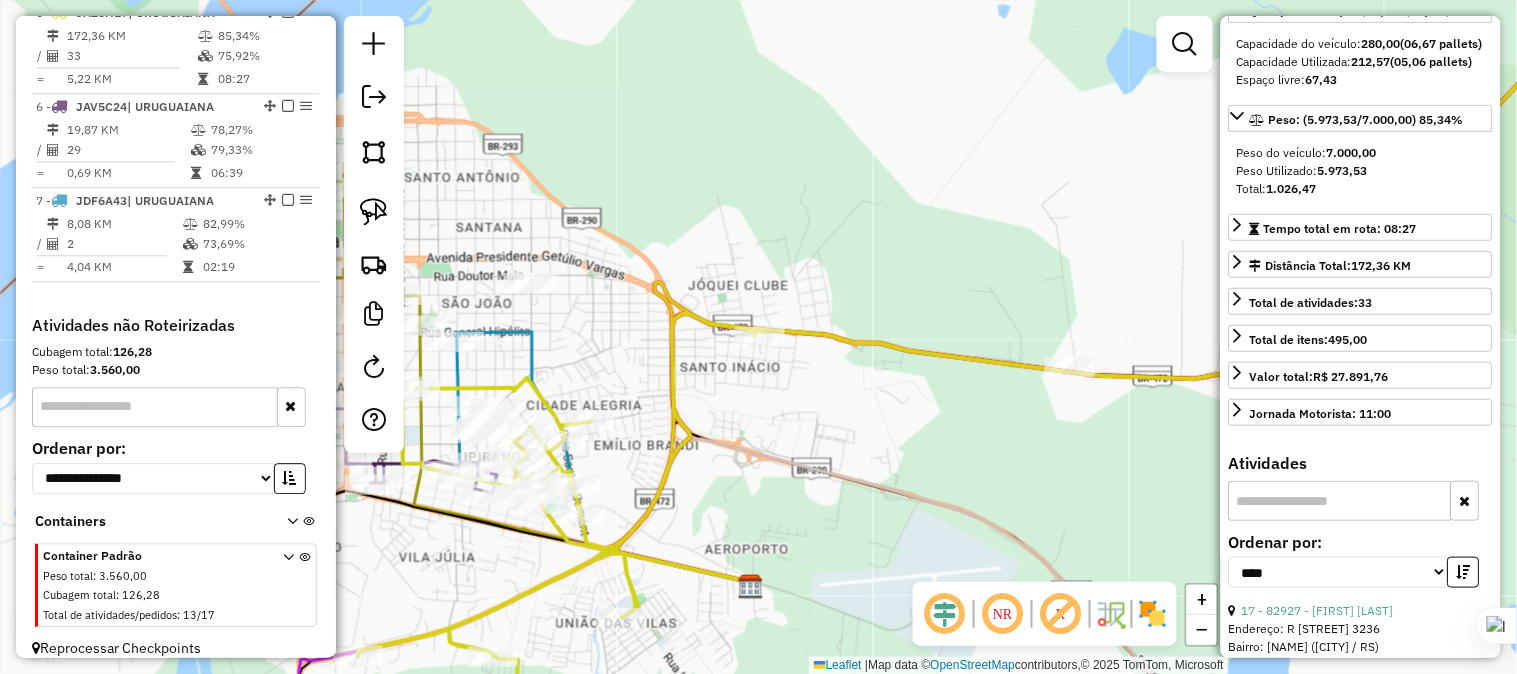 drag, startPoint x: 748, startPoint y: 453, endPoint x: 1123, endPoint y: 395, distance: 379.45883 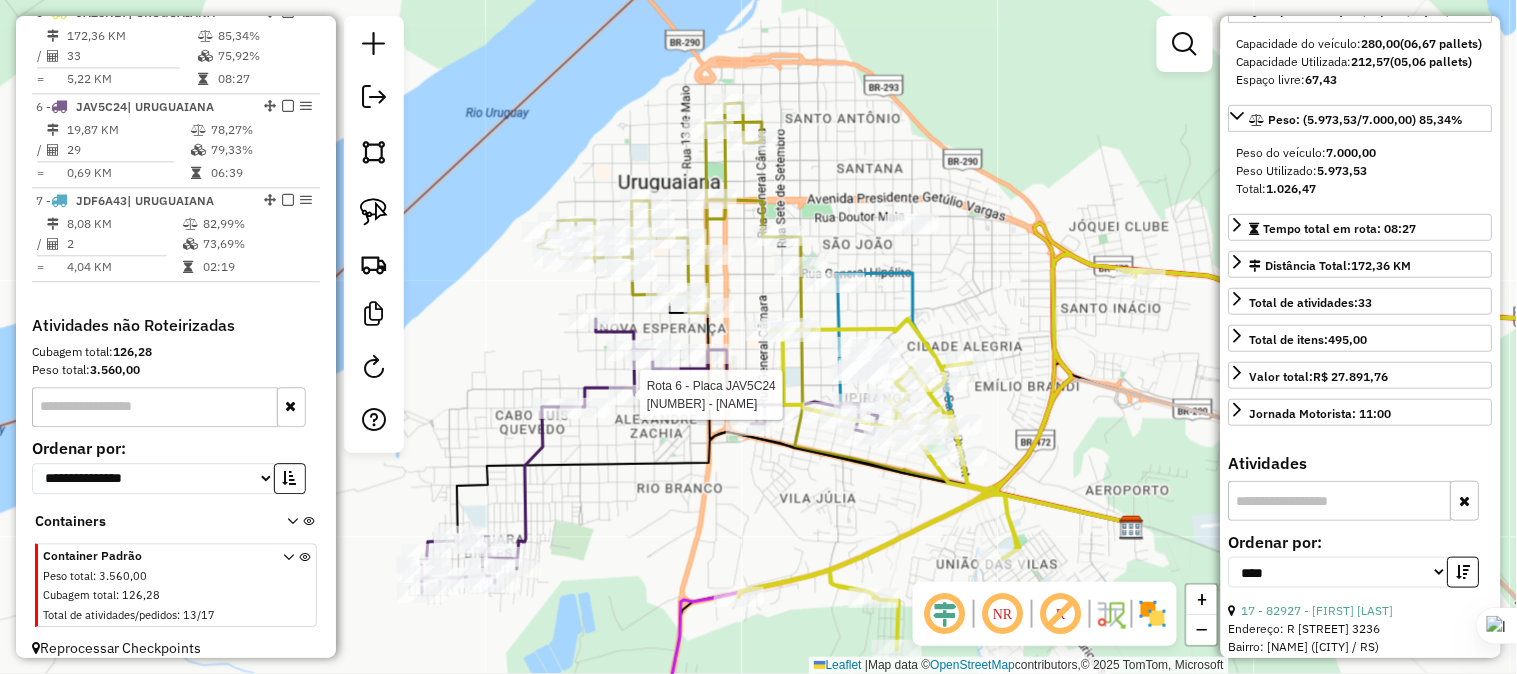 scroll, scrollTop: 1175, scrollLeft: 0, axis: vertical 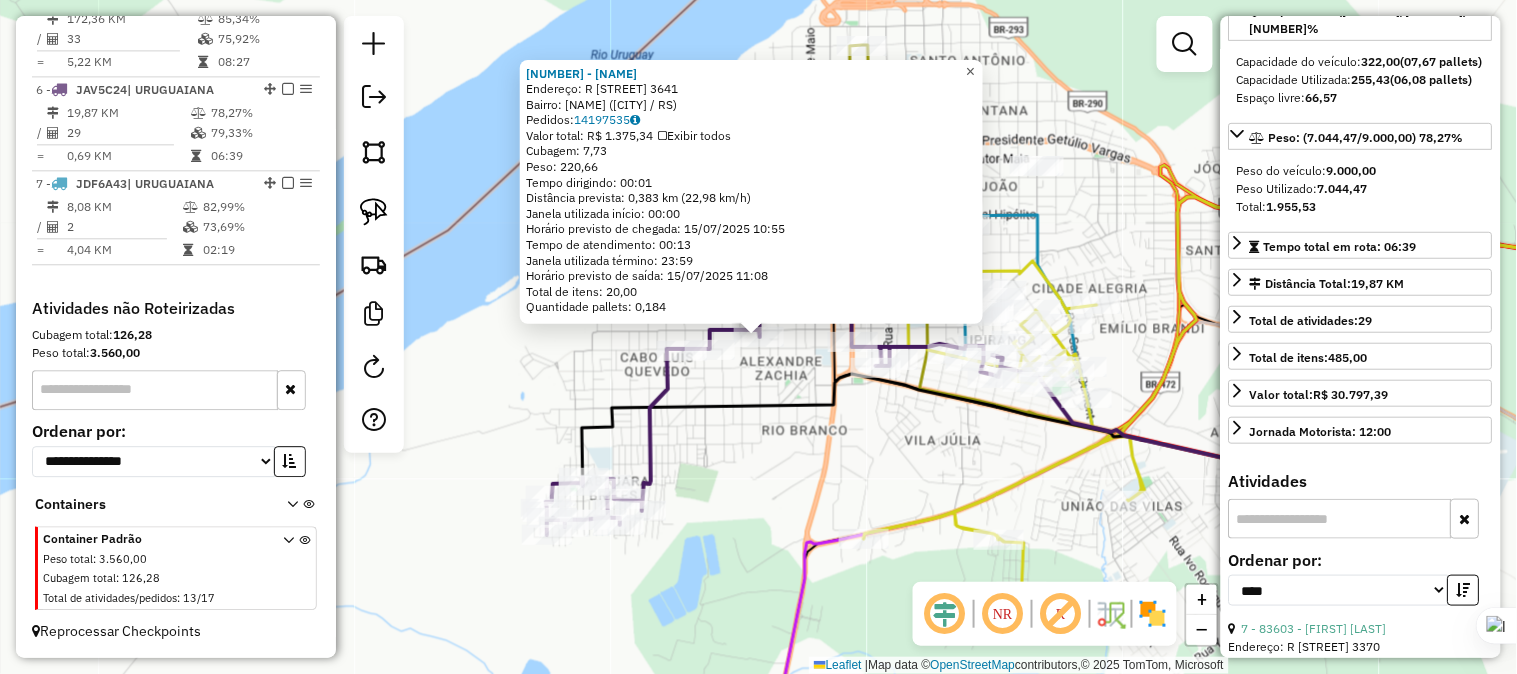 click on "×" 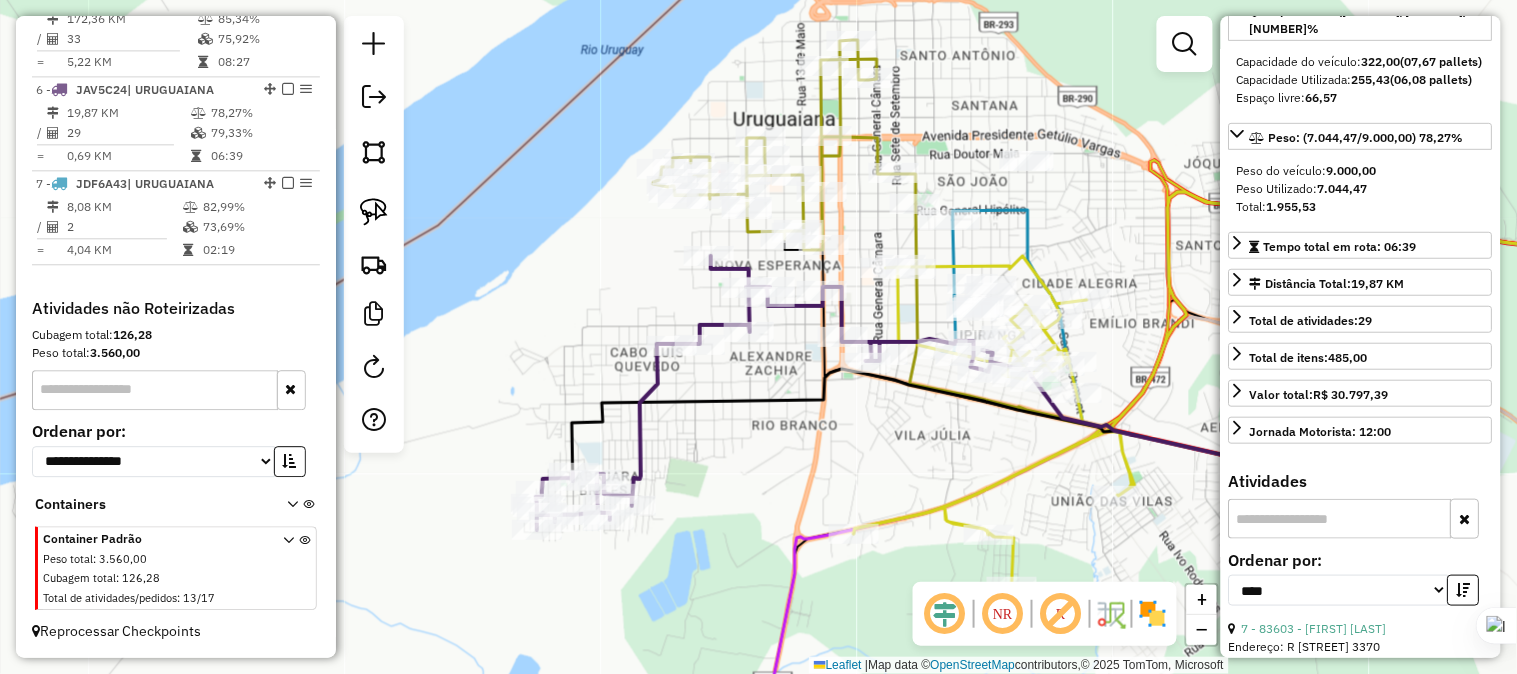 drag, startPoint x: 998, startPoint y: 232, endPoint x: 951, endPoint y: 180, distance: 70.0928 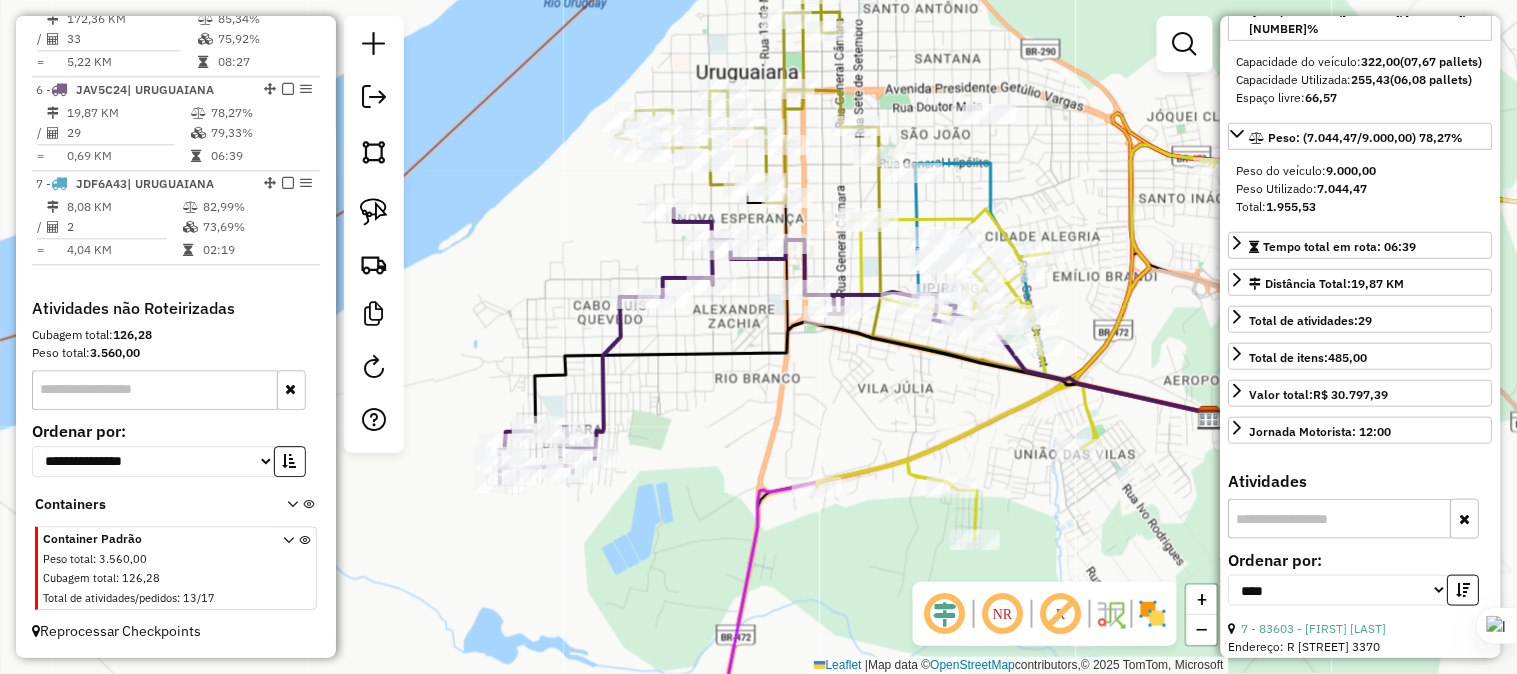 drag, startPoint x: 1035, startPoint y: 187, endPoint x: 946, endPoint y: 178, distance: 89.453896 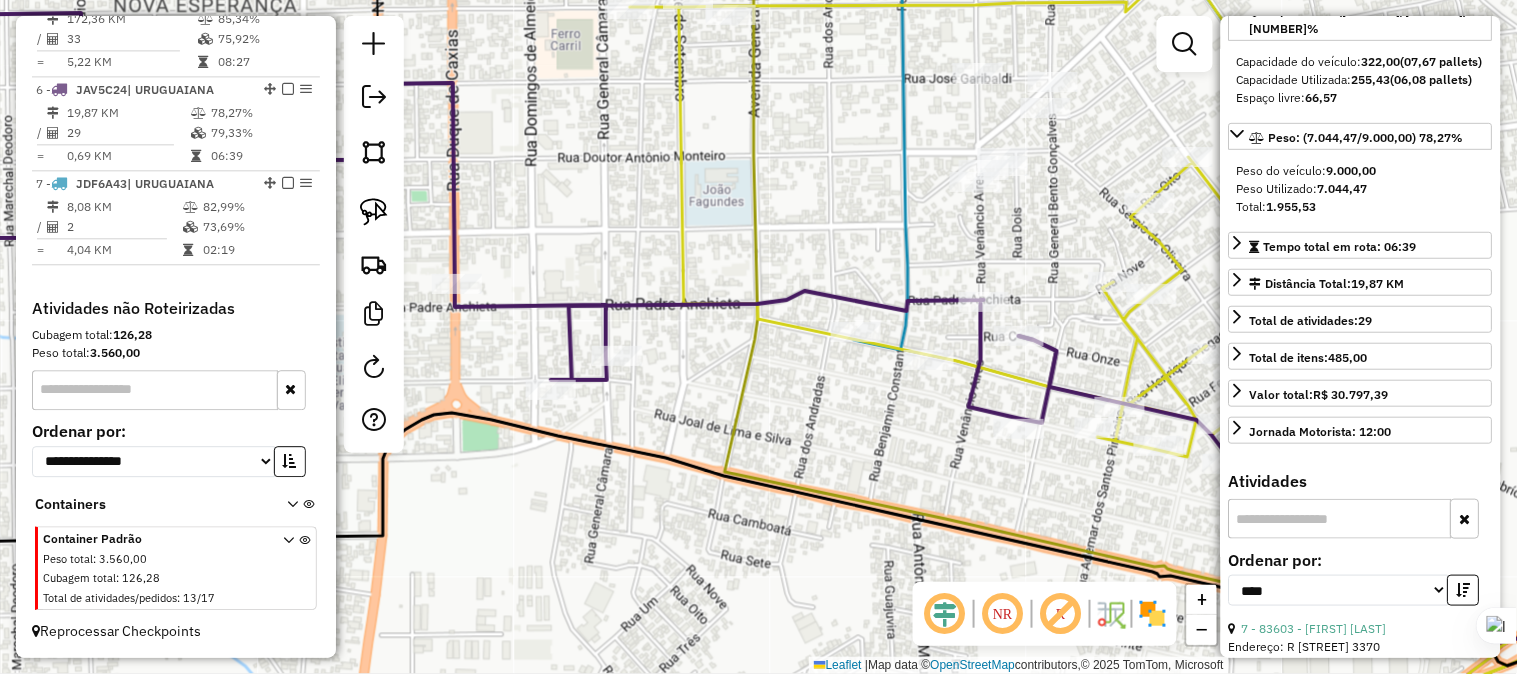 drag, startPoint x: 877, startPoint y: 165, endPoint x: 824, endPoint y: 346, distance: 188.60011 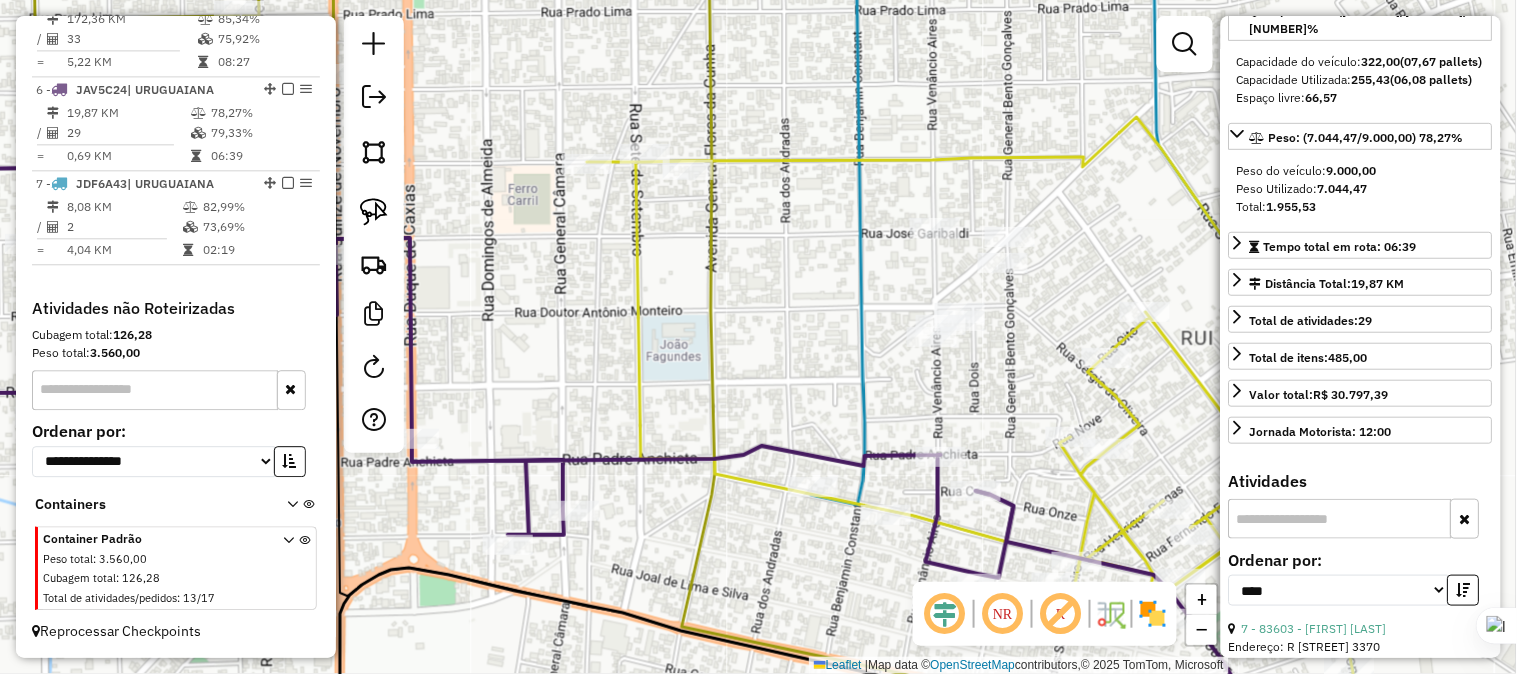 drag, startPoint x: 842, startPoint y: 192, endPoint x: 805, endPoint y: 311, distance: 124.61942 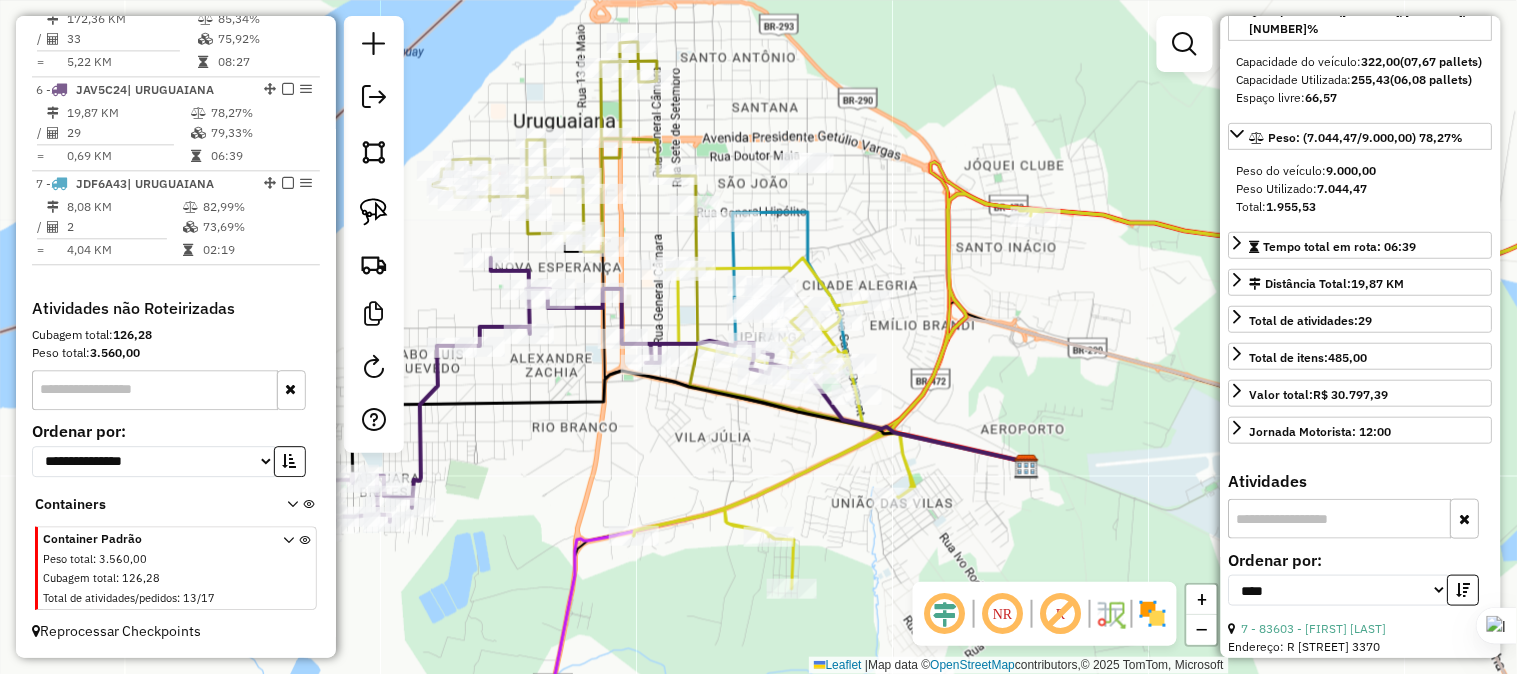 drag, startPoint x: 970, startPoint y: 290, endPoint x: 883, endPoint y: 267, distance: 89.98889 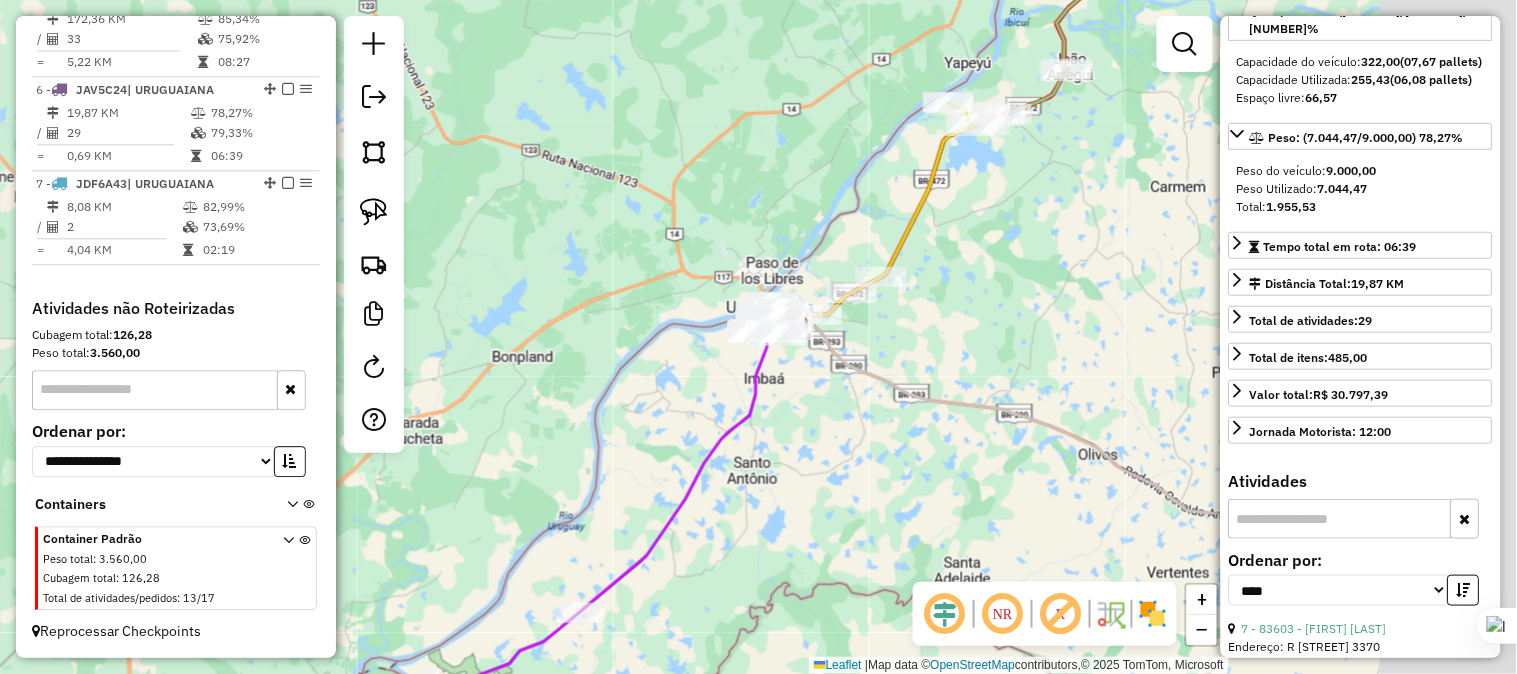 drag, startPoint x: 1105, startPoint y: 452, endPoint x: 886, endPoint y: 426, distance: 220.53798 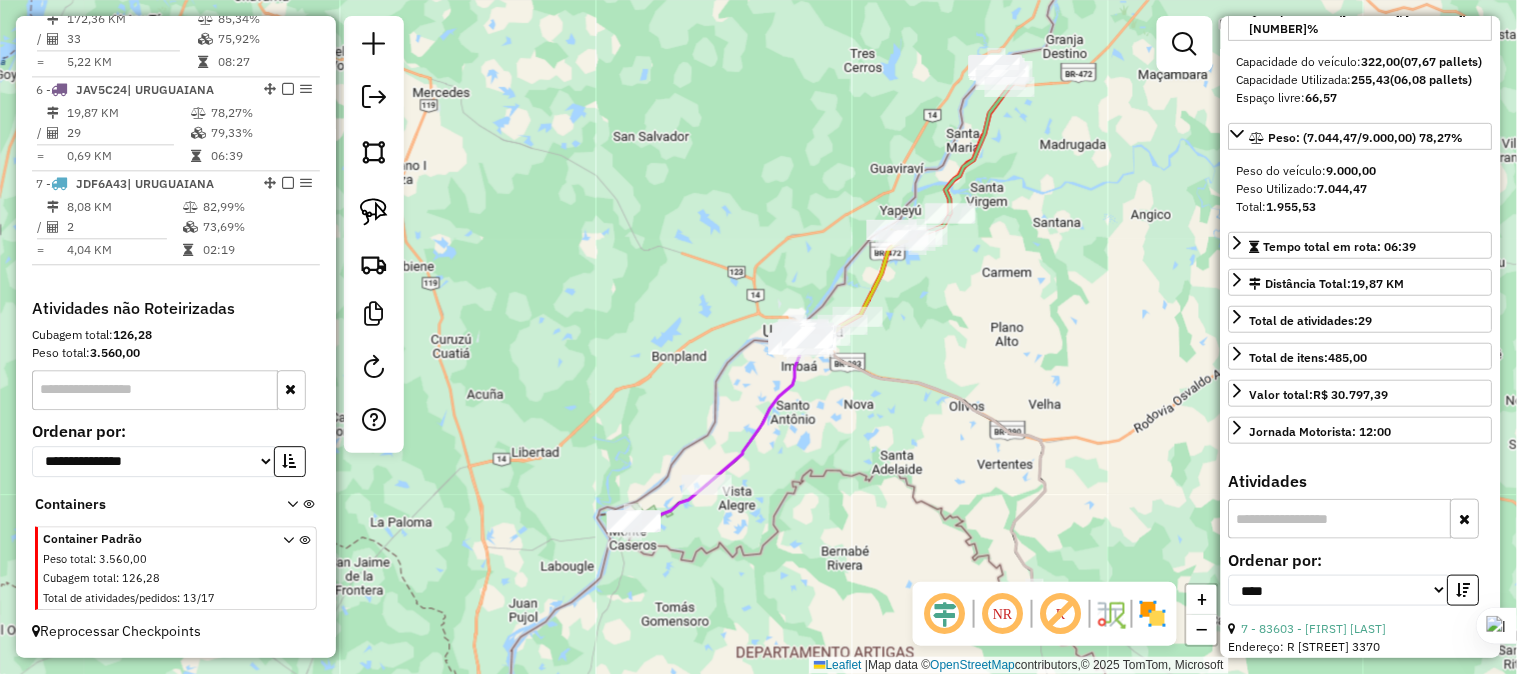 drag, startPoint x: 974, startPoint y: 516, endPoint x: 914, endPoint y: 454, distance: 86.27862 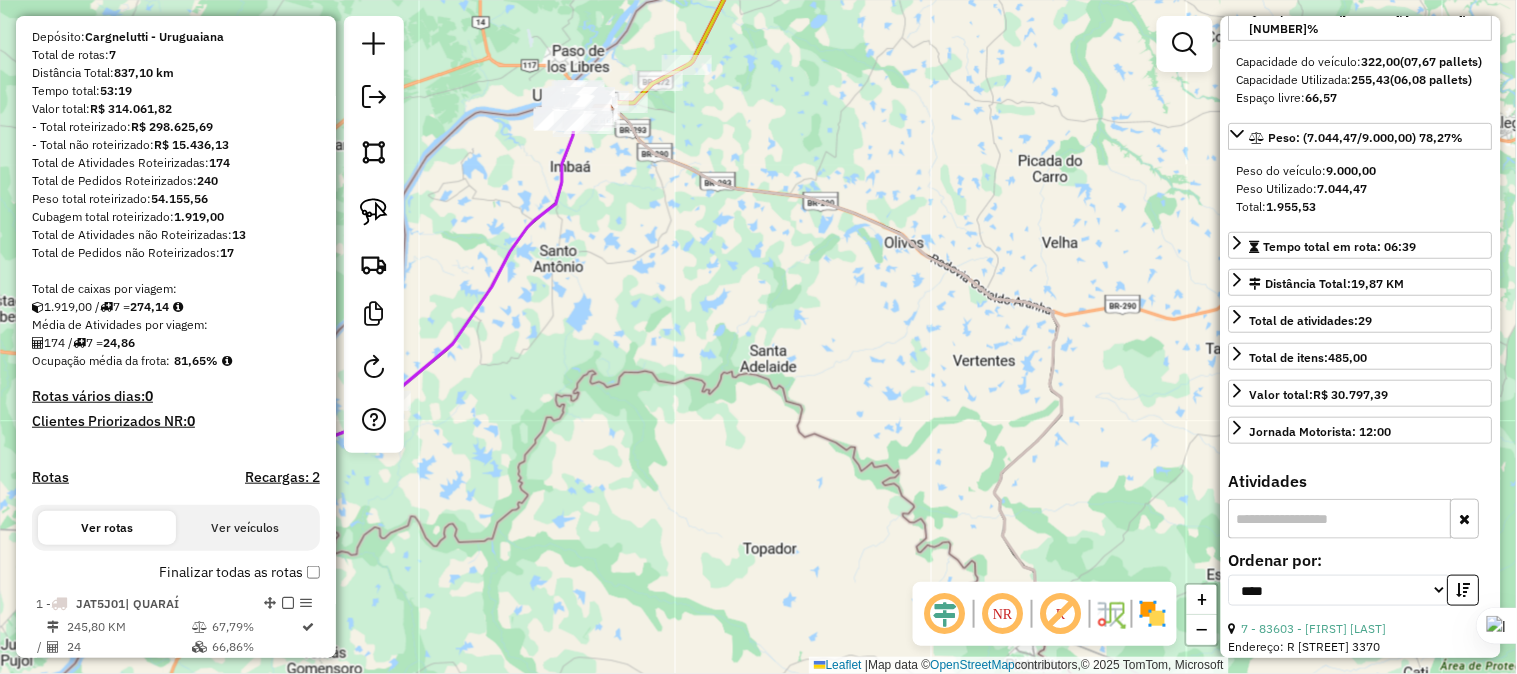 scroll, scrollTop: 0, scrollLeft: 0, axis: both 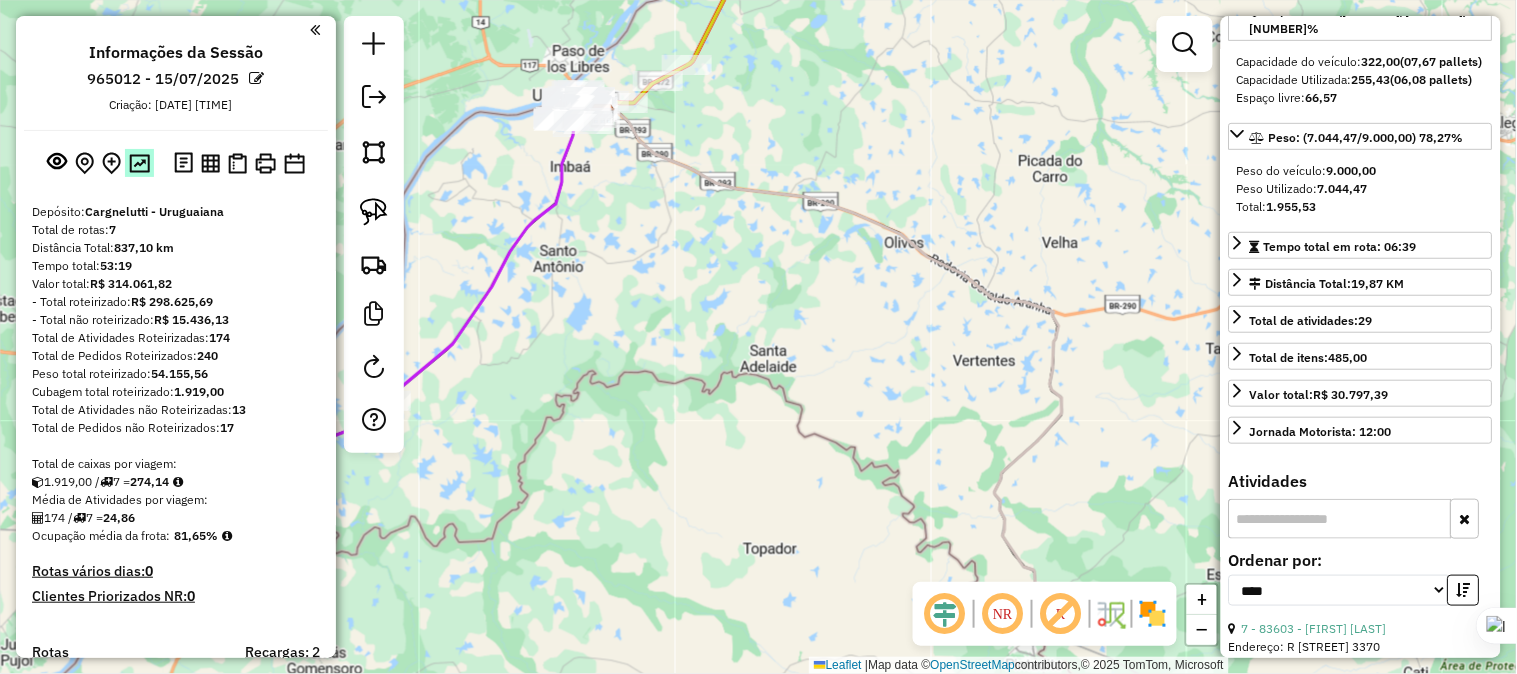 click at bounding box center (139, 163) 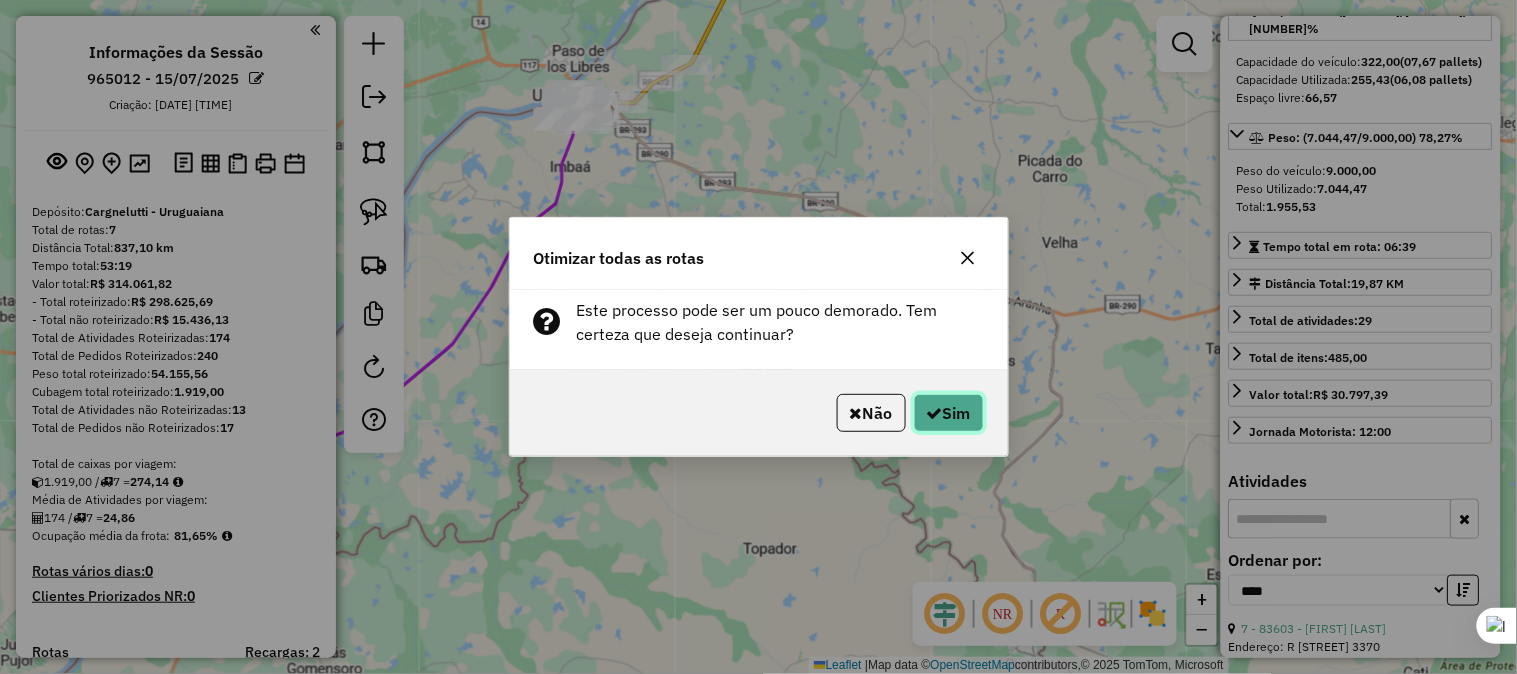 click on "Sim" 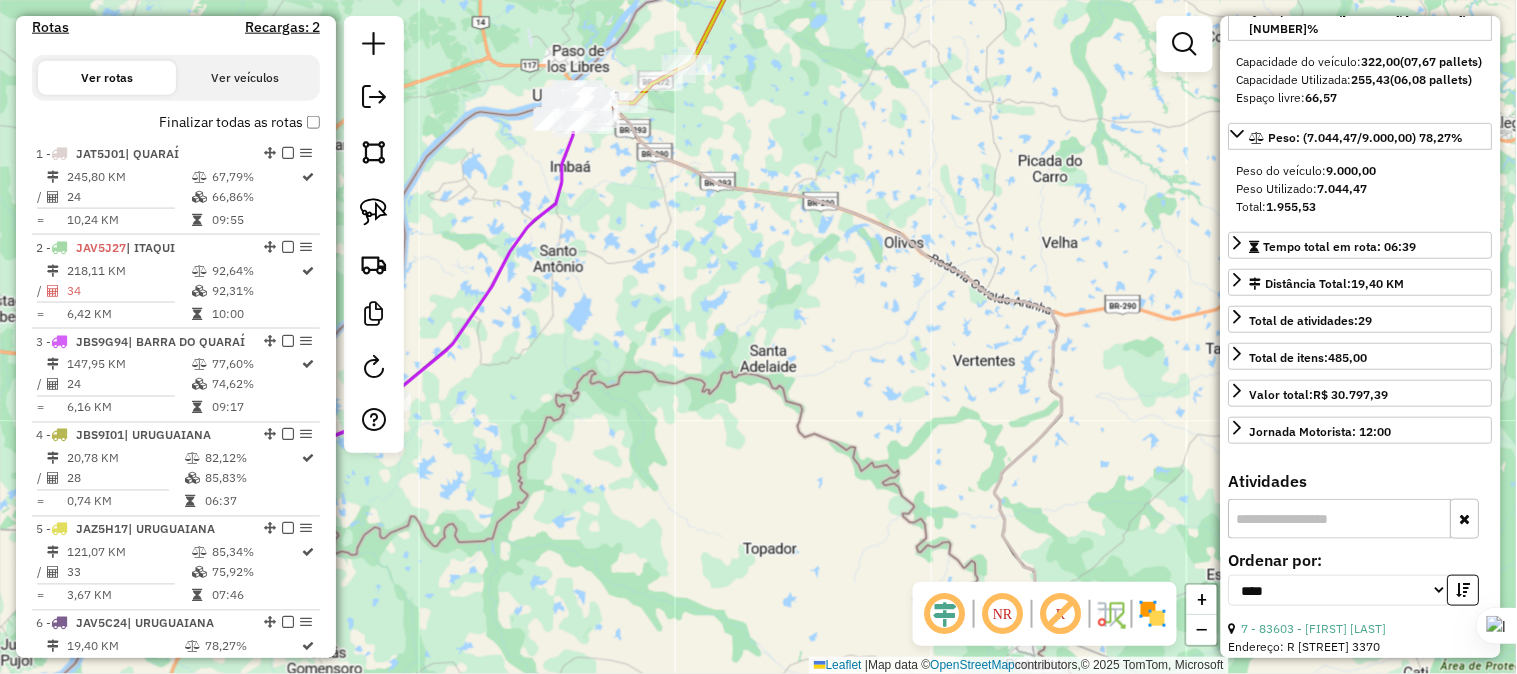 scroll, scrollTop: 620, scrollLeft: 0, axis: vertical 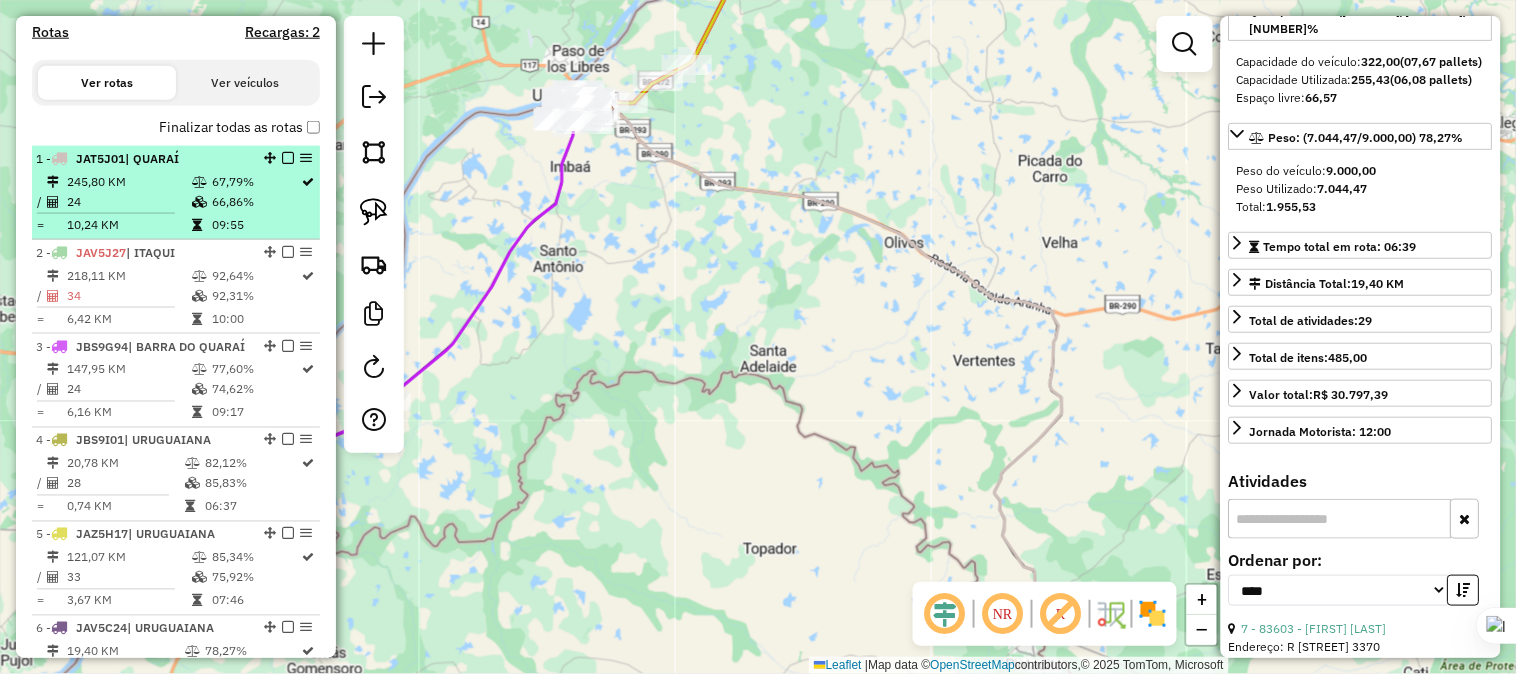click at bounding box center [288, 158] 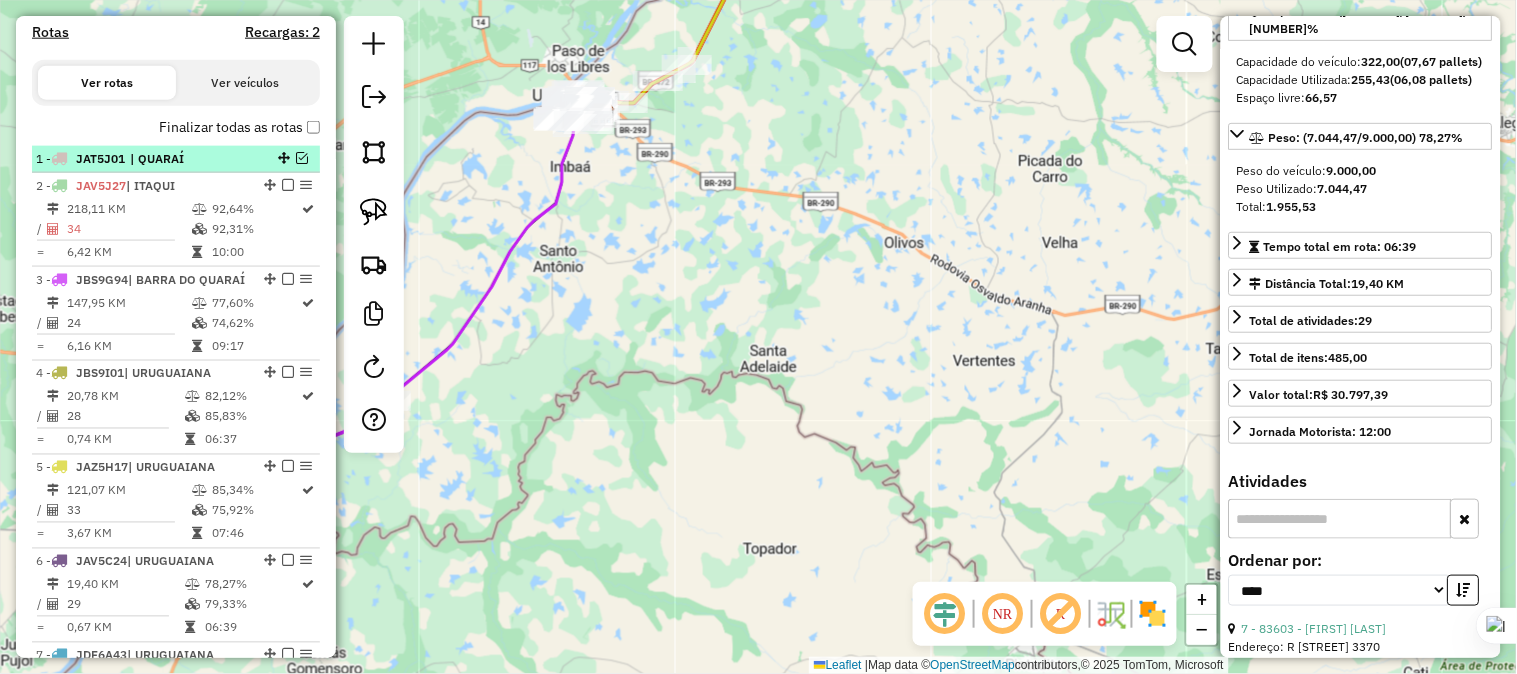click at bounding box center (302, 158) 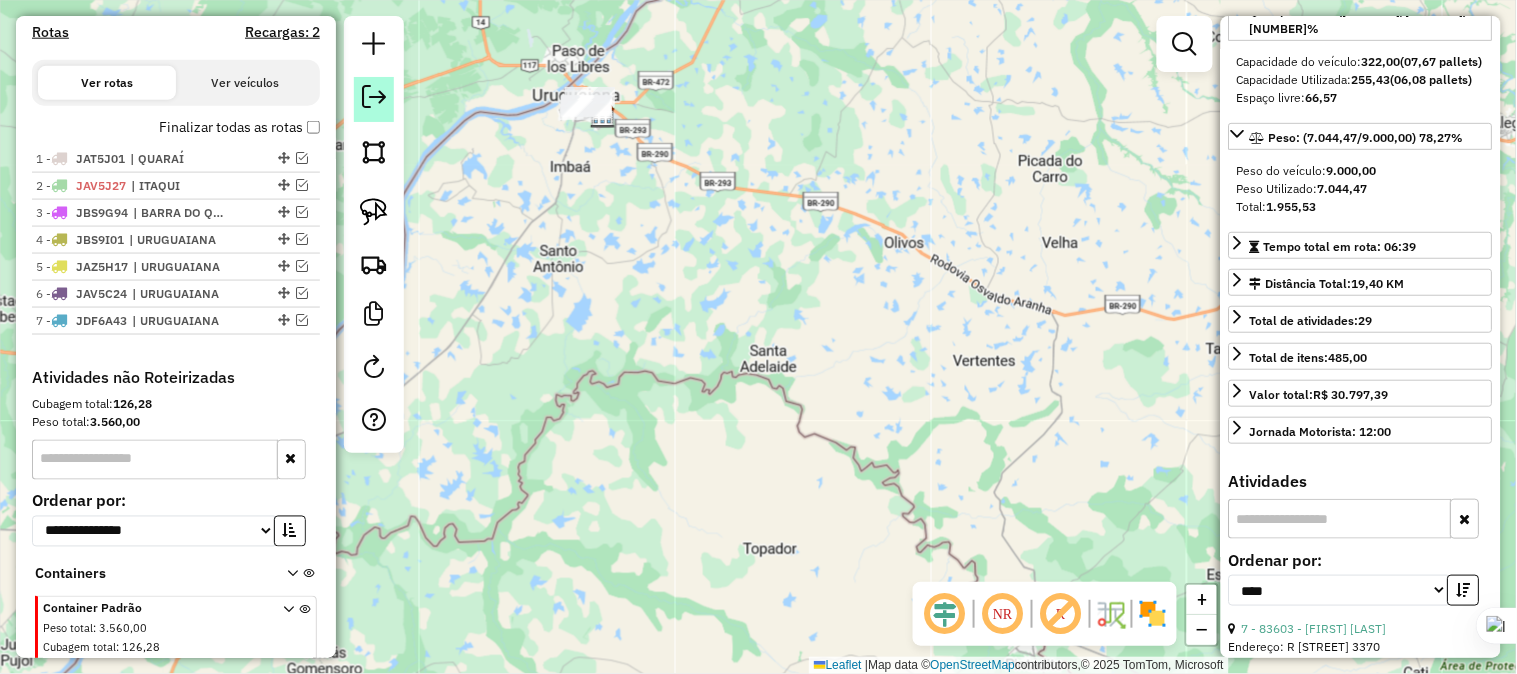 click 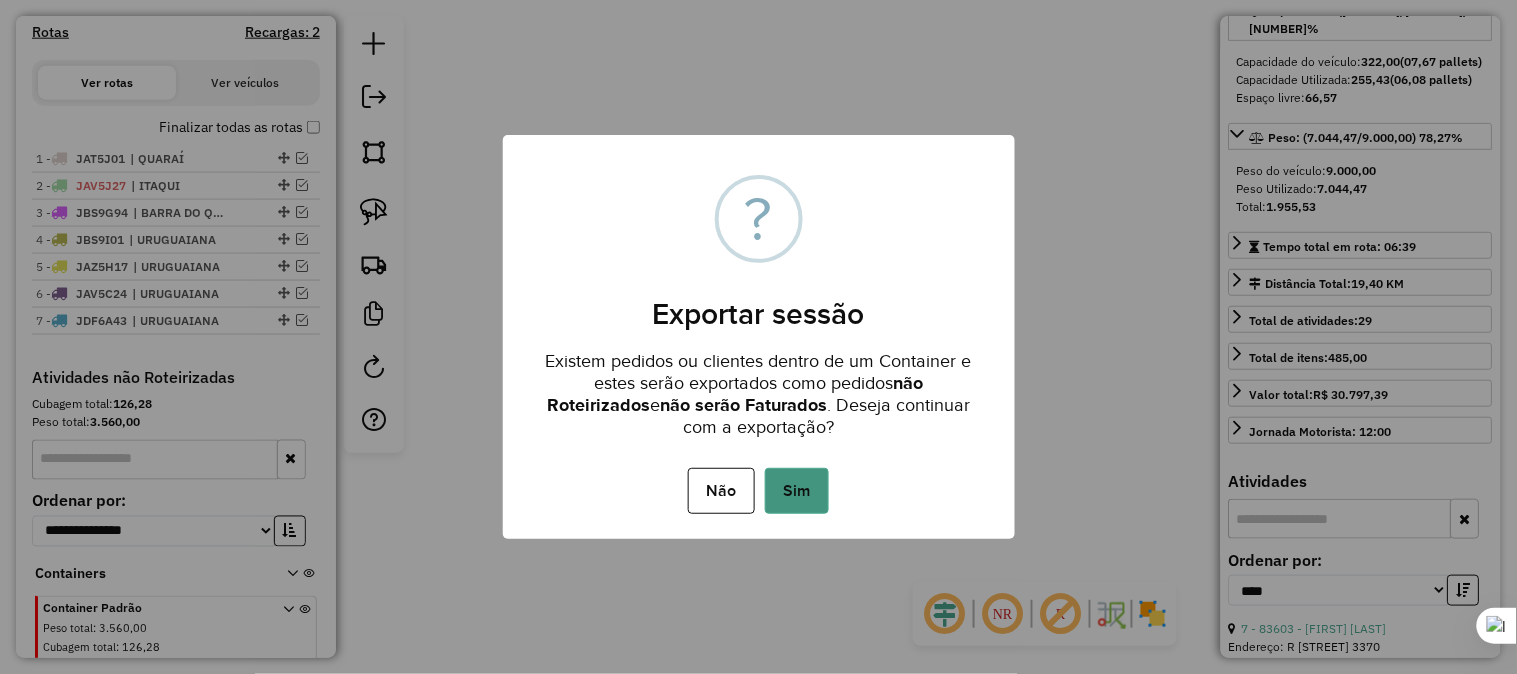 click on "Sim" at bounding box center (797, 491) 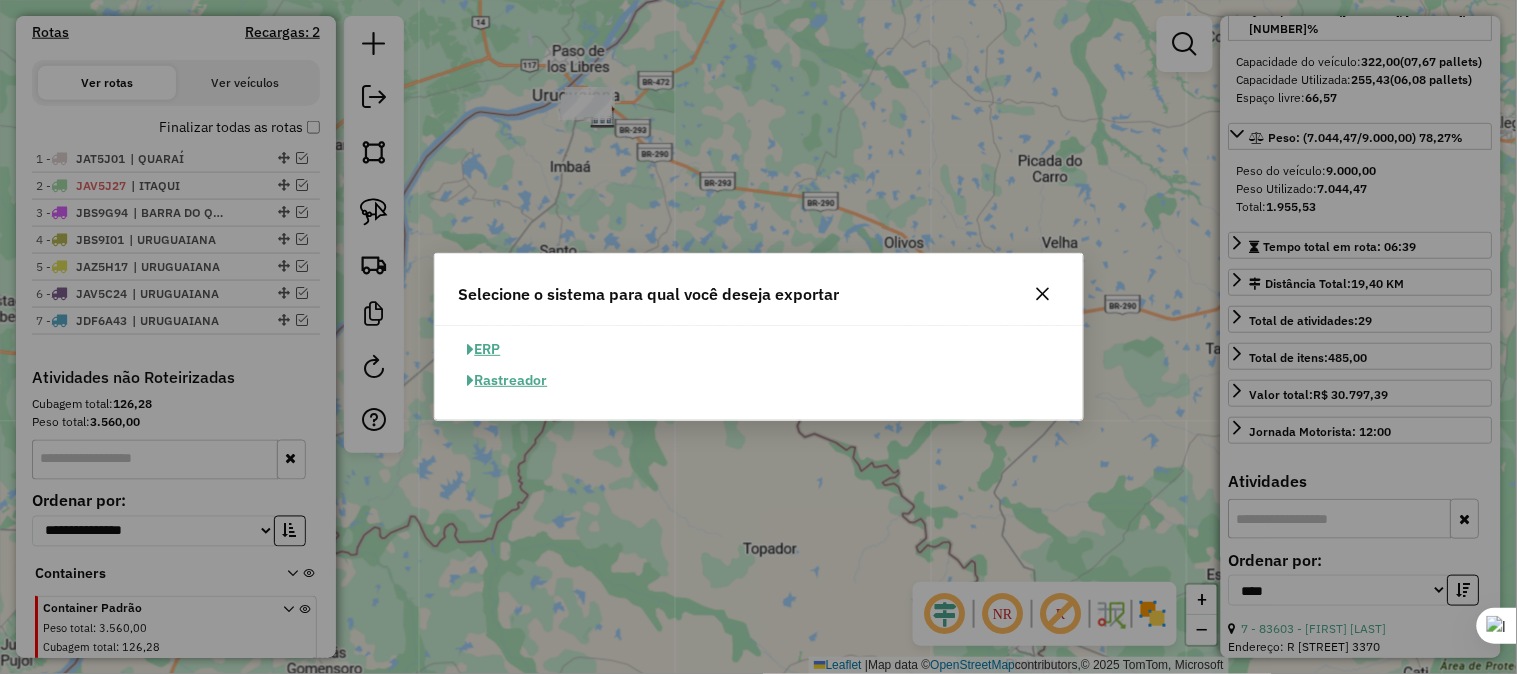 click on "ERP" 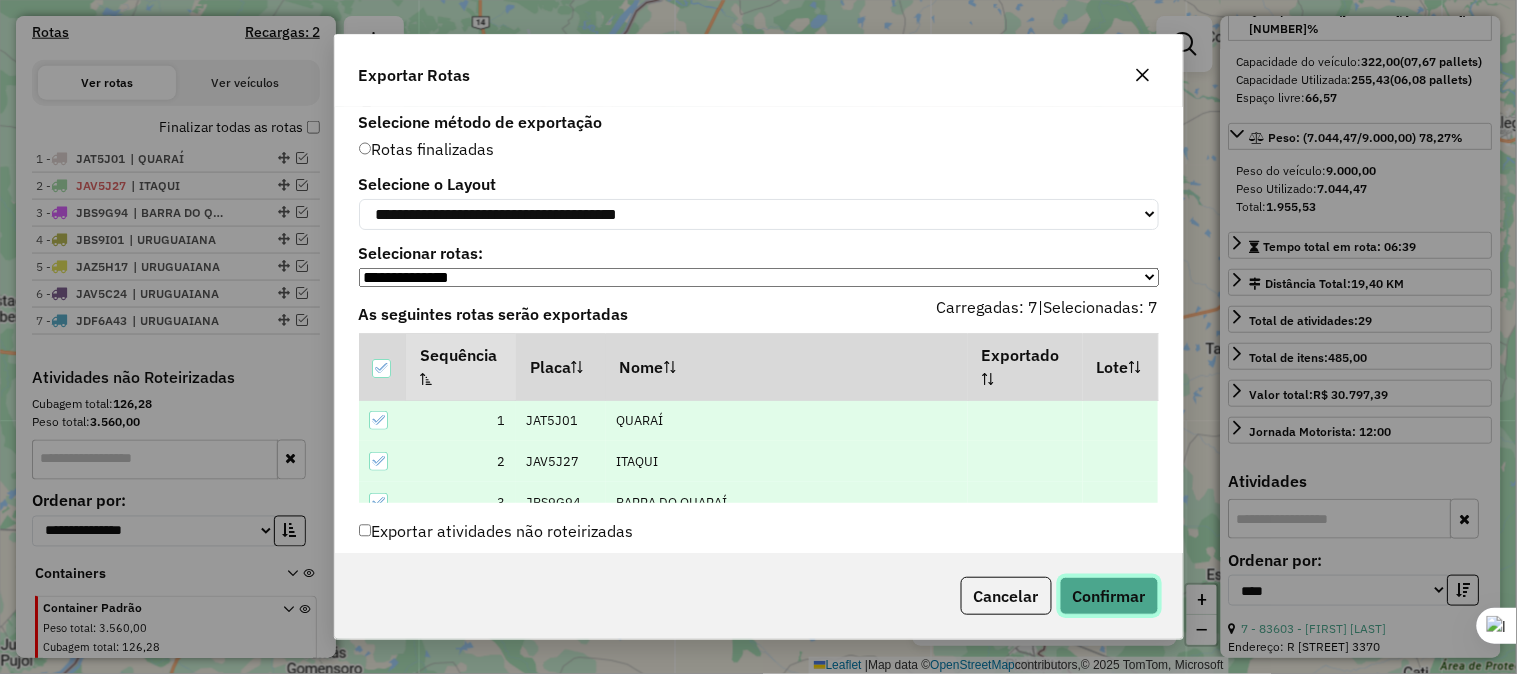 click on "Confirmar" 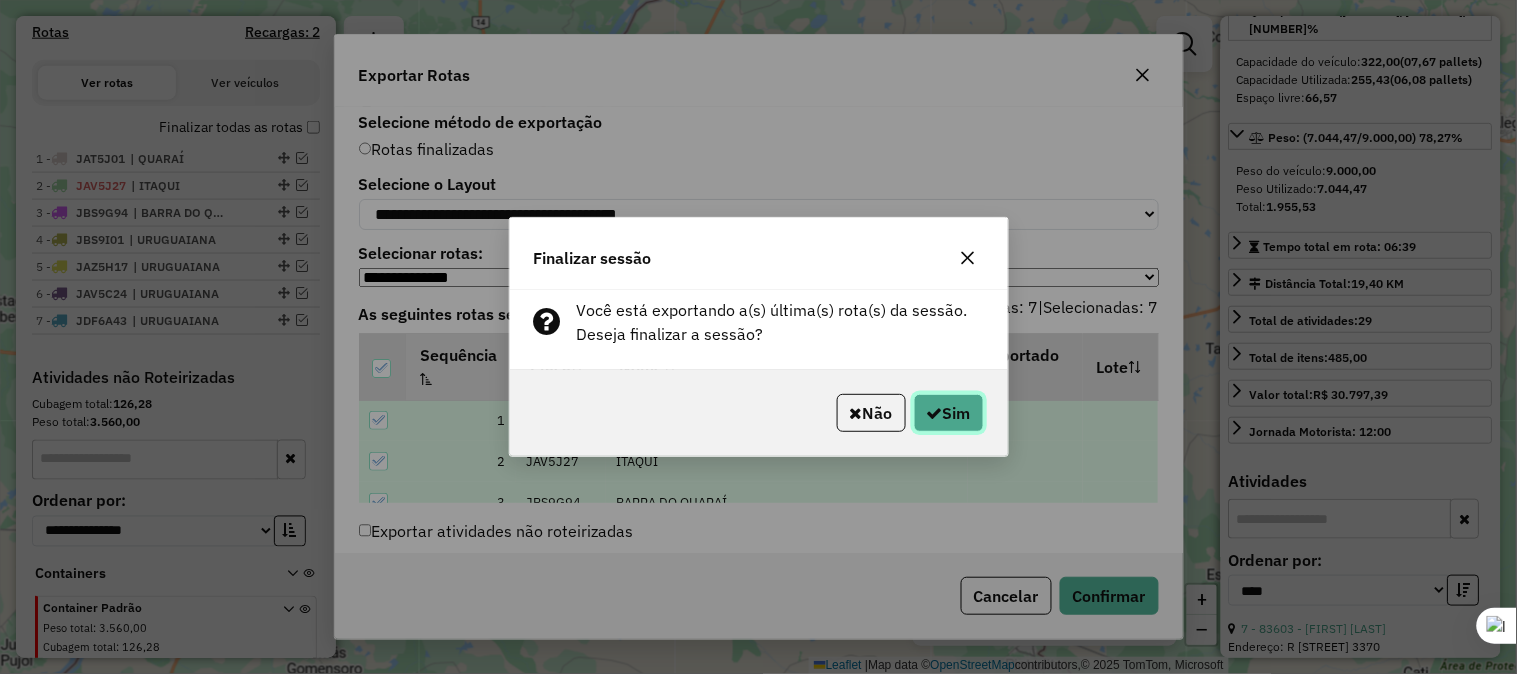 click 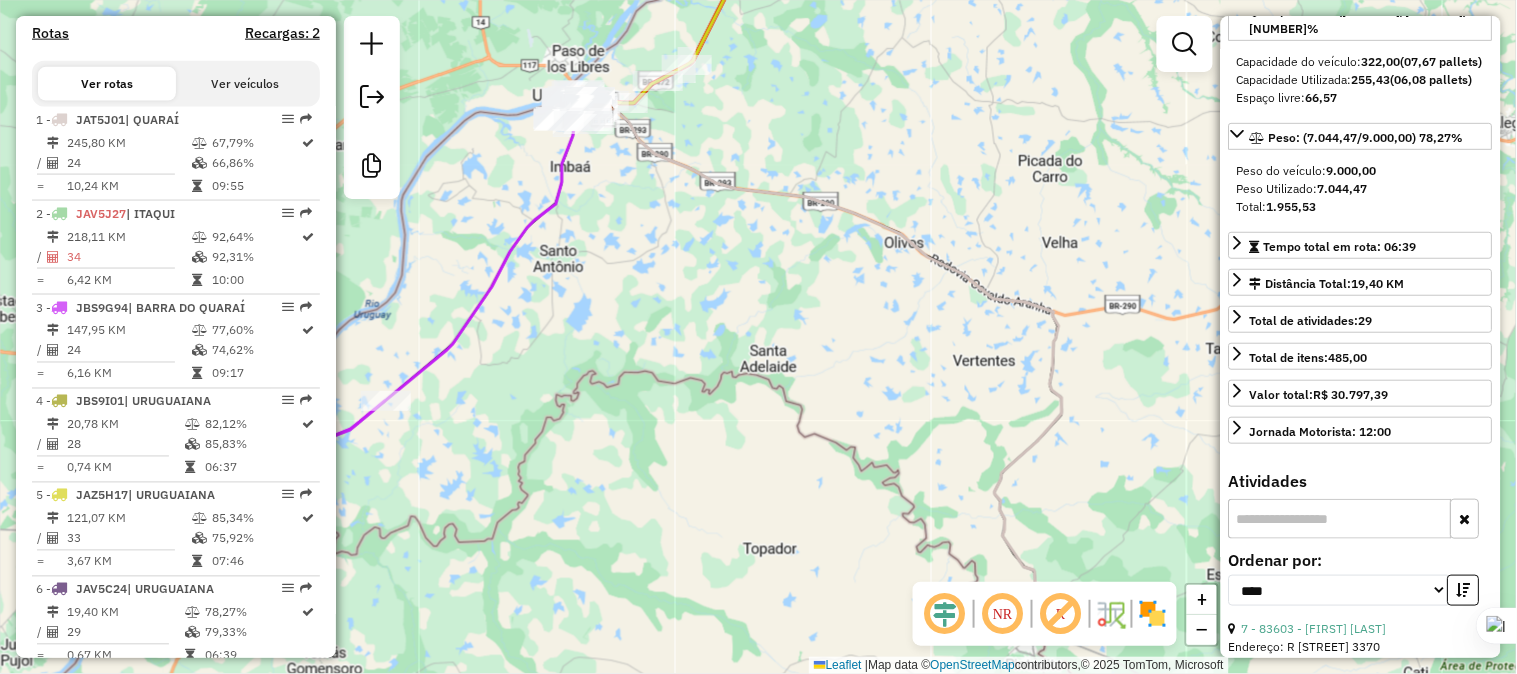scroll, scrollTop: 1145, scrollLeft: 0, axis: vertical 